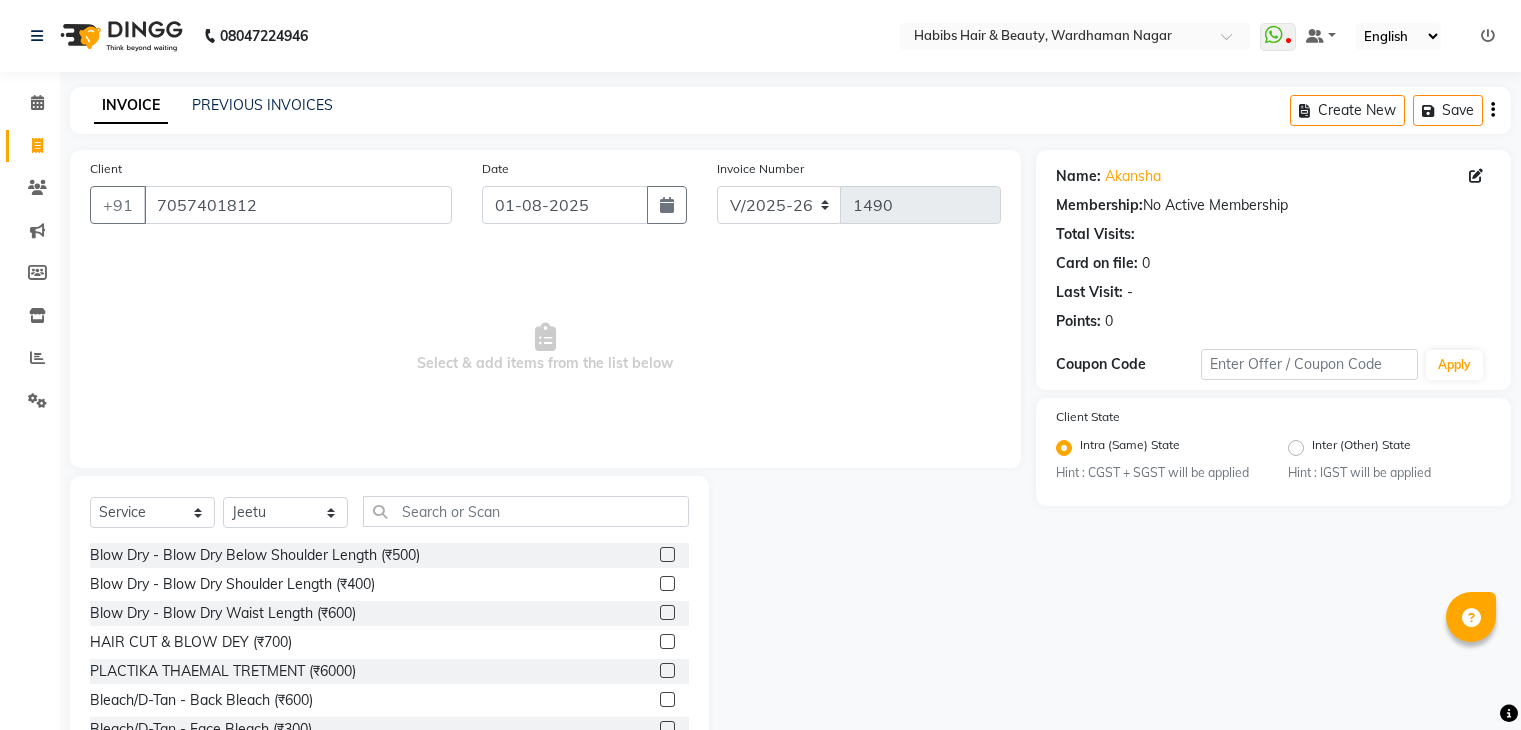 select on "3714" 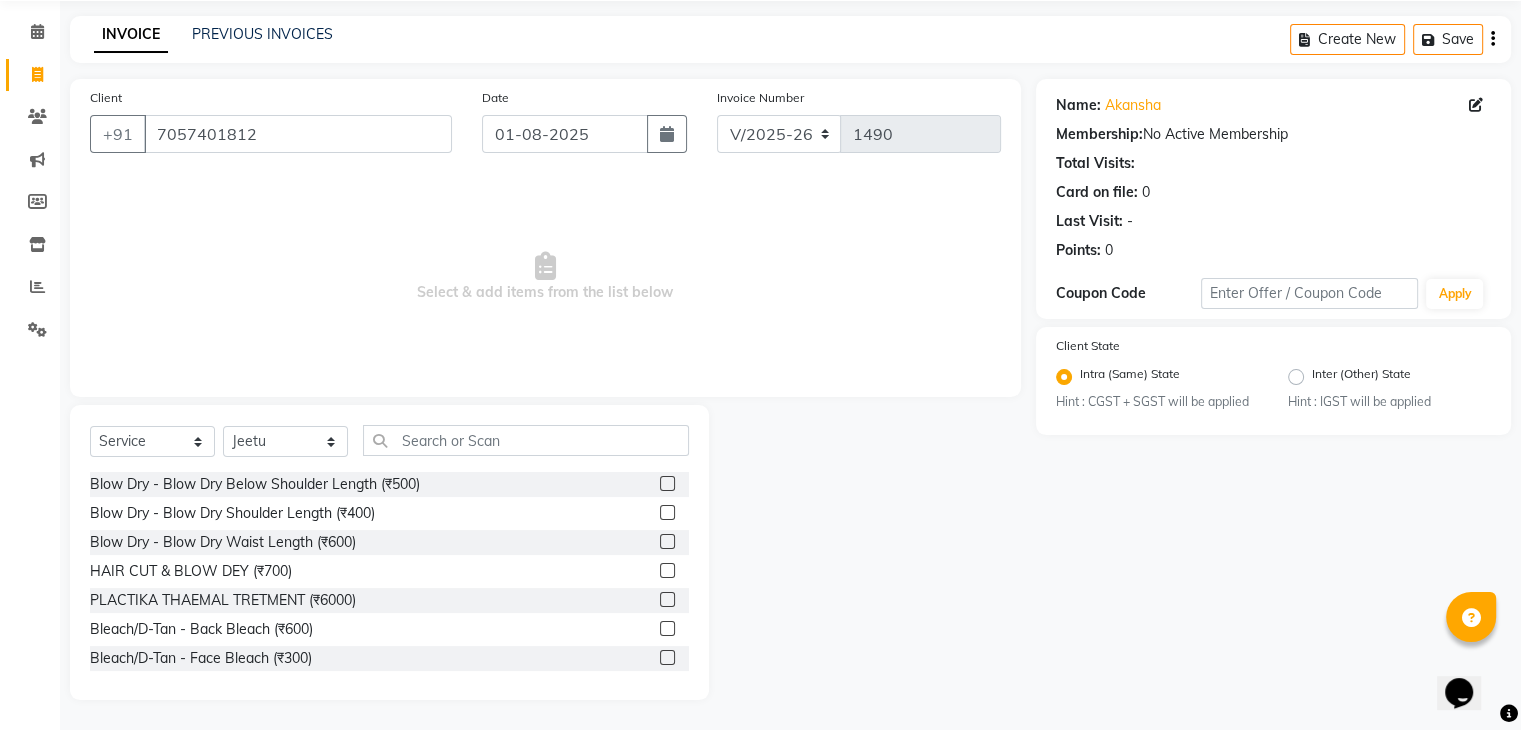 scroll, scrollTop: 0, scrollLeft: 0, axis: both 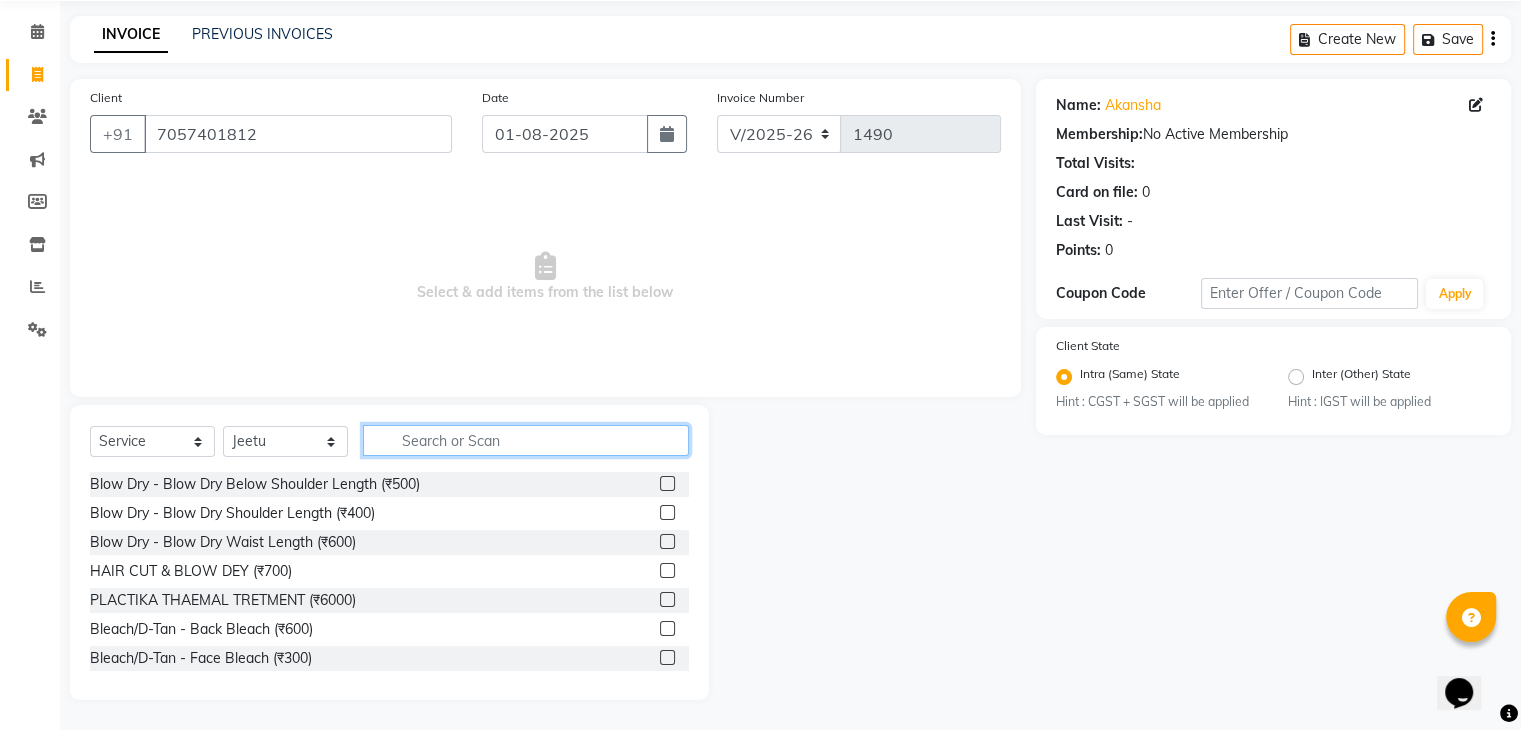 click 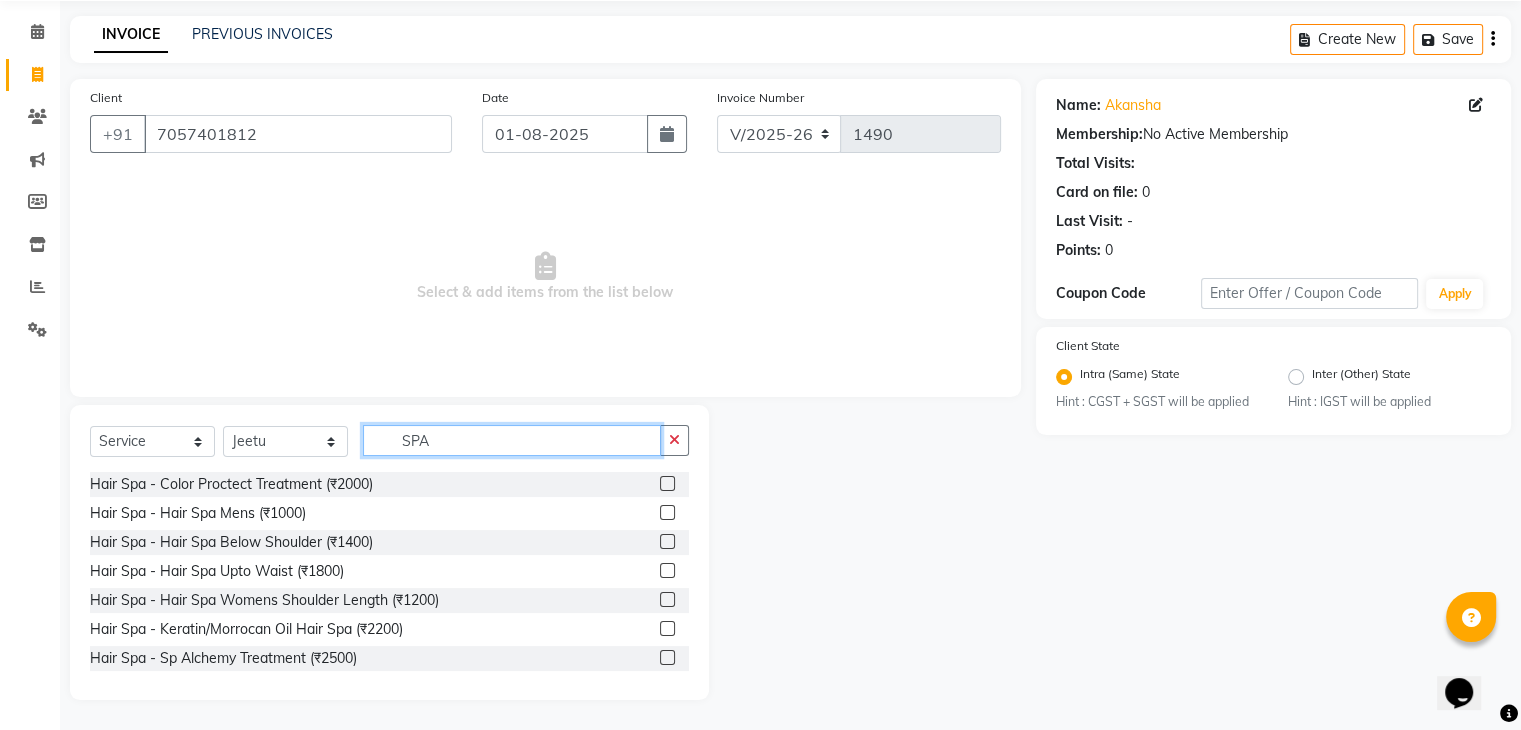type on "SPA" 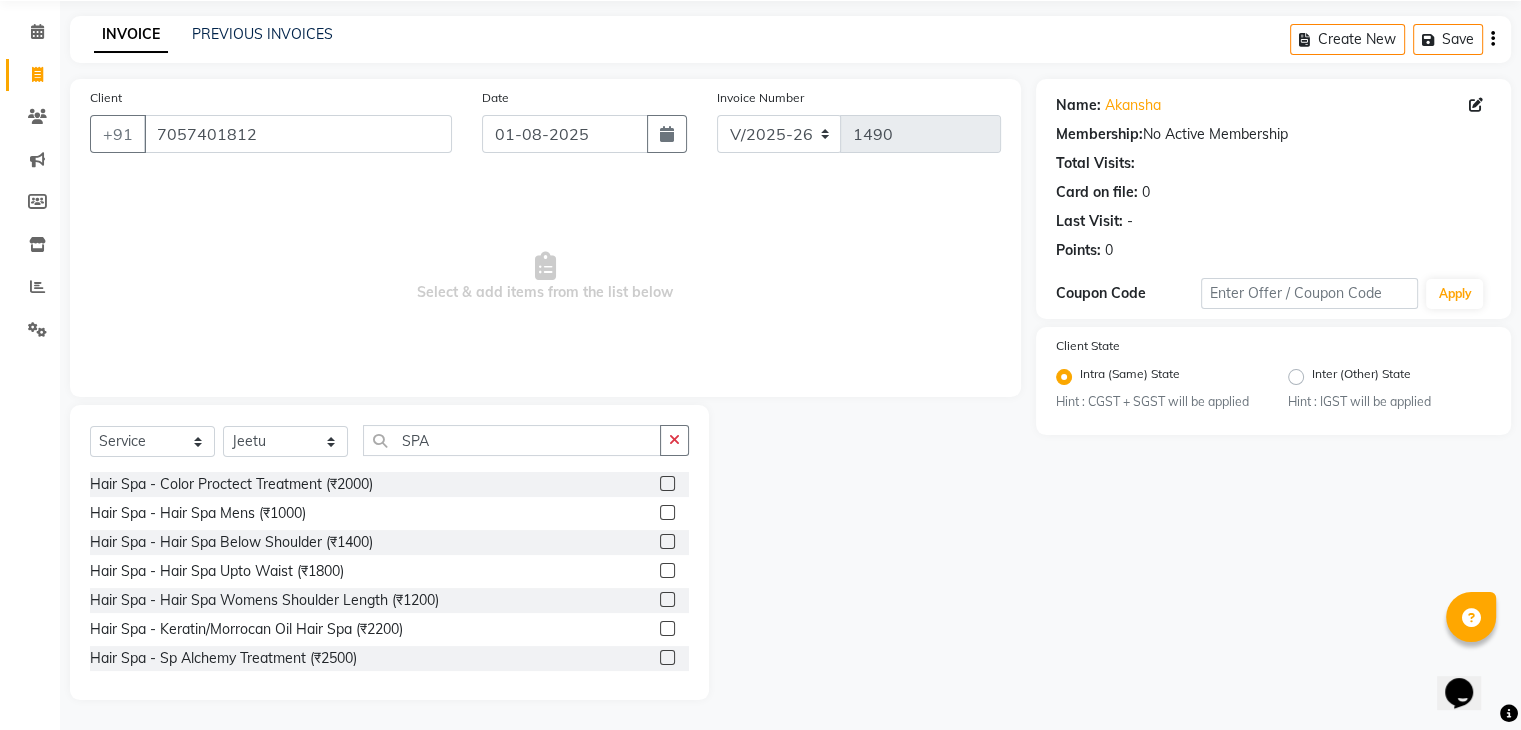 click 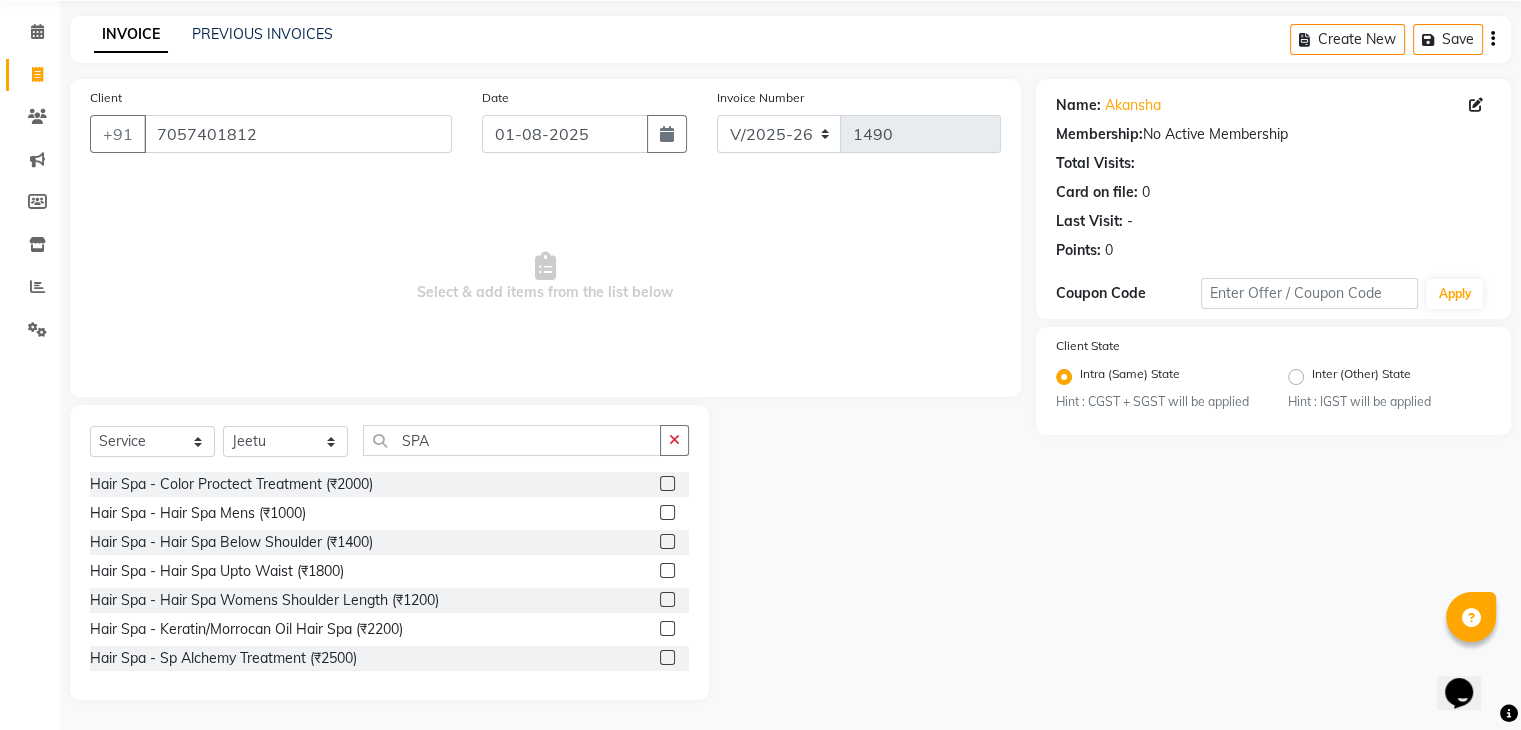 click at bounding box center (666, 629) 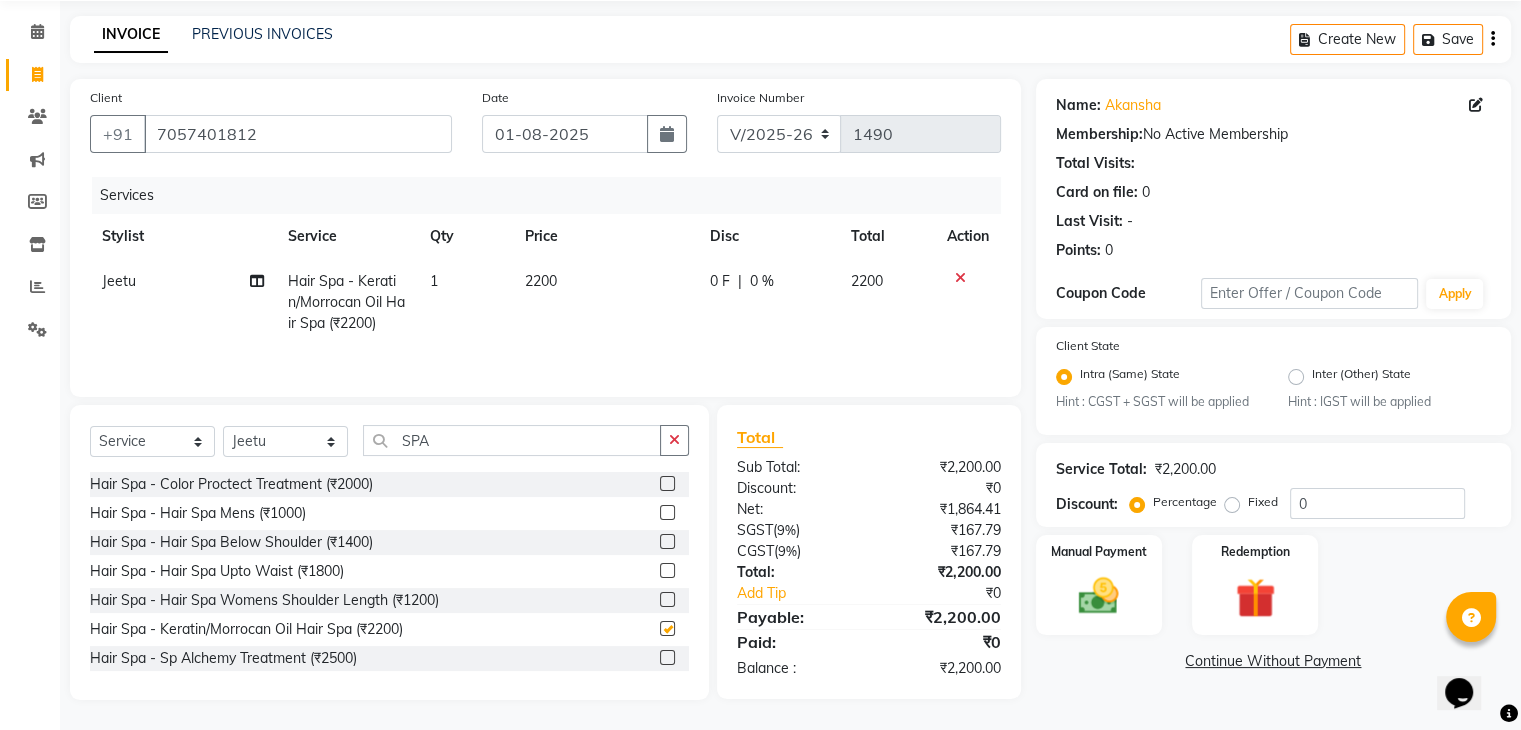 checkbox on "false" 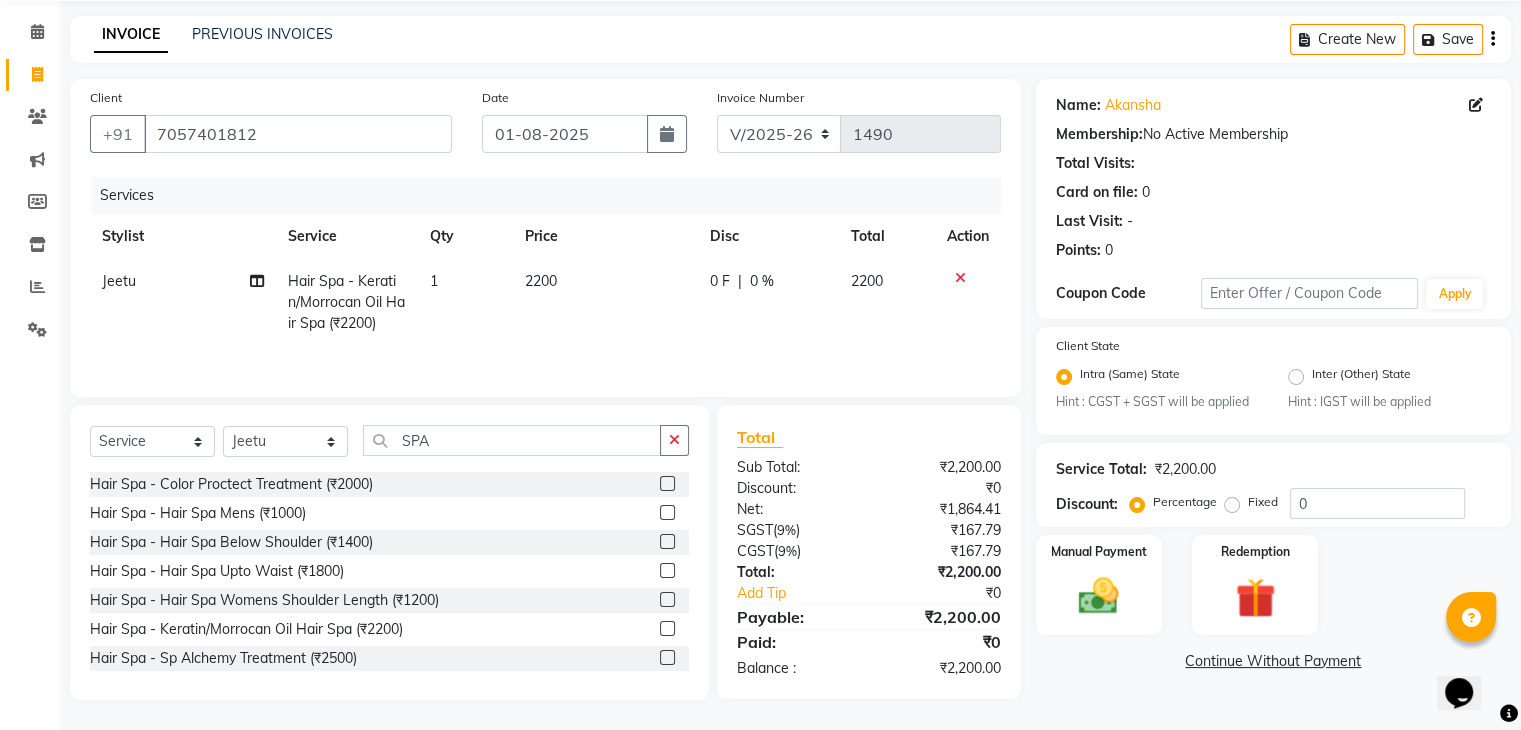 click on "2200" 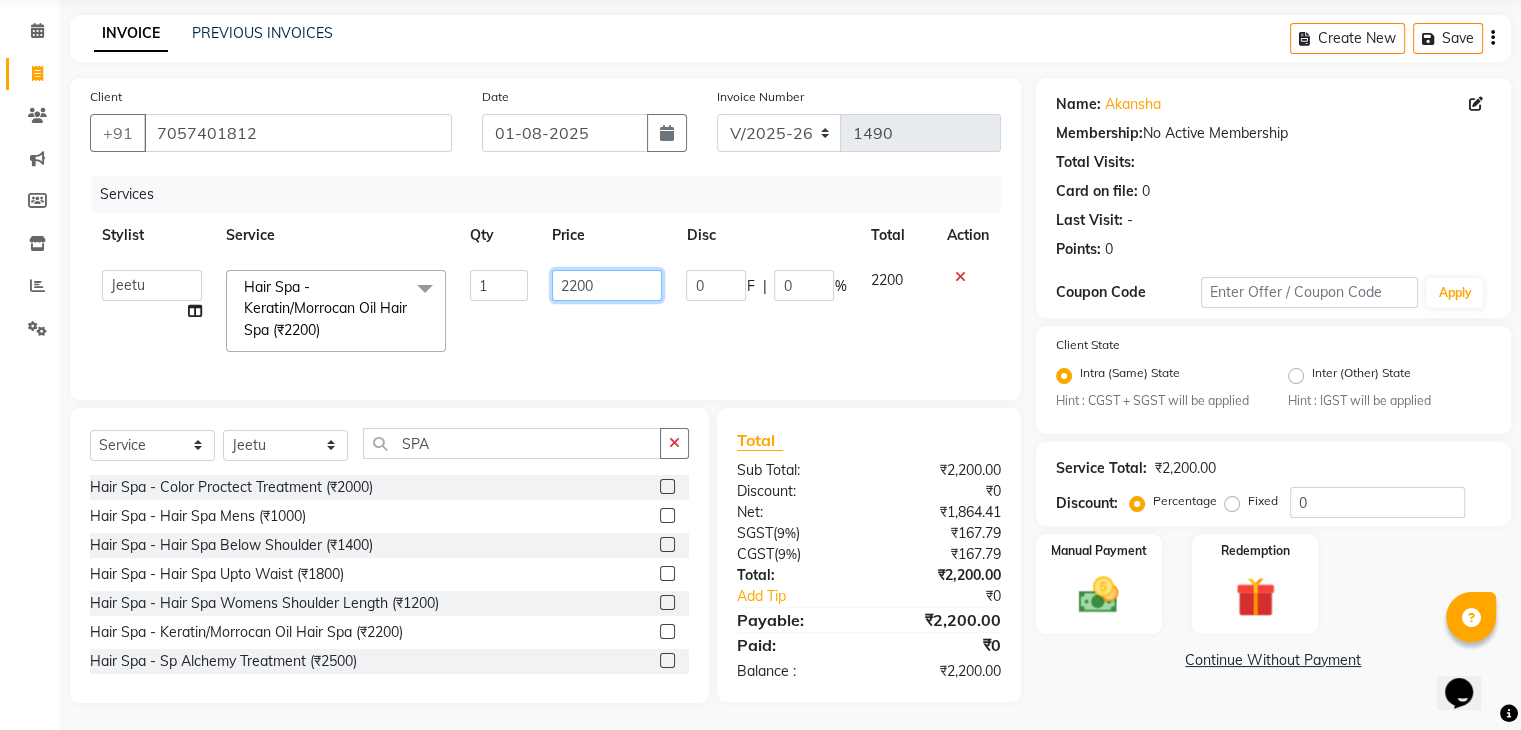 click on "2200" 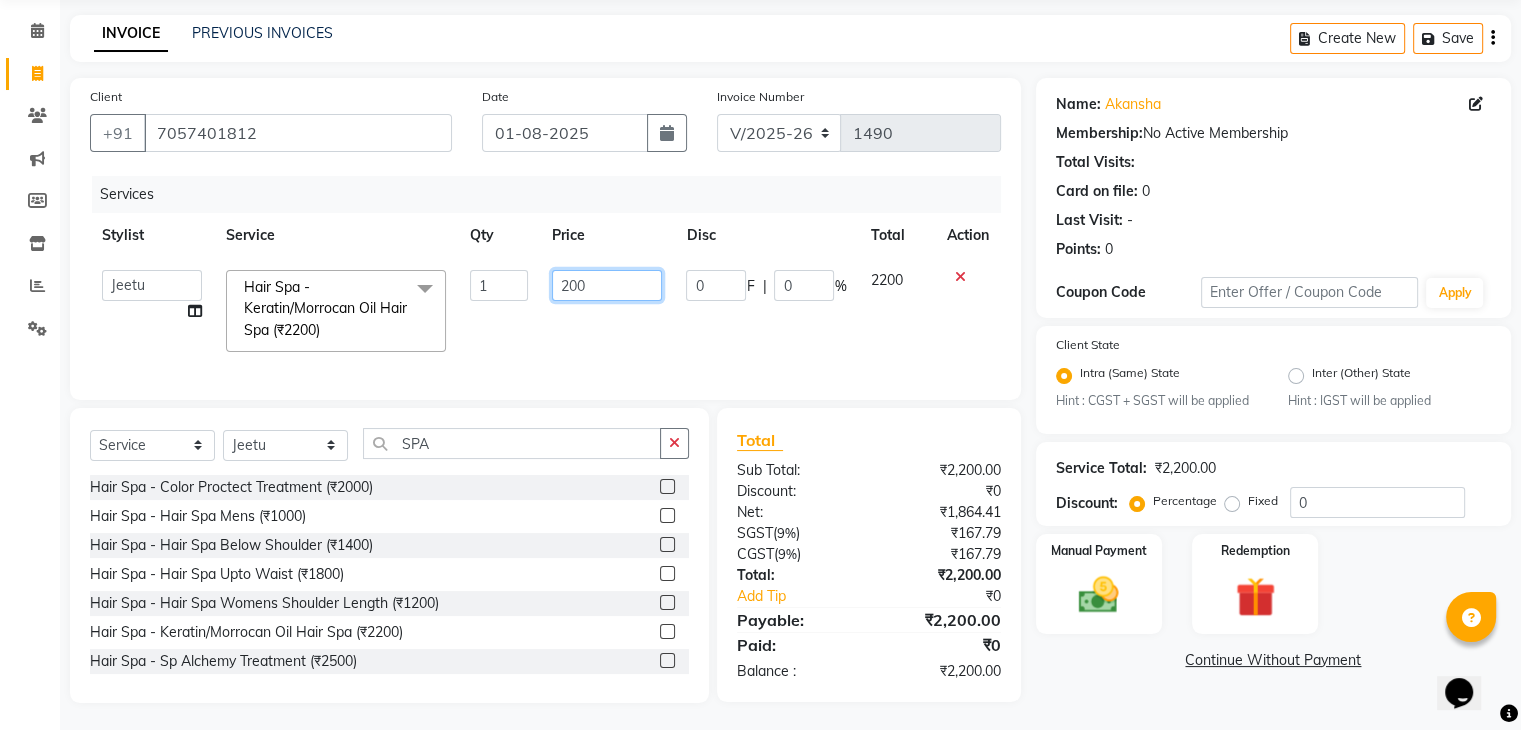 type on "2000" 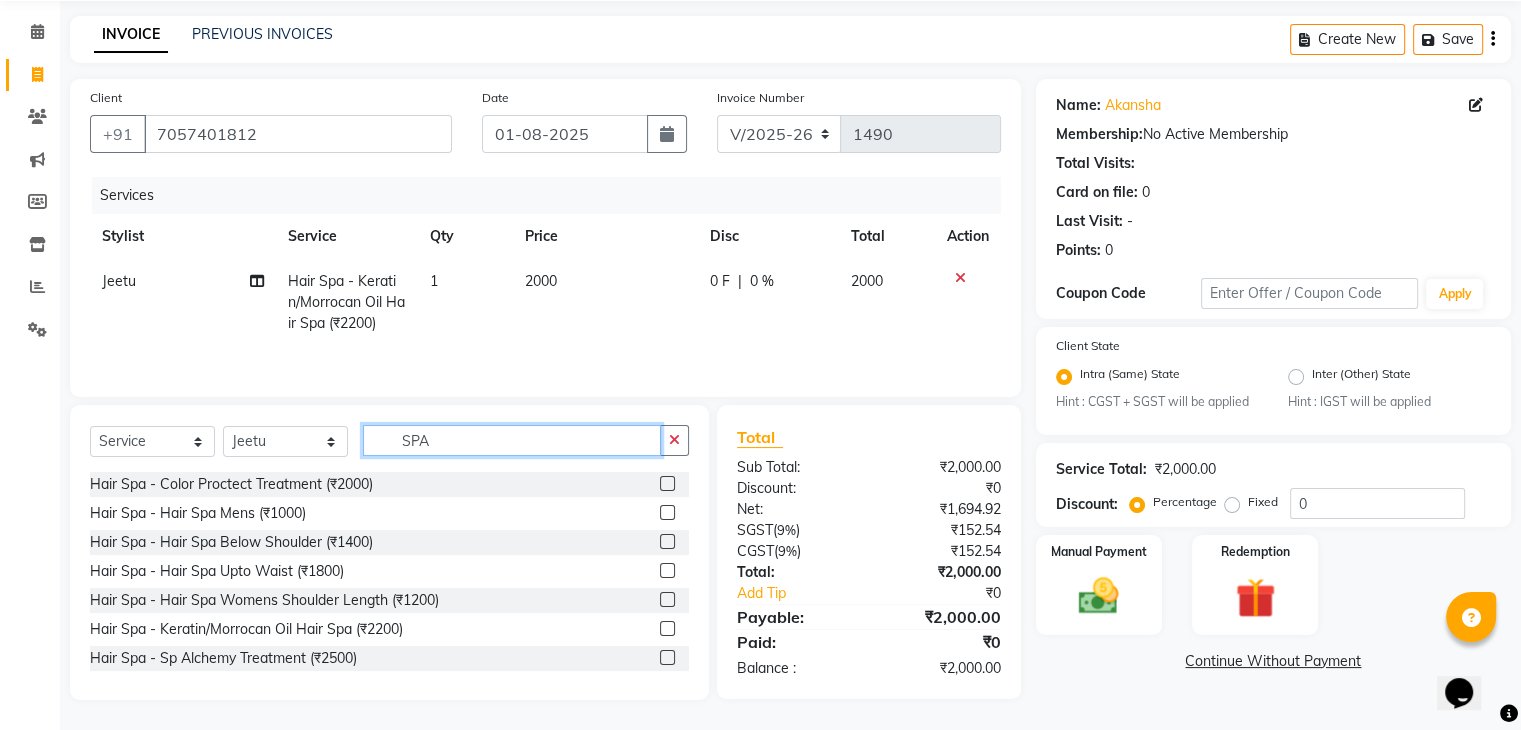 click on "SPA" 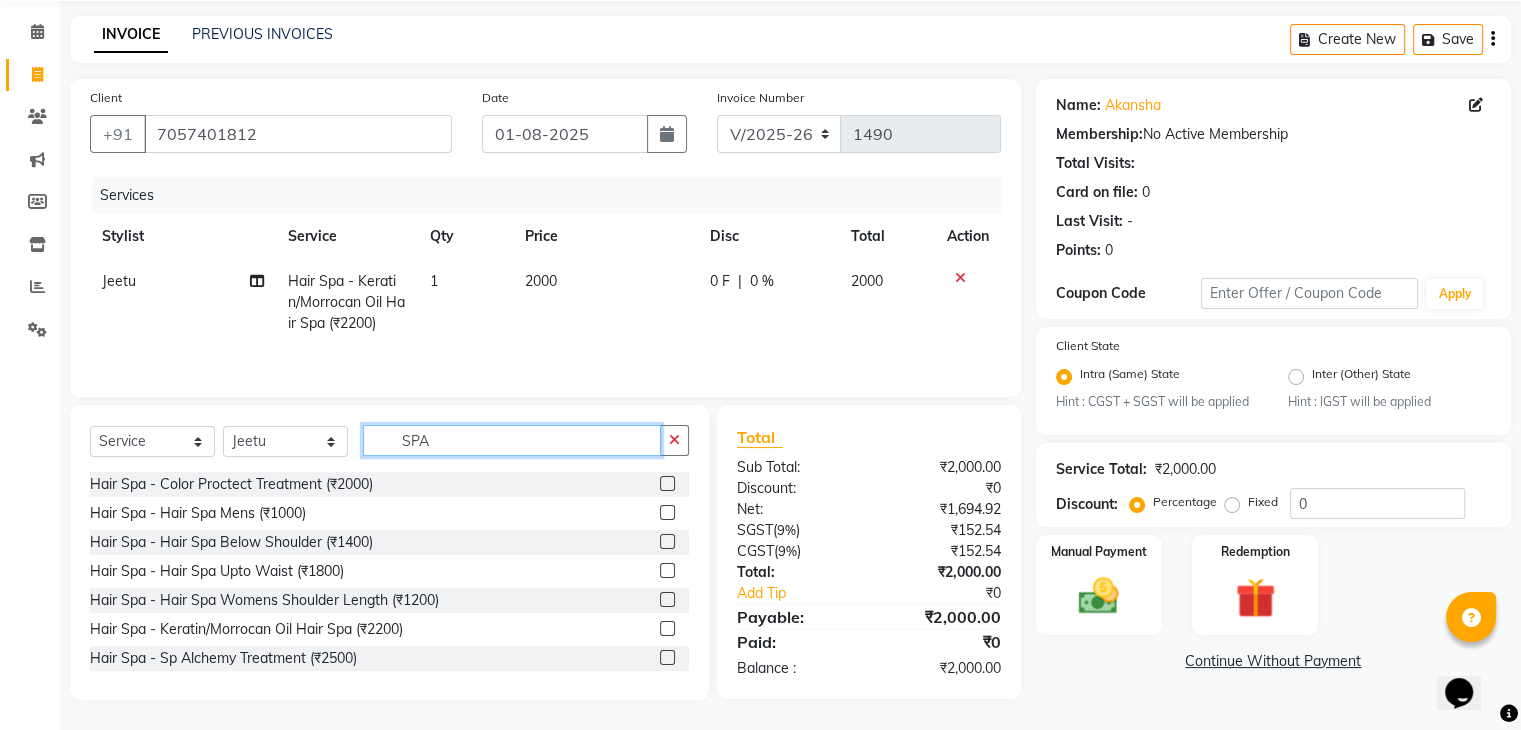 click on "SPA" 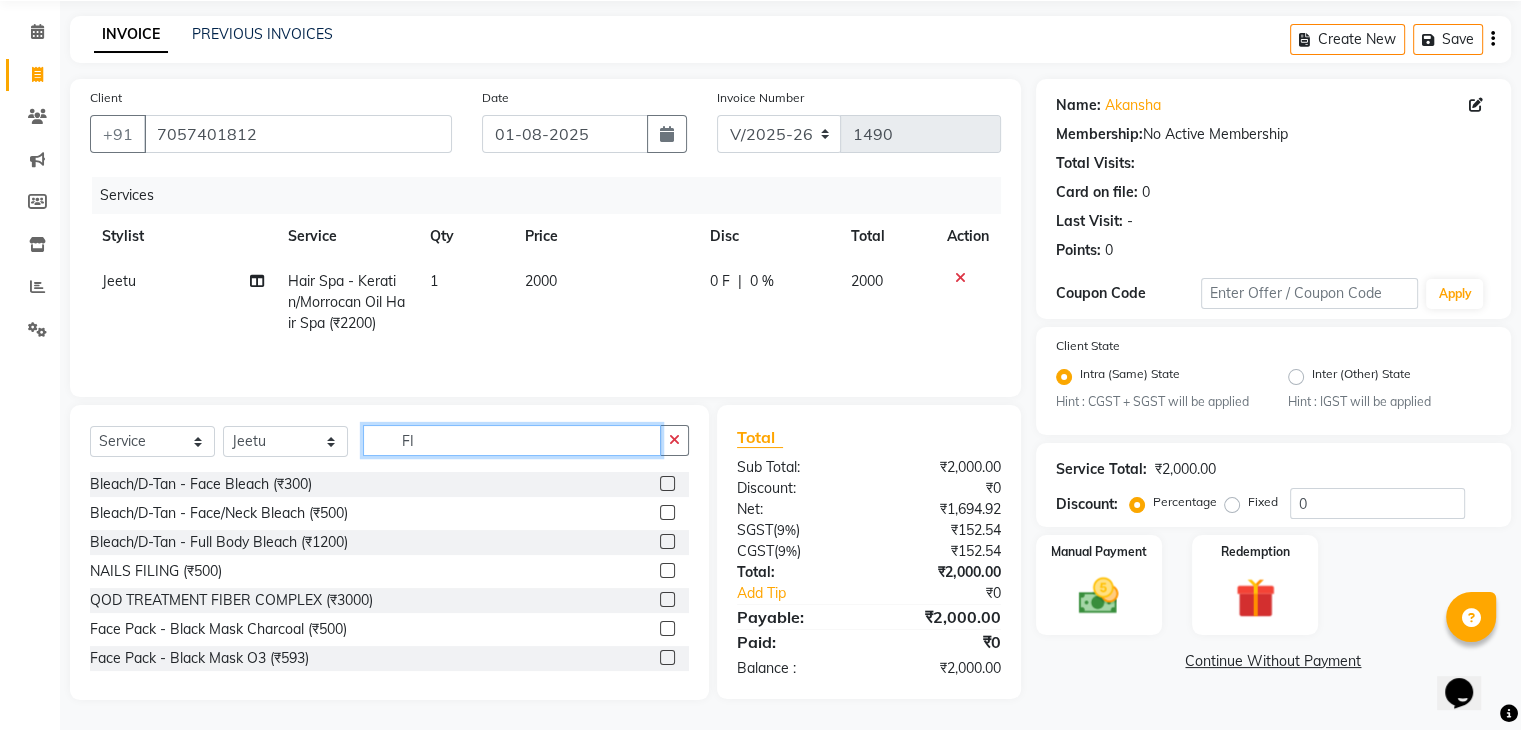 scroll, scrollTop: 71, scrollLeft: 0, axis: vertical 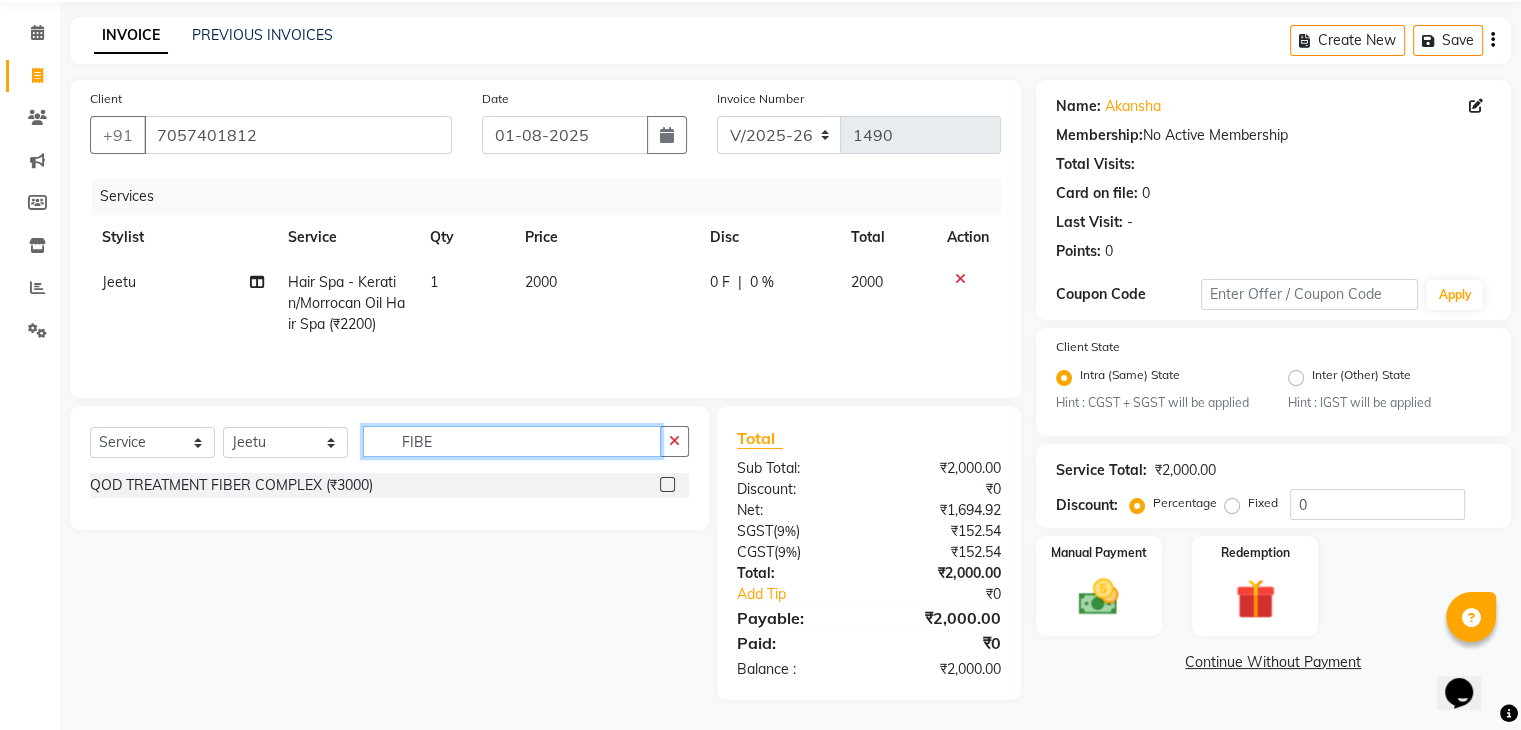 type on "FIBE" 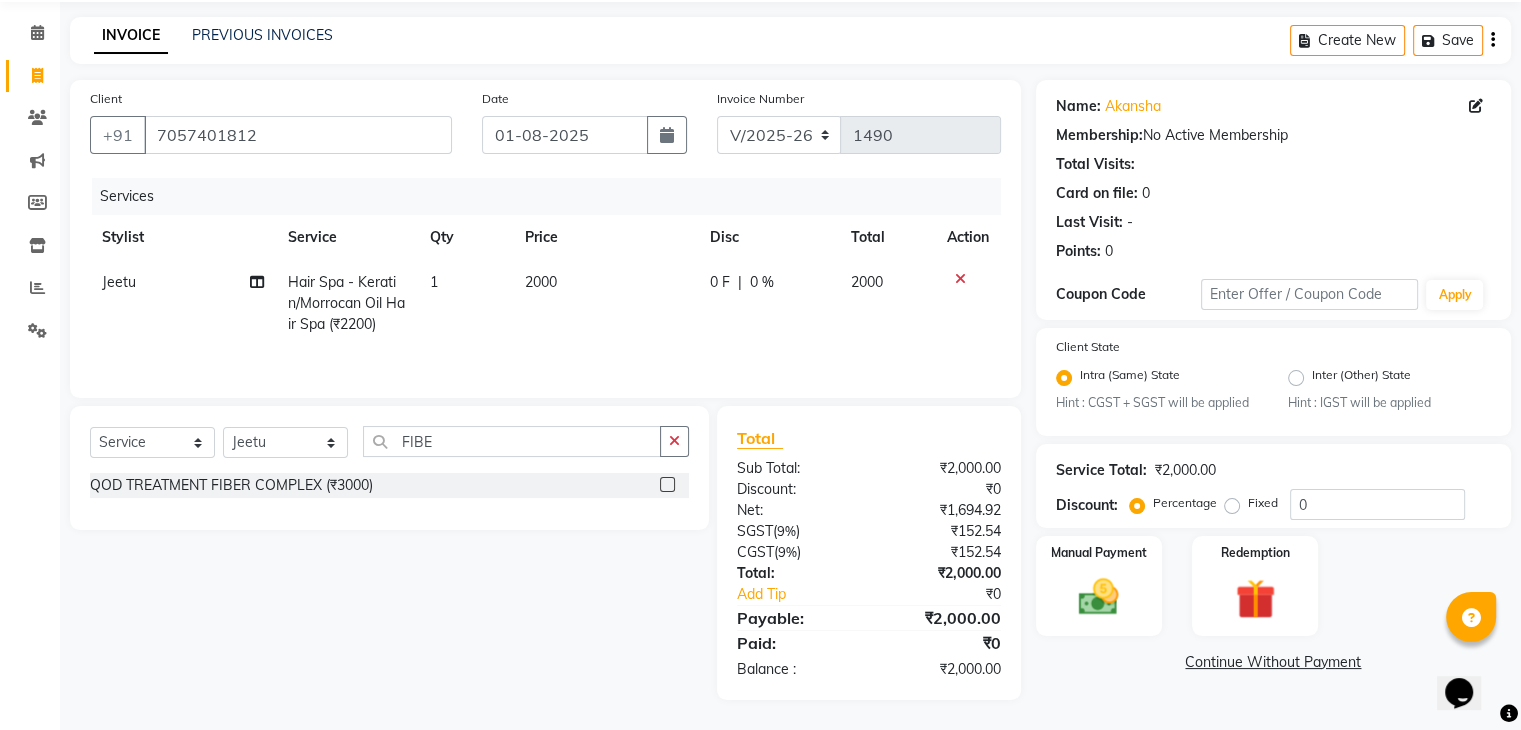 click 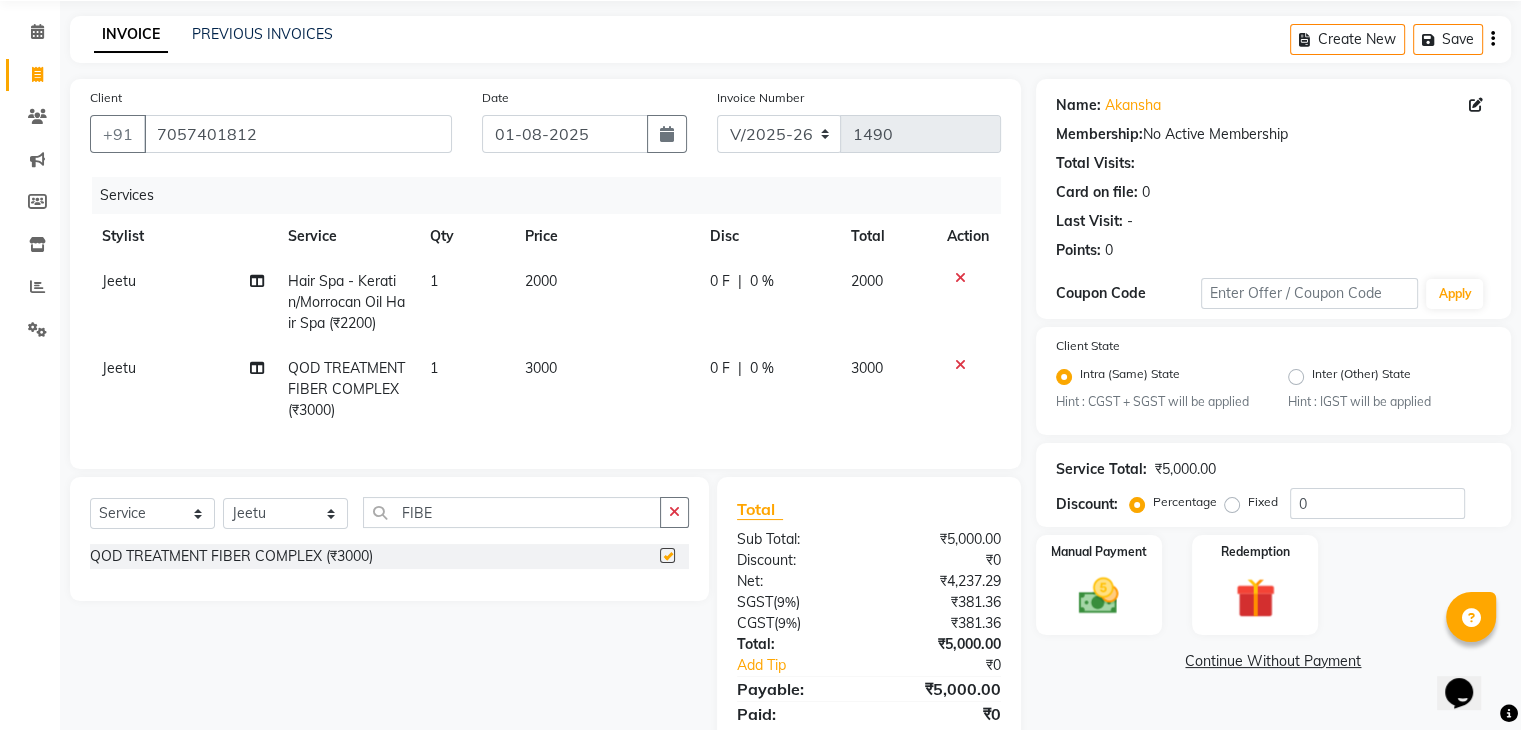 checkbox on "false" 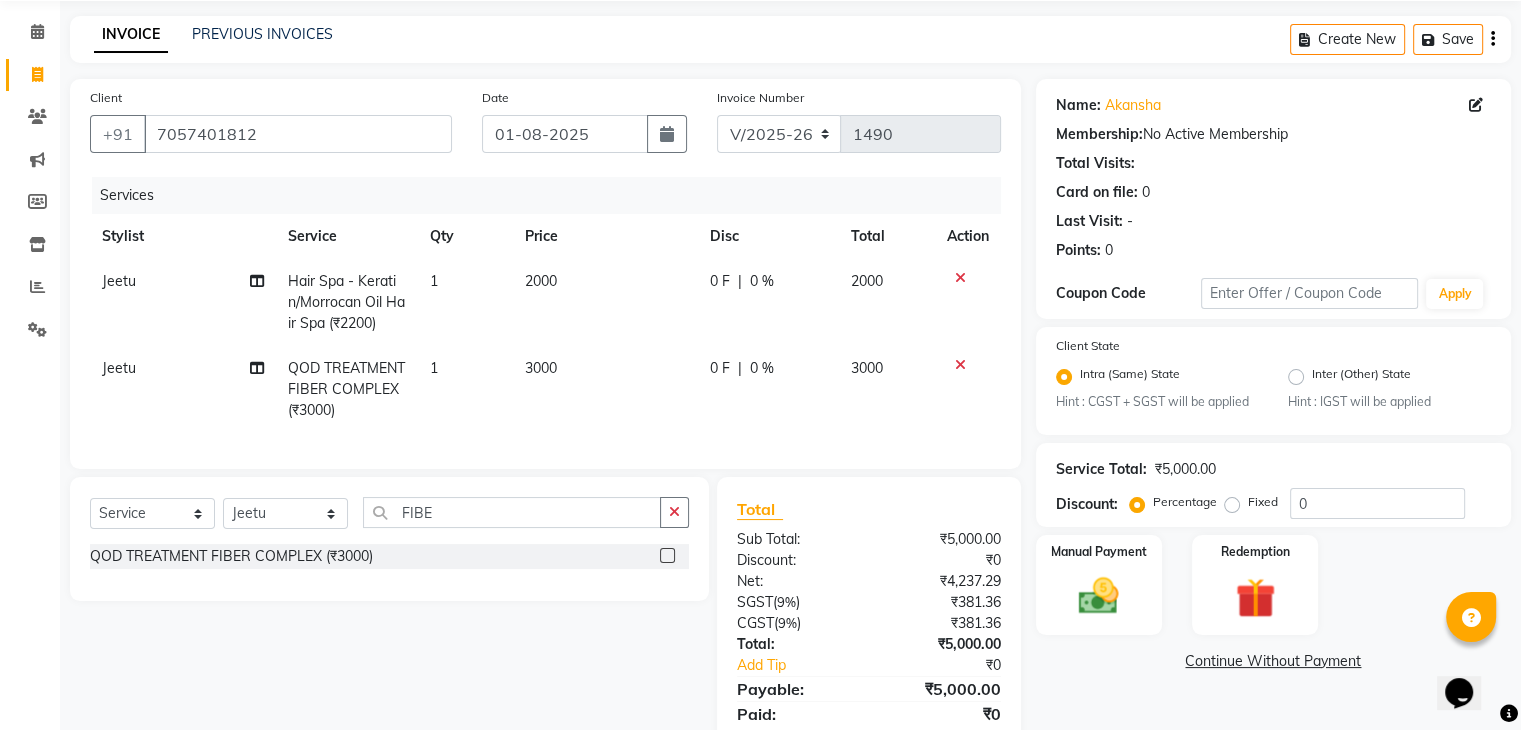 scroll, scrollTop: 158, scrollLeft: 0, axis: vertical 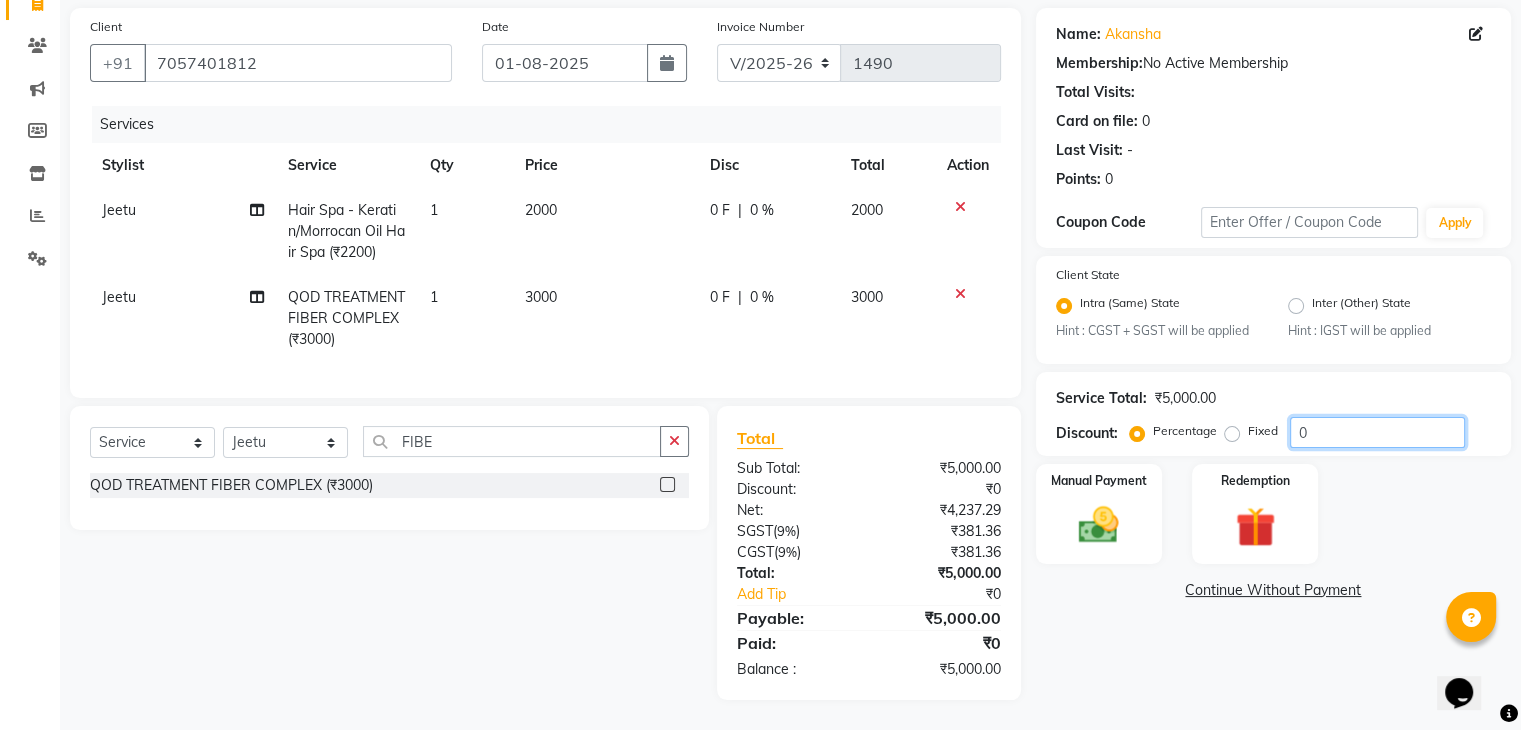 click on "0" 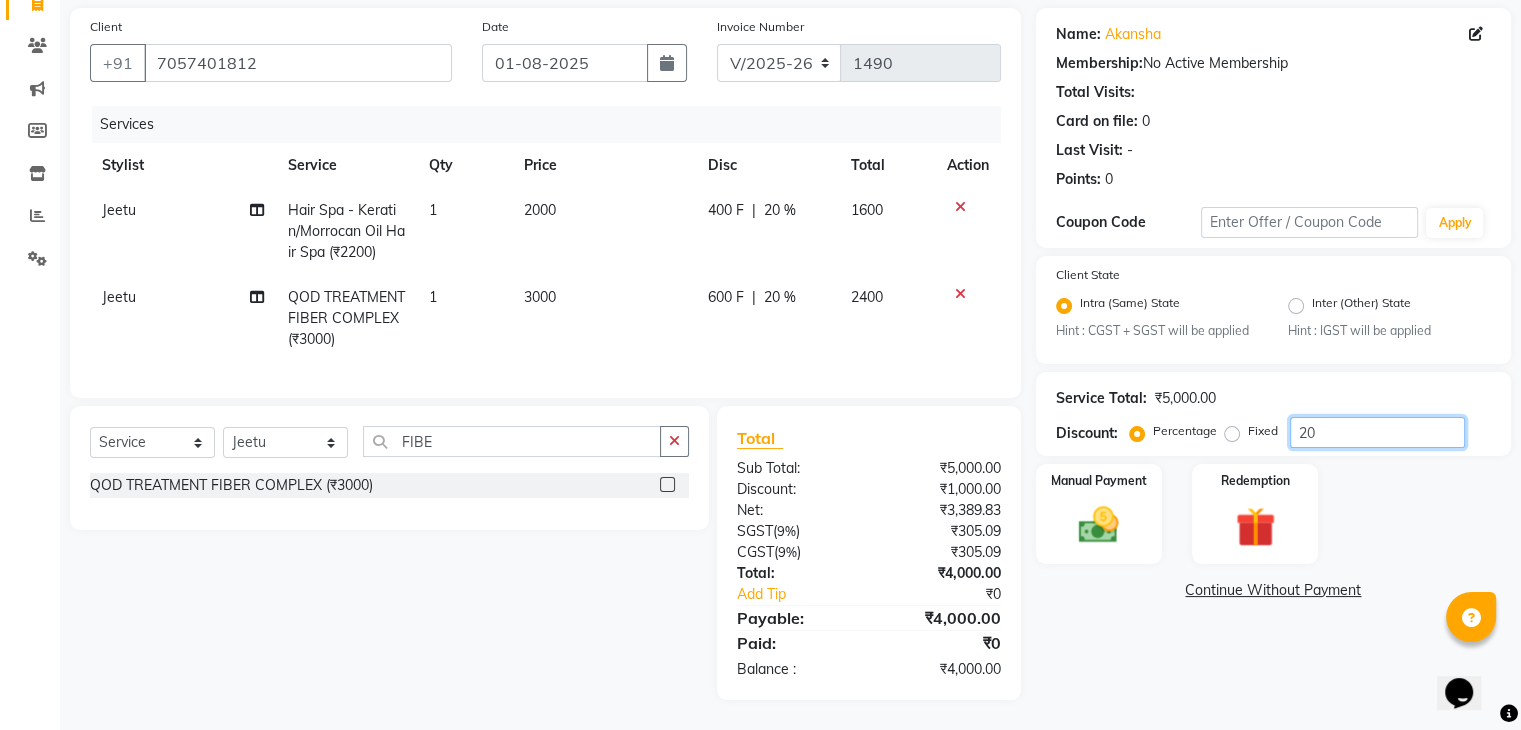 type on "20" 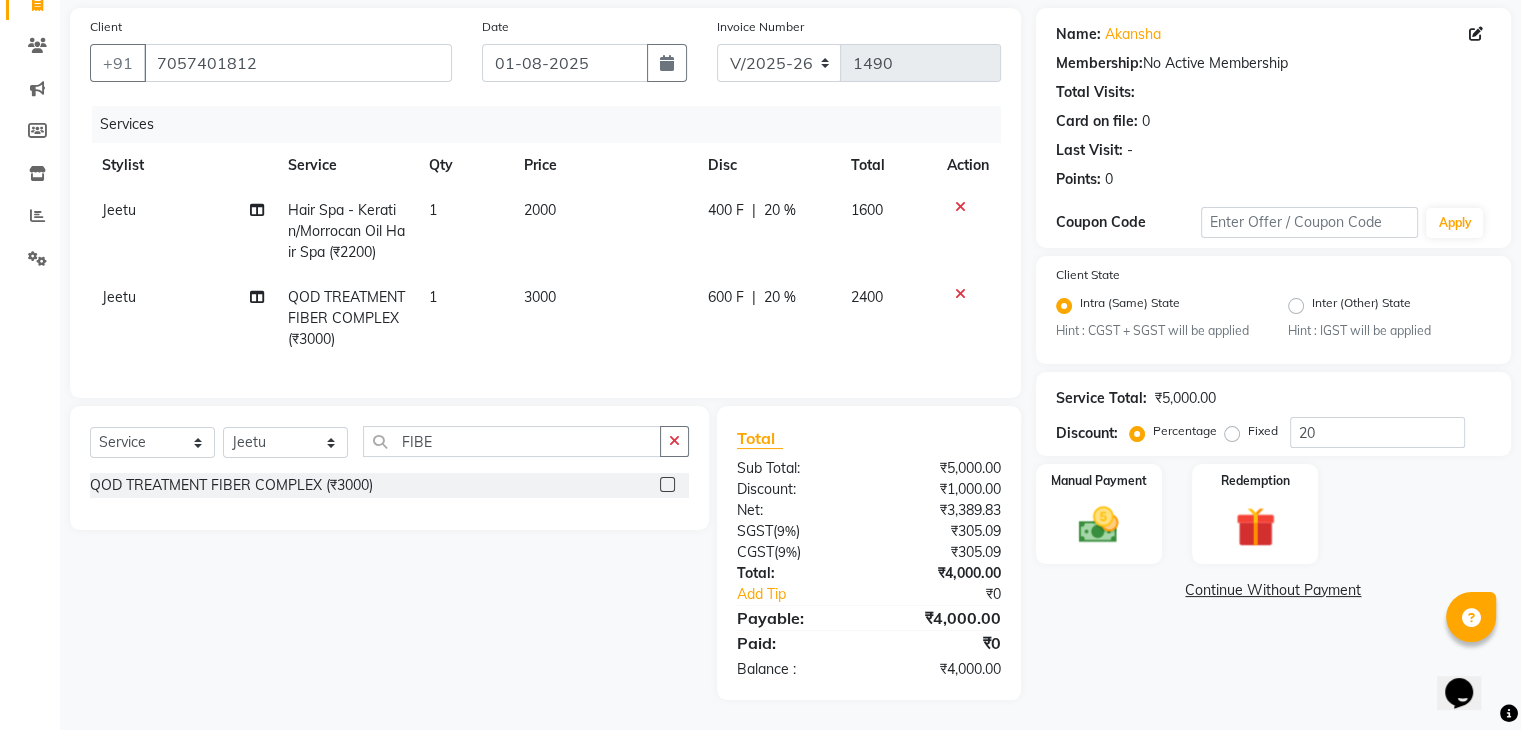 click on "3000" 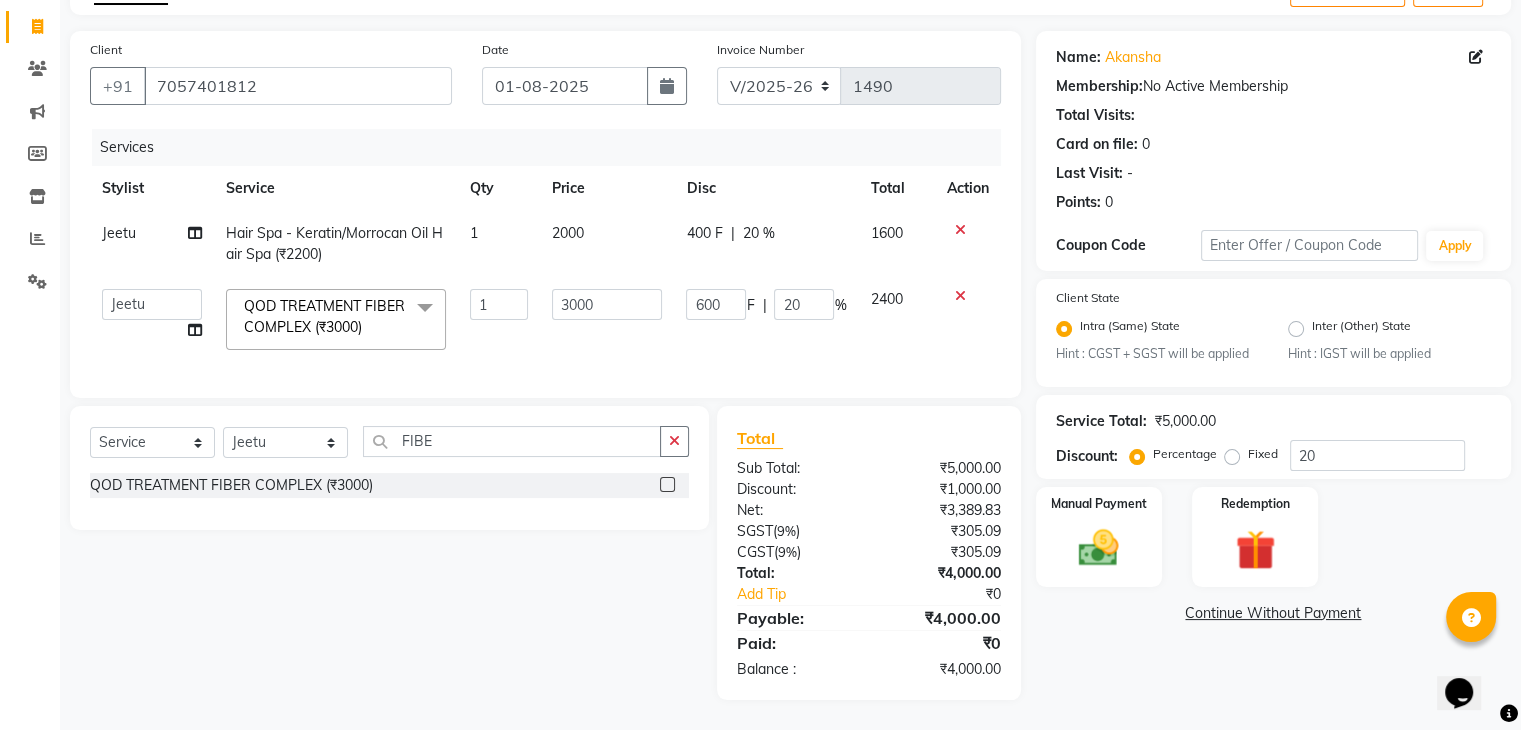 scroll, scrollTop: 134, scrollLeft: 0, axis: vertical 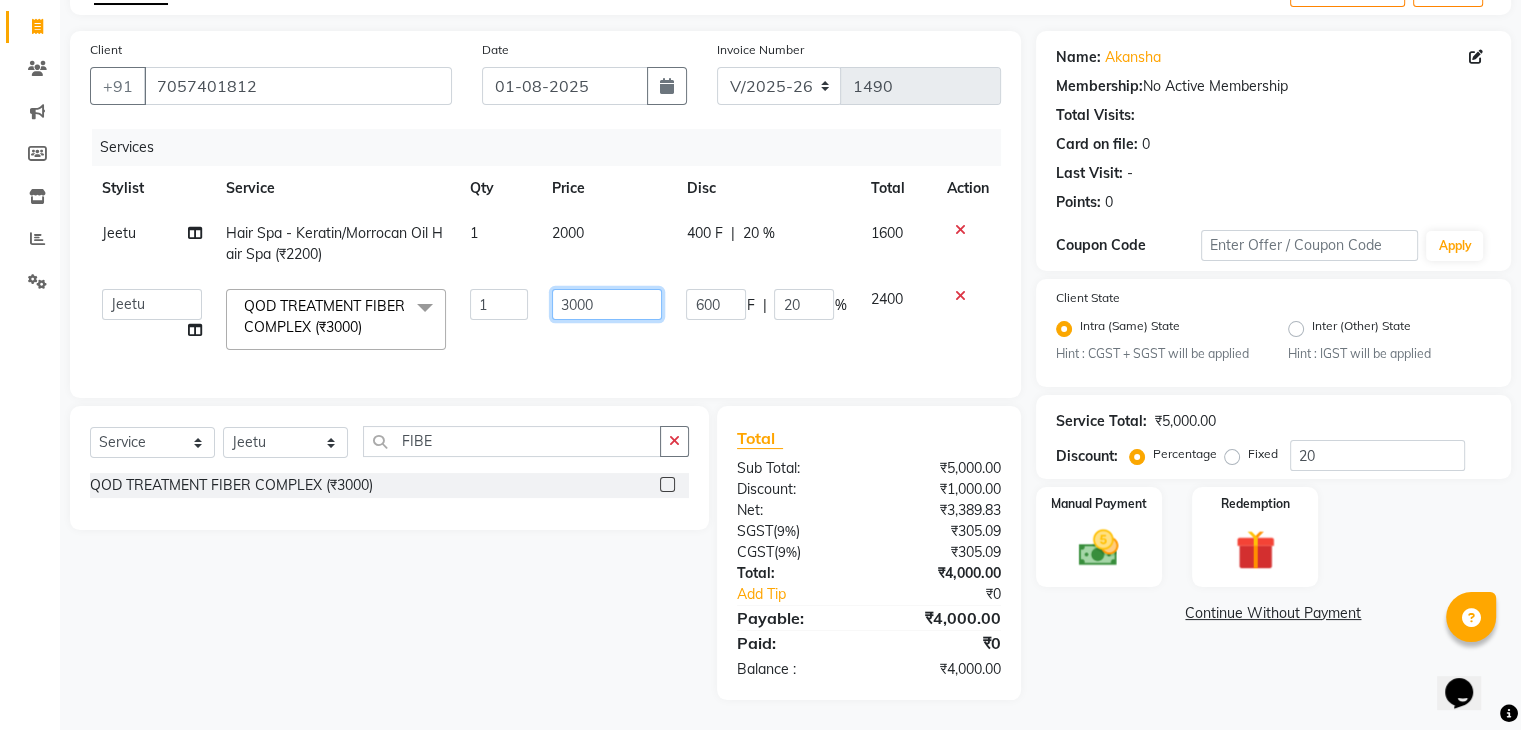 click on "3000" 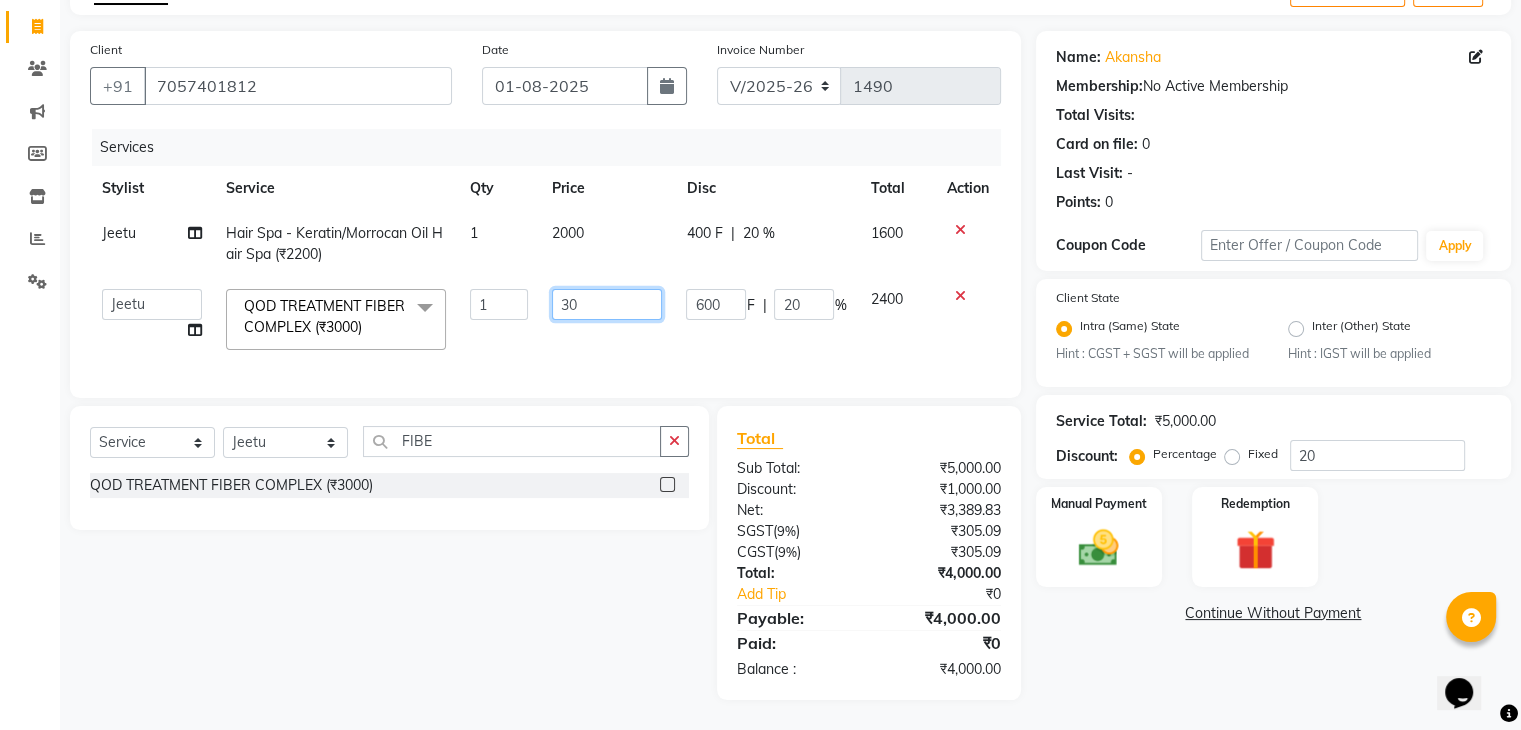type on "3" 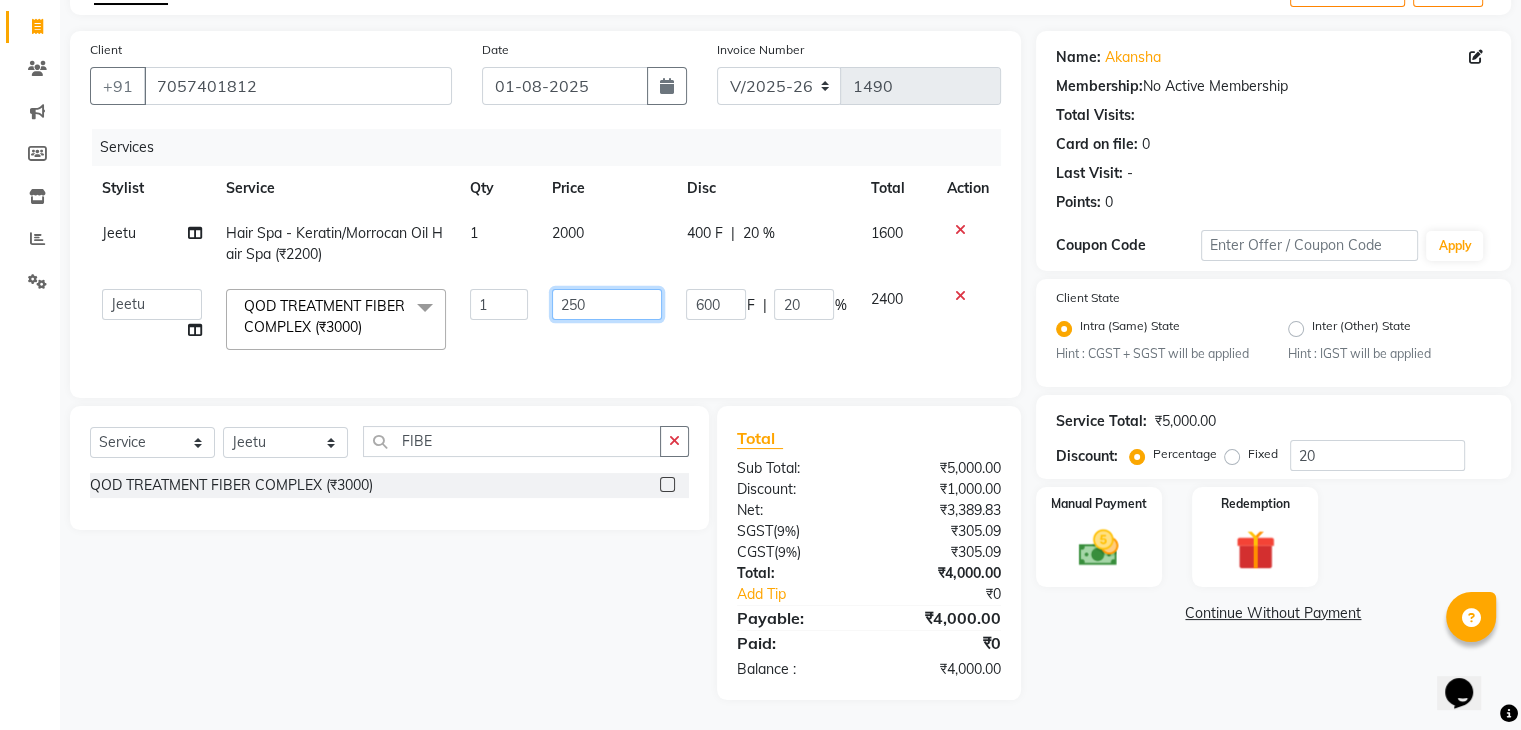type on "2500" 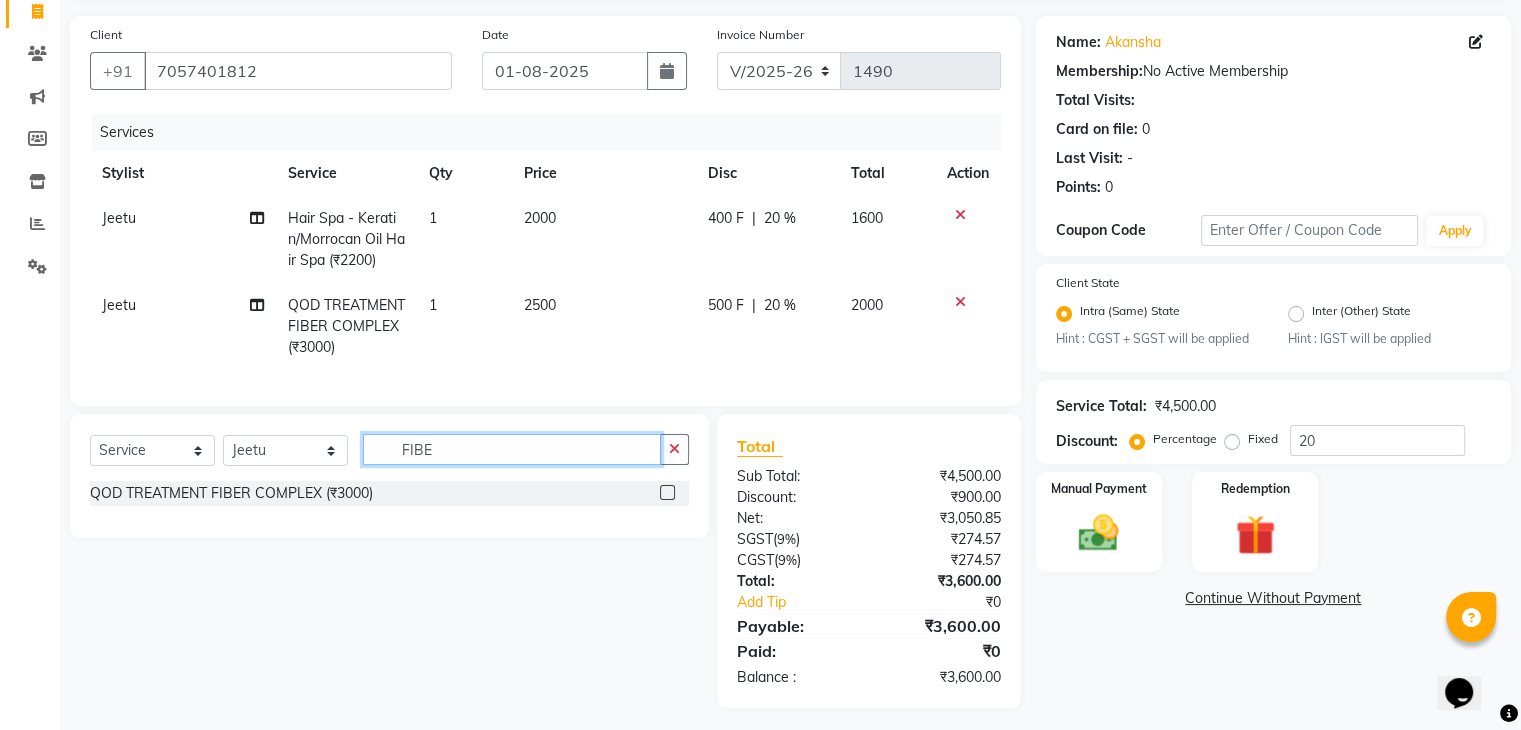 click on "Select  Service  Product  Membership  Package Voucher Prepaid Gift Card  Select Stylist Admin [NAME] [NAME] [NAME] [NAME] [NAME] [NAME] [NAME] [NAME] [NAME] FIBE QOD TREATMENT FIBER COMPLEX (₹3000)" 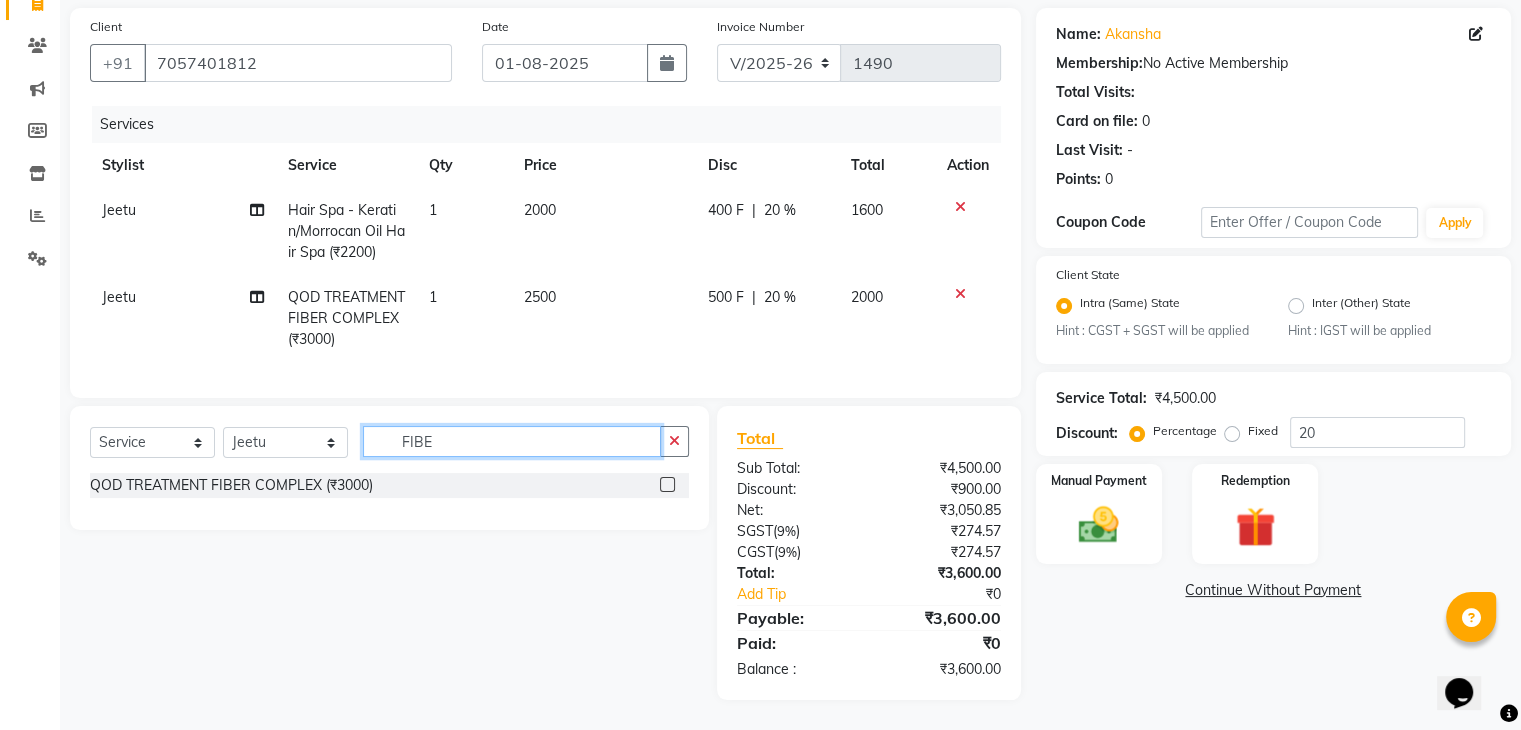 scroll, scrollTop: 157, scrollLeft: 0, axis: vertical 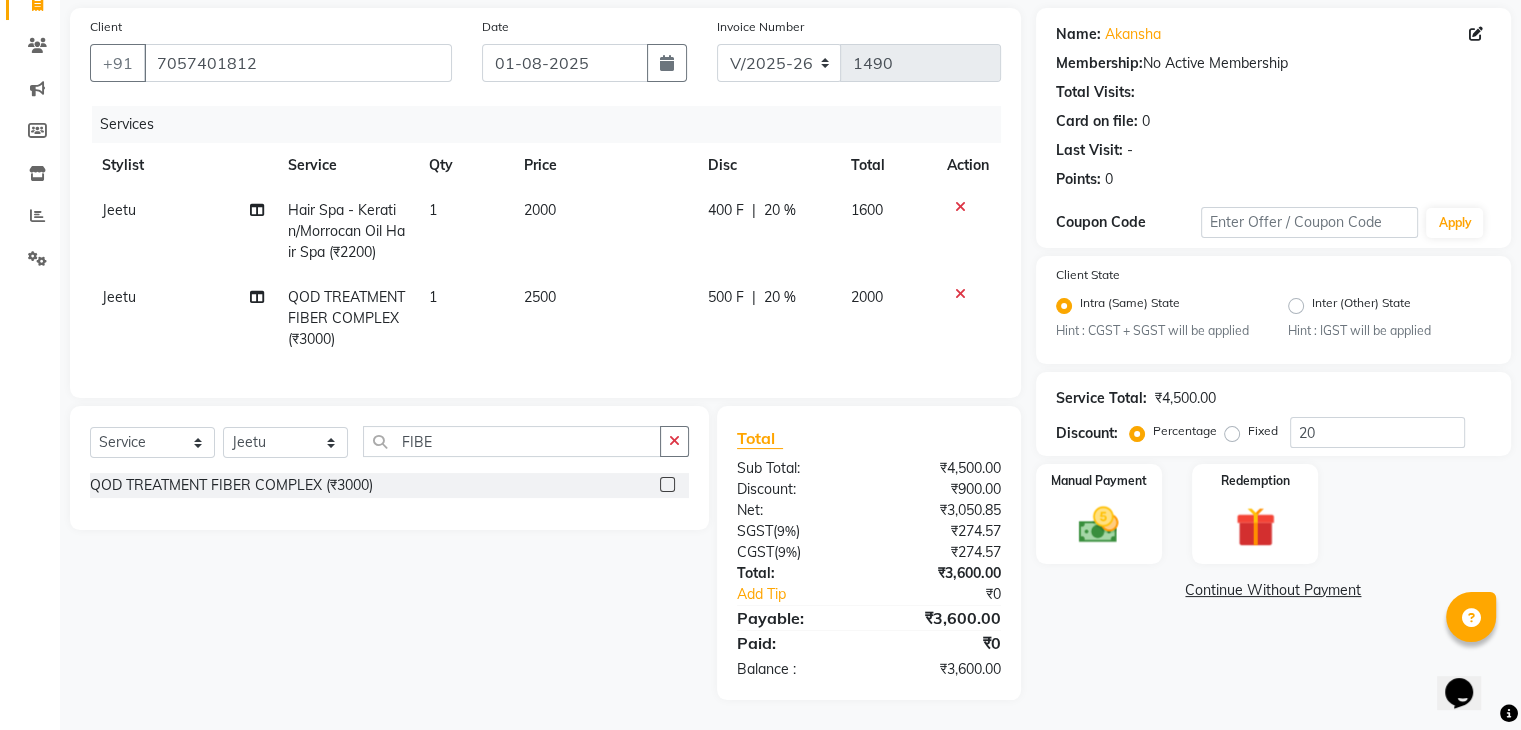 click on "2000" 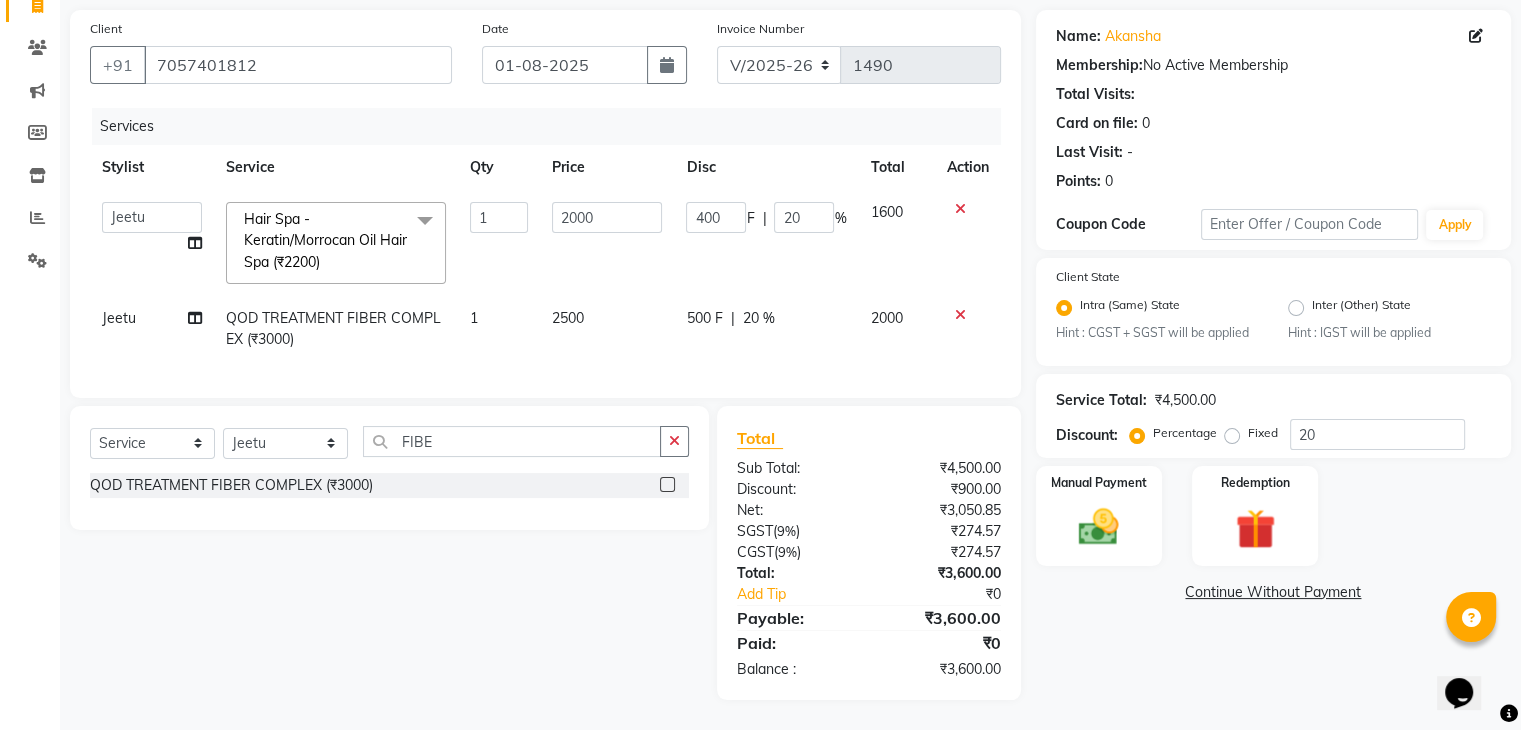 scroll, scrollTop: 156, scrollLeft: 0, axis: vertical 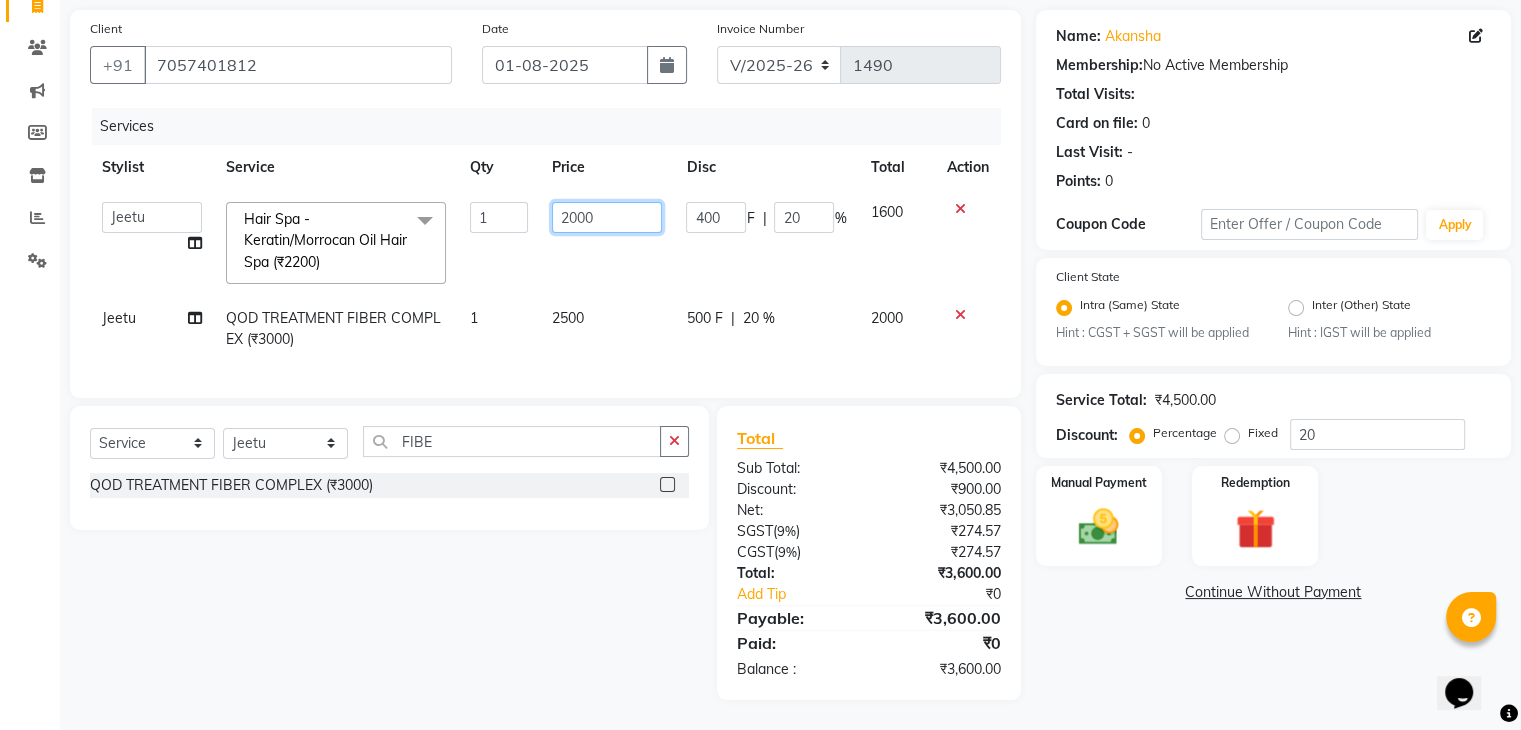 click on "2000" 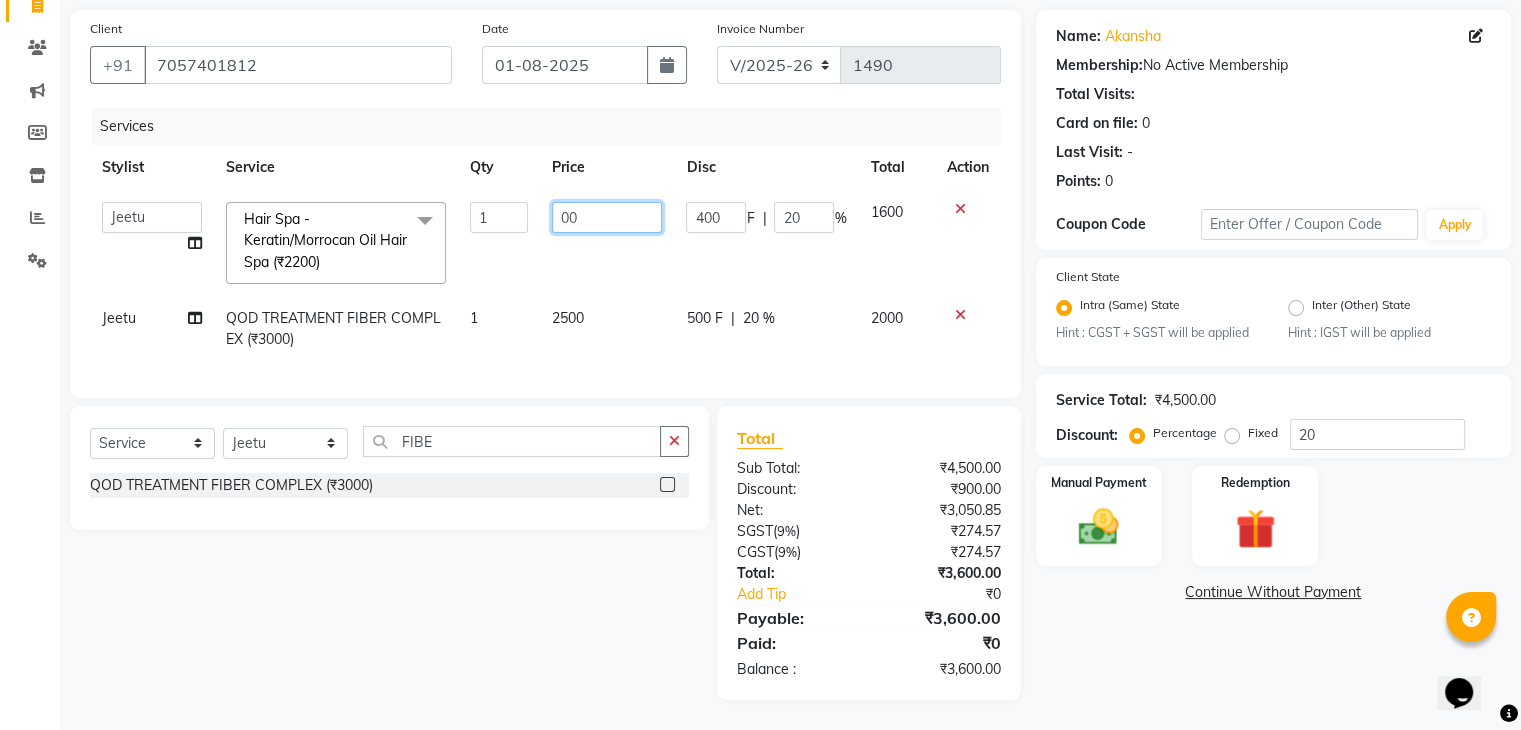 type on "100" 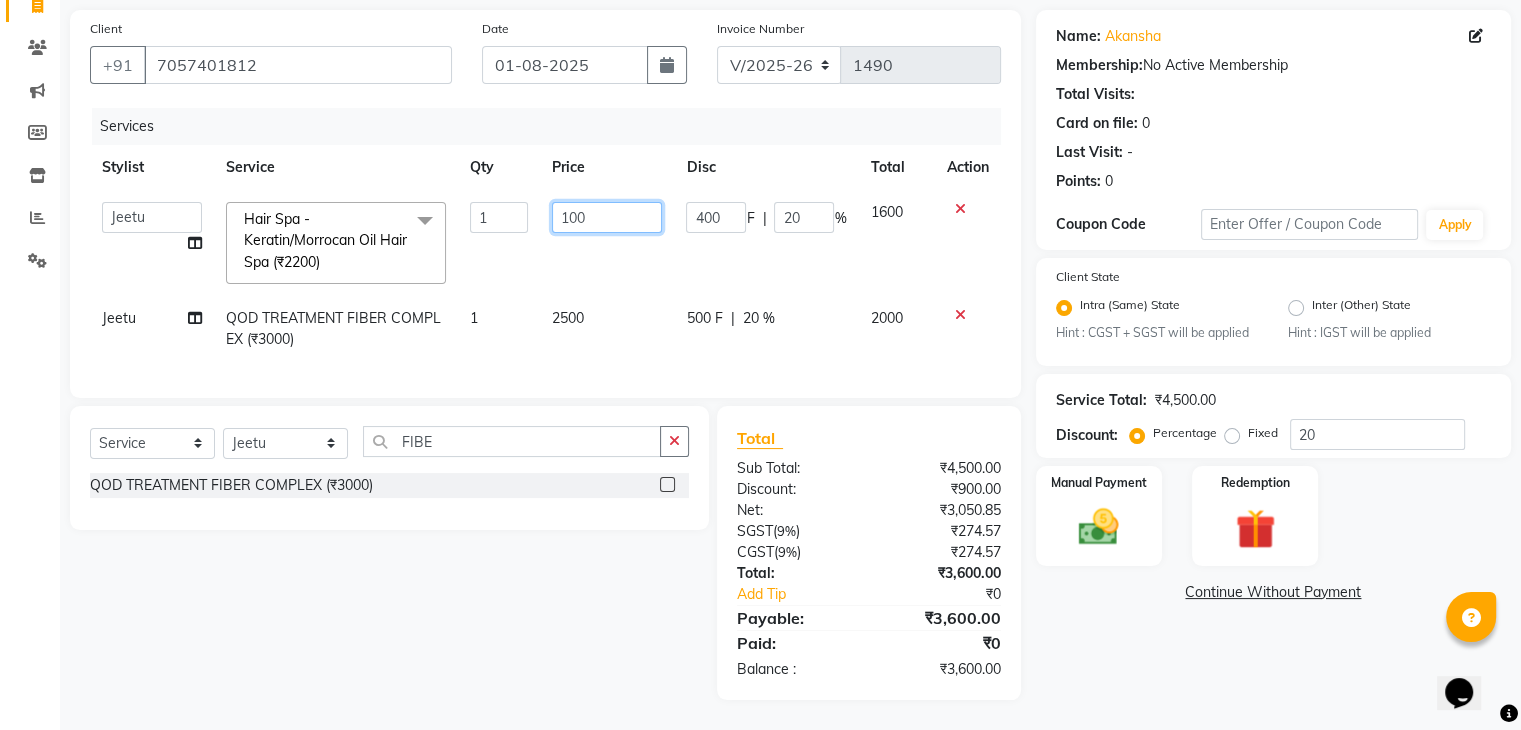 type on "1900" 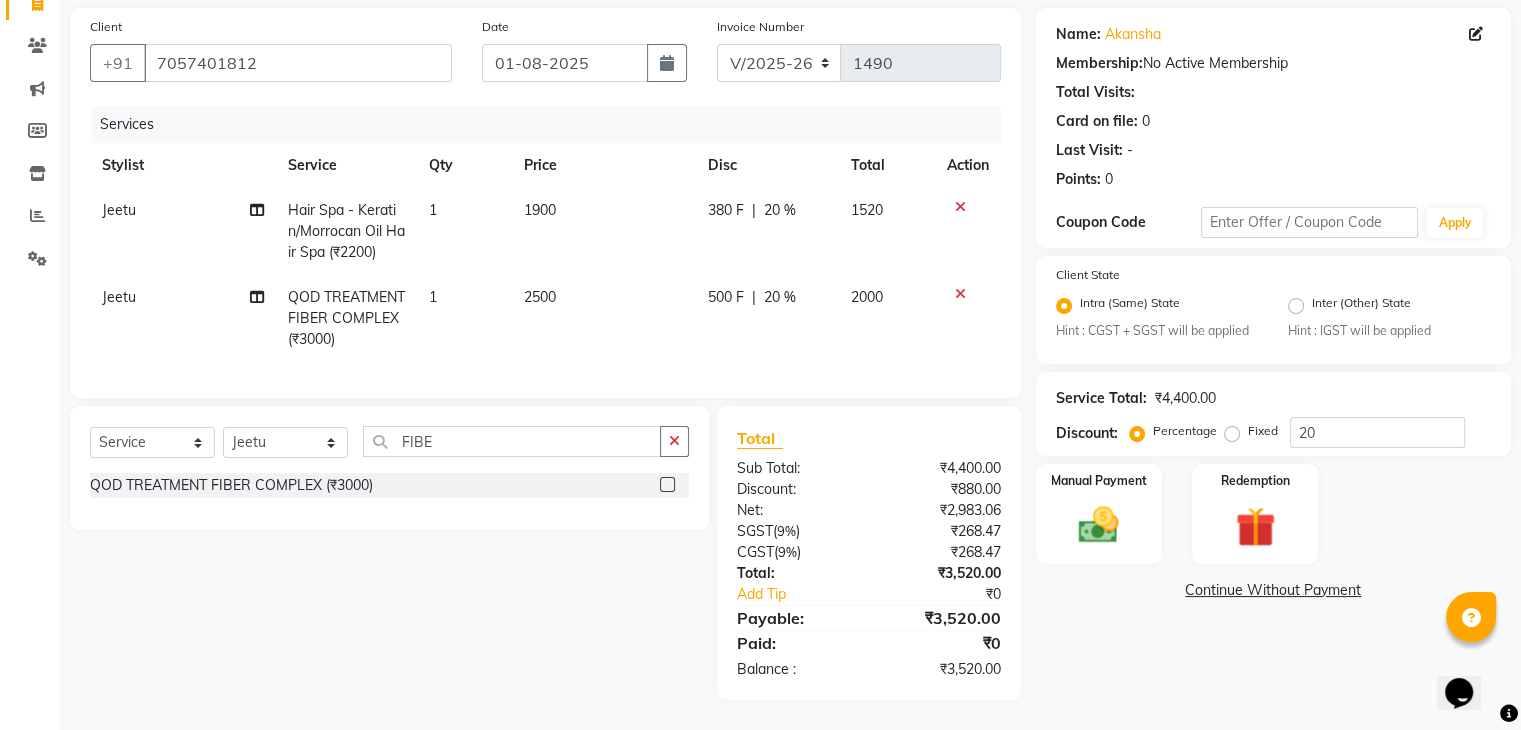 click on "Select  Service  Product  Membership  Package Voucher Prepaid Gift Card  Select Stylist Admin [NAME] [NAME] [NAME] [NAME] [NAME] [NAME] [NAME] [NAME] [NAME] FIBE QOD TREATMENT FIBER COMPLEX (₹3000)" 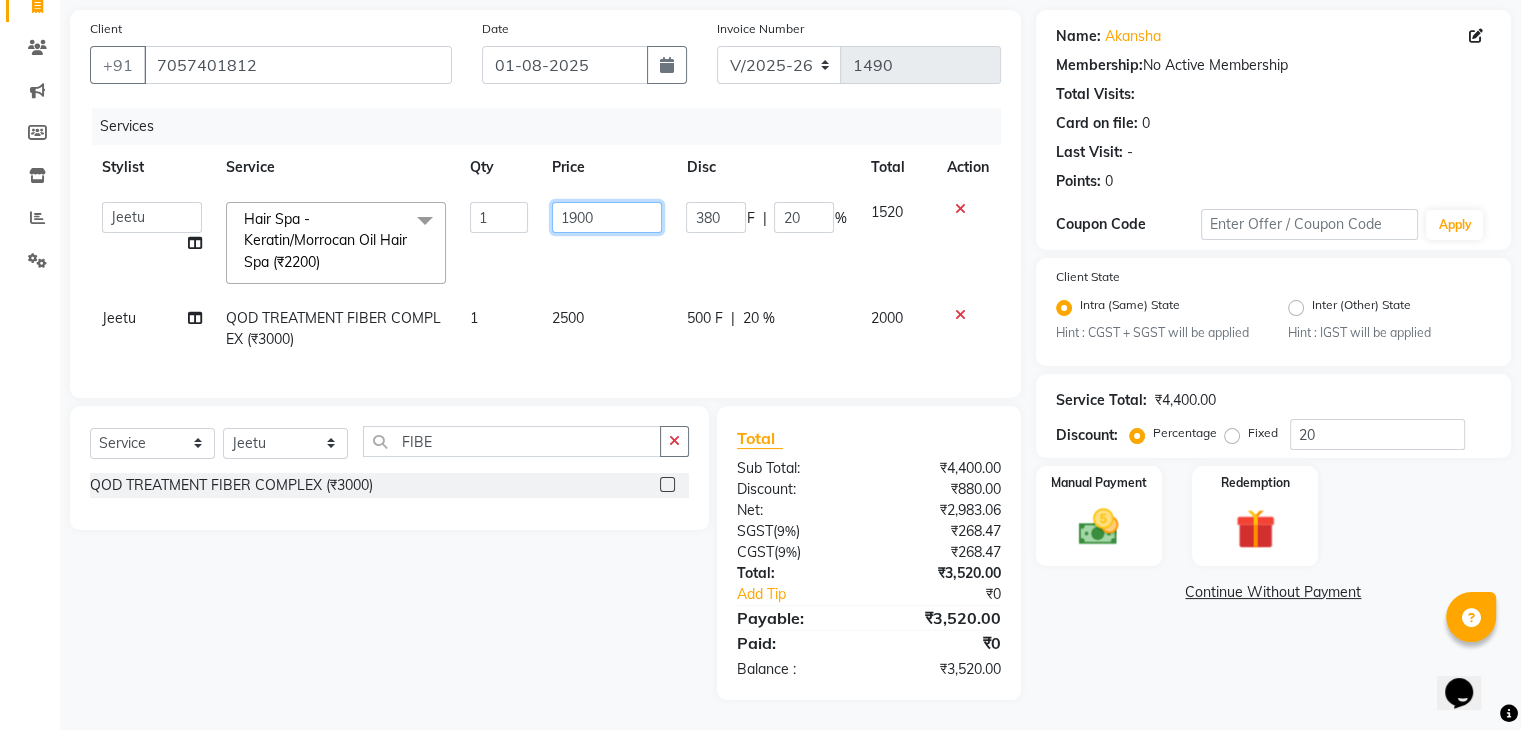 click on "1900" 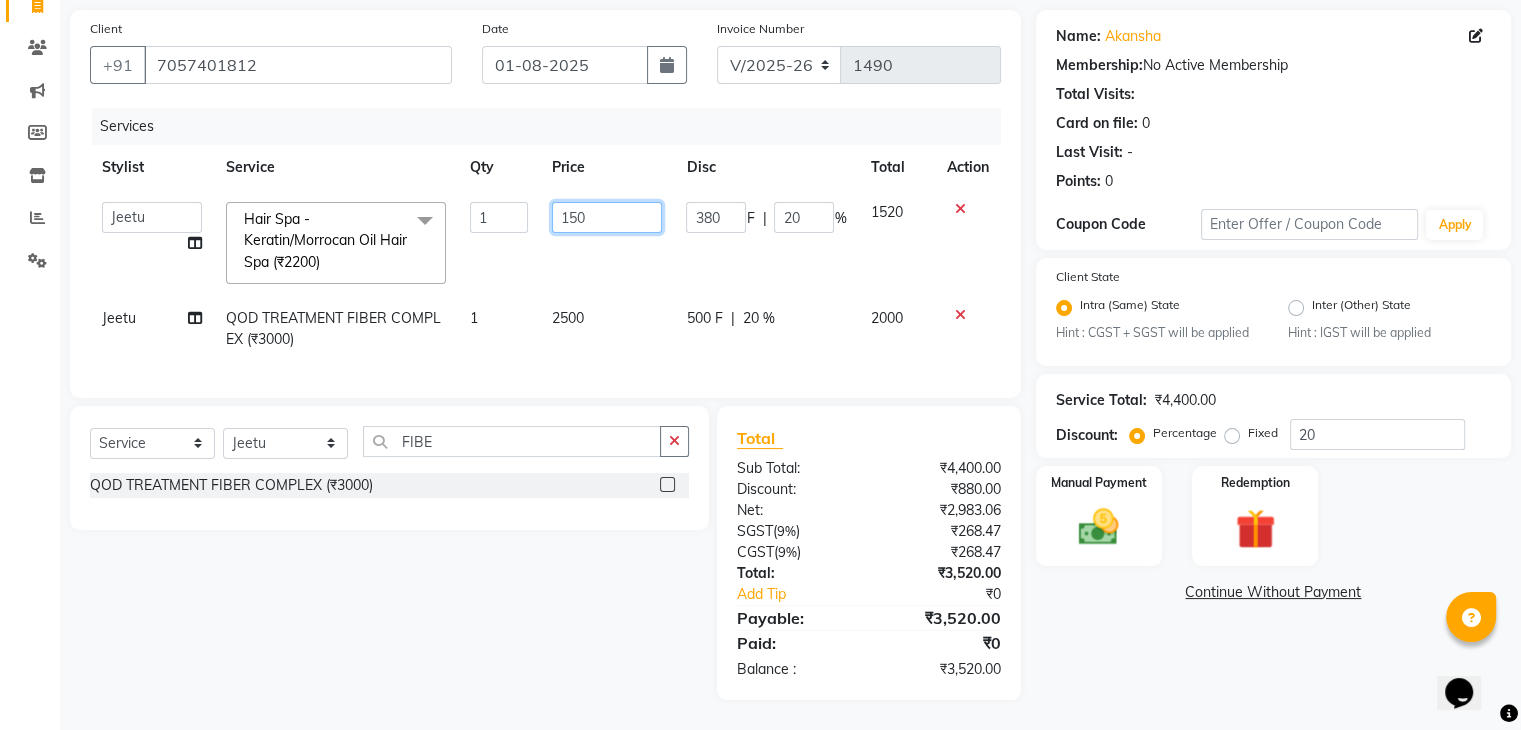 type on "1500" 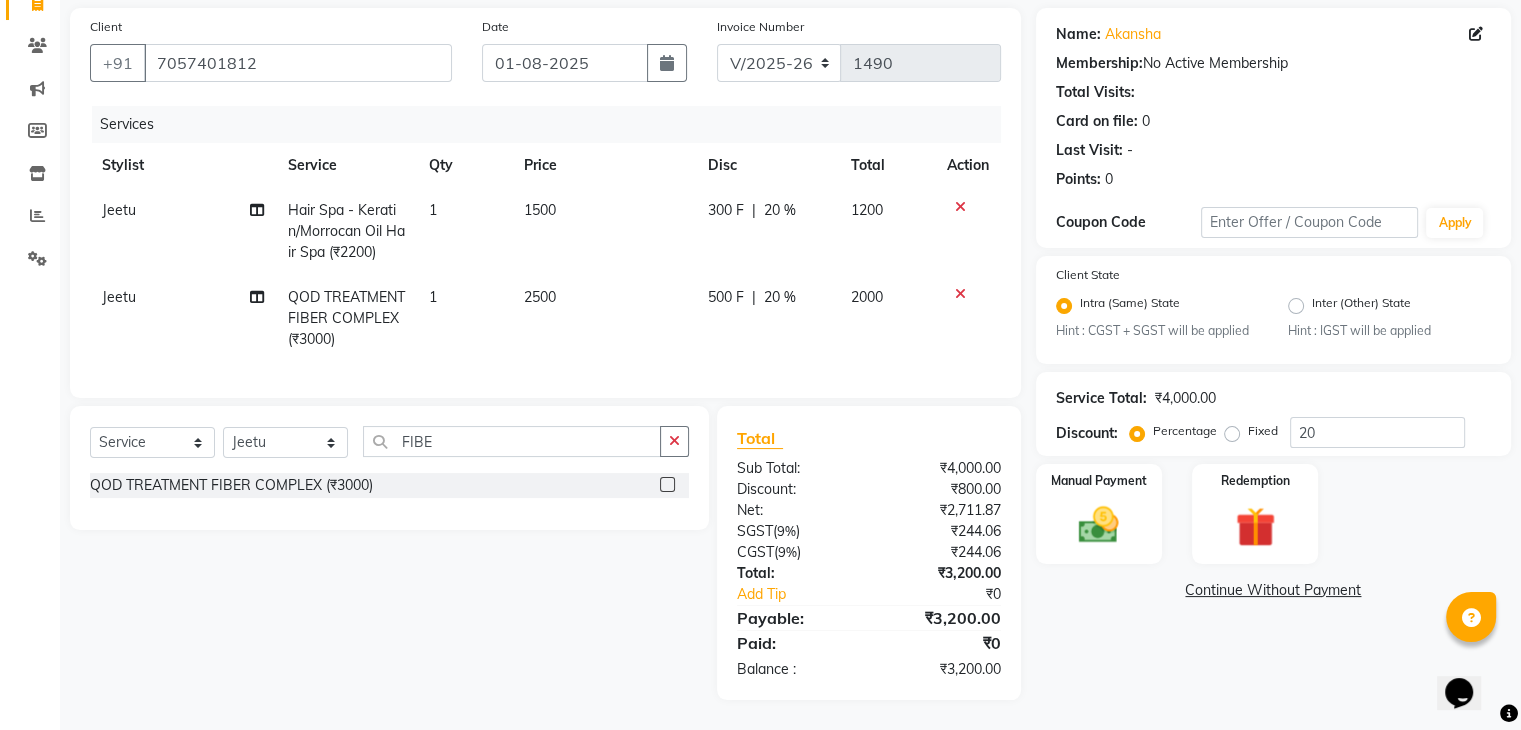 click on "2500" 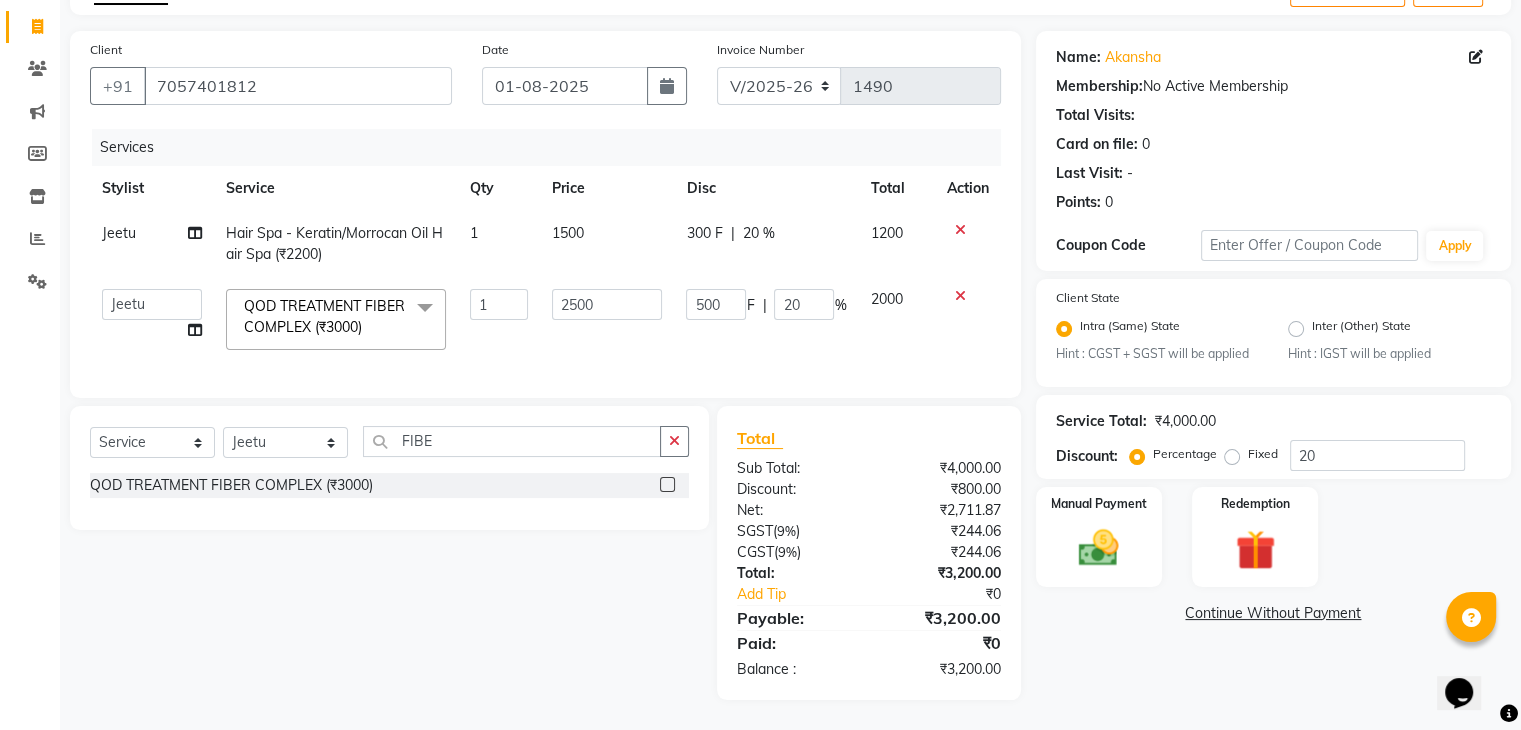scroll, scrollTop: 134, scrollLeft: 0, axis: vertical 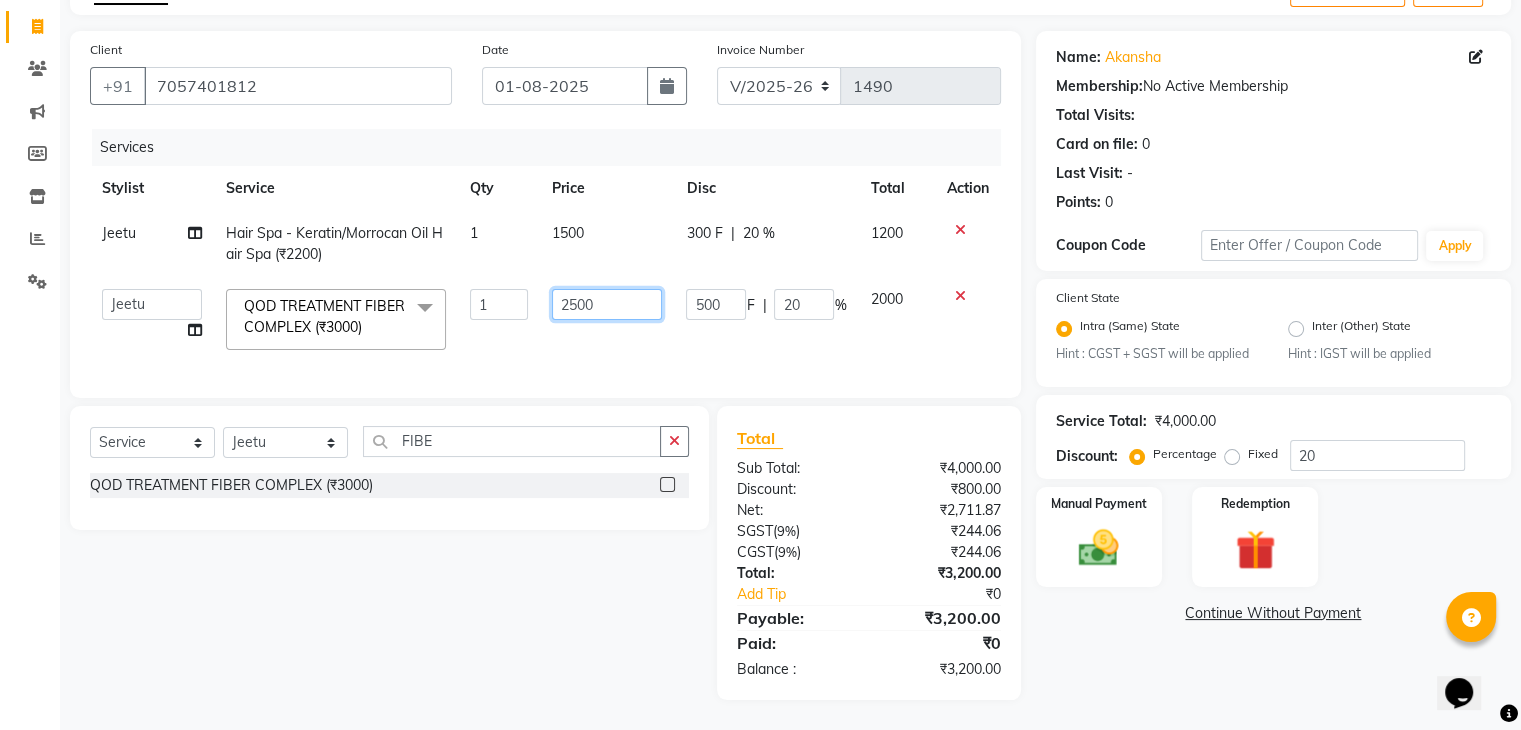 click on "2500" 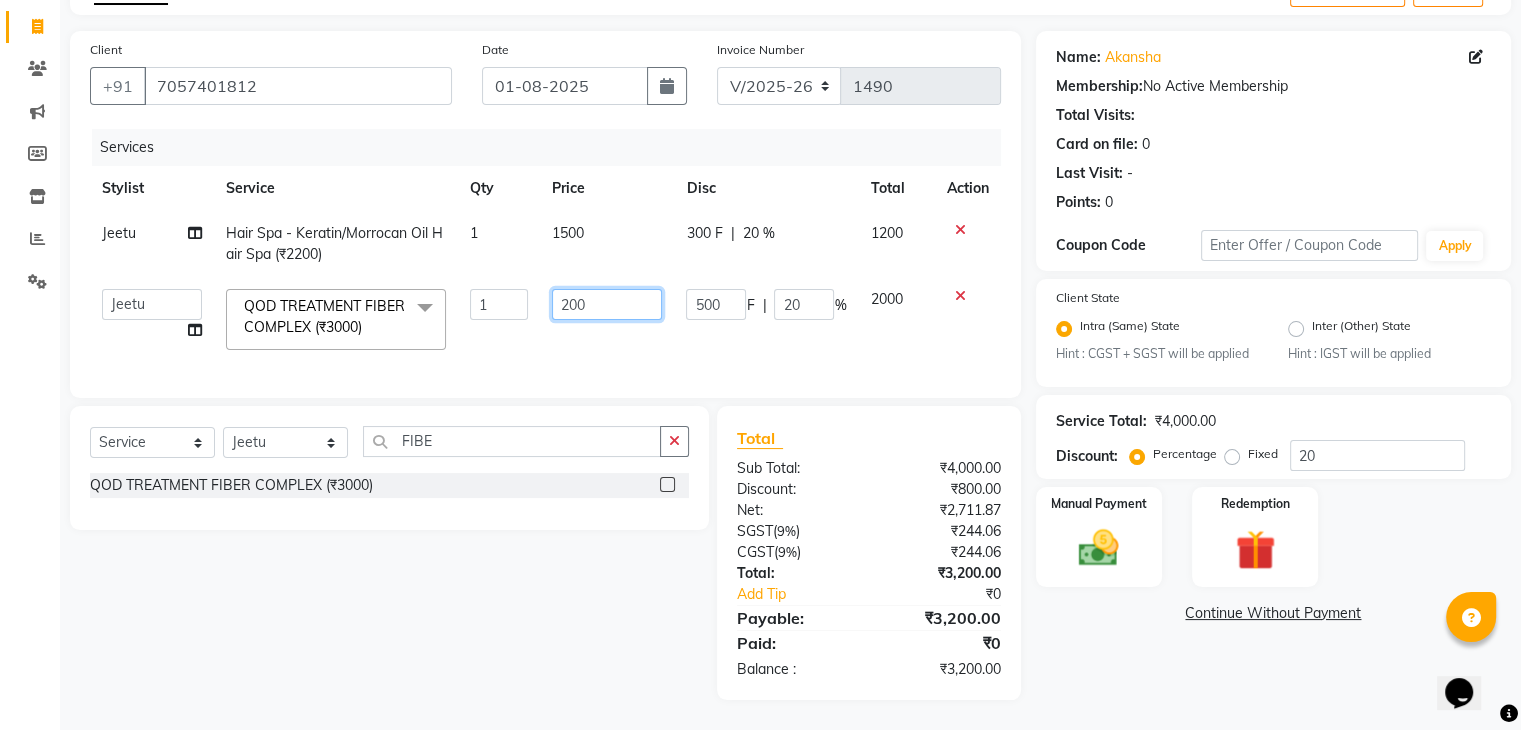 type on "2000" 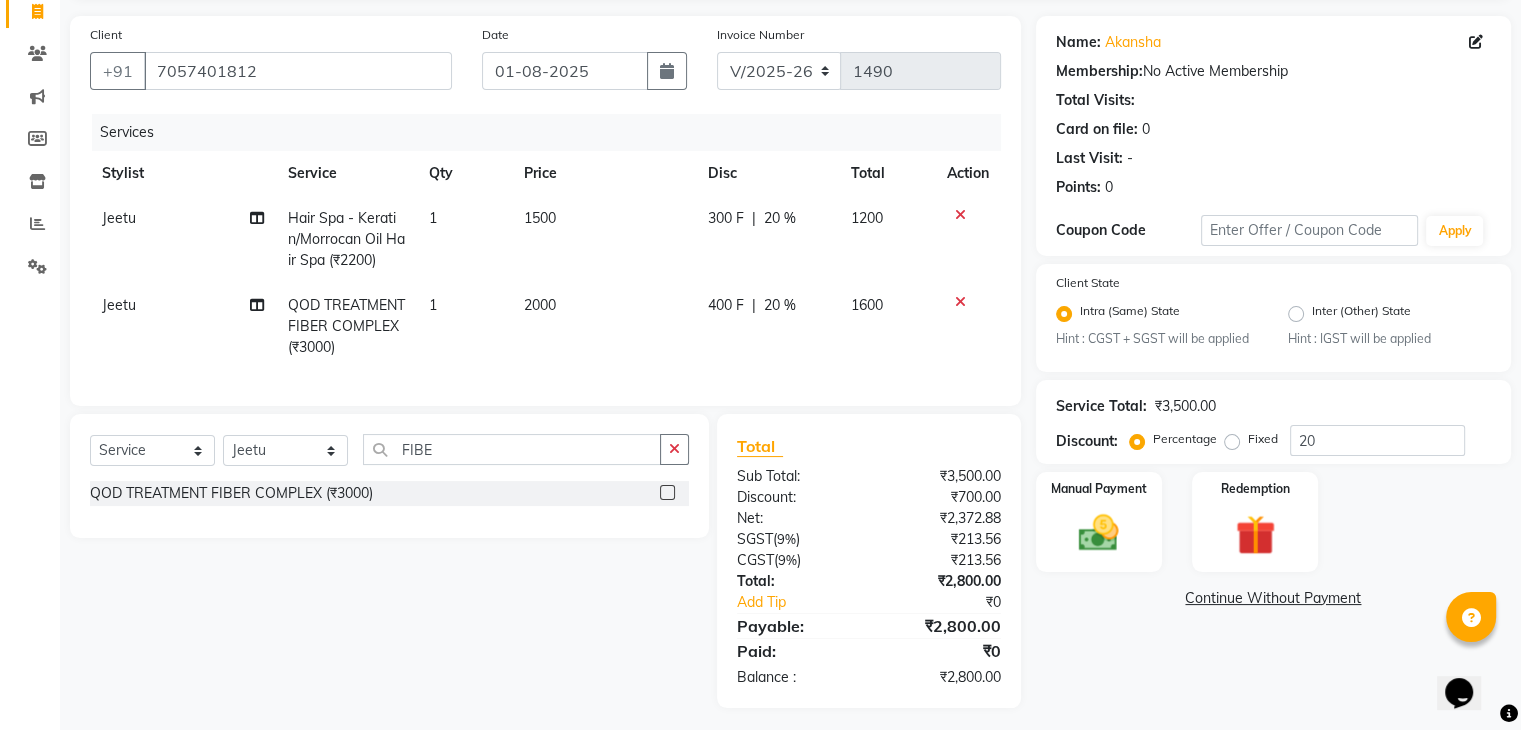 click on "Client +[COUNTRY] [PHONE] Date [DATE] Invoice Number V/2025 V/2025-26 1490 Services Stylist Service Qty Price Disc Total Action Jeetu Hair Spa - Keratin/Morrocan Oil Hair Spa (₹2200) 1 1500 300 F | 20 % 1200 Jeetu QOD TREATMENT FIBER COMPLEX (₹3000) 1 2000 400 F | 20 % 1600" 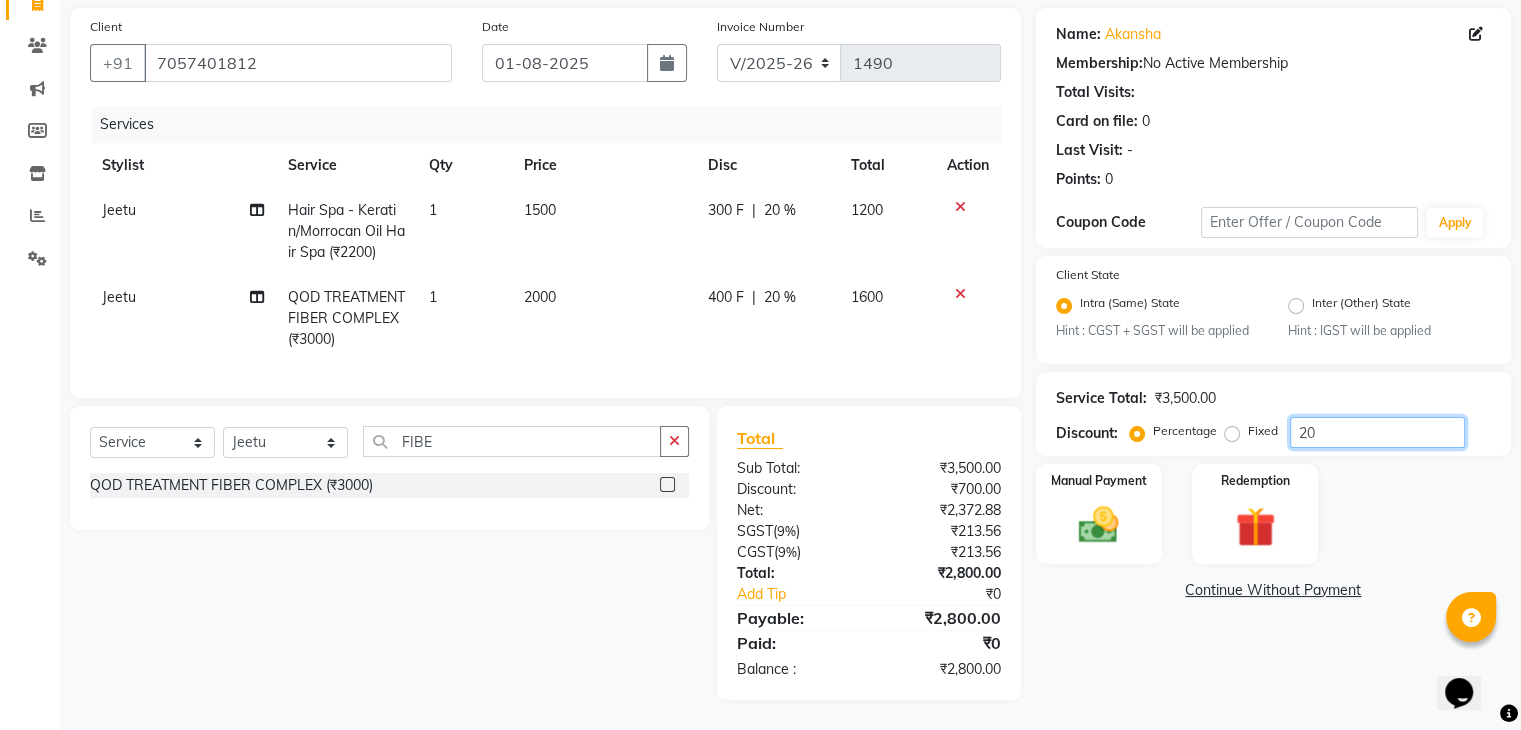 click on "20" 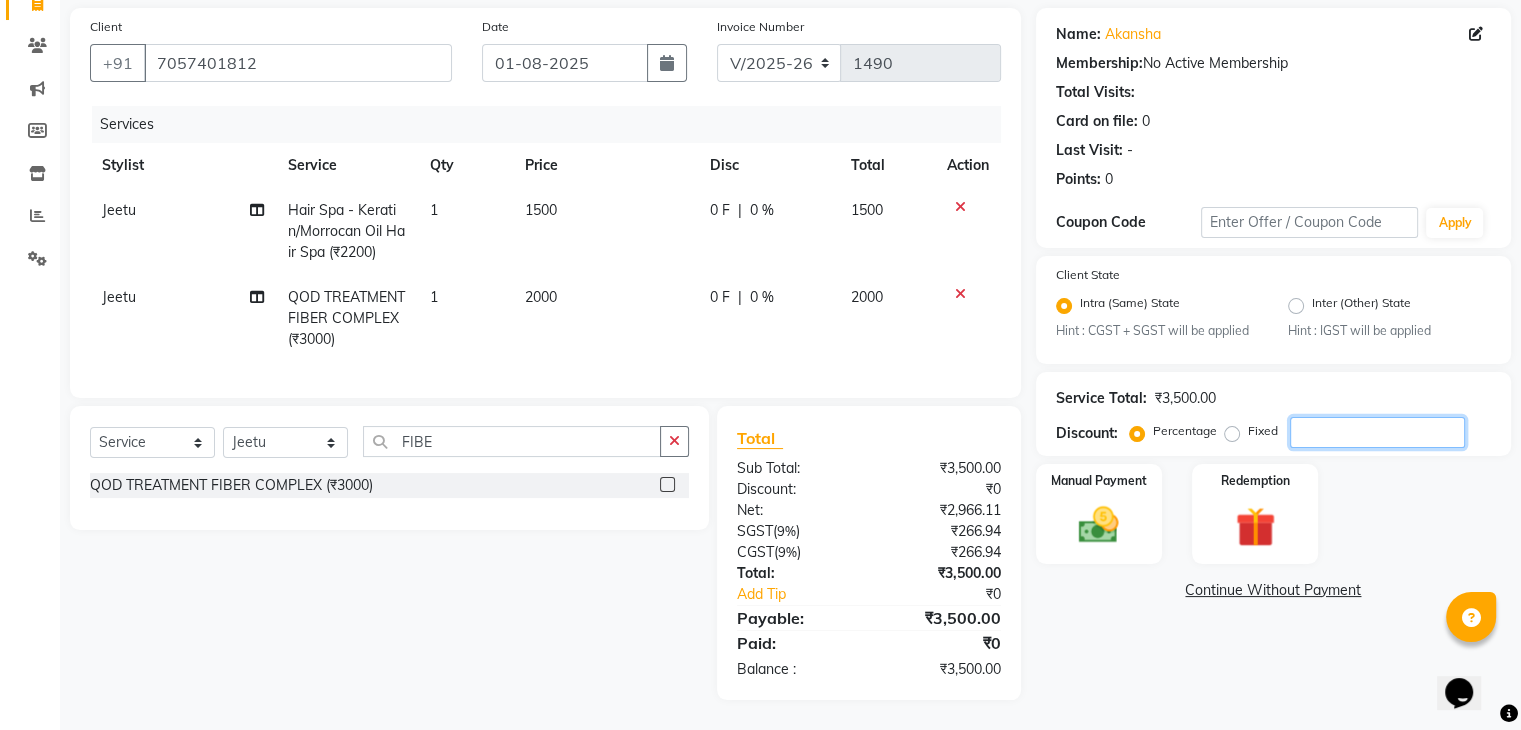 type 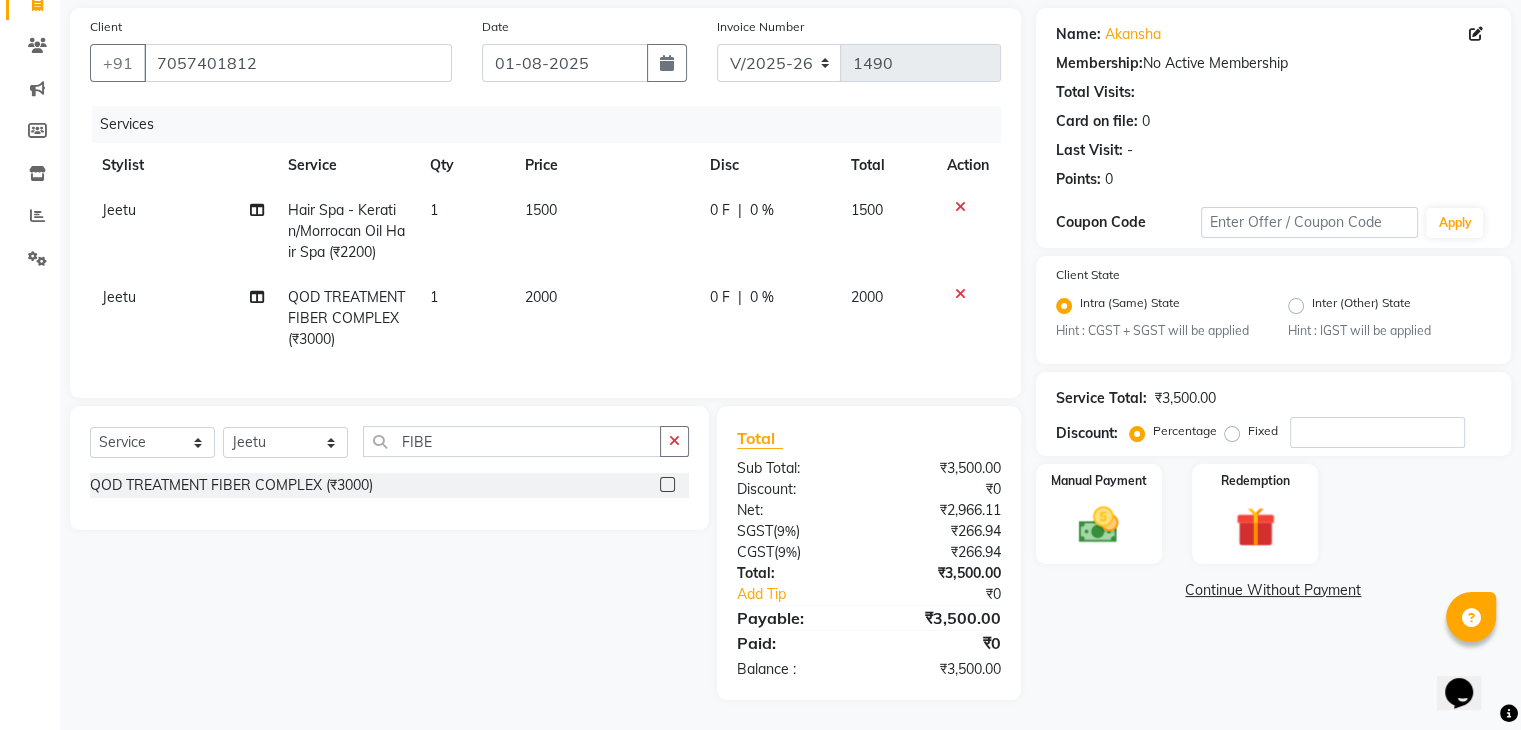 click on "Balance   :" 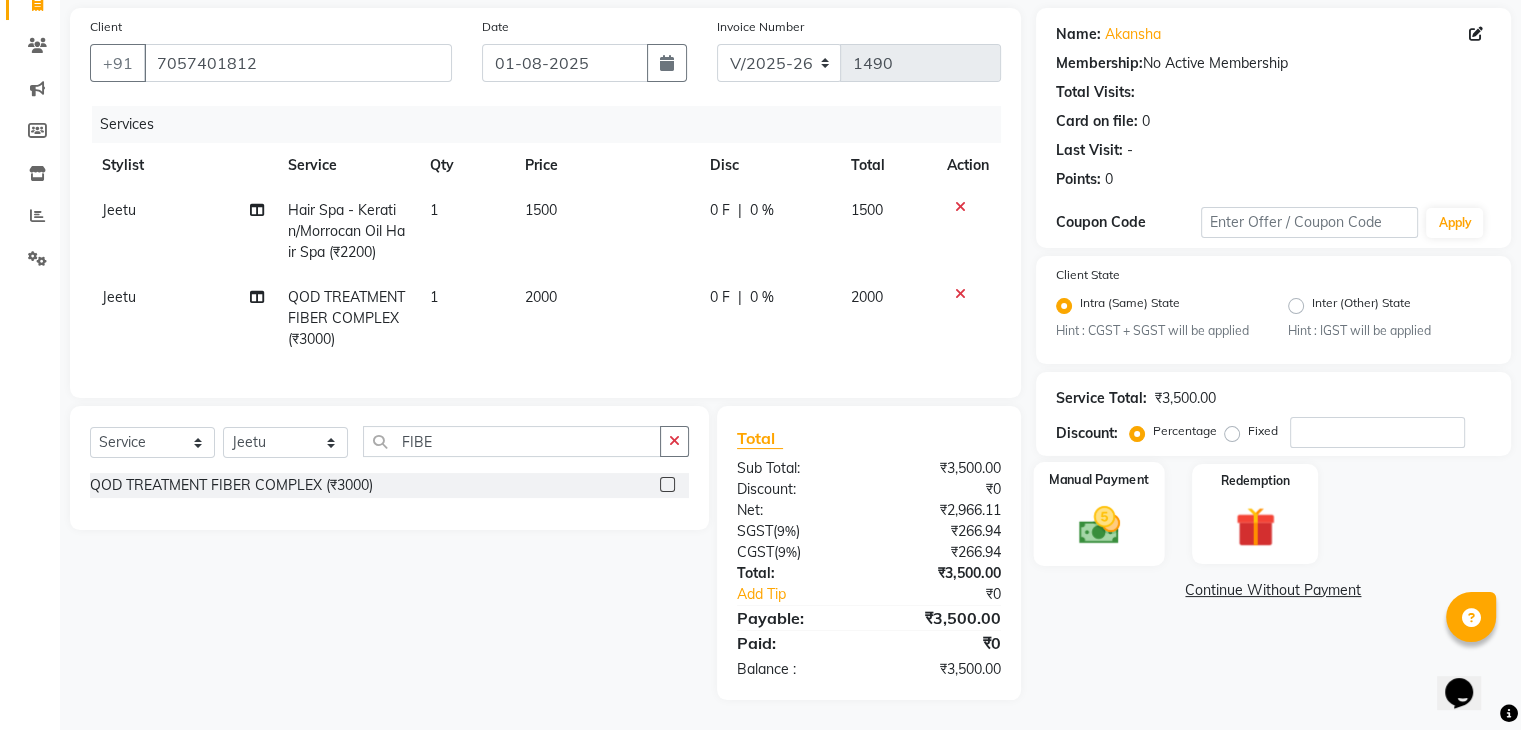 click 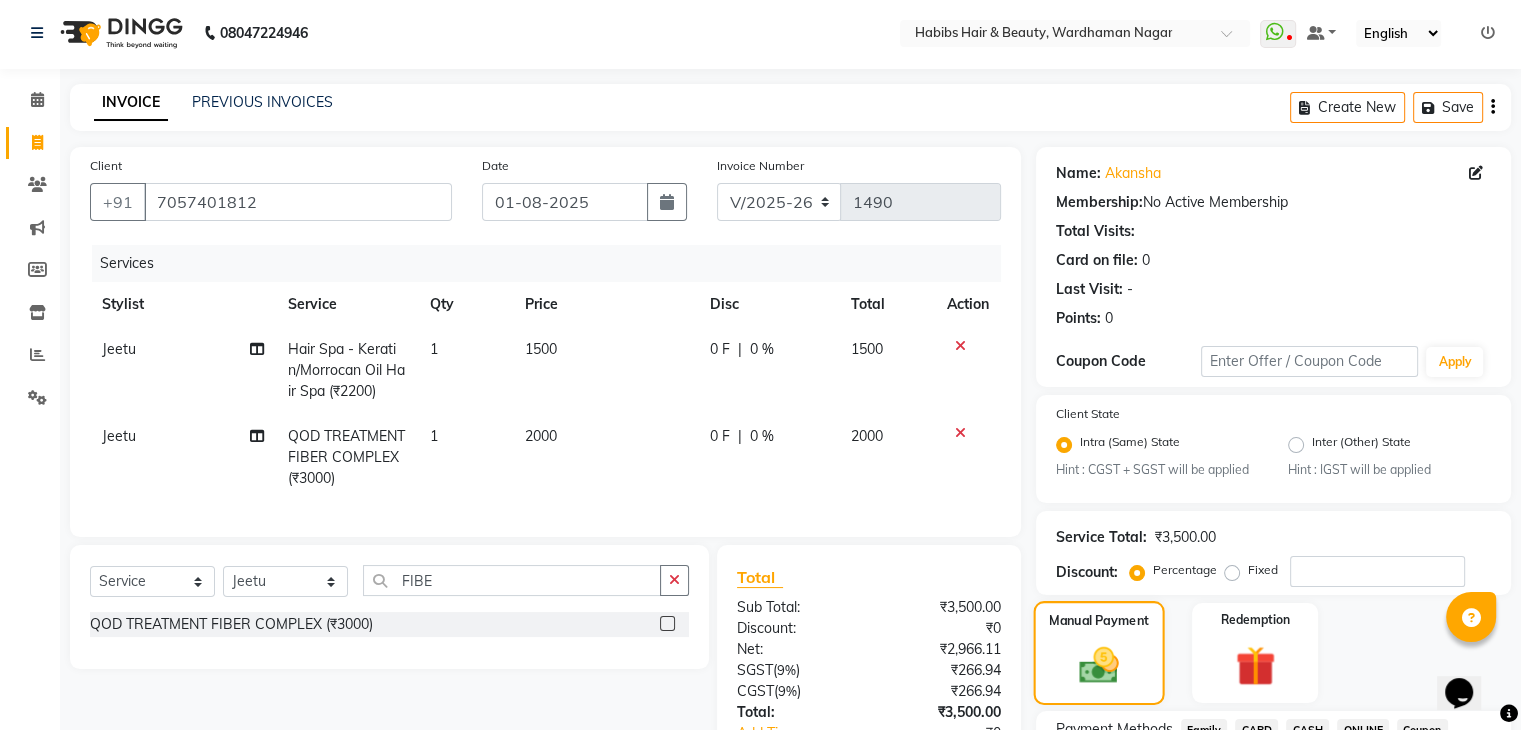 scroll, scrollTop: 177, scrollLeft: 0, axis: vertical 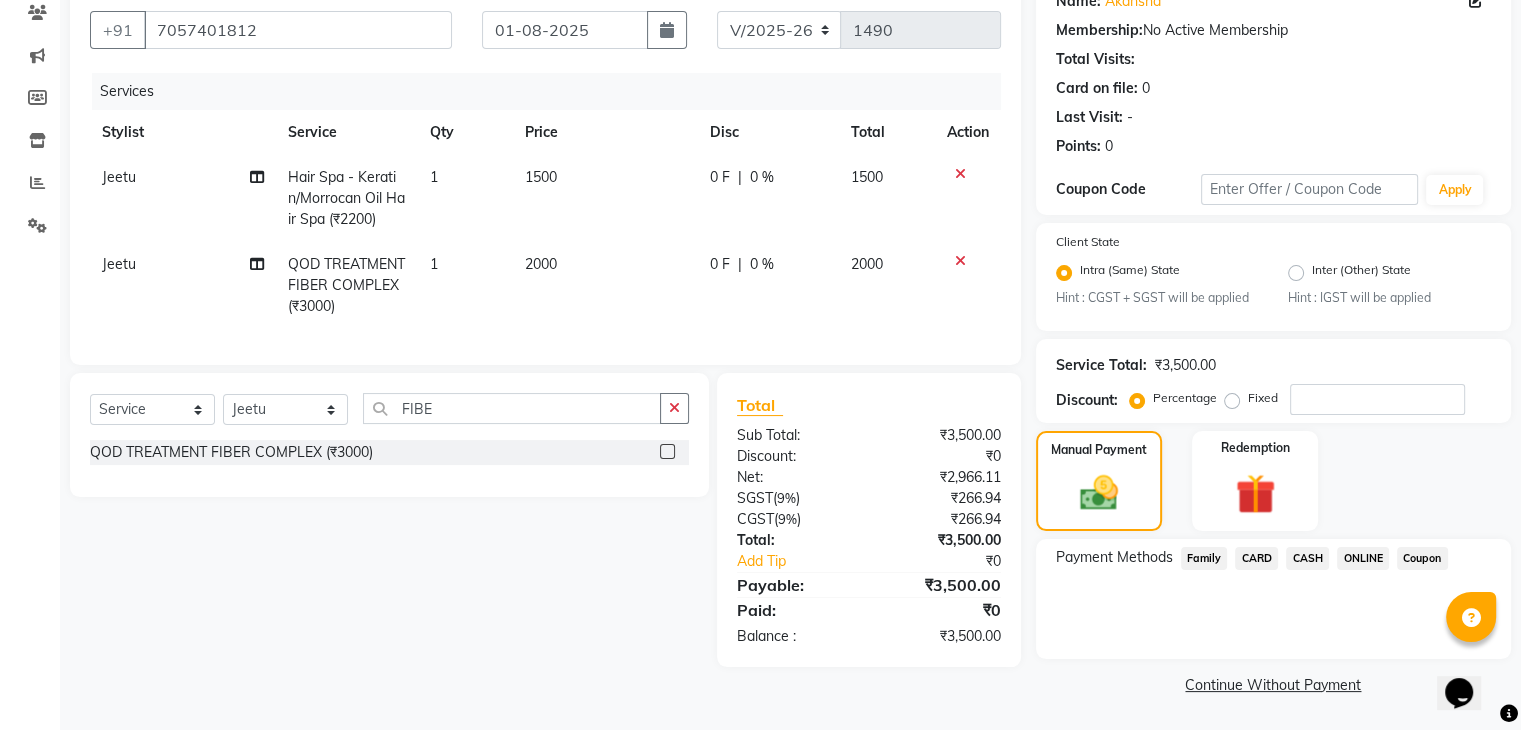 click on "CASH" 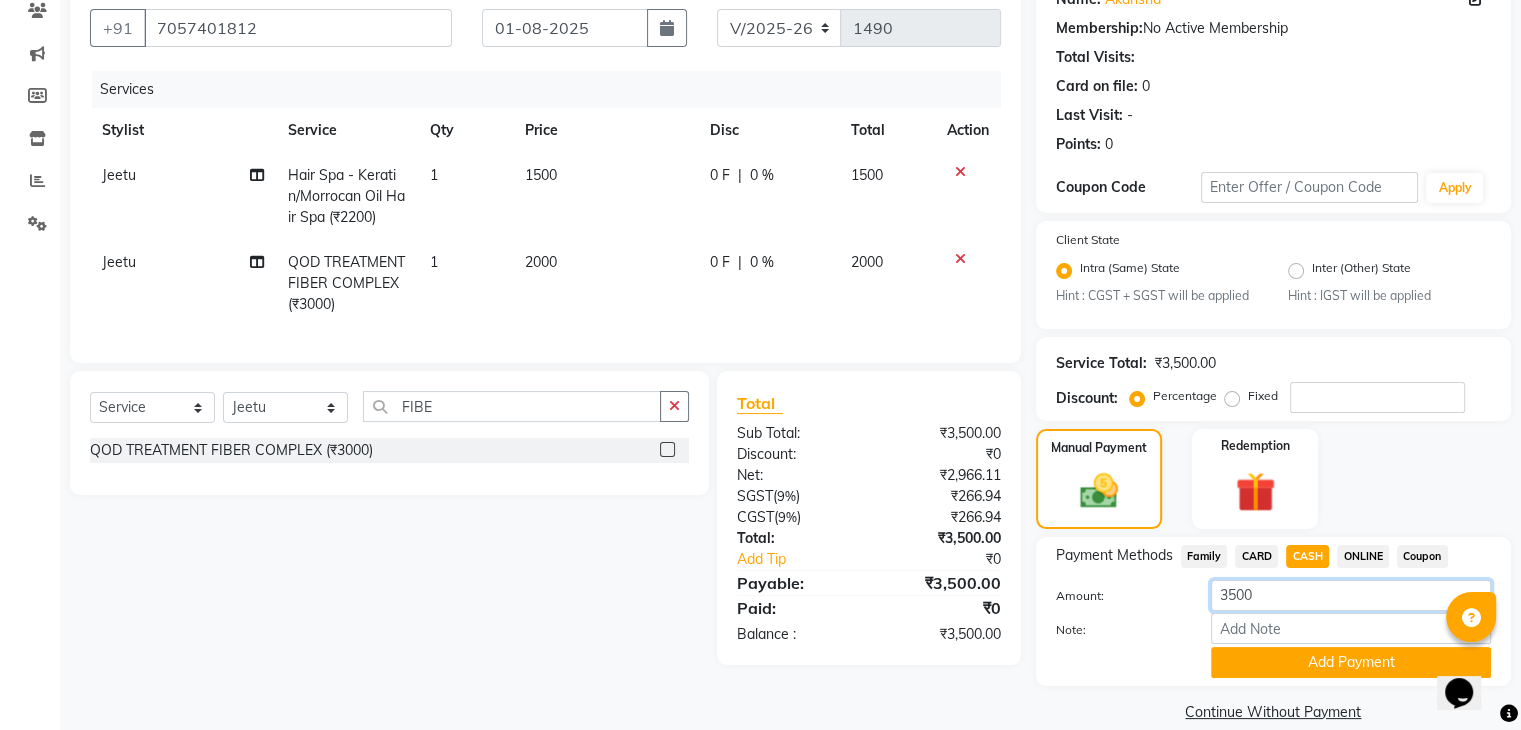 click on "3500" 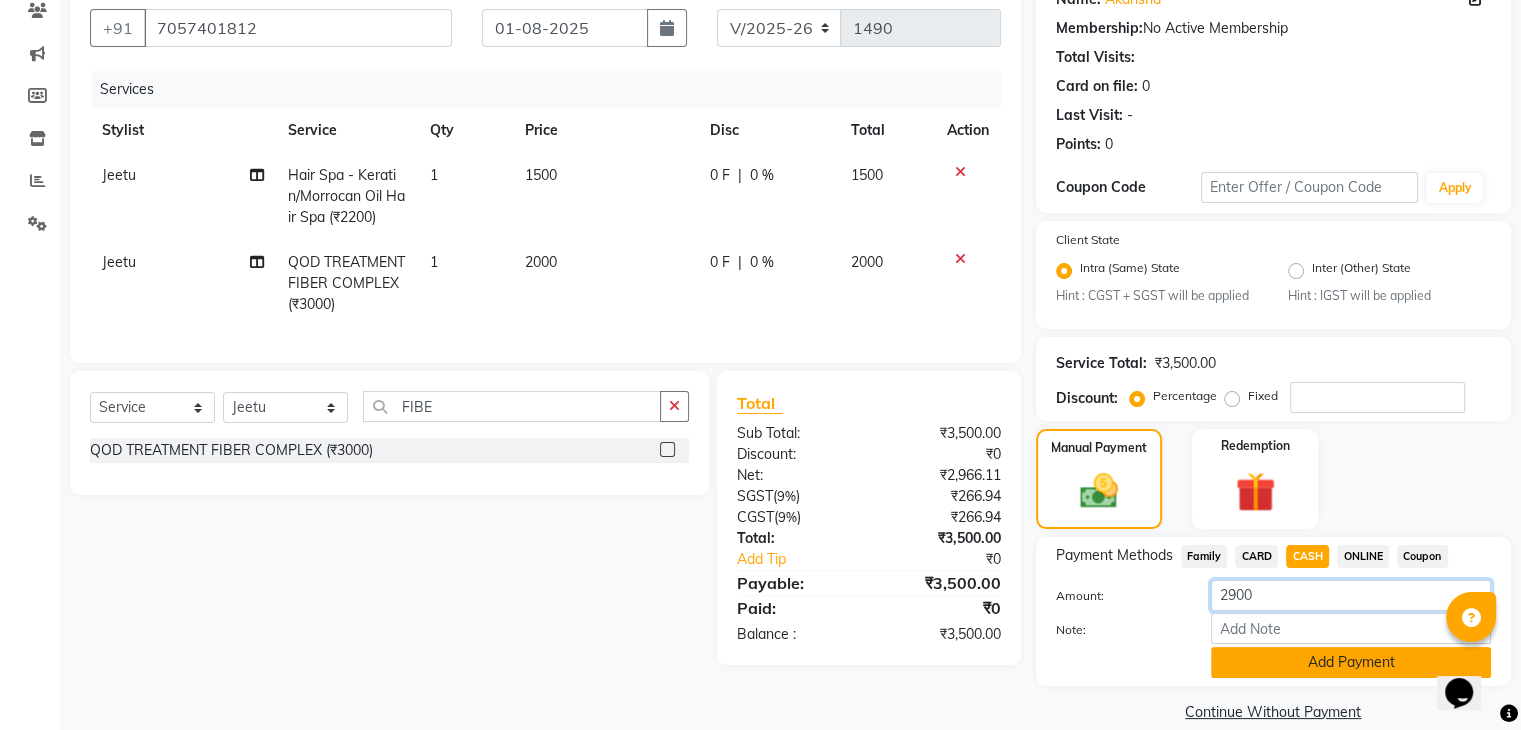 type on "2900" 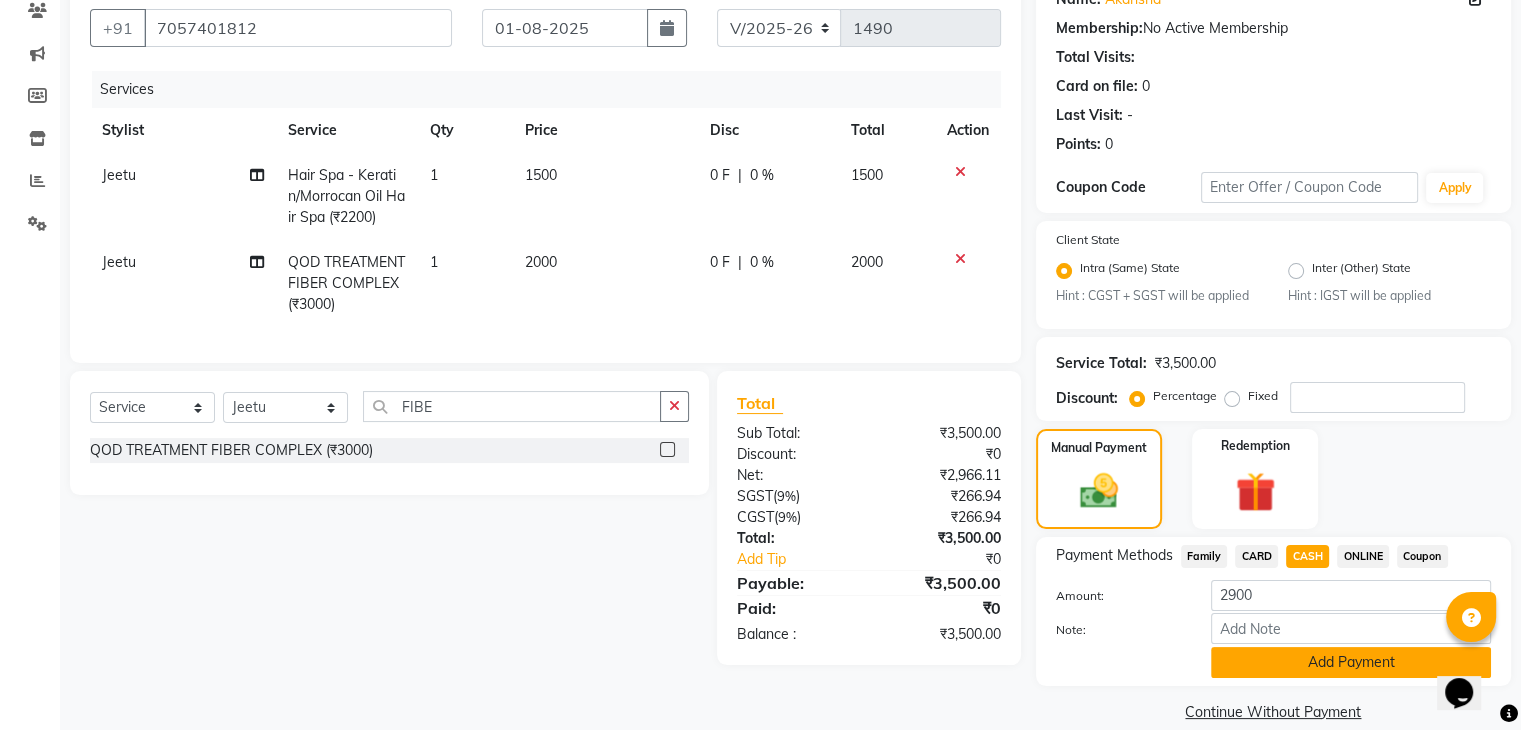 click on "Add Payment" 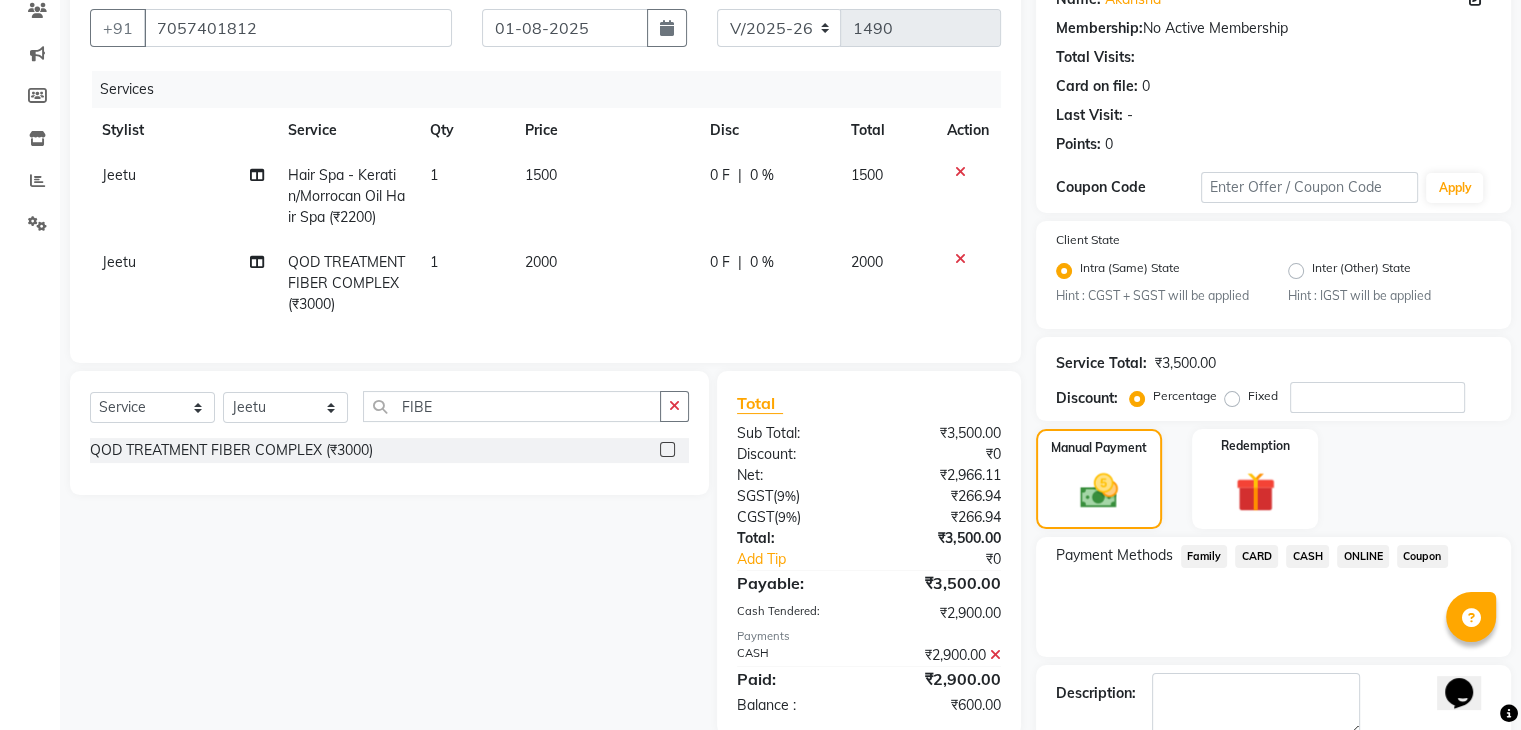 click on "ONLINE" 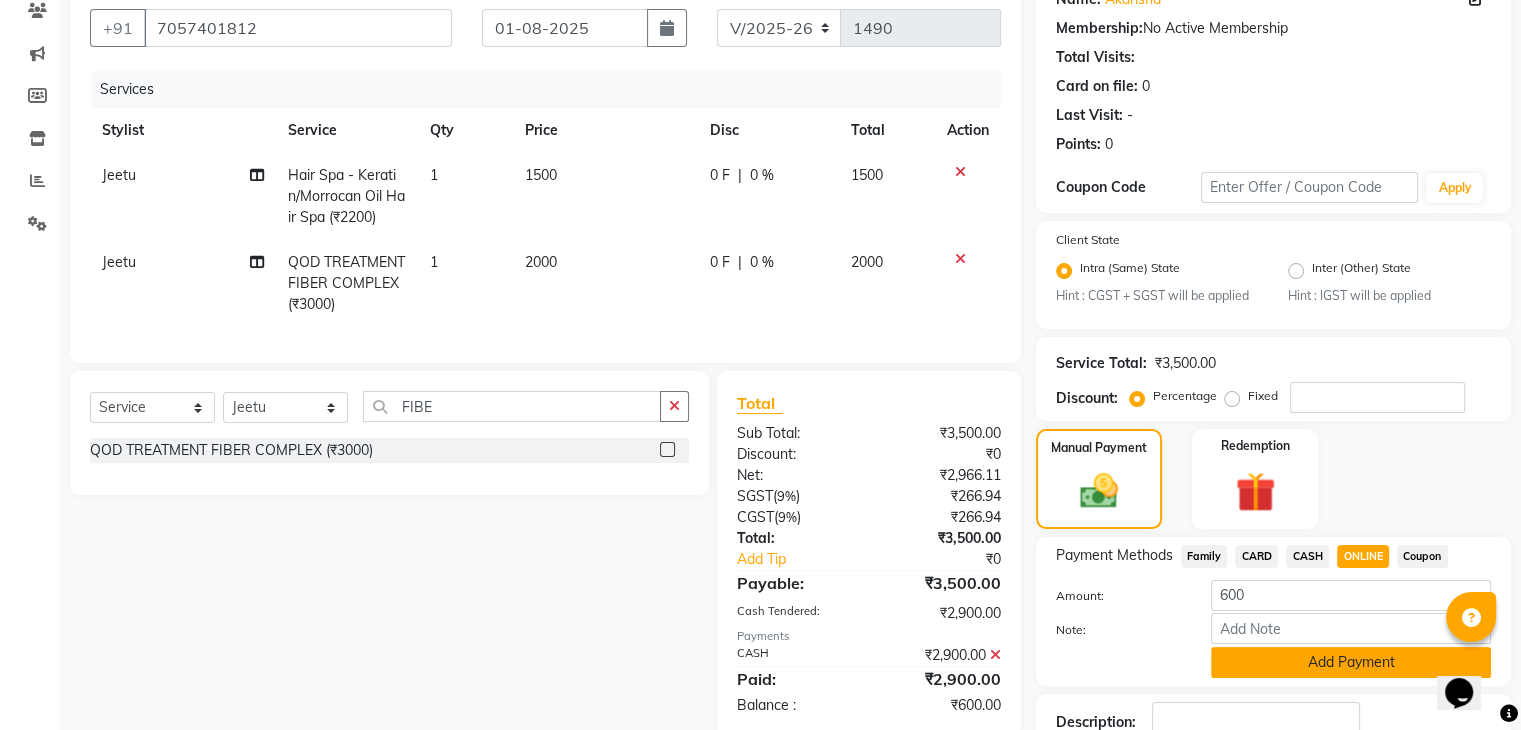 click on "Add Payment" 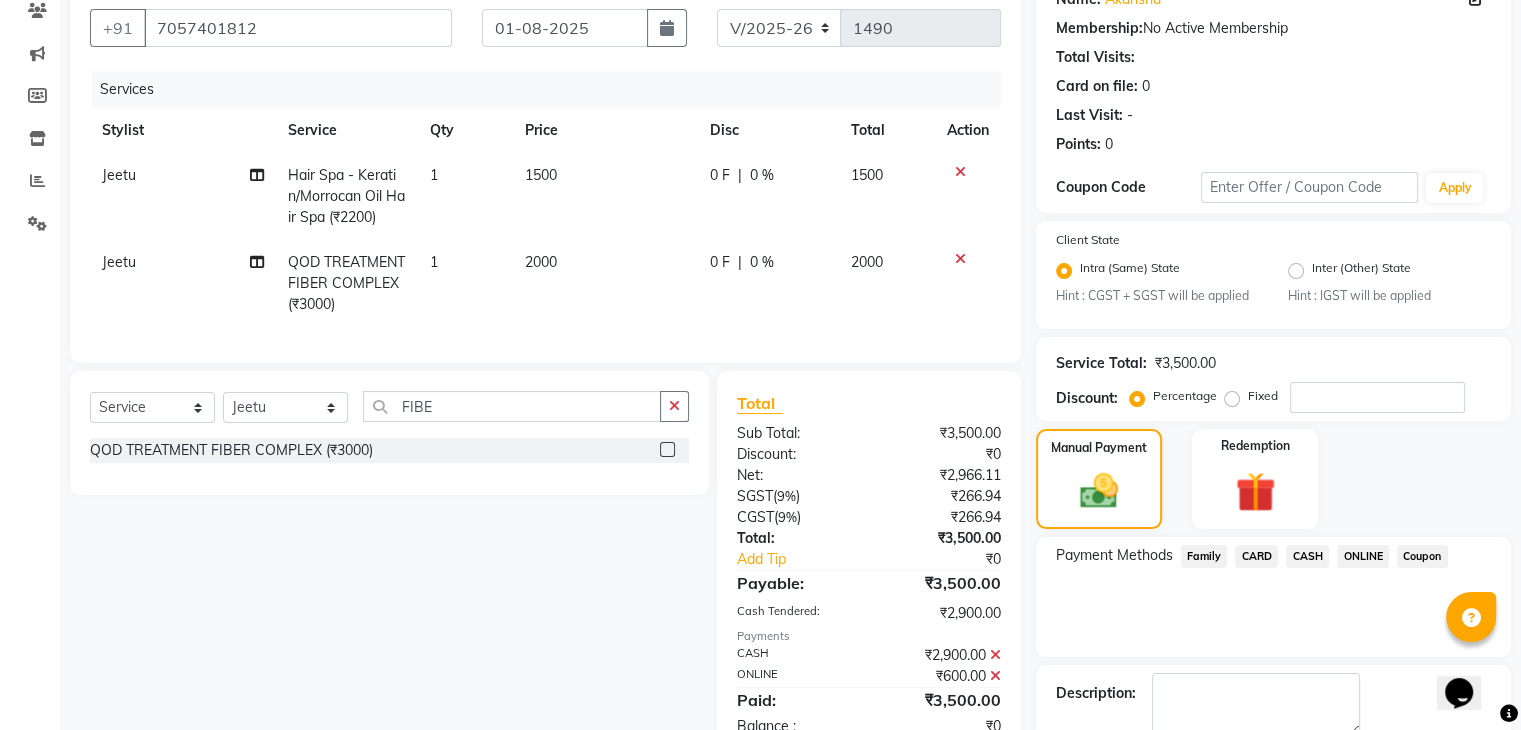 scroll, scrollTop: 289, scrollLeft: 0, axis: vertical 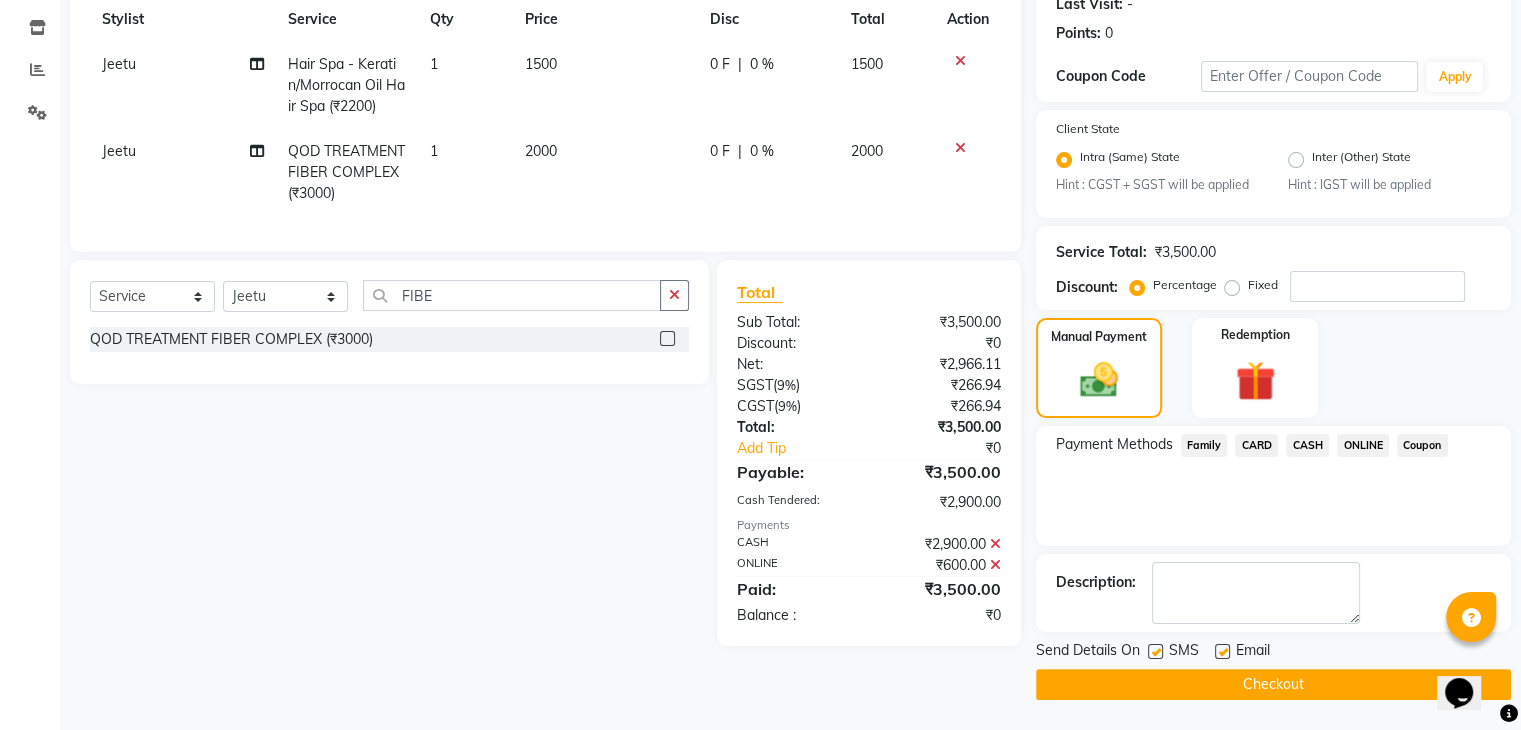 click on "Checkout" 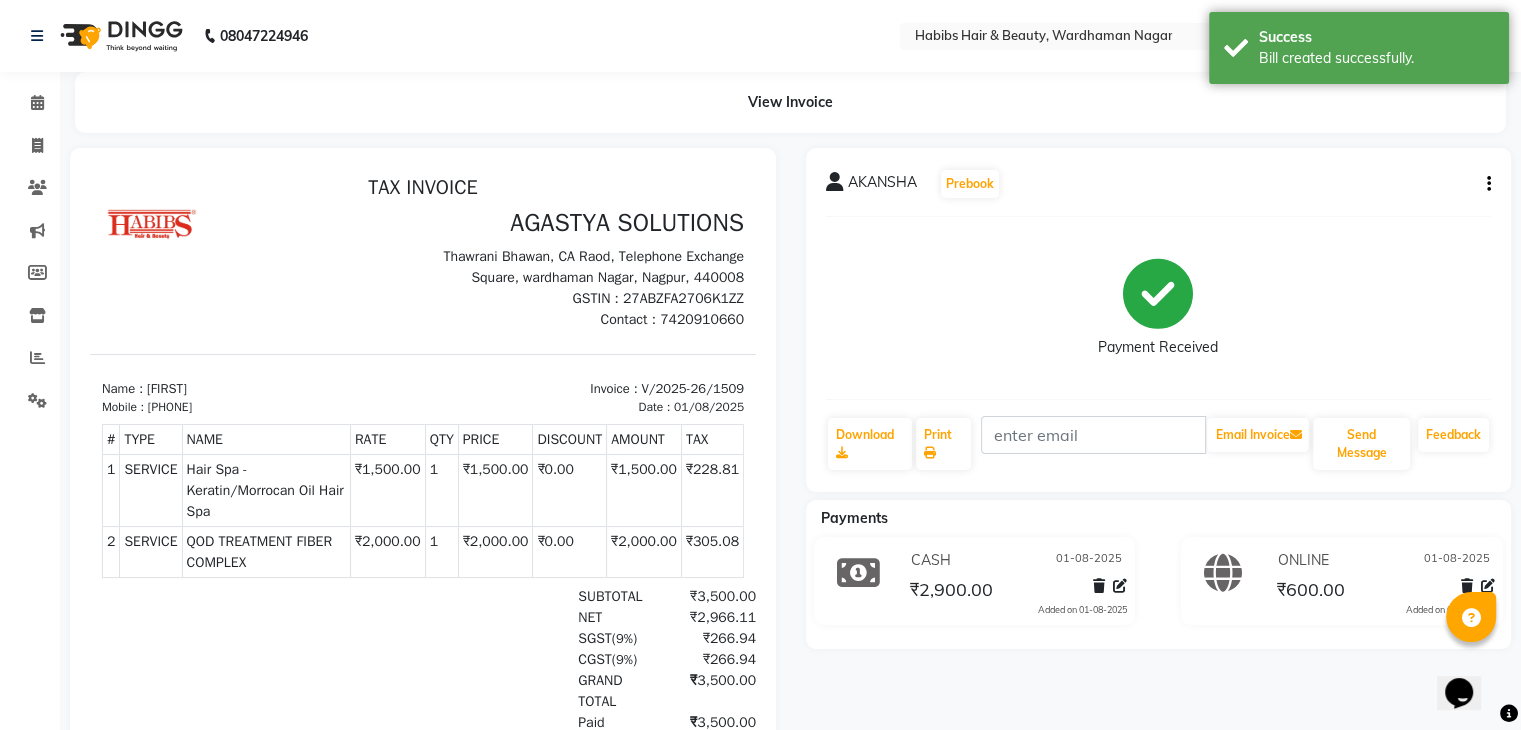 scroll, scrollTop: 0, scrollLeft: 0, axis: both 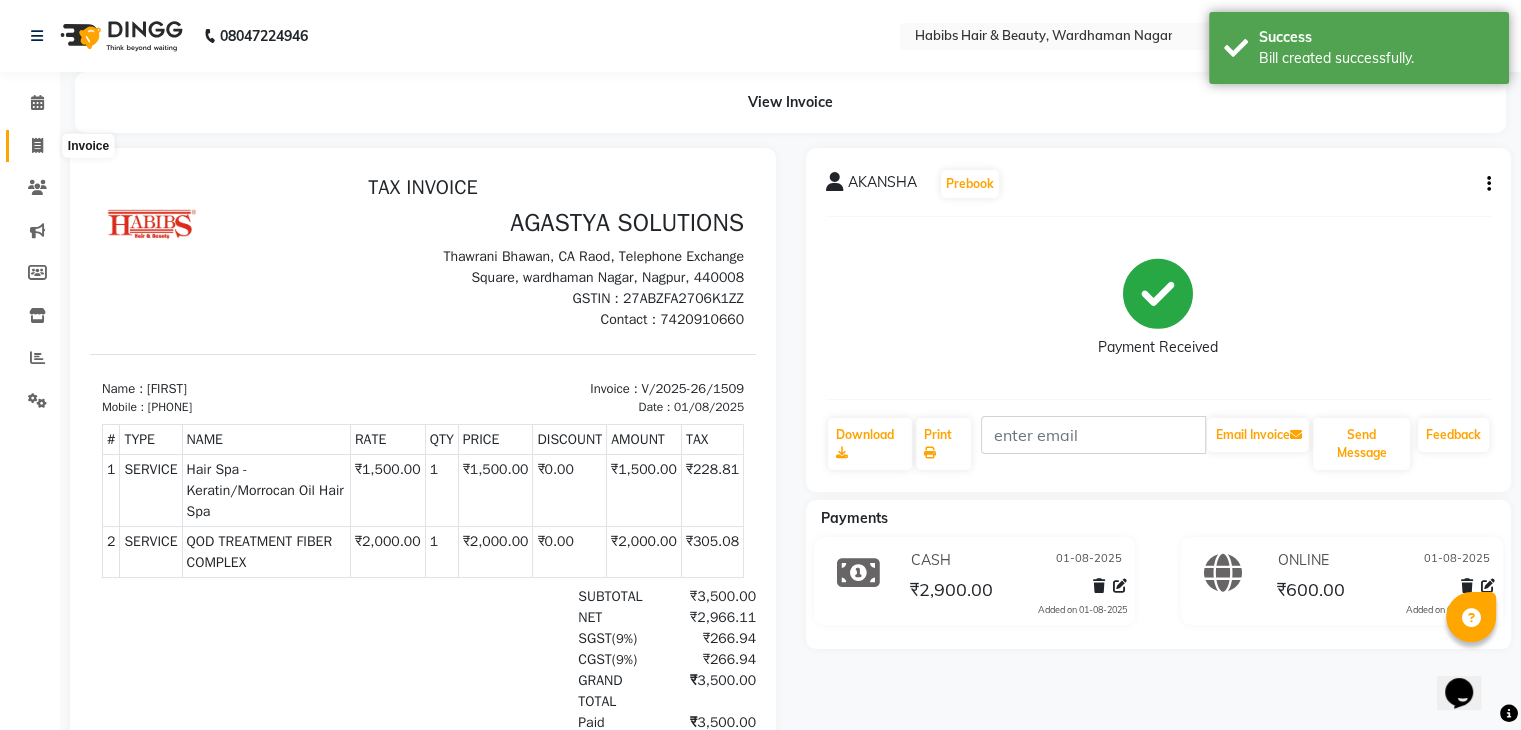 click 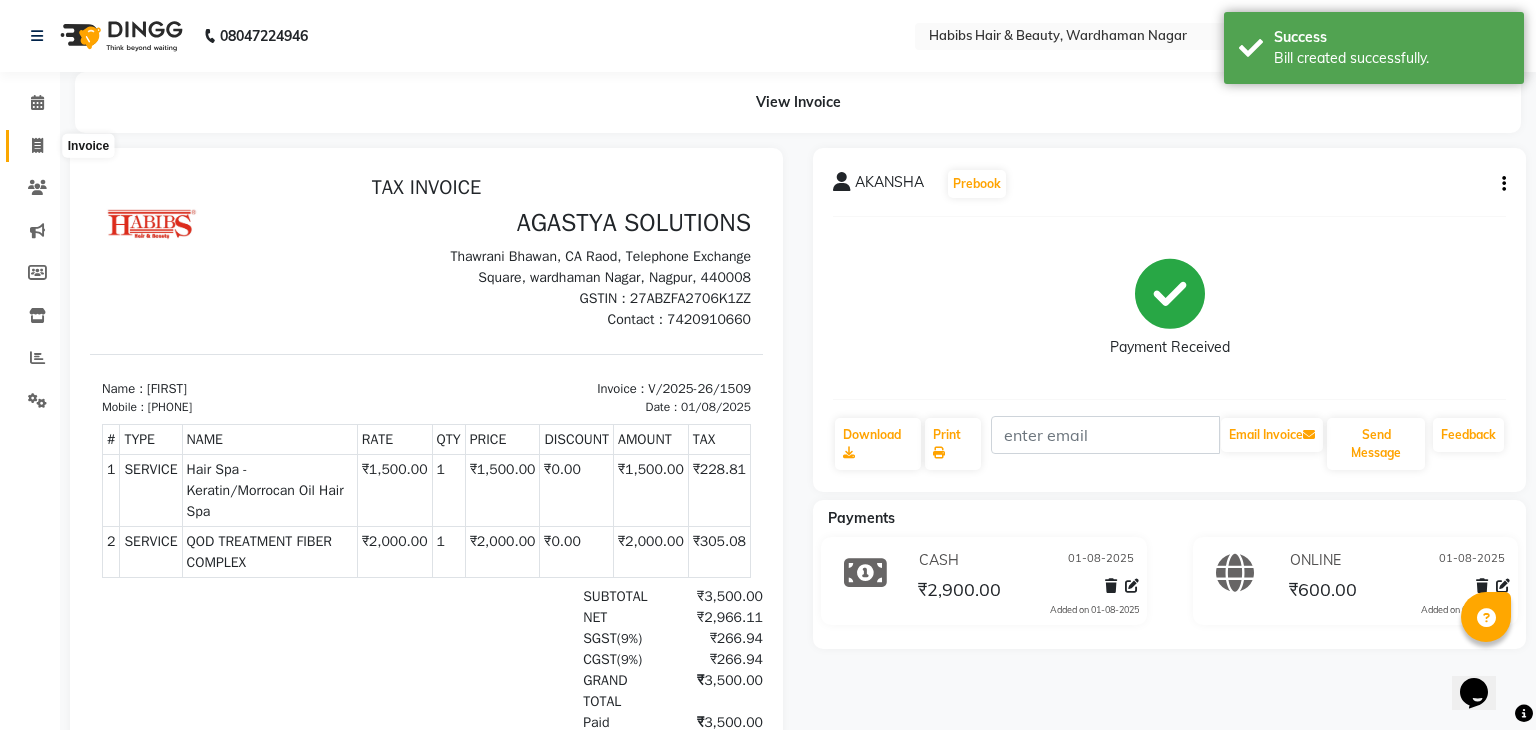 select on "3714" 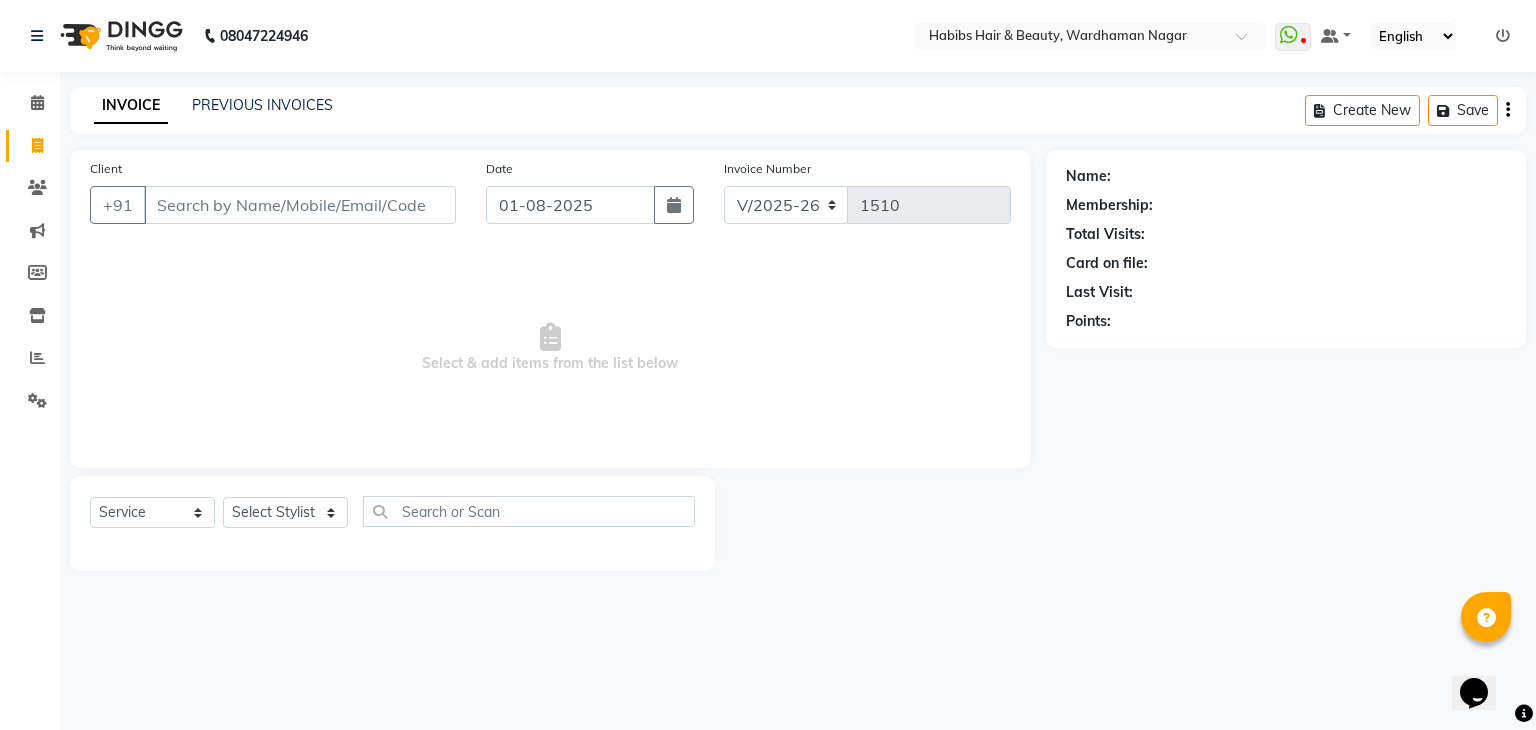 click on "Client" at bounding box center [300, 205] 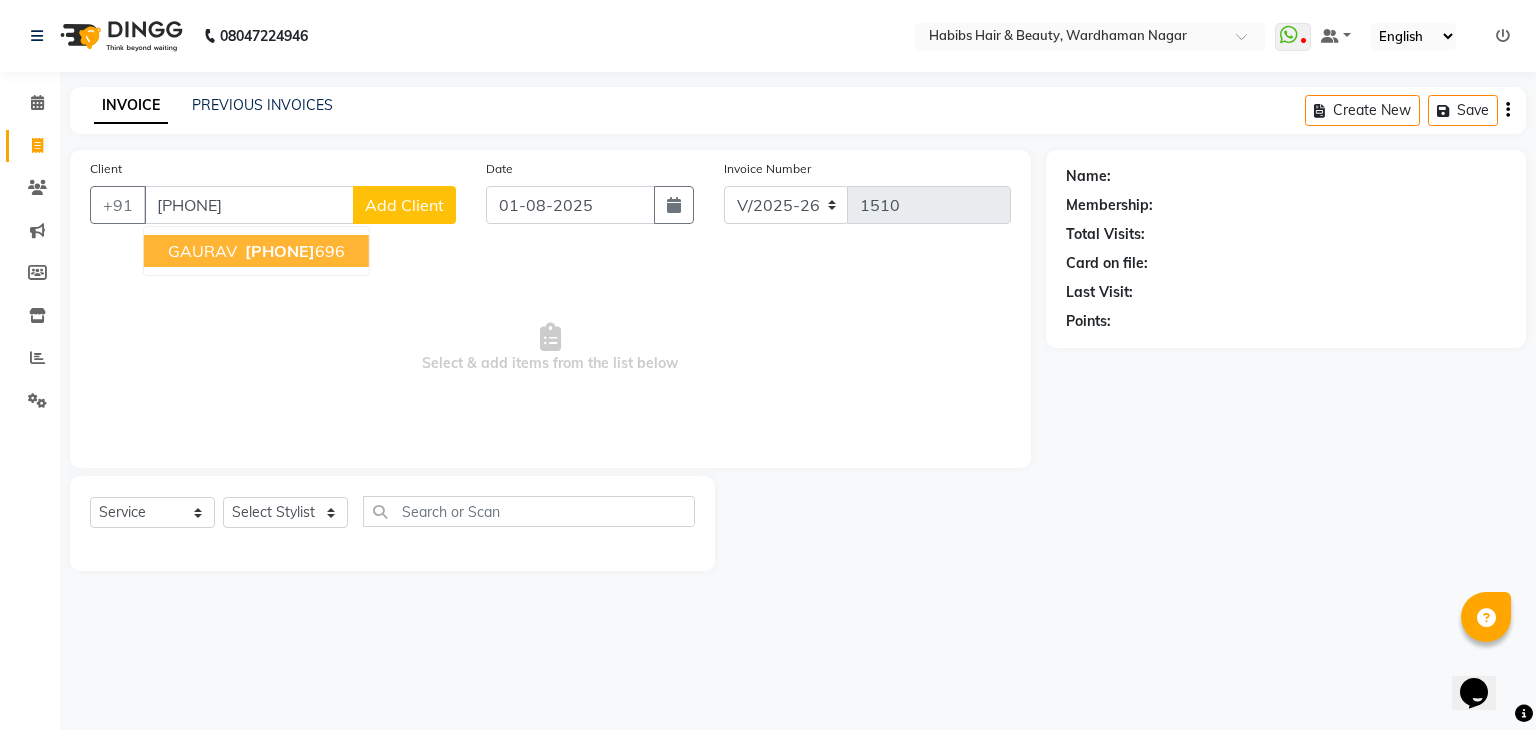 click on "[PHONE]" at bounding box center [280, 251] 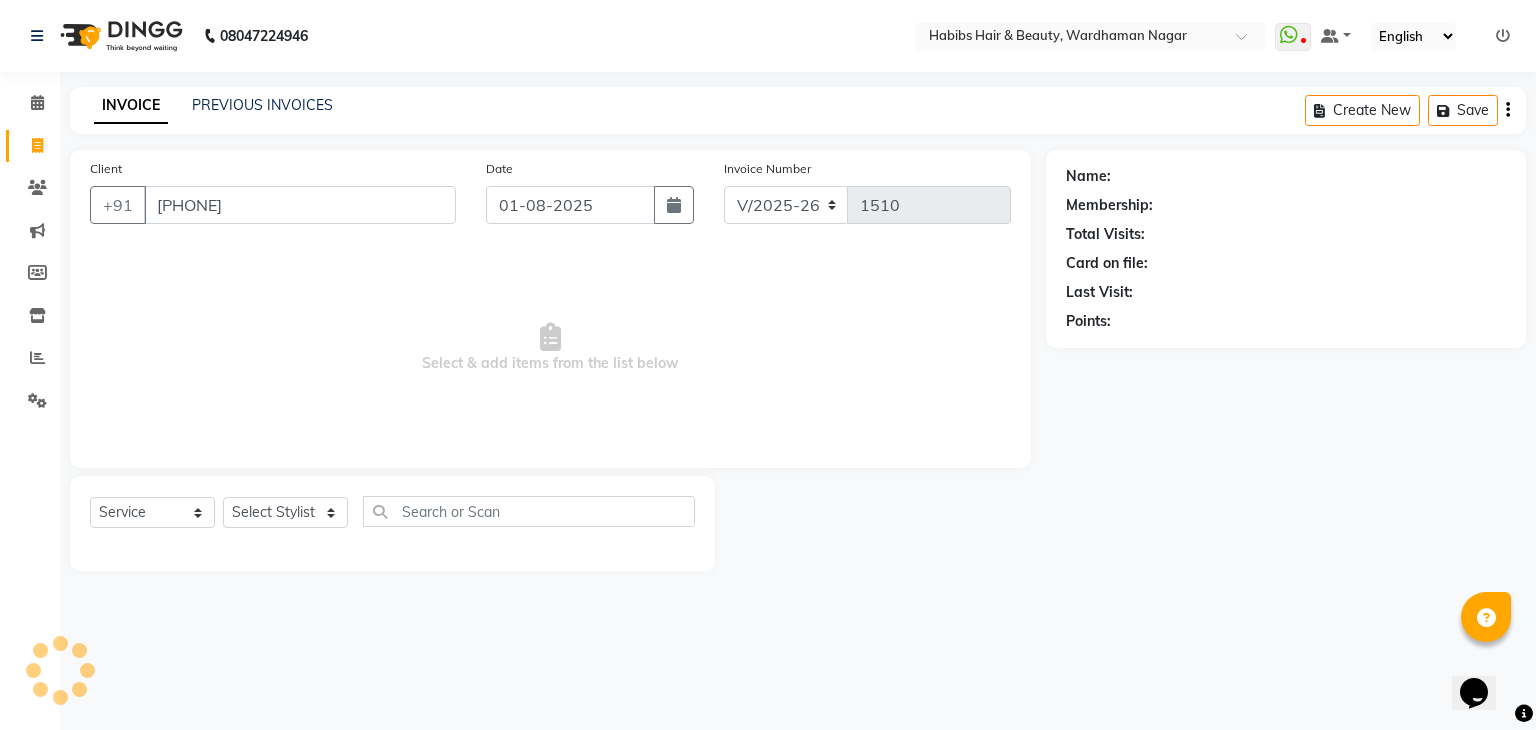 type on "[PHONE]" 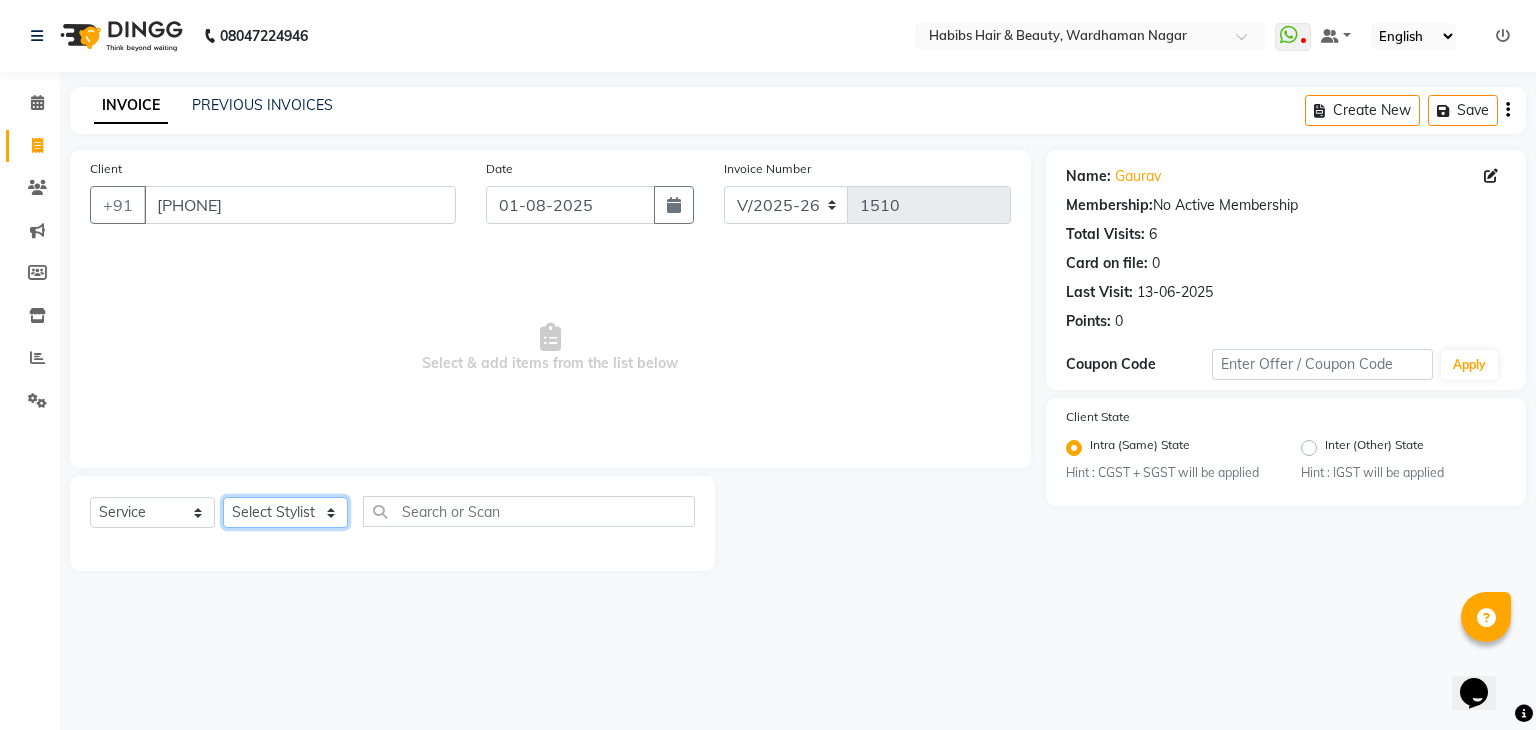 click on "Select Stylist Admin Aman Gayatri Jeetu Mick Raj Rashmi Rasika Sarang" 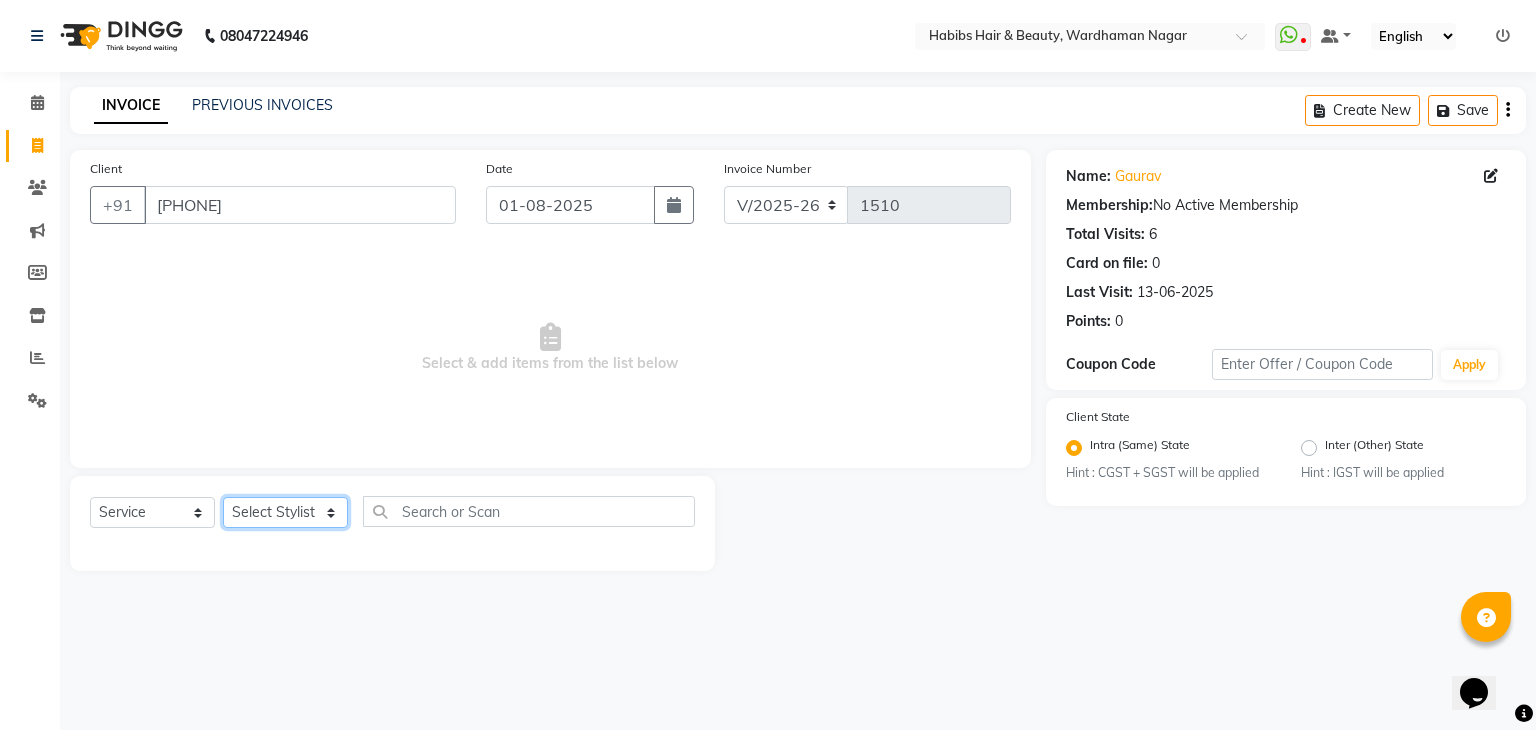 select on "83345" 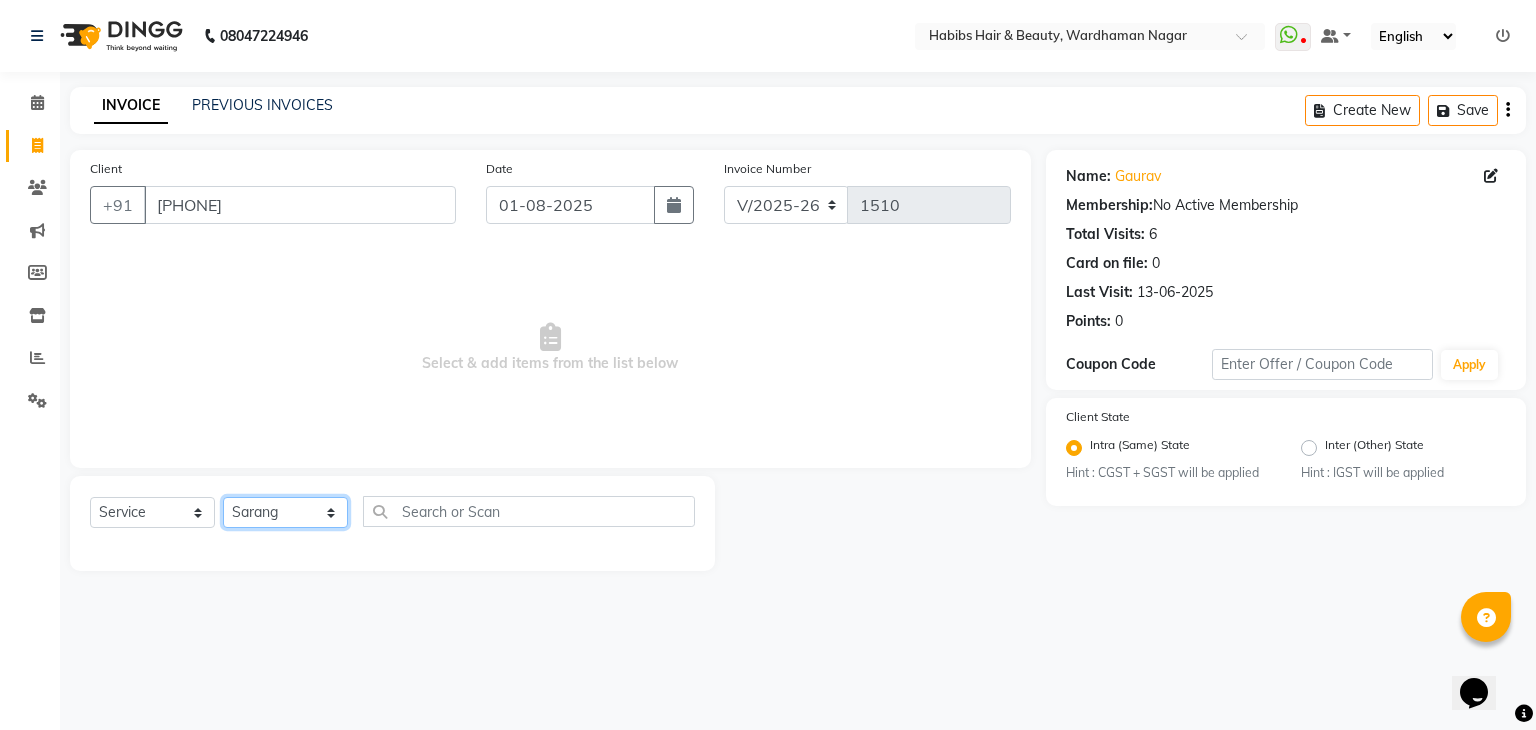 click on "Select Stylist Admin Aman Gayatri Jeetu Mick Raj Rashmi Rasika Sarang" 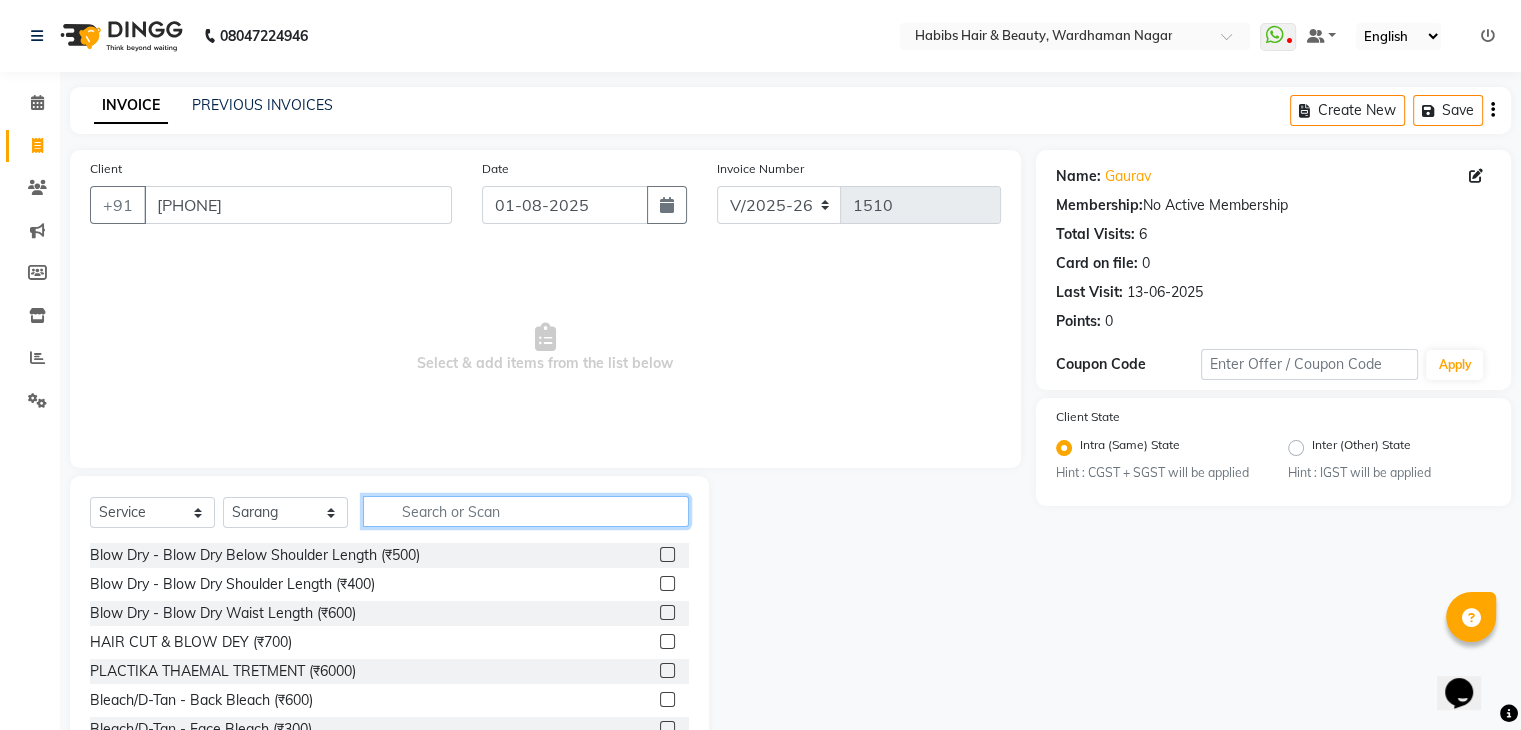 click 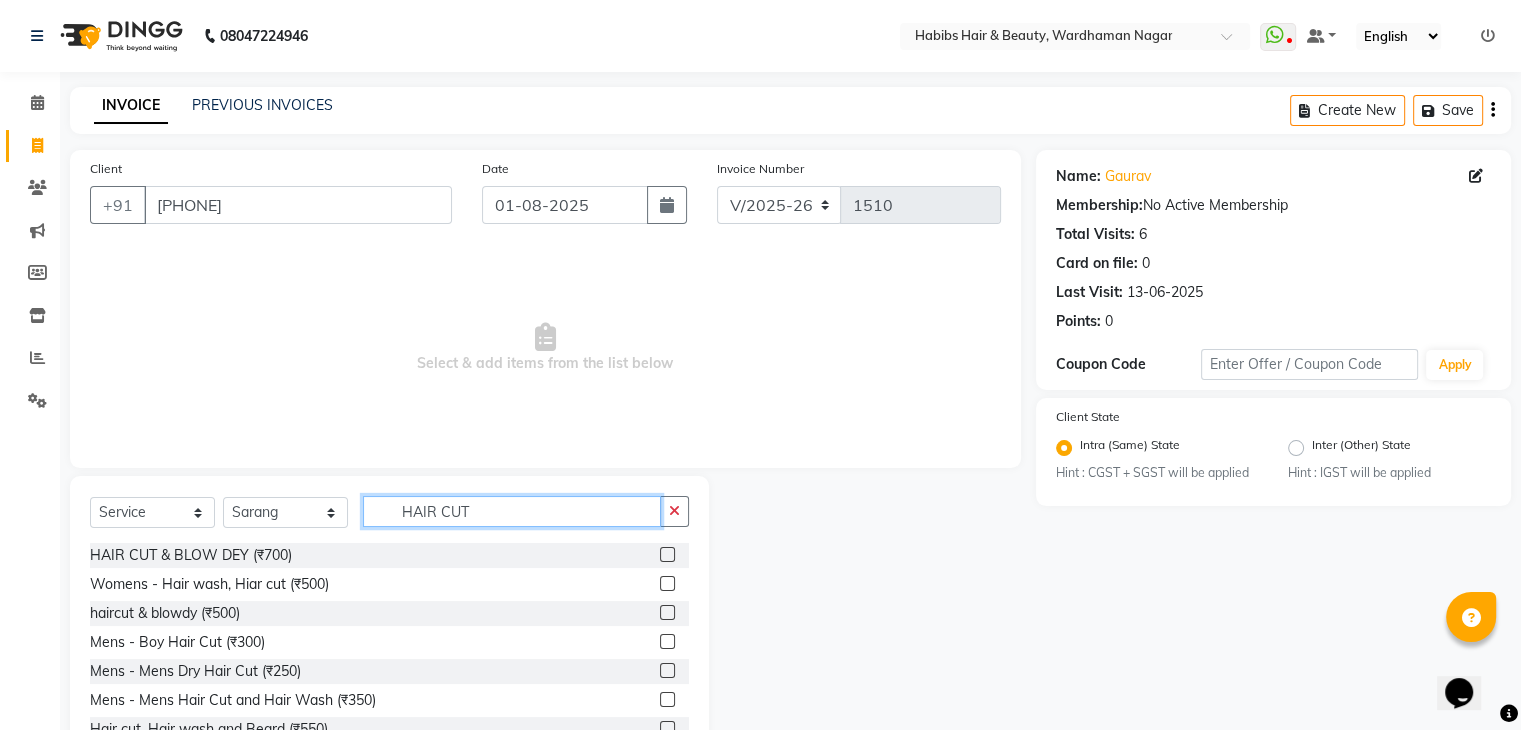 scroll, scrollTop: 72, scrollLeft: 0, axis: vertical 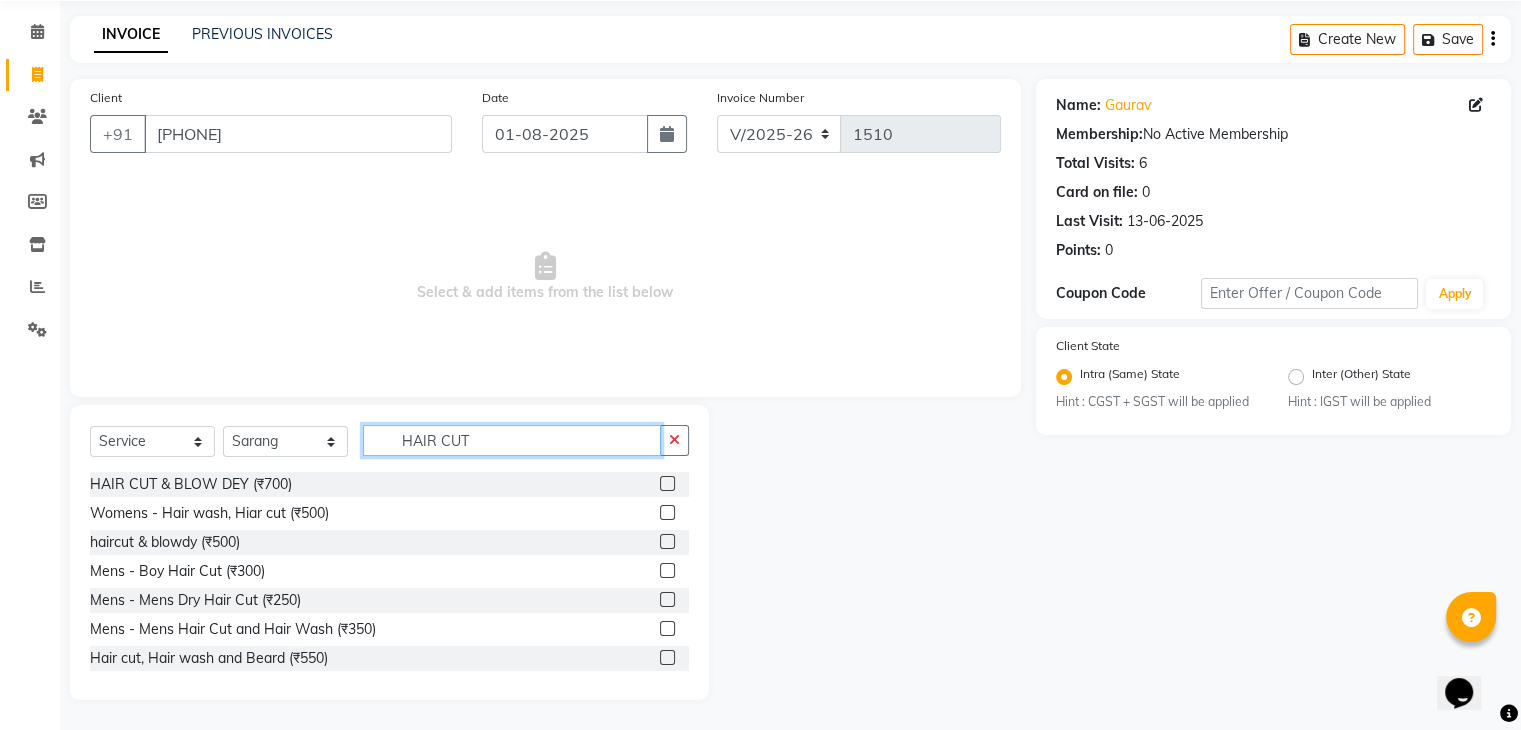 type on "HAIR CUT" 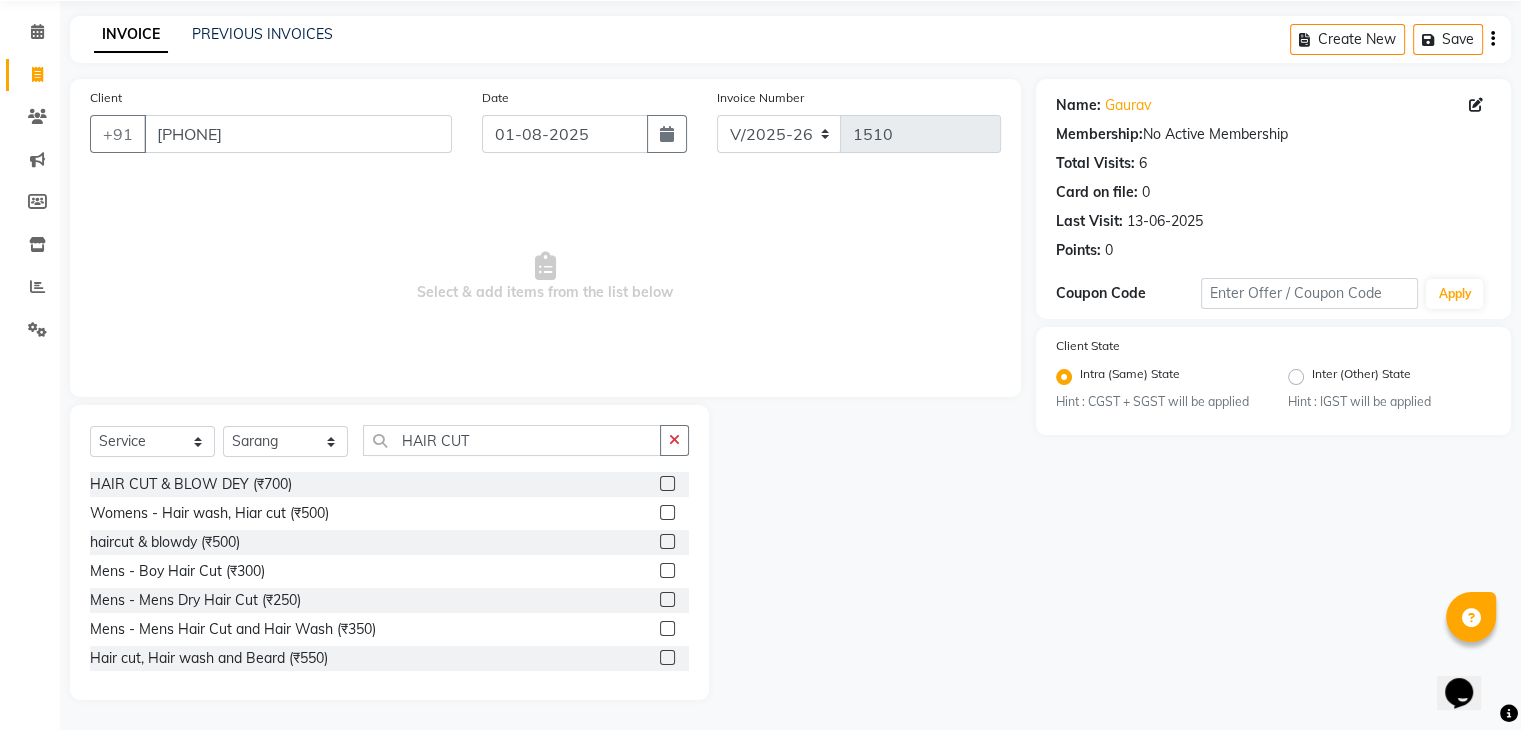 click 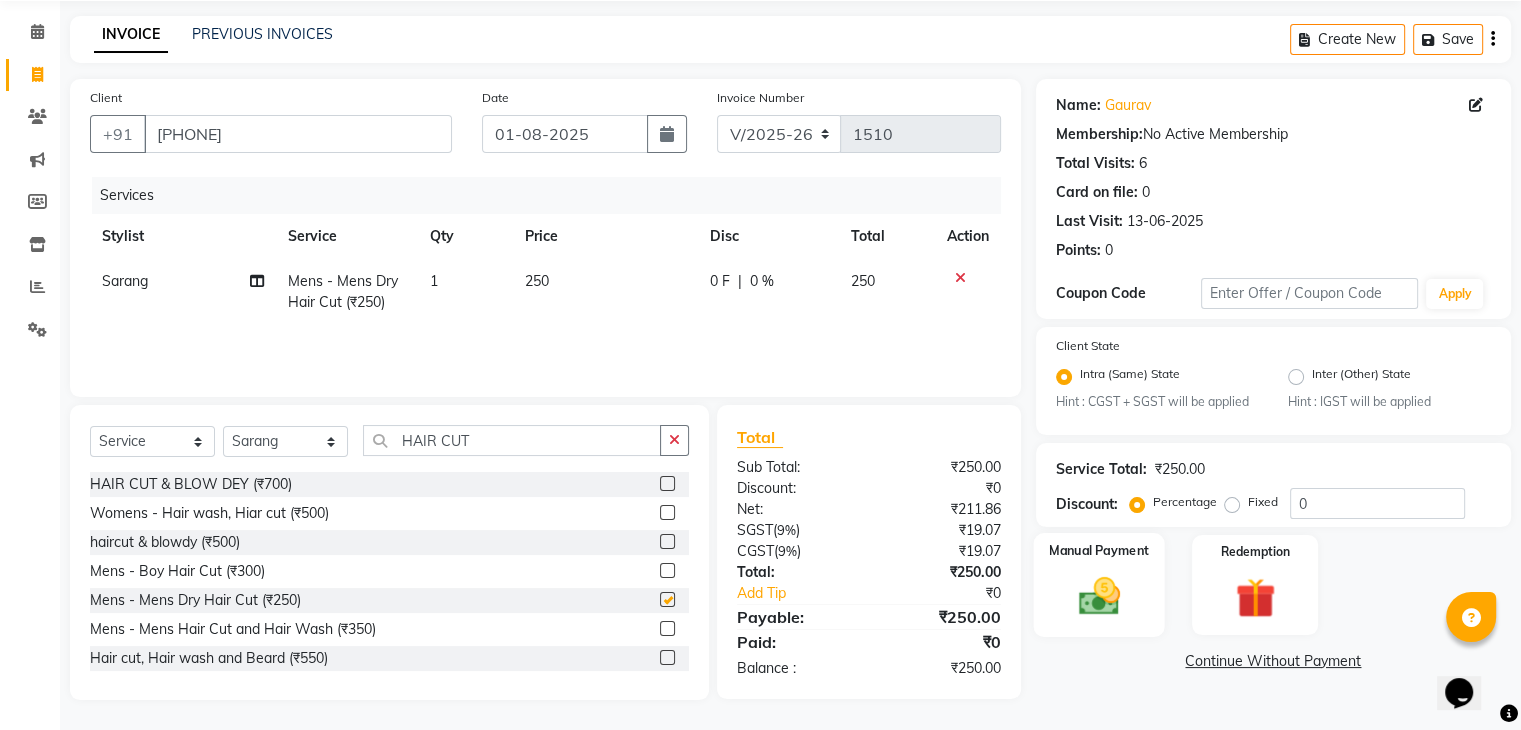 checkbox on "false" 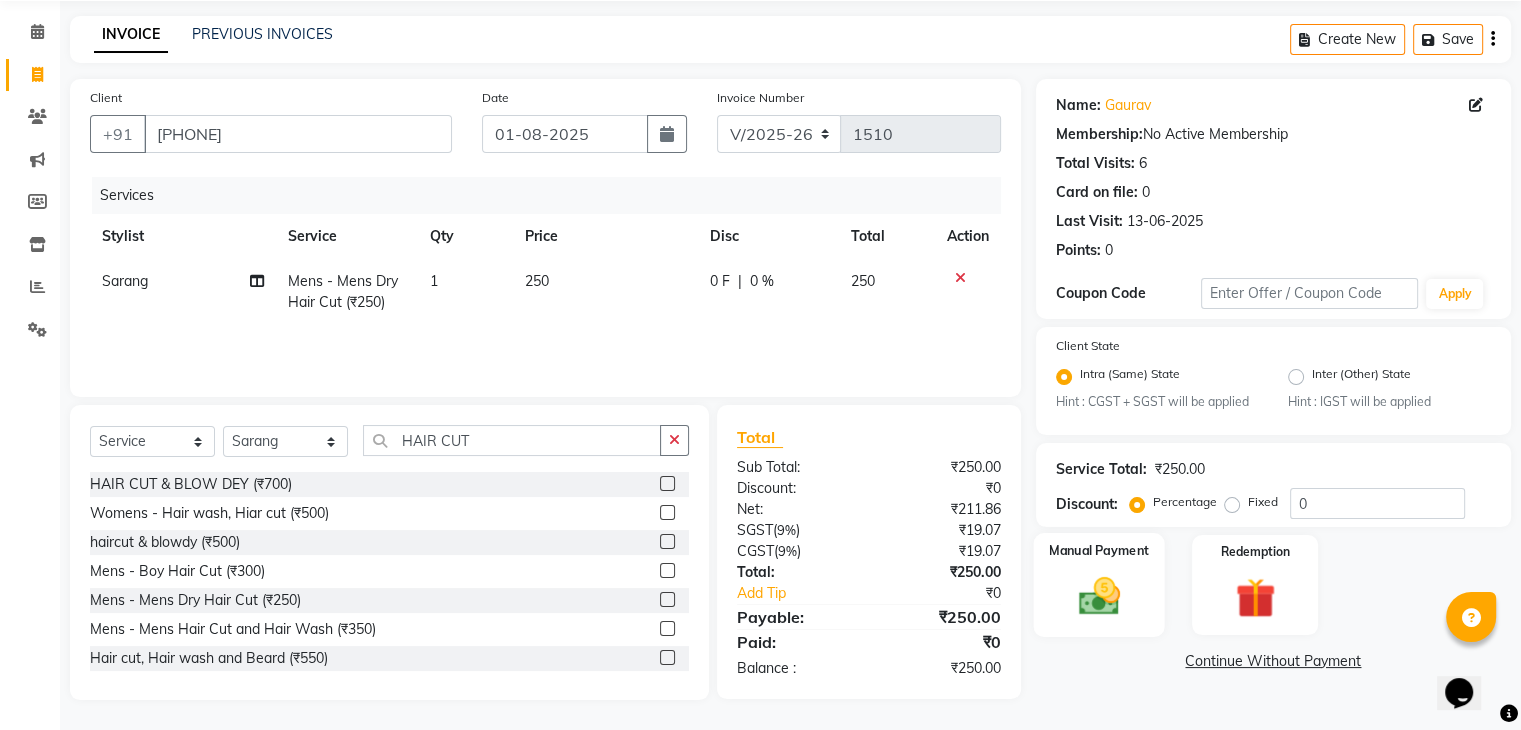 click 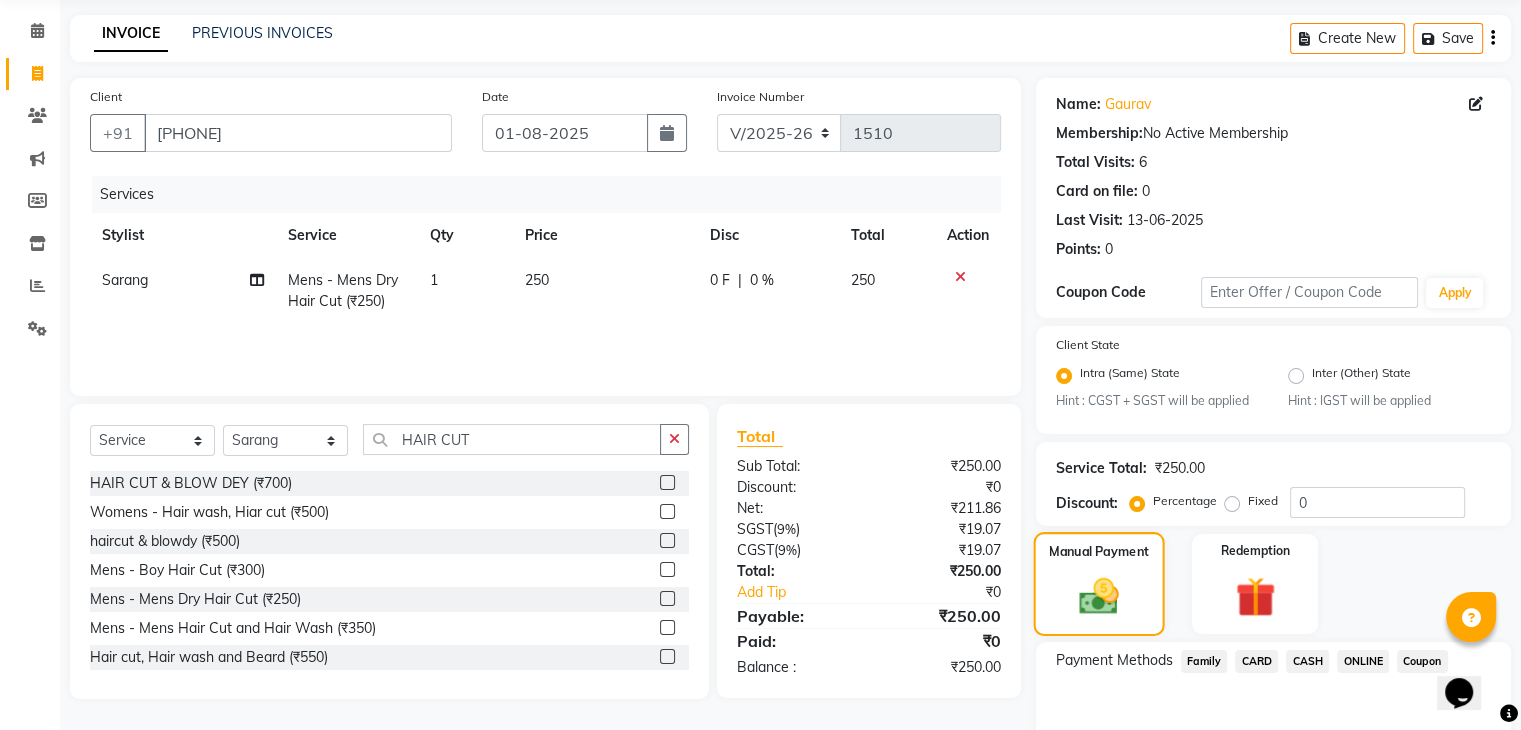 scroll, scrollTop: 177, scrollLeft: 0, axis: vertical 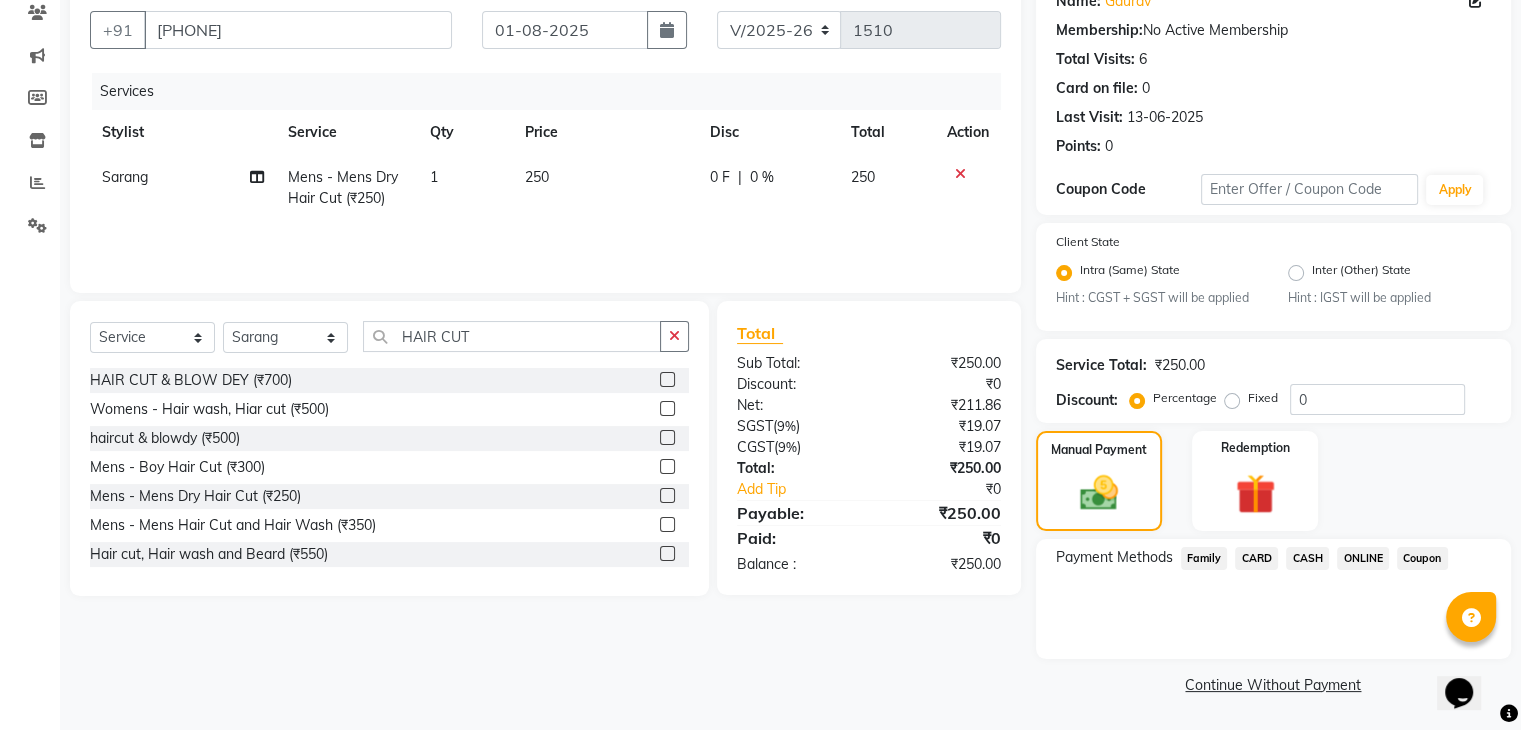click on "ONLINE" 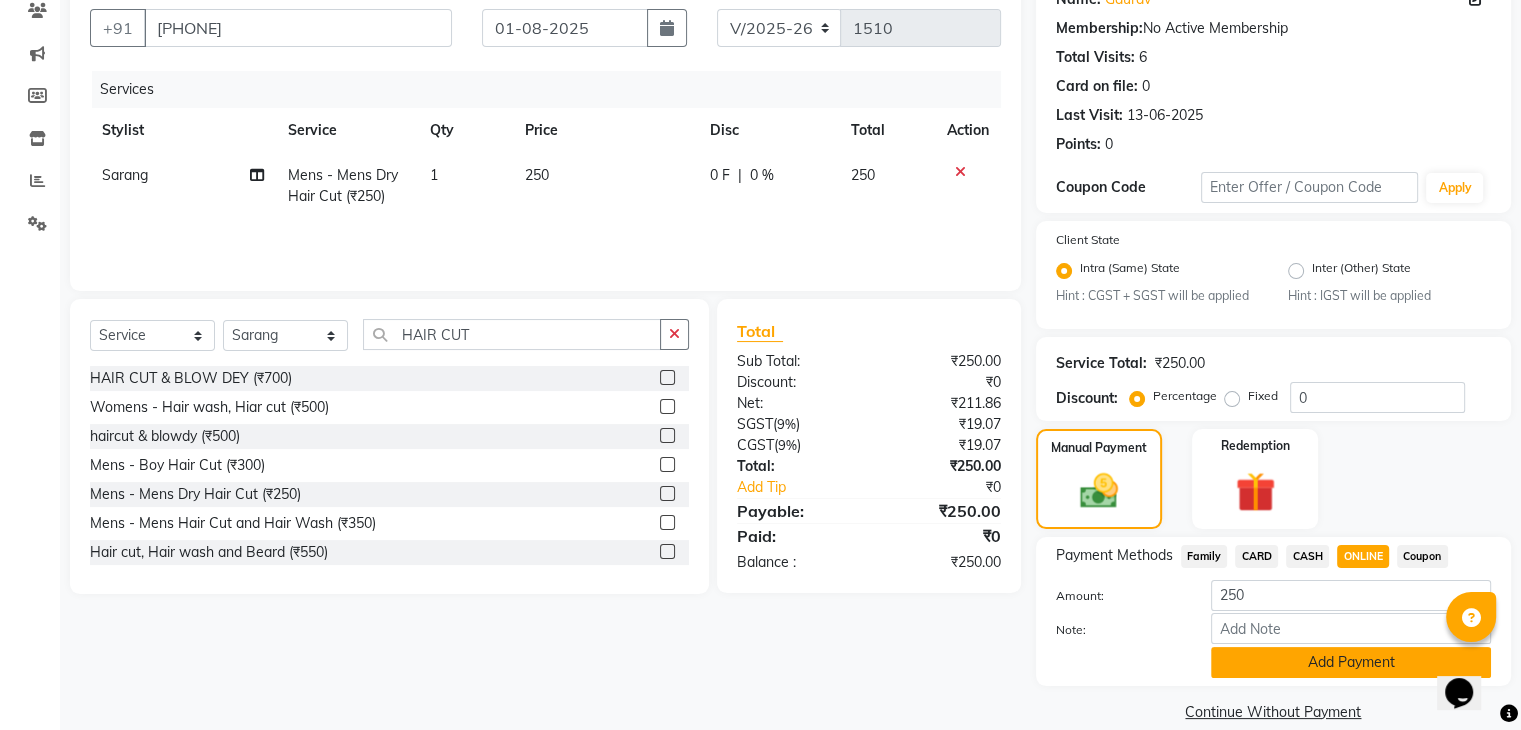 click on "Add Payment" 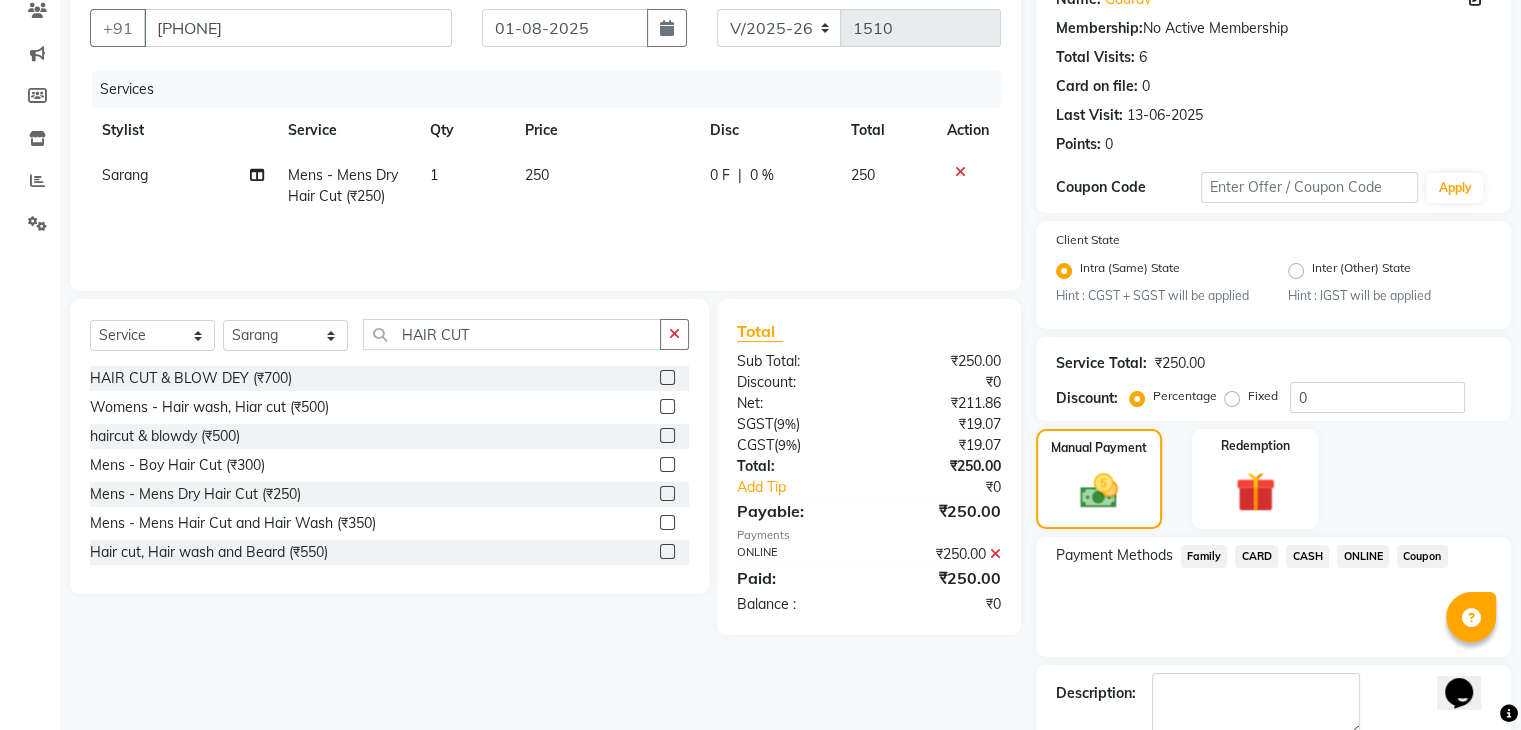 scroll, scrollTop: 289, scrollLeft: 0, axis: vertical 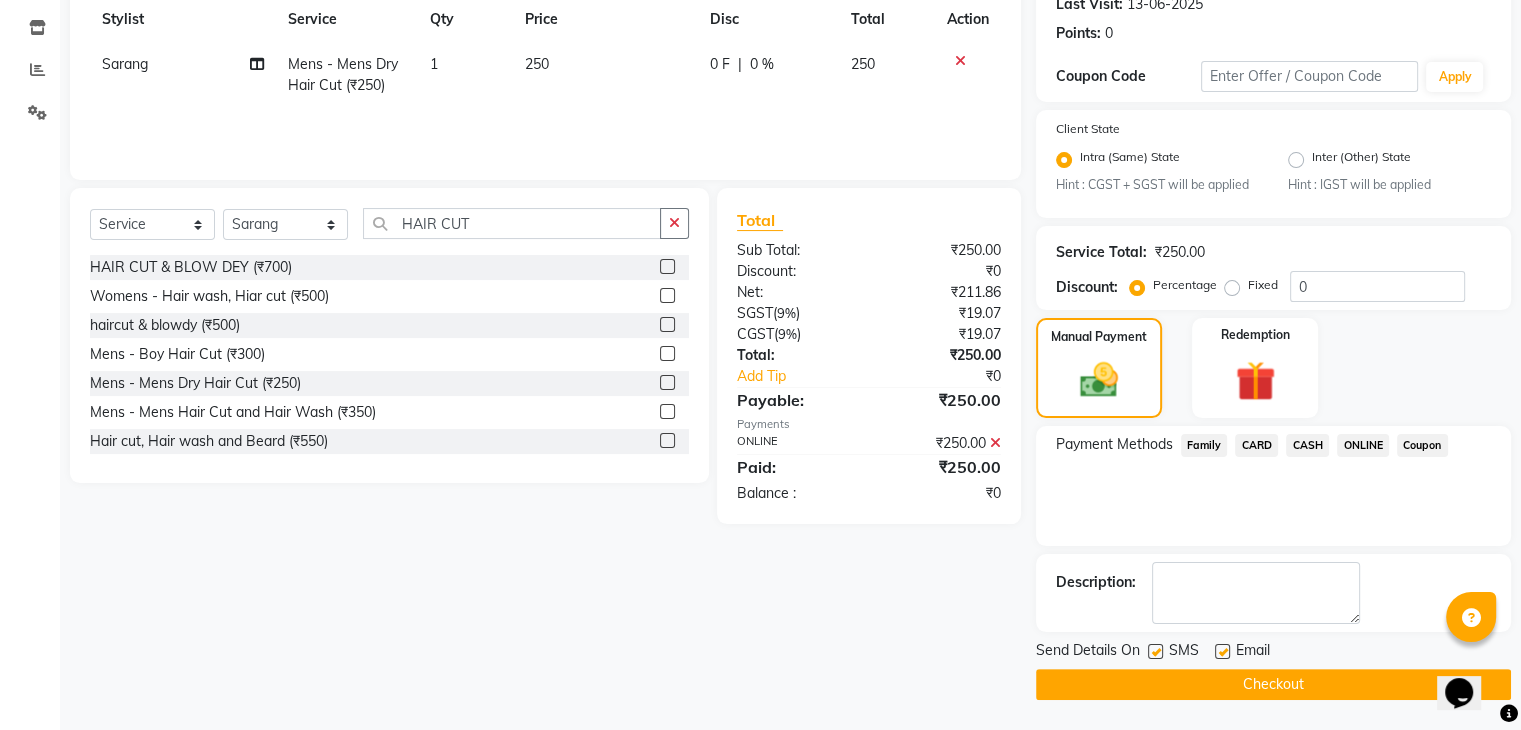 click on "Checkout" 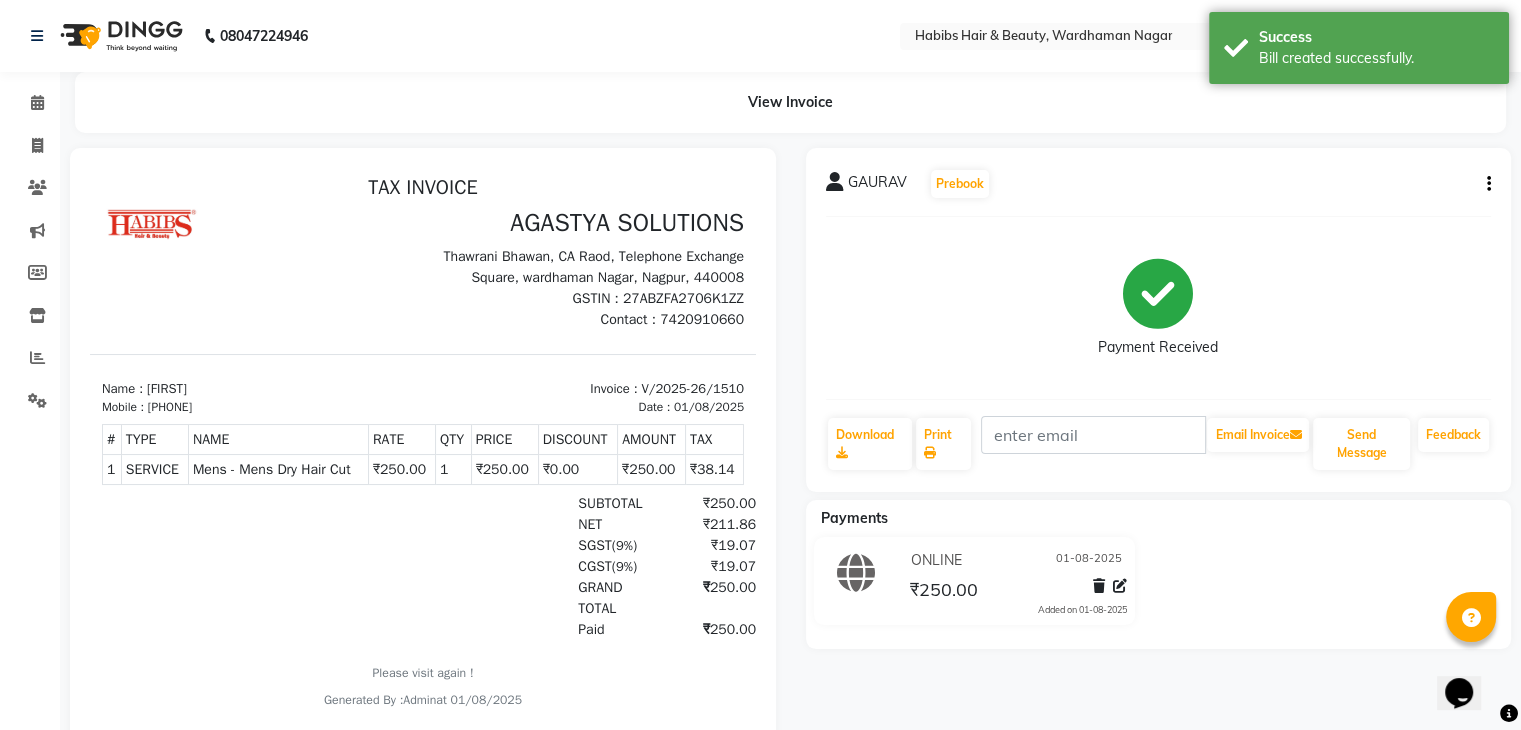 scroll, scrollTop: 0, scrollLeft: 0, axis: both 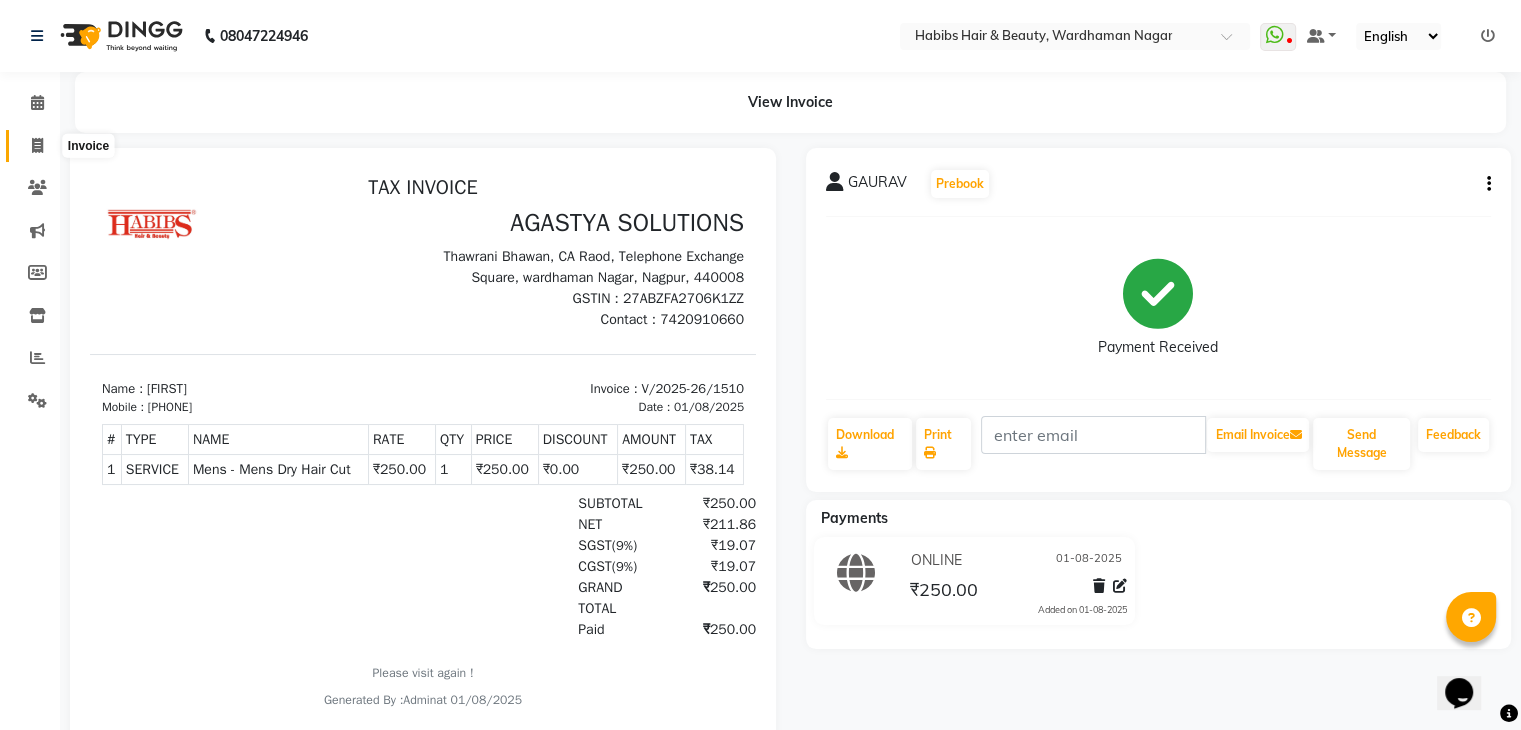 click 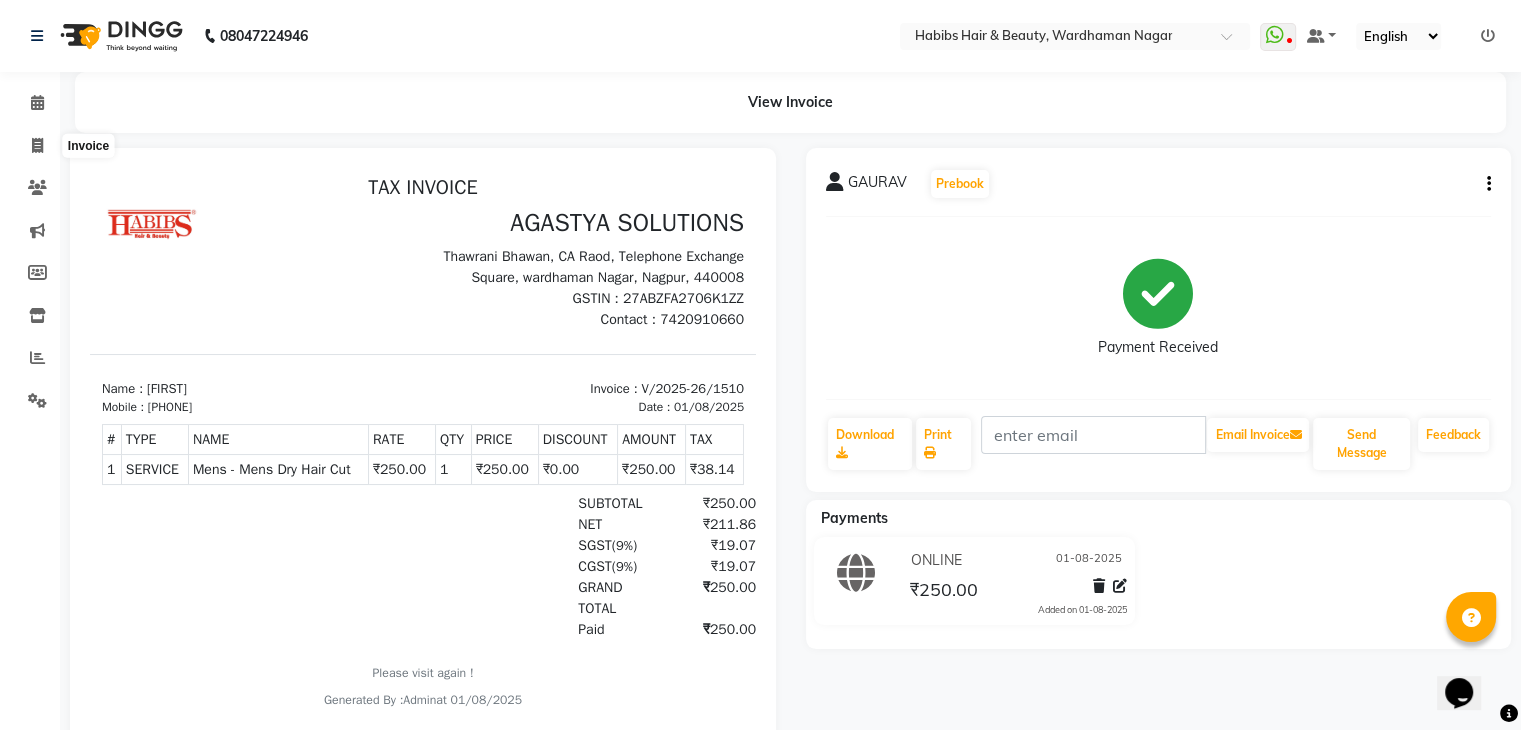 select on "service" 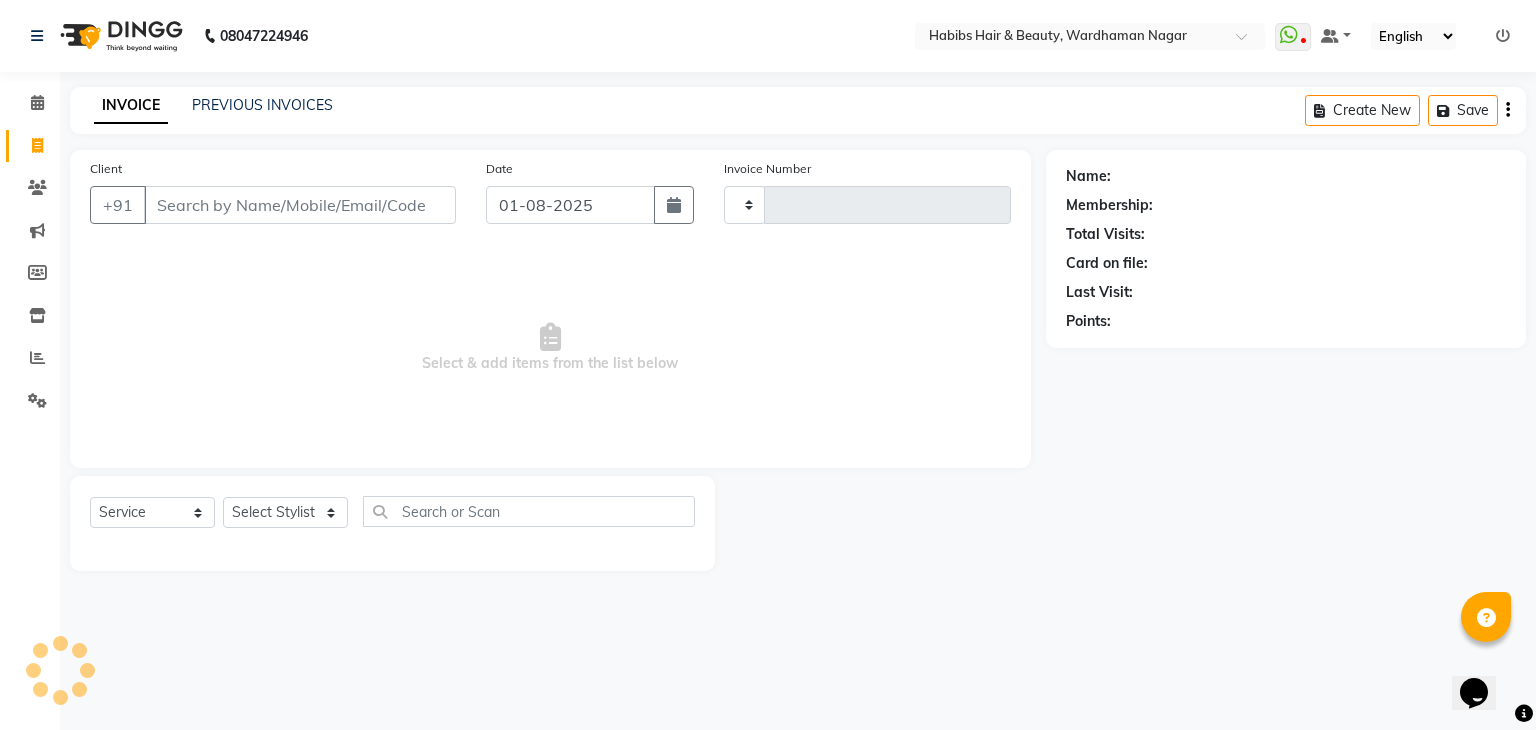 type on "1511" 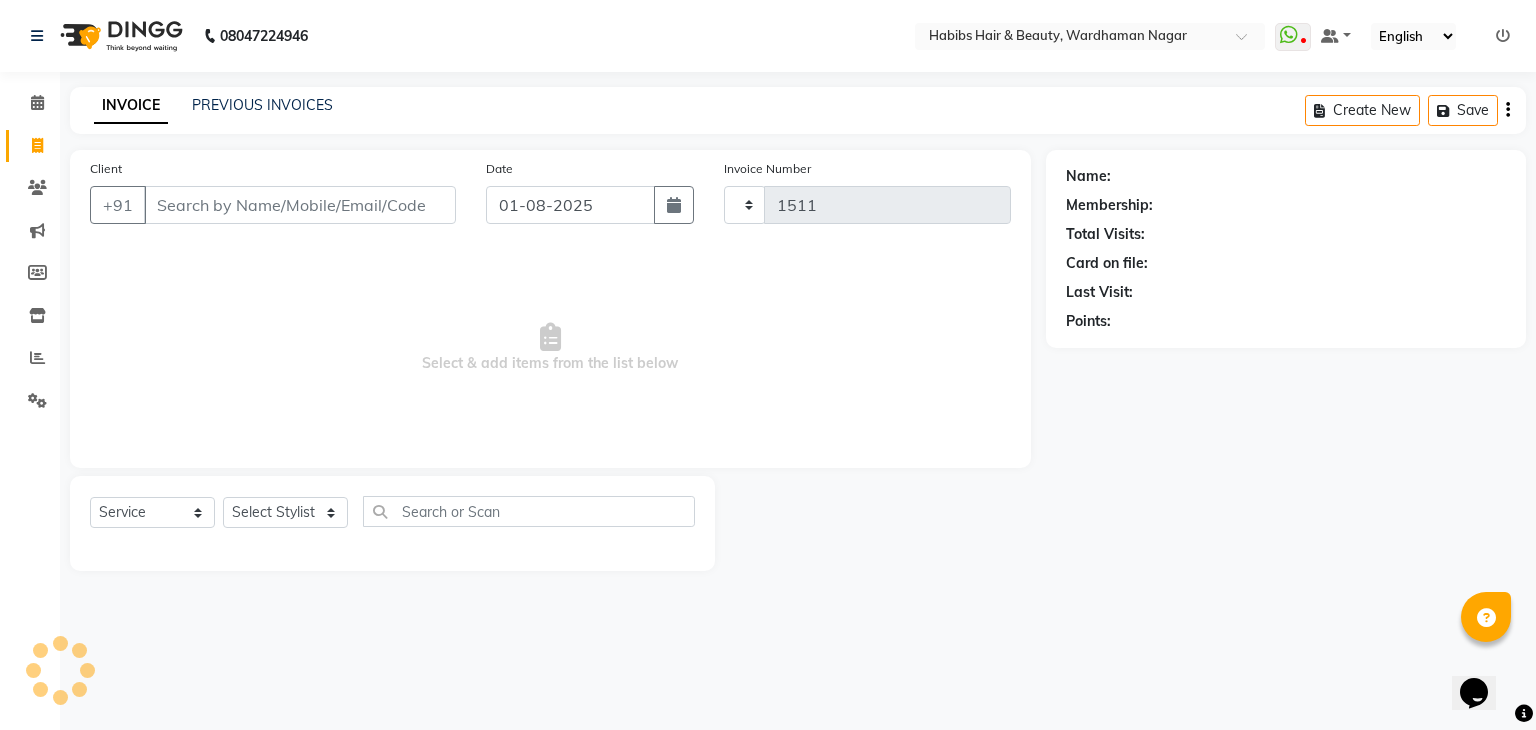 select on "3714" 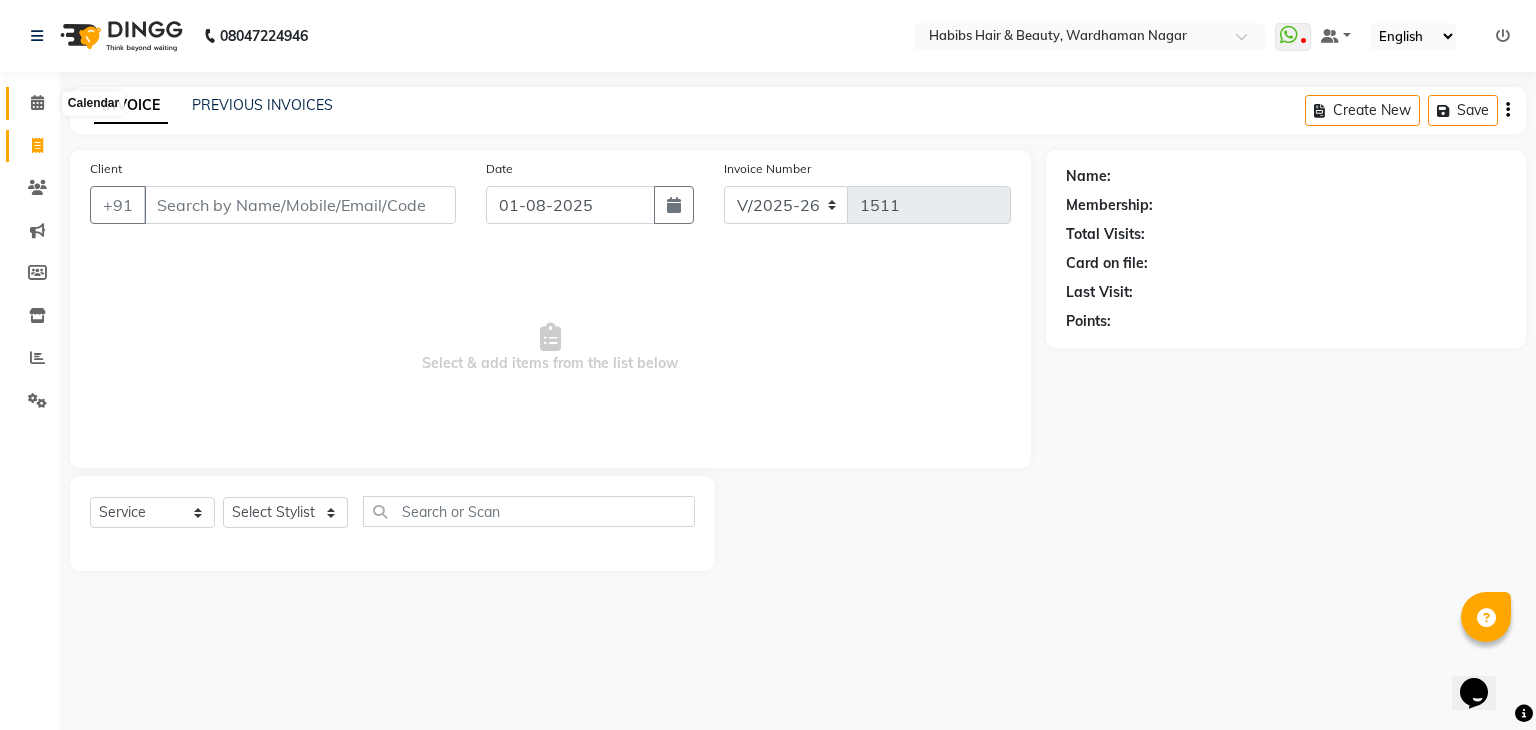 click 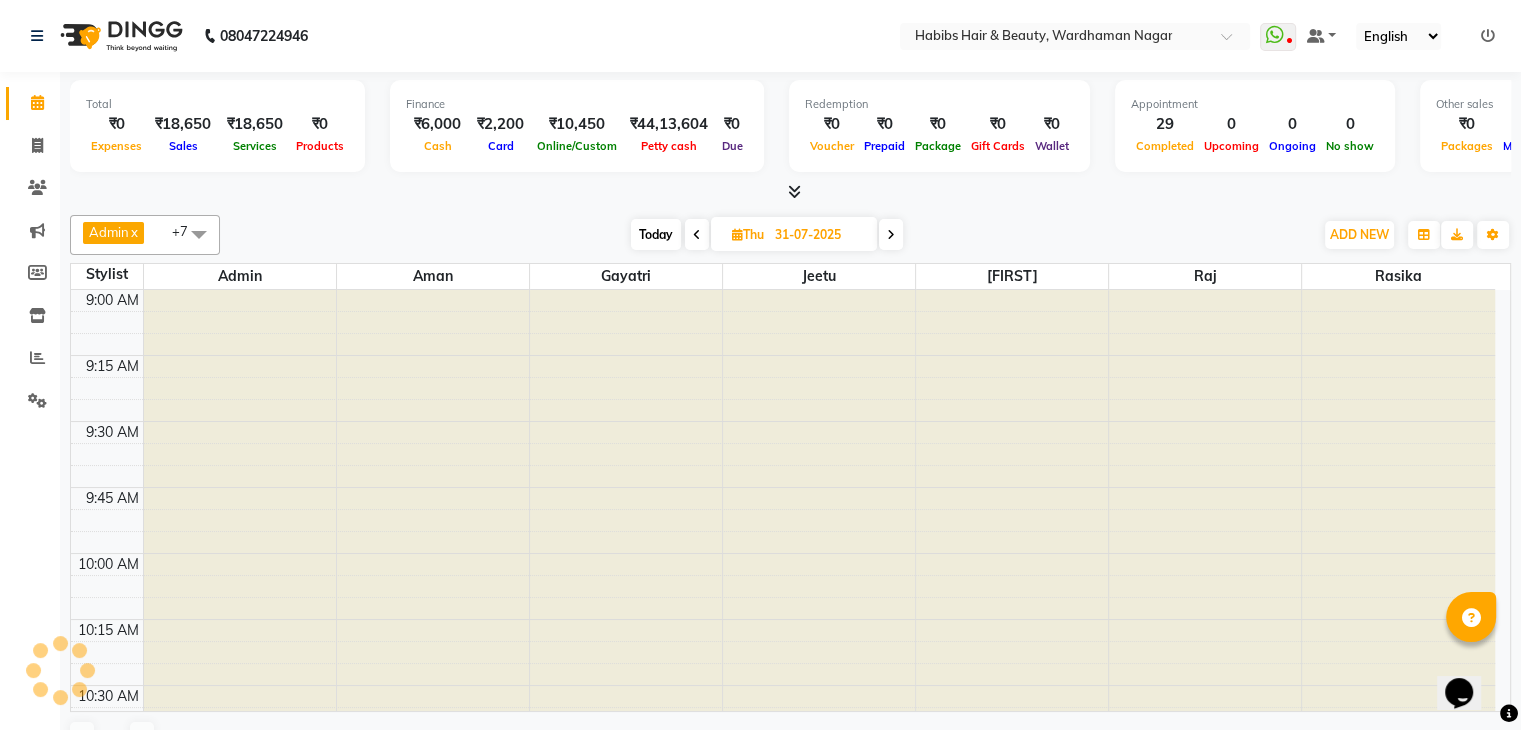 scroll, scrollTop: 0, scrollLeft: 0, axis: both 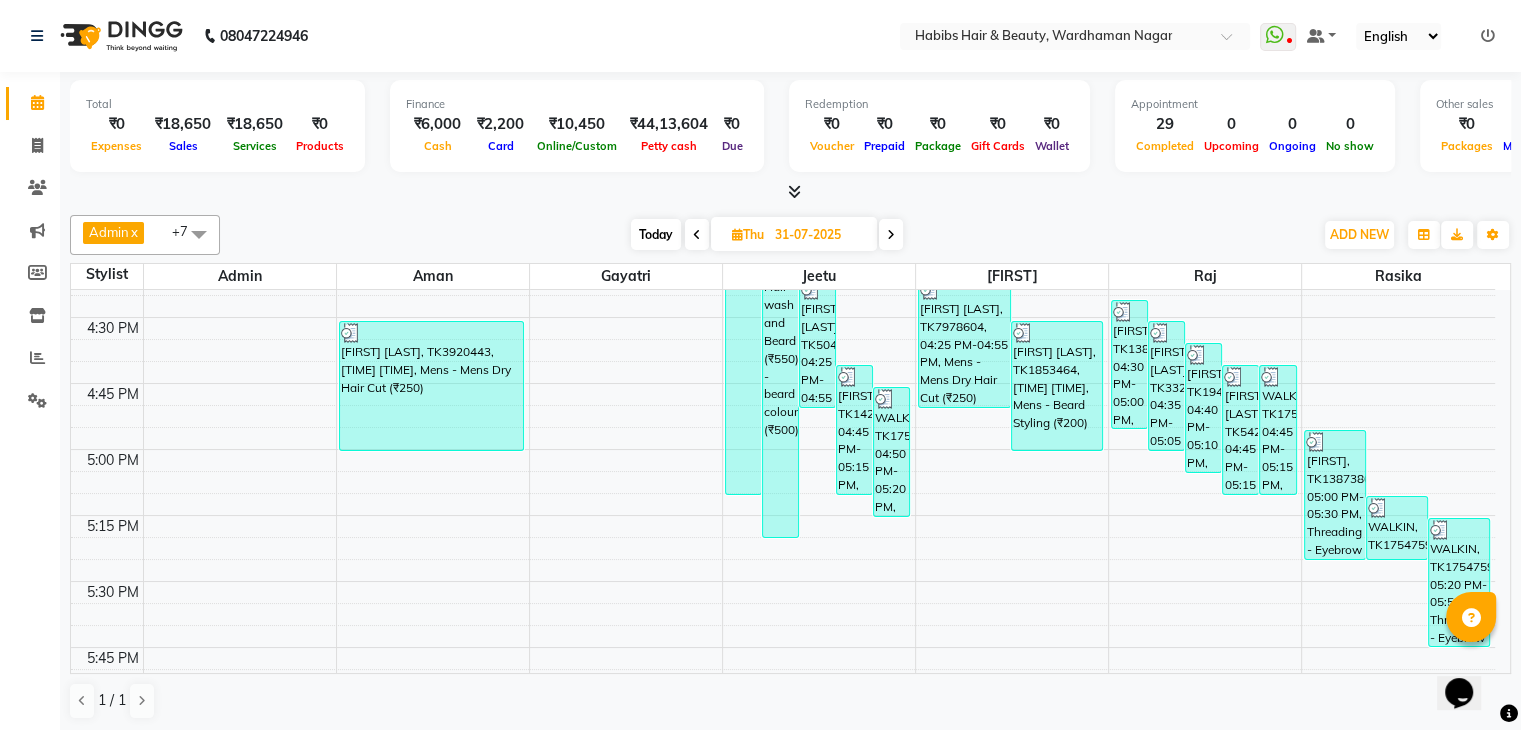 click at bounding box center (891, 235) 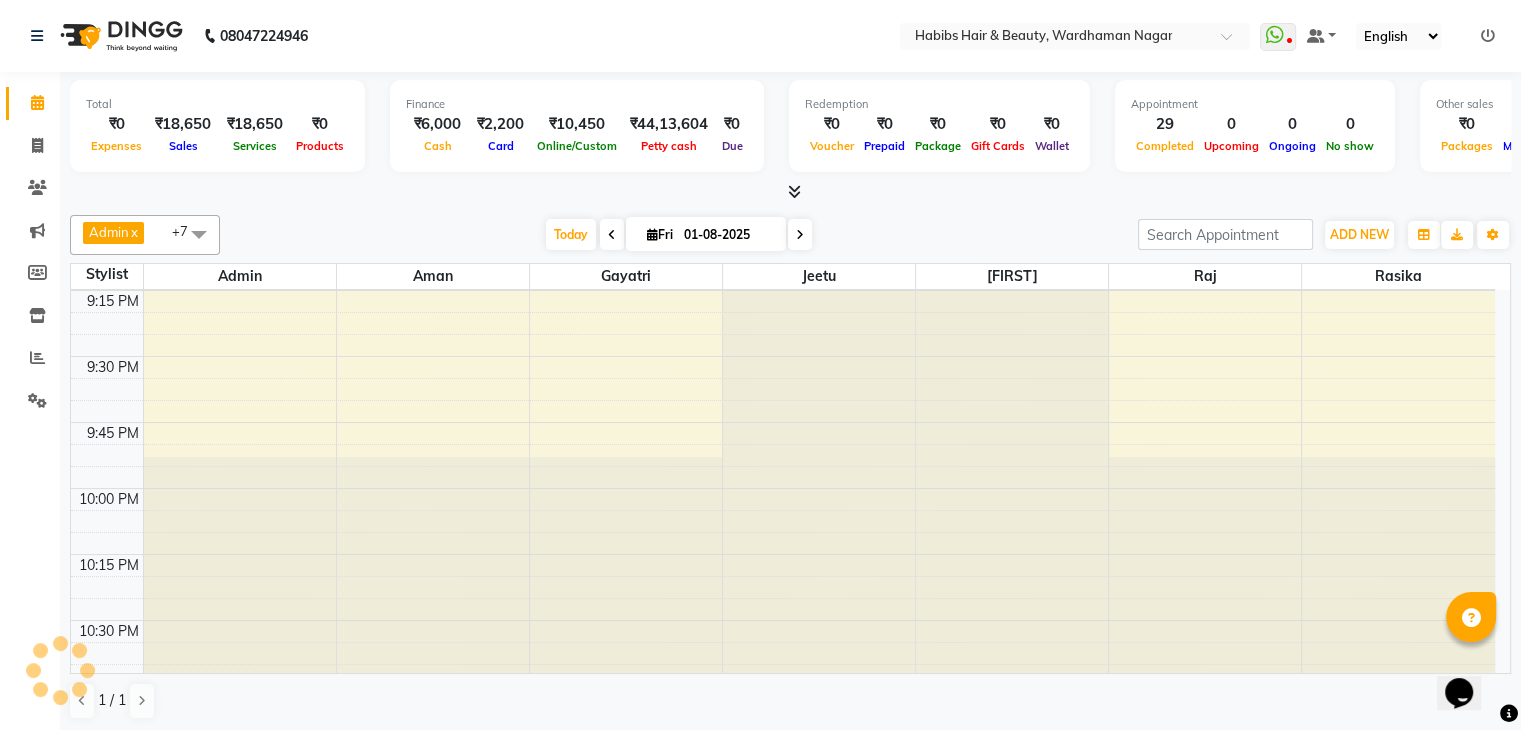 scroll, scrollTop: 3278, scrollLeft: 0, axis: vertical 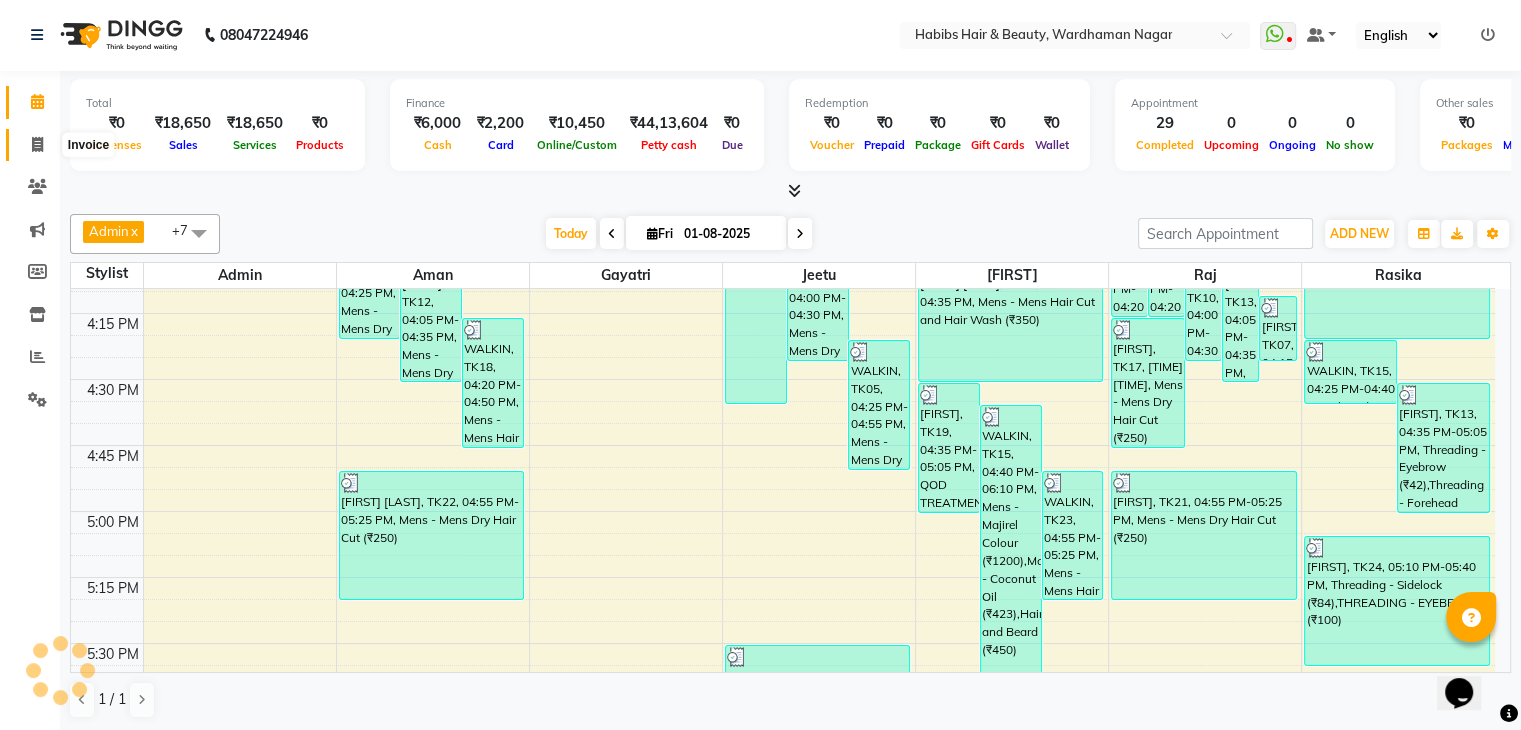 click 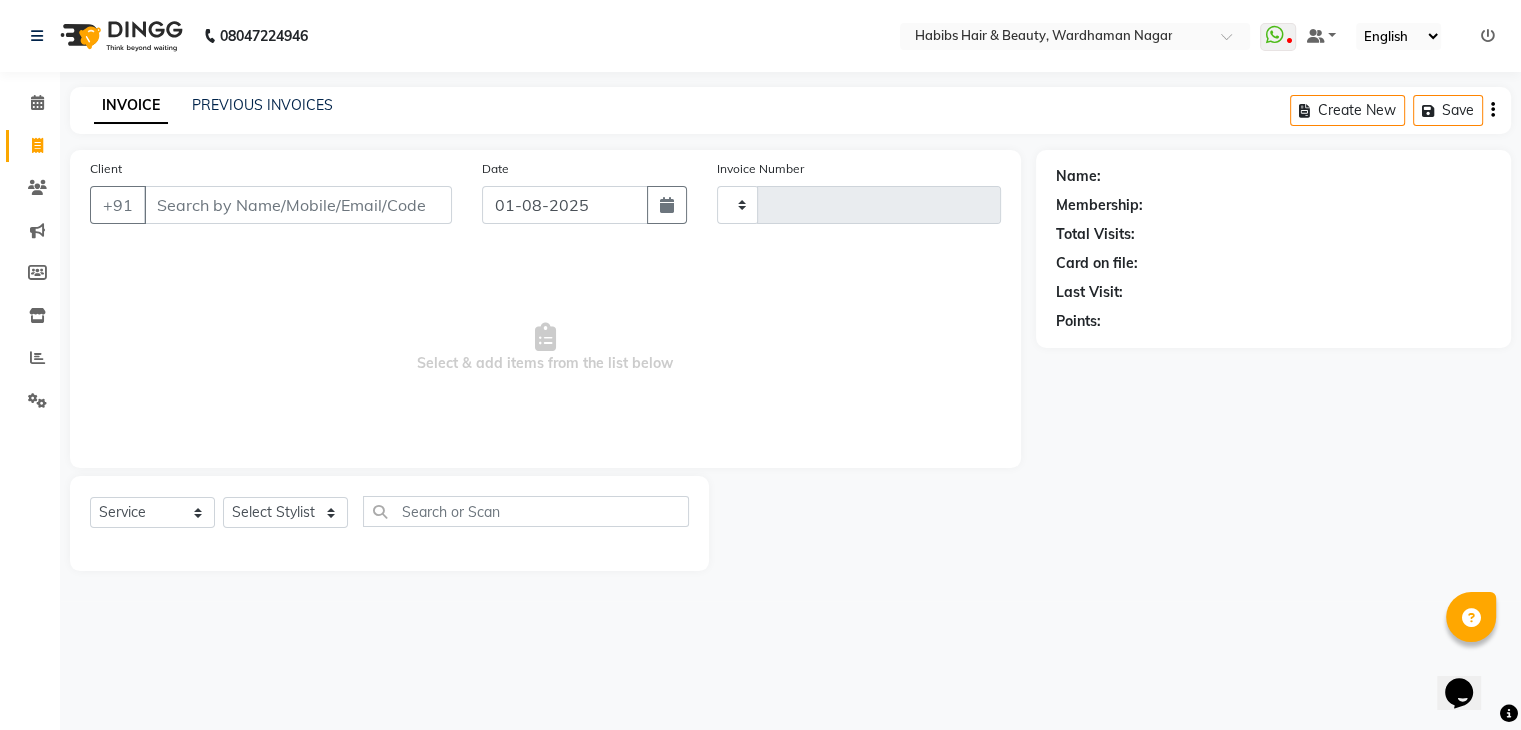 scroll, scrollTop: 0, scrollLeft: 0, axis: both 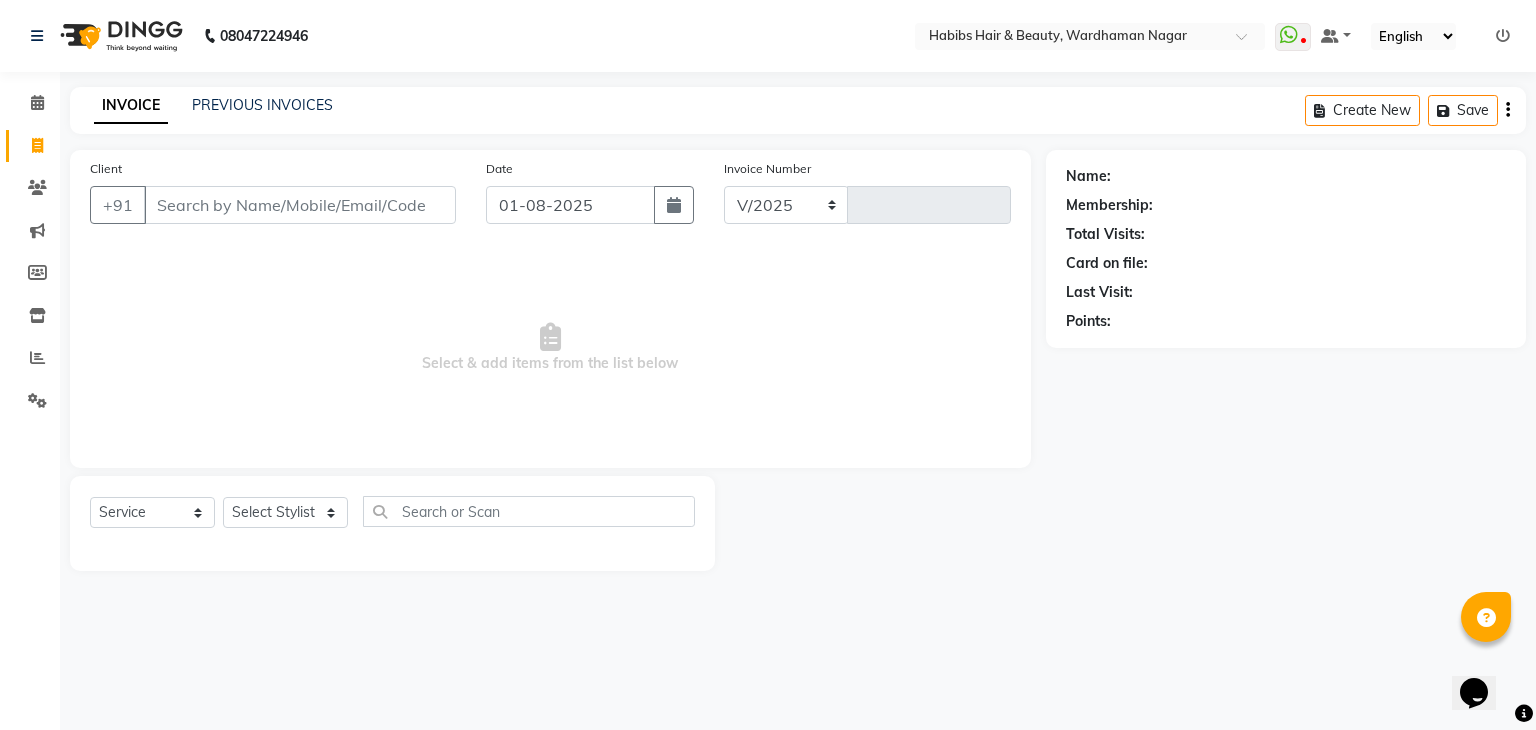select on "3714" 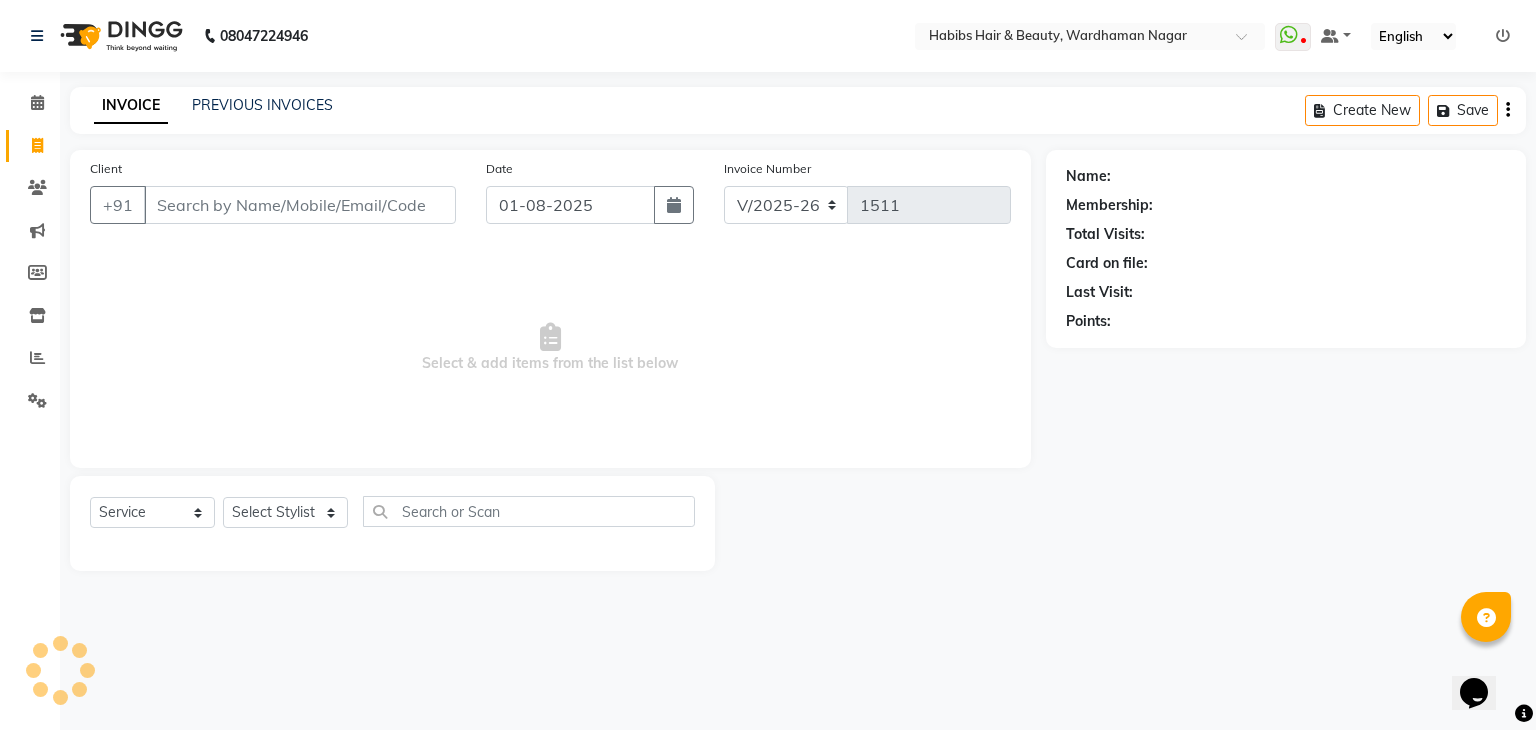 click on "Client" at bounding box center [300, 205] 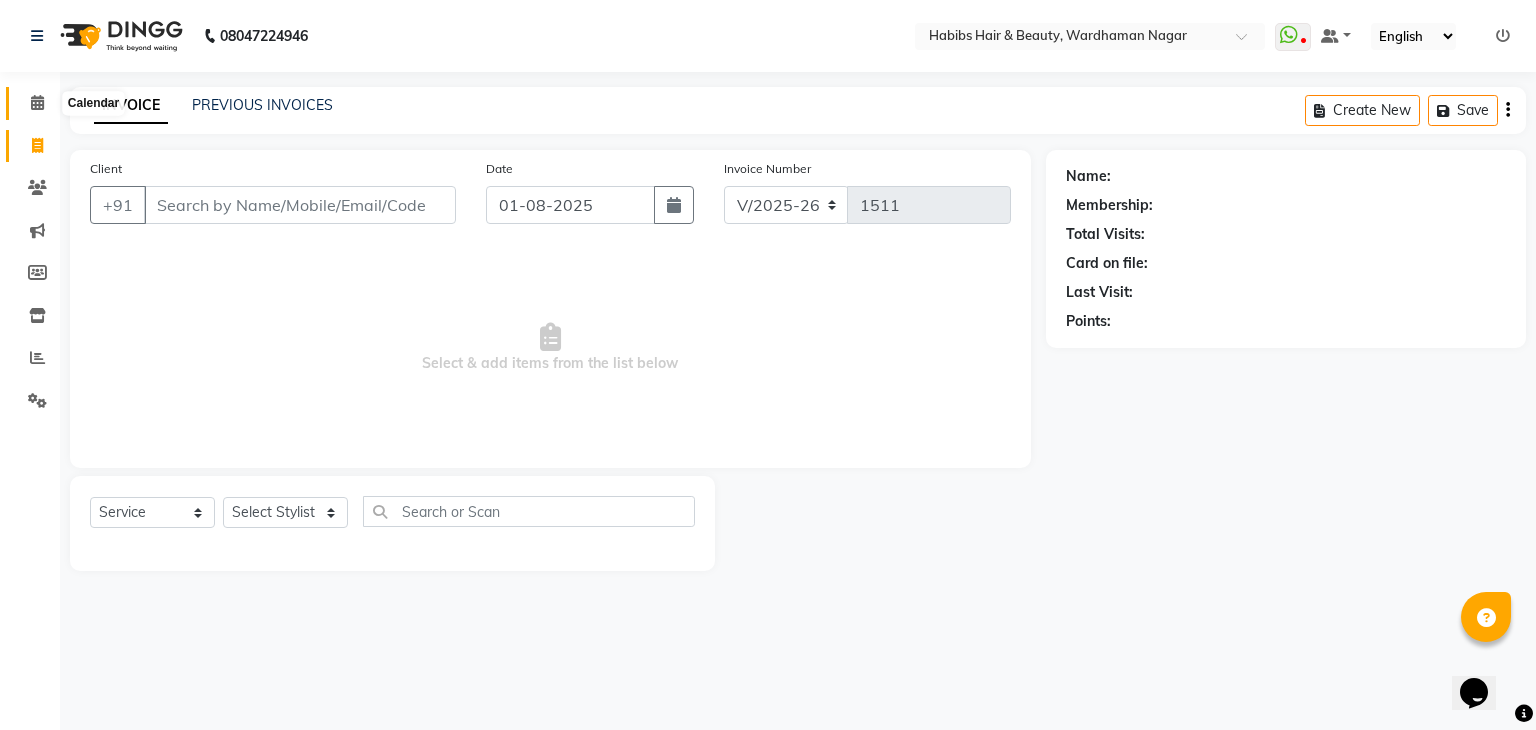 click 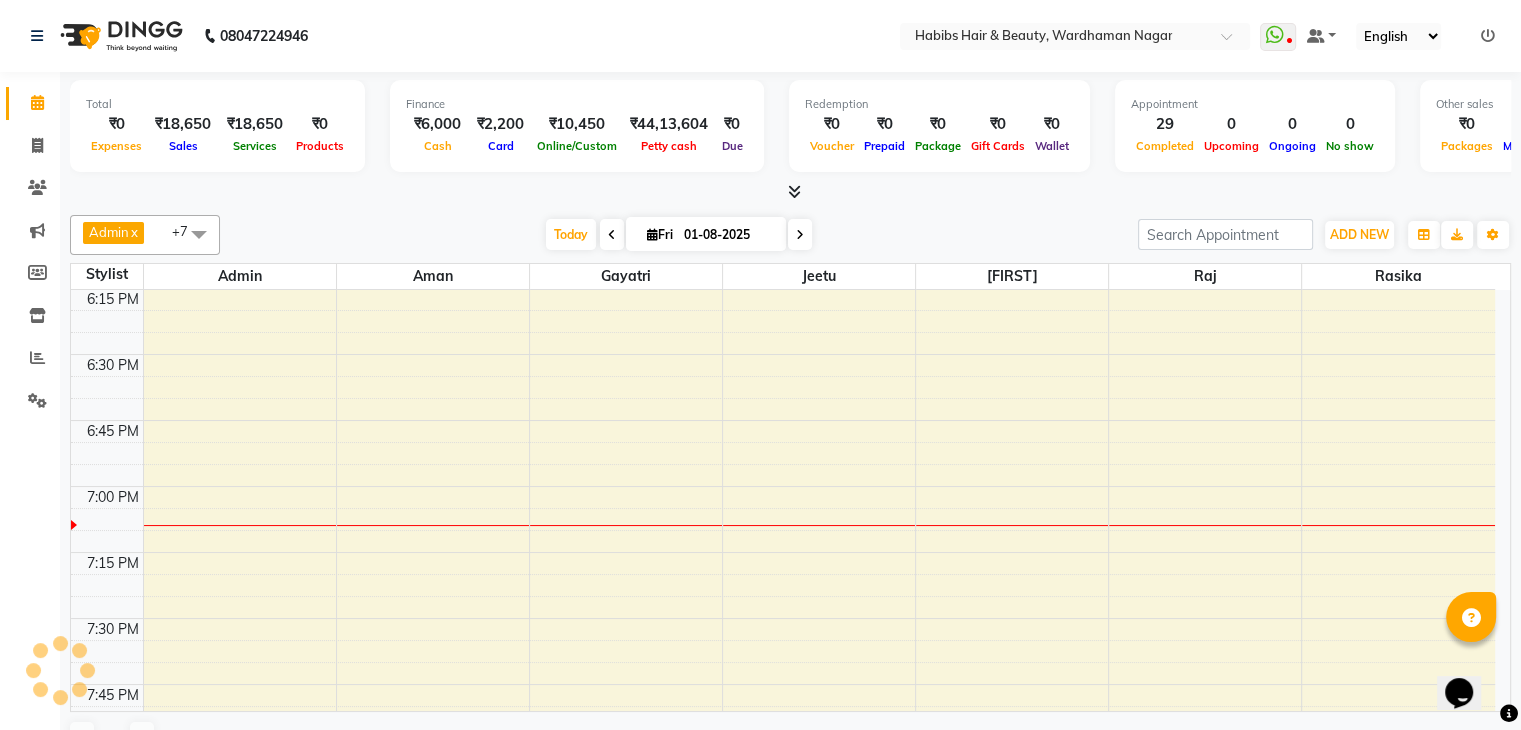scroll, scrollTop: 0, scrollLeft: 0, axis: both 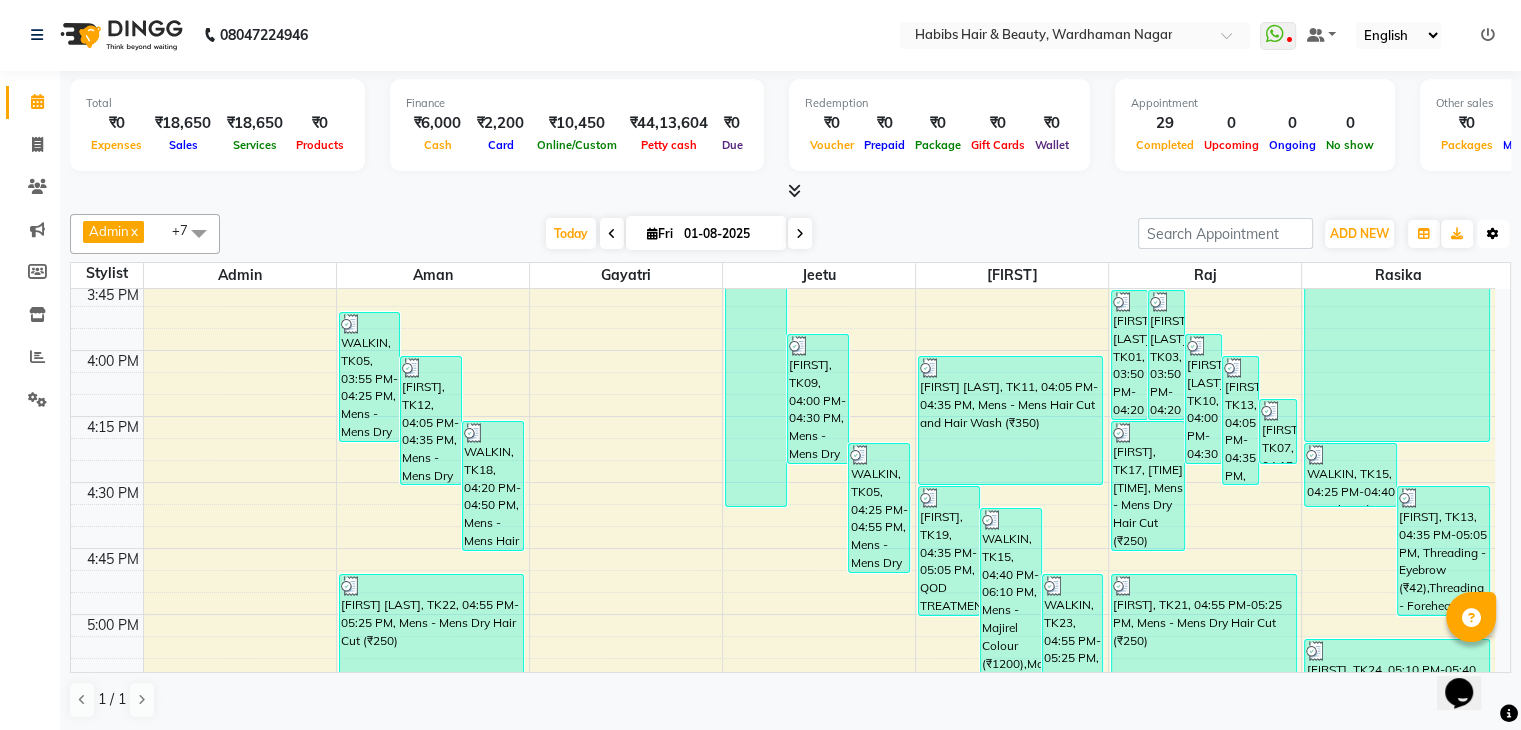 click at bounding box center (1493, 234) 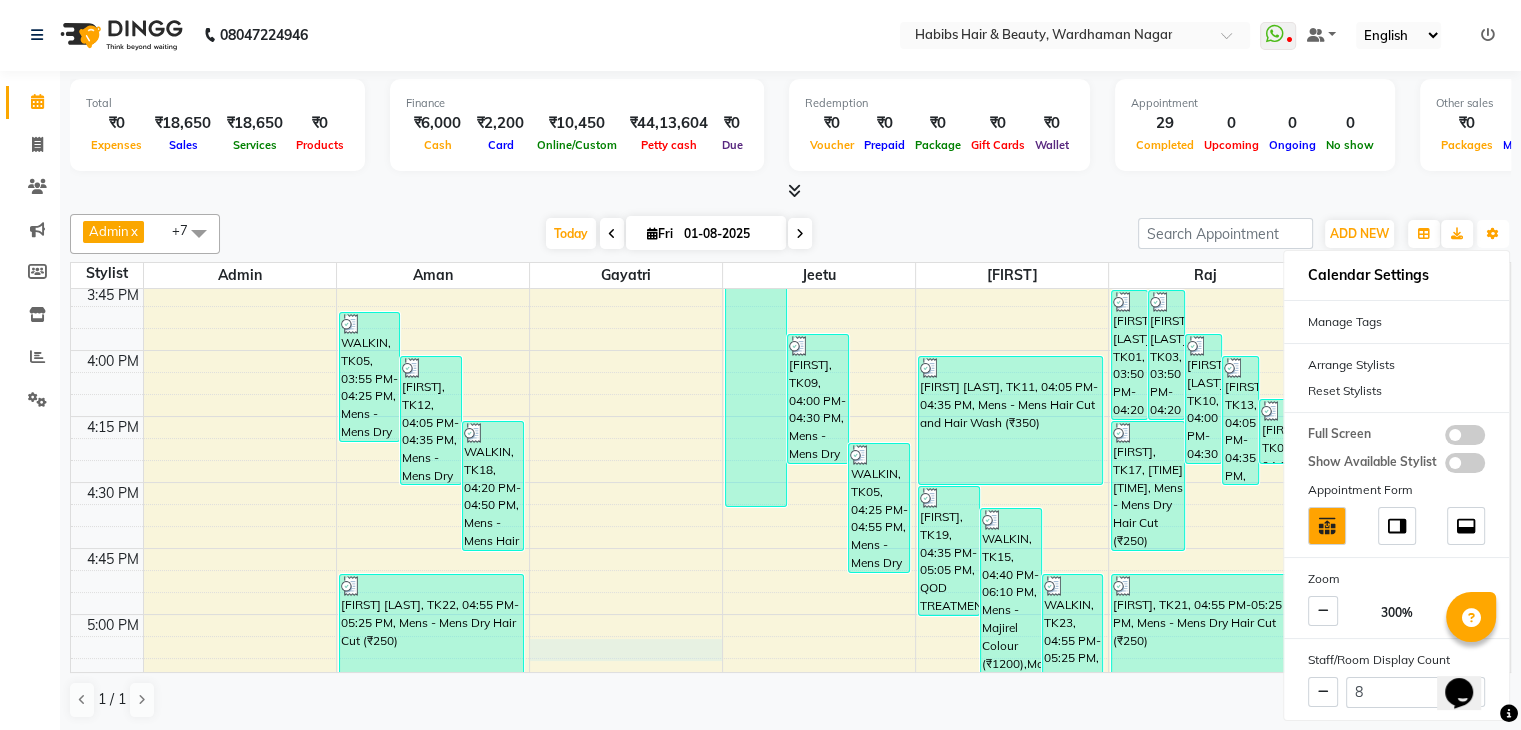 click on "WALKIN, TK05, [TIME] [TIME], Mens - Mens Dry Hair Cut (₹250) KRISHNA, TK12, [TIME] [TIME], Mens - Mens Dry Hair Cut (₹250) WALKIN, TK18, [TIME] [TIME], Mens - Mens Hair Cut and Hair Wash (₹350) MEGHA LOHIYA, TK22, [TIME] [TIME], Mens - Mens Dry Hair Cut (₹250) WALKIN, TK16, [TIME] [TIME], Womens - Inoa Global Bob Length (₹3000) ATHARWA, TK09, [TIME] [TIME], Mens - Mens Dry Hair Cut (₹250) WALKIN, TK05, [TIME] [TIME], Mens - Mens Dry Hair Cut (₹250)" at bounding box center (783, 350) 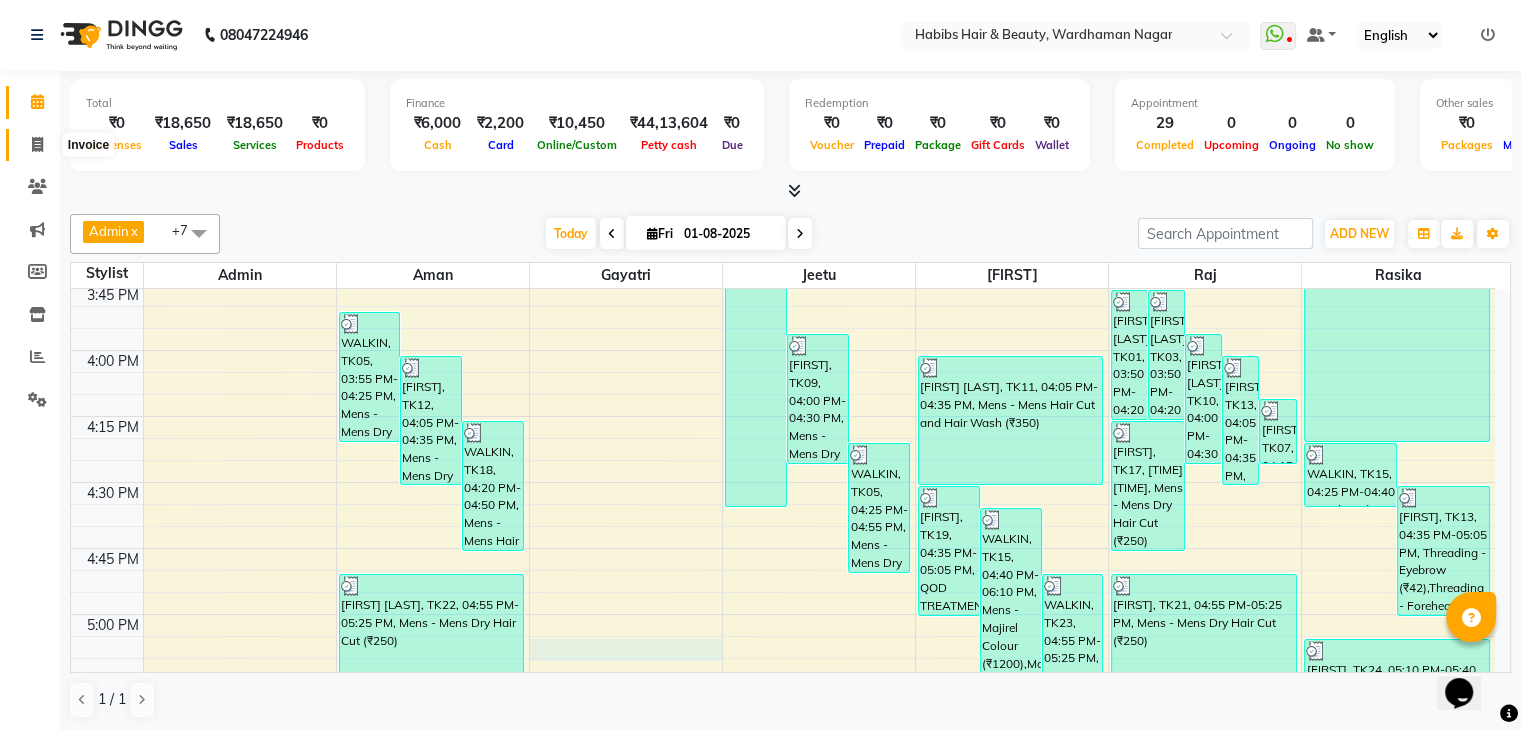 click 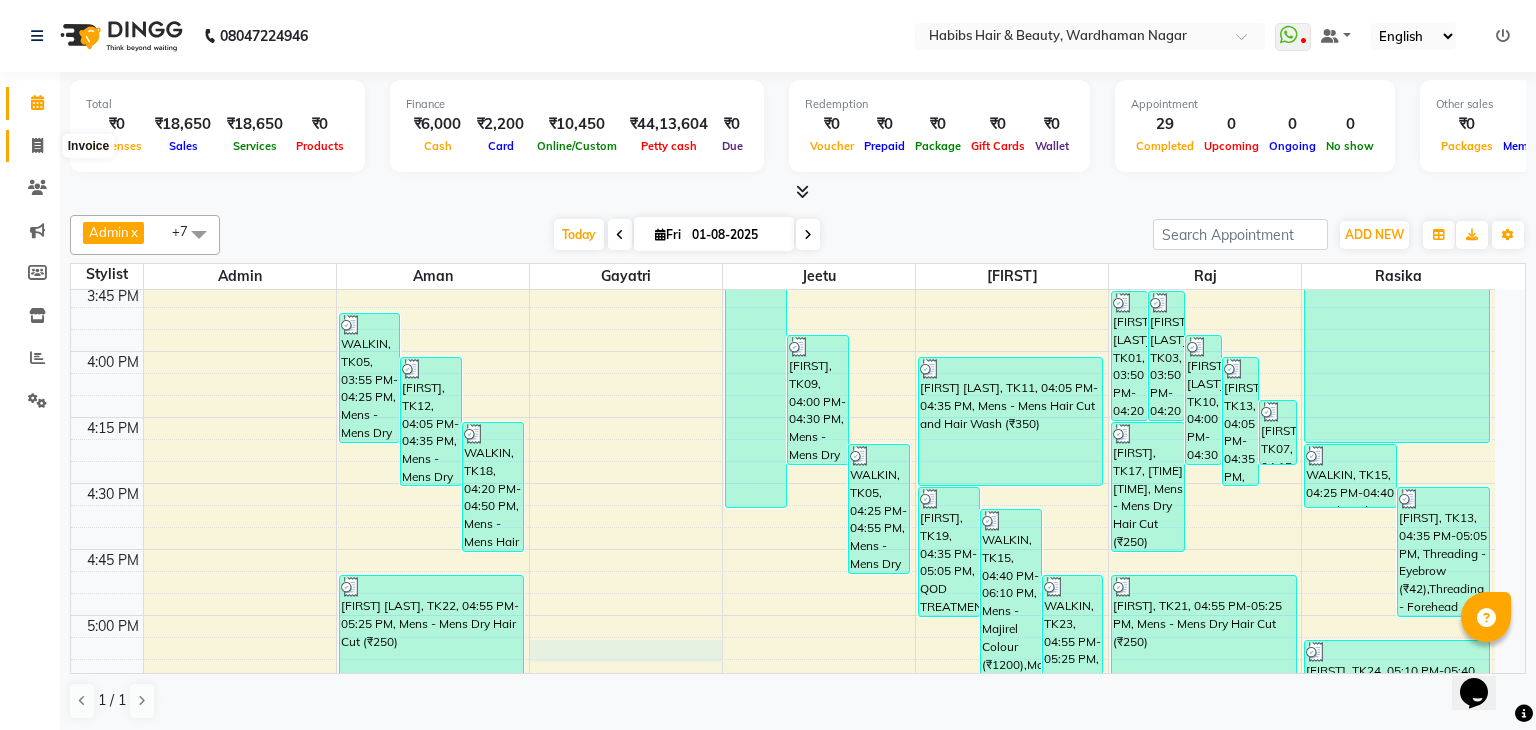 select on "service" 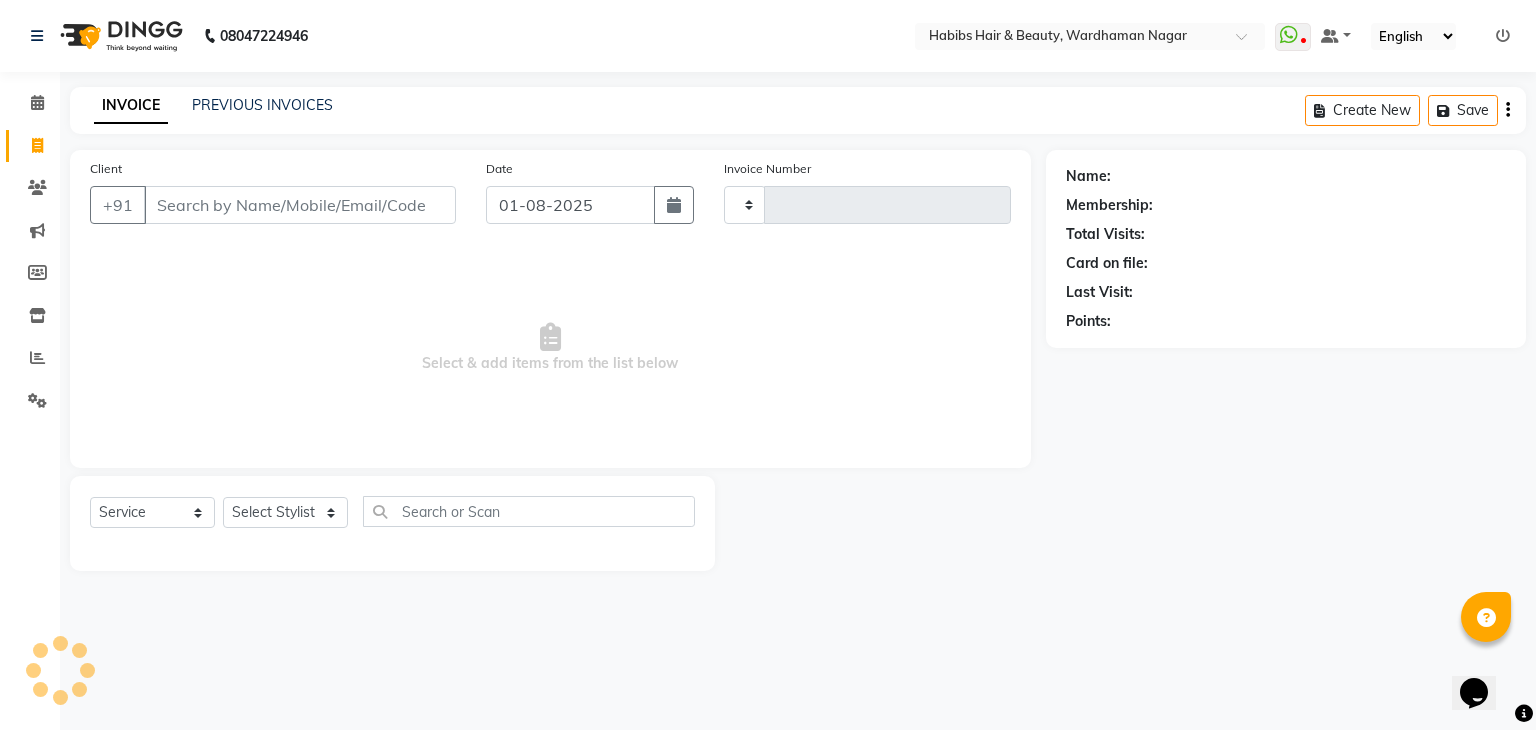 type on "1511" 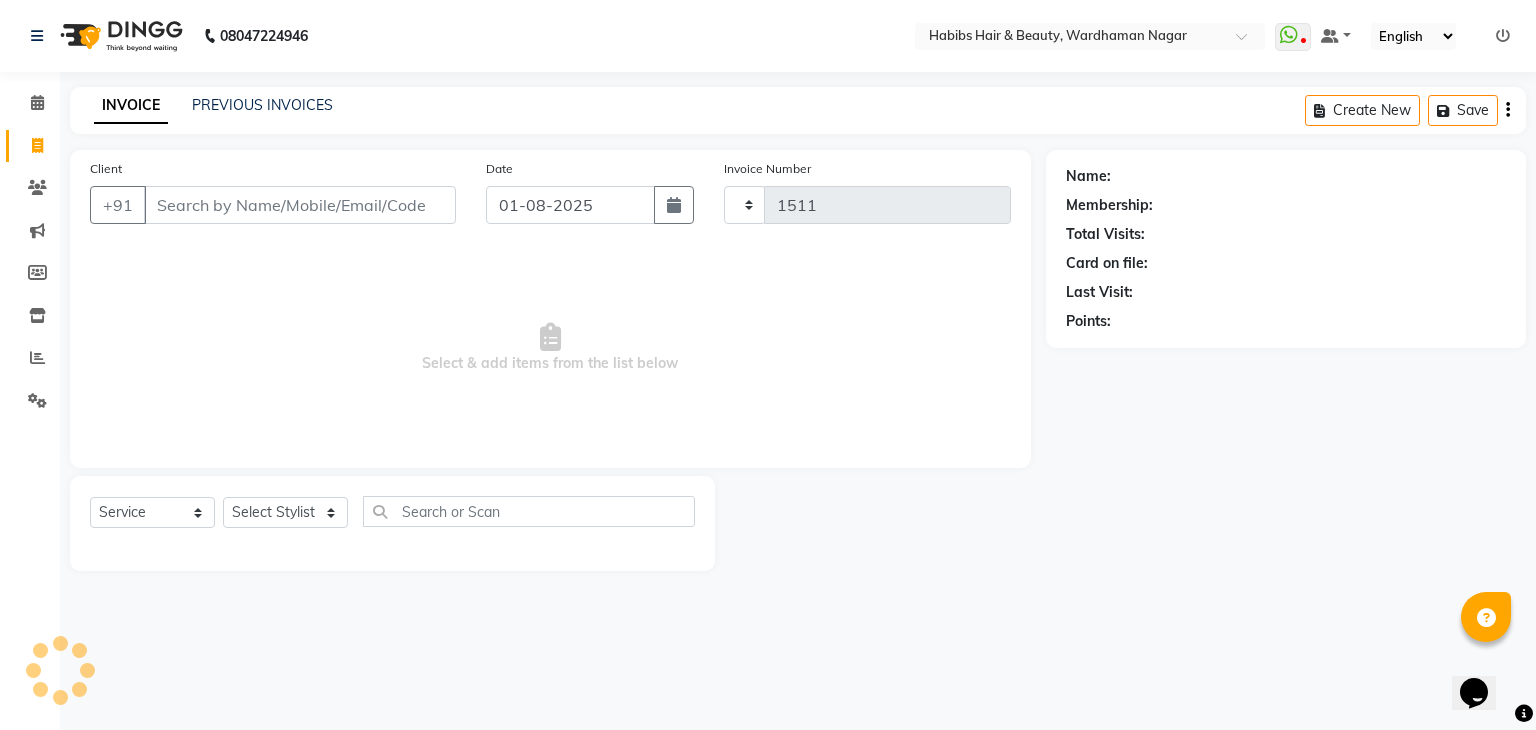 select on "3714" 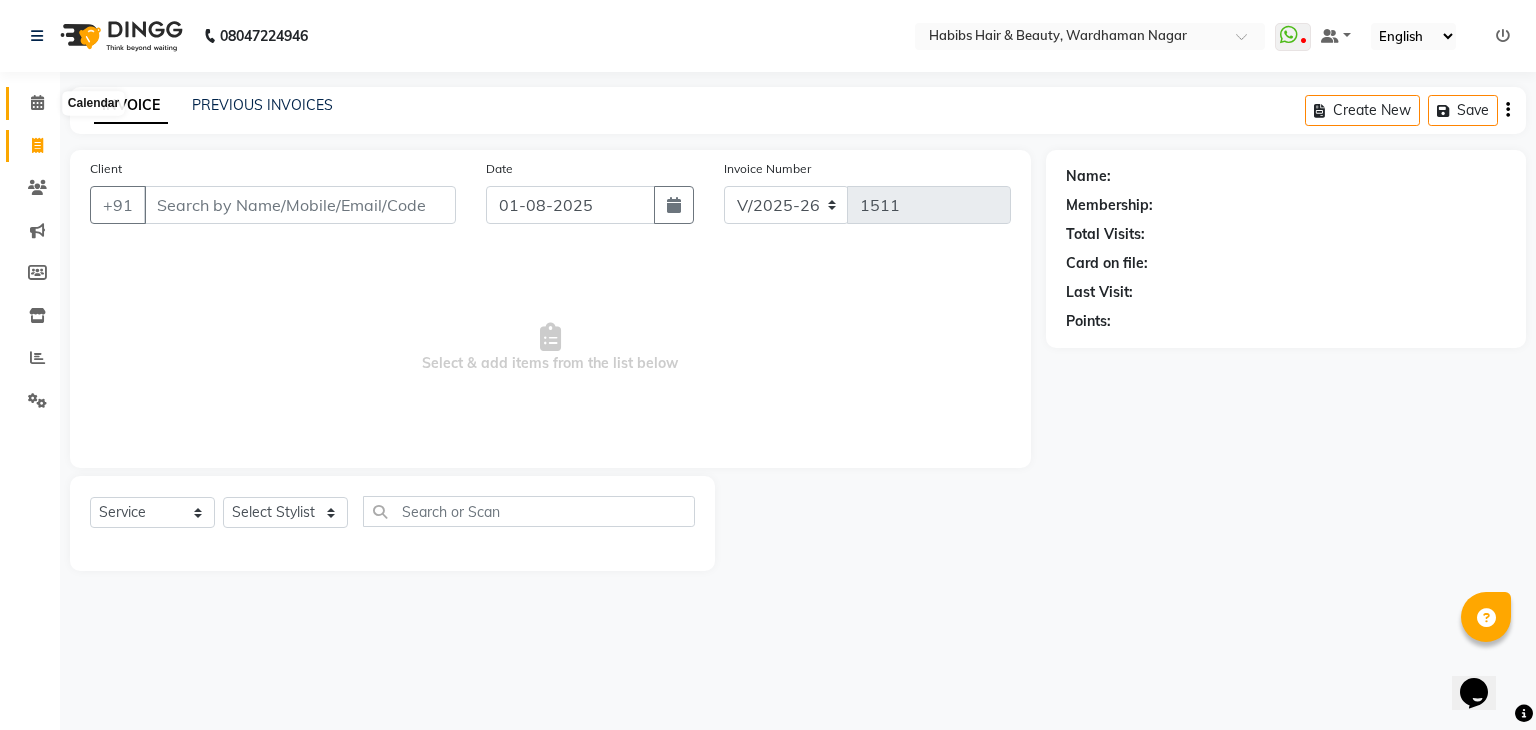 click 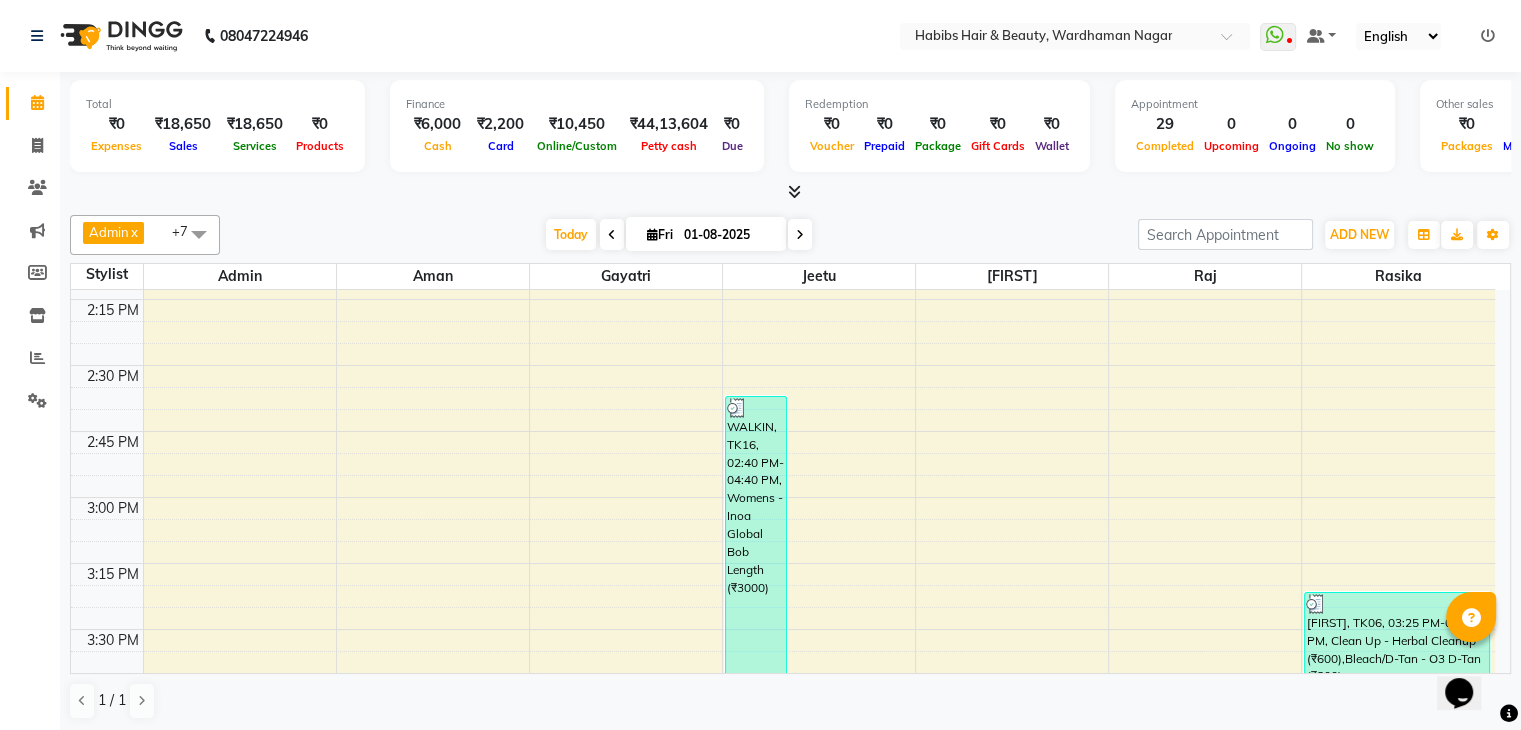scroll, scrollTop: 1369, scrollLeft: 0, axis: vertical 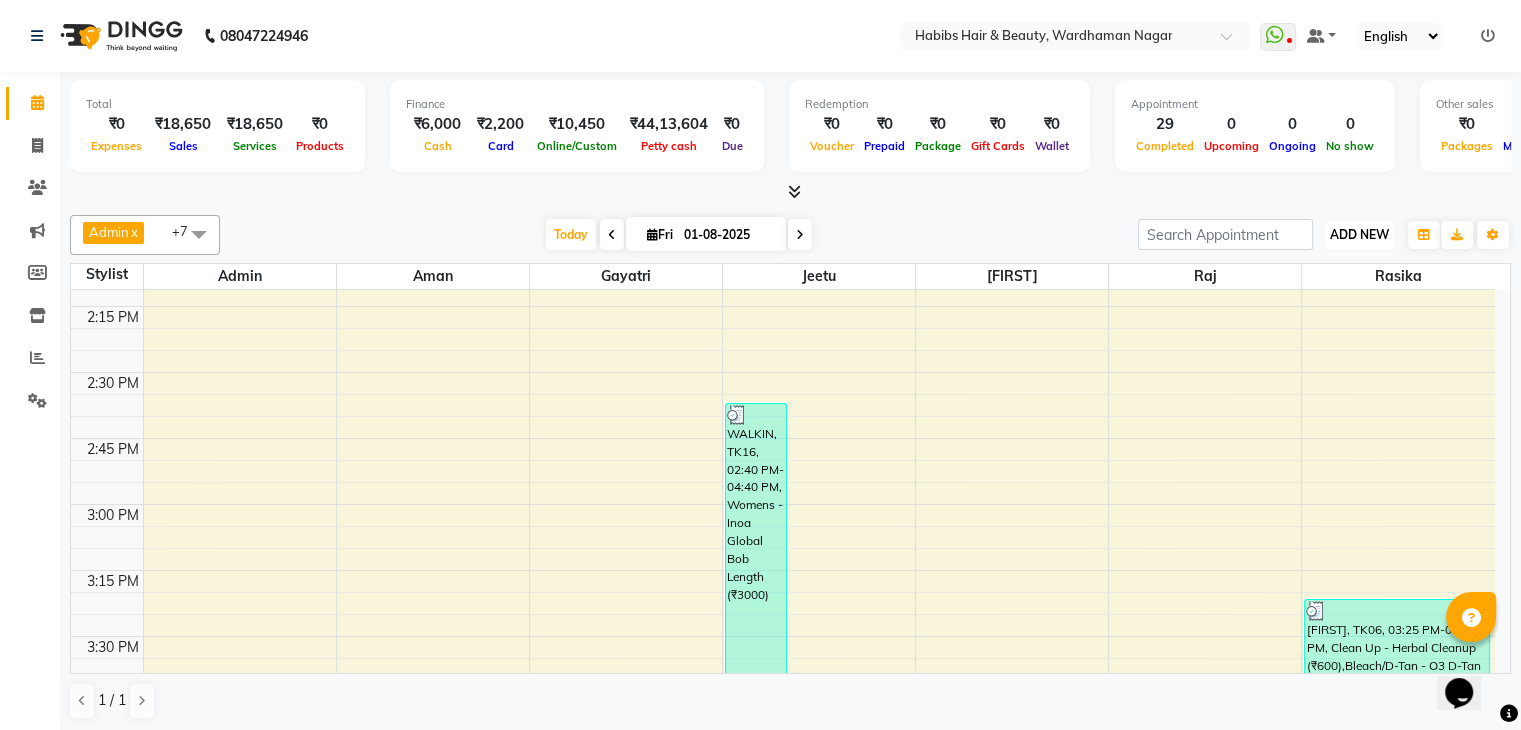 click on "ADD NEW" at bounding box center (1359, 234) 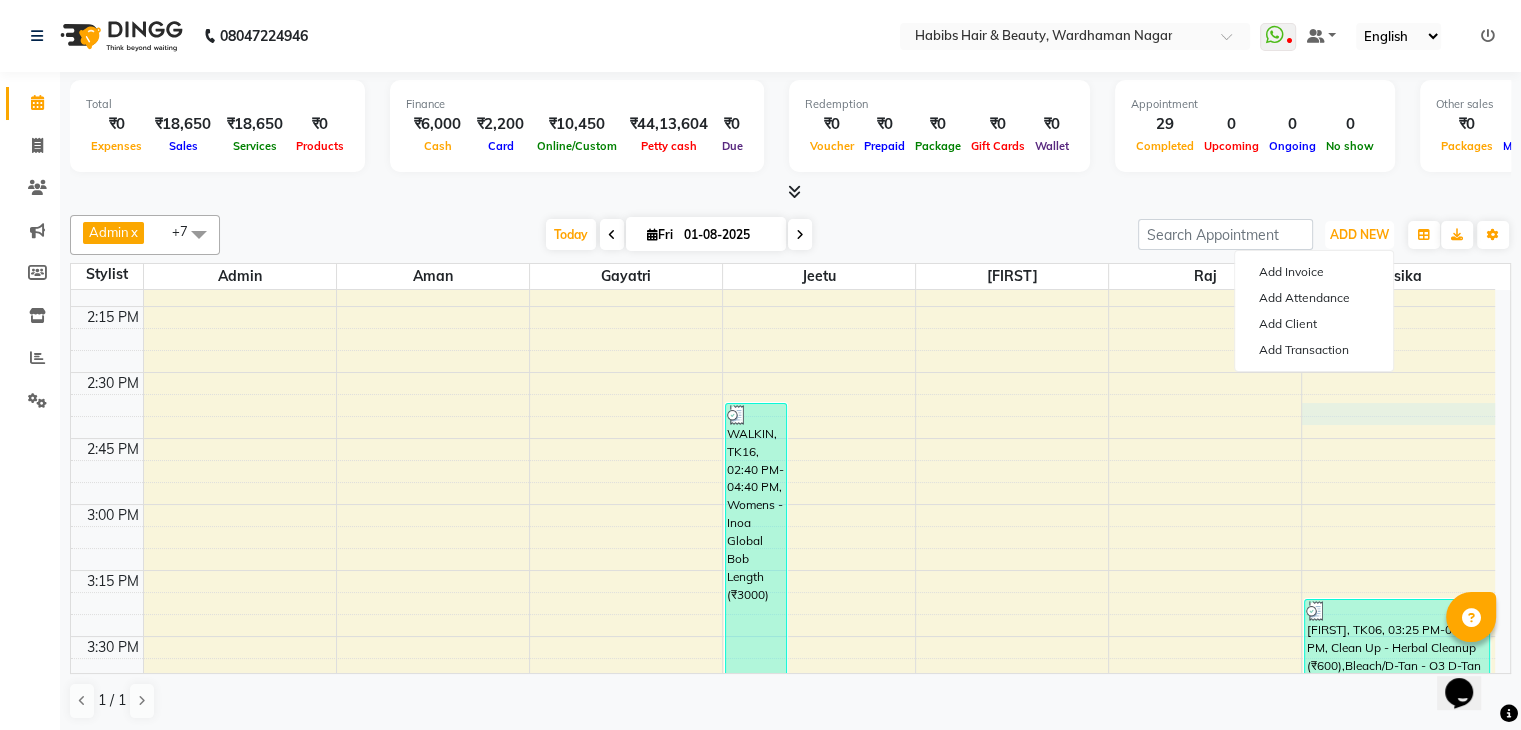 scroll, scrollTop: 1354, scrollLeft: 0, axis: vertical 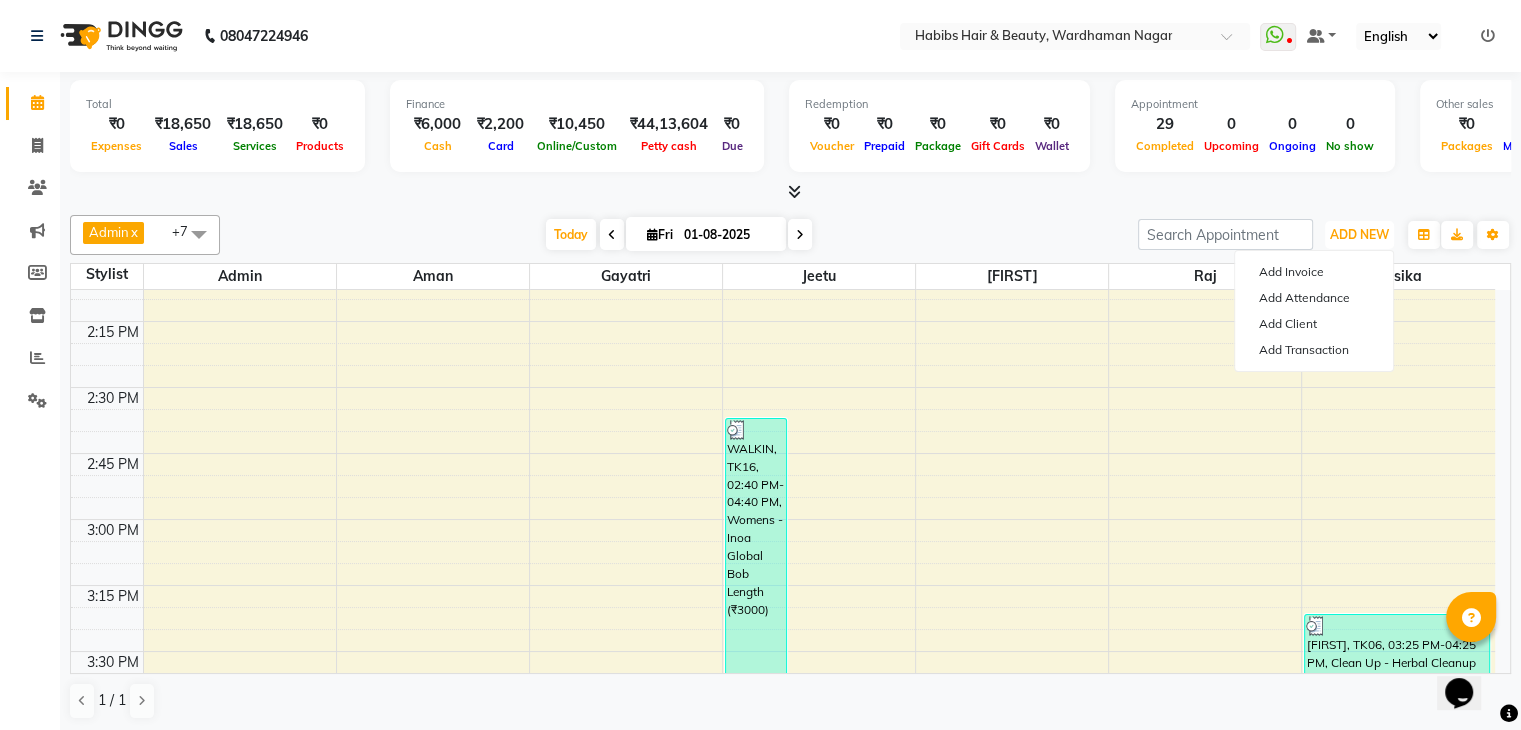 drag, startPoint x: 1331, startPoint y: 403, endPoint x: 1150, endPoint y: 477, distance: 195.54283 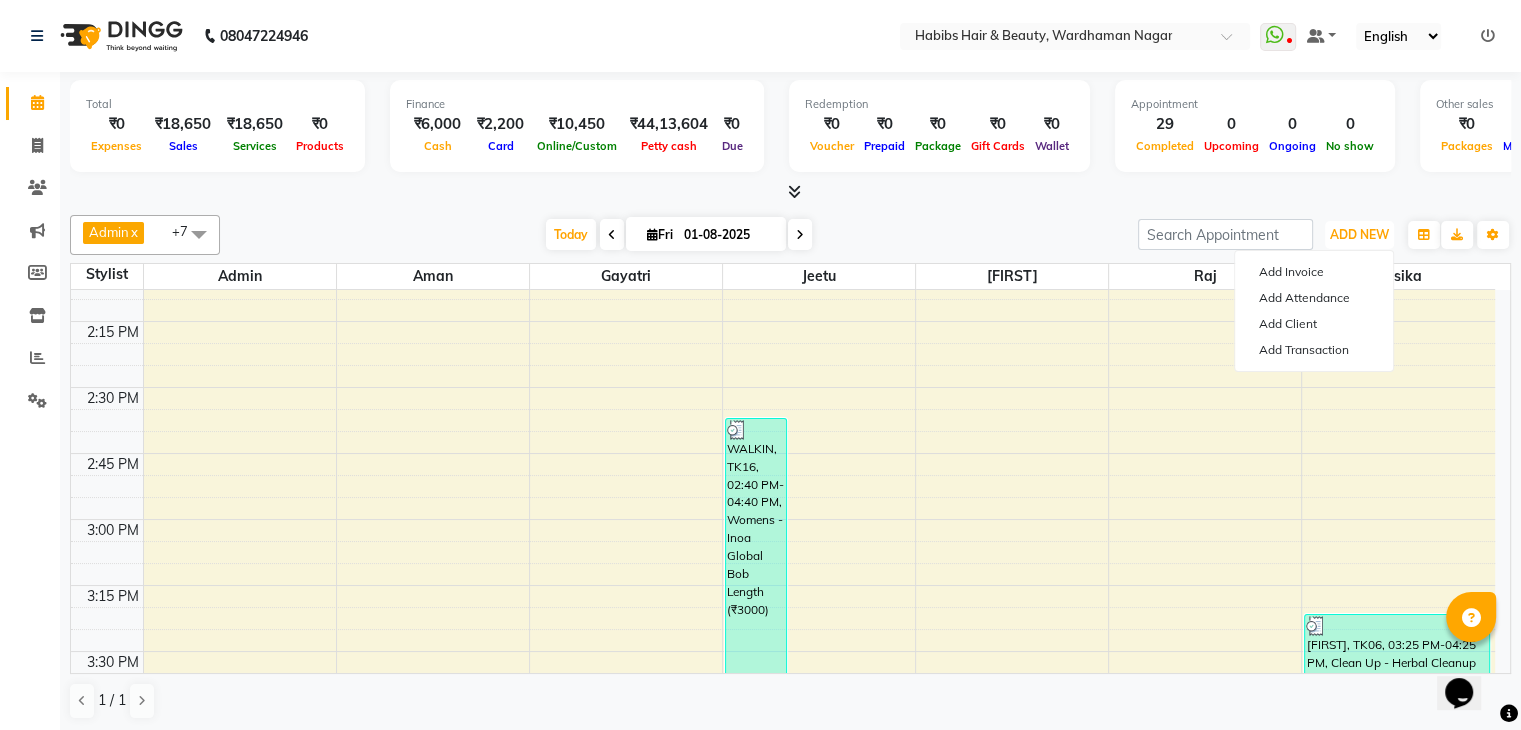 click on "9:00 AM 9:15 AM 9:30 AM 9:45 AM 10:00 AM 10:15 AM 10:30 AM 10:45 AM 11:00 AM 11:15 AM 11:30 AM 11:45 AM 12:00 PM 12:15 PM 12:30 PM 12:45 PM 1:00 PM 1:15 PM 1:30 PM 1:45 PM 2:00 PM 2:15 PM 2:30 PM 2:45 PM 3:00 PM 3:15 PM 3:30 PM 3:45 PM 4:00 PM 4:15 PM 4:30 PM 4:45 PM 5:00 PM 5:15 PM 5:30 PM 5:45 PM 6:00 PM 6:15 PM 6:30 PM 6:45 PM 7:00 PM 7:15 PM 7:30 PM 7:45 PM 8:00 PM 8:15 PM 8:30 PM 8:45 PM 9:00 PM 9:15 PM 9:30 PM 9:45 PM 10:00 PM 10:15 PM 10:30 PM 10:45 PM" at bounding box center (783, 783) 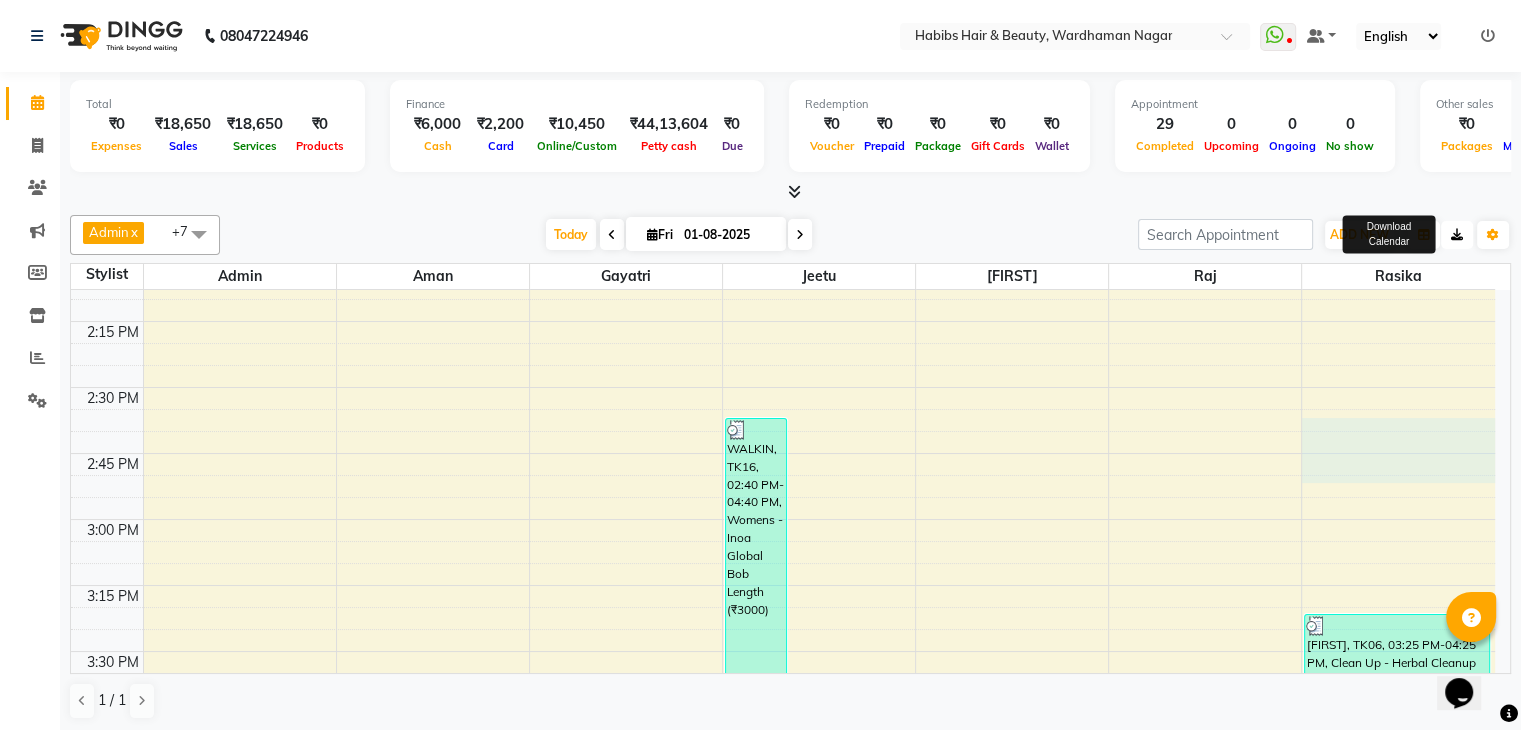 click at bounding box center [1457, 235] 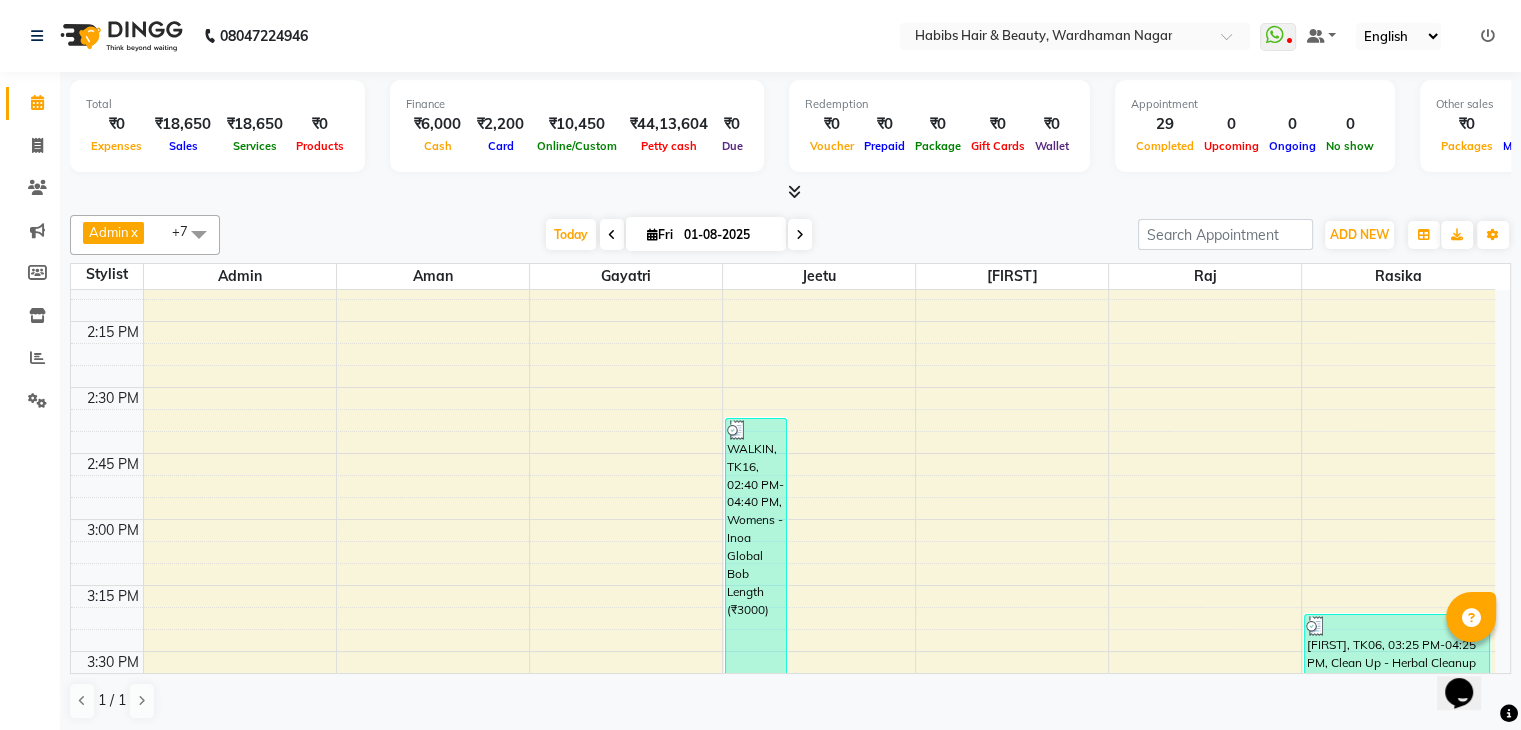 scroll, scrollTop: 0, scrollLeft: 0, axis: both 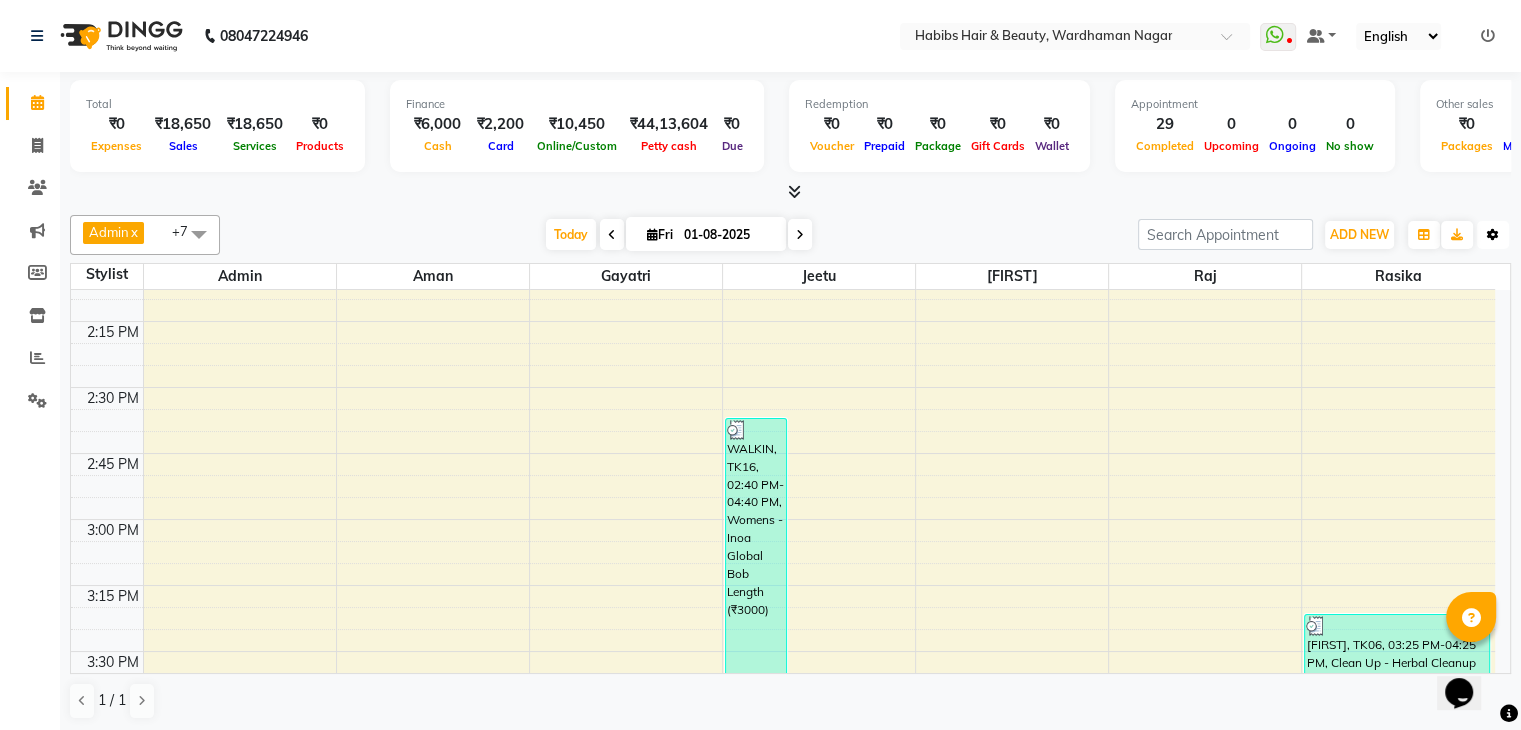 click at bounding box center (1493, 235) 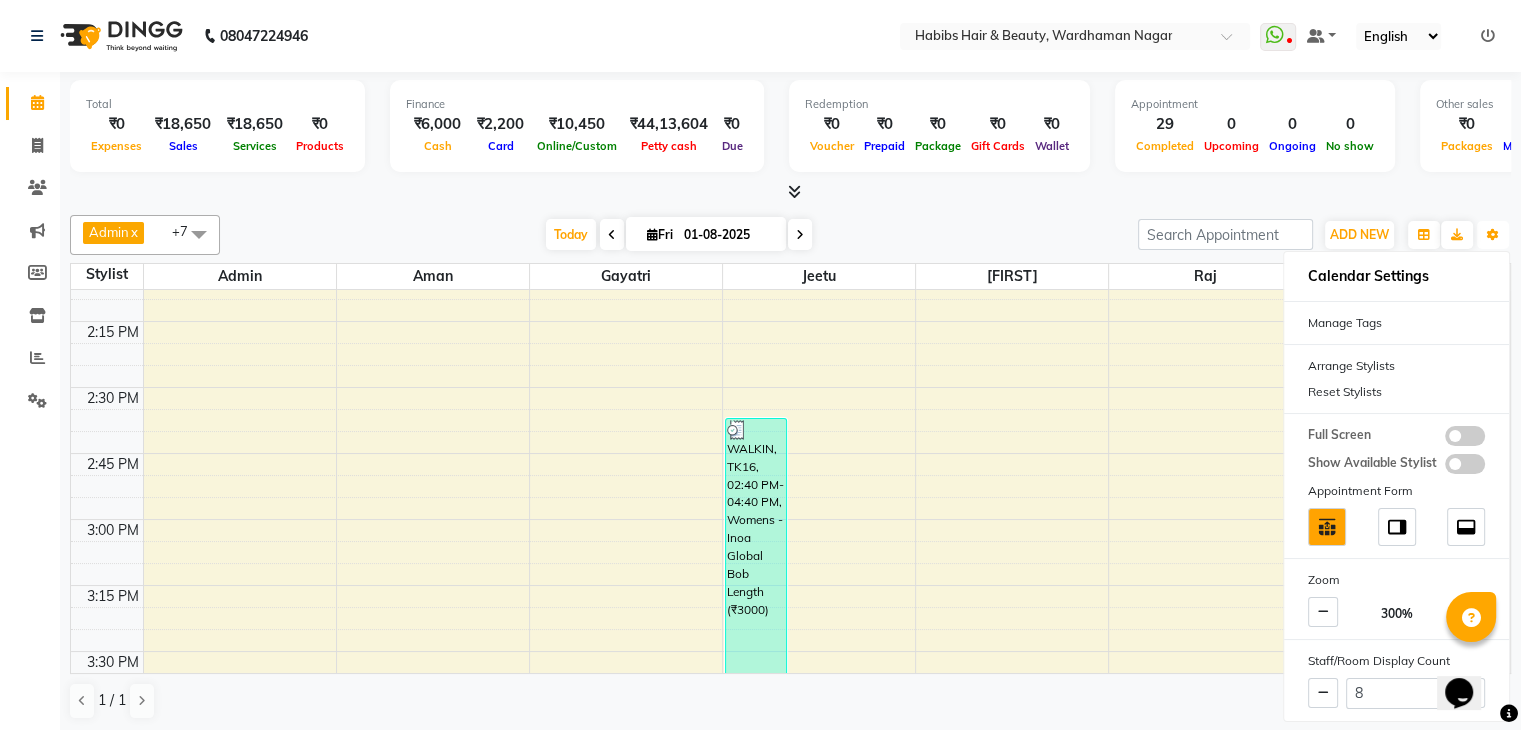 scroll, scrollTop: 1, scrollLeft: 0, axis: vertical 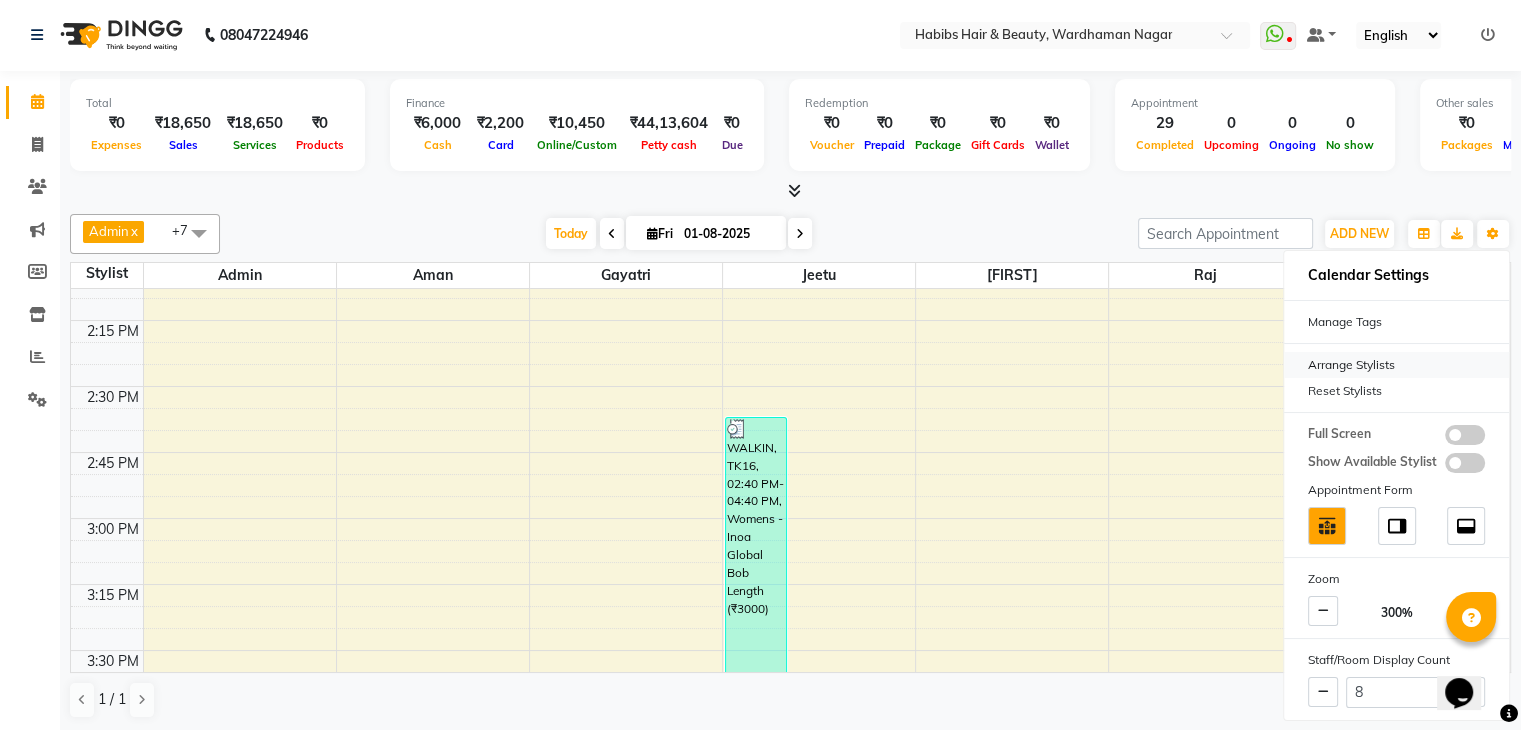 click on "Arrange Stylists" at bounding box center (1396, 365) 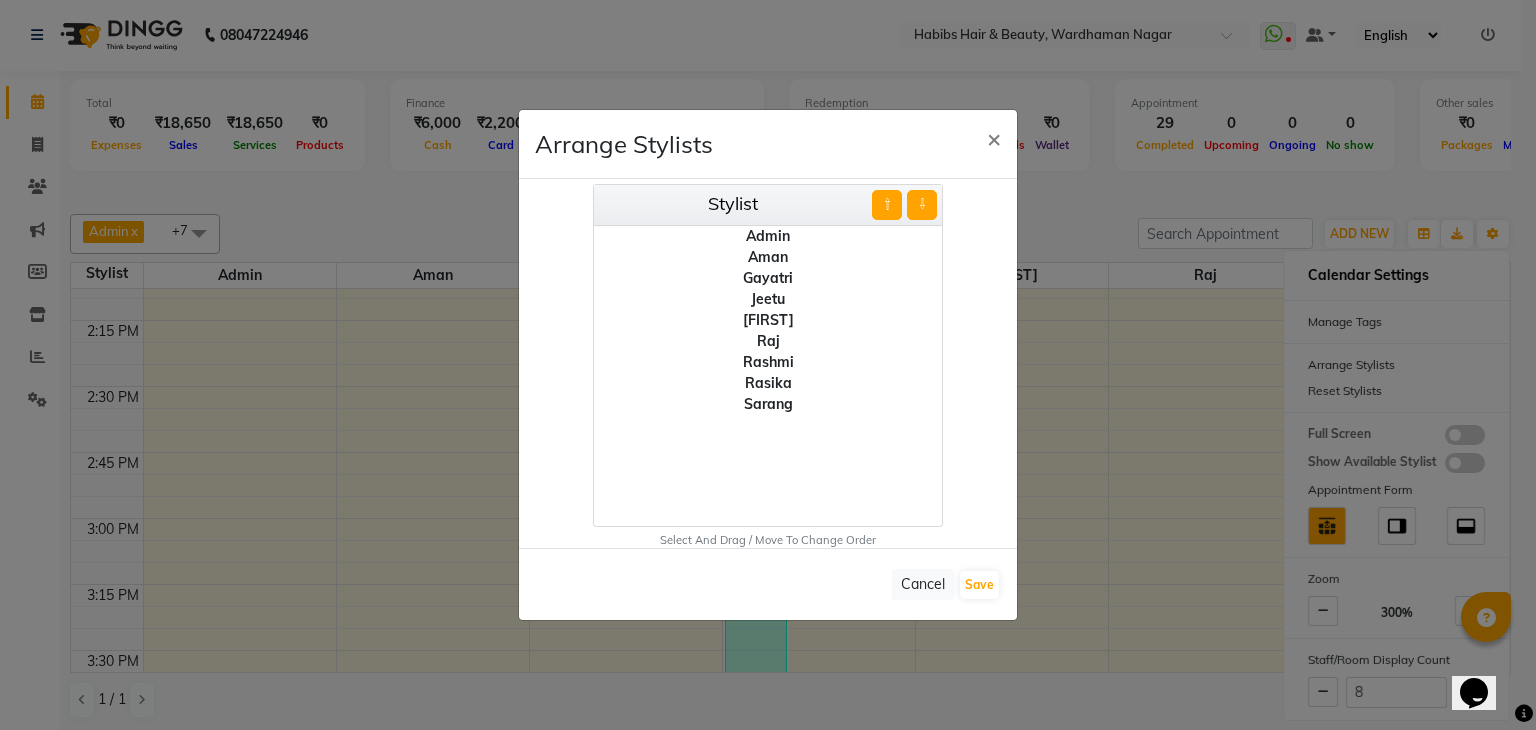 click on "Jeetu" 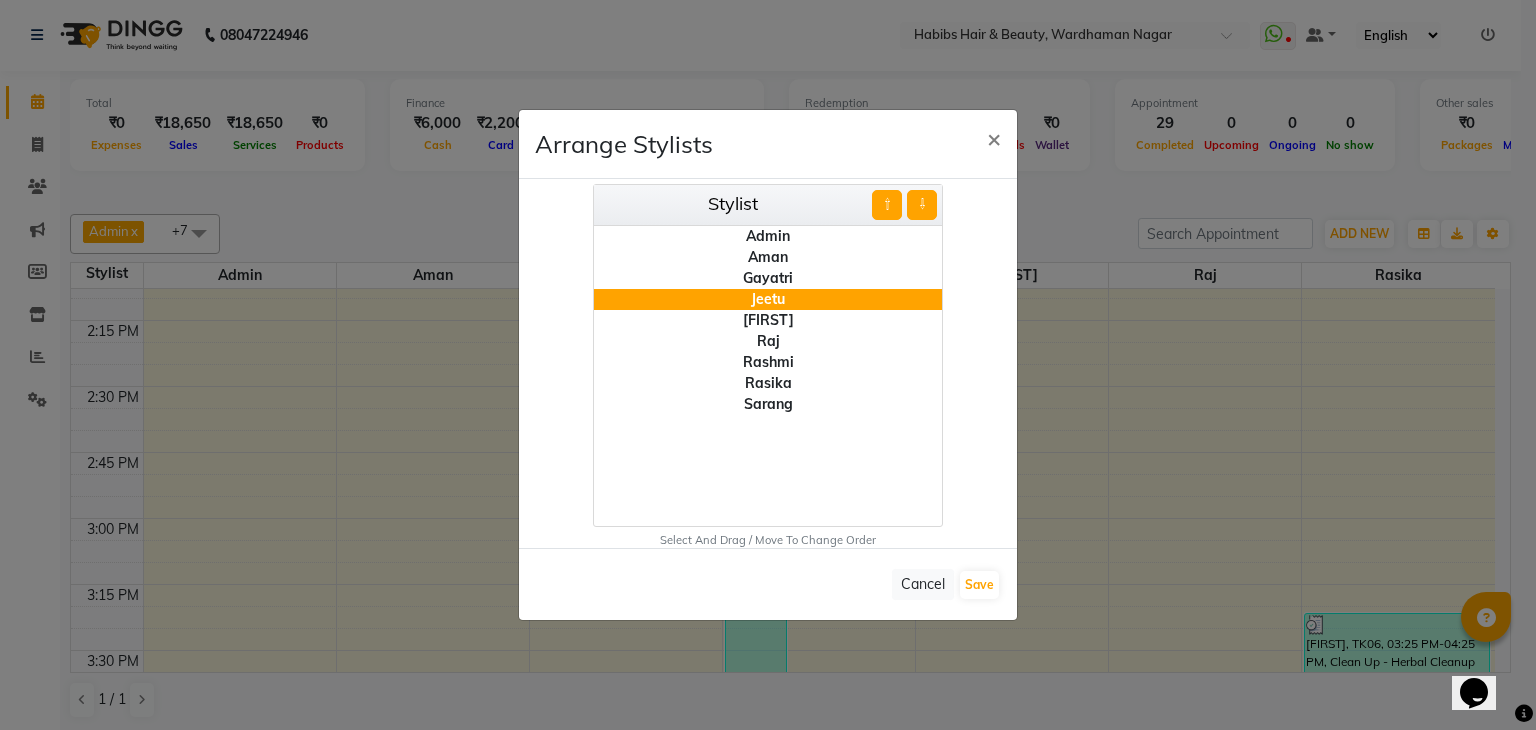 click on "[FIRST]" 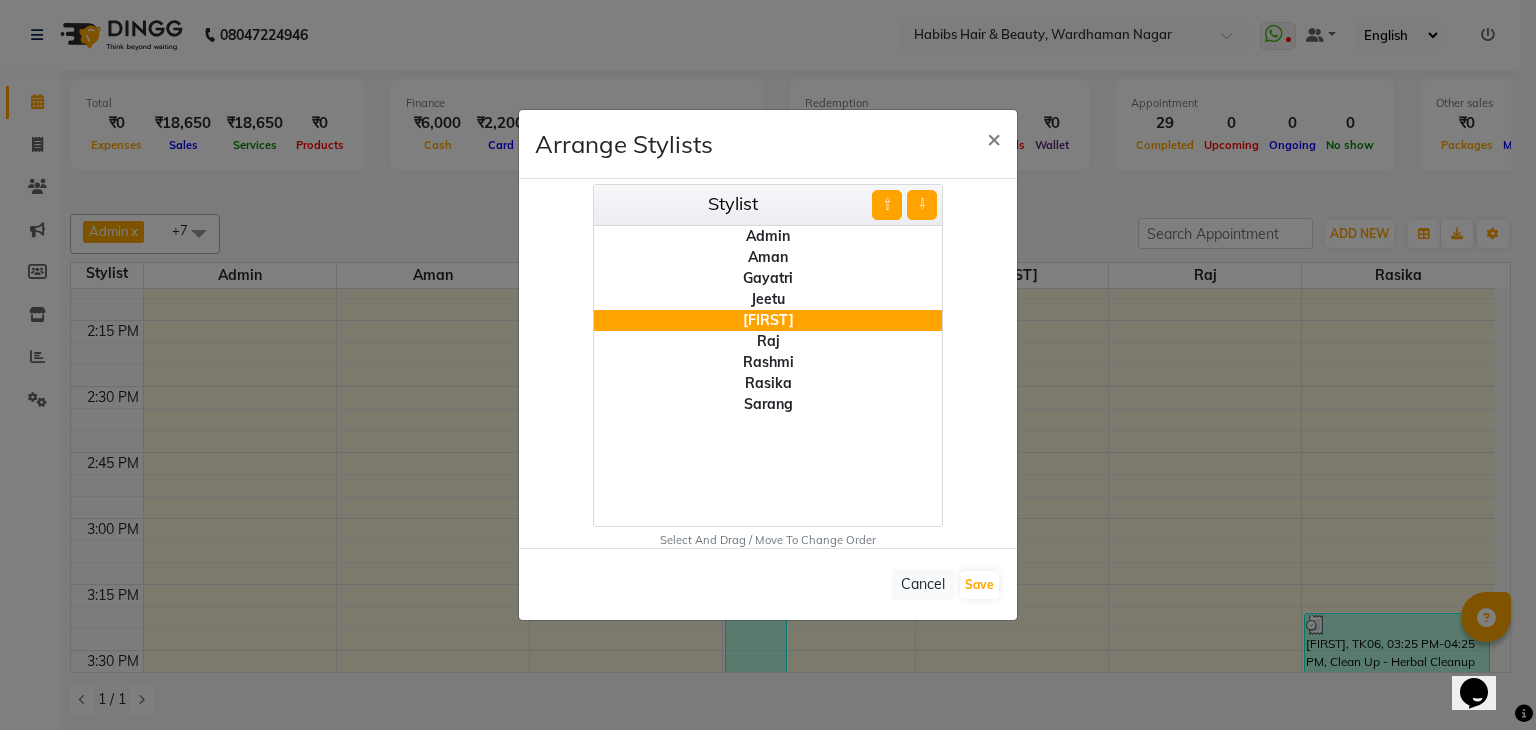click on "Jeetu" 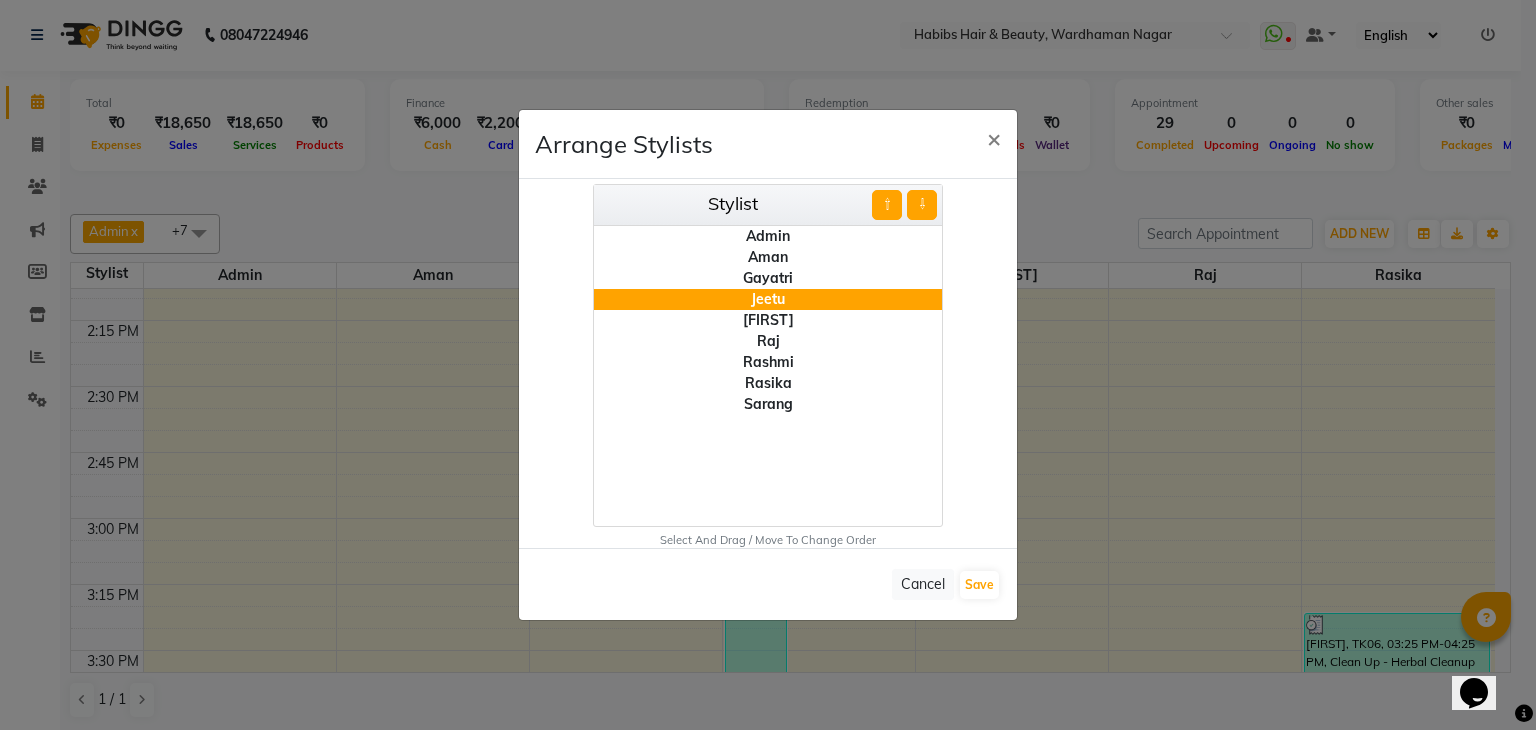 drag, startPoint x: 984, startPoint y: 570, endPoint x: 863, endPoint y: 489, distance: 145.60907 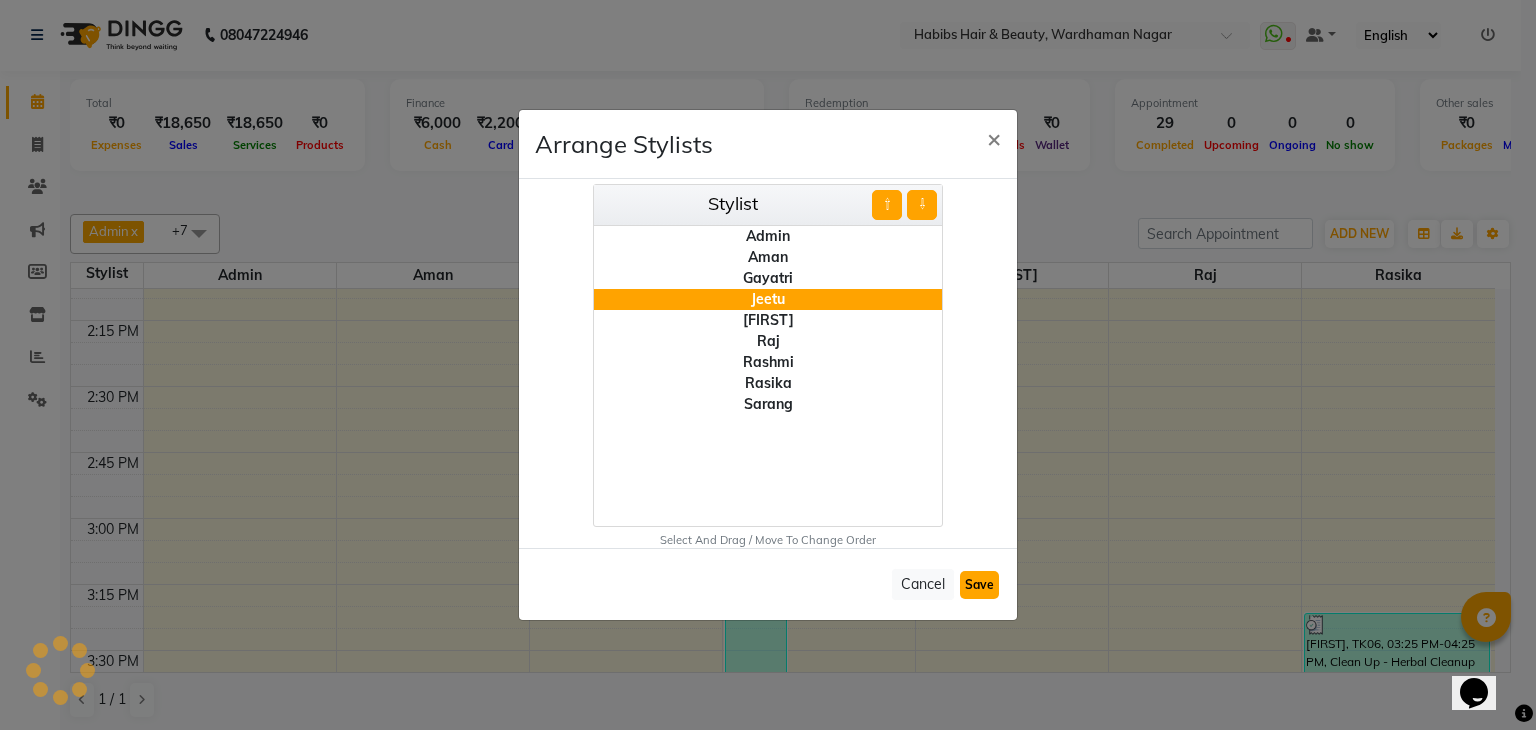 click on "Save" 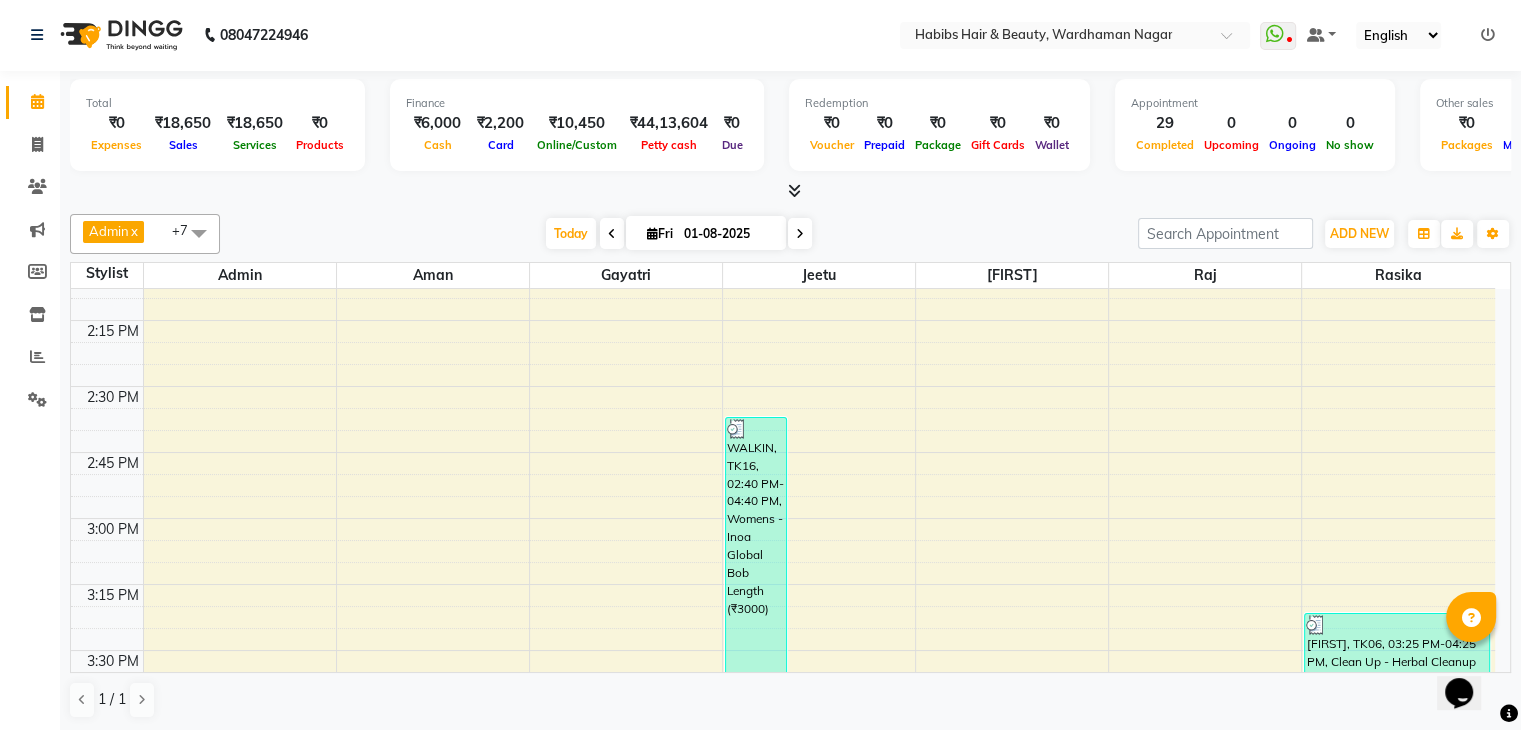 scroll, scrollTop: 1395, scrollLeft: 0, axis: vertical 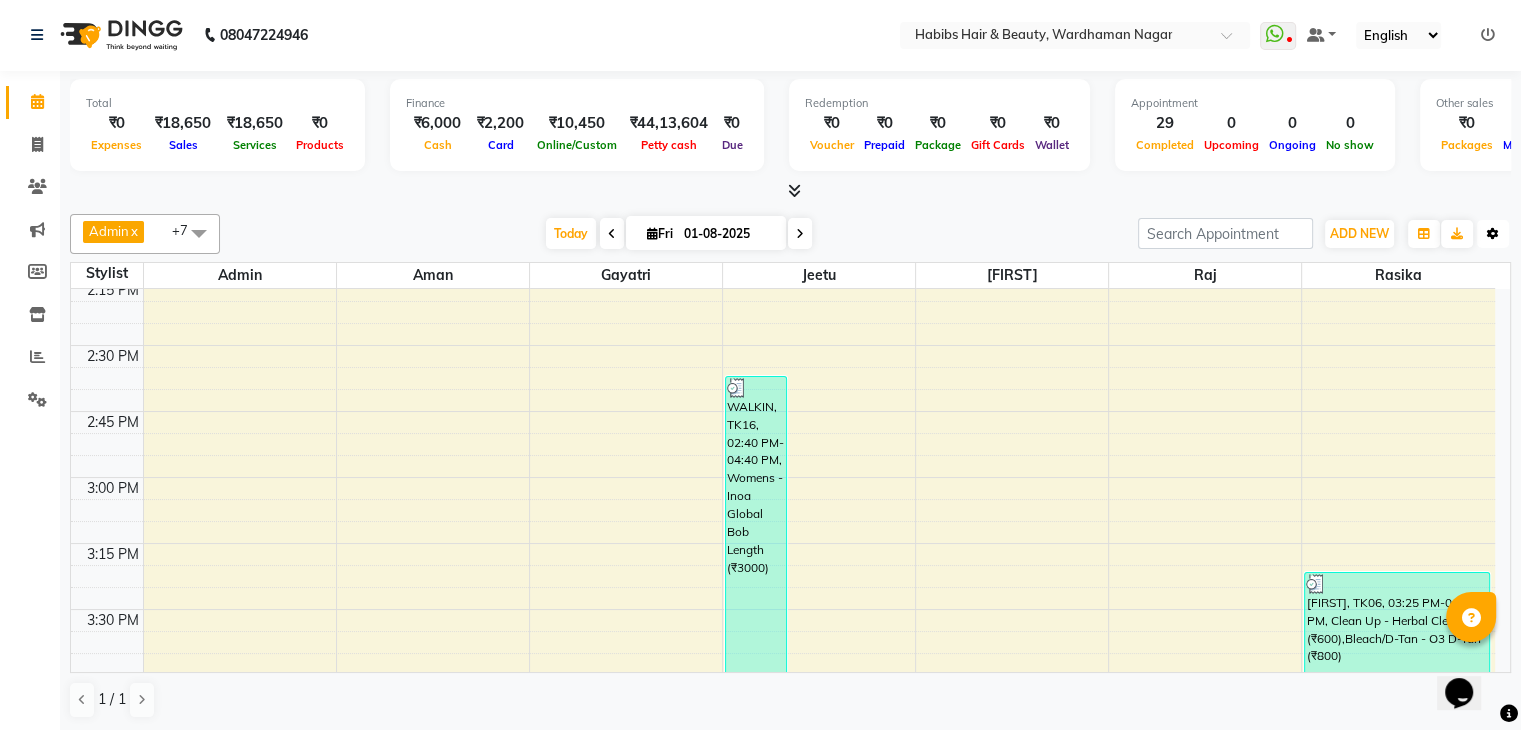 click at bounding box center (1493, 234) 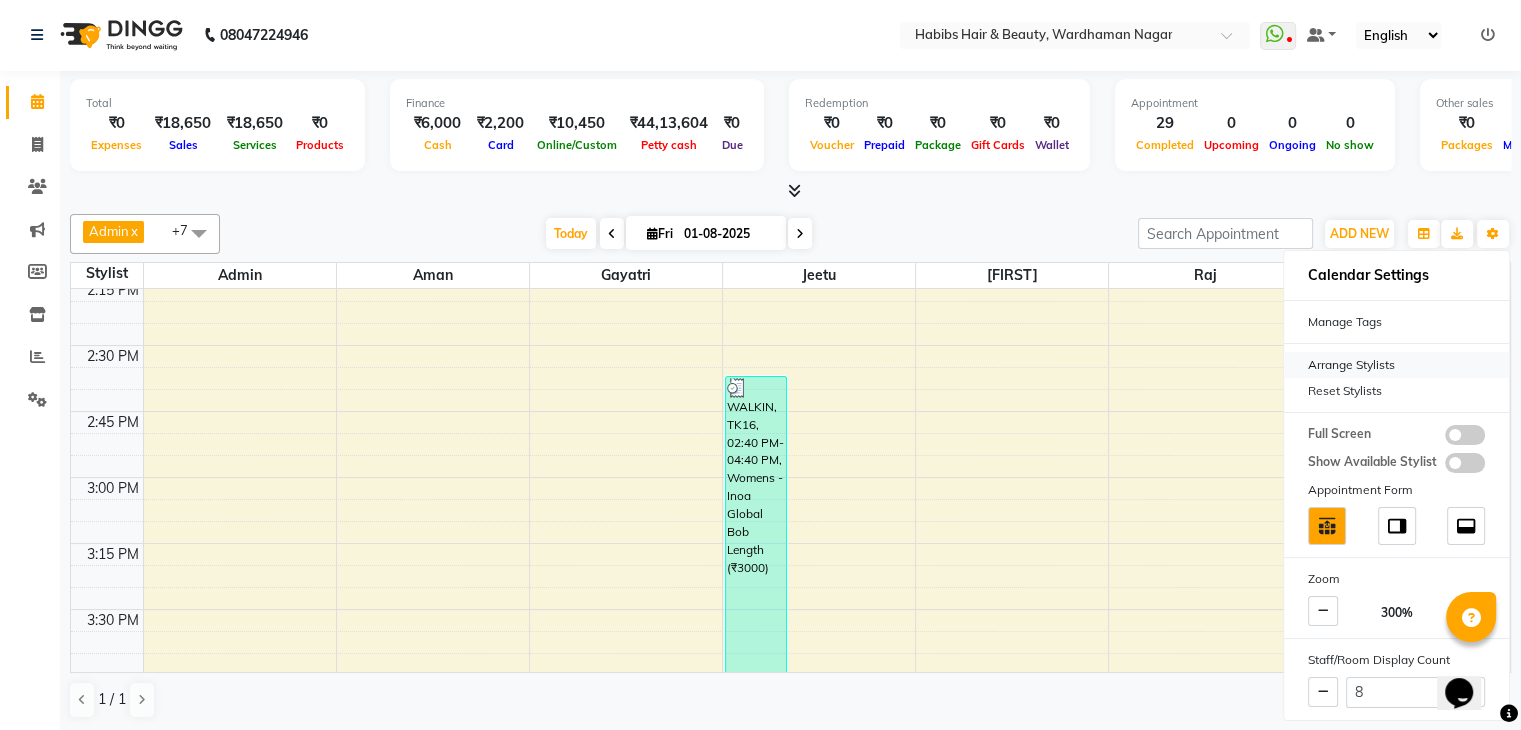 click on "Arrange Stylists" at bounding box center (1396, 365) 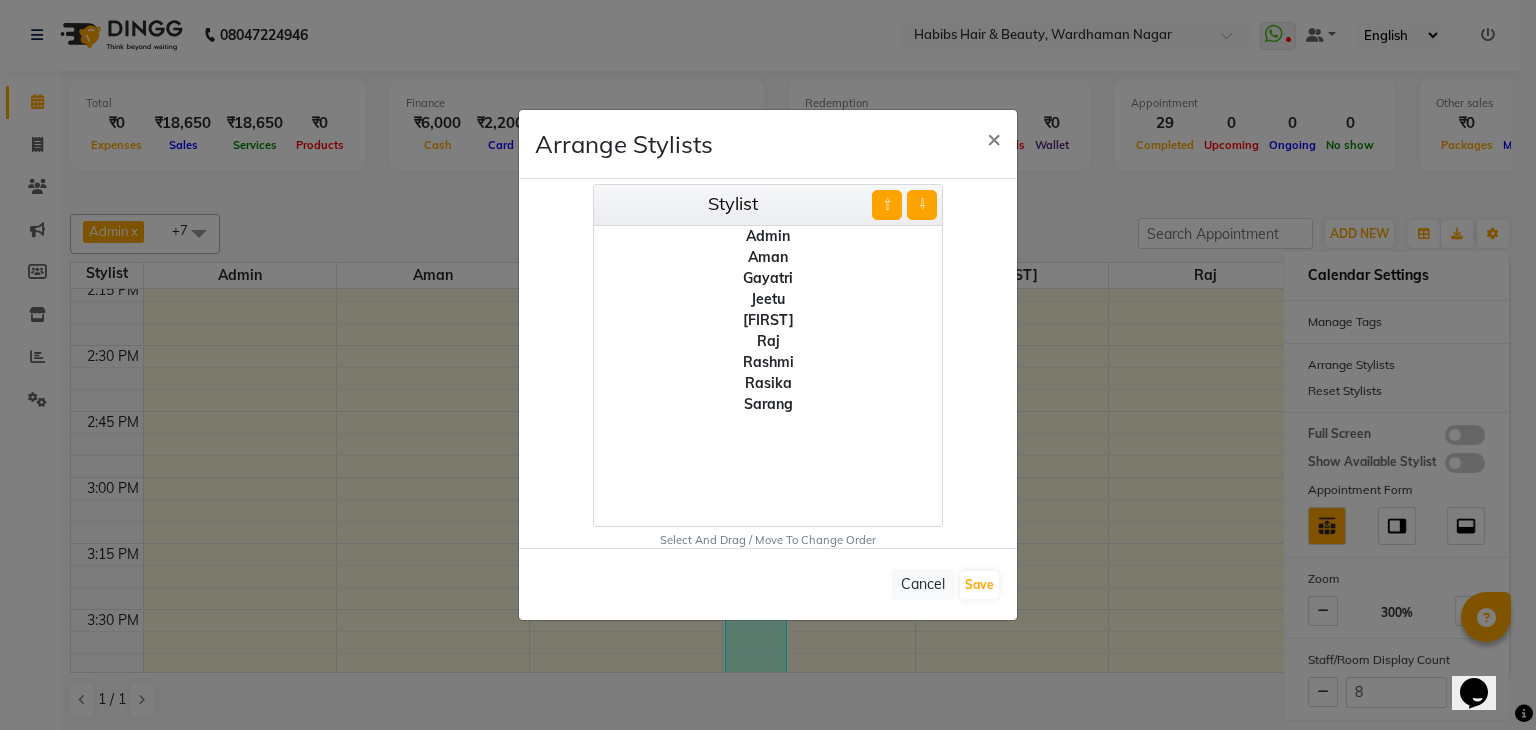 click on "Sarang" 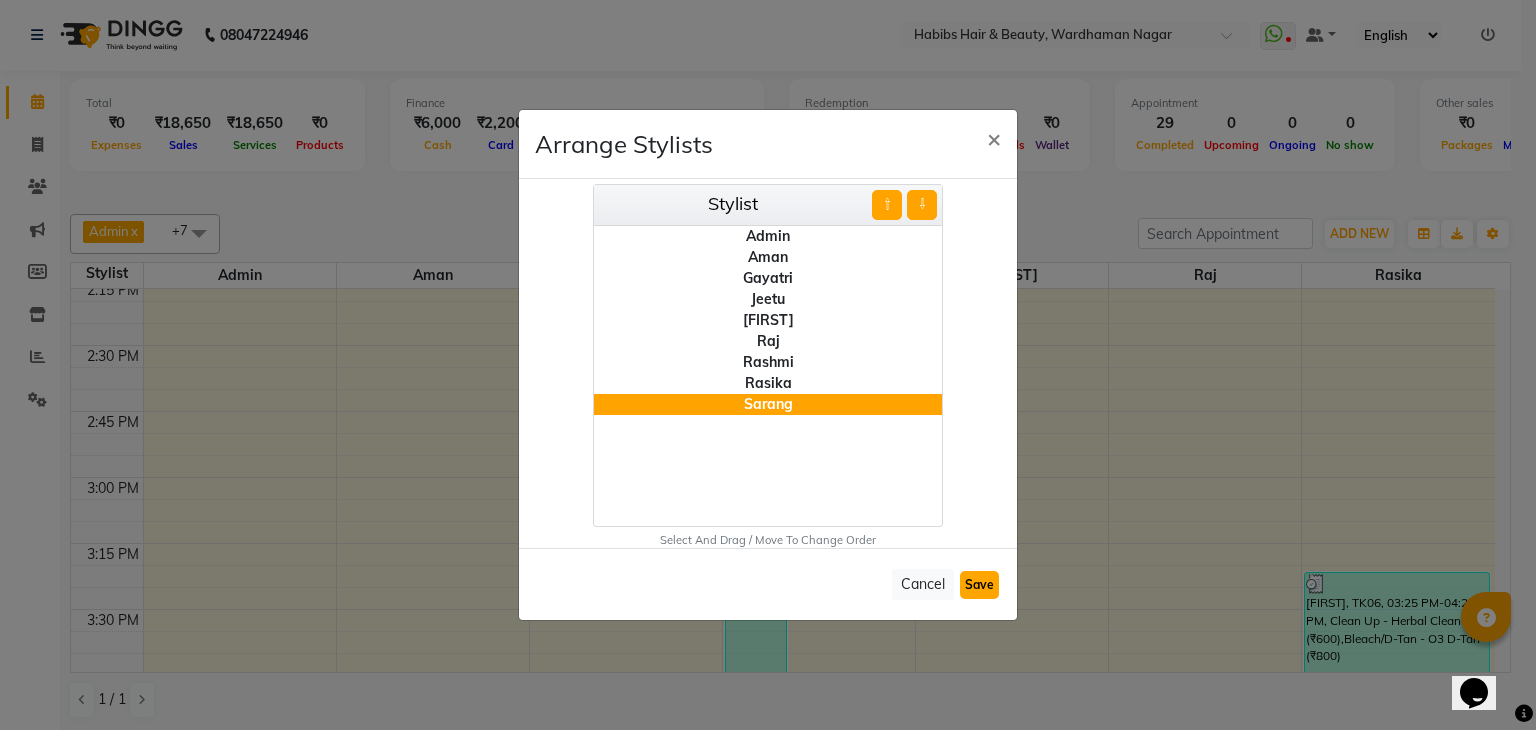click on "Save" 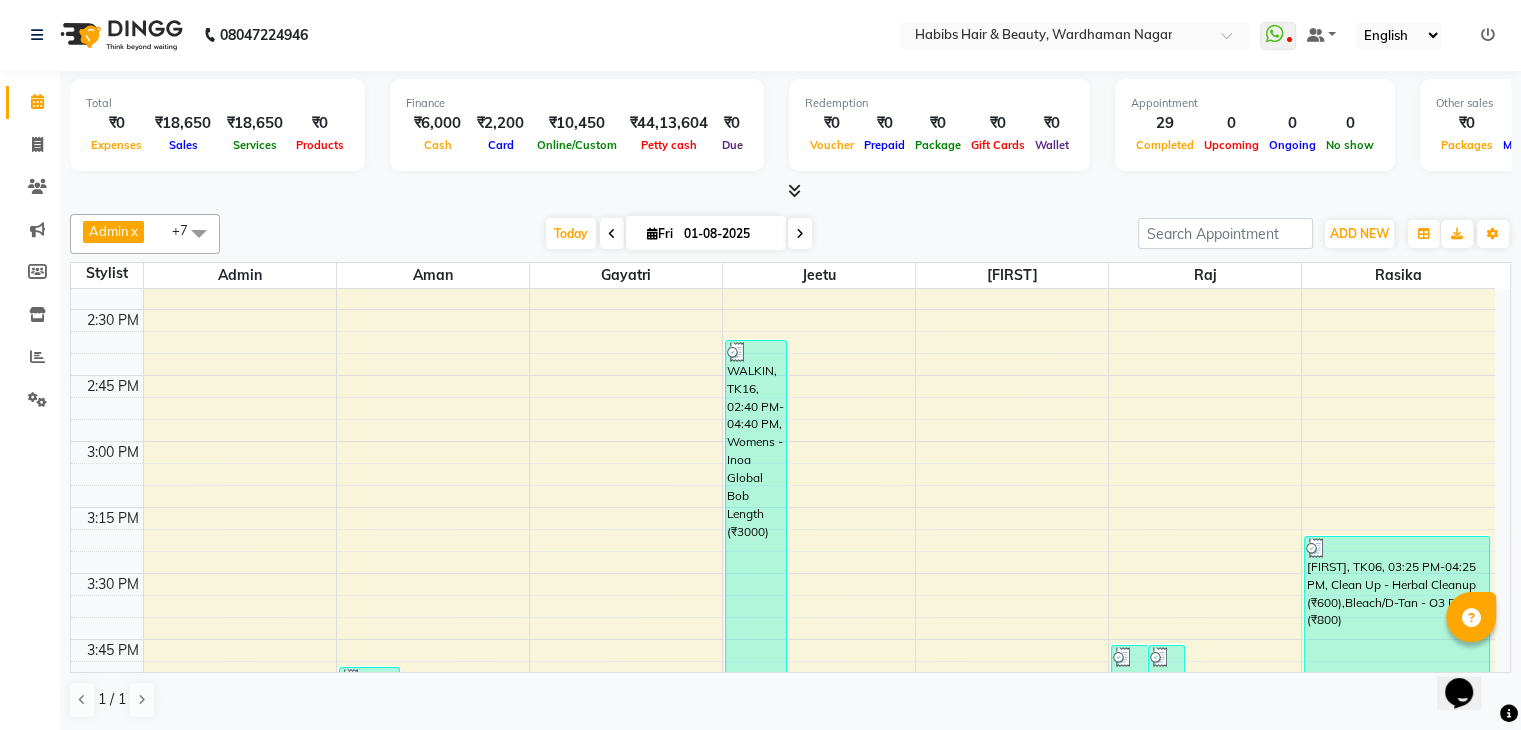 scroll, scrollTop: 1432, scrollLeft: 0, axis: vertical 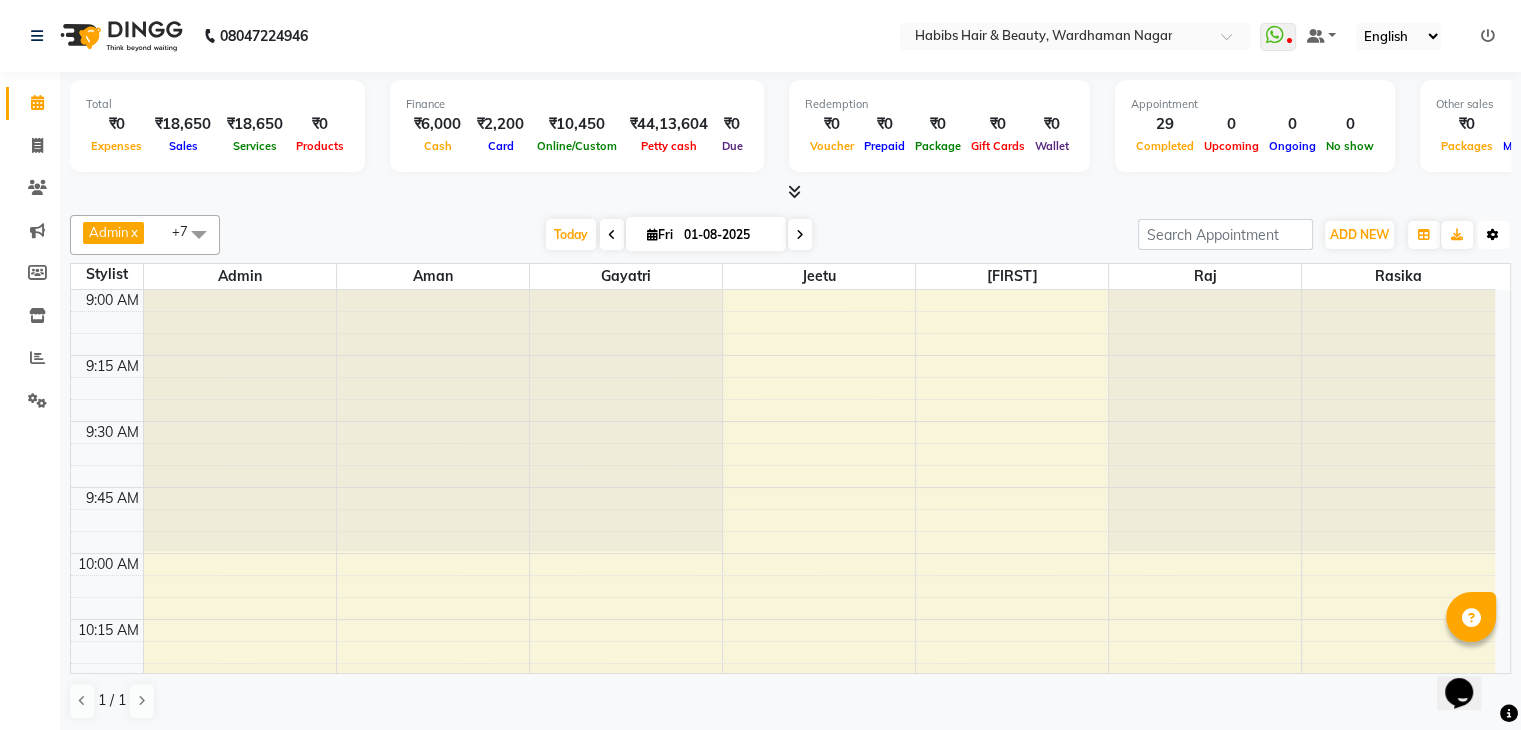 click on "Toggle Dropdown" at bounding box center [1493, 235] 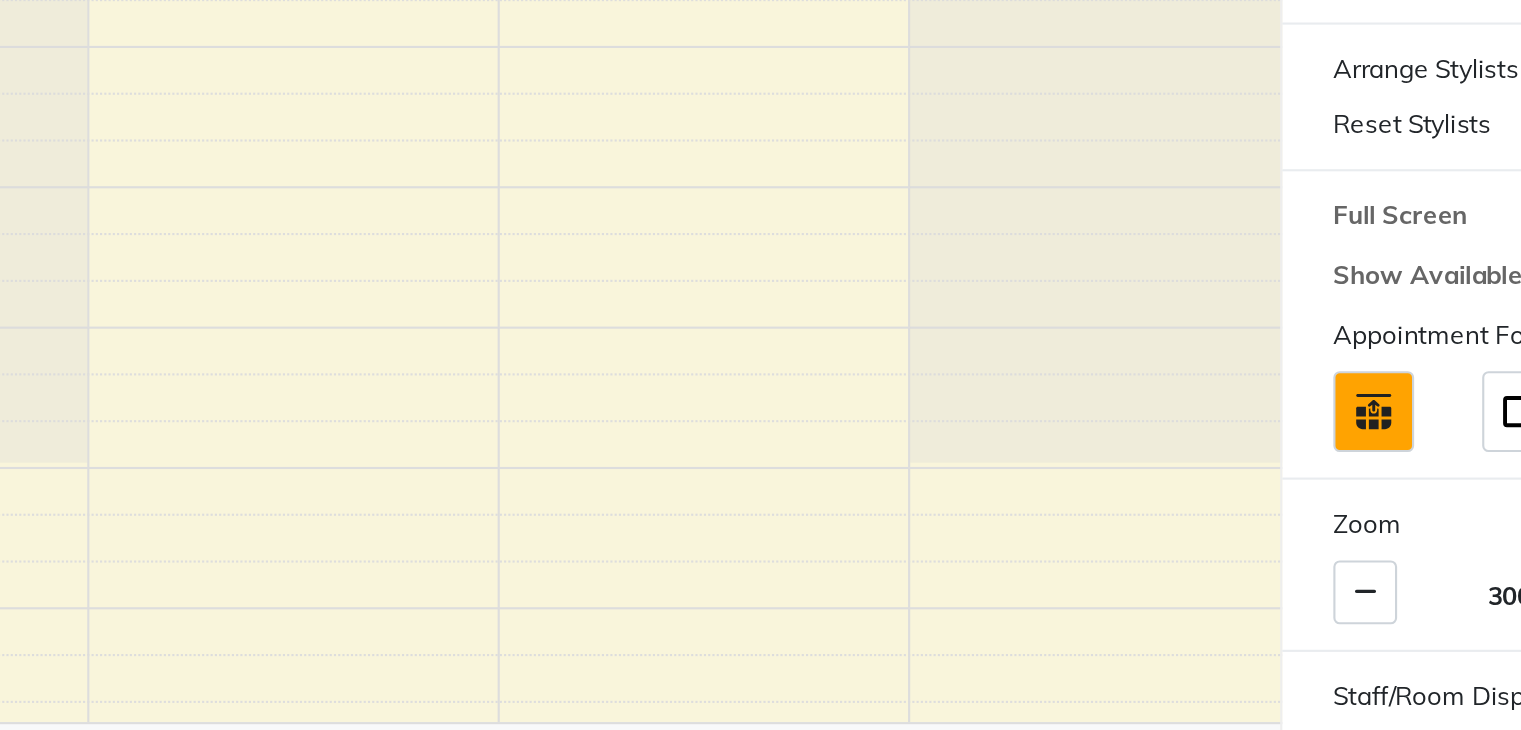scroll, scrollTop: 0, scrollLeft: 0, axis: both 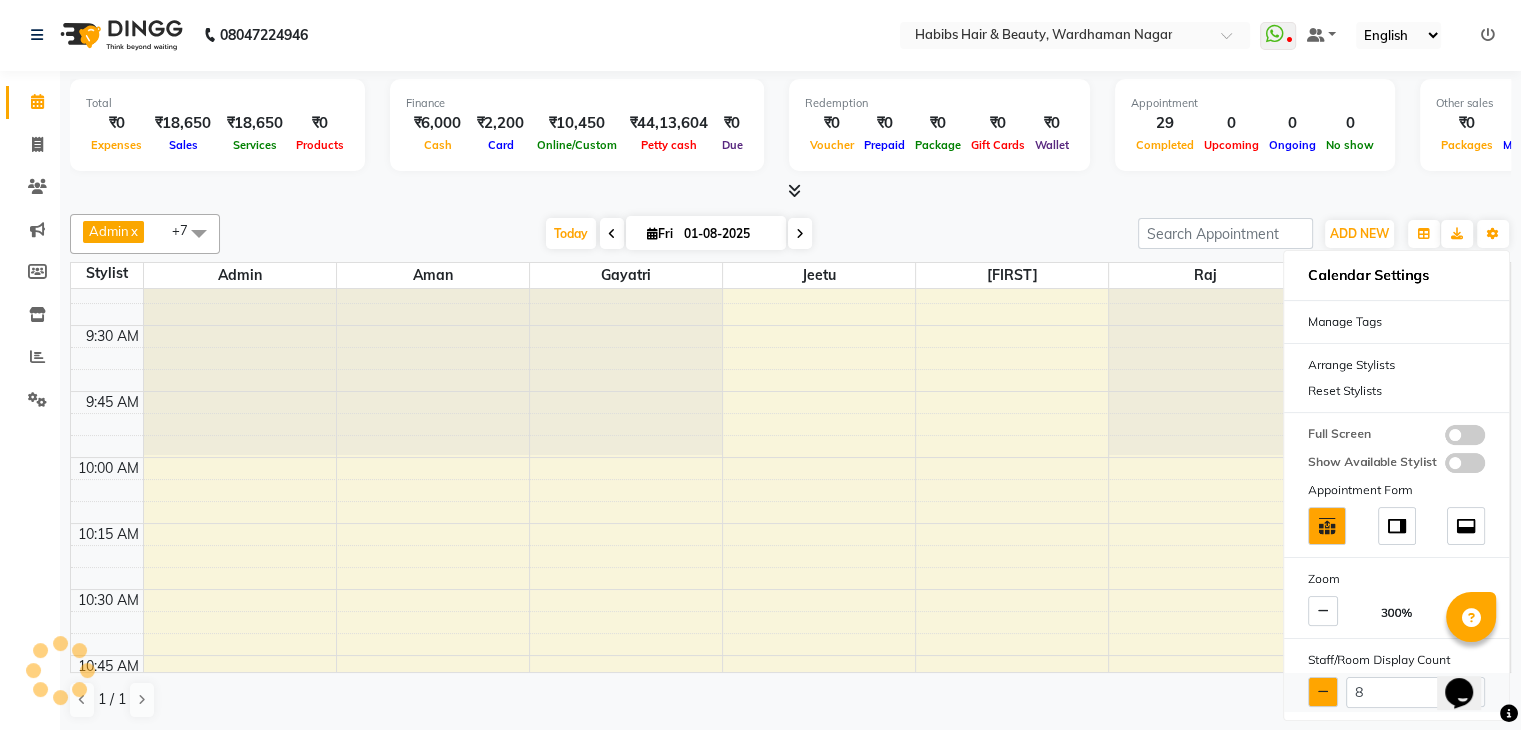 click at bounding box center [1323, 692] 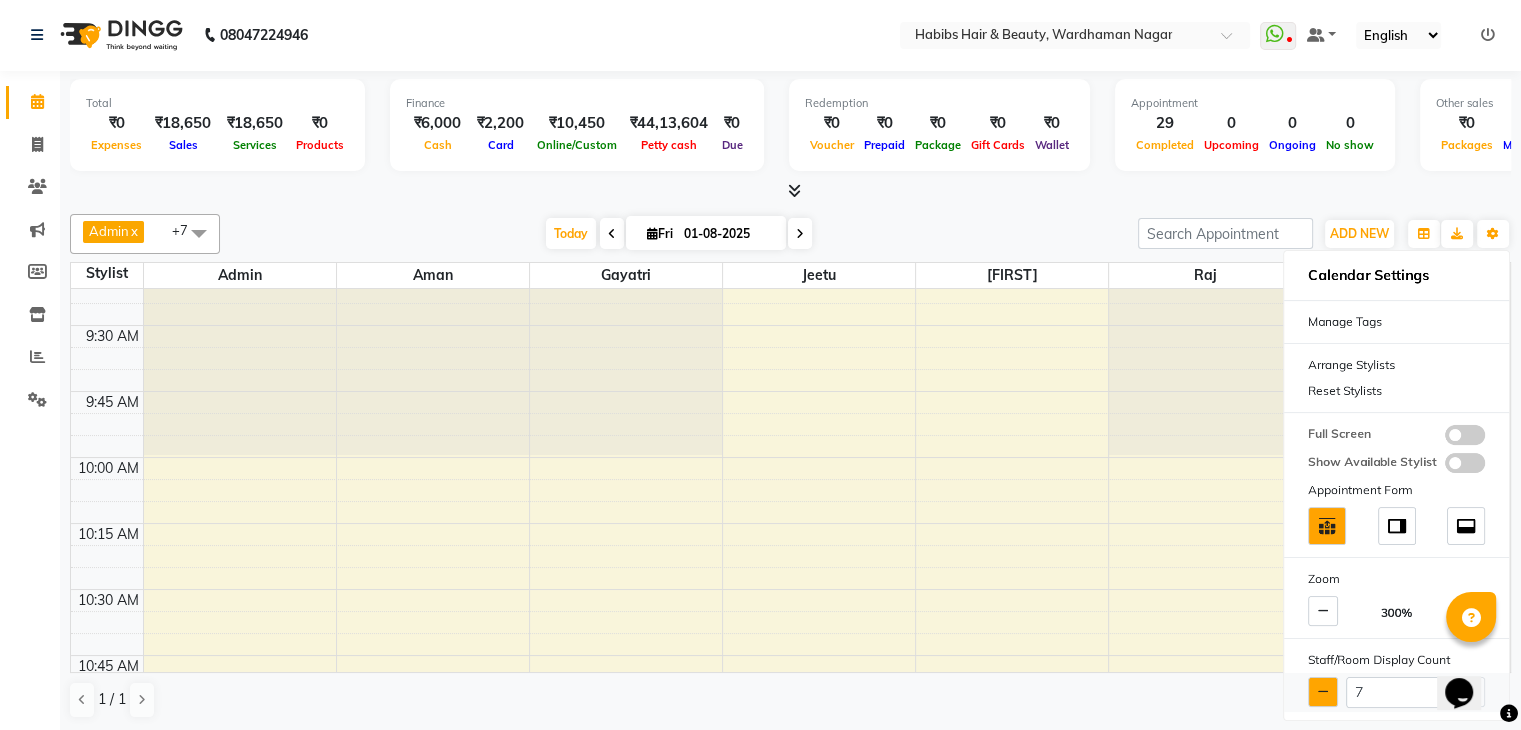 click at bounding box center [1323, 692] 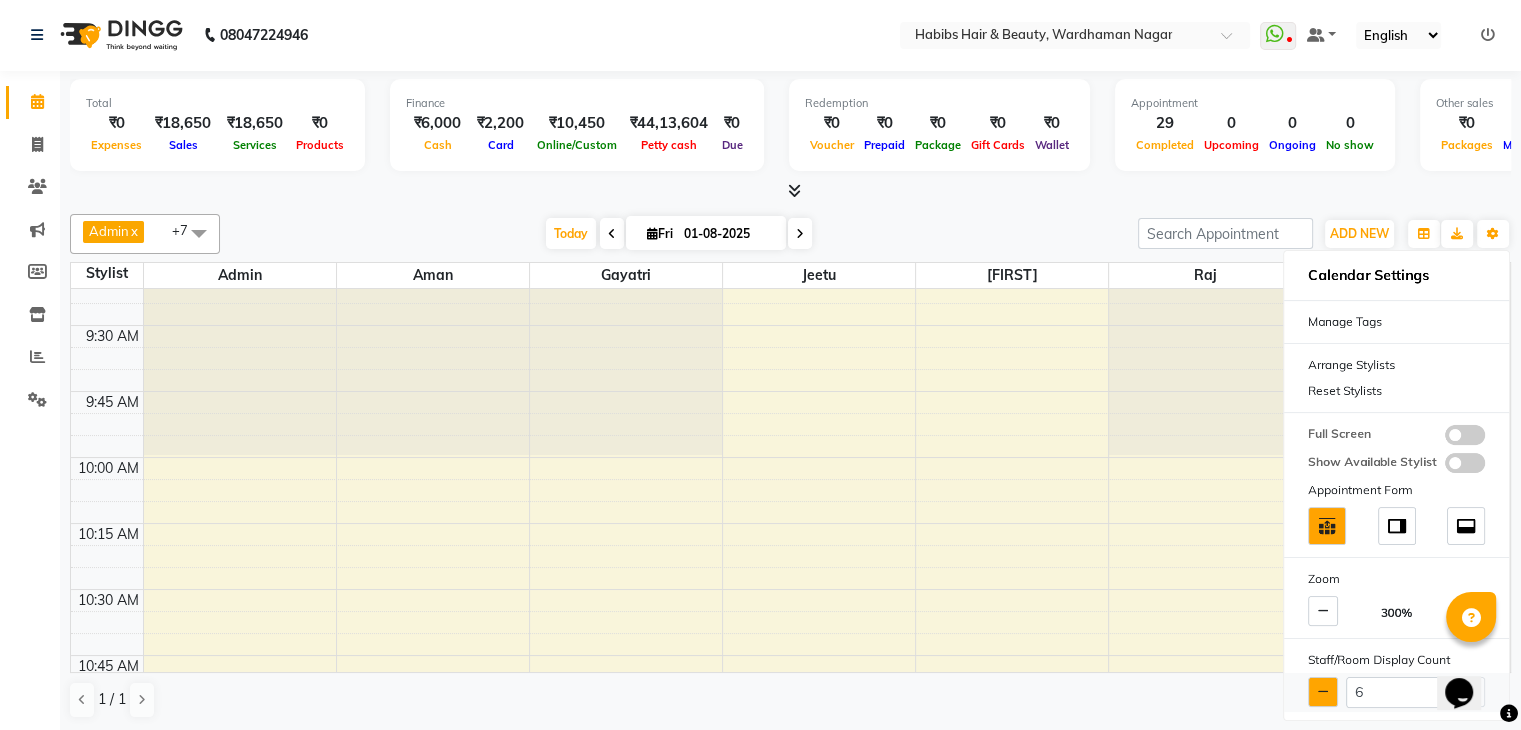 click at bounding box center [1323, 692] 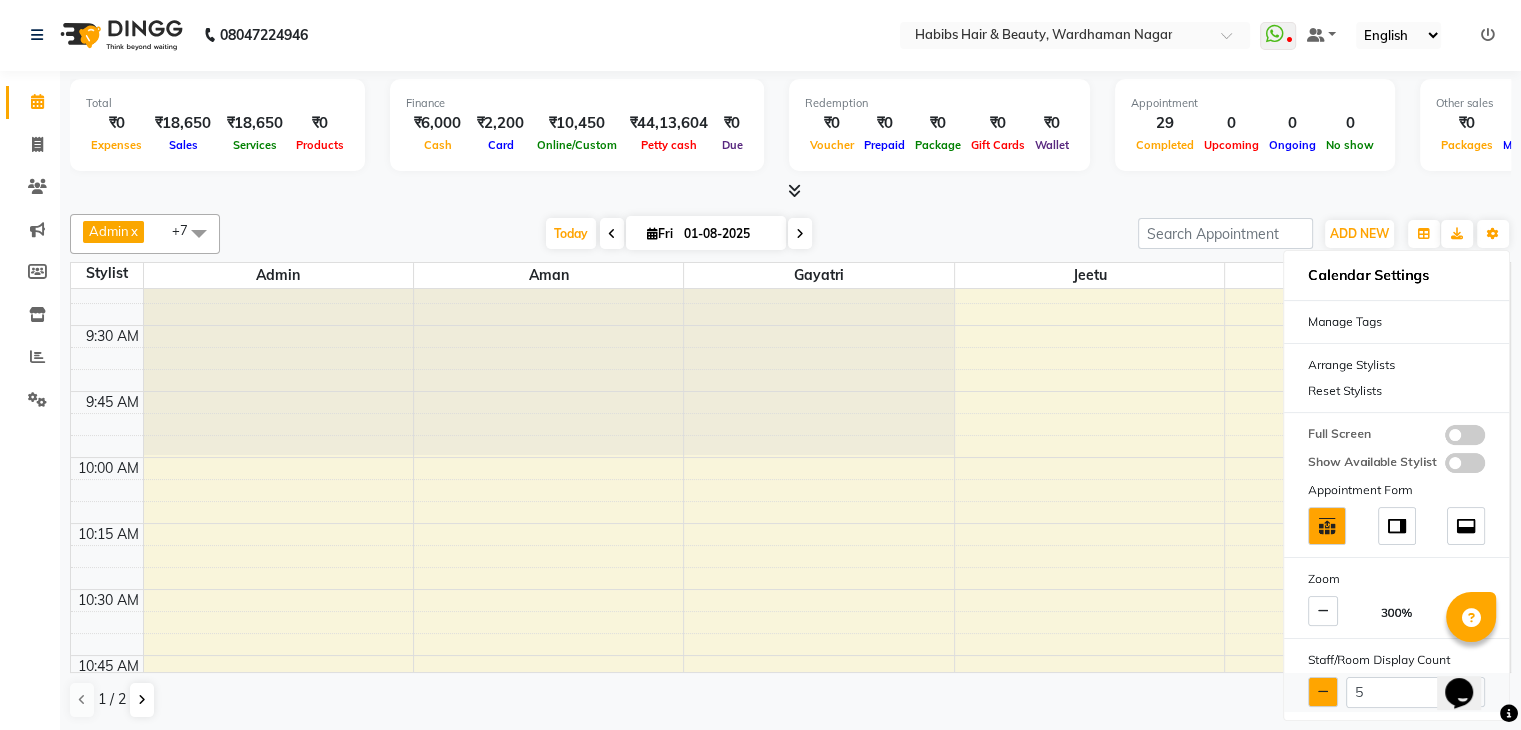 click at bounding box center (1323, 692) 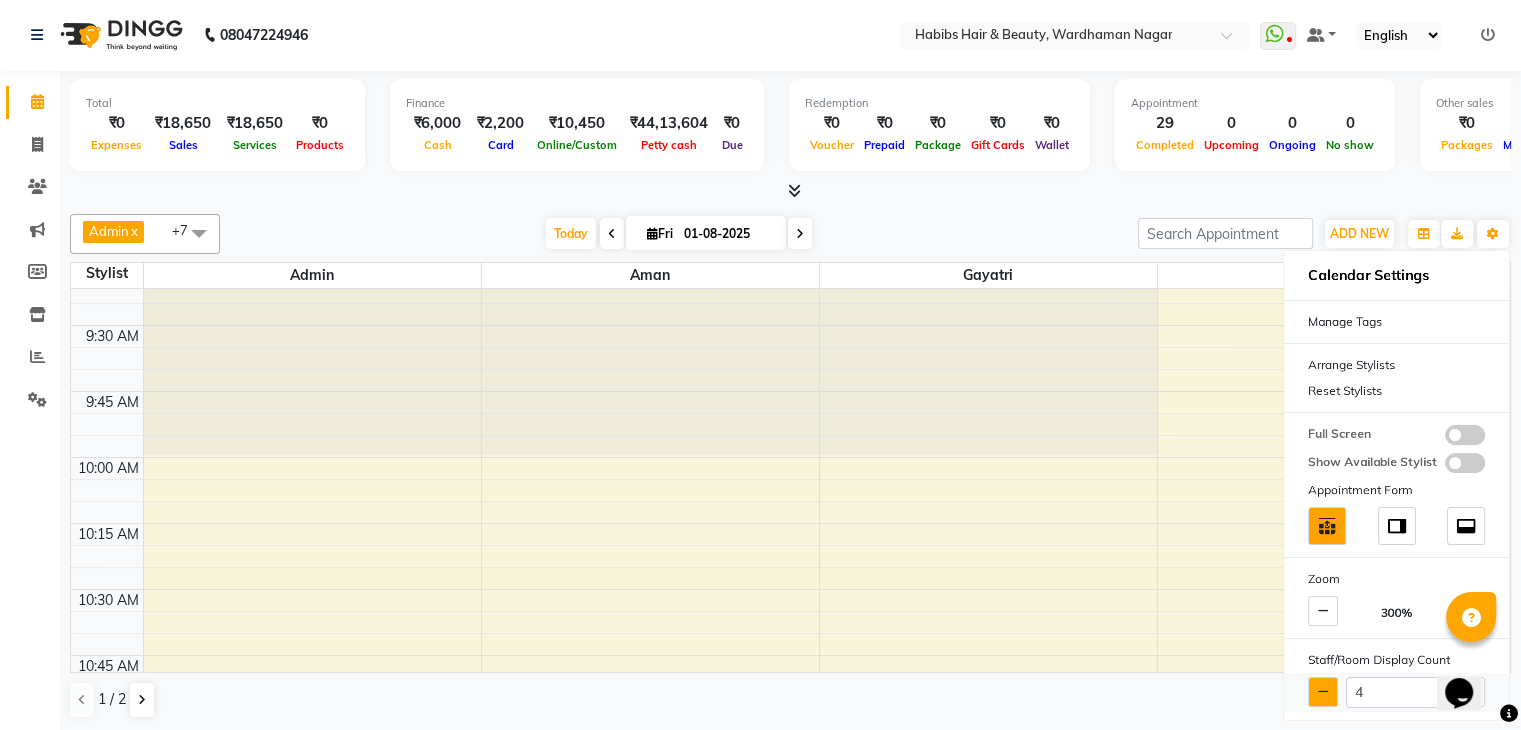 click at bounding box center [1323, 692] 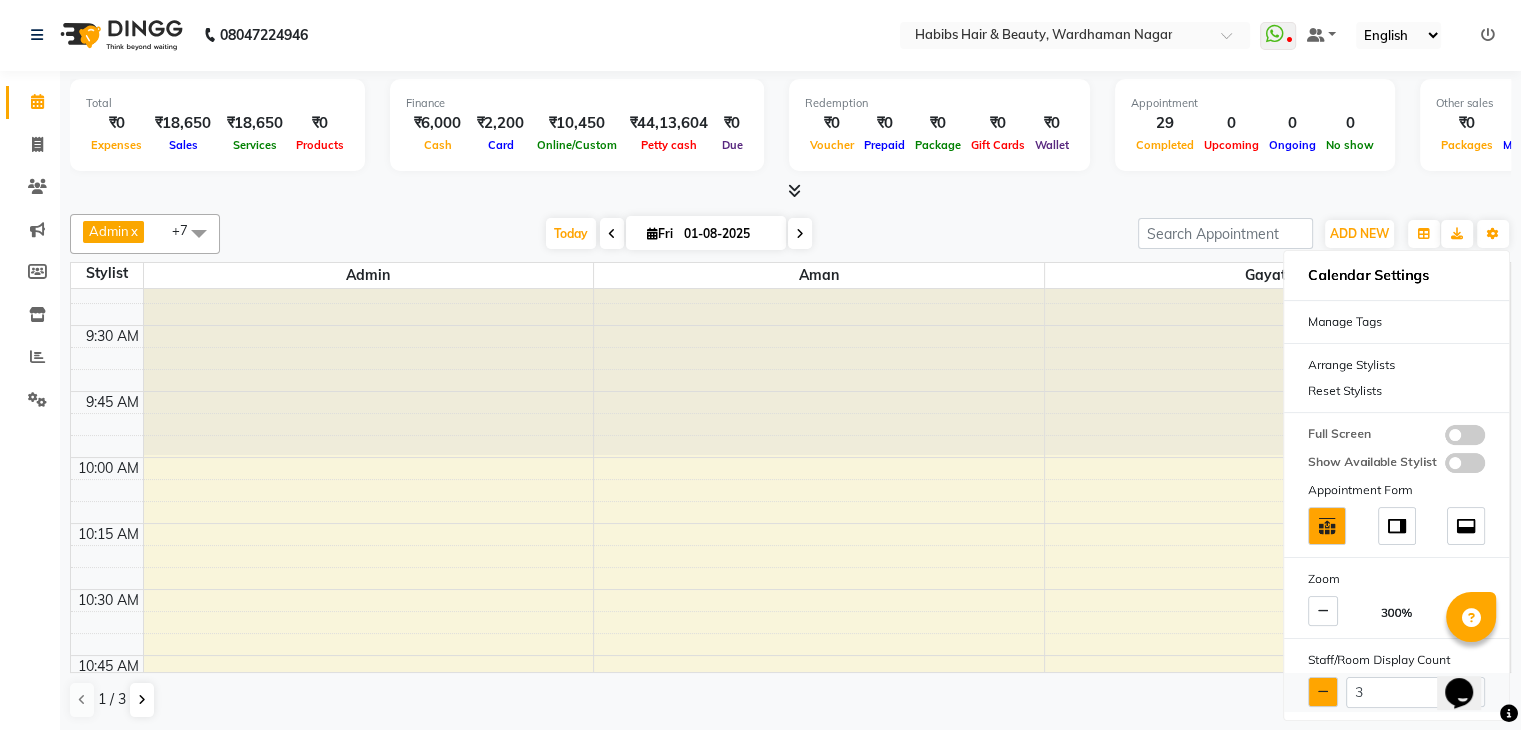 click at bounding box center (1323, 692) 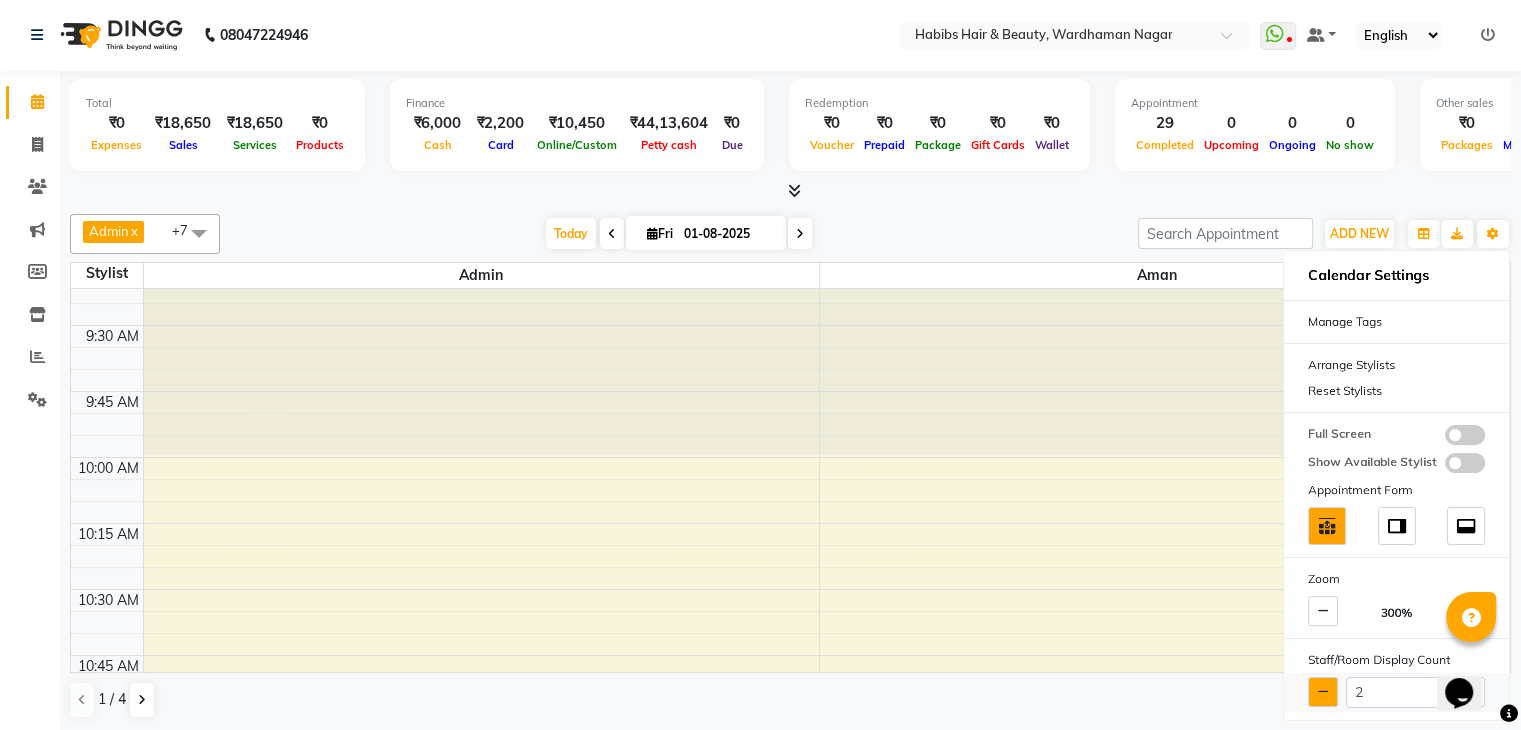 click at bounding box center [1323, 692] 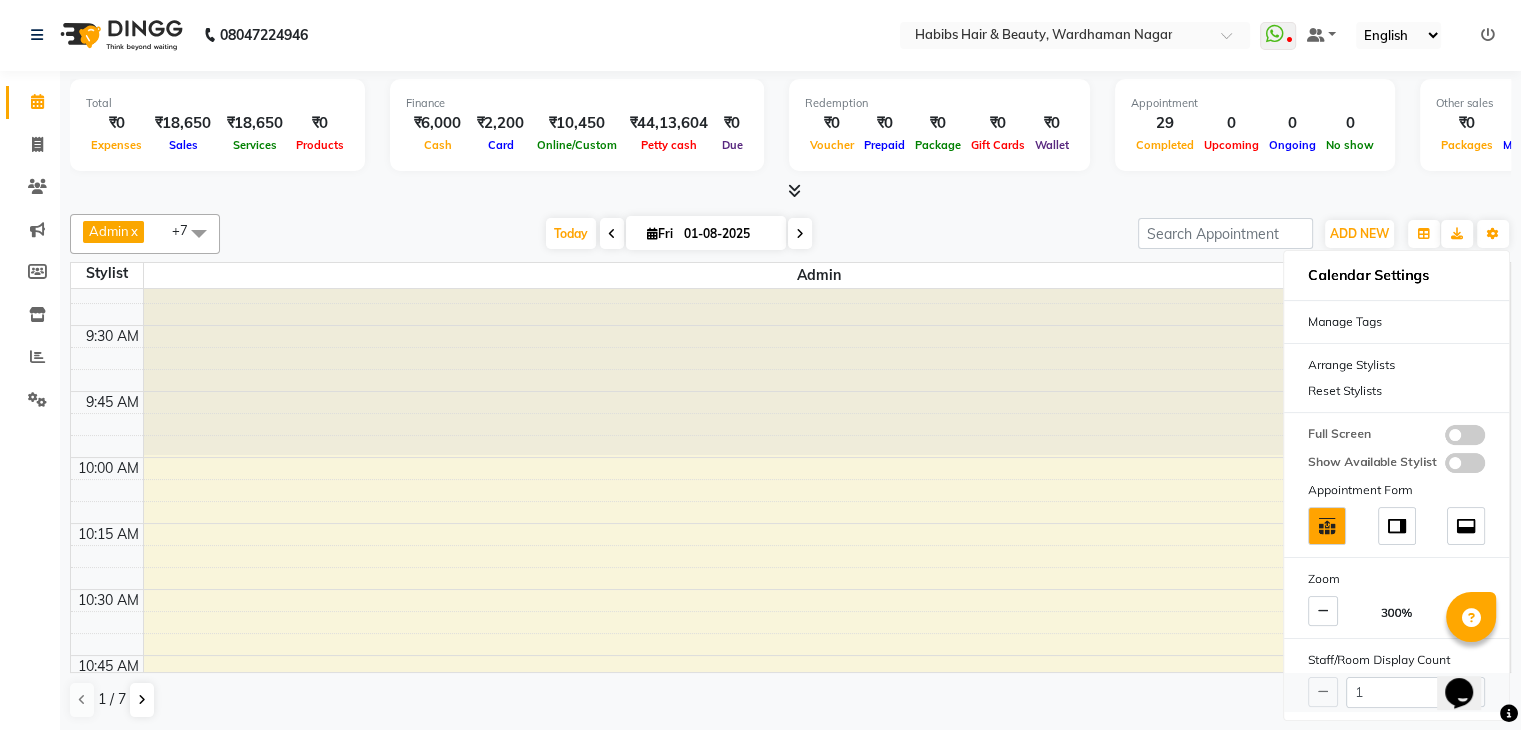 click on "1" at bounding box center (1396, 692) 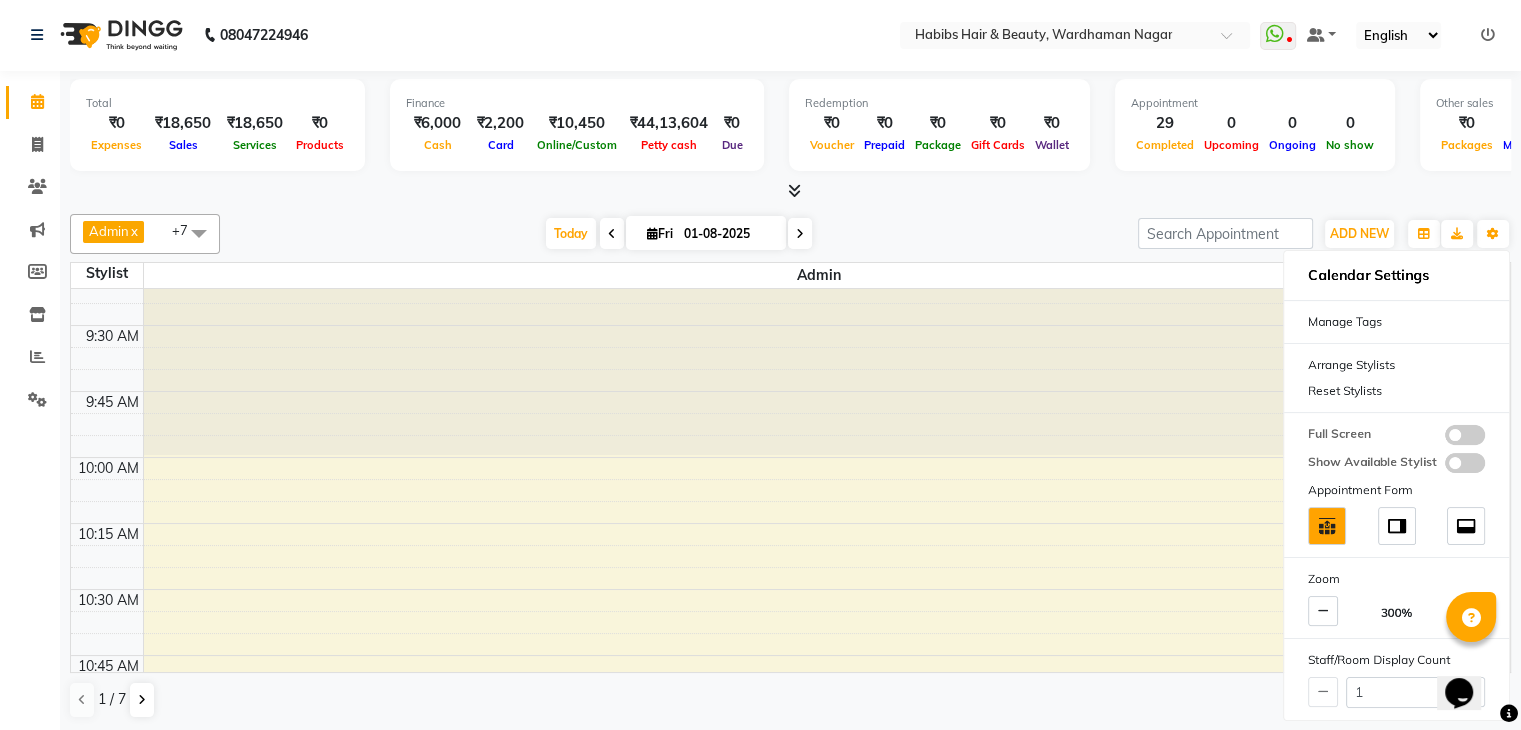 click on "Opens Chat This icon Opens the chat window." at bounding box center (1469, 658) 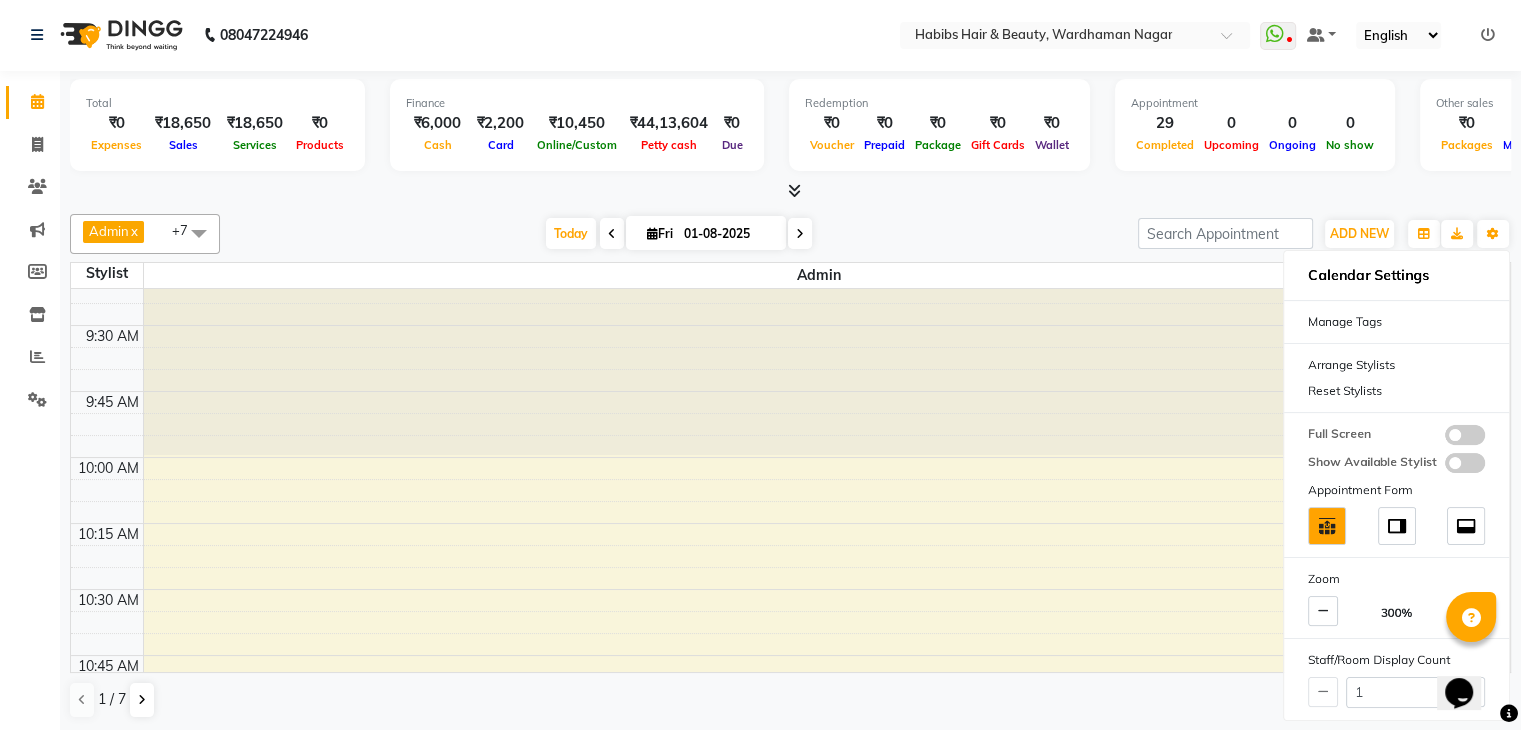 click on "Opens Chat This icon Opens the chat window." at bounding box center [1469, 658] 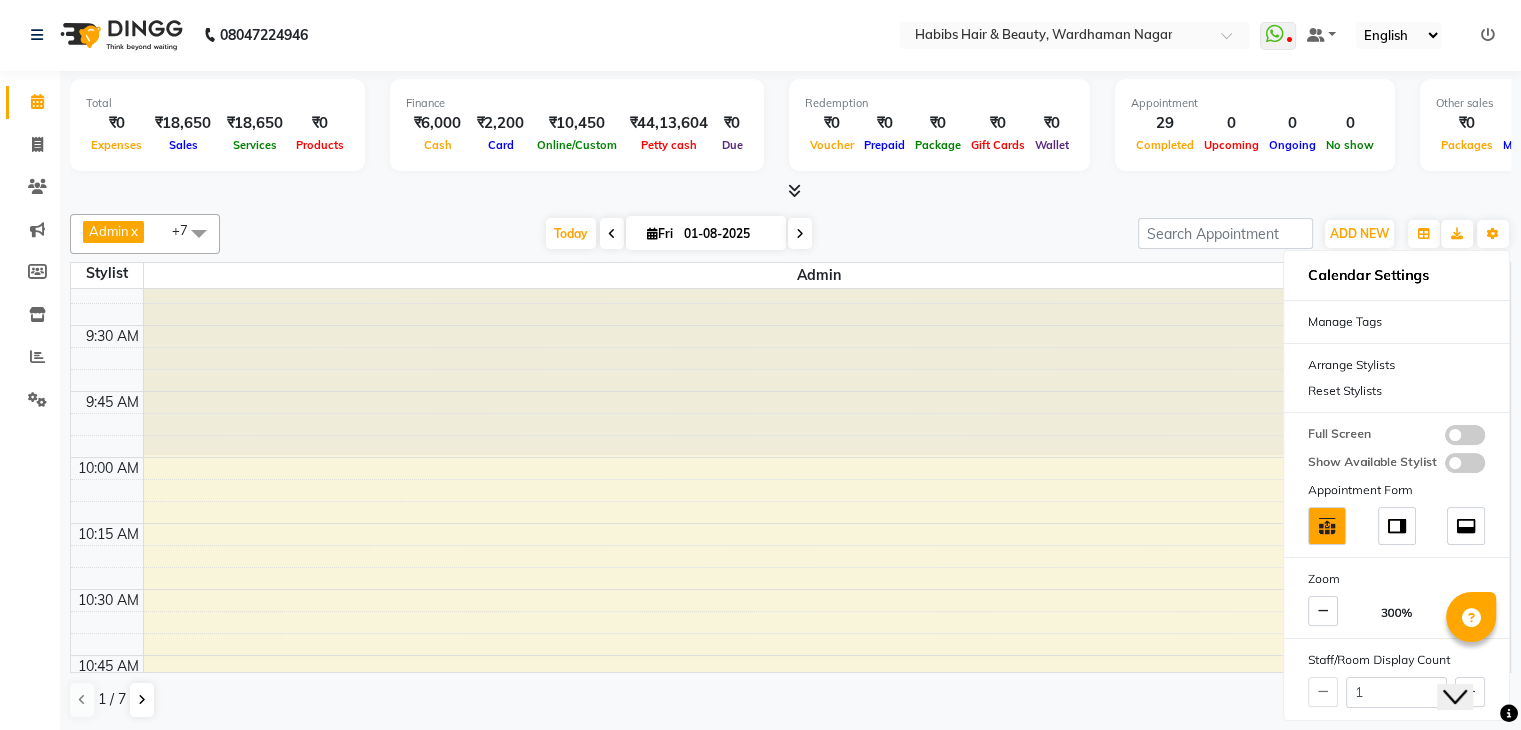 click on "Close Chat This icon closes the chat window." at bounding box center [1455, 697] 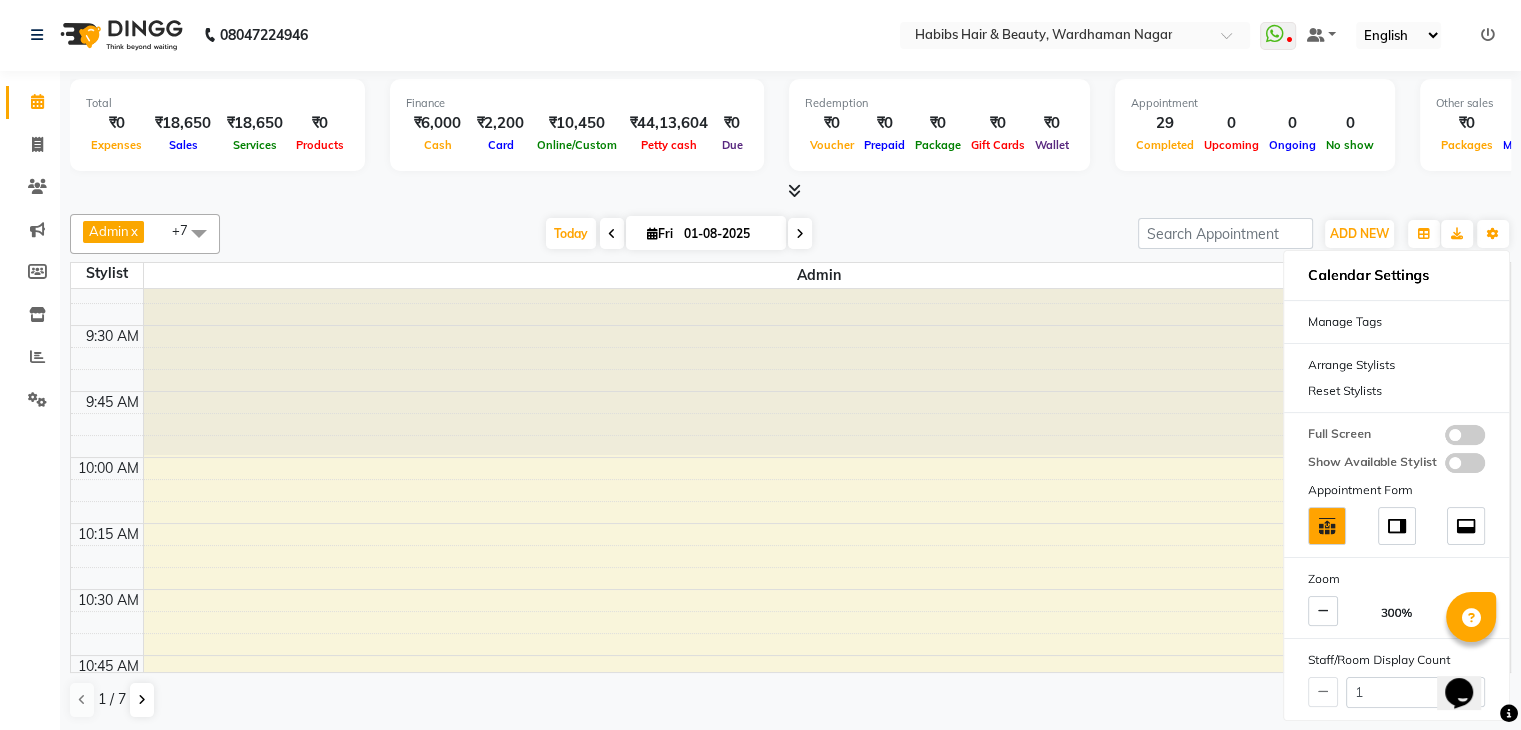 click on "Opens Chat This icon Opens the chat window." 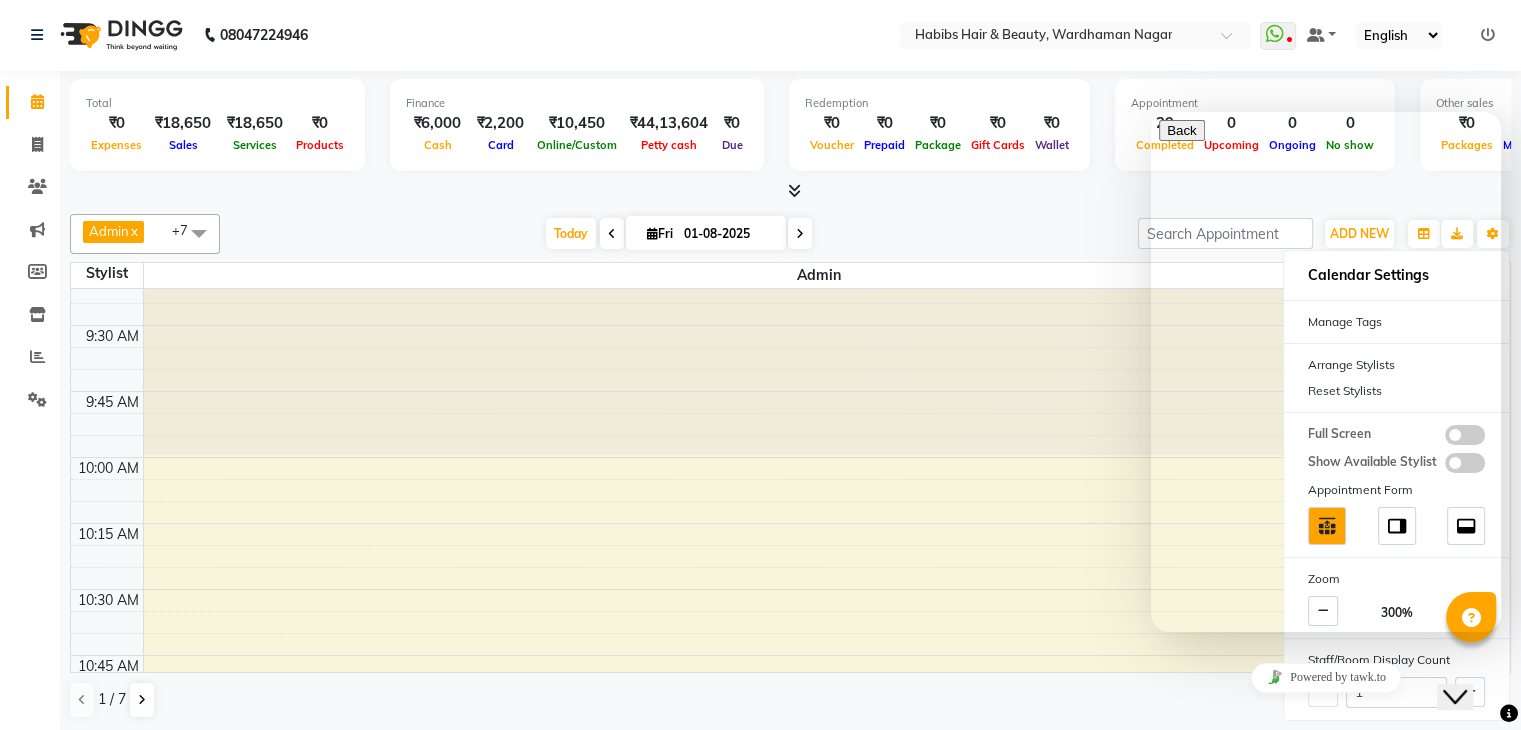 click on "Close Chat This icon closes the chat window." 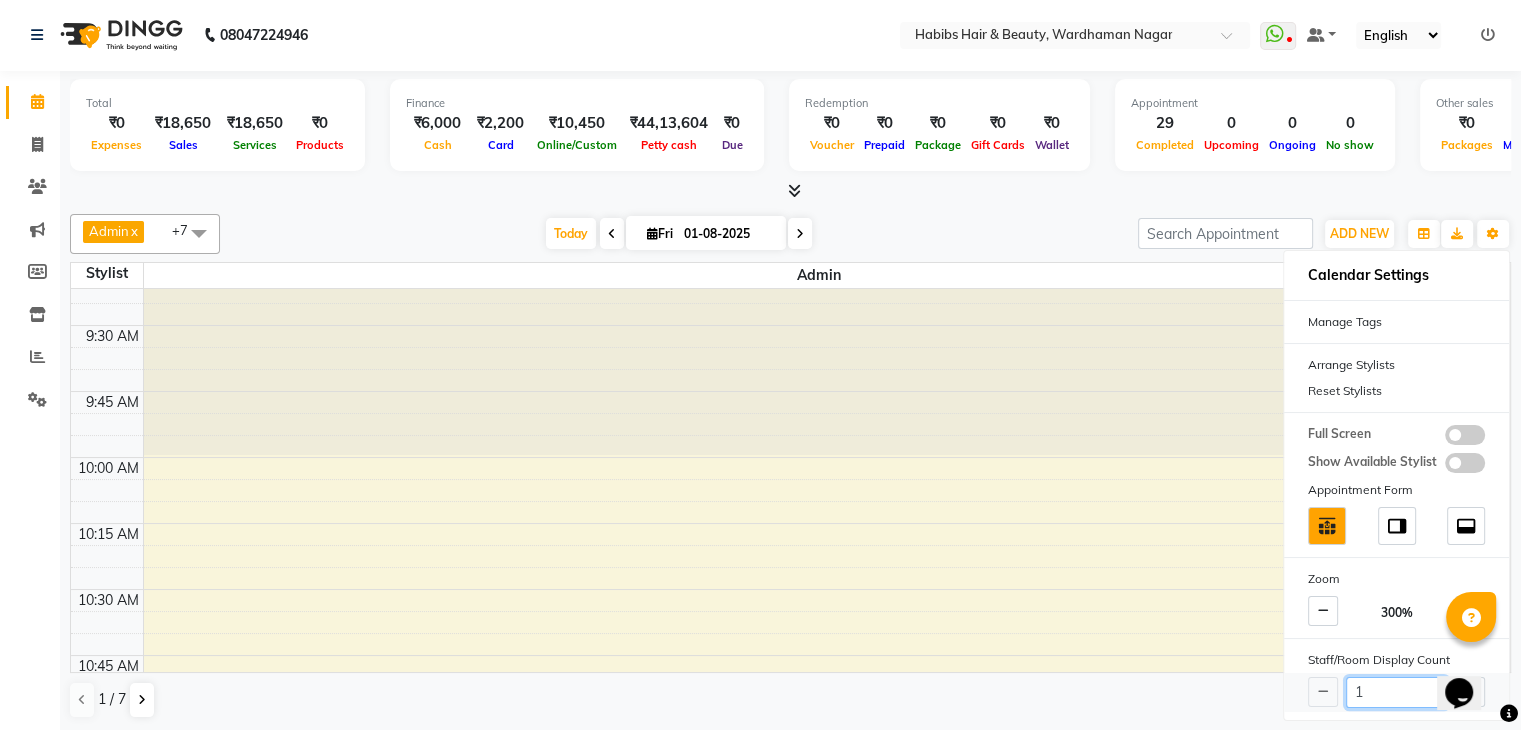 click on "1" at bounding box center [1396, 692] 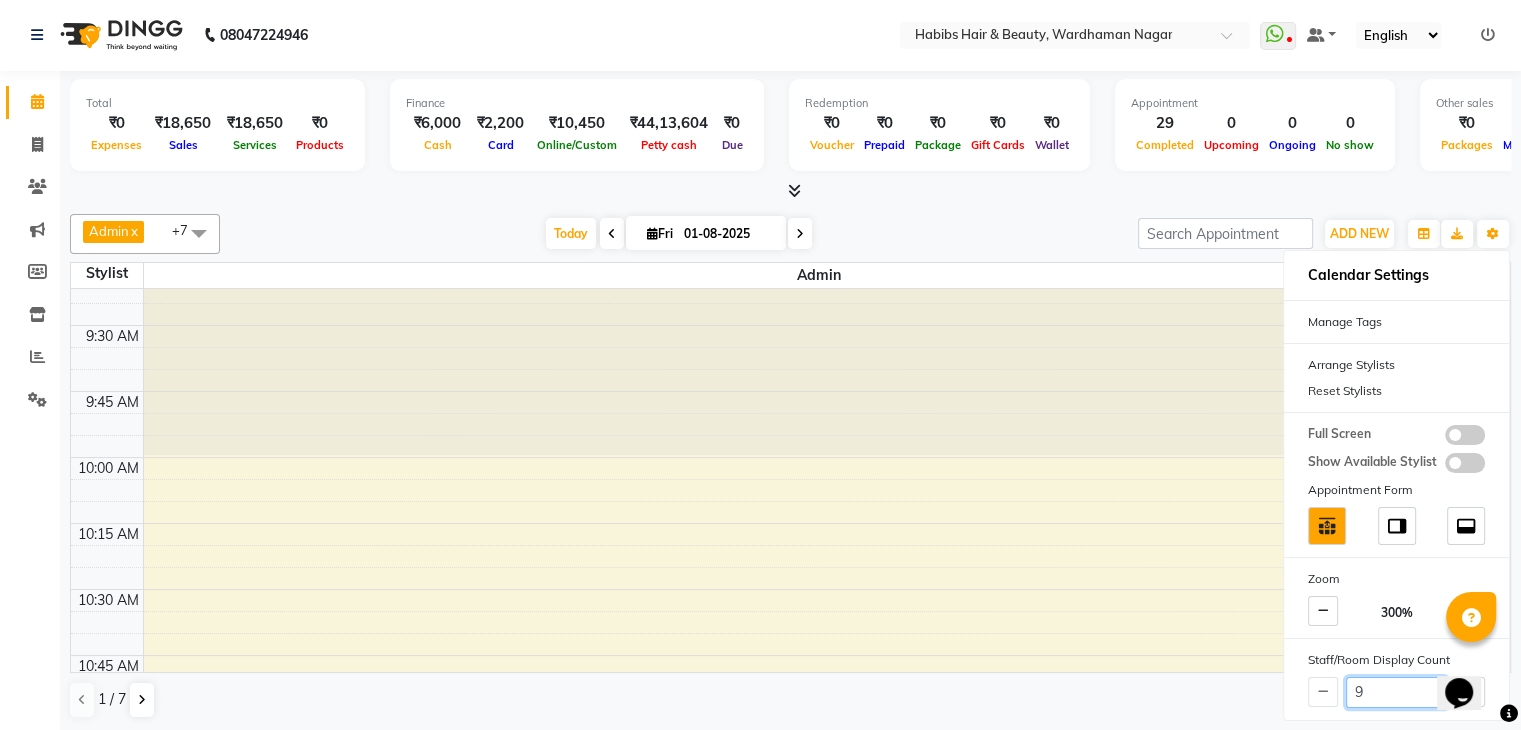 click on "9:00 AM 9:15 AM 9:30 AM 9:45 AM 10:00 AM 10:15 AM 10:30 AM 10:45 AM 11:00 AM 11:15 AM 11:30 AM 11:45 AM 12:00 PM 12:15 PM 12:30 PM 12:45 PM 1:00 PM 1:15 PM 1:30 PM 1:45 PM 2:00 PM 2:15 PM 2:30 PM 2:45 PM 3:00 PM 3:15 PM 3:30 PM 3:45 PM 4:00 PM 4:15 PM 4:30 PM 4:45 PM 5:00 PM 5:15 PM 5:30 PM 5:45 PM 6:00 PM 6:15 PM 6:30 PM 6:45 PM 7:00 PM 7:15 PM 7:30 PM 7:45 PM 8:00 PM 8:15 PM 8:30 PM 8:45 PM 9:00 PM 9:15 PM 9:30 PM 9:45 PM 10:00 PM 10:15 PM 10:30 PM 10:45 PM" at bounding box center [783, 2041] 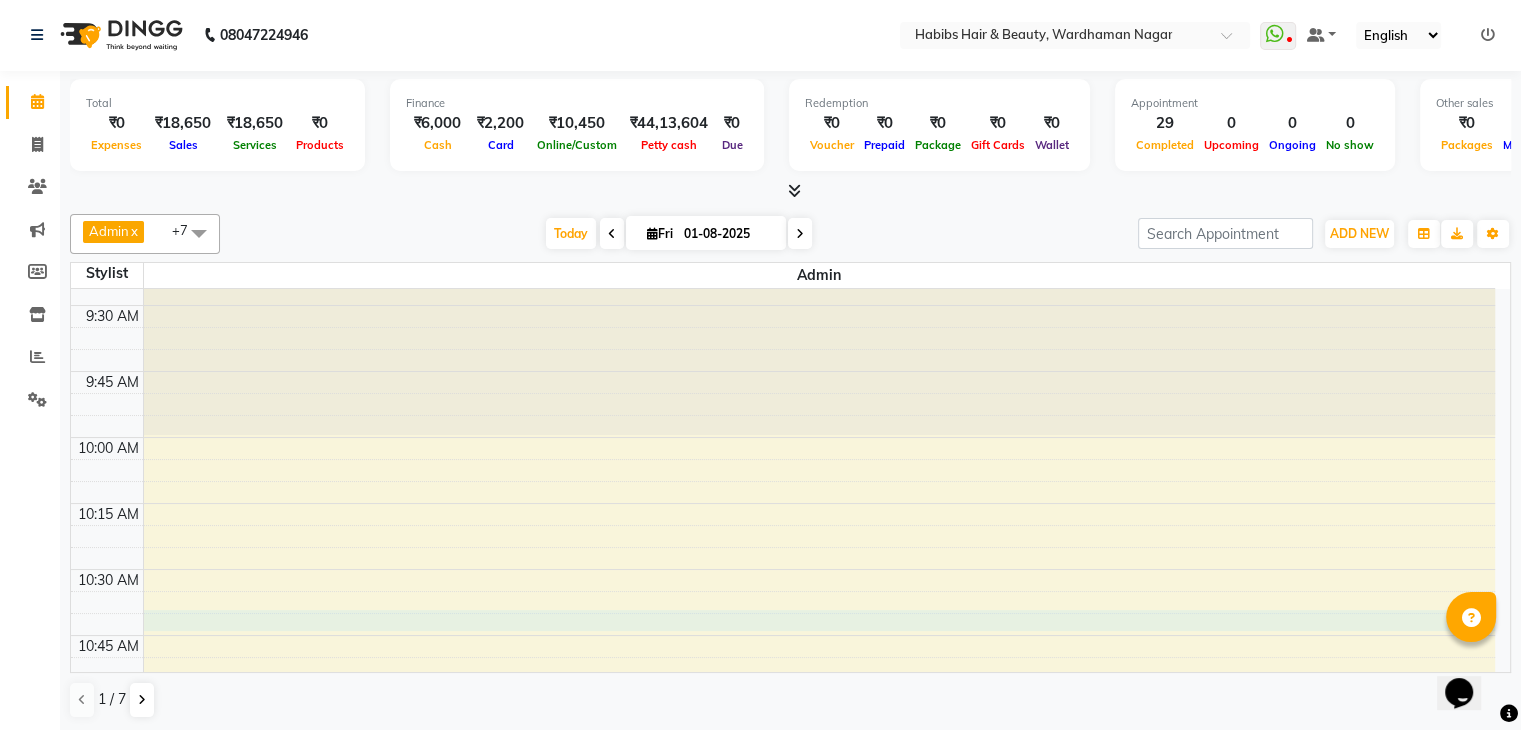 scroll, scrollTop: 116, scrollLeft: 0, axis: vertical 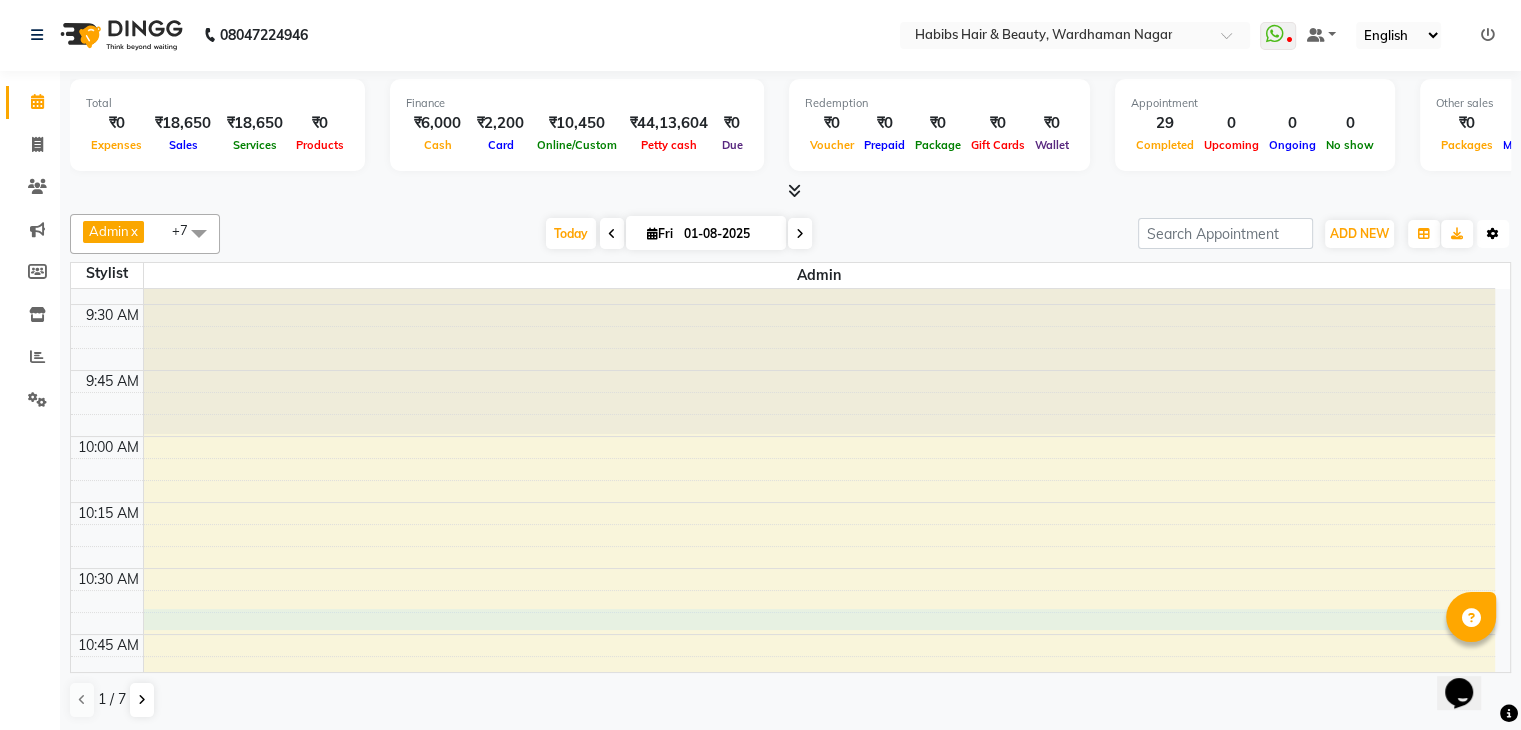 click at bounding box center (1493, 234) 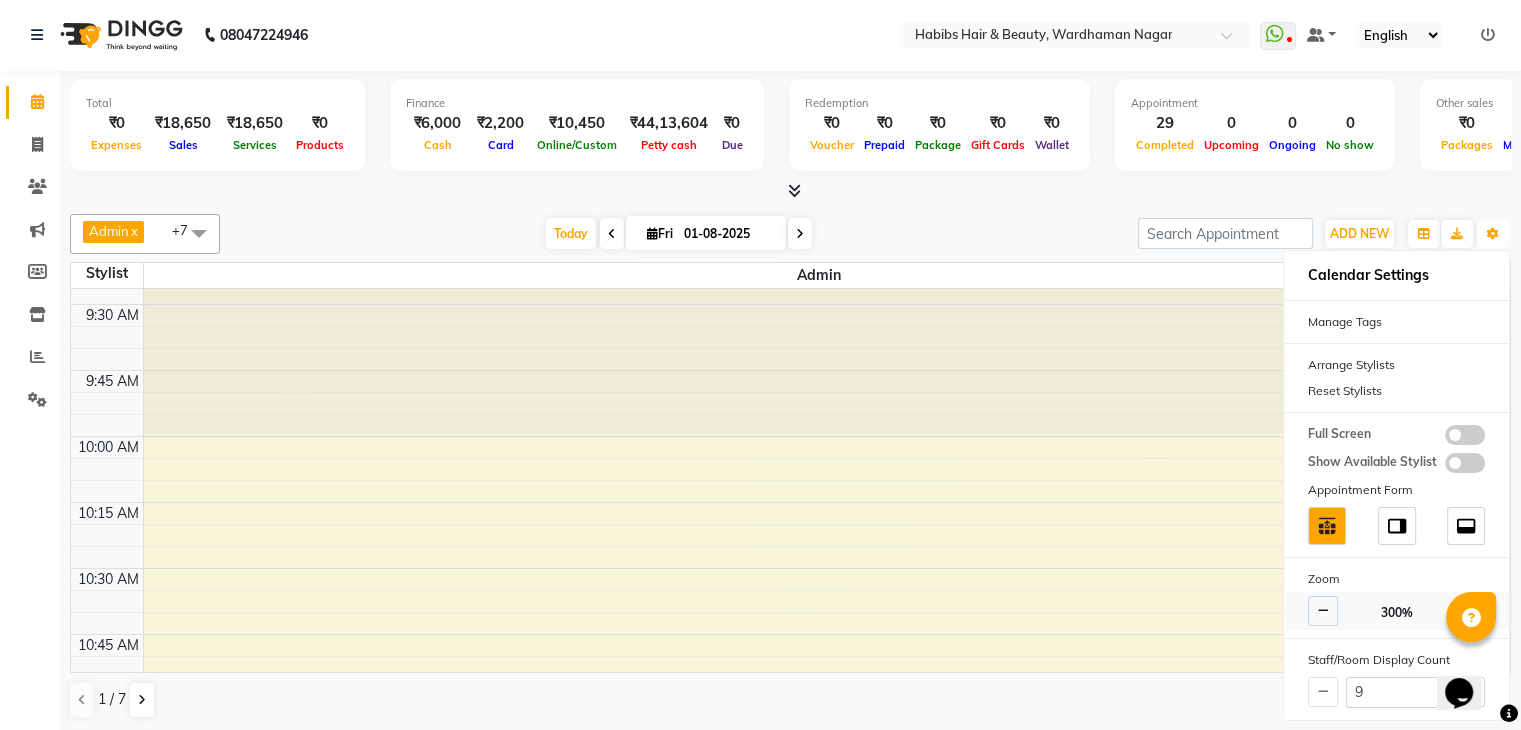 scroll, scrollTop: 1, scrollLeft: 0, axis: vertical 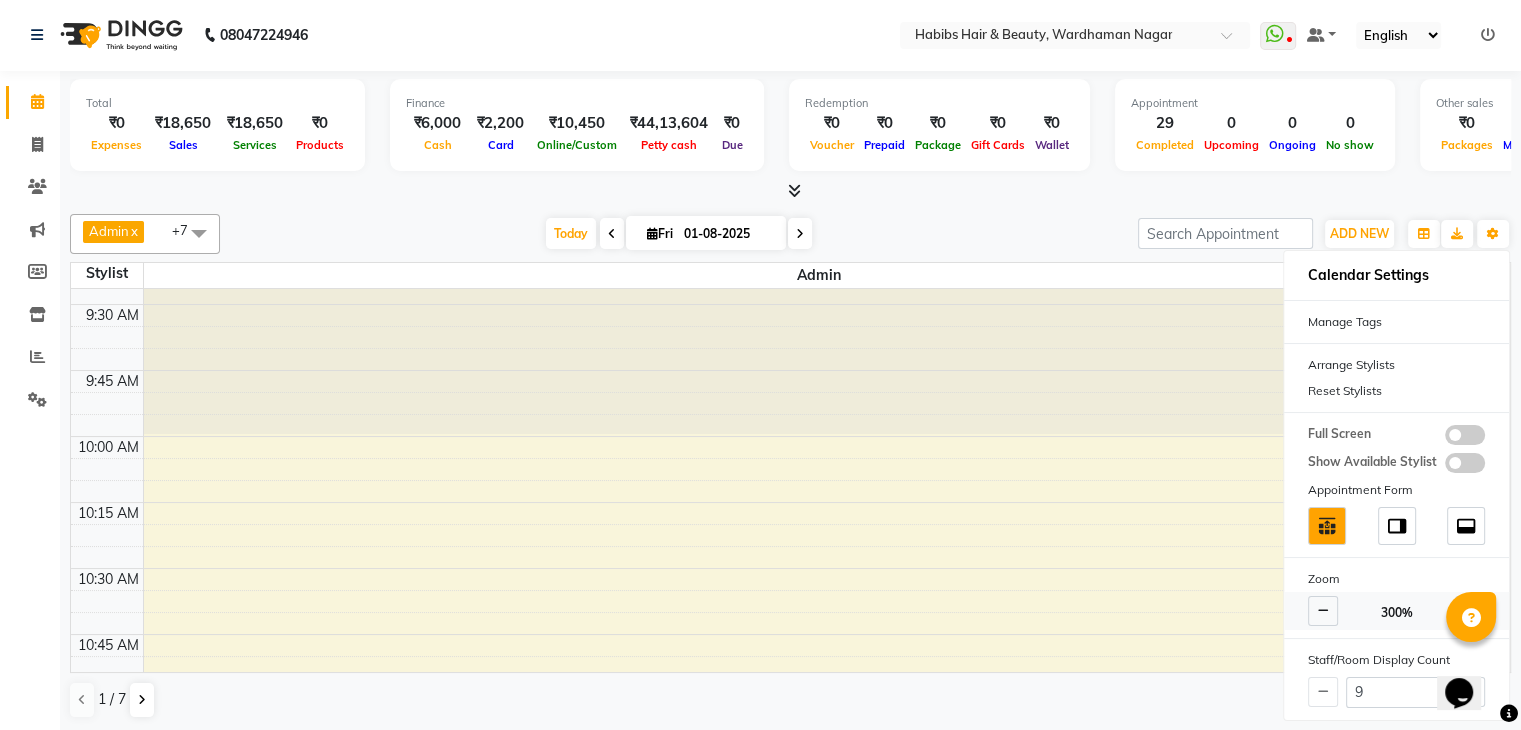 click at bounding box center (1323, 611) 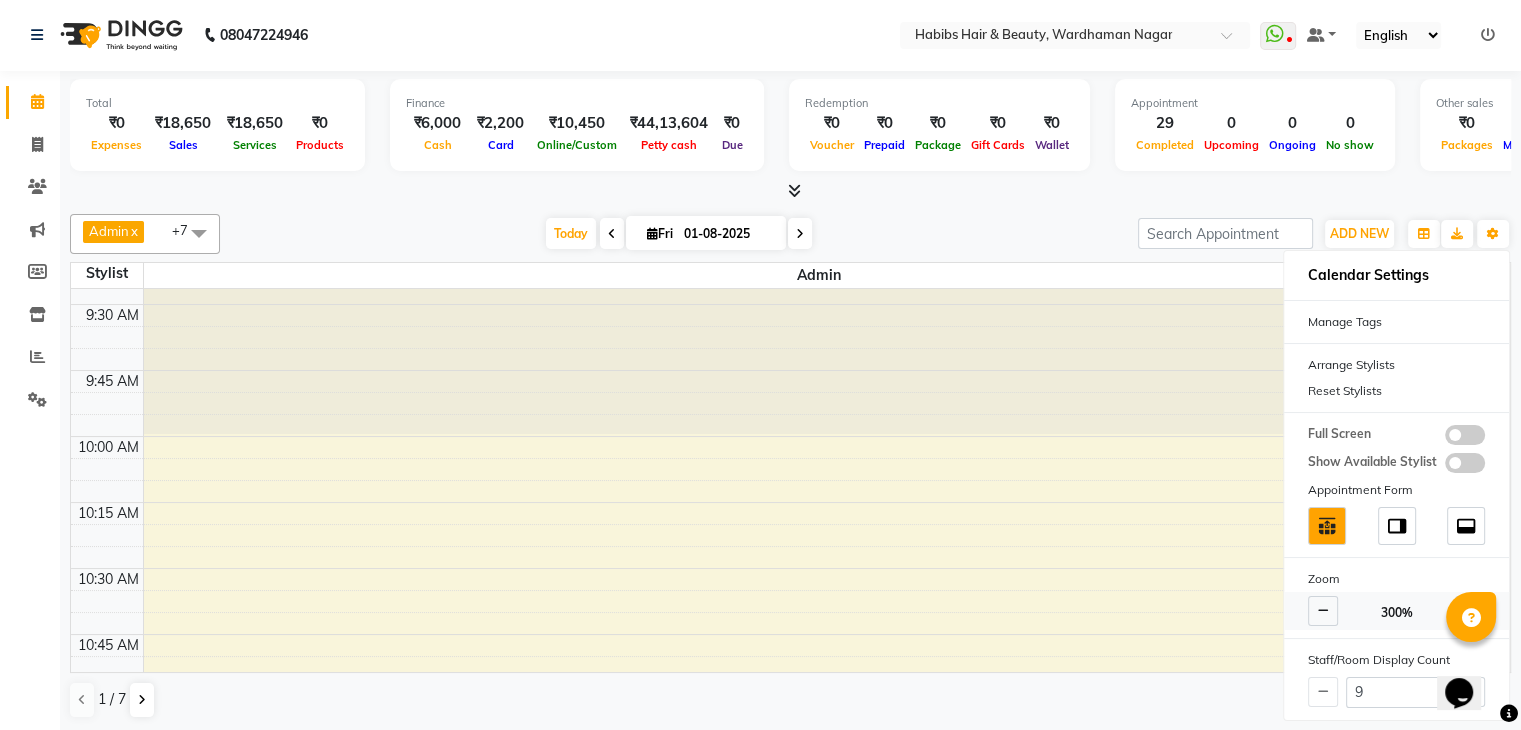 click at bounding box center [1323, 611] 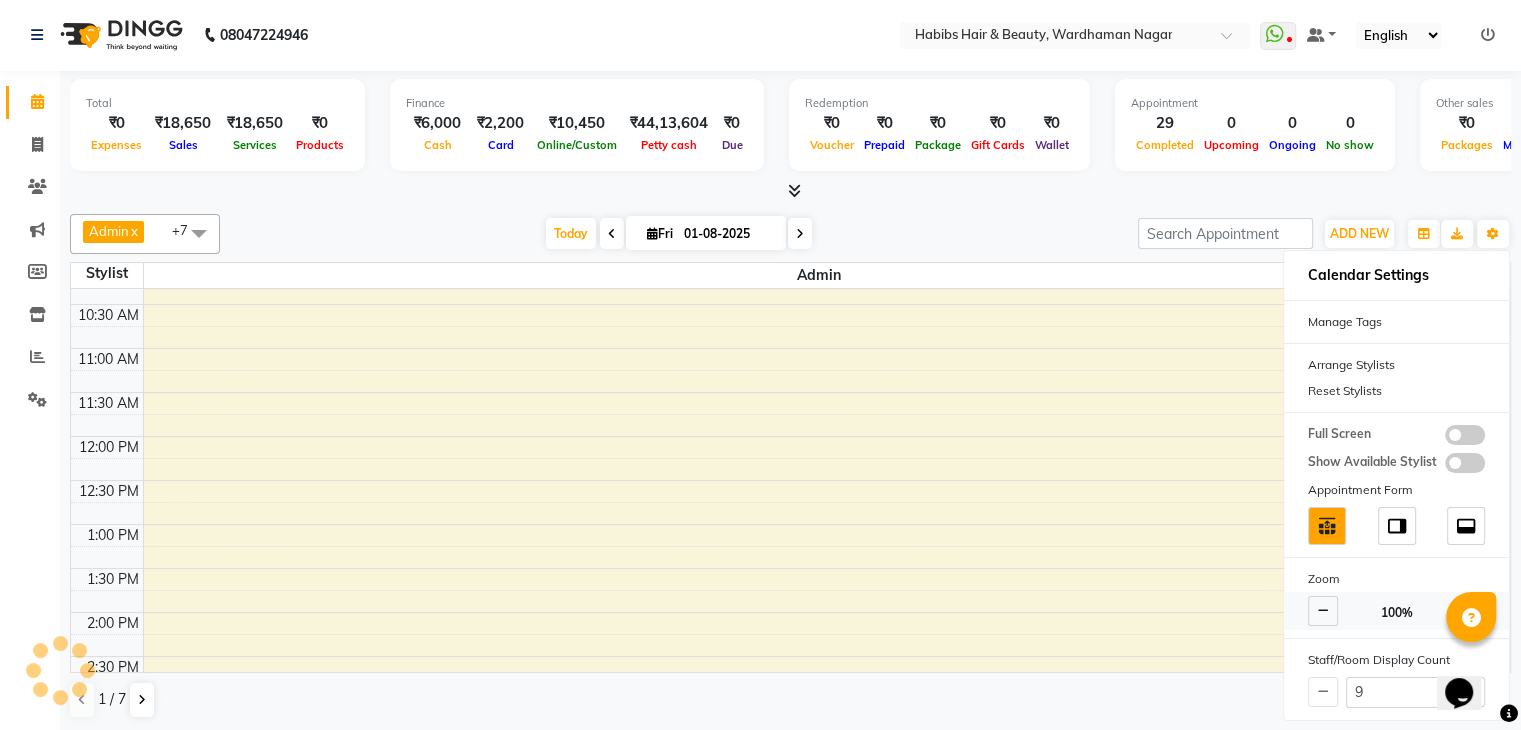click at bounding box center [1323, 611] 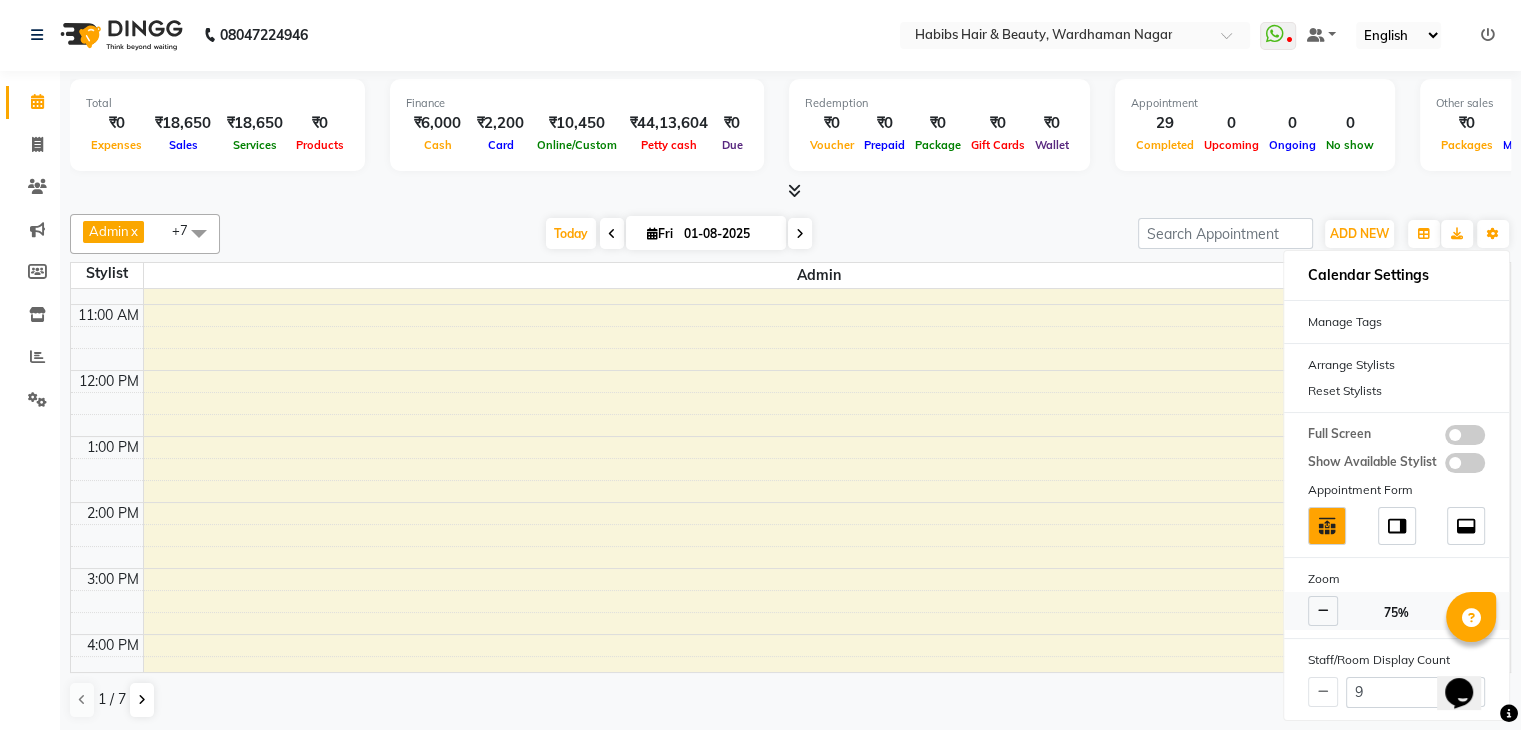 click at bounding box center [1323, 611] 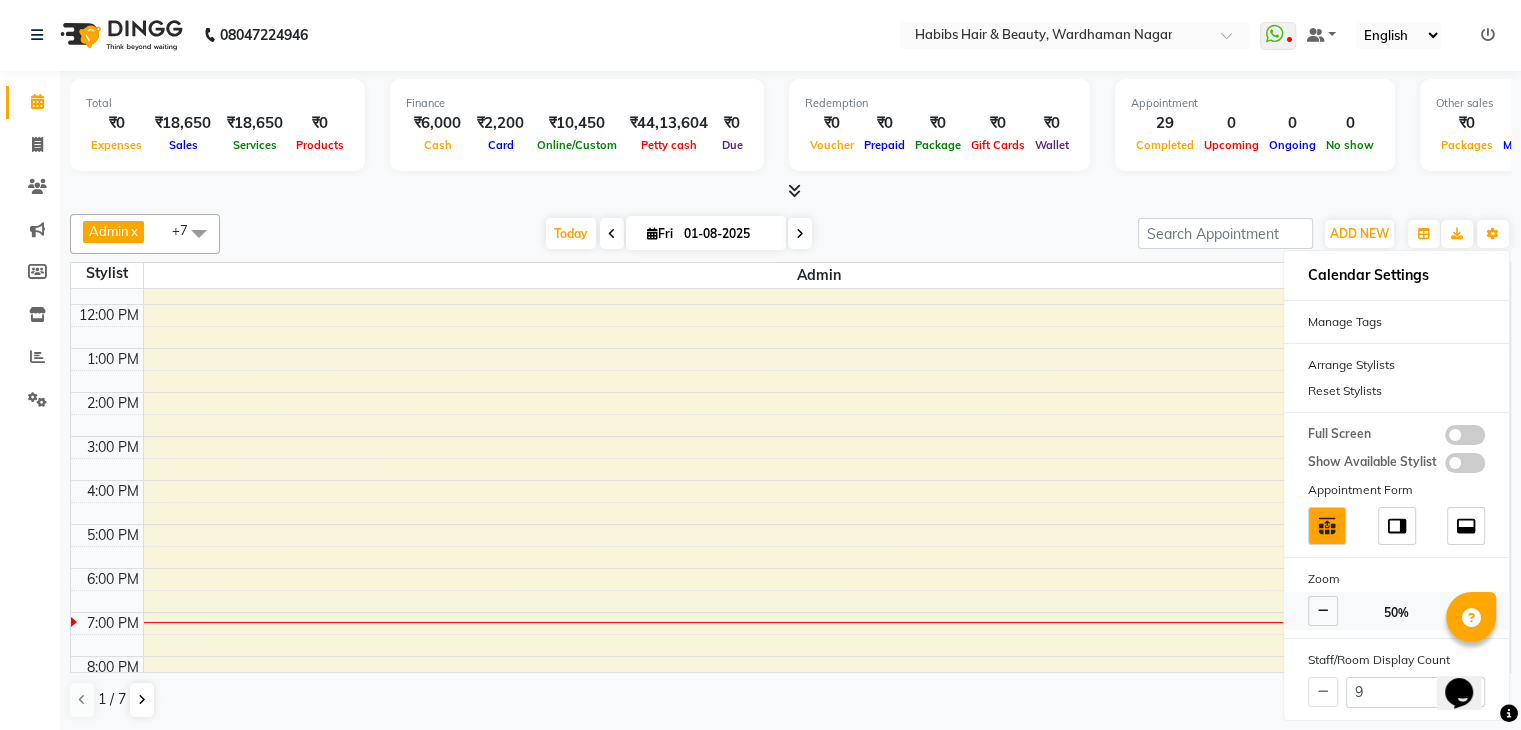 click at bounding box center [1323, 611] 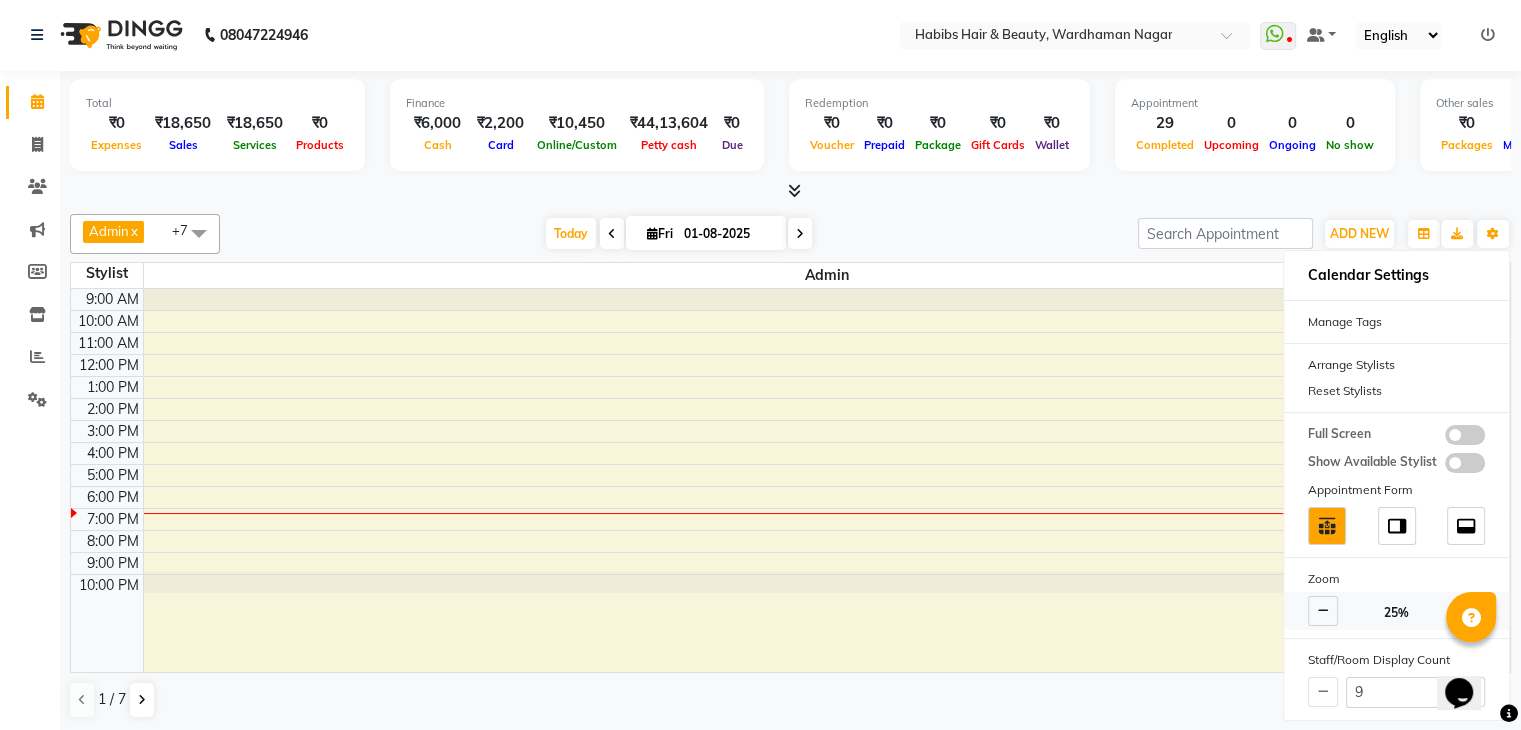 click at bounding box center (1323, 611) 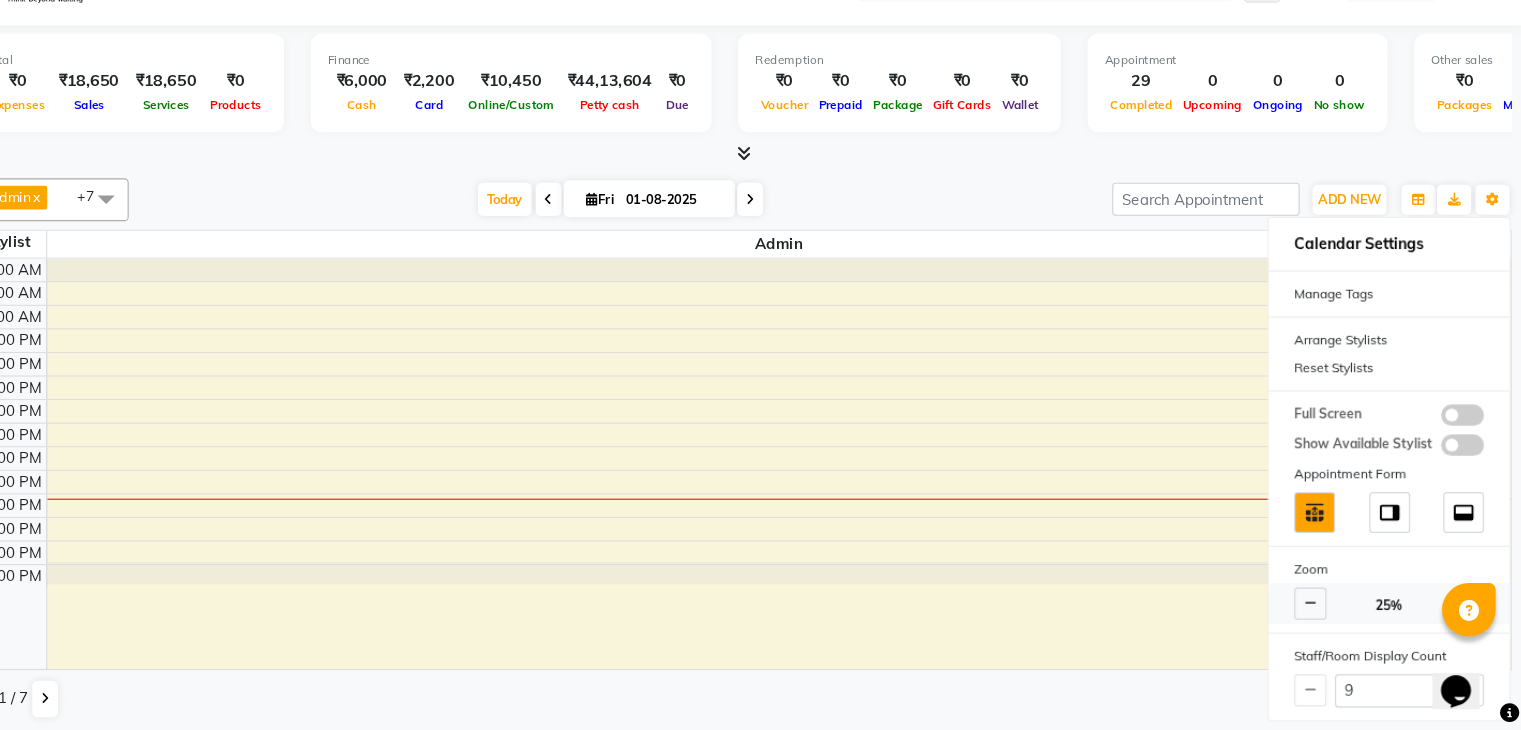 scroll, scrollTop: 1, scrollLeft: 0, axis: vertical 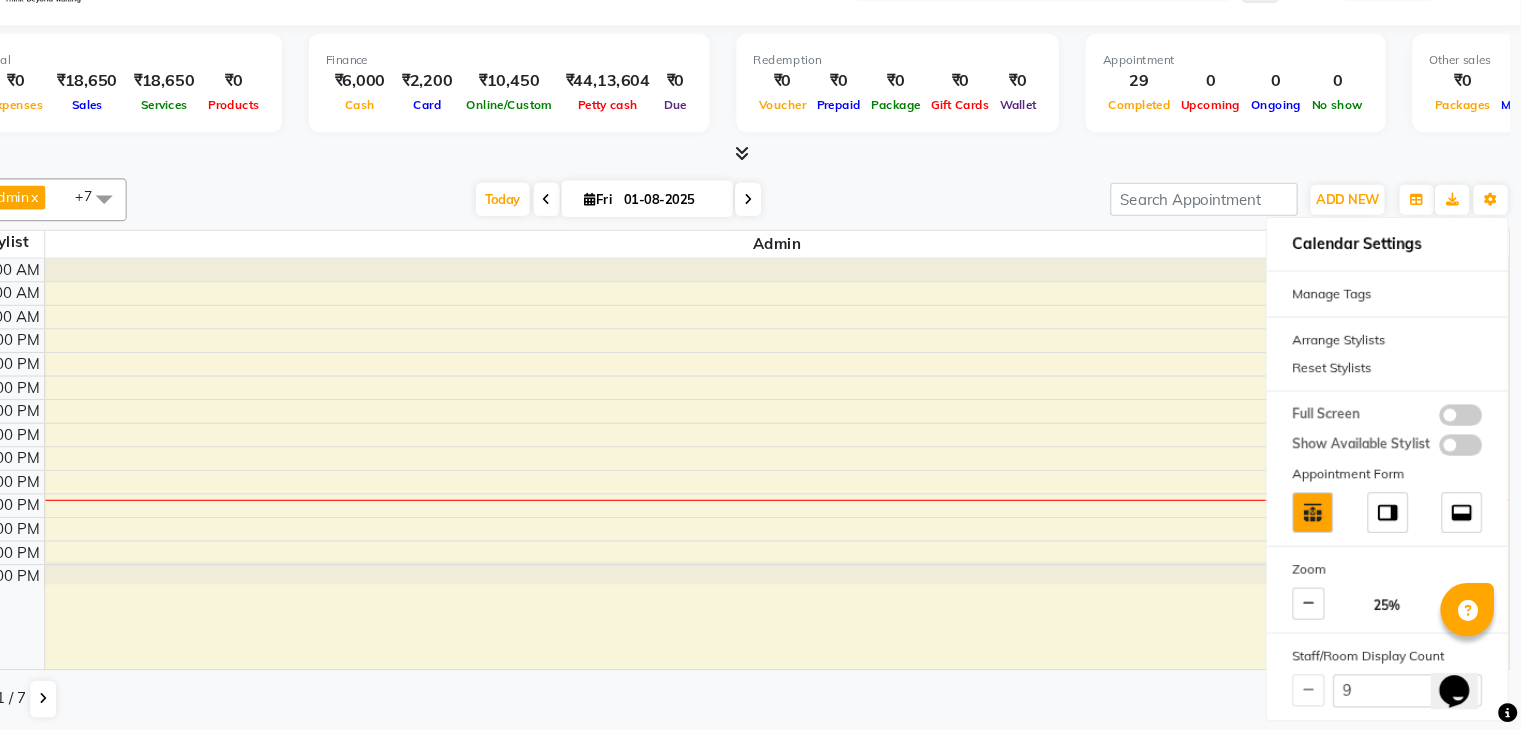 click at bounding box center [1471, 617] 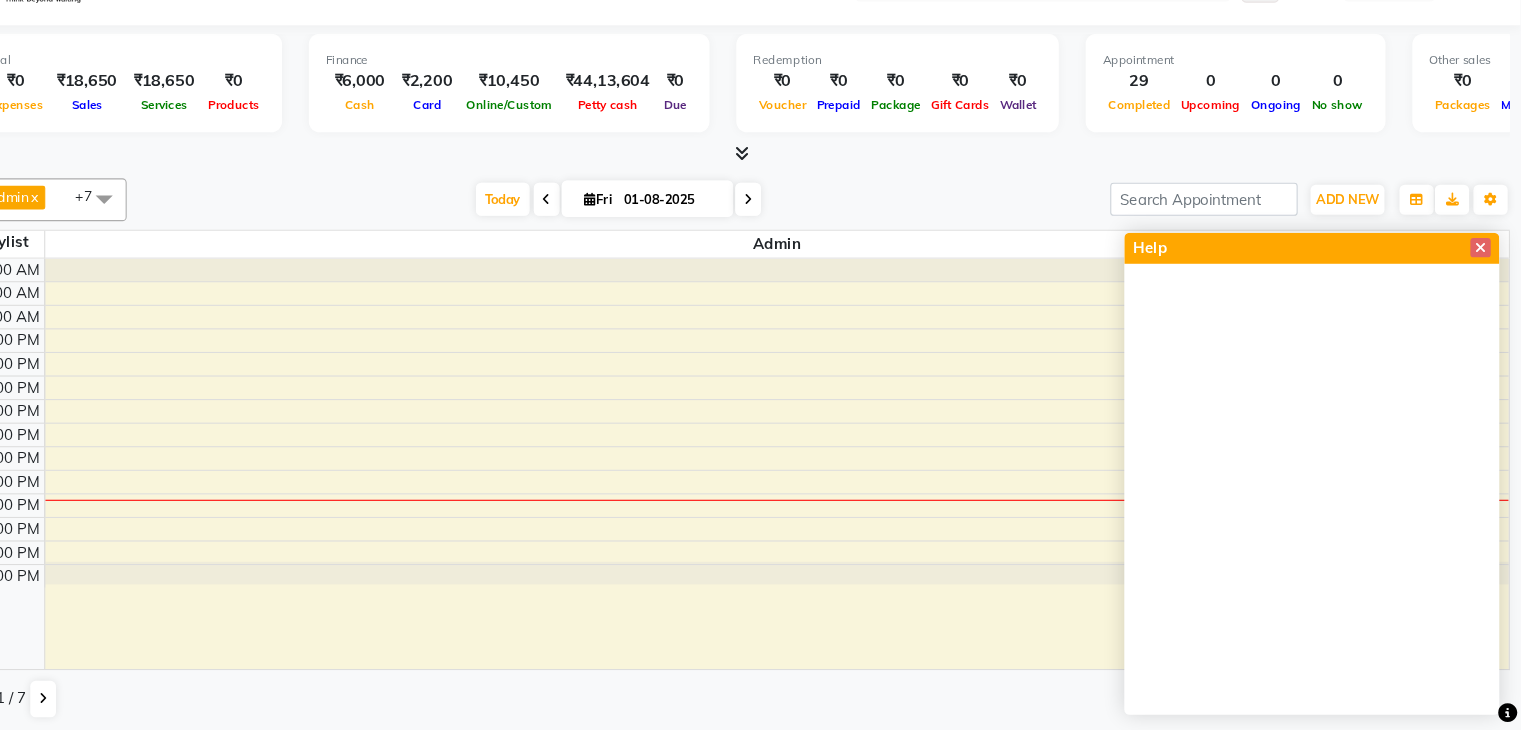 click at bounding box center [1483, 279] 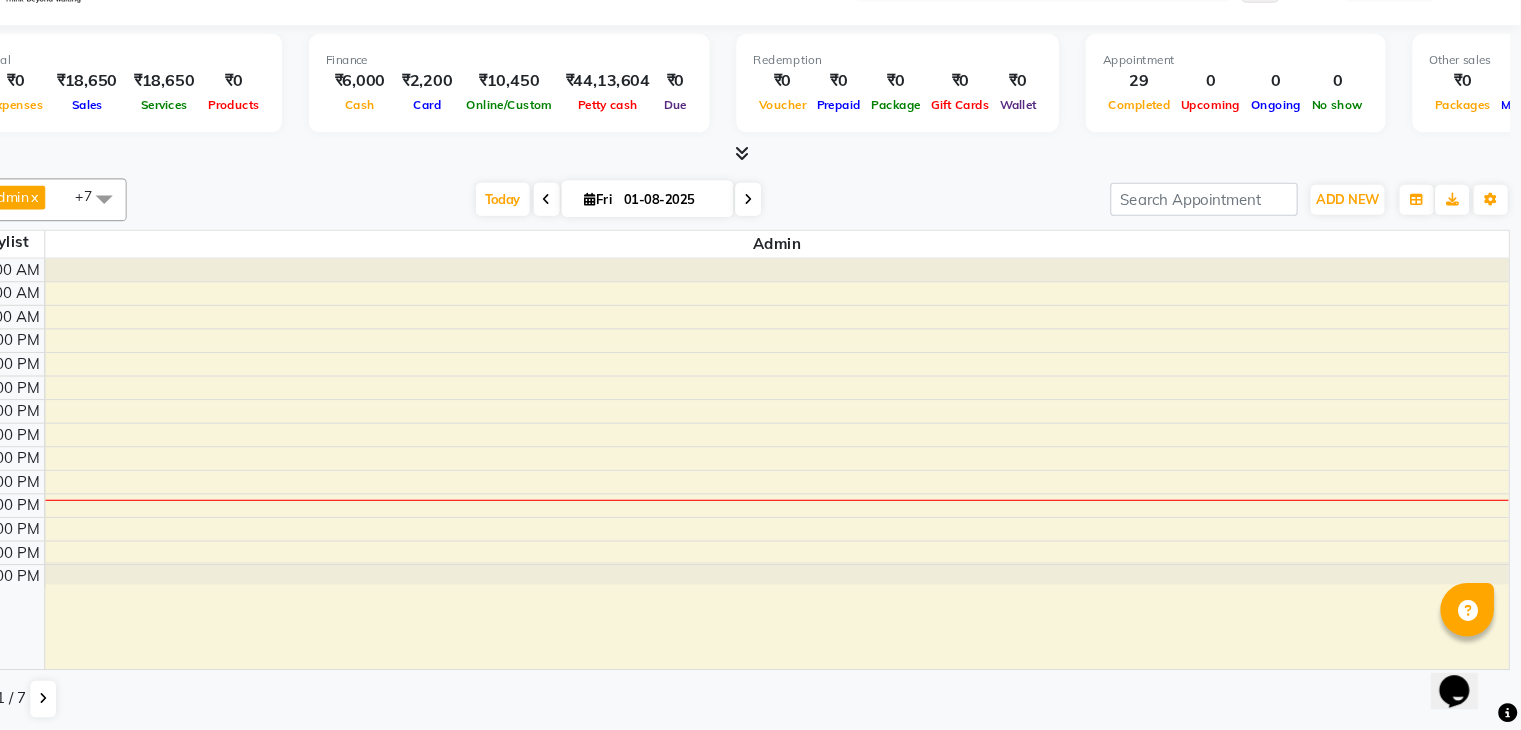 click on "9:00 AM 10:00 AM 11:00 AM 12:00 PM 1:00 PM 2:00 PM 3:00 PM 4:00 PM 5:00 PM 6:00 PM 7:00 PM 8:00 PM 9:00 PM 10:00 PM" at bounding box center [791, 481] 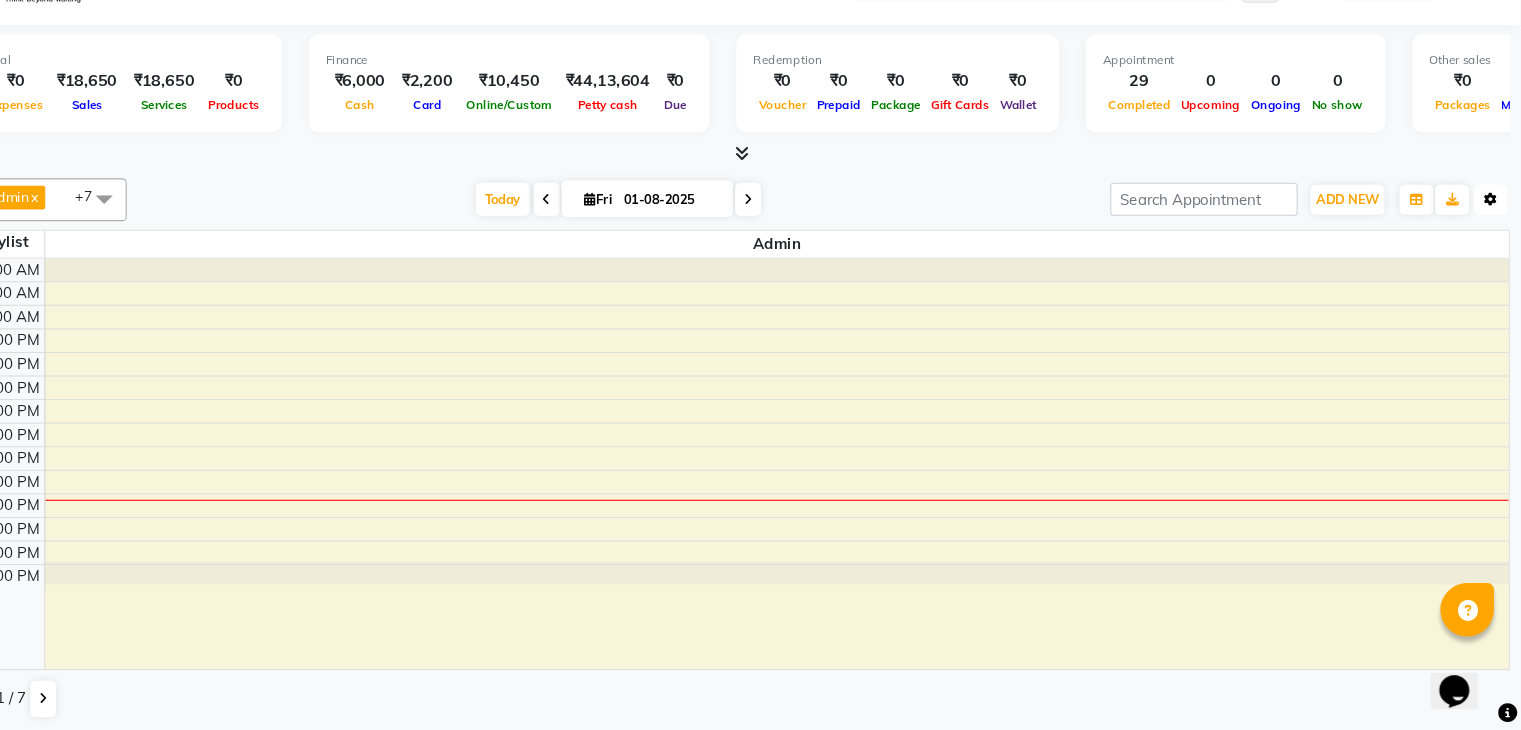 click on "Toggle Dropdown" at bounding box center (1493, 234) 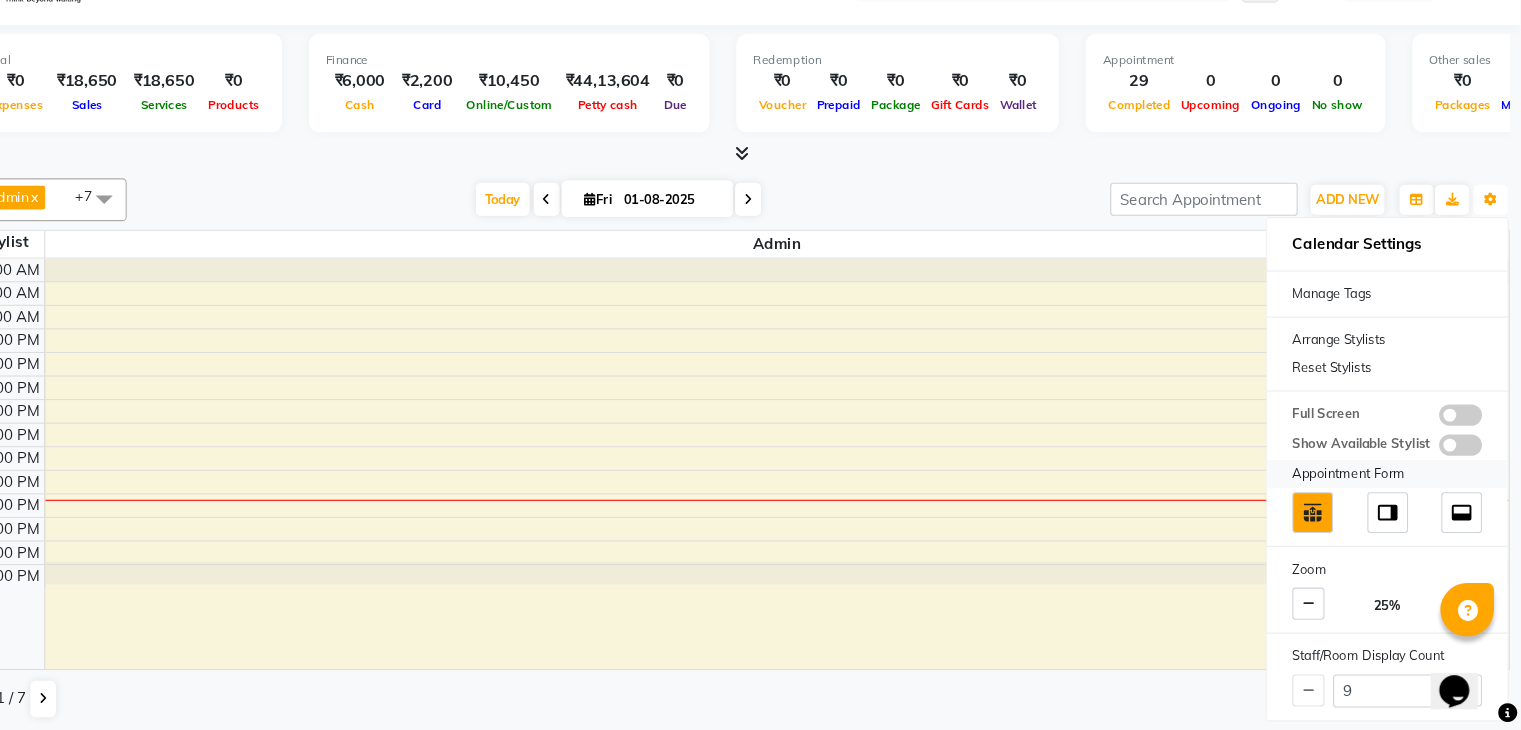 scroll, scrollTop: 0, scrollLeft: 0, axis: both 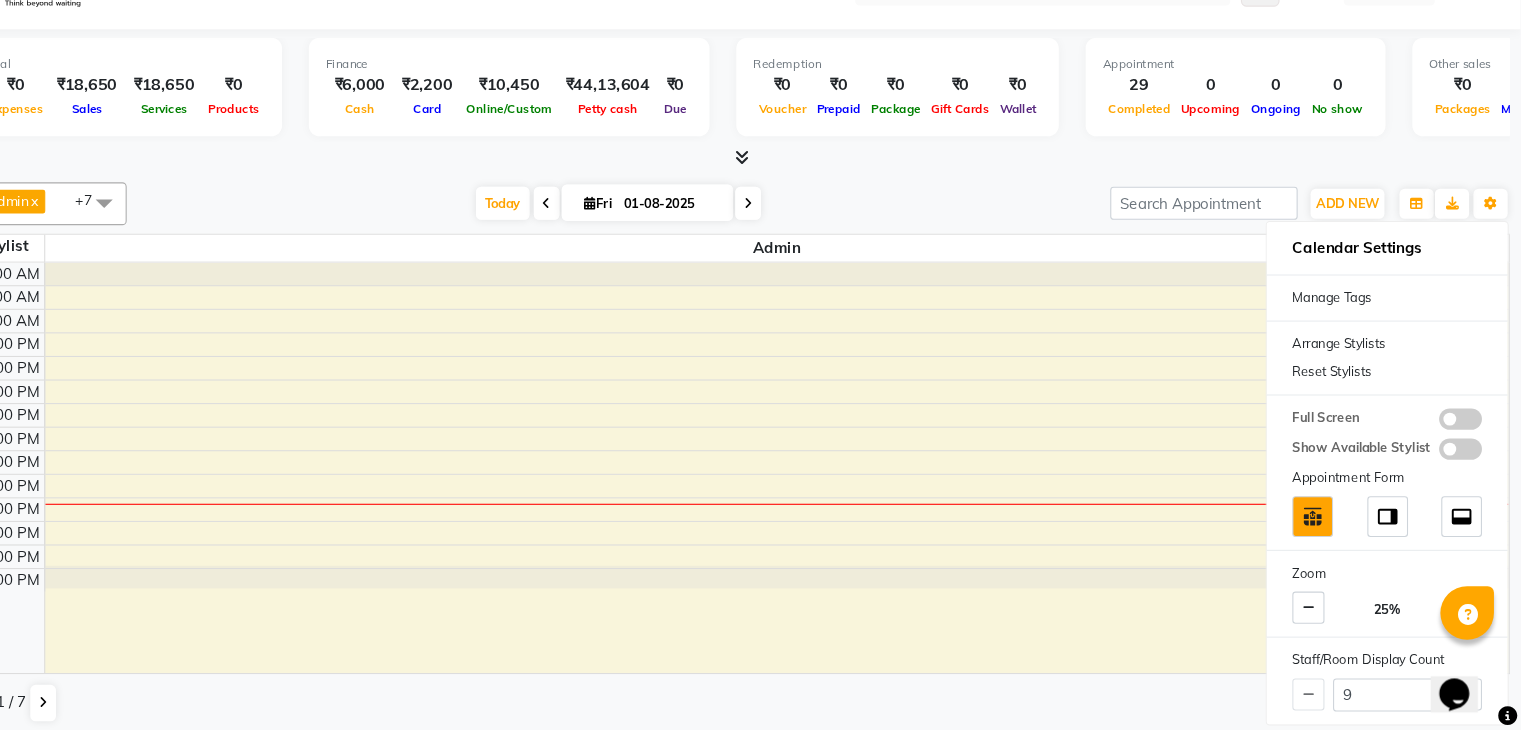 click at bounding box center [1509, 714] 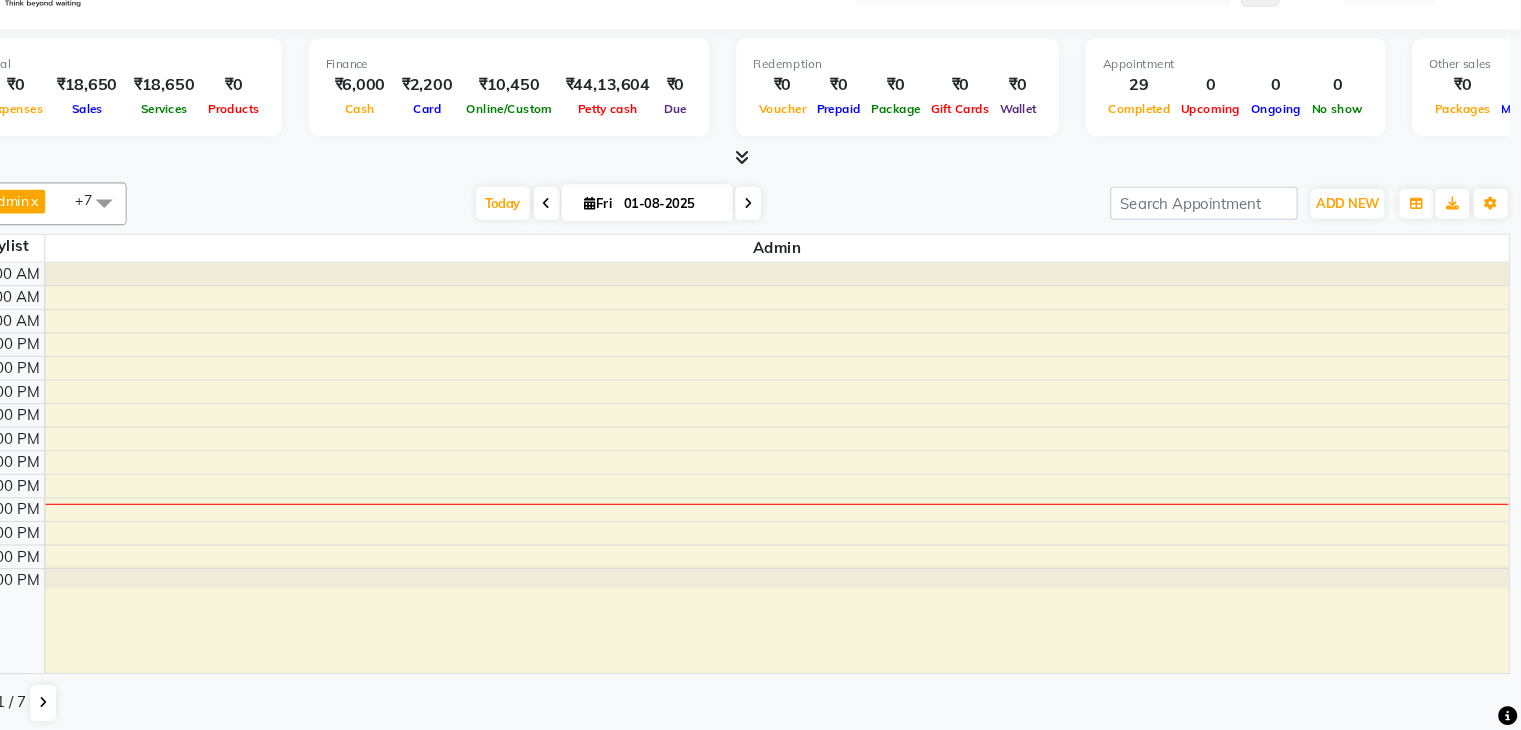 click at bounding box center [1509, 714] 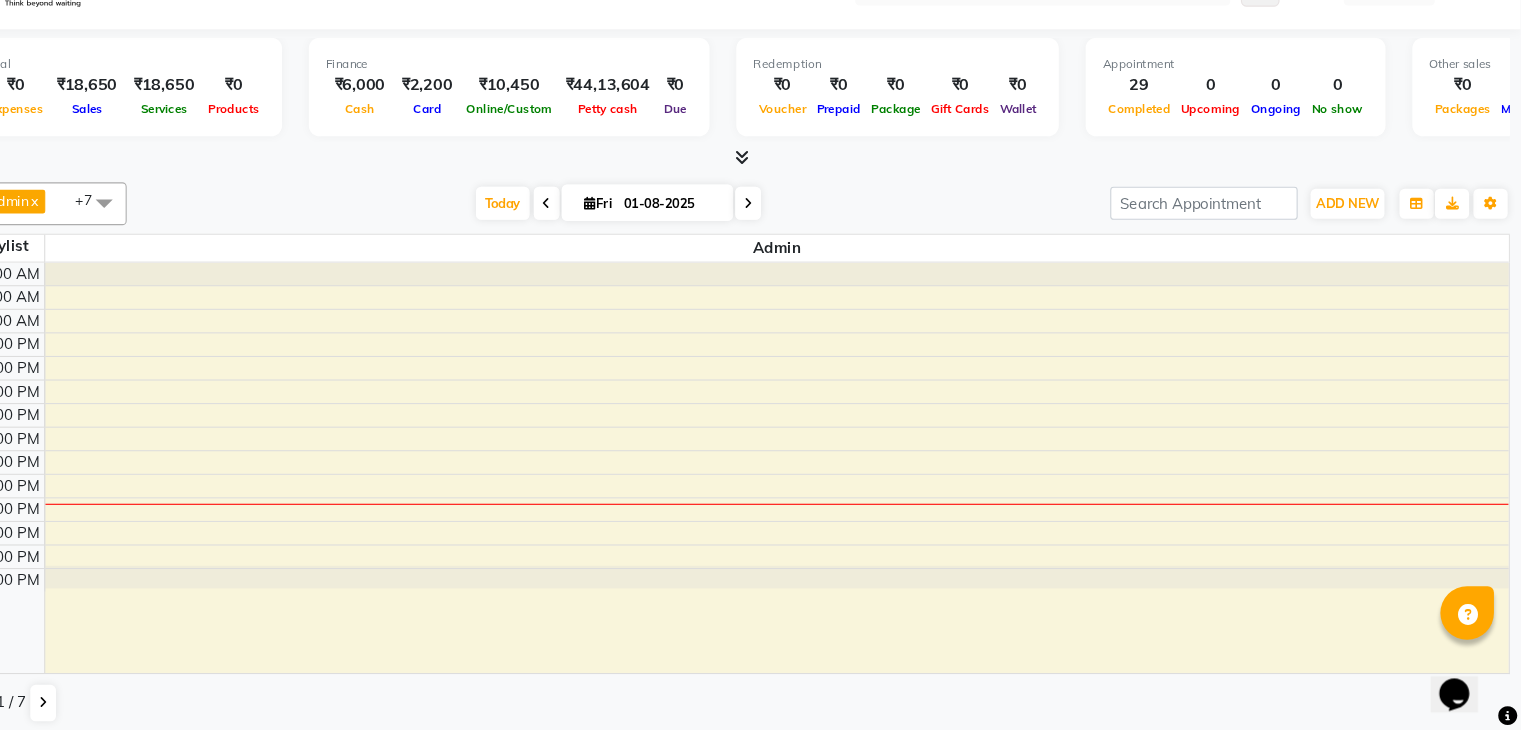 click at bounding box center (1509, 714) 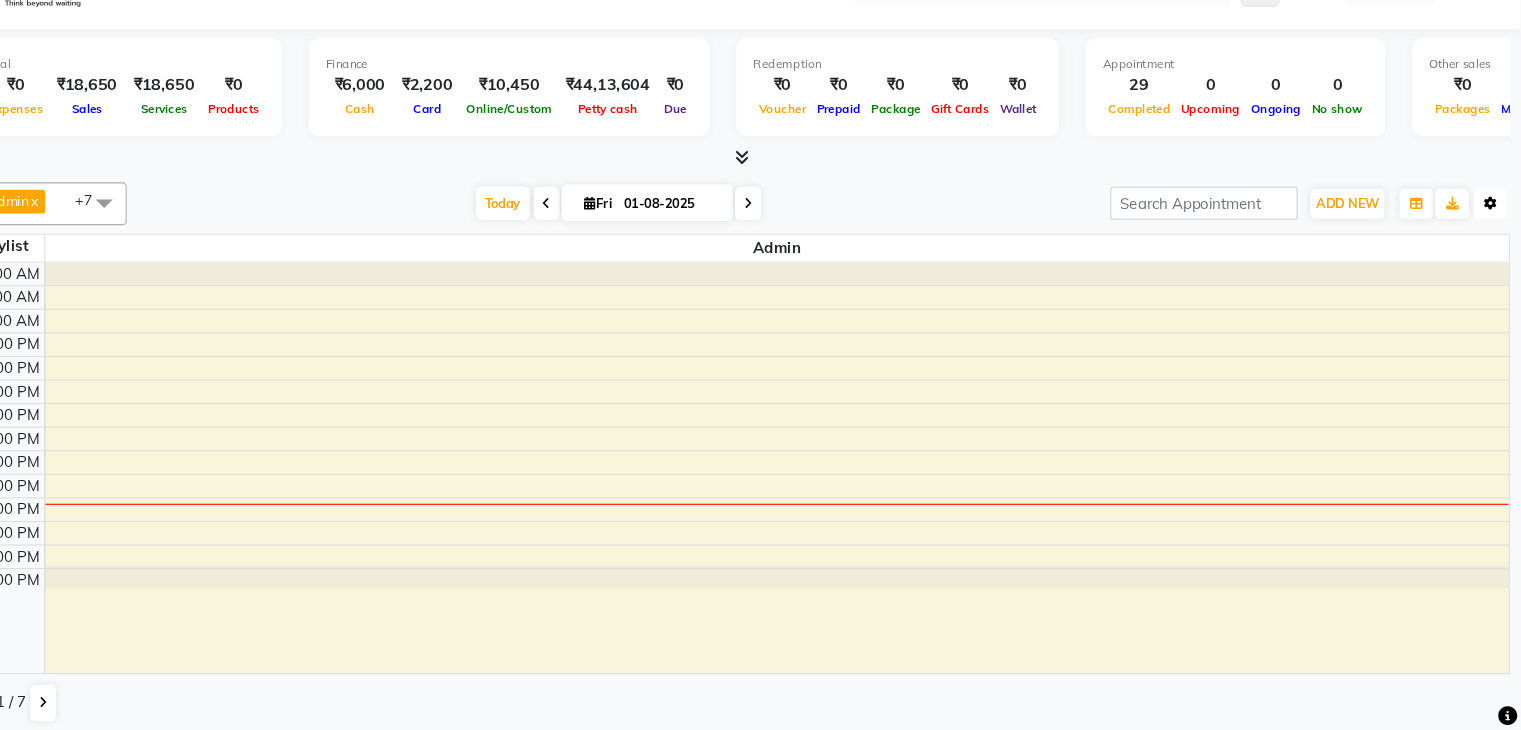 click at bounding box center [1493, 235] 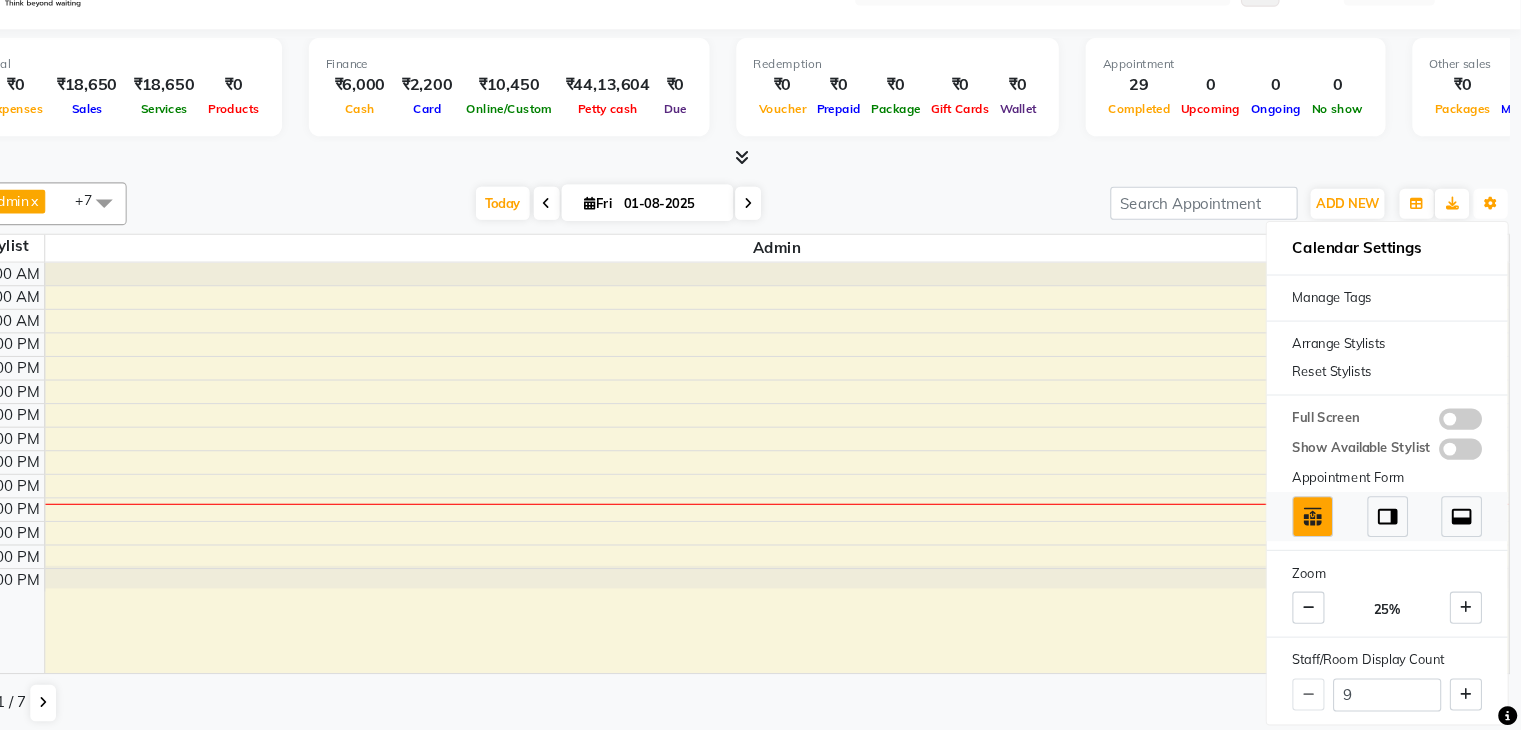 scroll, scrollTop: 1, scrollLeft: 0, axis: vertical 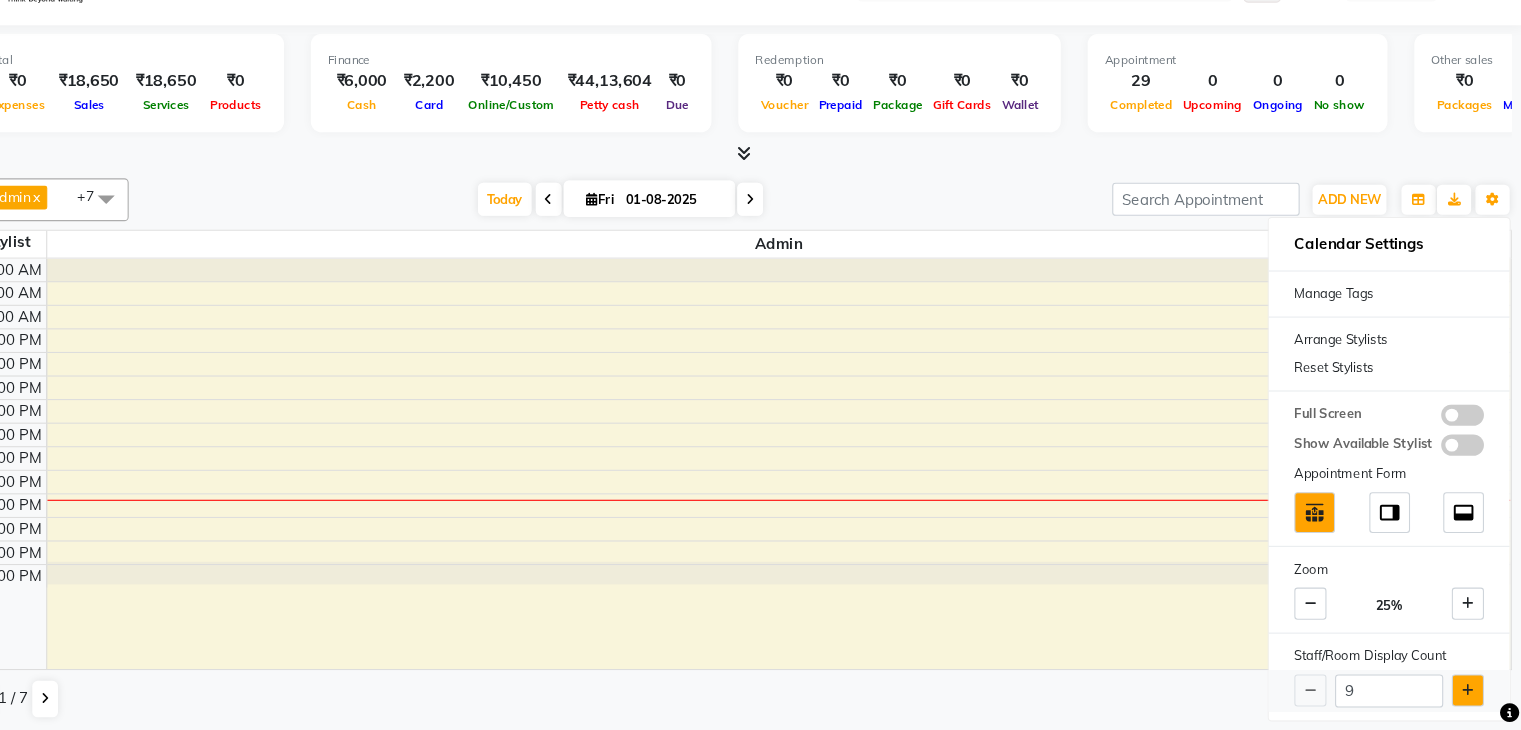 click at bounding box center [1470, 692] 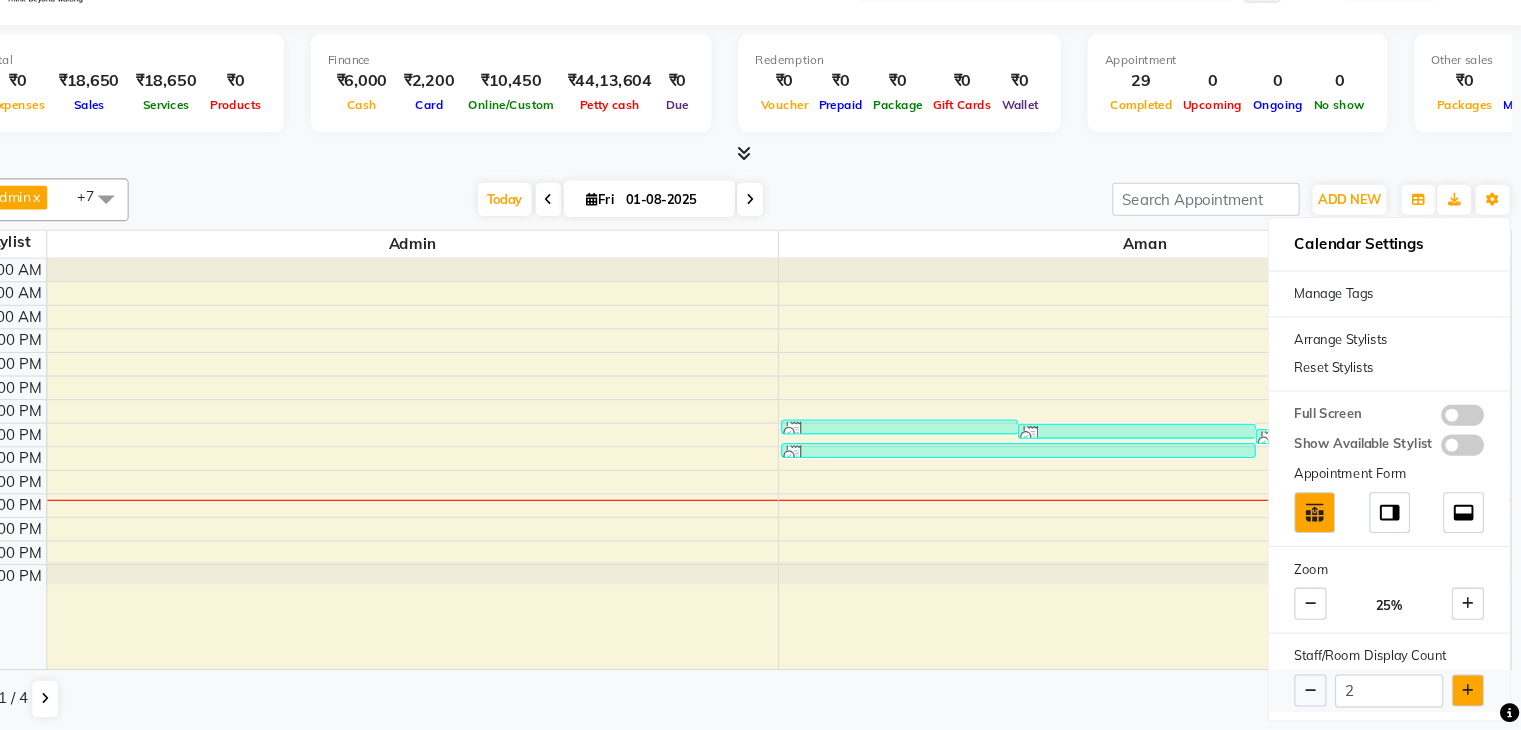 click at bounding box center [1470, 692] 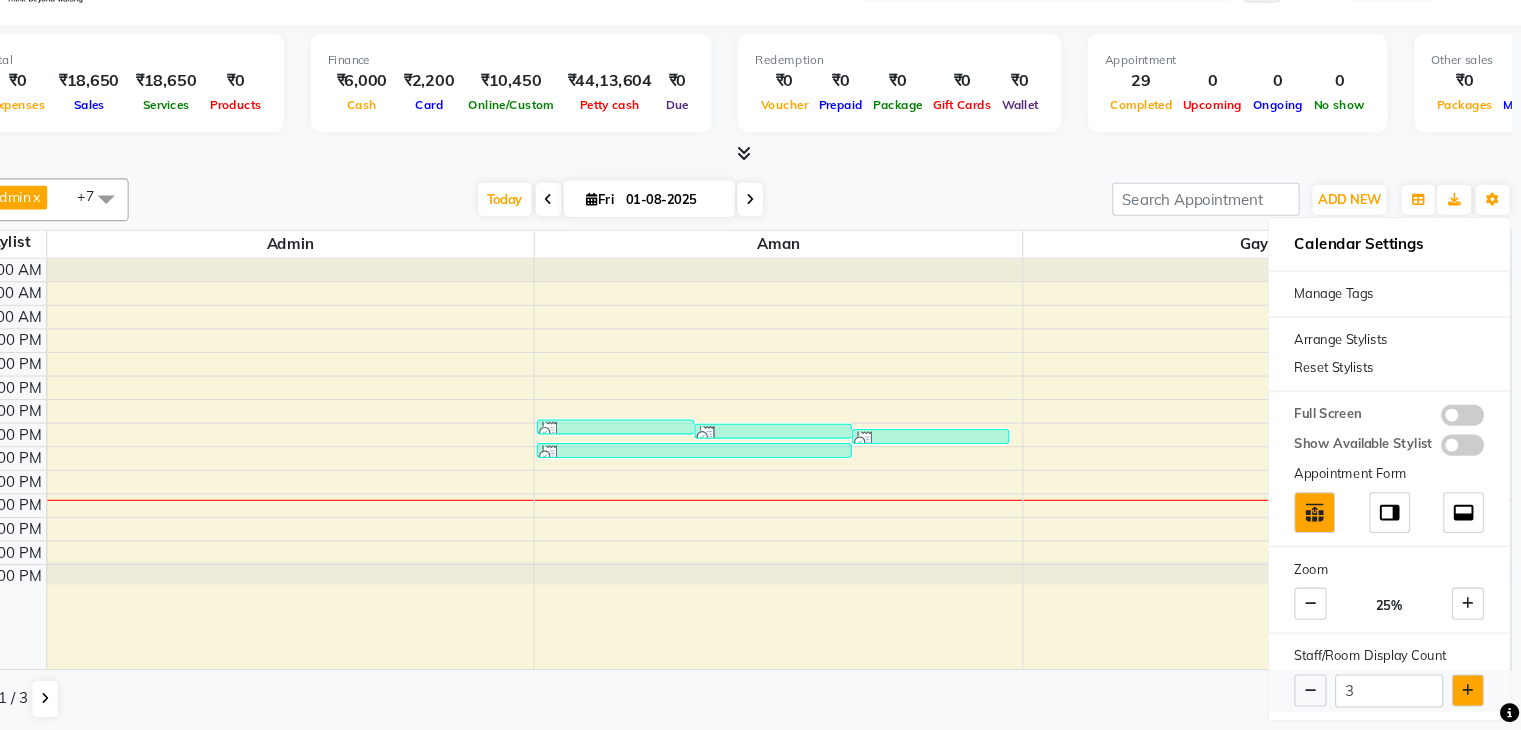 click at bounding box center [1470, 692] 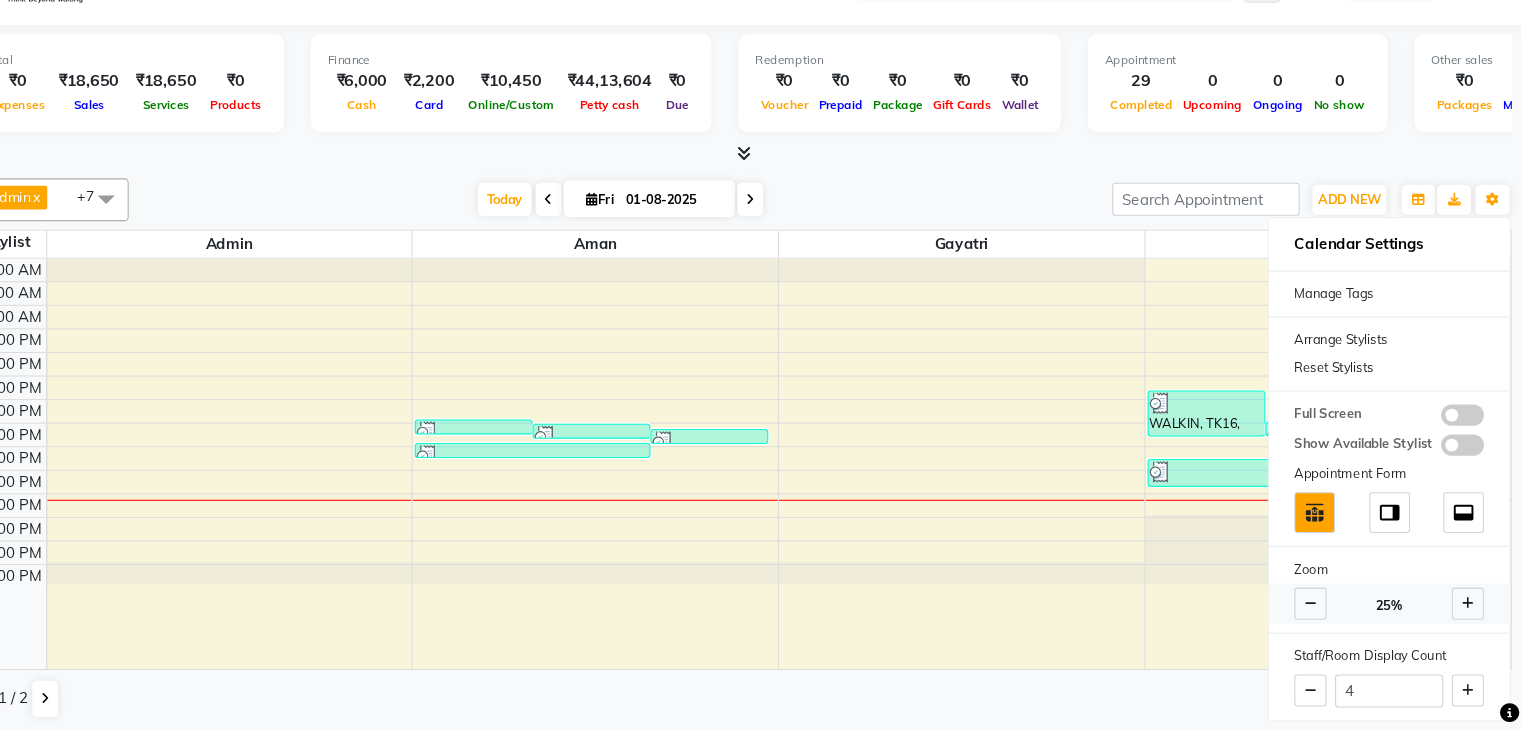 click at bounding box center (1470, 611) 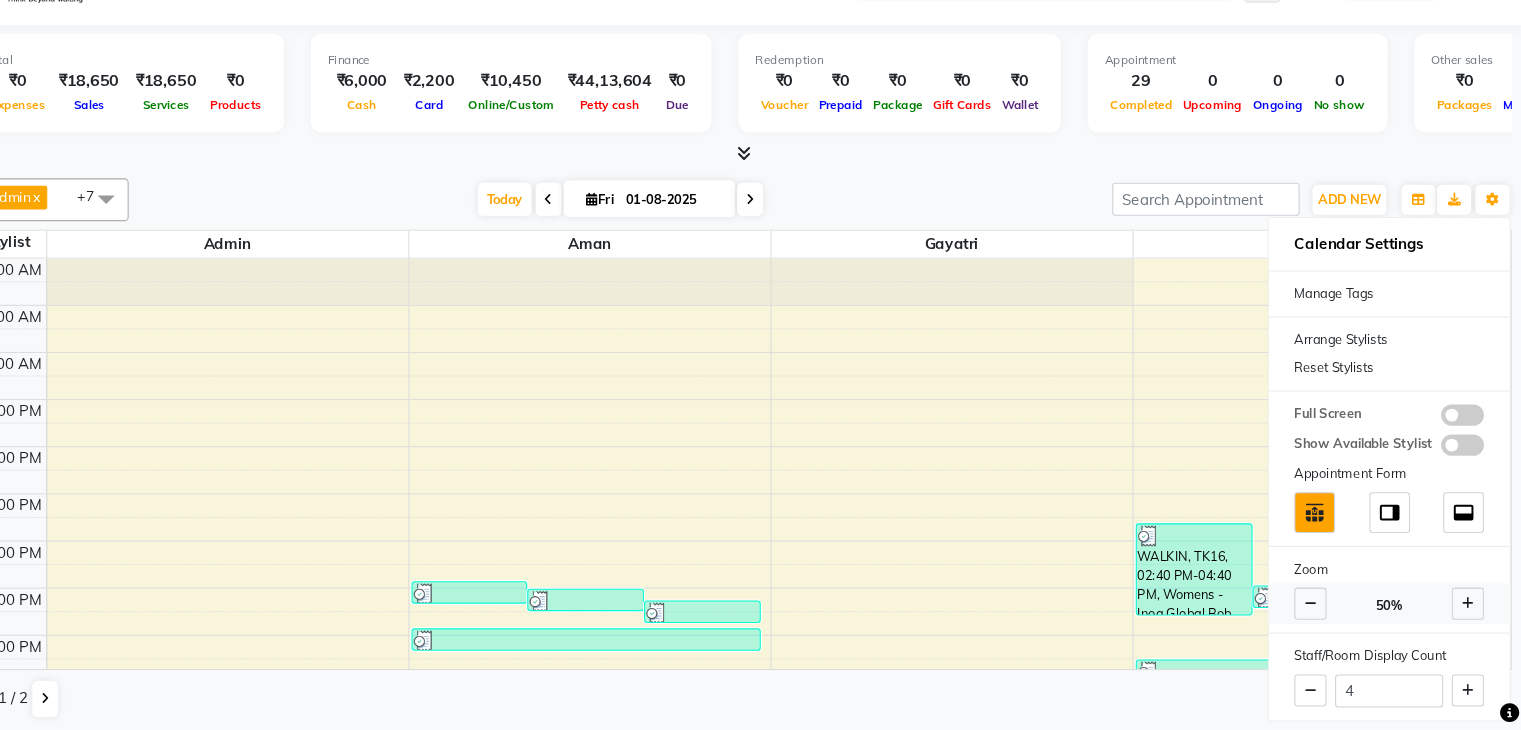 click at bounding box center [1470, 611] 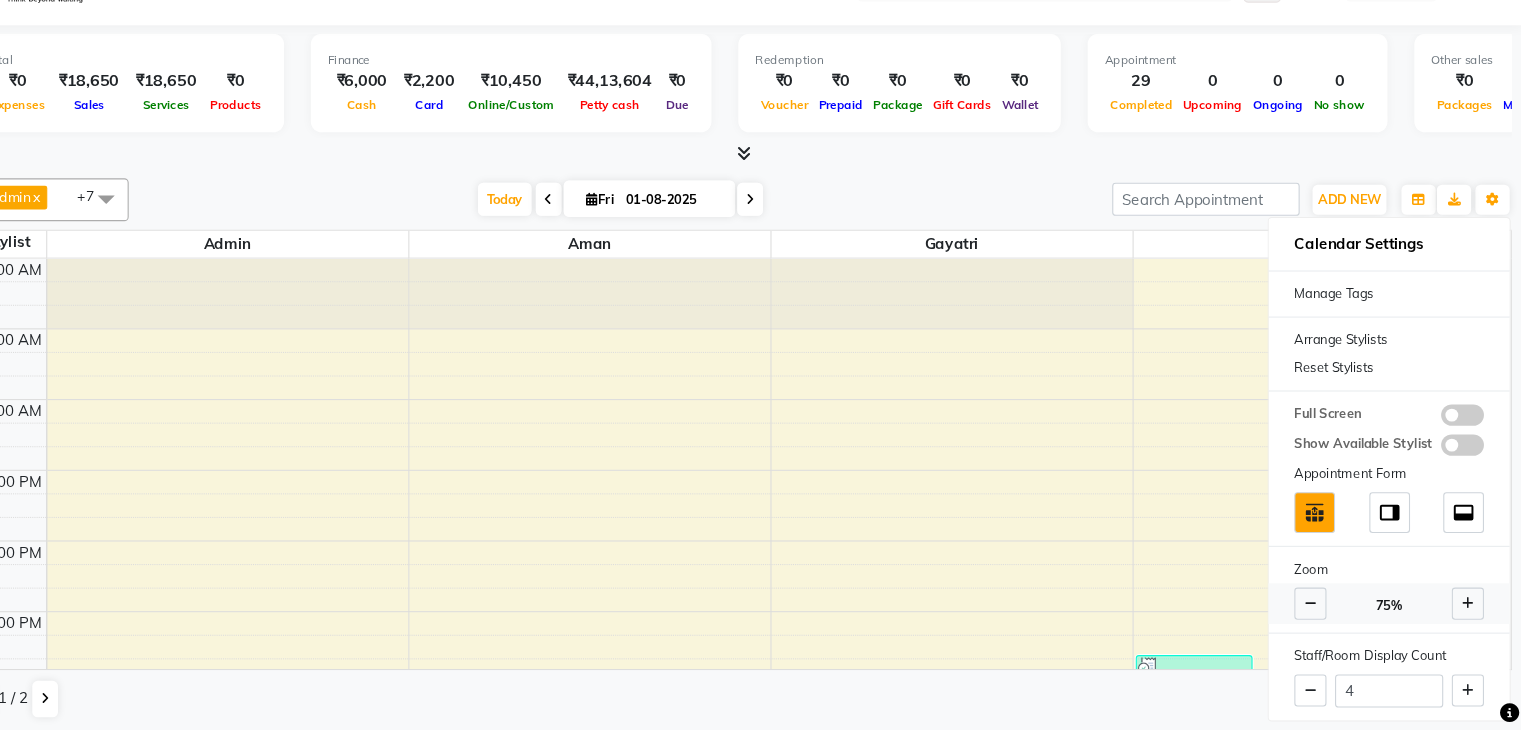 click at bounding box center [1470, 611] 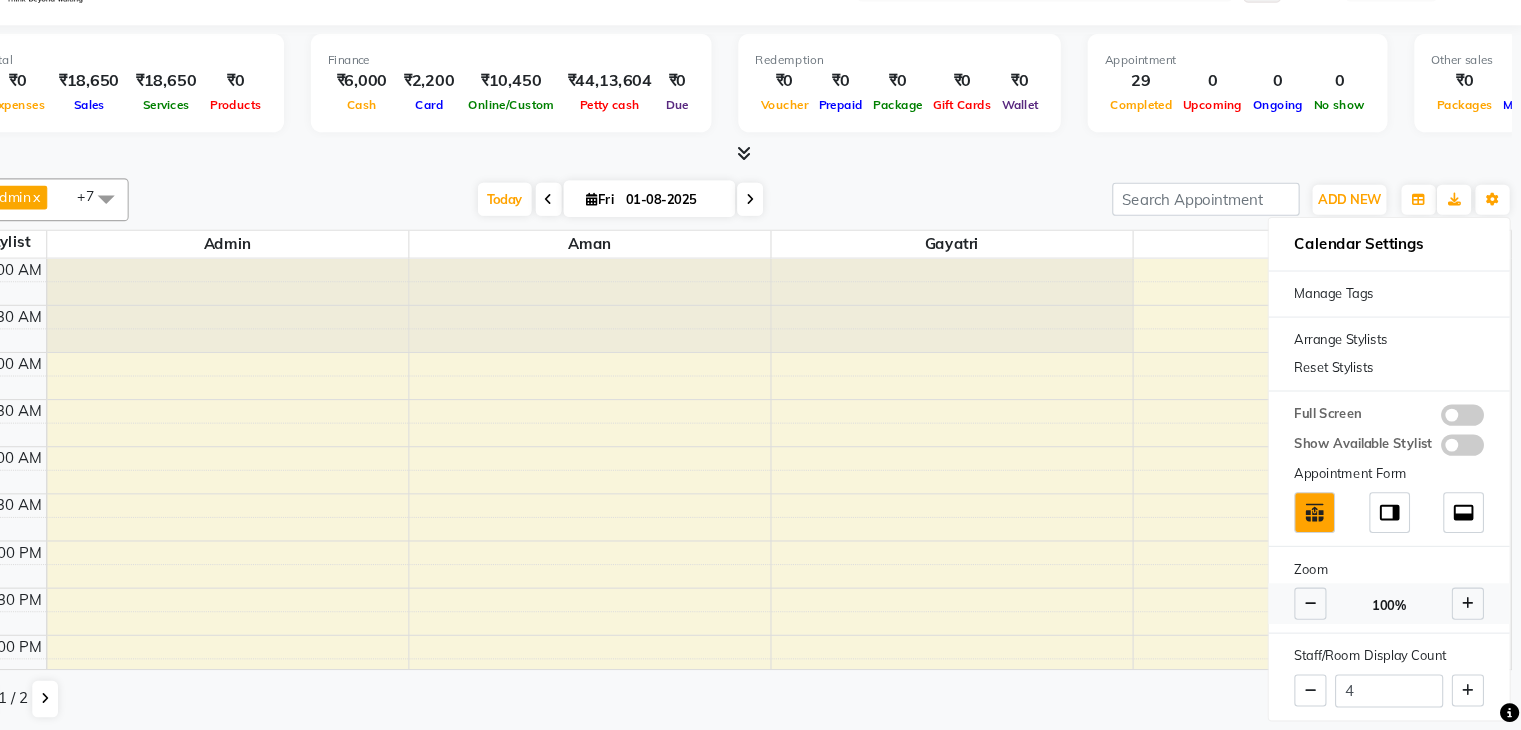 click at bounding box center [1470, 611] 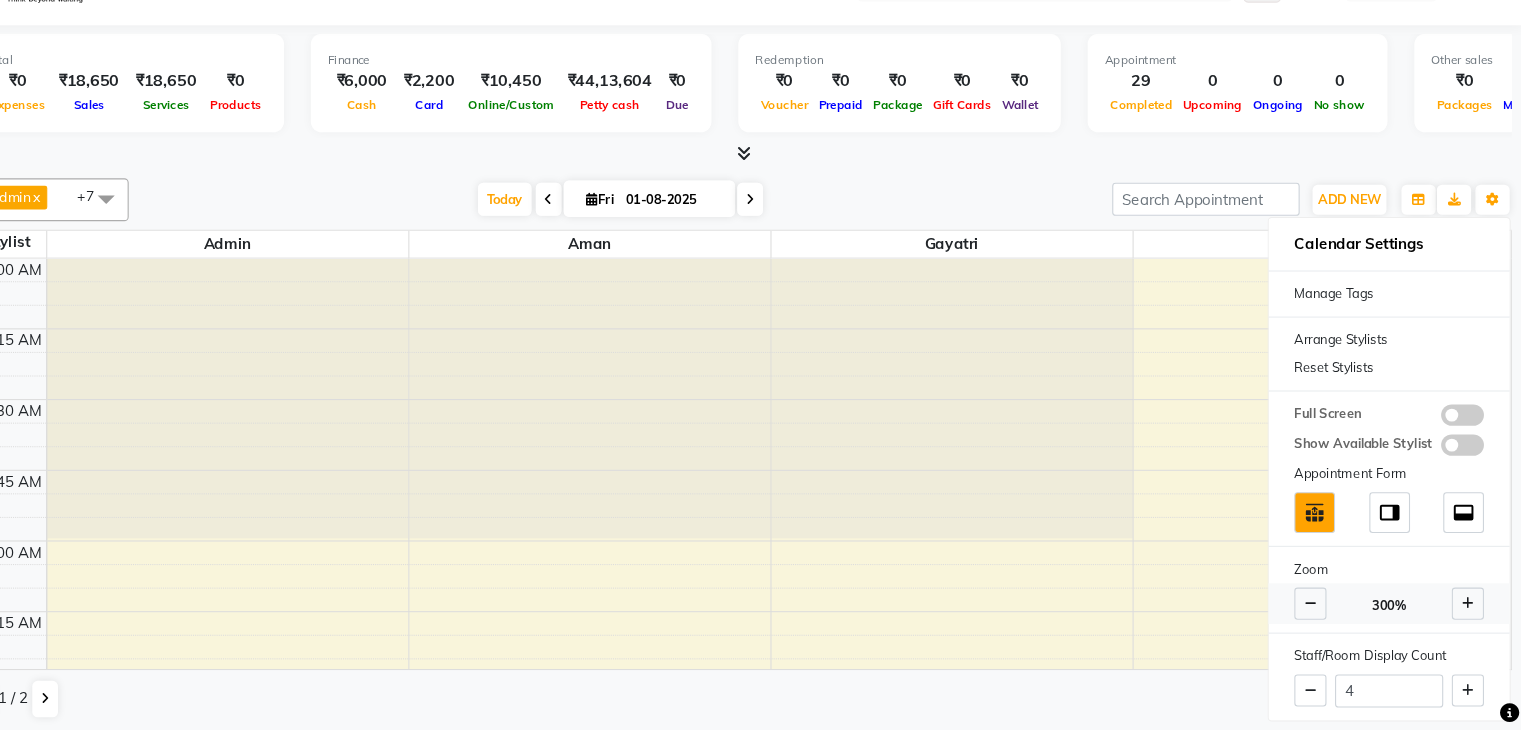 click at bounding box center [1470, 611] 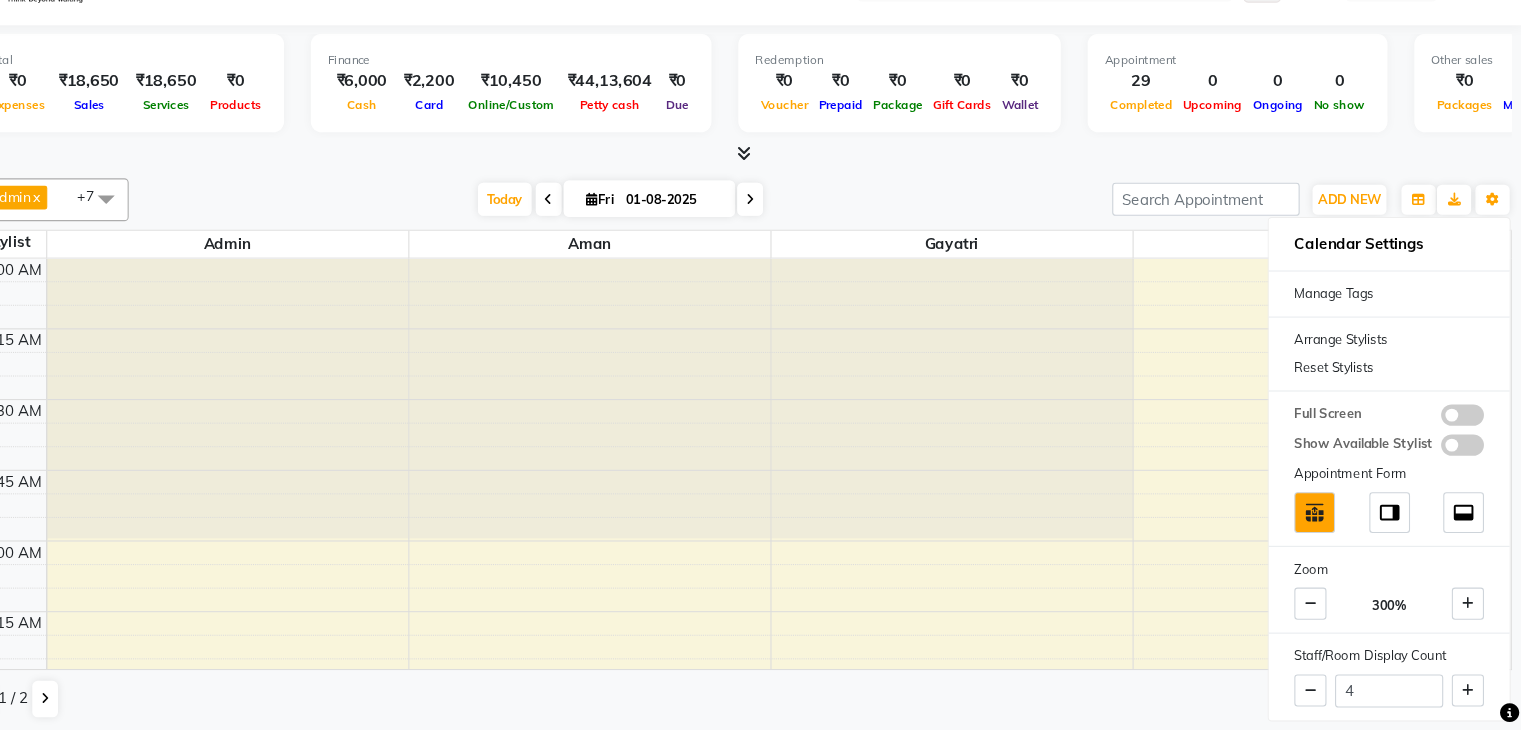 scroll, scrollTop: 1, scrollLeft: 0, axis: vertical 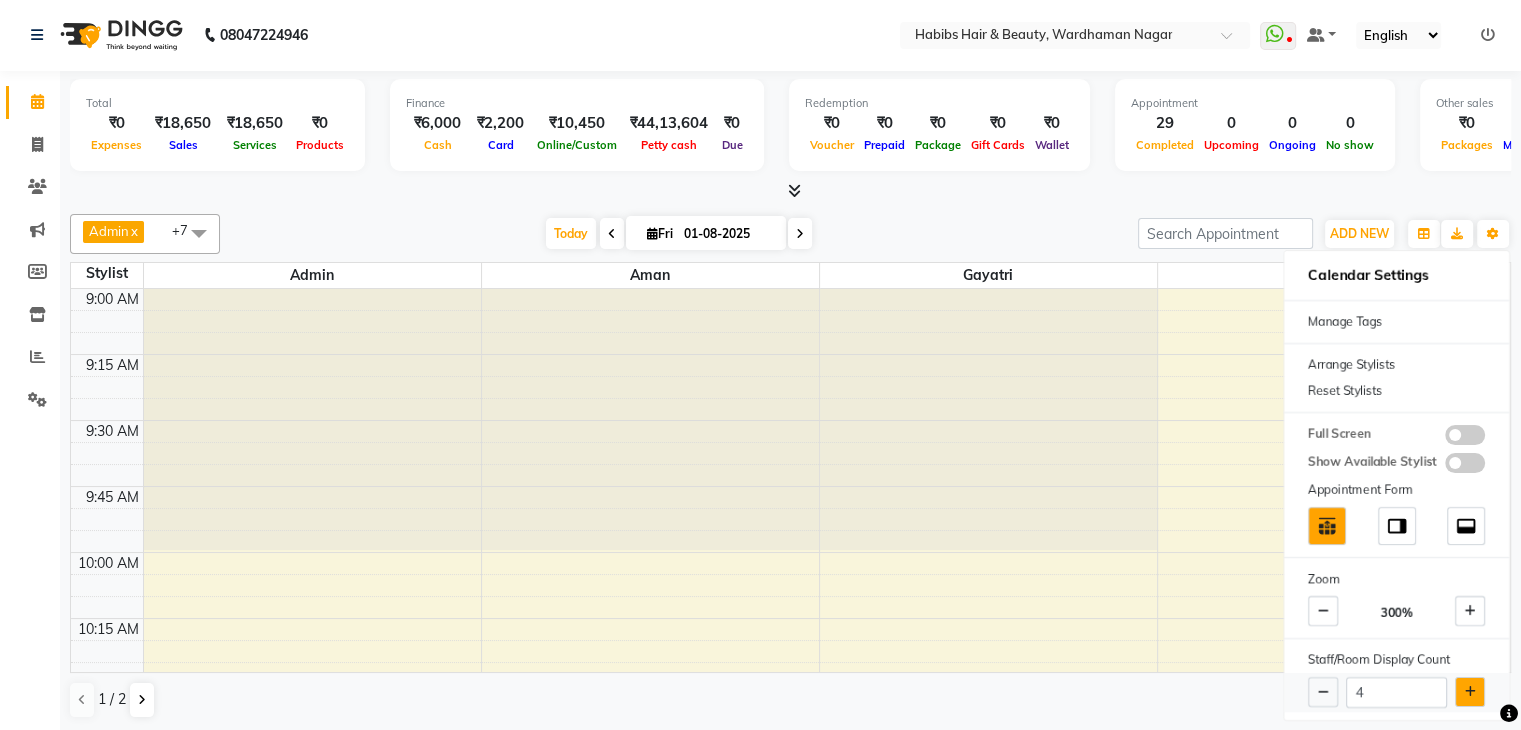 click at bounding box center [1470, 692] 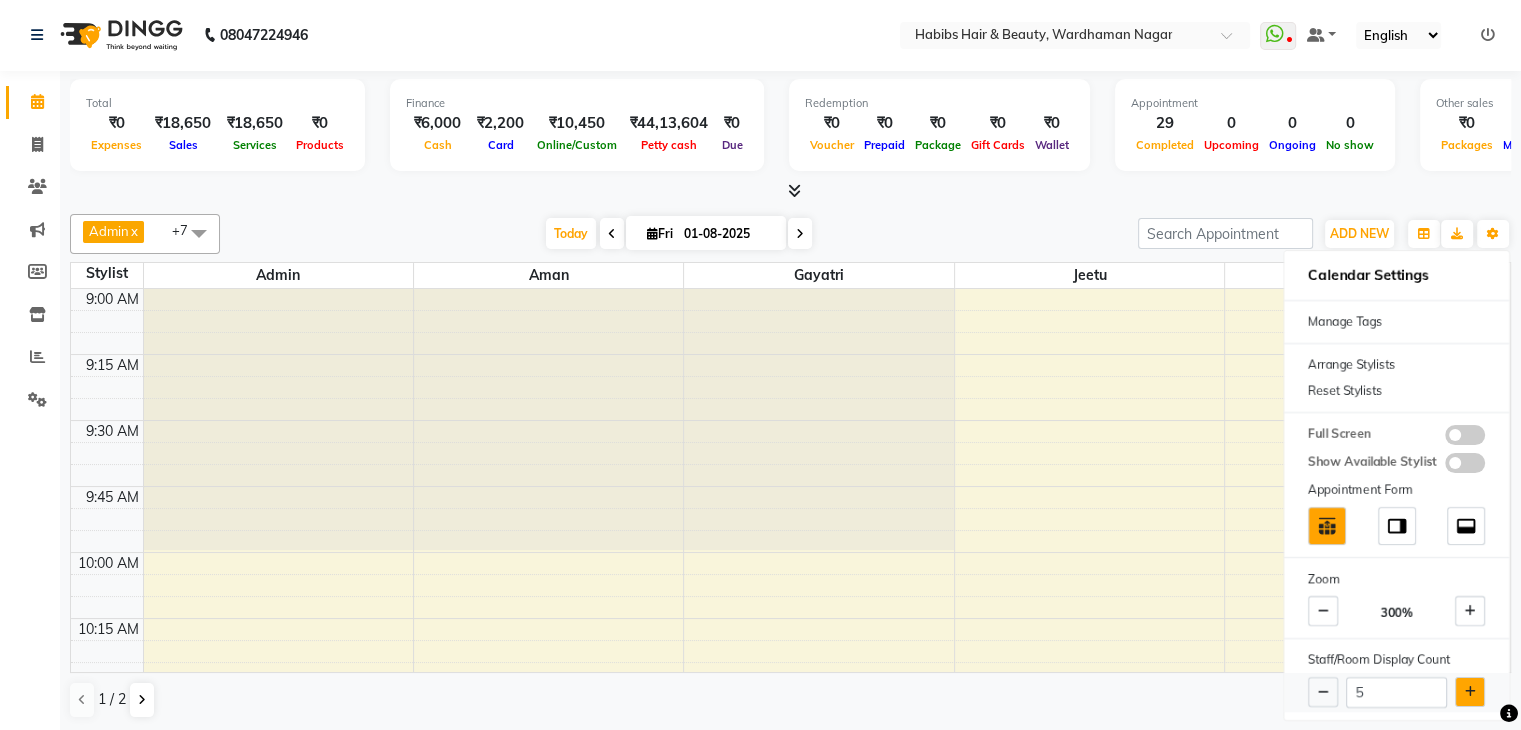 click at bounding box center [1470, 692] 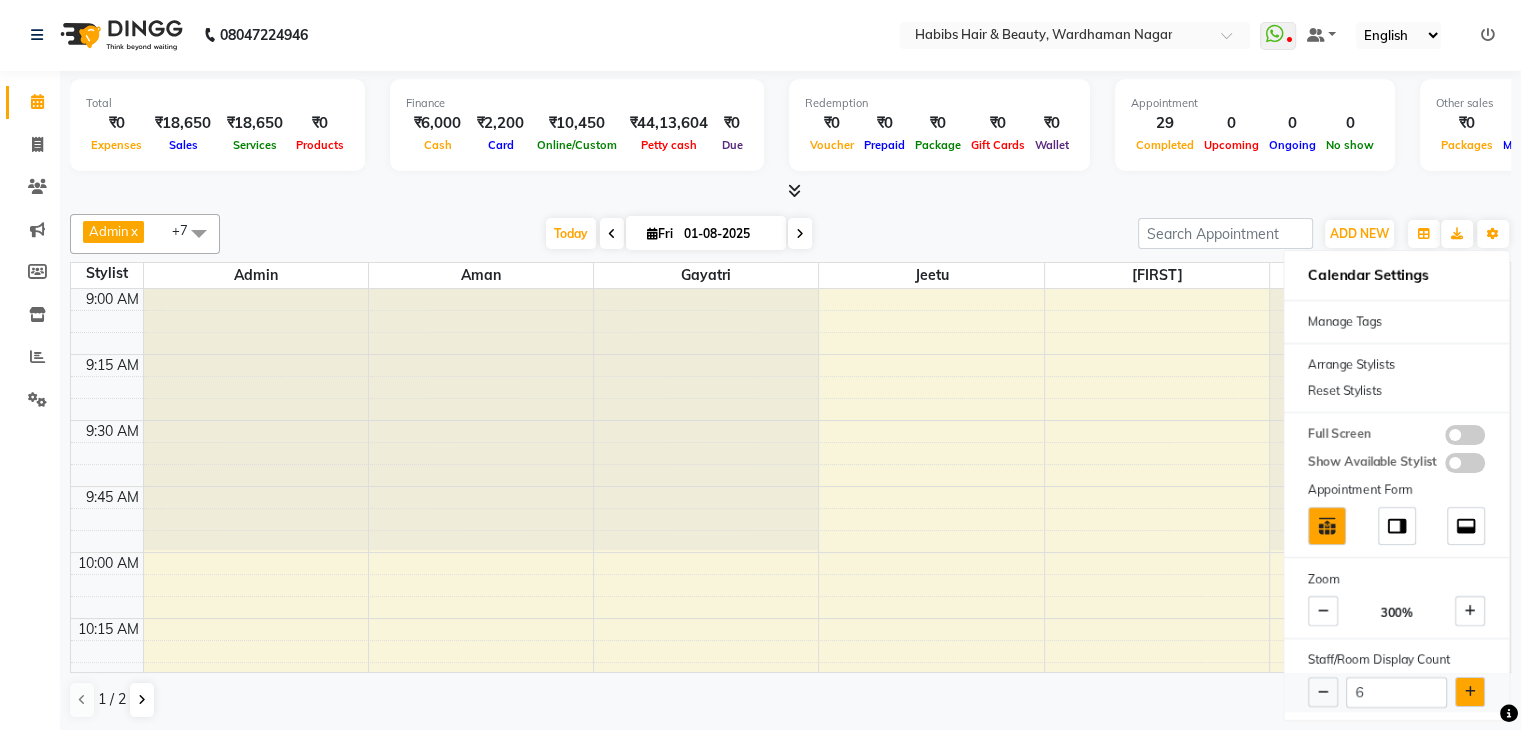 click at bounding box center [1470, 692] 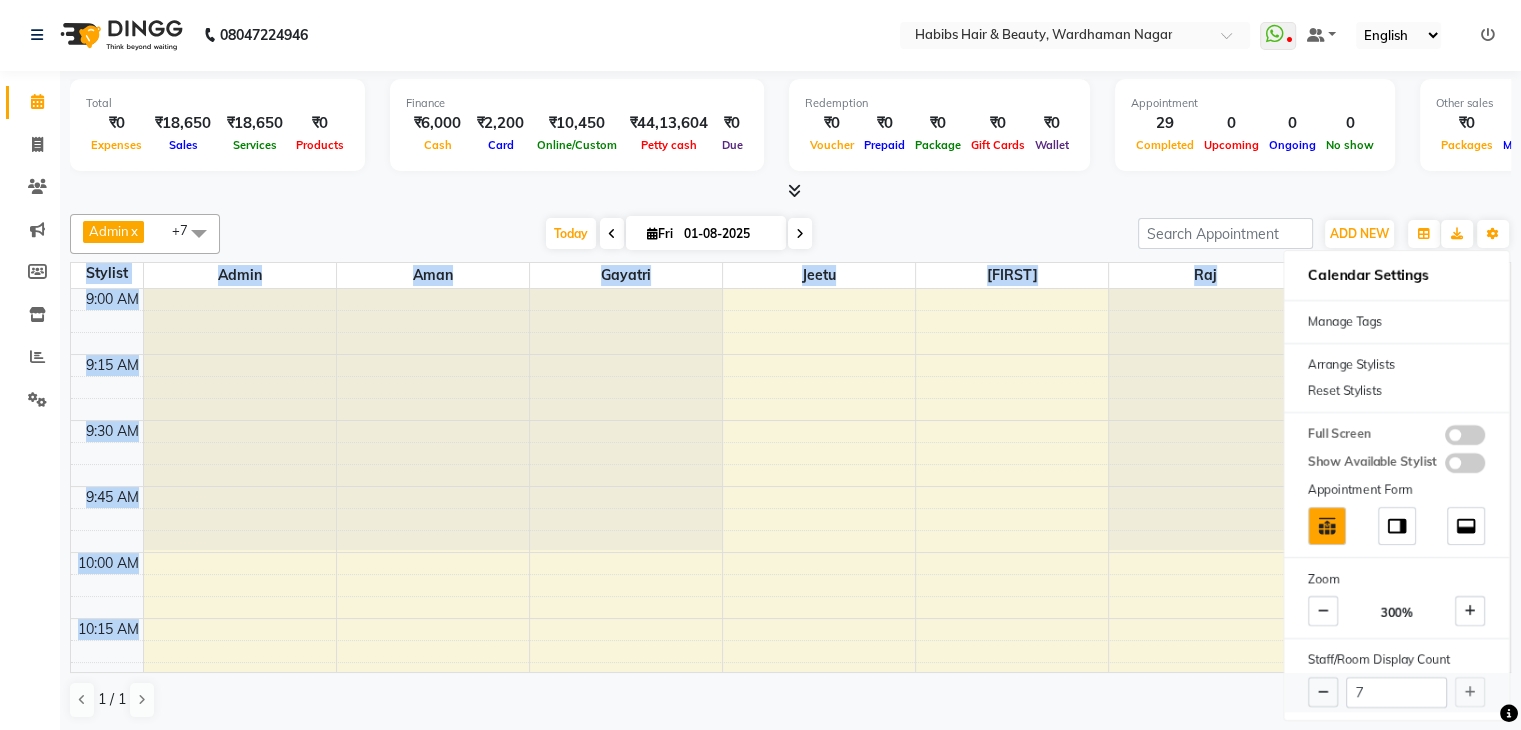 click on "7" at bounding box center (1396, 692) 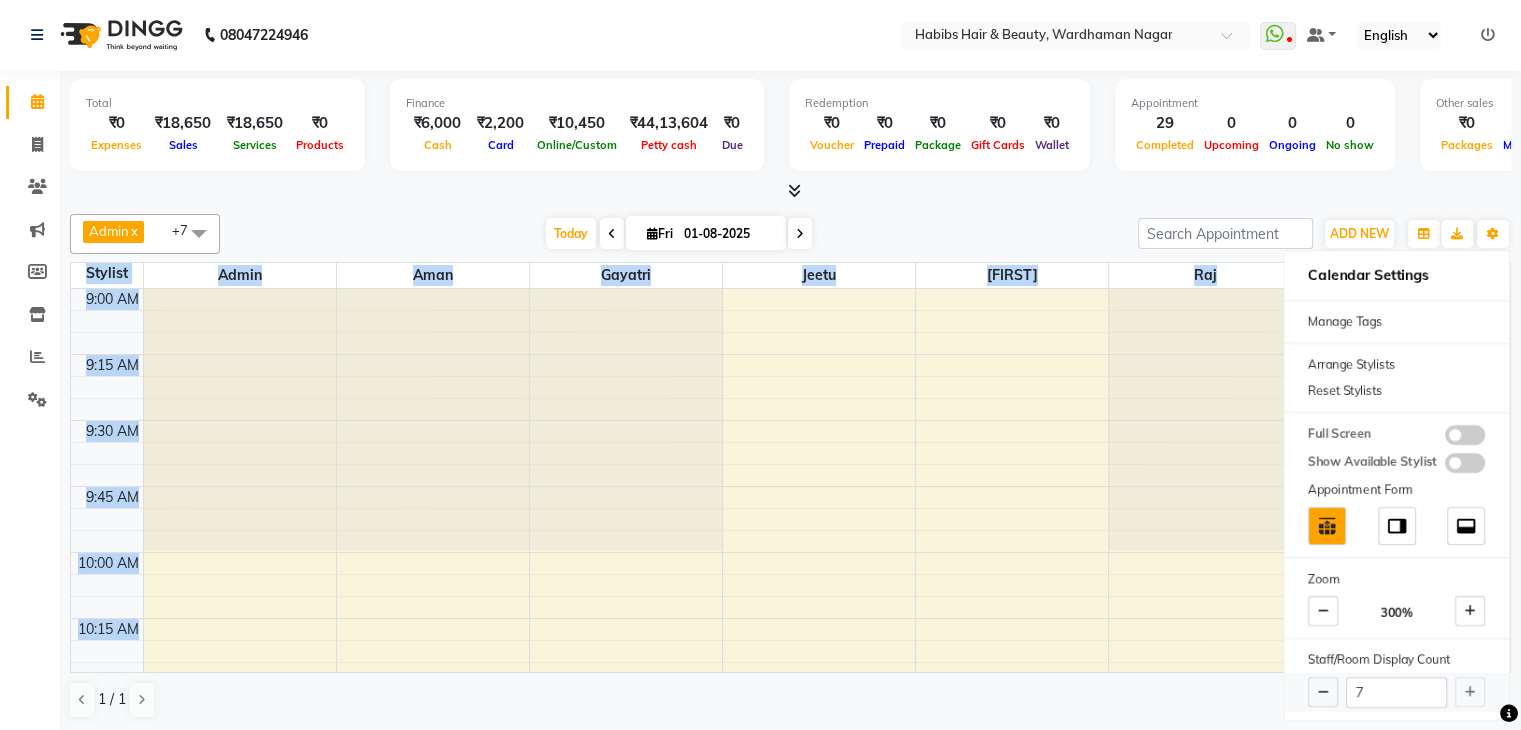 click on "7" at bounding box center (1396, 692) 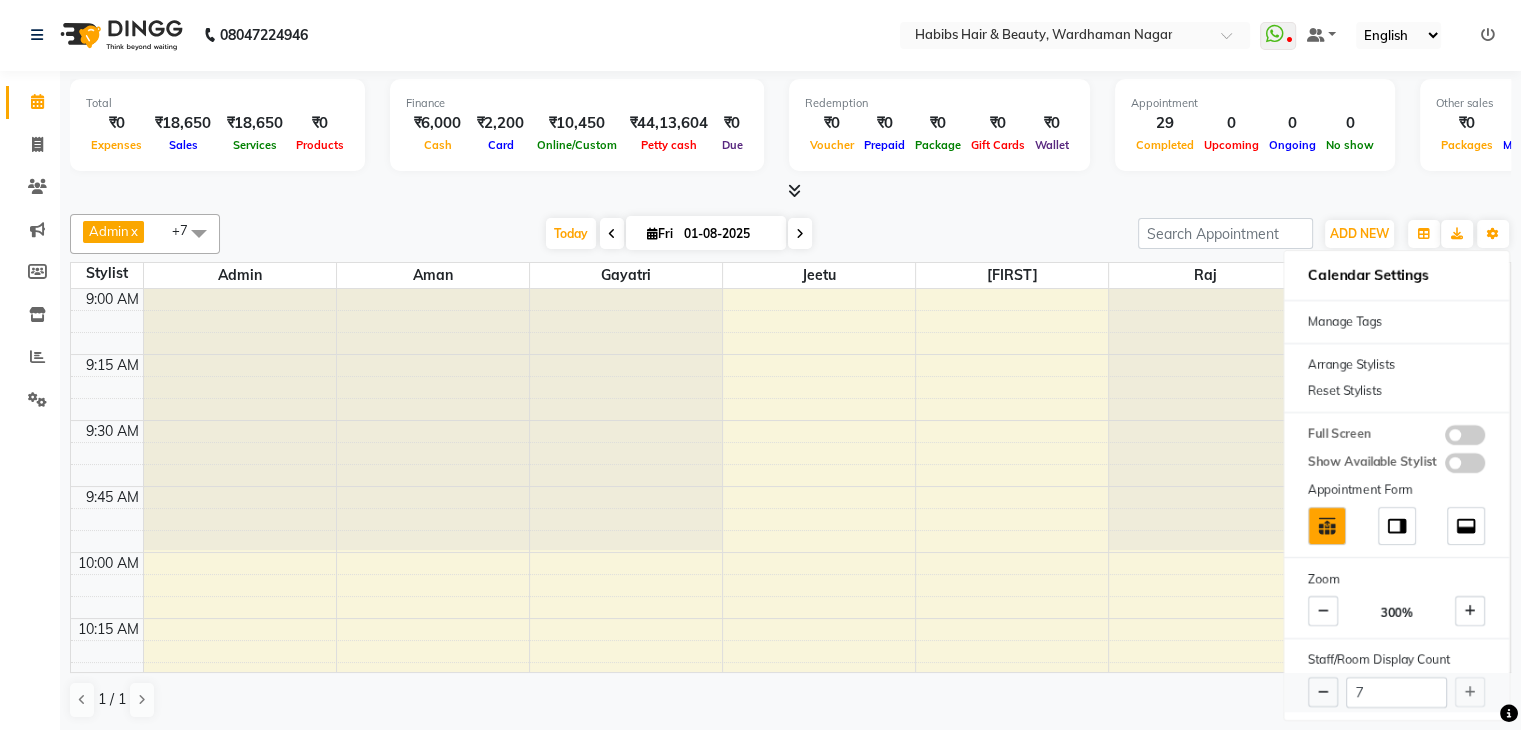 click on "7" at bounding box center (1396, 692) 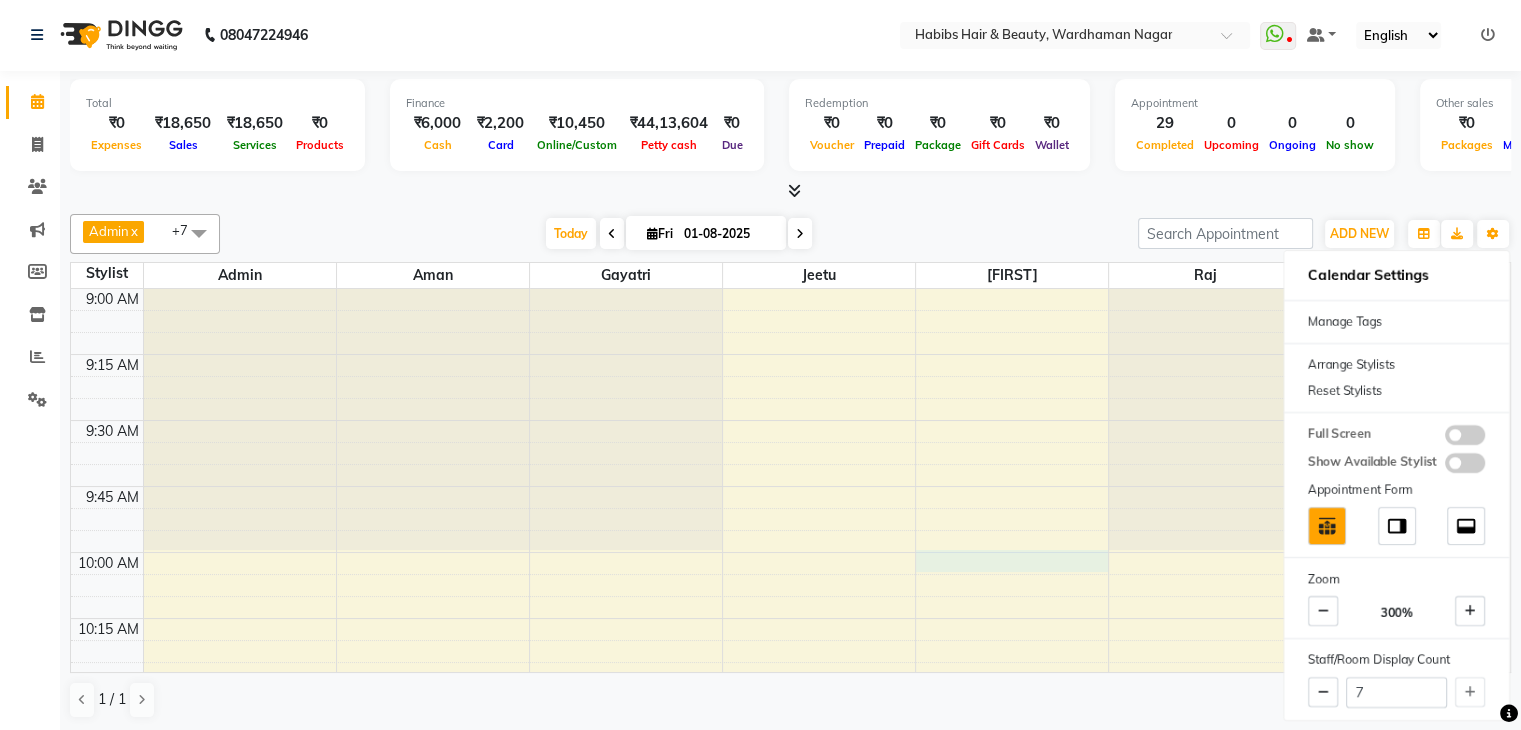 click on "WALKIN, TK05, [TIME] [TIME], Mens - Mens Dry Hair Cut (₹250) KRISHNA, TK12, [TIME] [TIME], Mens - Mens Dry Hair Cut (₹250) WALKIN, TK18, [TIME] [TIME], Mens - Mens Hair Cut and Hair Wash (₹350) MEGHA LOHIYA, TK22, [TIME] [TIME], Mens - Mens Dry Hair Cut (₹250) WALKIN, TK16, [TIME] [TIME], Womens - Inoa Global Bob Length (₹3000) ATHARWA, TK09, [TIME] [TIME], Mens - Mens Dry Hair Cut (₹250) WALKIN, TK05, [TIME] [TIME], Mens - Mens Dry Hair Cut (₹250)" at bounding box center (783, 2136) 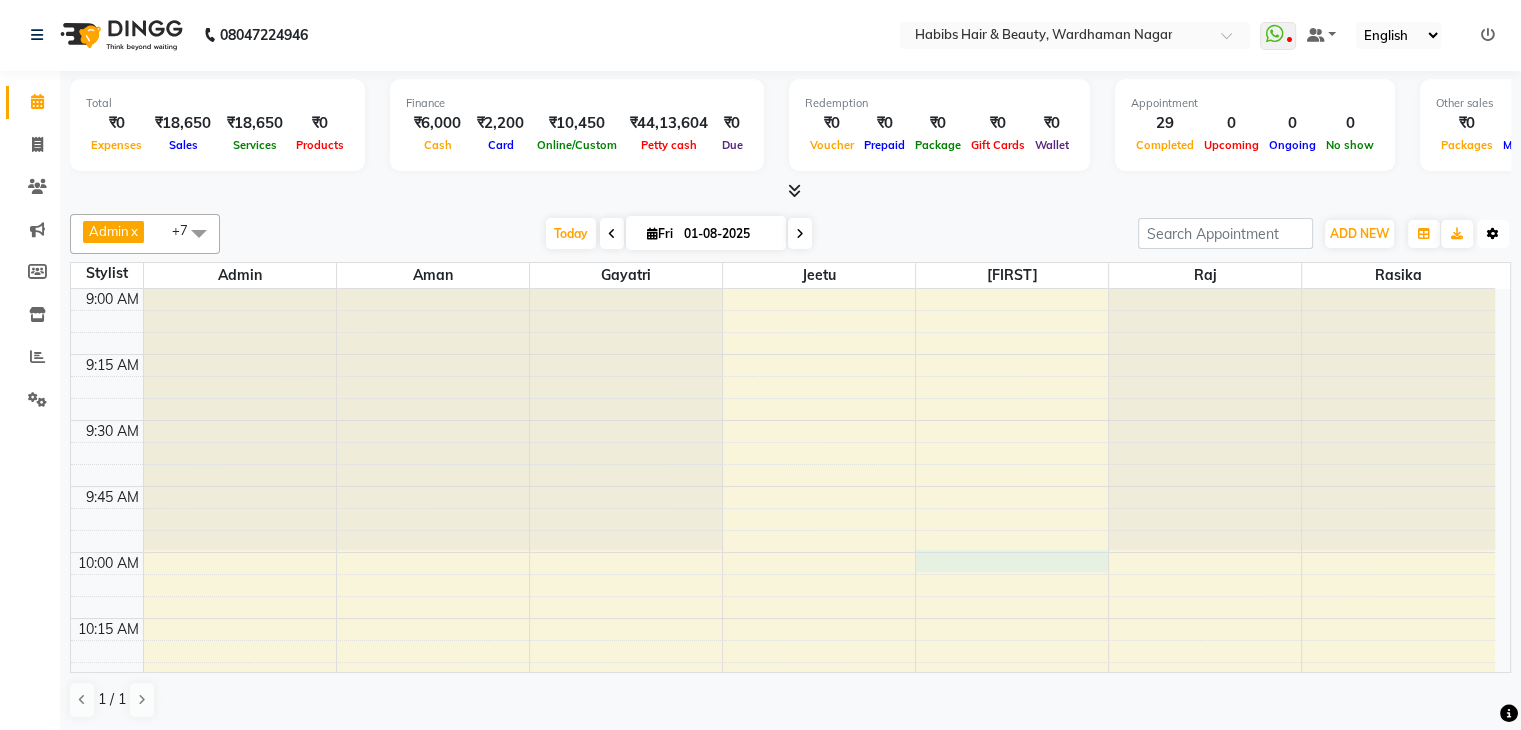 click at bounding box center (1493, 234) 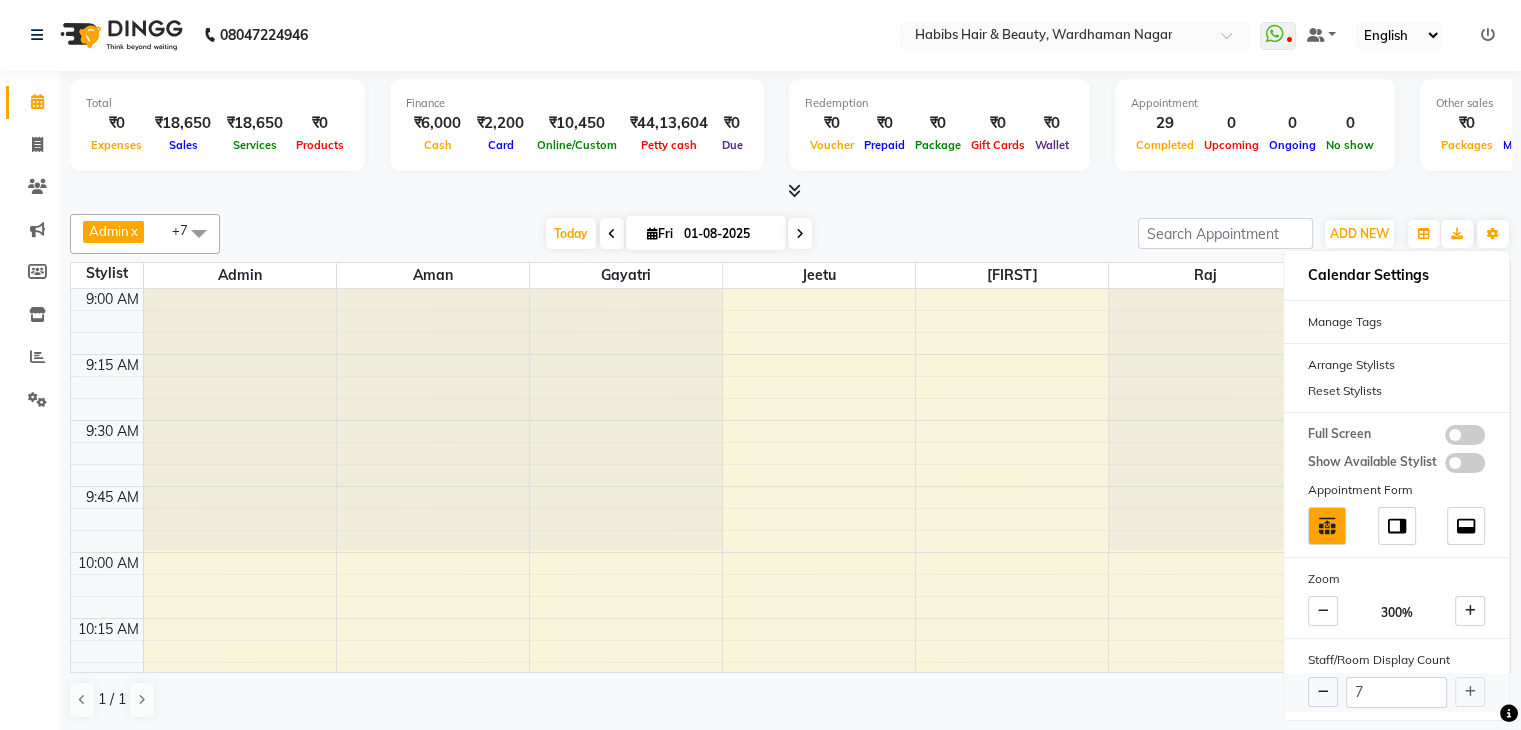 click on "7" at bounding box center [1396, 692] 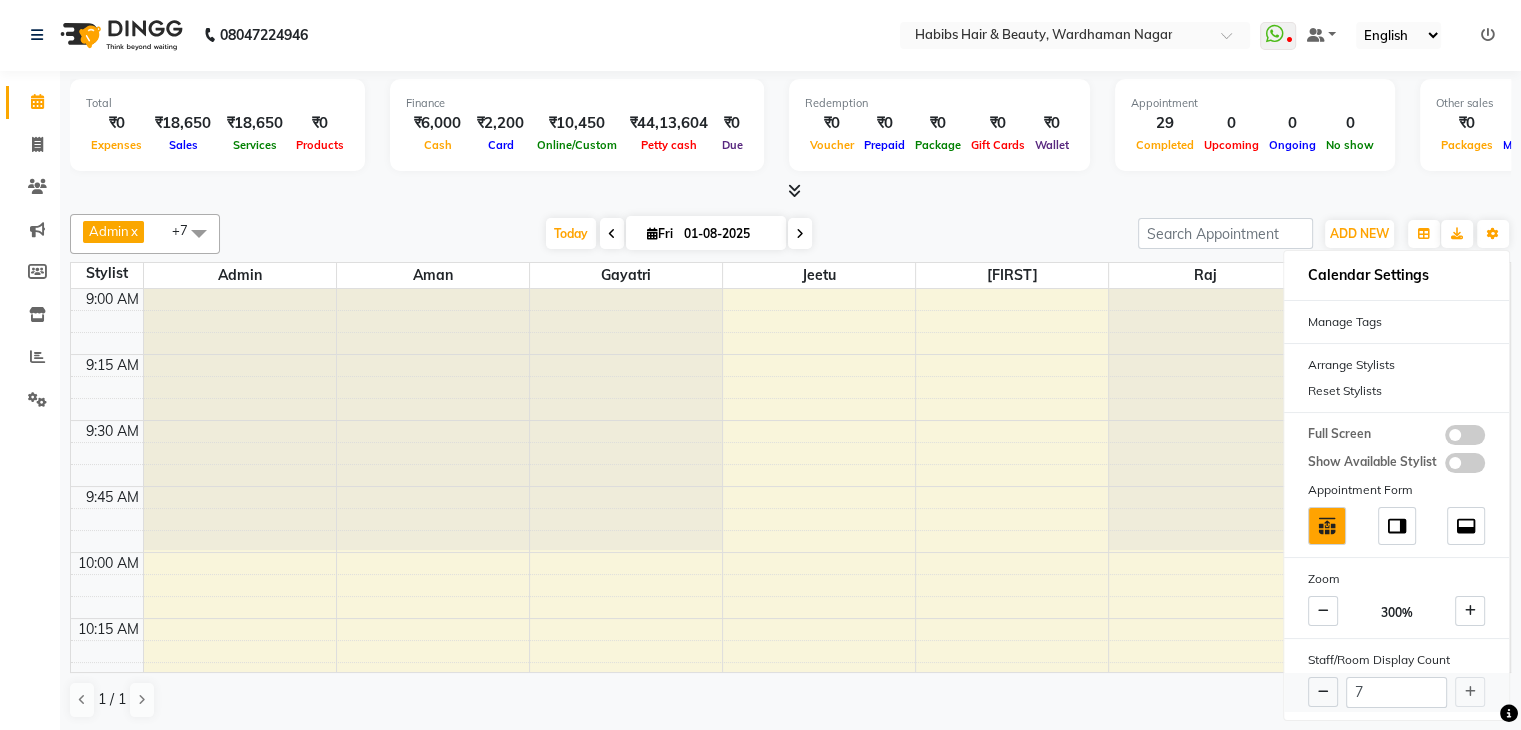 click on "7" at bounding box center (1396, 692) 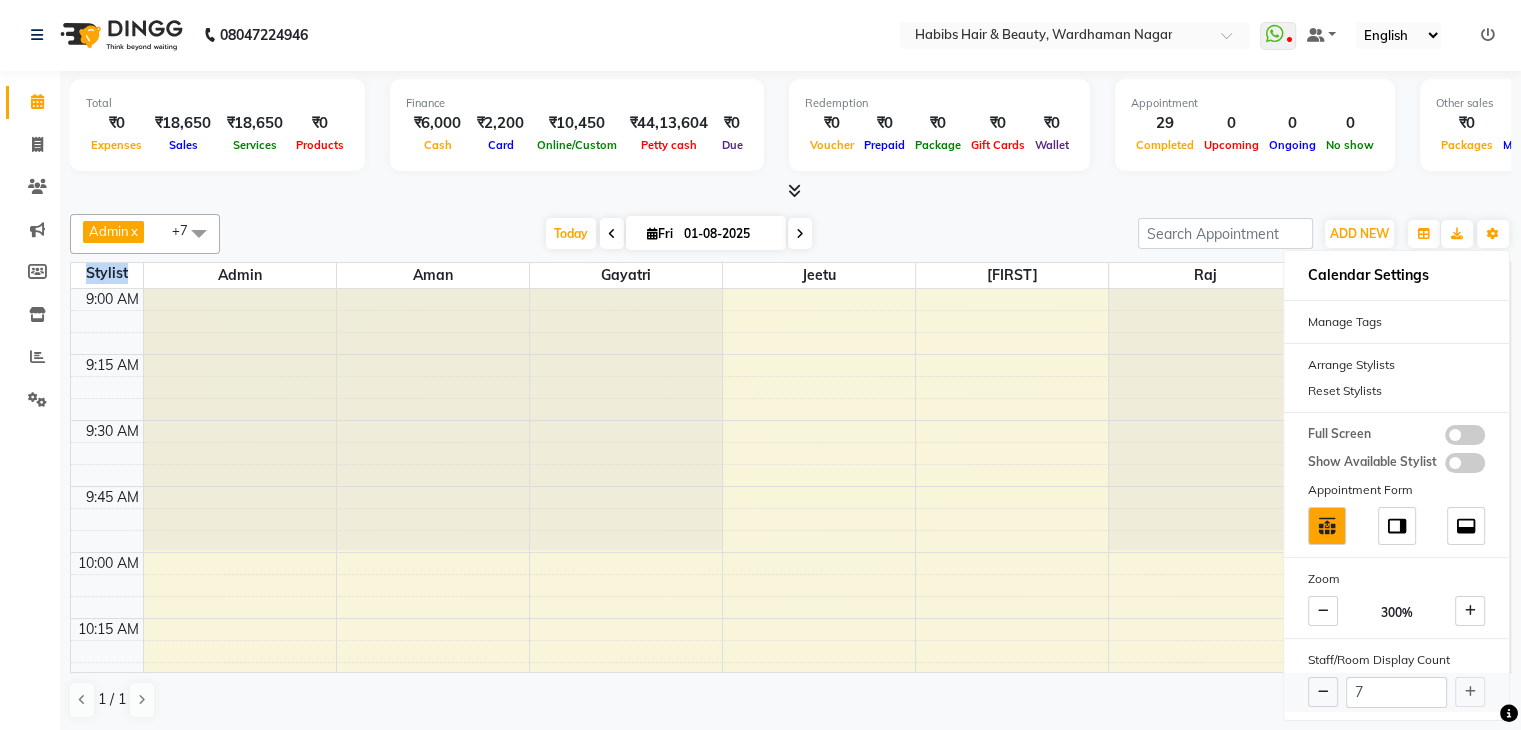 click on "7" at bounding box center (1396, 692) 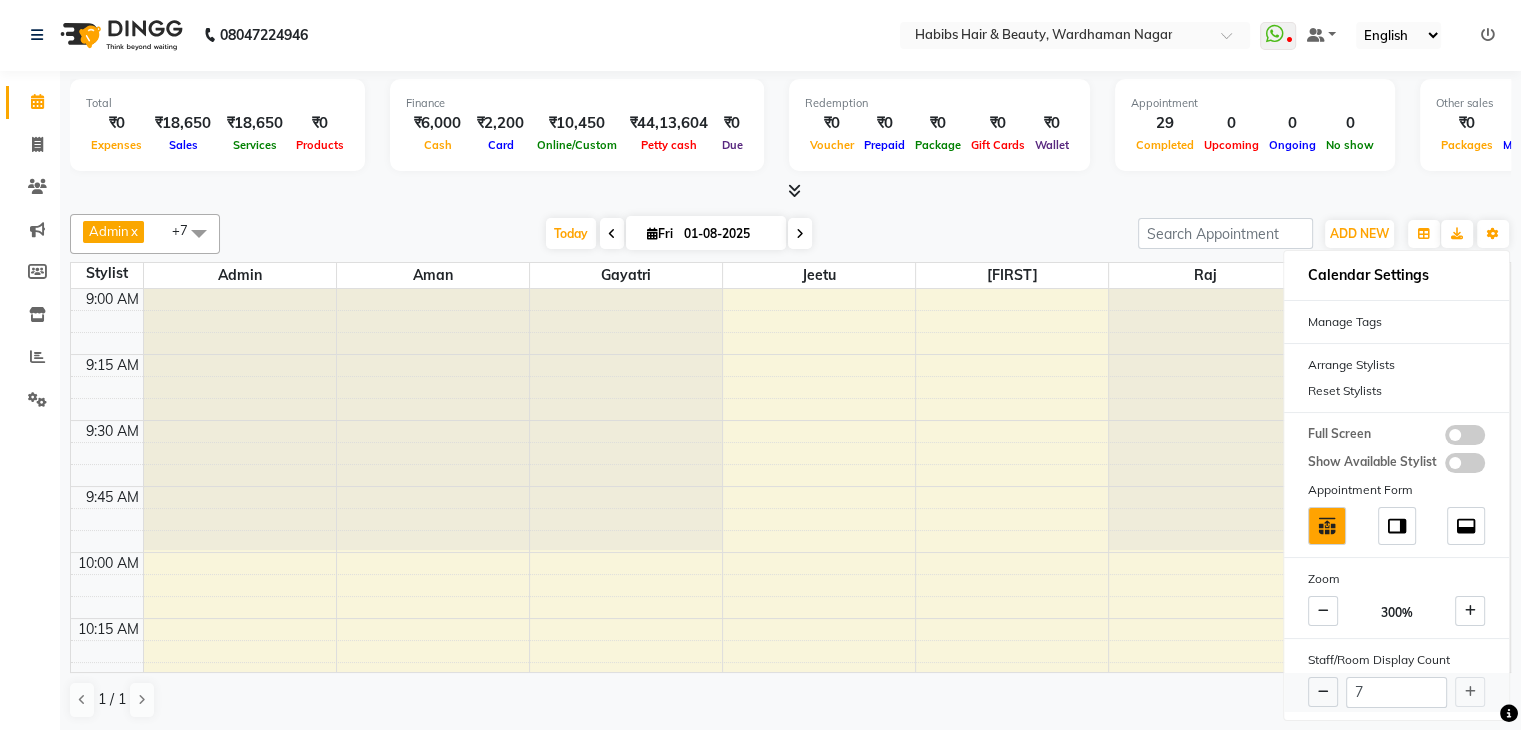 click on "7" at bounding box center [1396, 692] 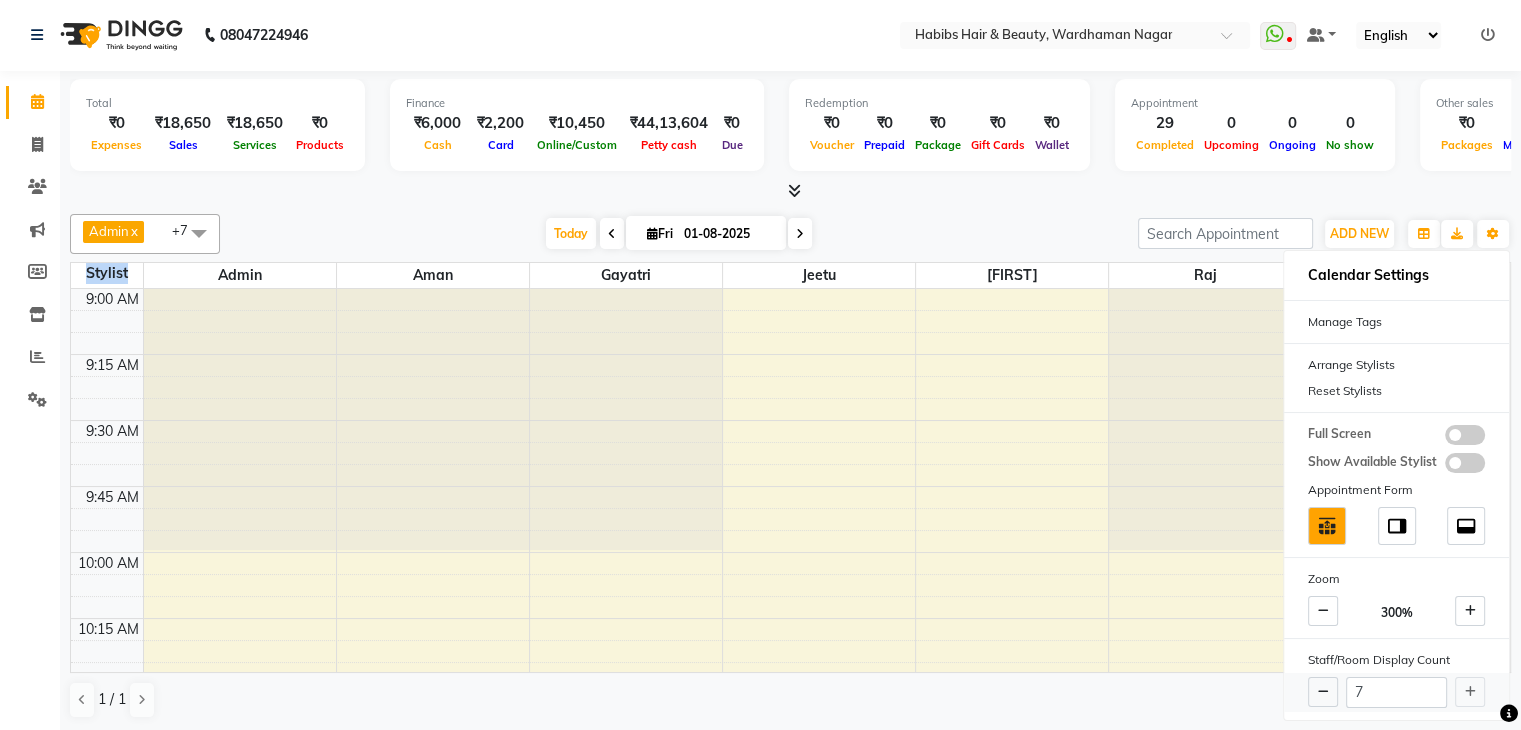 click on "7" at bounding box center (1396, 692) 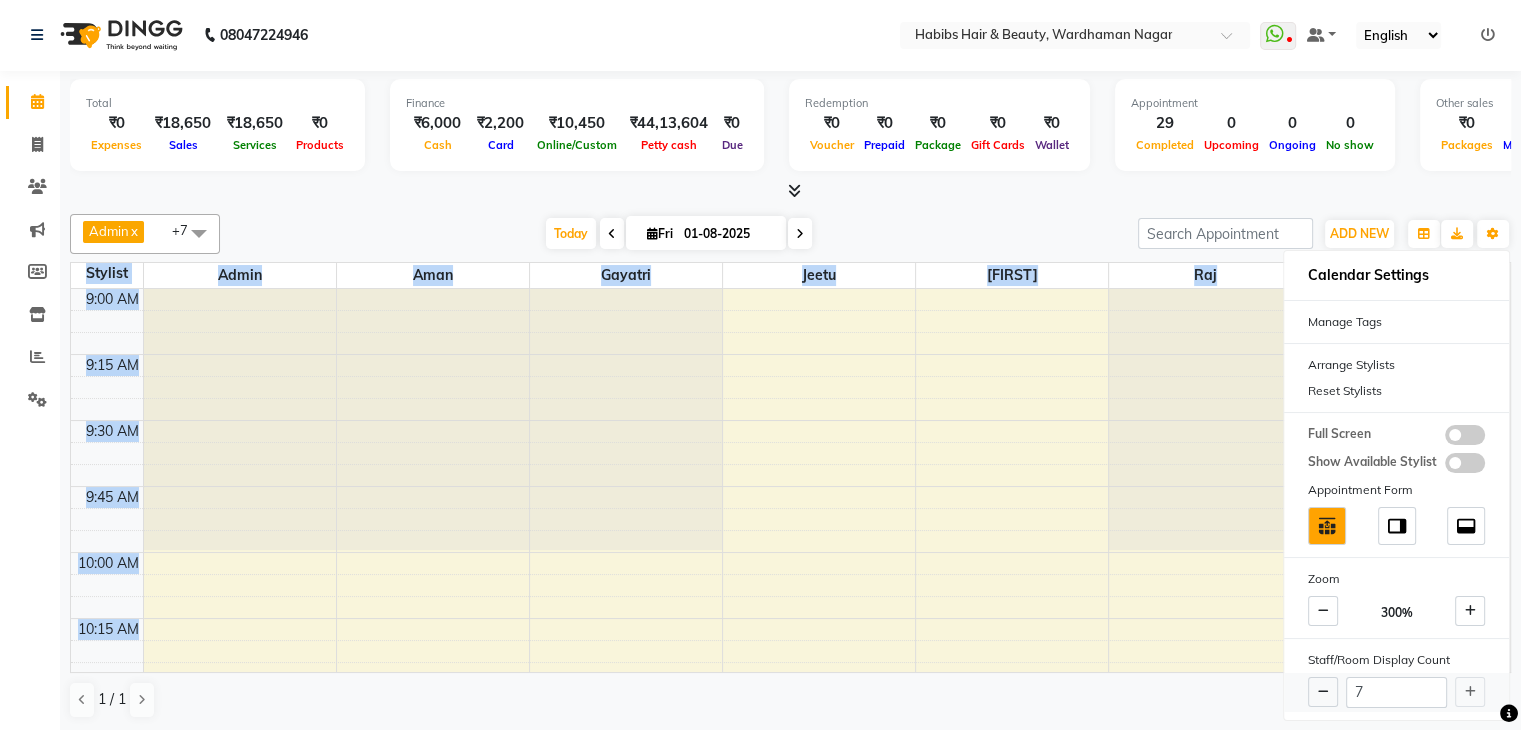 click on "7" at bounding box center (1396, 692) 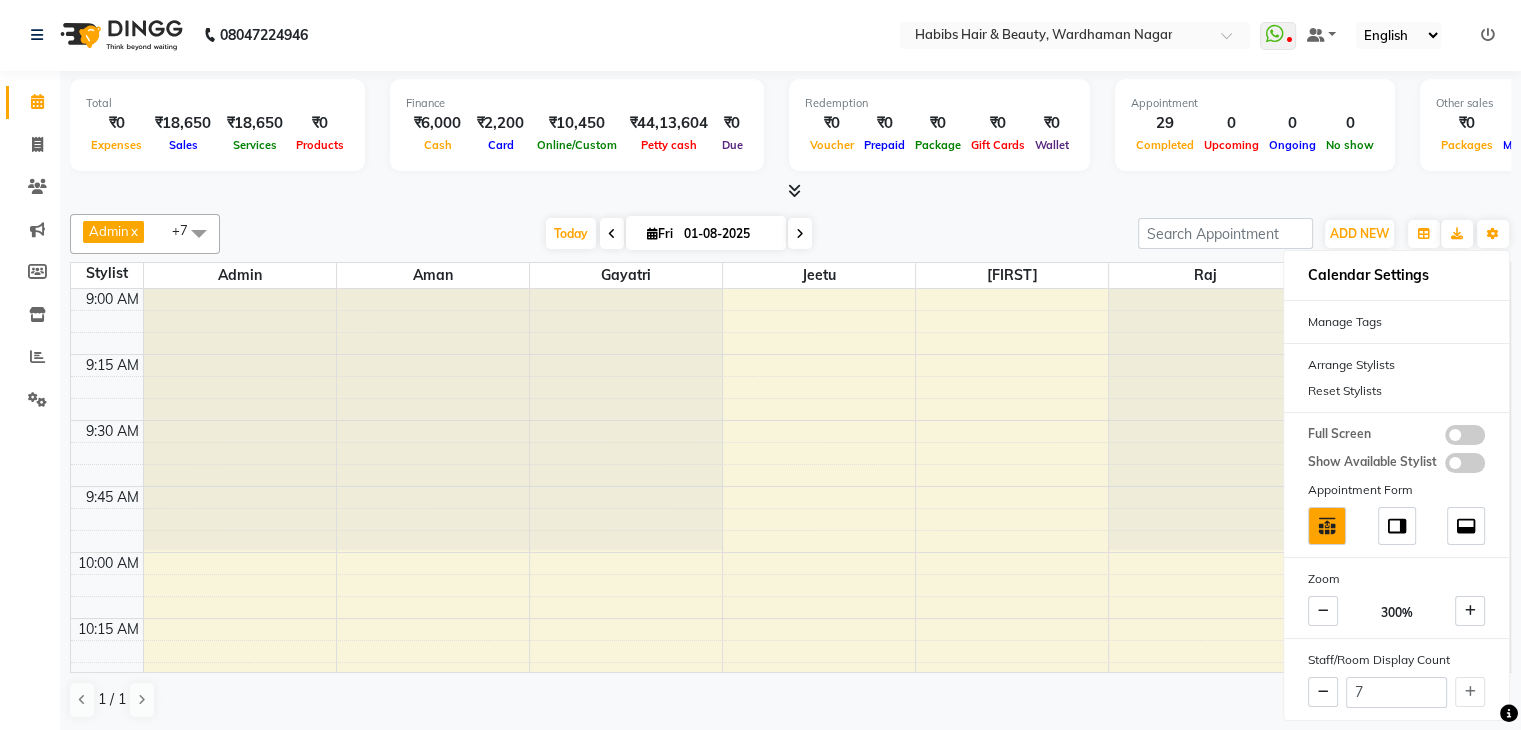 click on "1 / 1" at bounding box center [790, 700] 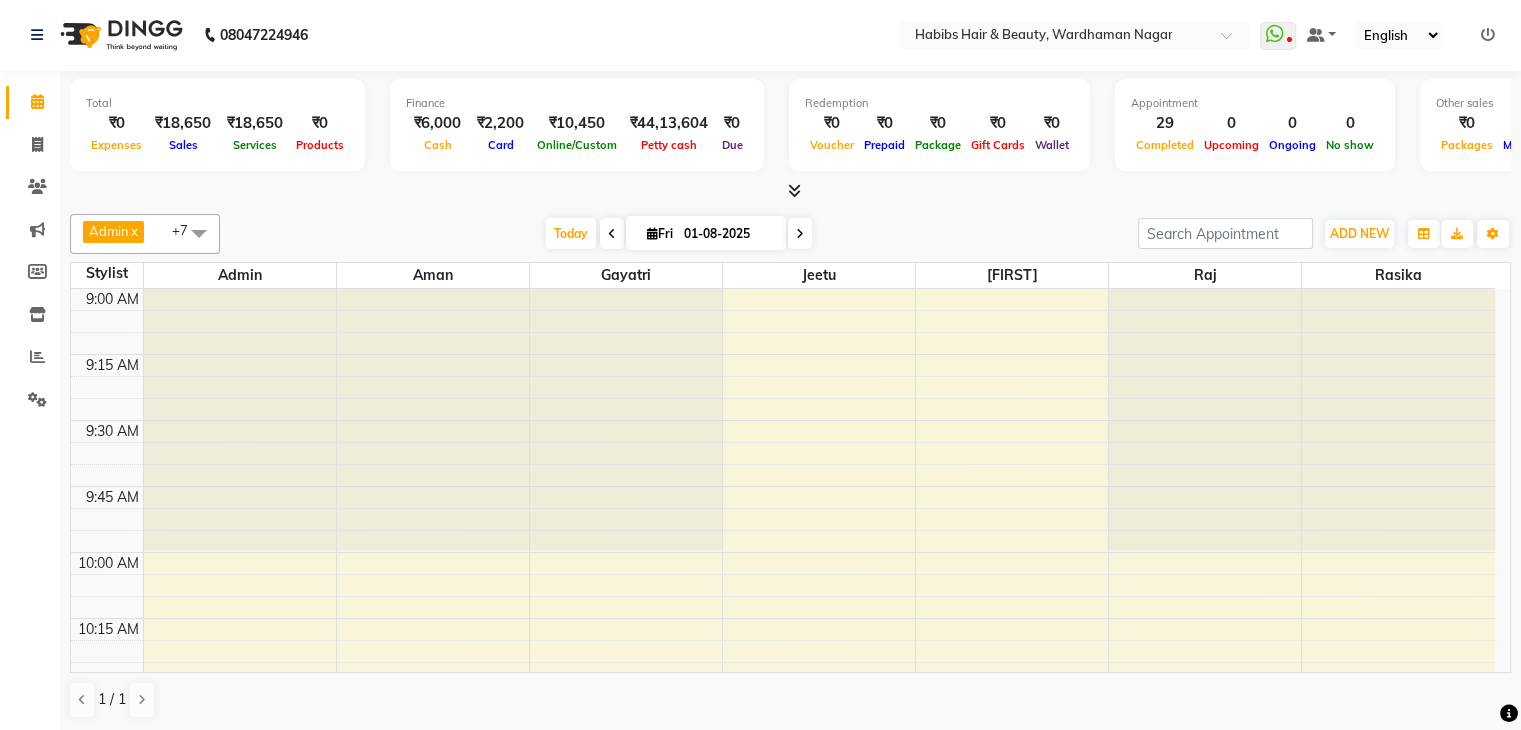 click at bounding box center [199, 233] 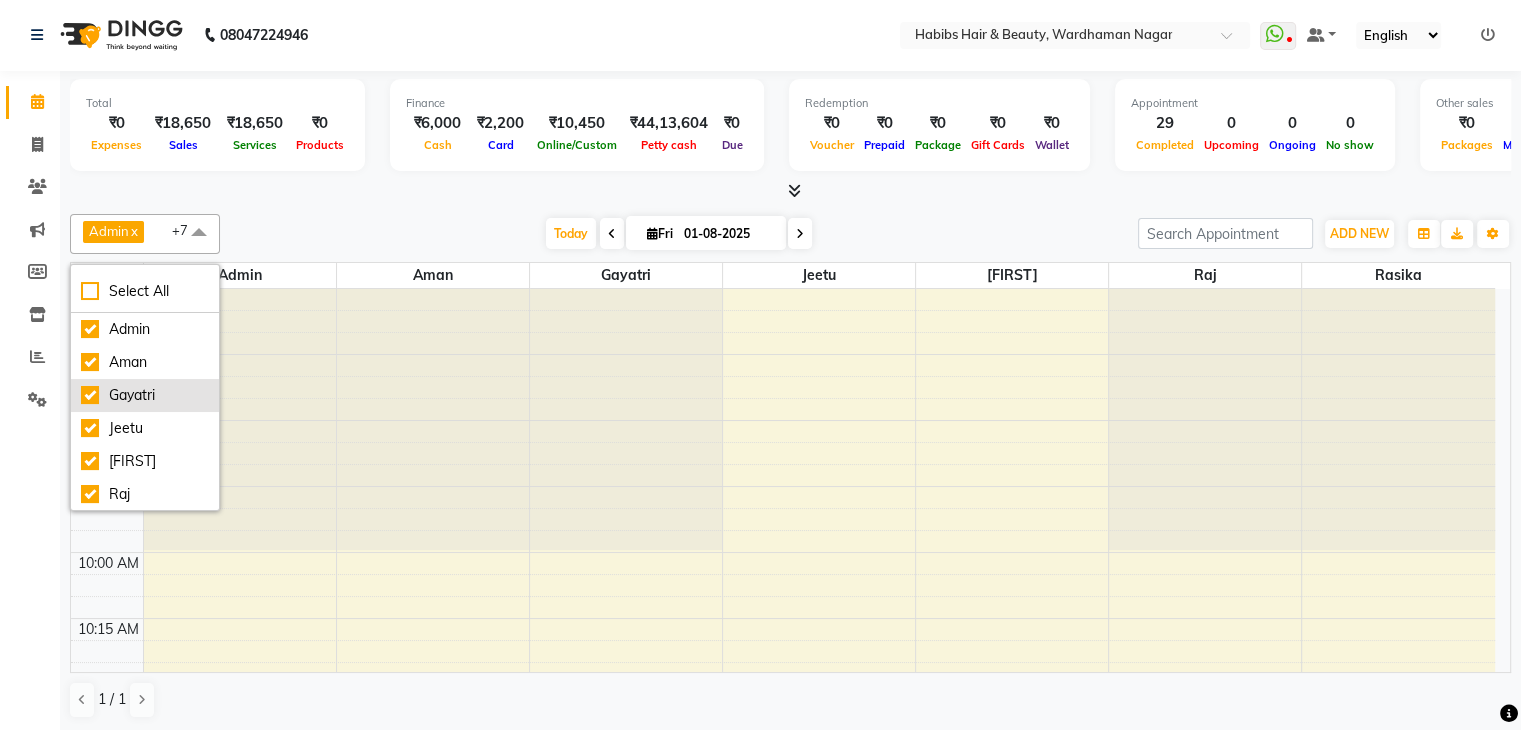 scroll, scrollTop: 100, scrollLeft: 0, axis: vertical 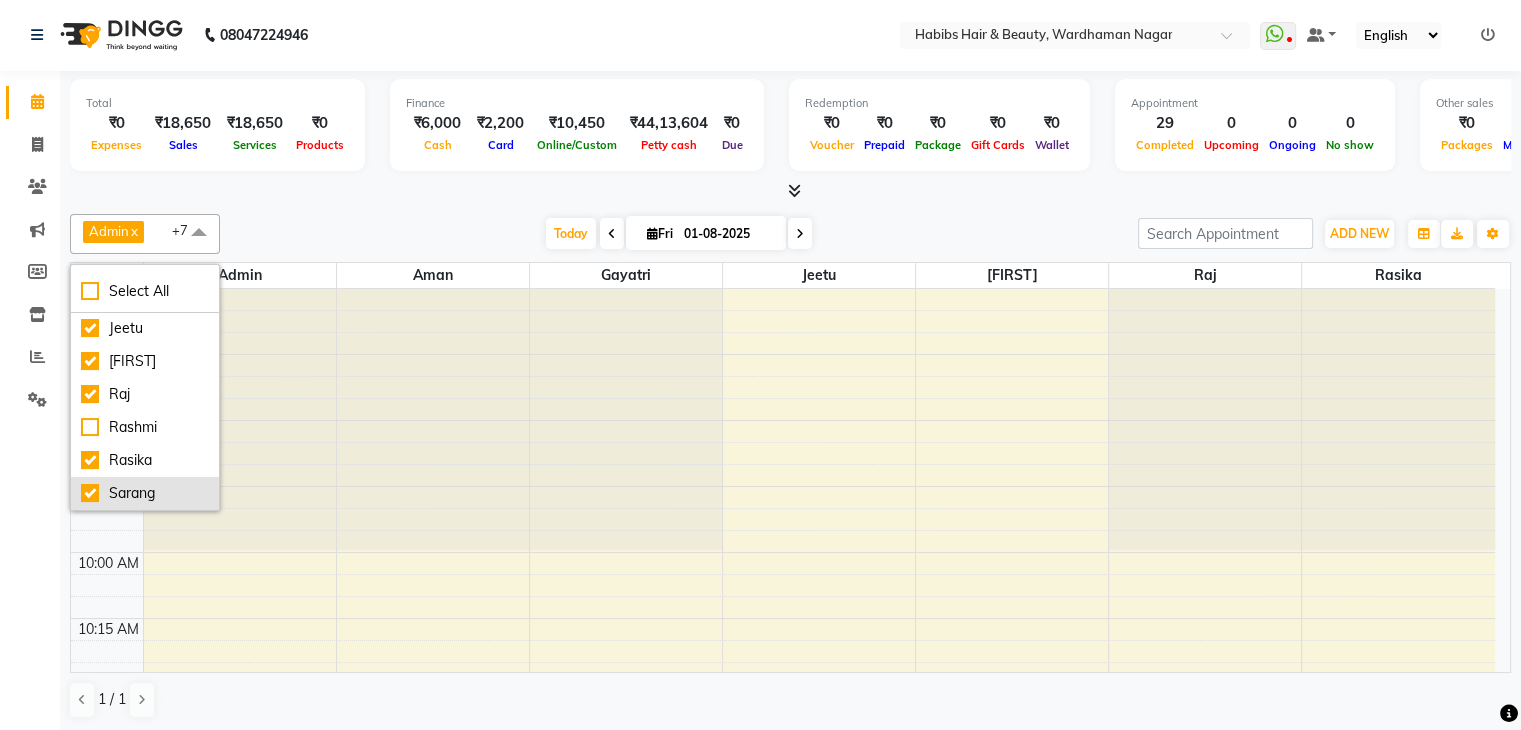 click on "Sarang" at bounding box center (145, 493) 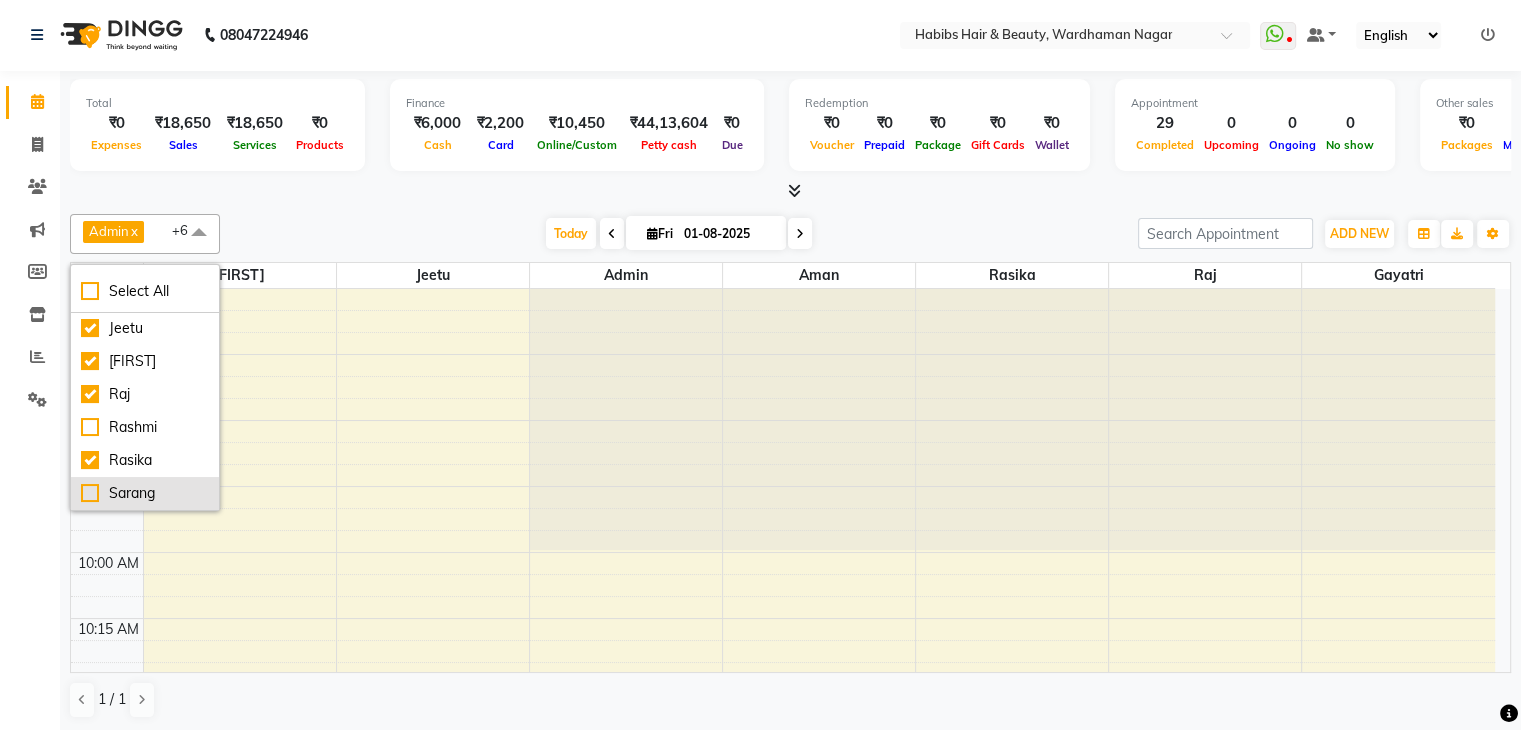 click on "Sarang" at bounding box center [145, 493] 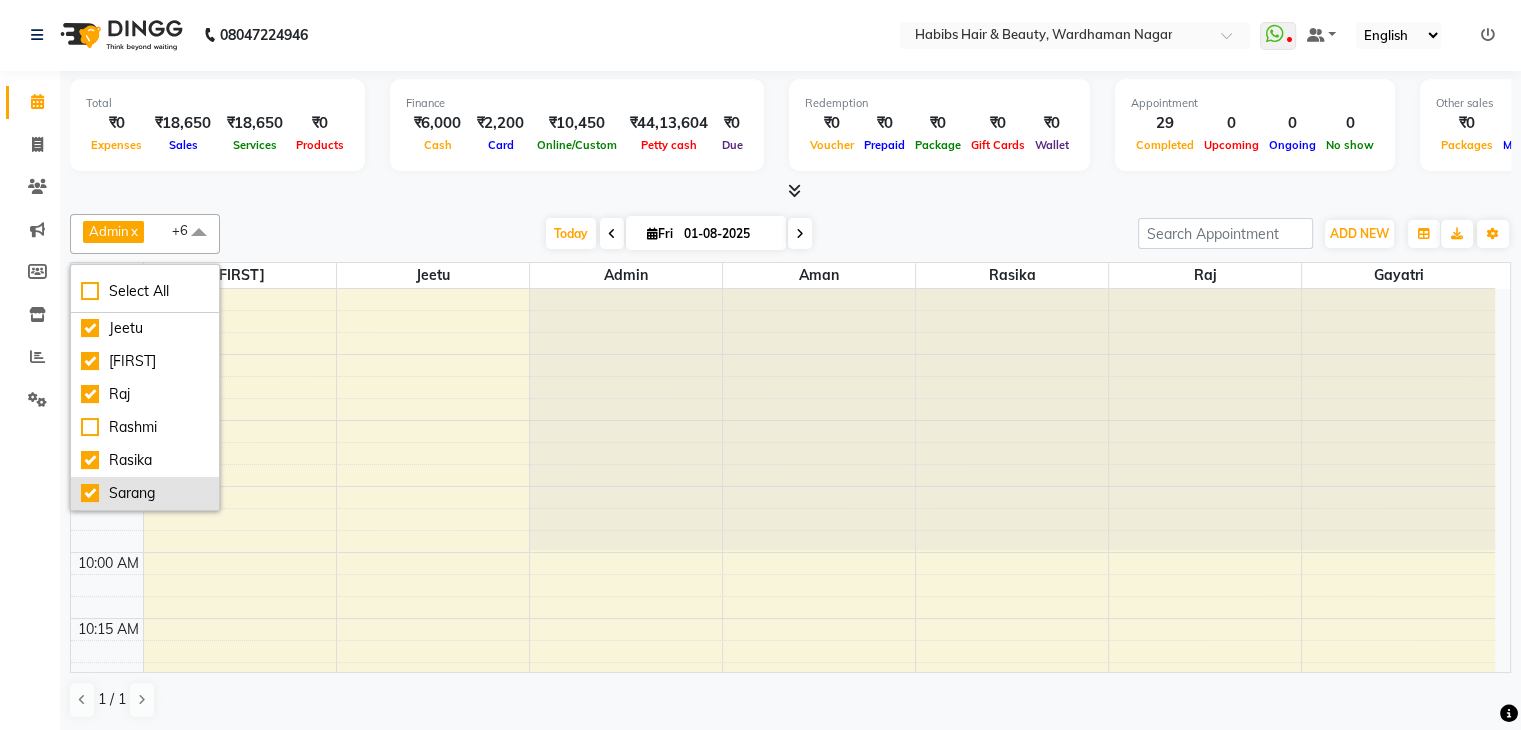 checkbox on "true" 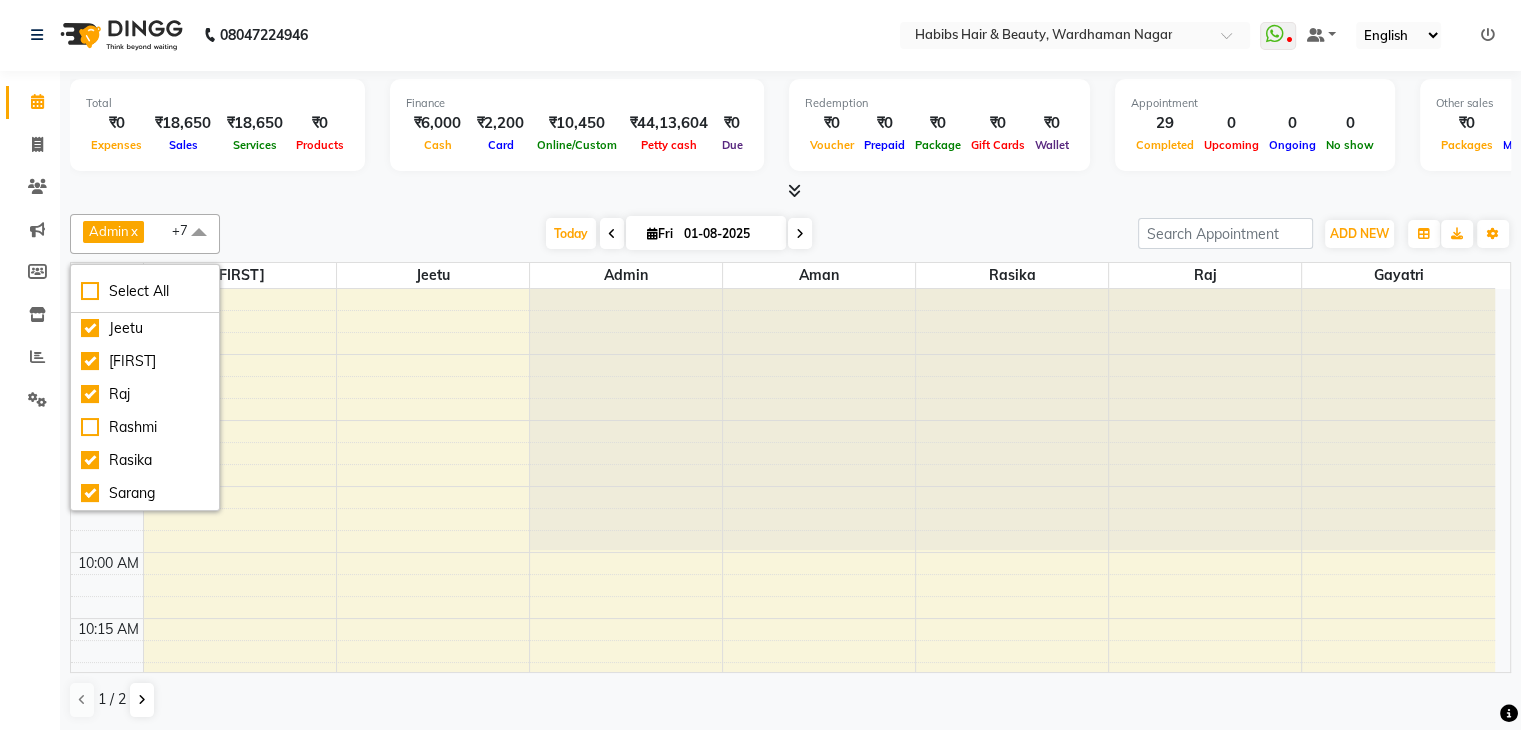 click on "9:00 AM 9:15 AM 9:30 AM 9:45 AM 10:00 AM 10:15 AM 10:30 AM 10:45 AM 11:00 AM 11:15 AM 11:30 AM 11:45 AM 12:00 PM 12:15 PM 12:30 PM 12:45 PM 1:00 PM 1:15 PM 1:30 PM 1:45 PM 2:00 PM 2:15 PM 2:30 PM 2:45 PM 3:00 PM 3:15 PM 3:30 PM 3:45 PM 4:00 PM 4:15 PM 4:30 PM 4:45 PM 5:00 PM 5:15 PM 5:30 PM 5:45 PM 6:00 PM 6:15 PM 6:30 PM 6:45 PM 7:00 PM 7:15 PM 7:30 PM 7:45 PM 8:00 PM 8:15 PM 8:30 PM 8:45 PM 9:00 PM 9:15 PM 9:30 PM 9:45 PM 10:00 PM 10:15 PM 10:30 PM 10:45 PM     [FIRST], TK19, 04:35 PM-05:05 PM, QOD TREATMENT FIBER COMPLEX (₹3000)     WALKIN, TK15, 04:40 PM-06:10 PM, Mens - Majirel Colour (₹1200),Massage - Coconut Oil (₹423),Haircut and Beard (₹450)     WALKIN, TK23, 04:55 PM-05:25 PM, Mens - Mens Hair Cut and Hair Wash (₹350)     [FIRST] [LAST], TK11, 04:05 PM-04:35 PM, Mens - Mens Hair Cut and Hair Wash (₹350)     WALKIN, TK16, 02:40 PM-04:40 PM, Womens - Inoa Global Bob Length (₹3000)     [FIRST], TK09, 04:00 PM-04:30 PM, Mens - Mens Dry Hair Cut (₹250)" at bounding box center (783, 2136) 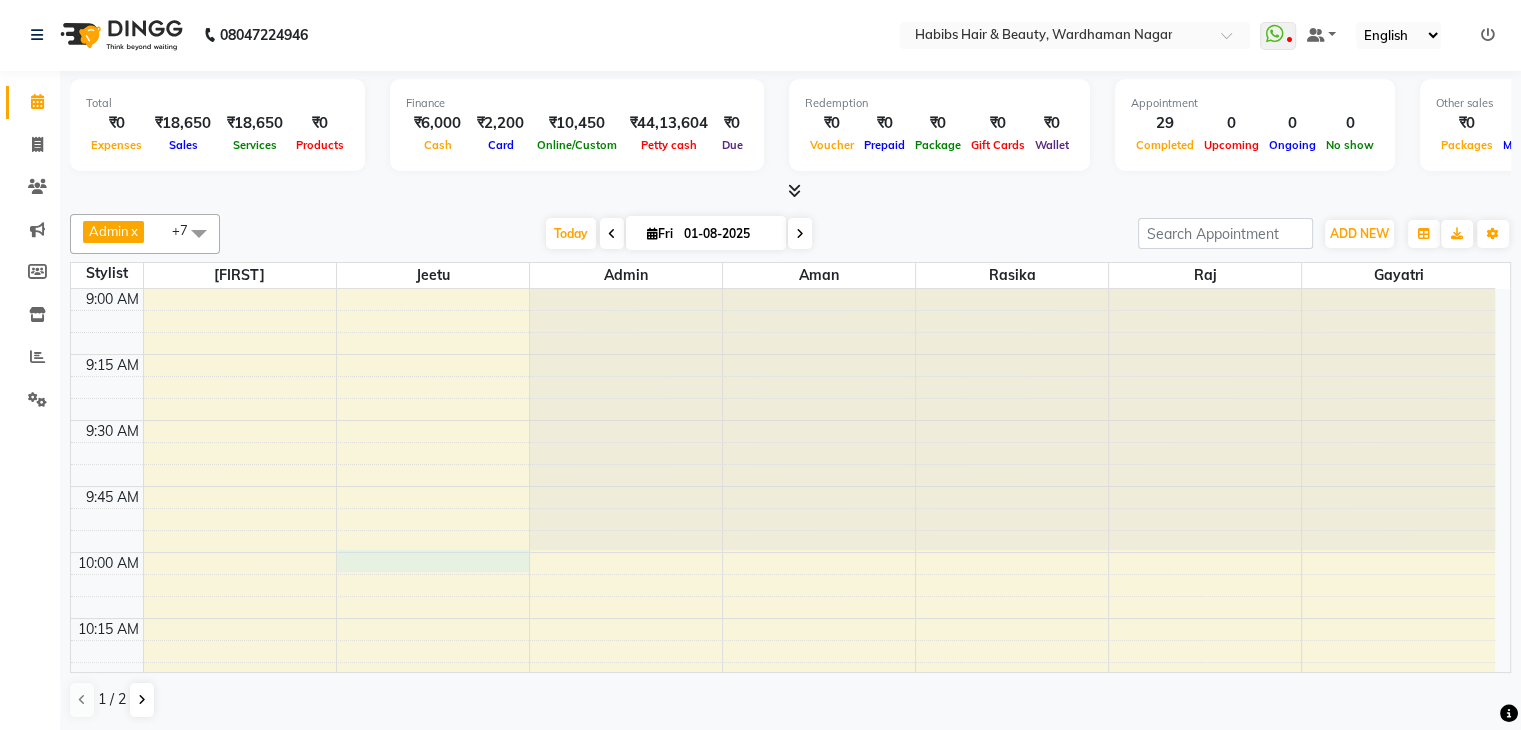 click at bounding box center [199, 233] 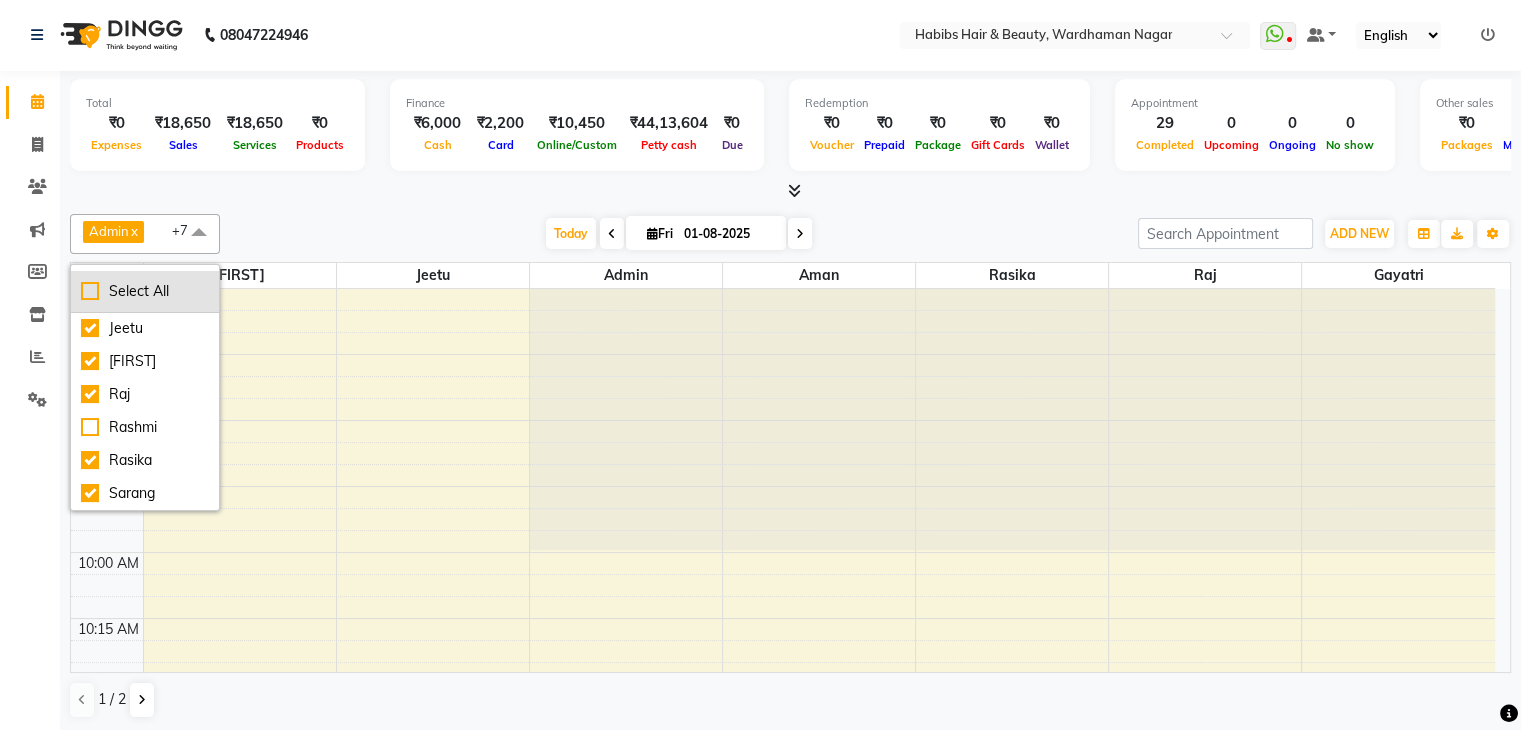 click on "Select All" at bounding box center (145, 291) 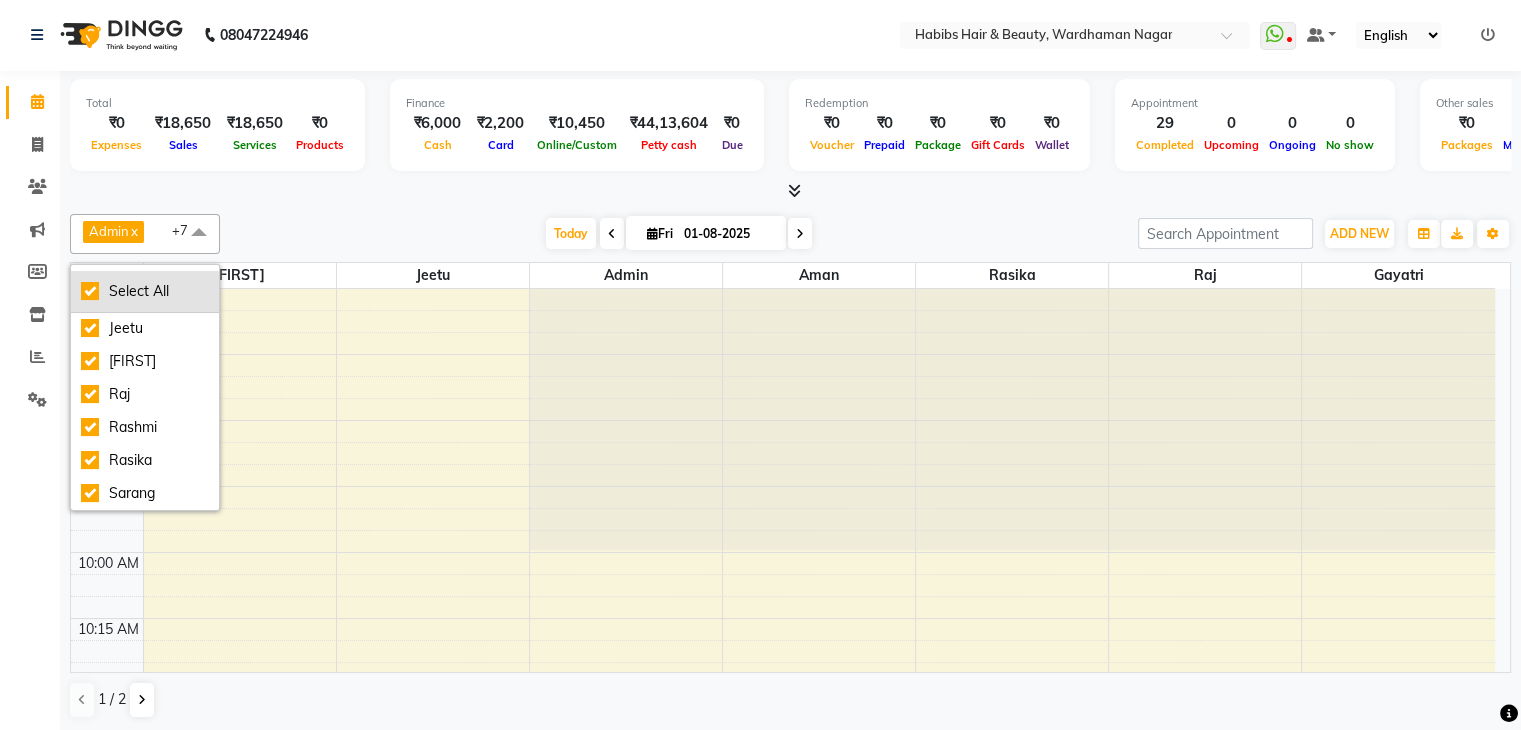 checkbox on "true" 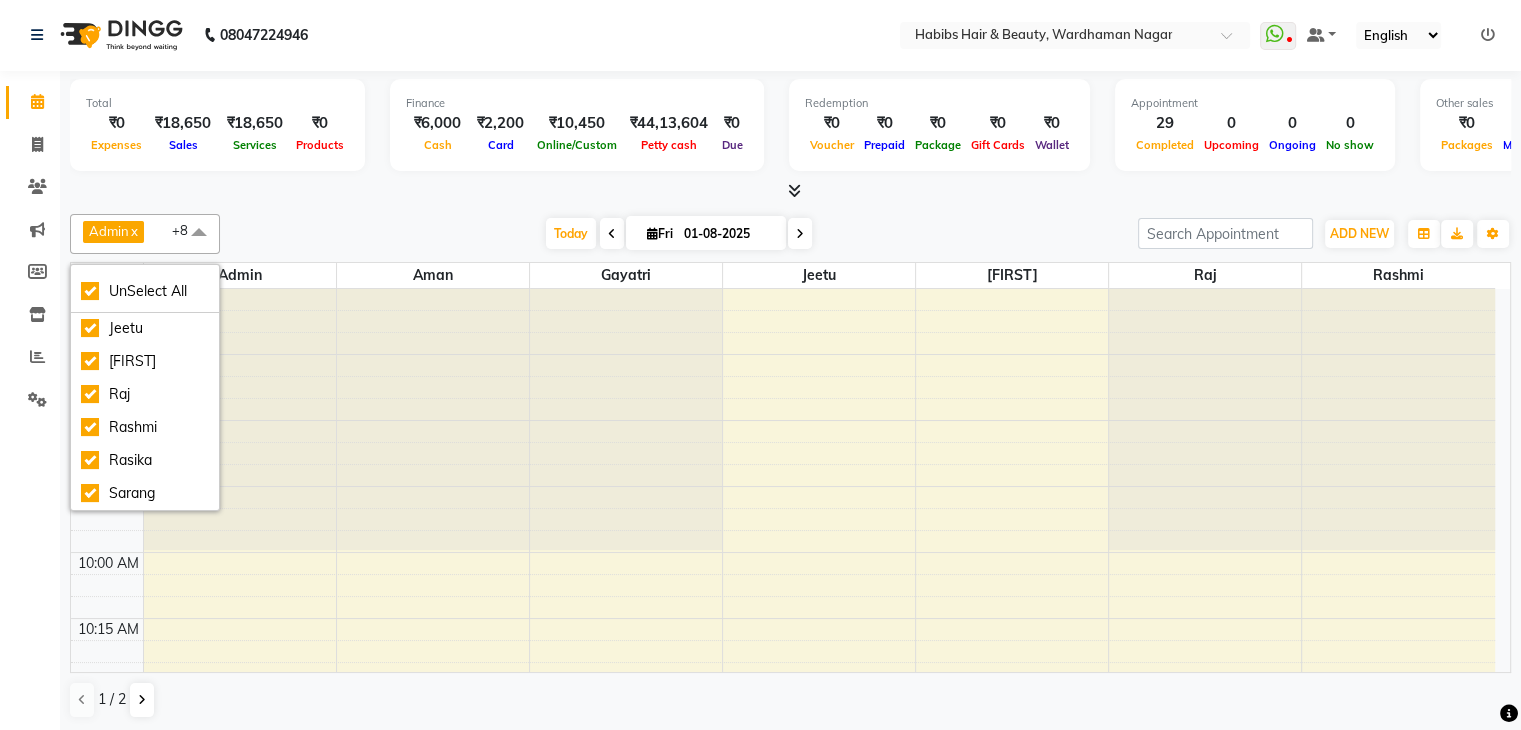 click at bounding box center [626, 419] 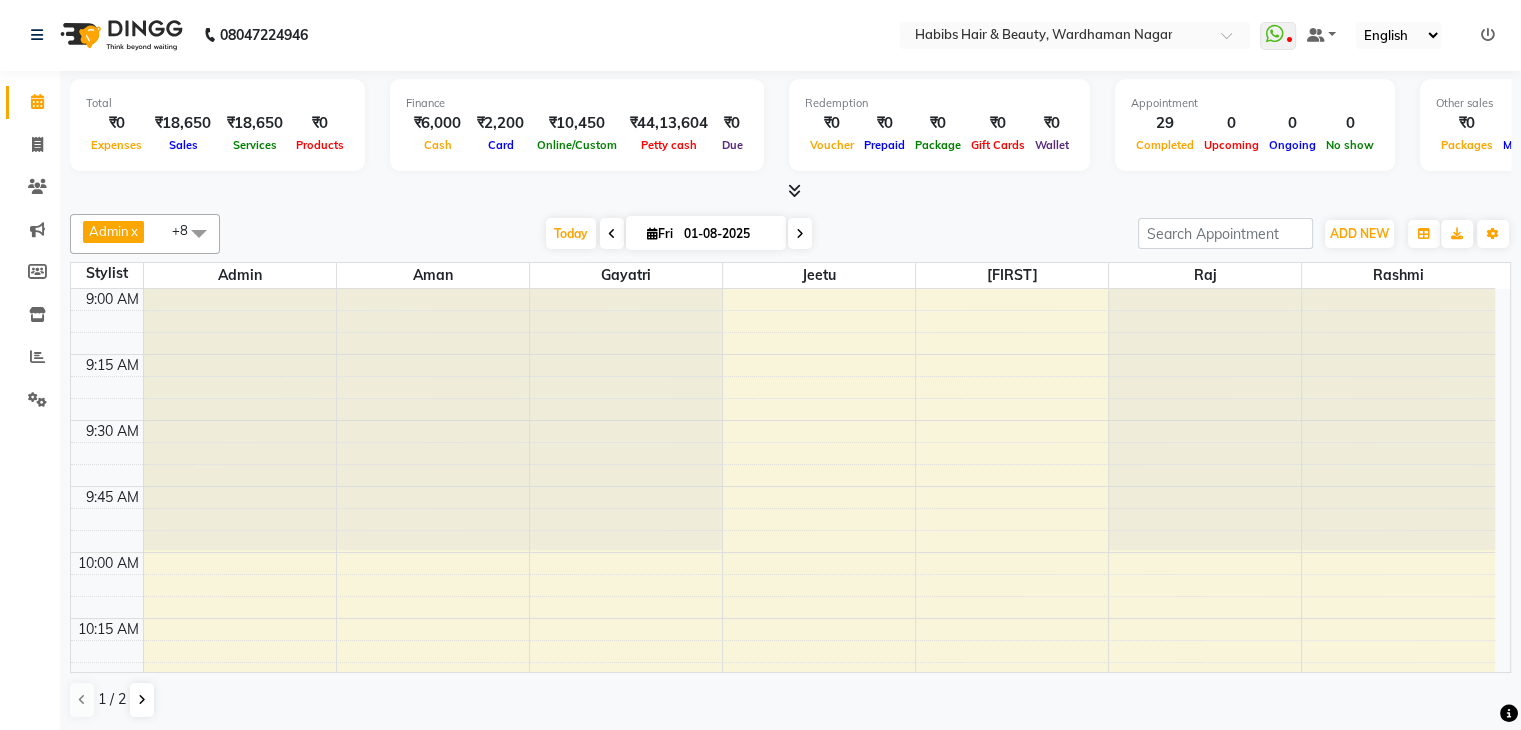 scroll, scrollTop: 16, scrollLeft: 0, axis: vertical 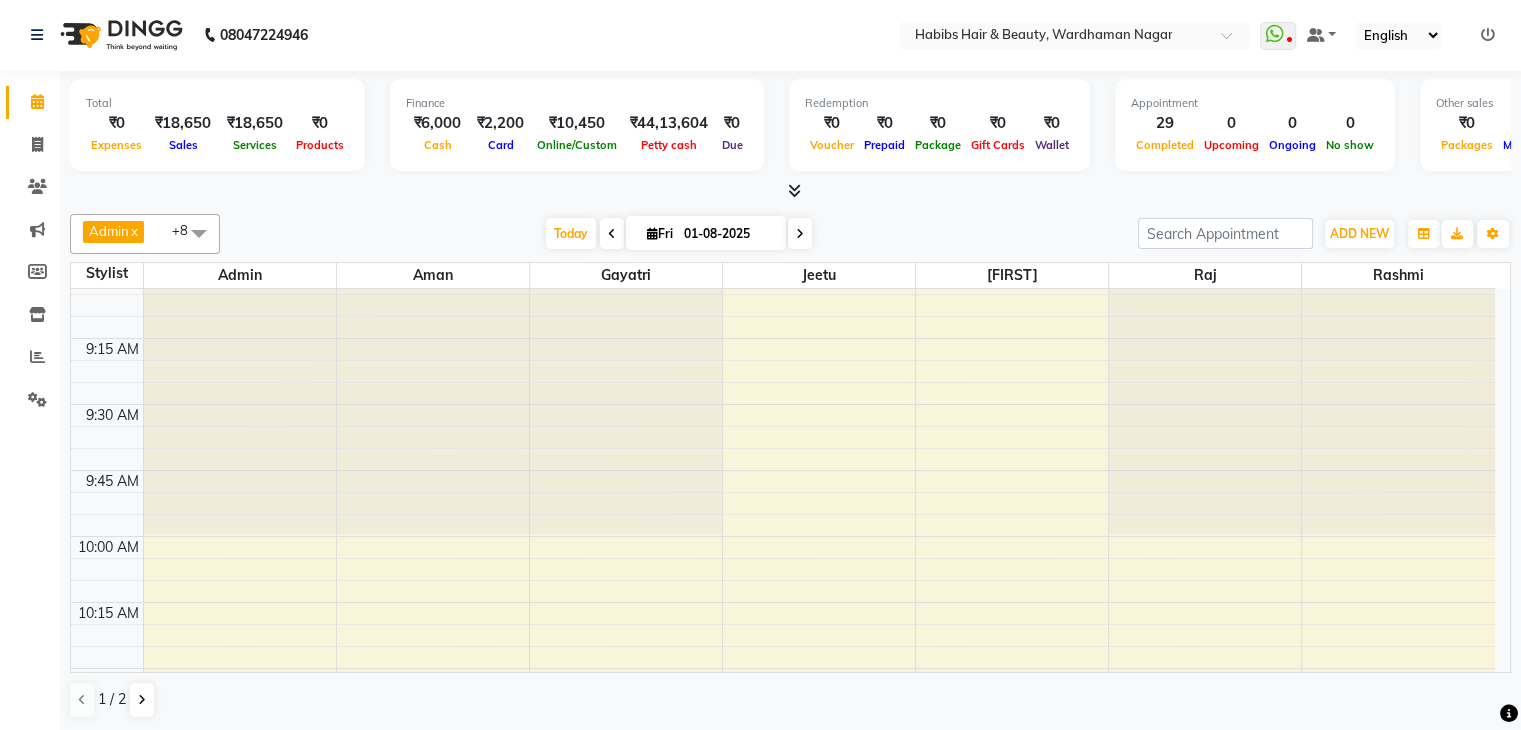 click at bounding box center [199, 233] 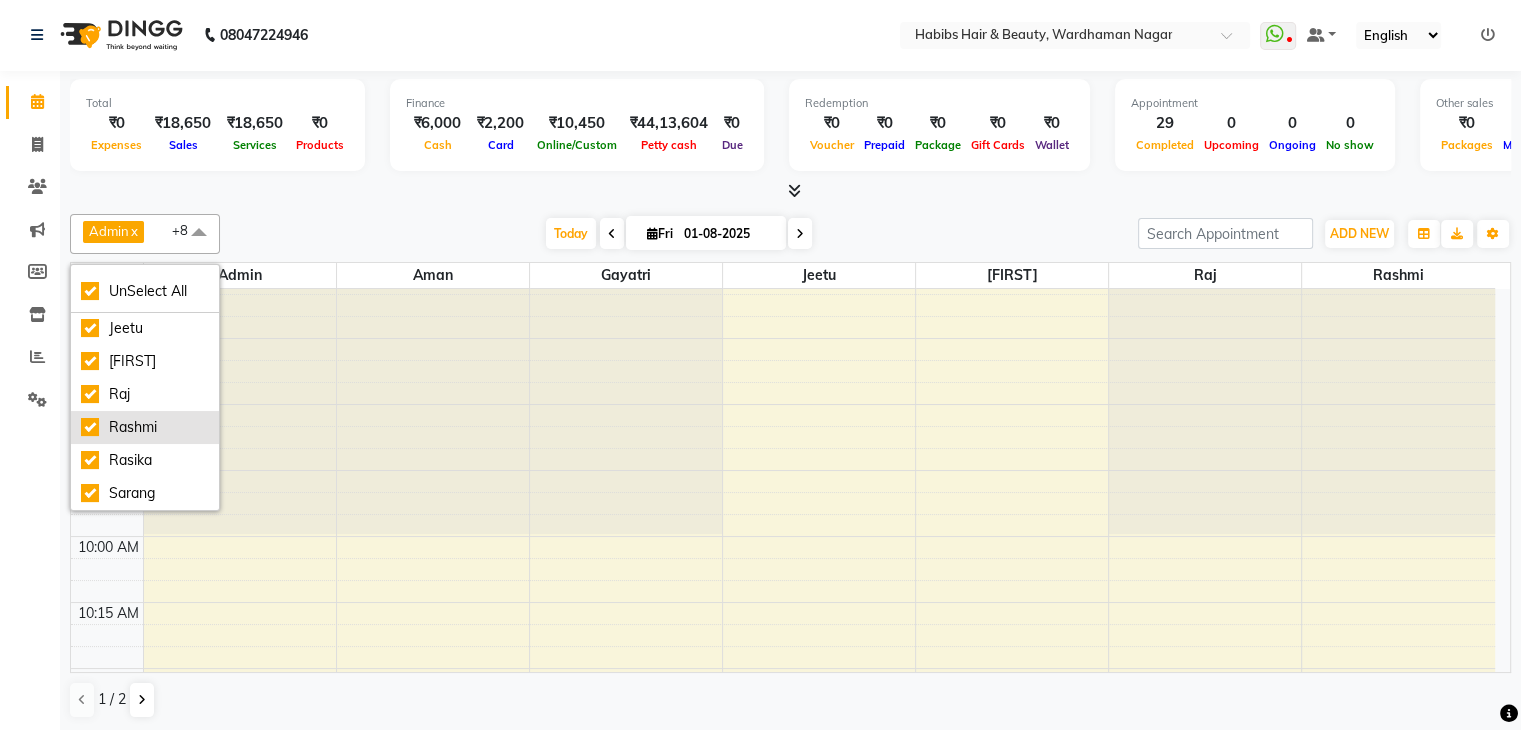 click on "Rashmi" at bounding box center [145, 427] 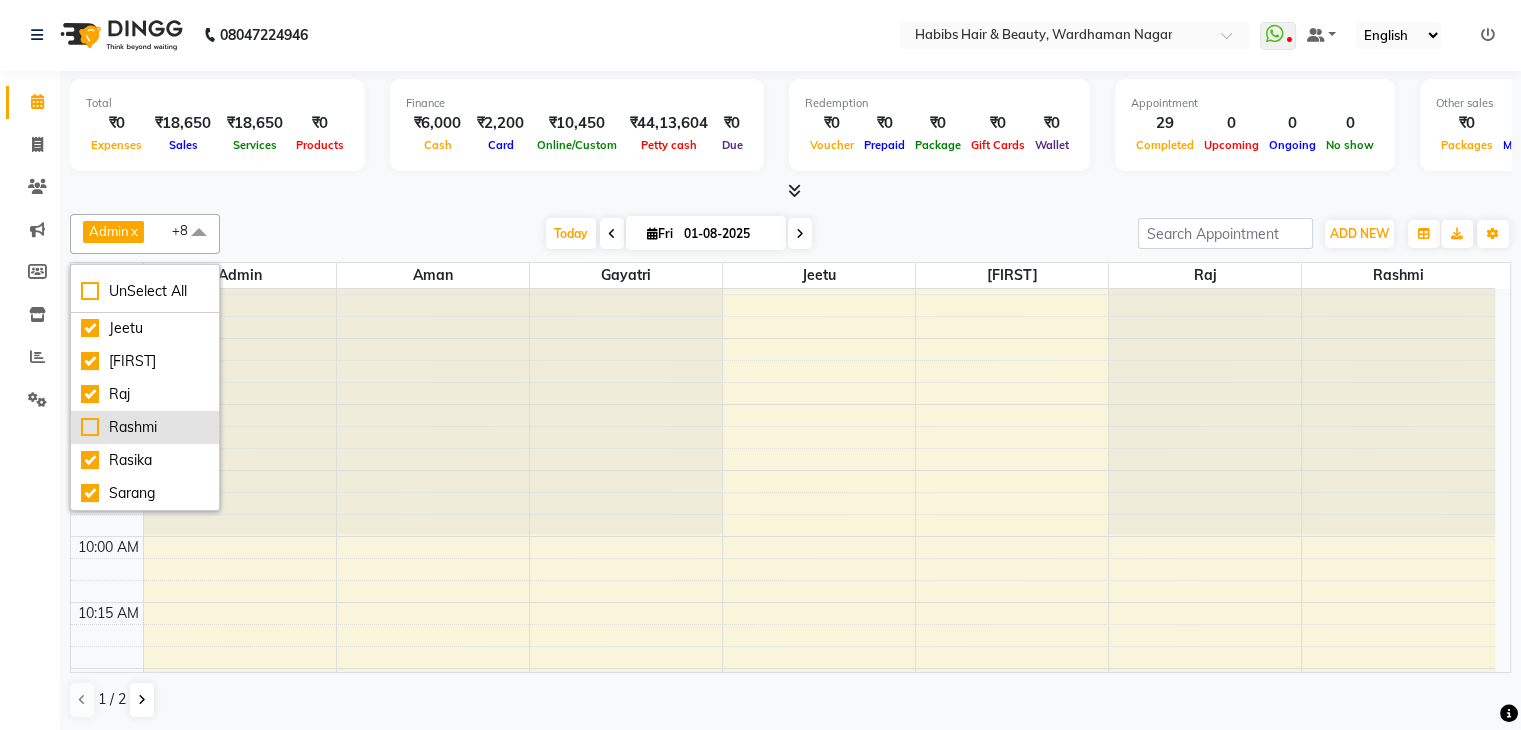 checkbox on "false" 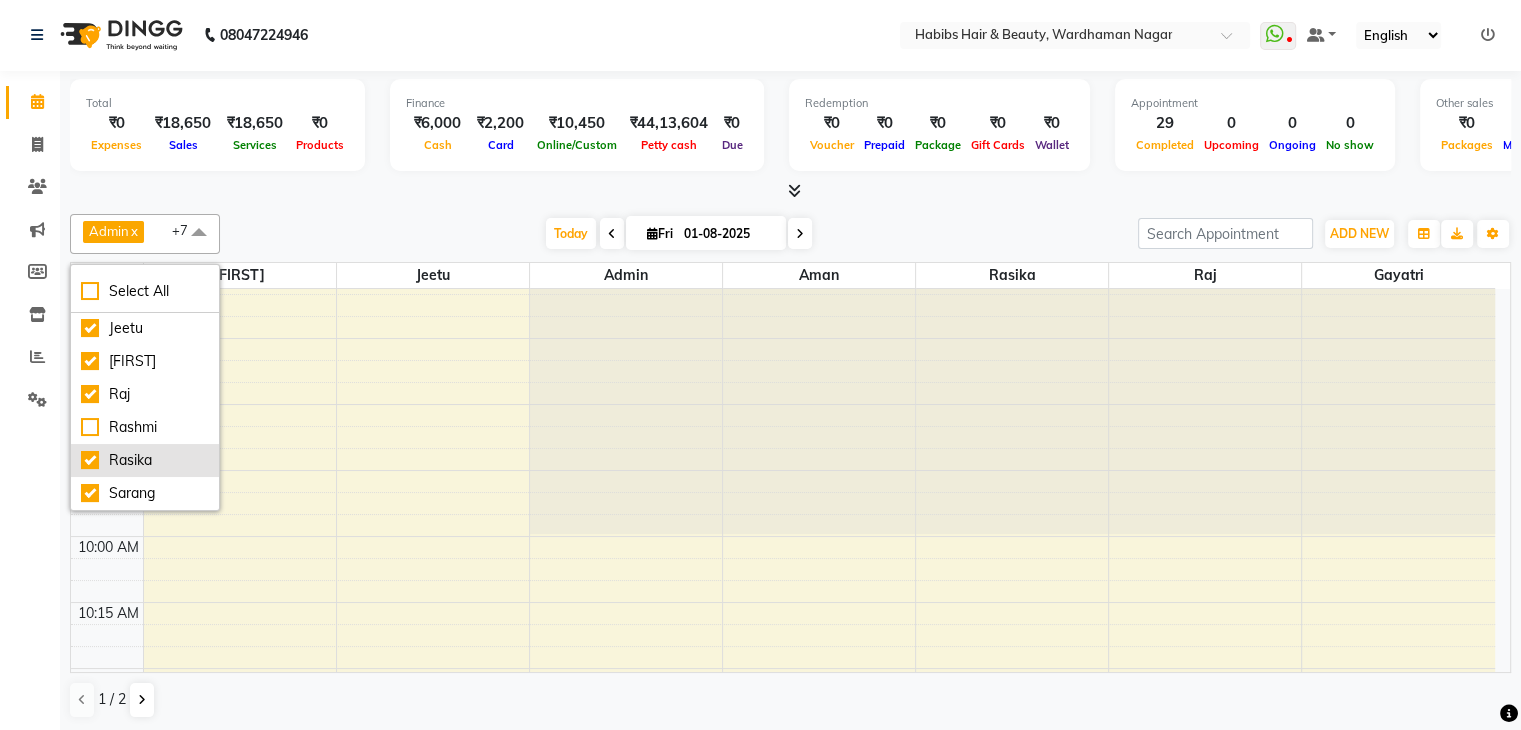 scroll, scrollTop: 0, scrollLeft: 0, axis: both 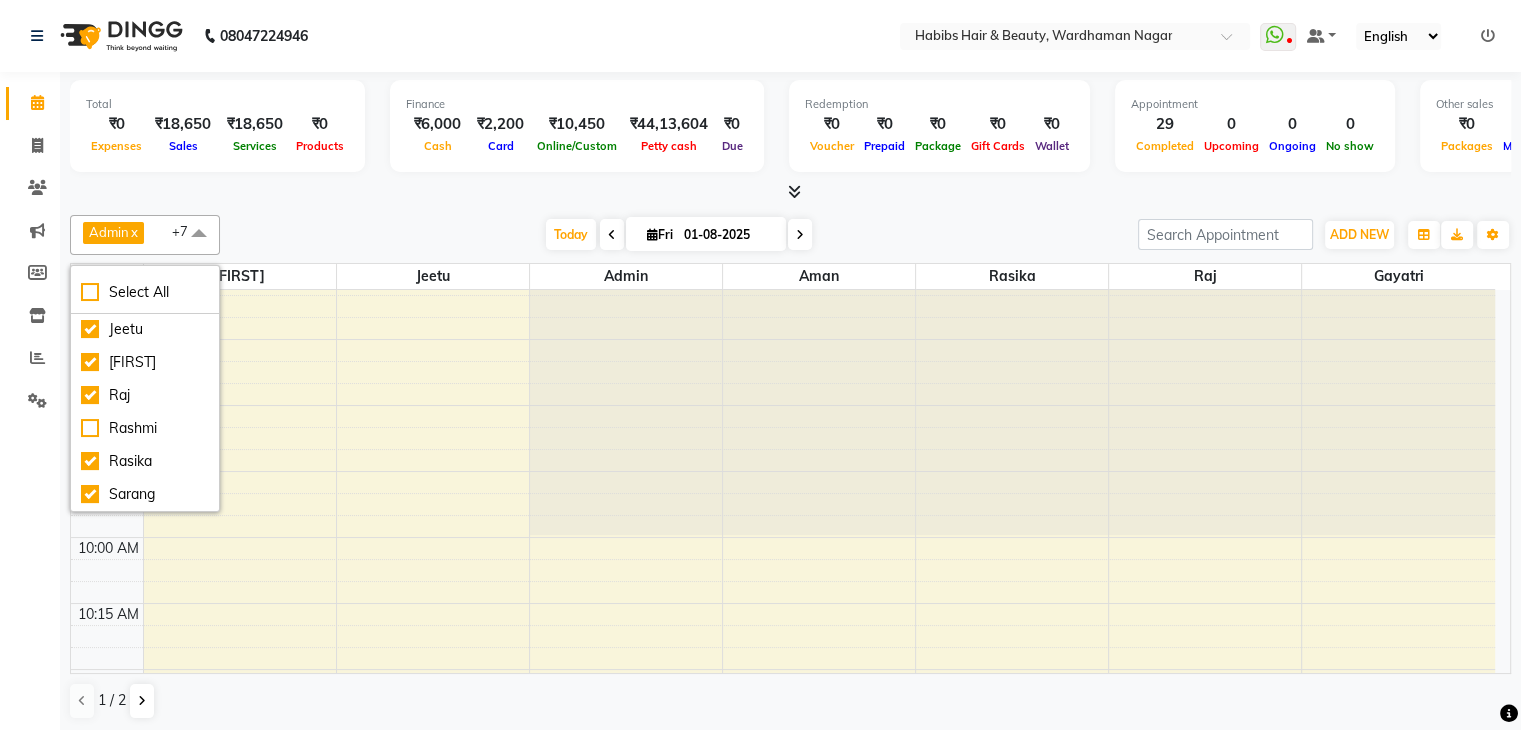 click at bounding box center [819, 438] 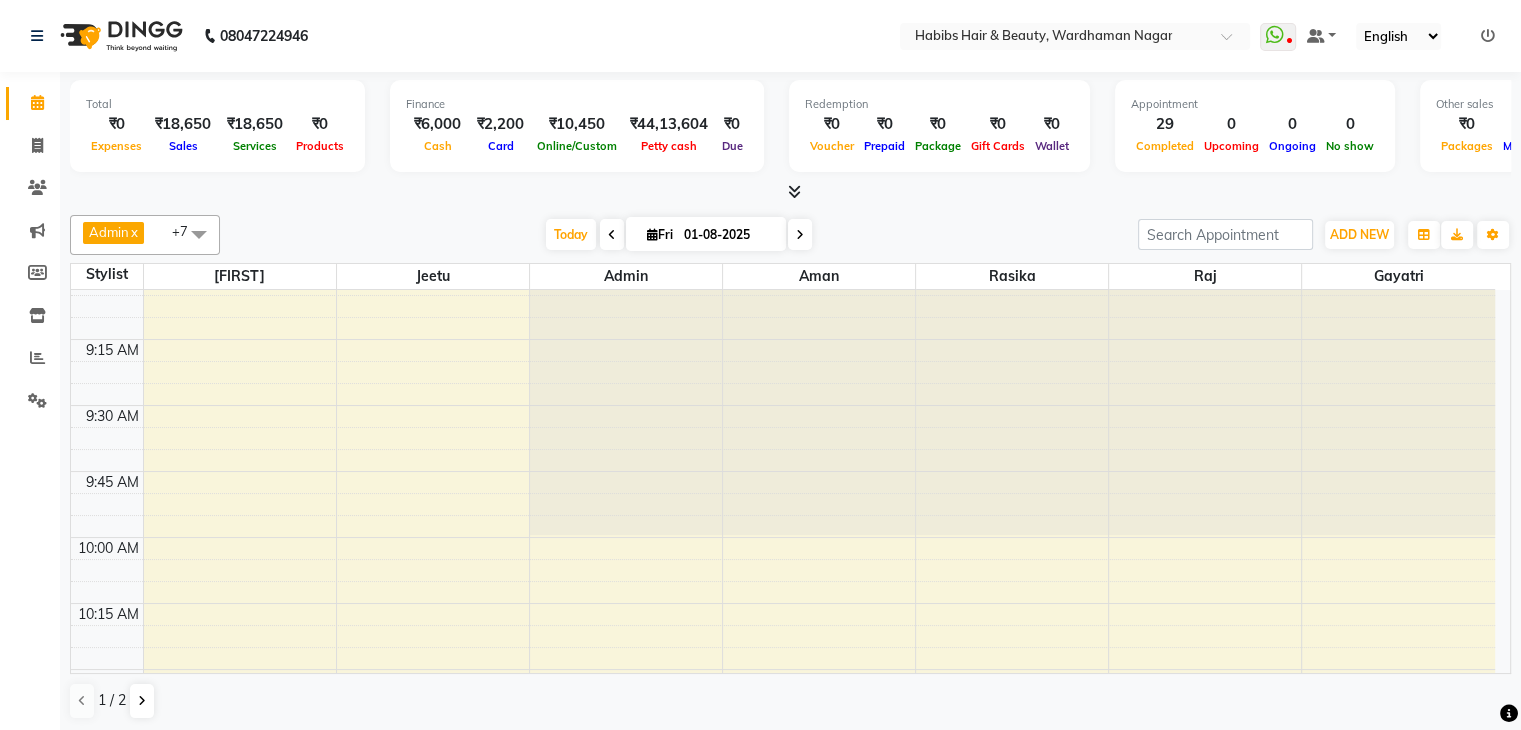 scroll, scrollTop: 0, scrollLeft: 0, axis: both 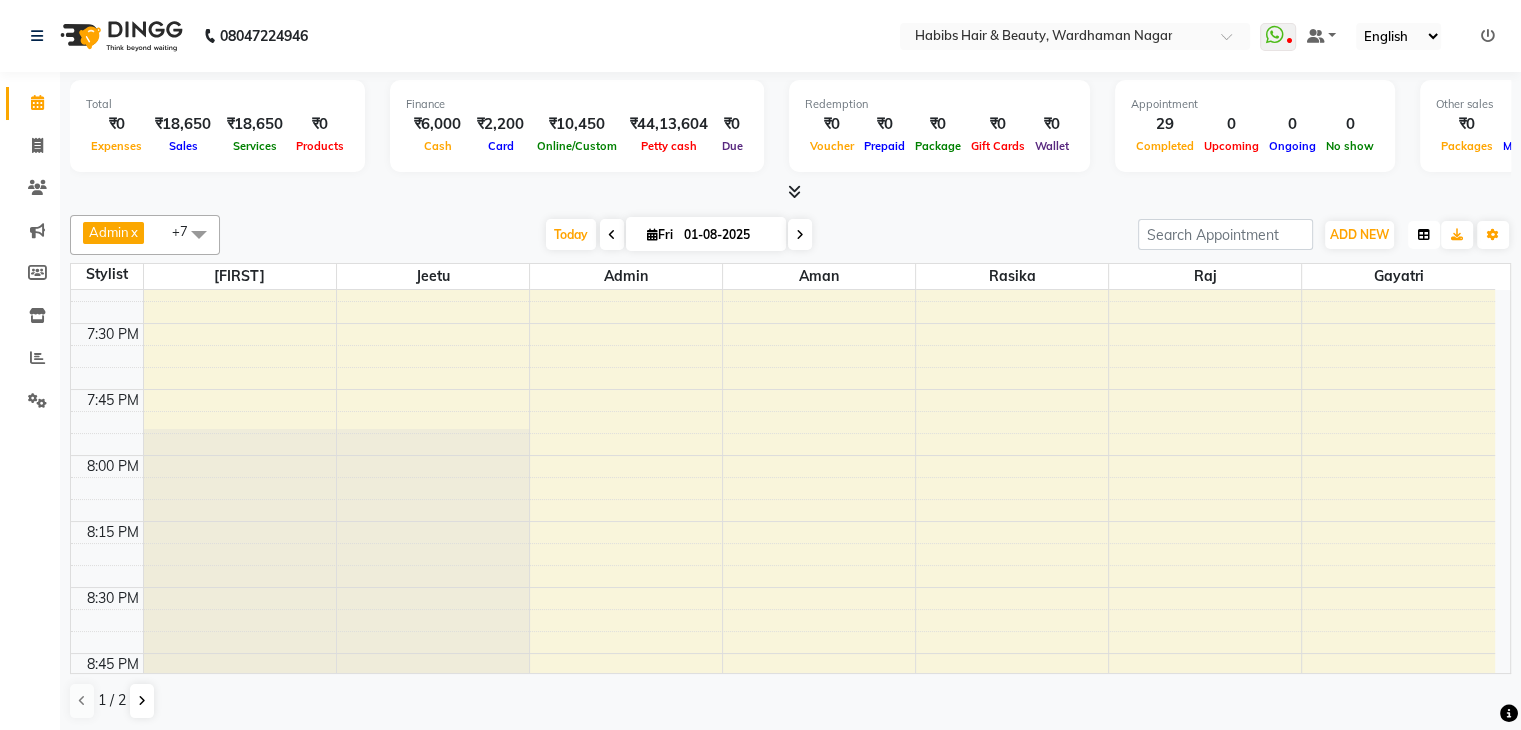 click at bounding box center (1424, 235) 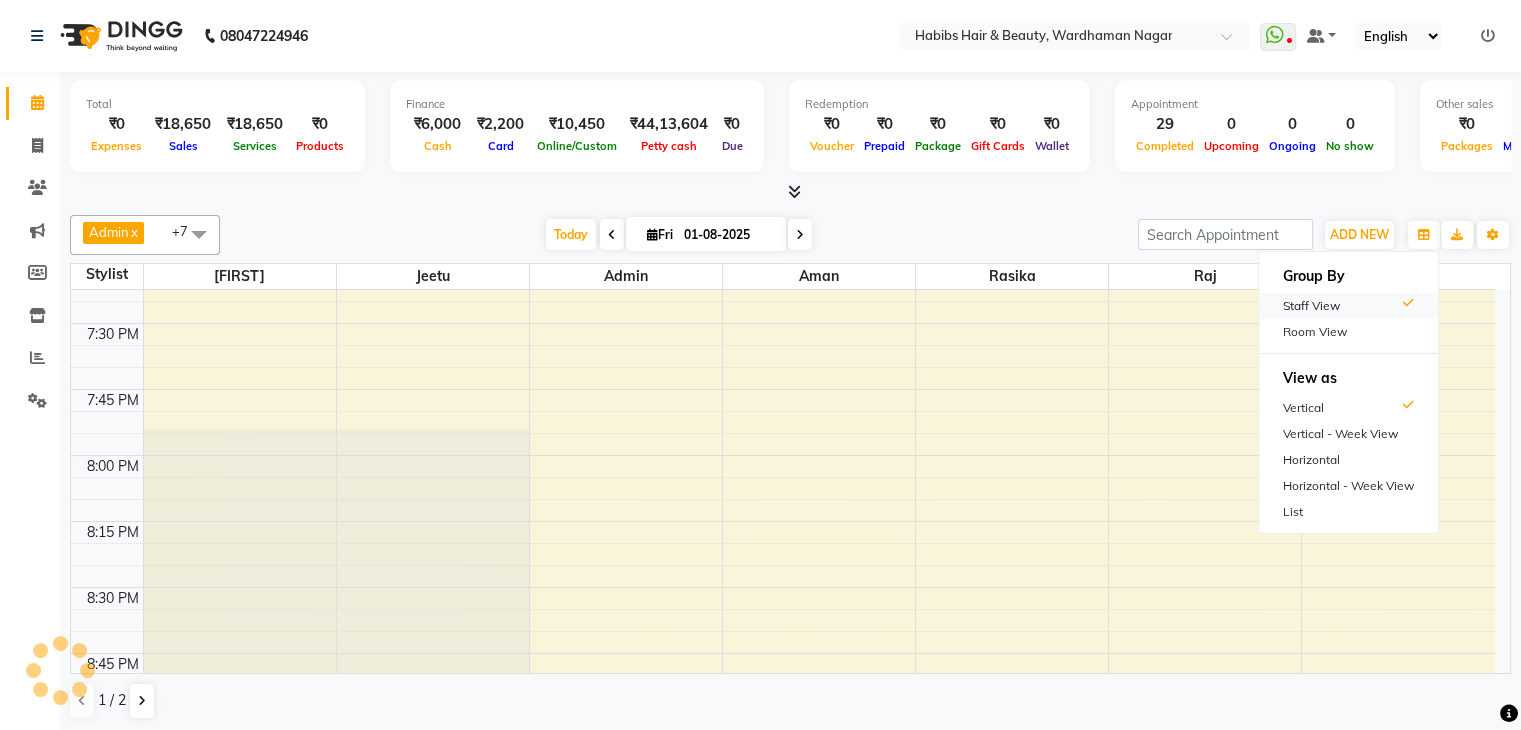 click on "Staff View" at bounding box center (1348, 306) 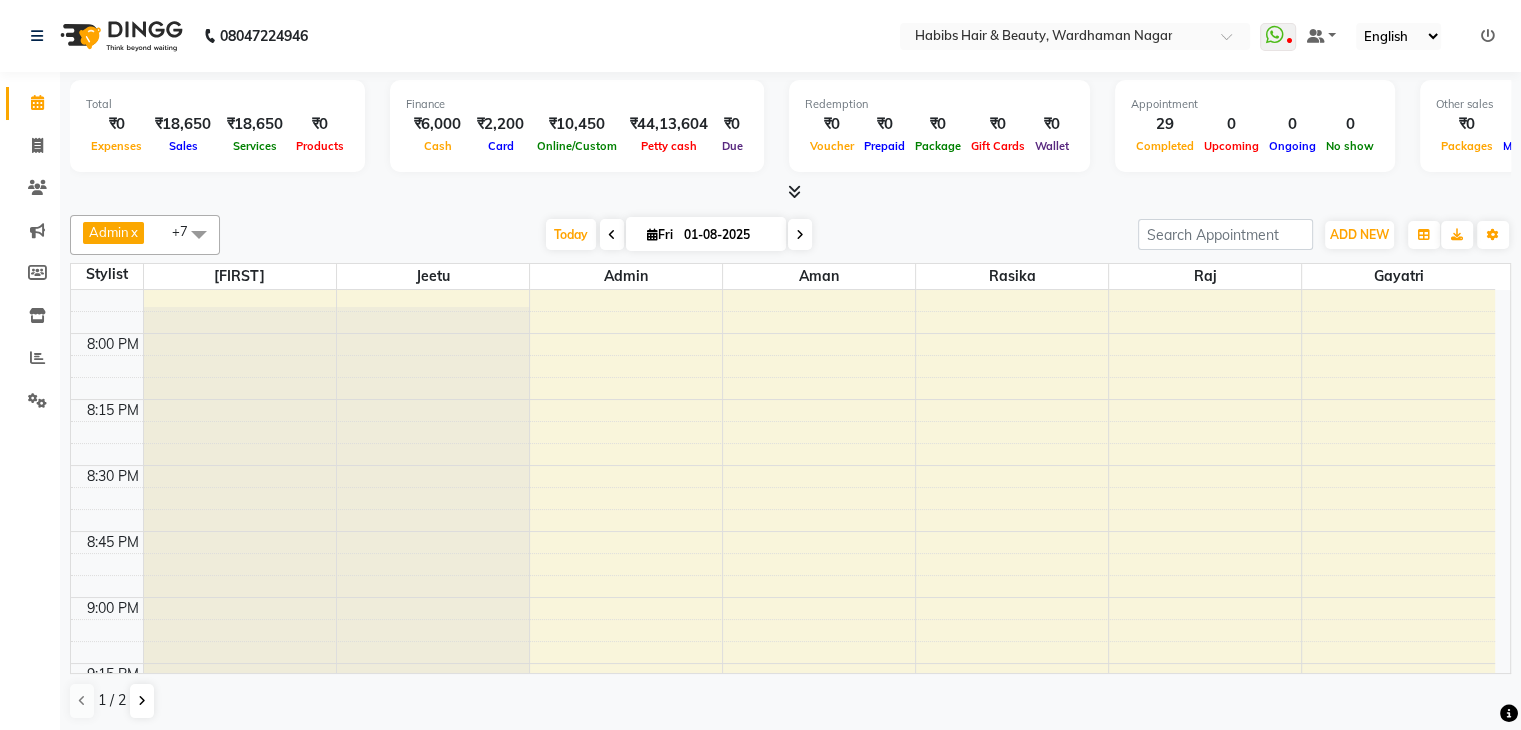 scroll, scrollTop: 3035, scrollLeft: 0, axis: vertical 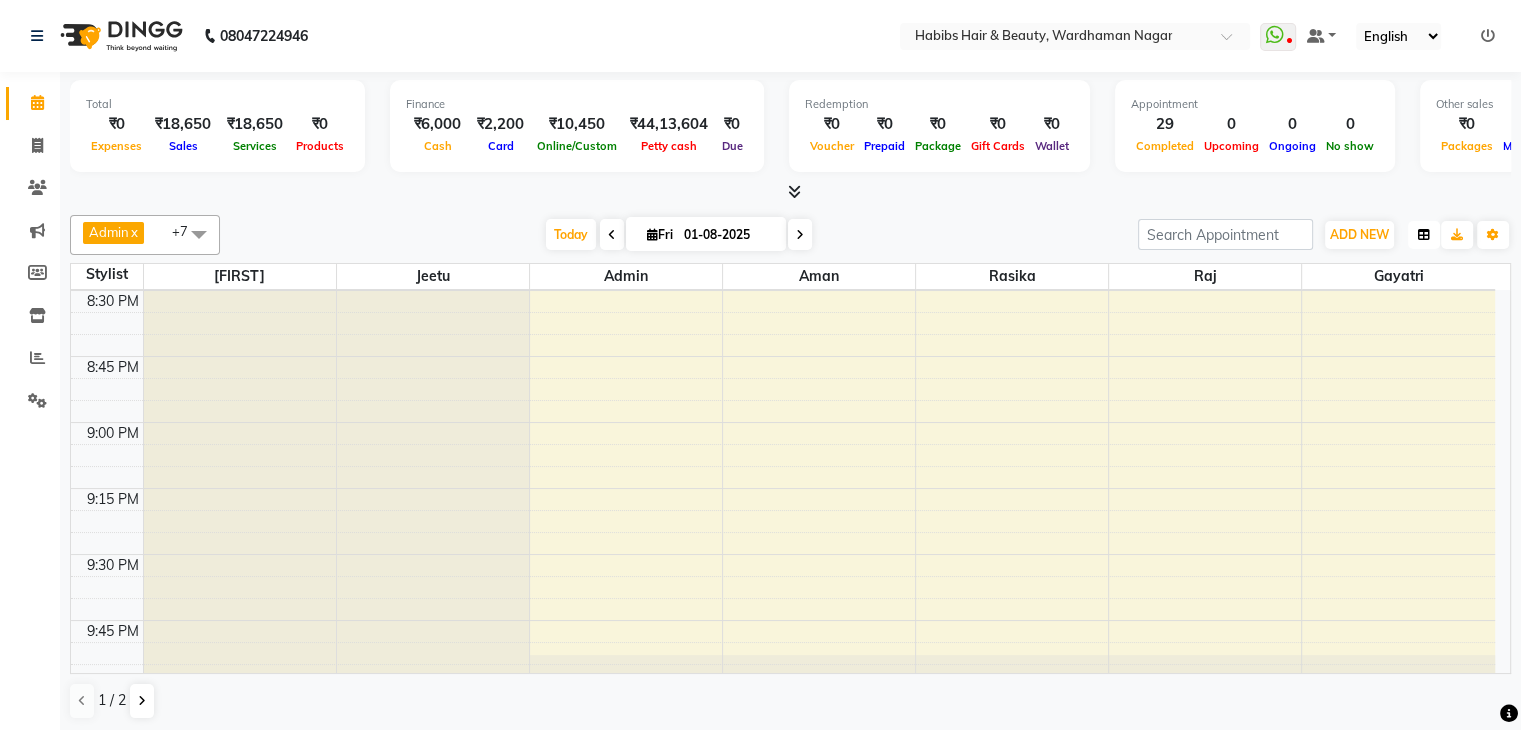 click at bounding box center (1424, 235) 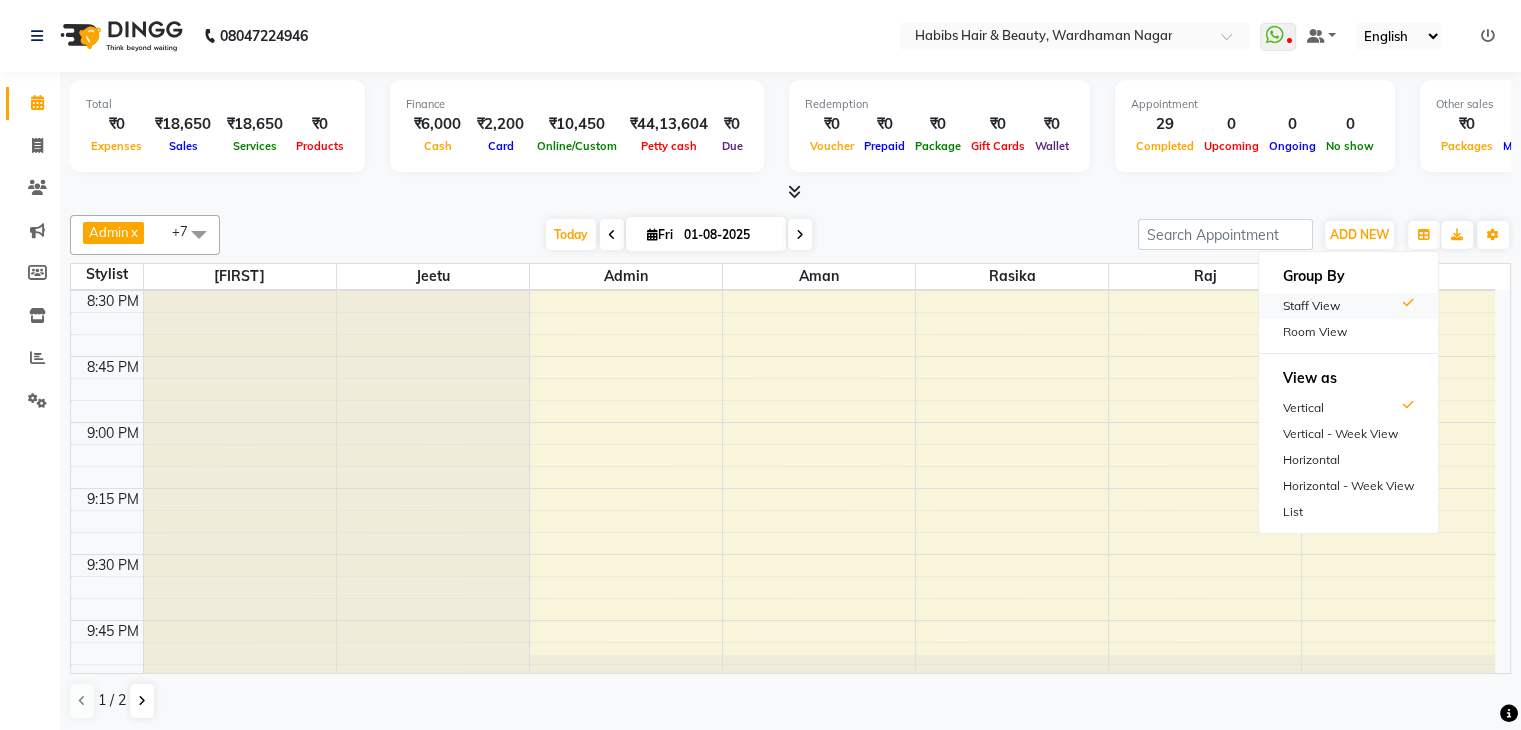 click on "Staff View" at bounding box center (1348, 306) 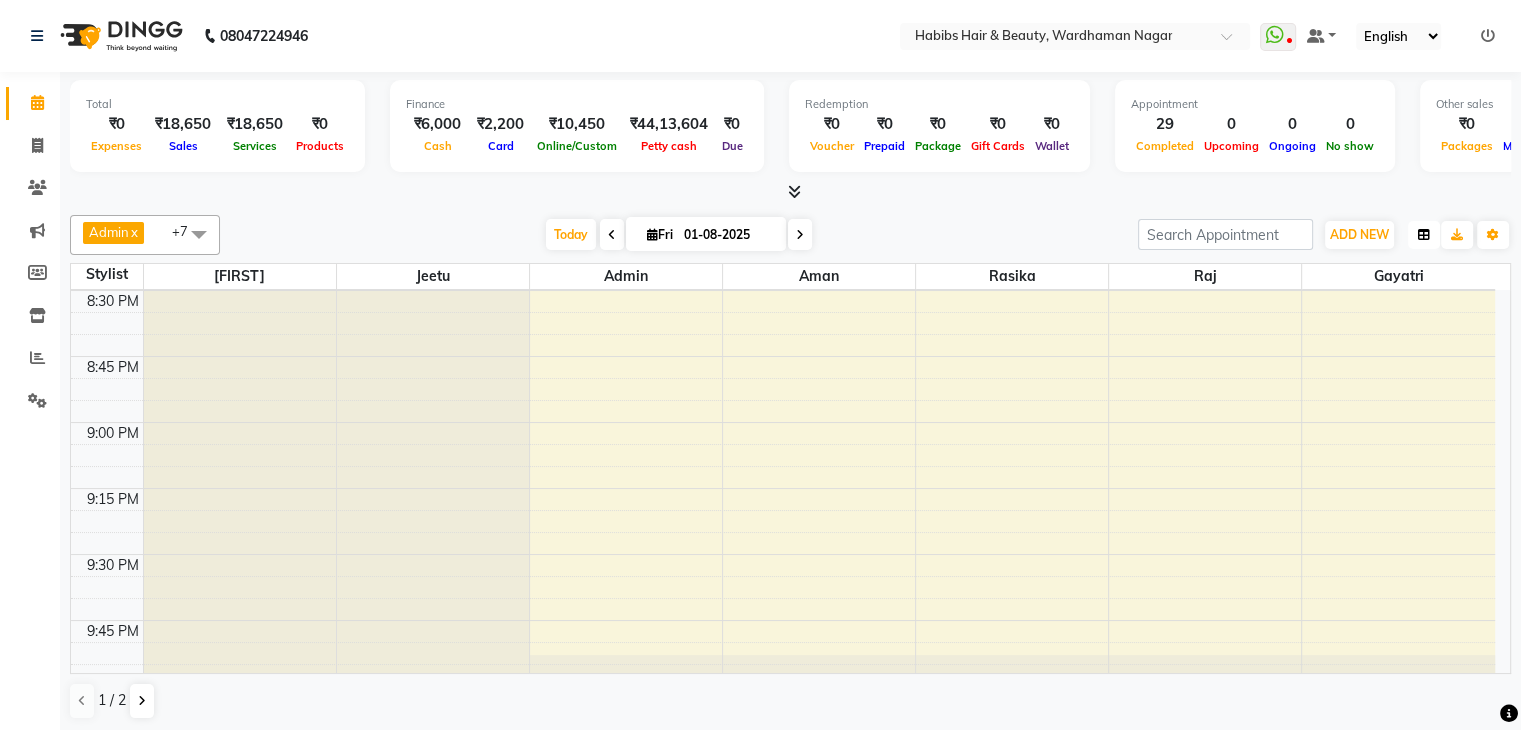 click at bounding box center (1424, 235) 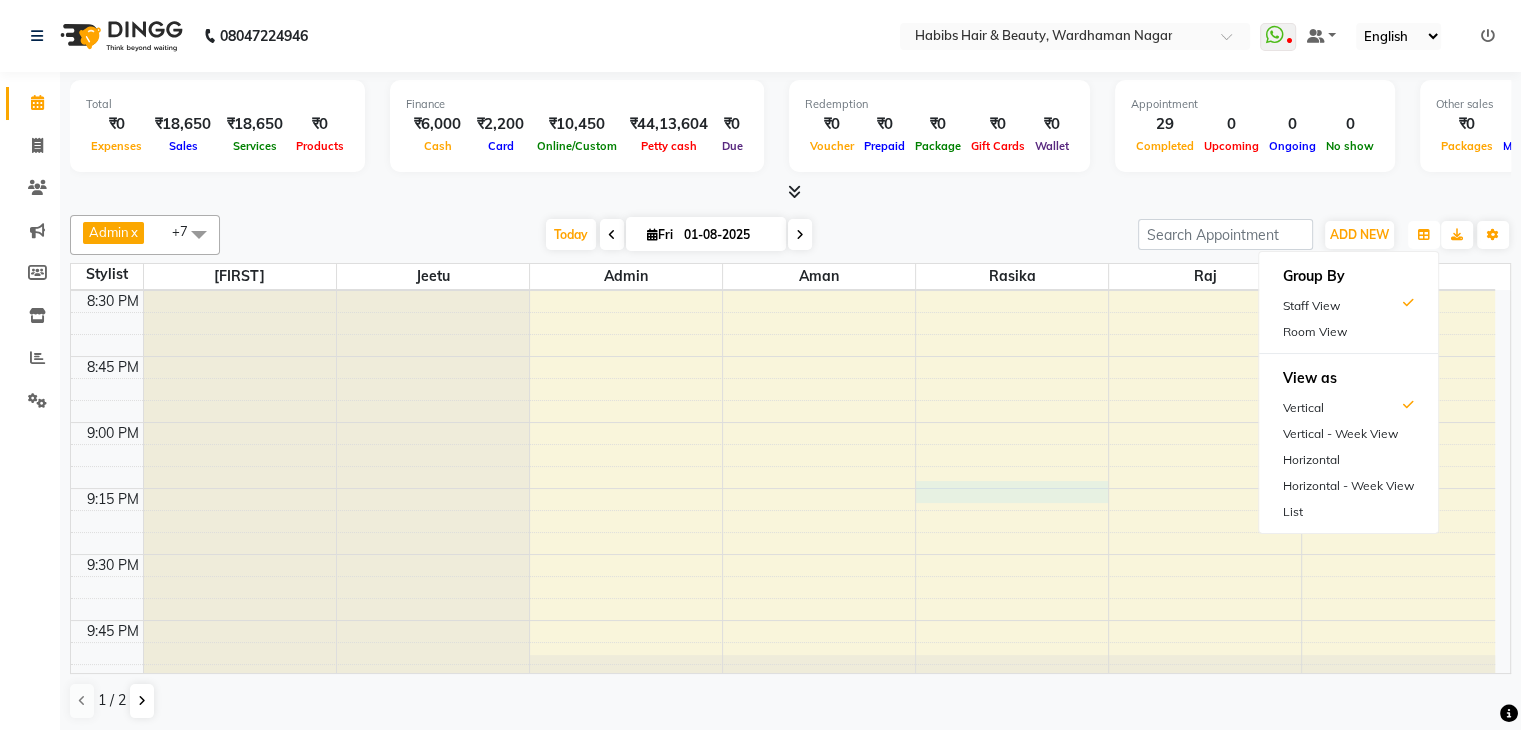 click on "9:00 AM 9:15 AM 9:30 AM 9:45 AM 10:00 AM 10:15 AM 10:30 AM 10:45 AM 11:00 AM 11:15 AM 11:30 AM 11:45 AM 12:00 PM 12:15 PM 12:30 PM 12:45 PM 1:00 PM 1:15 PM 1:30 PM 1:45 PM 2:00 PM 2:15 PM 2:30 PM 2:45 PM 3:00 PM 3:15 PM 3:30 PM 3:45 PM 4:00 PM 4:15 PM 4:30 PM 4:45 PM 5:00 PM 5:15 PM 5:30 PM 5:45 PM 6:00 PM 6:15 PM 6:30 PM 6:45 PM 7:00 PM 7:15 PM 7:30 PM 7:45 PM 8:00 PM 8:15 PM 8:30 PM 8:45 PM 9:00 PM 9:15 PM 9:30 PM 9:45 PM 10:00 PM 10:15 PM 10:30 PM 10:45 PM     [FIRST], TK19, 04:35 PM-05:05 PM, QOD TREATMENT FIBER COMPLEX (₹3000)     WALKIN, TK15, 04:40 PM-06:10 PM, Mens - Majirel Colour (₹1200),Massage - Coconut Oil (₹423),Haircut and Beard (₹450)     WALKIN, TK23, 04:55 PM-05:25 PM, Mens - Mens Hair Cut and Hair Wash (₹350)     [FIRST] [LAST], TK11, 04:05 PM-04:35 PM, Mens - Mens Hair Cut and Hair Wash (₹350)     WALKIN, TK16, 02:40 PM-04:40 PM, Womens - Inoa Global Bob Length (₹3000)     [FIRST], TK09, 04:00 PM-04:30 PM, Mens - Mens Dry Hair Cut (₹250)" at bounding box center [783, -898] 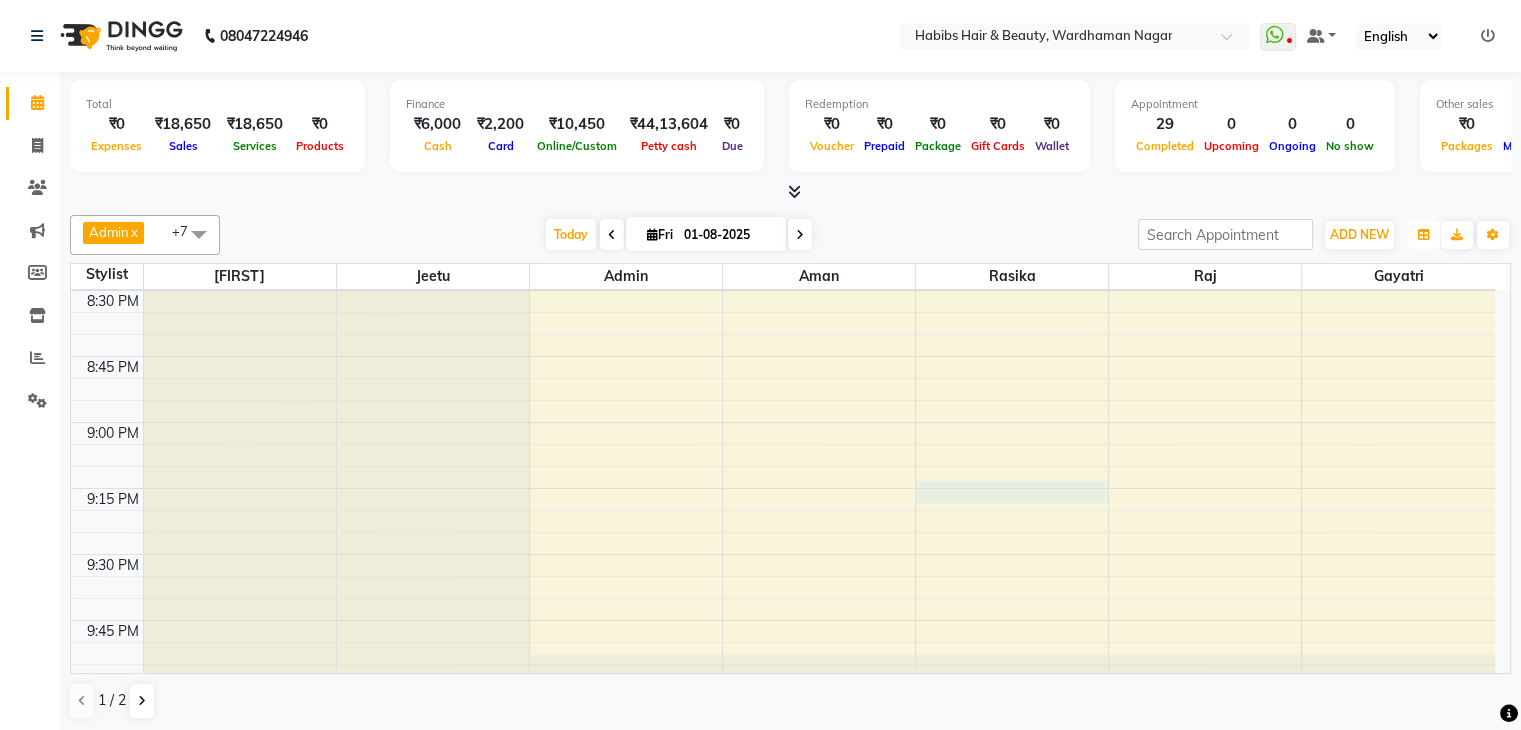 scroll, scrollTop: 3278, scrollLeft: 0, axis: vertical 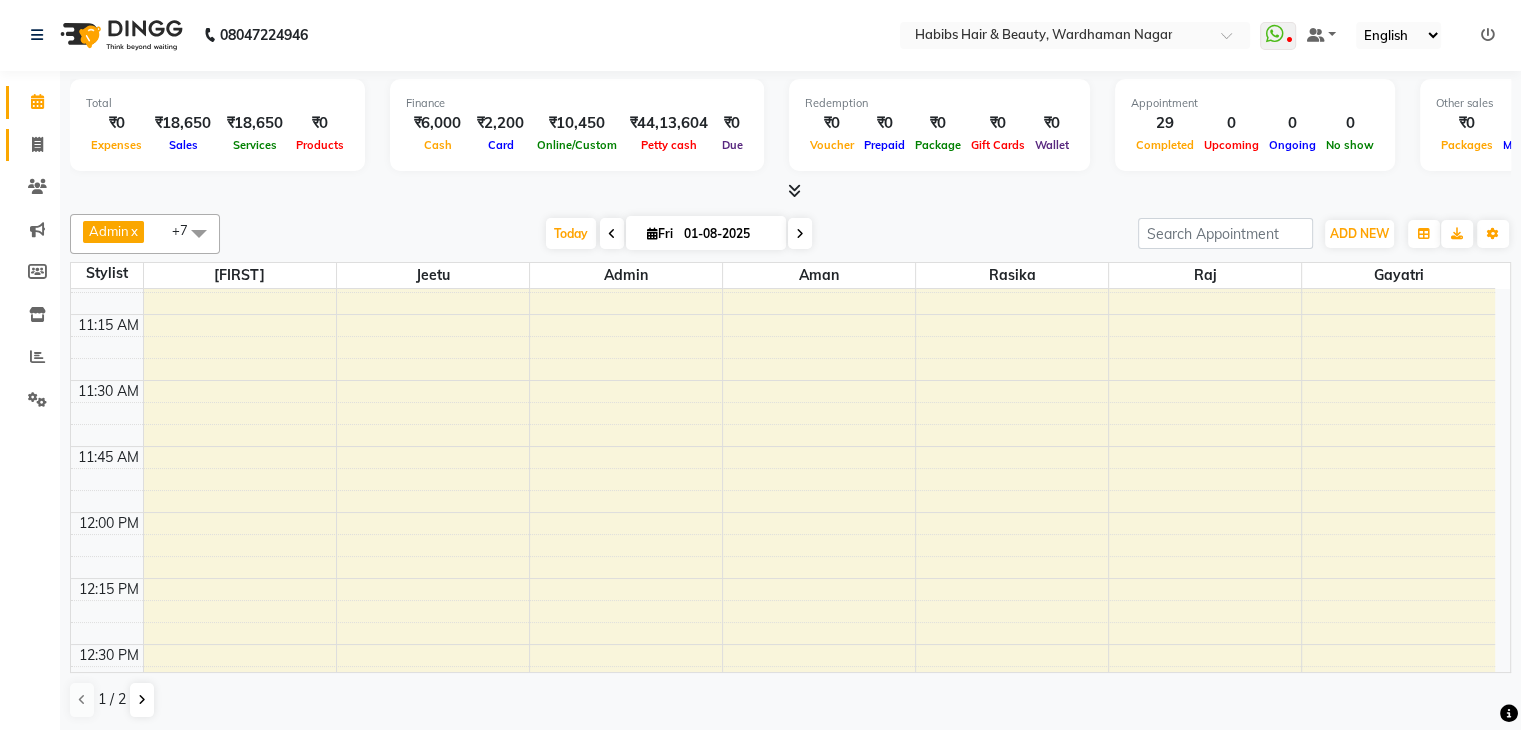 click on "Invoice" 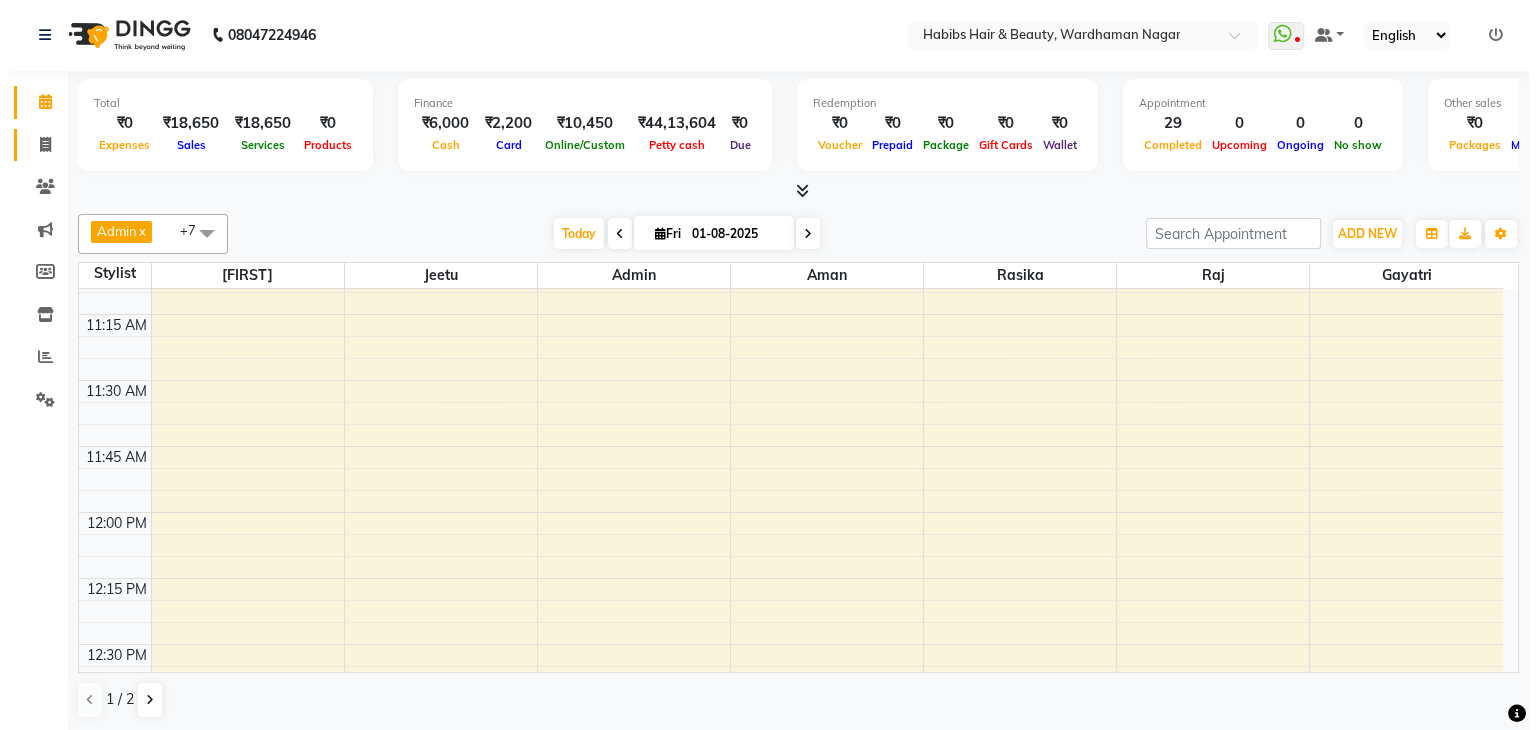 scroll, scrollTop: 0, scrollLeft: 0, axis: both 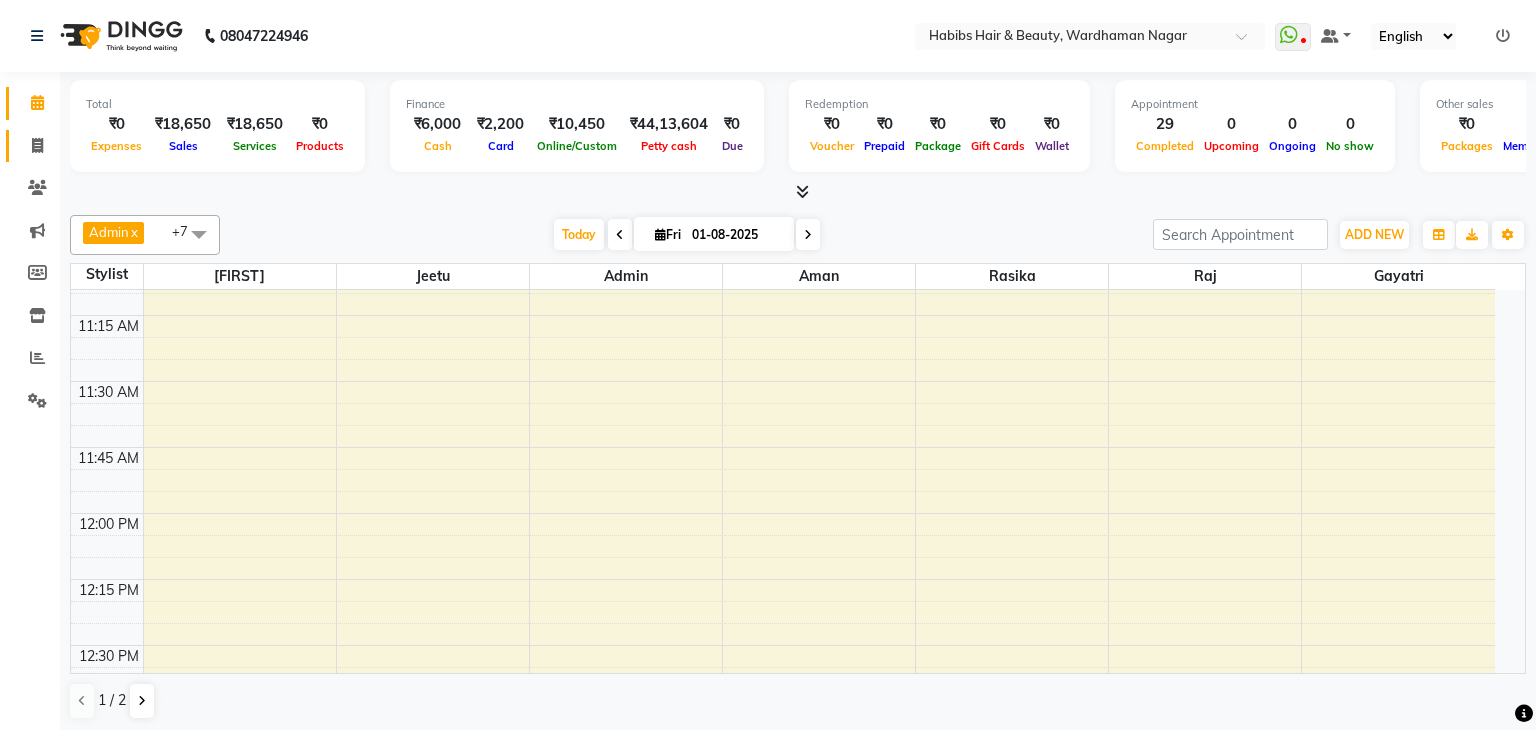 select on "service" 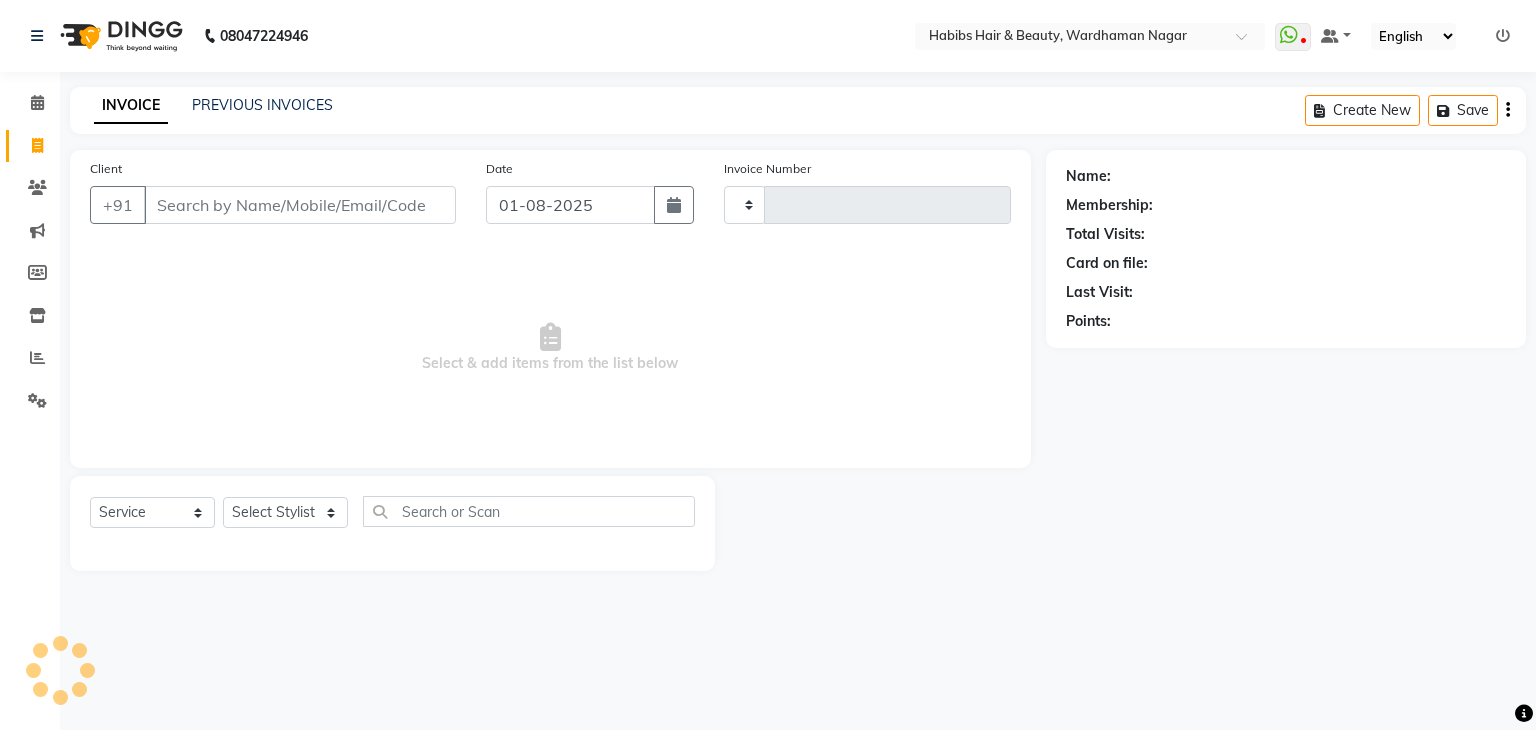 type on "1511" 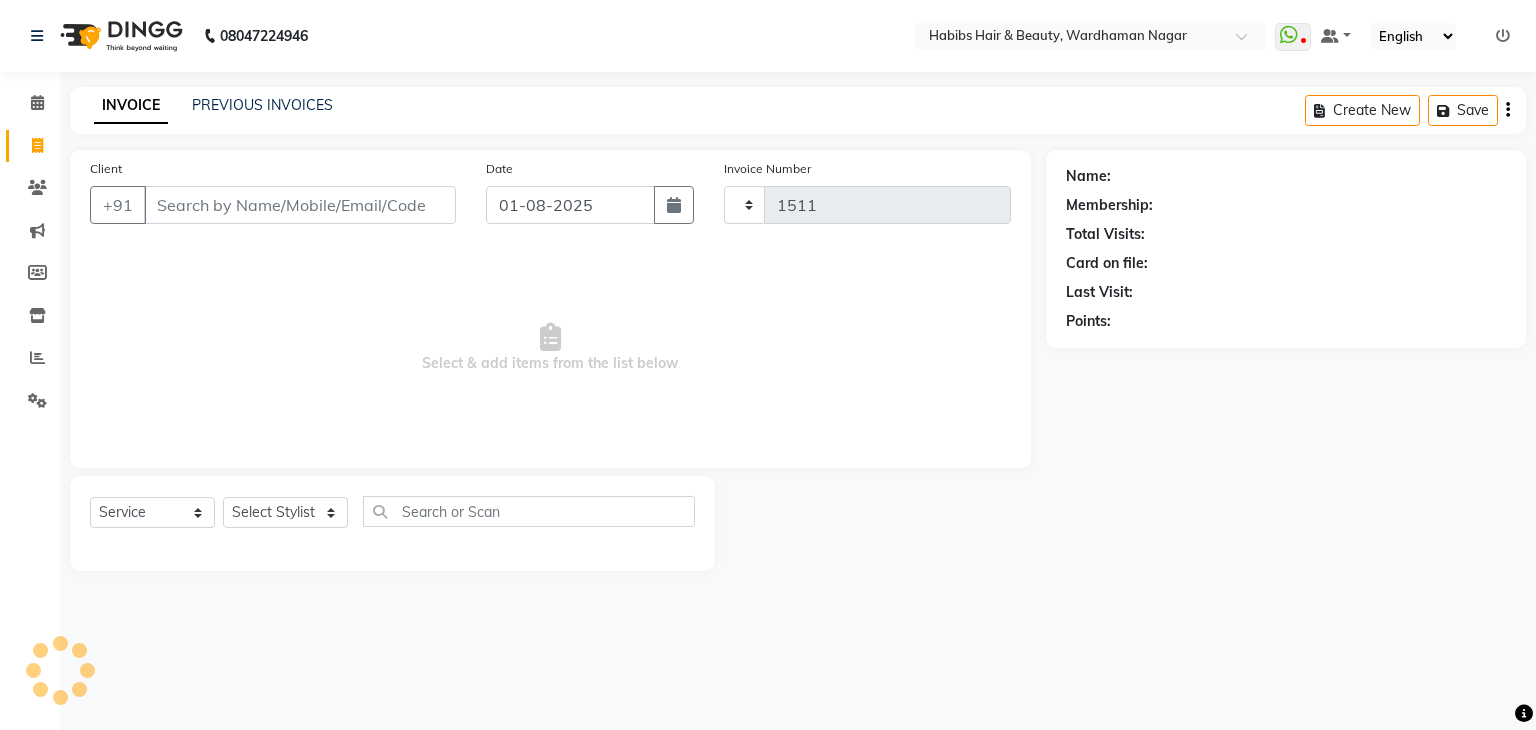 select on "3714" 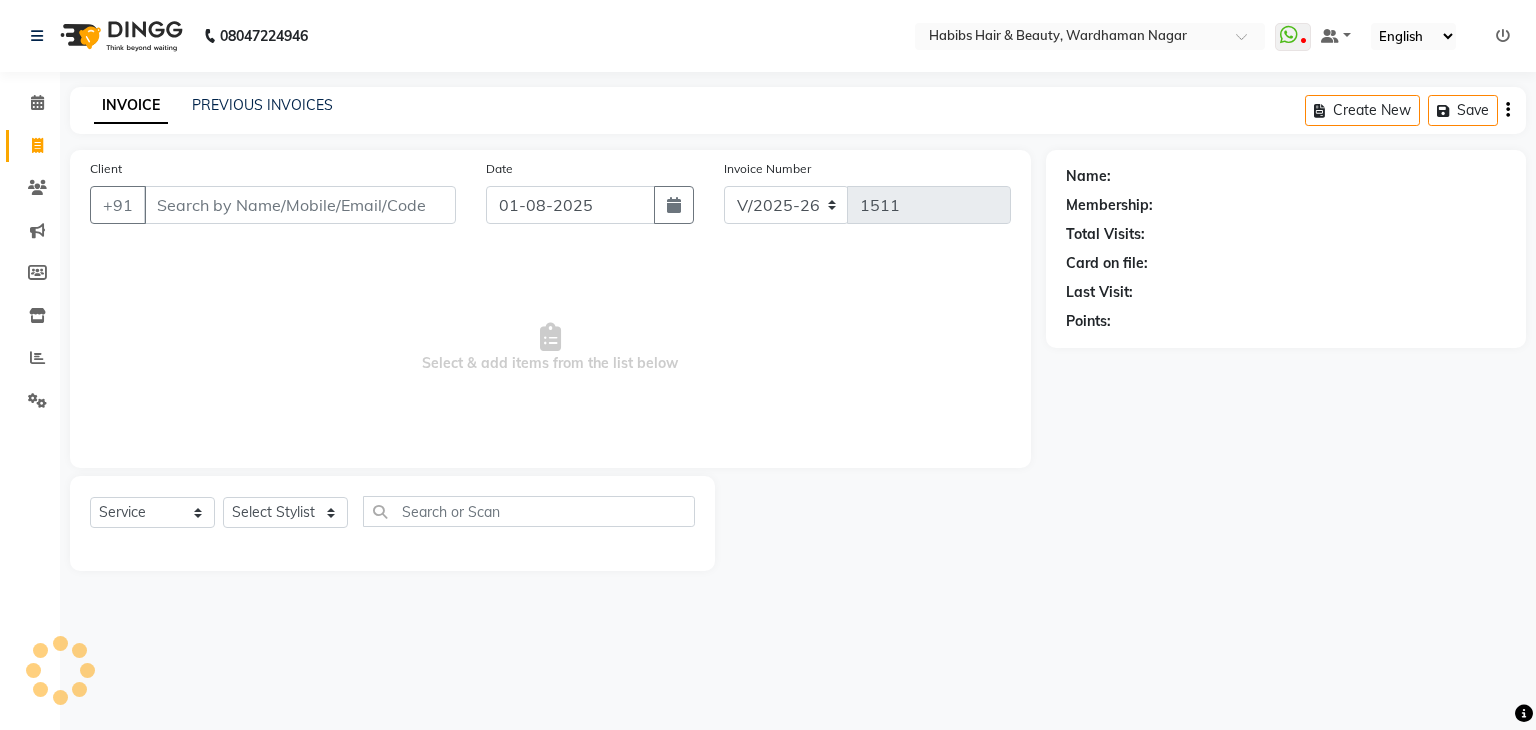 click on "Client" at bounding box center (300, 205) 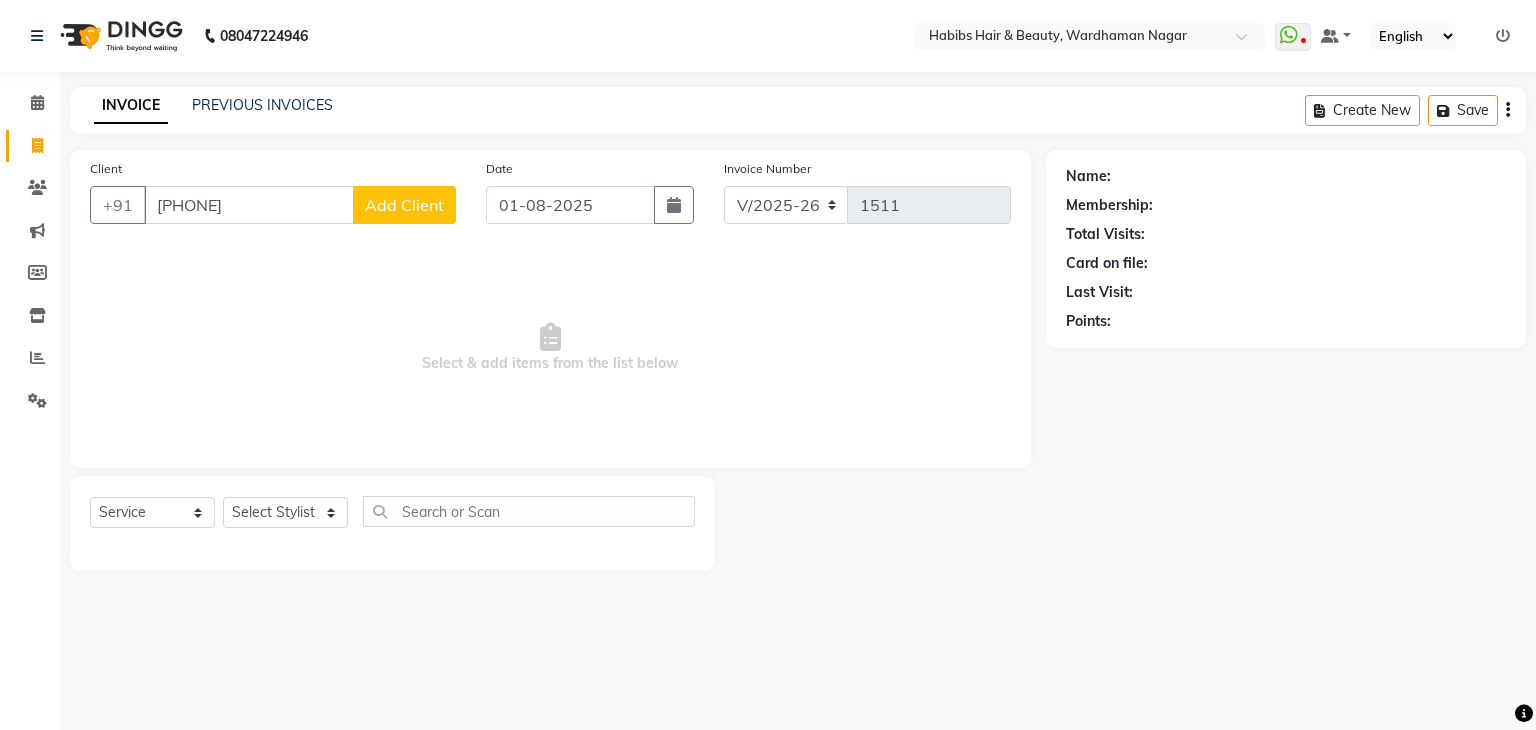 type on "[PHONE]" 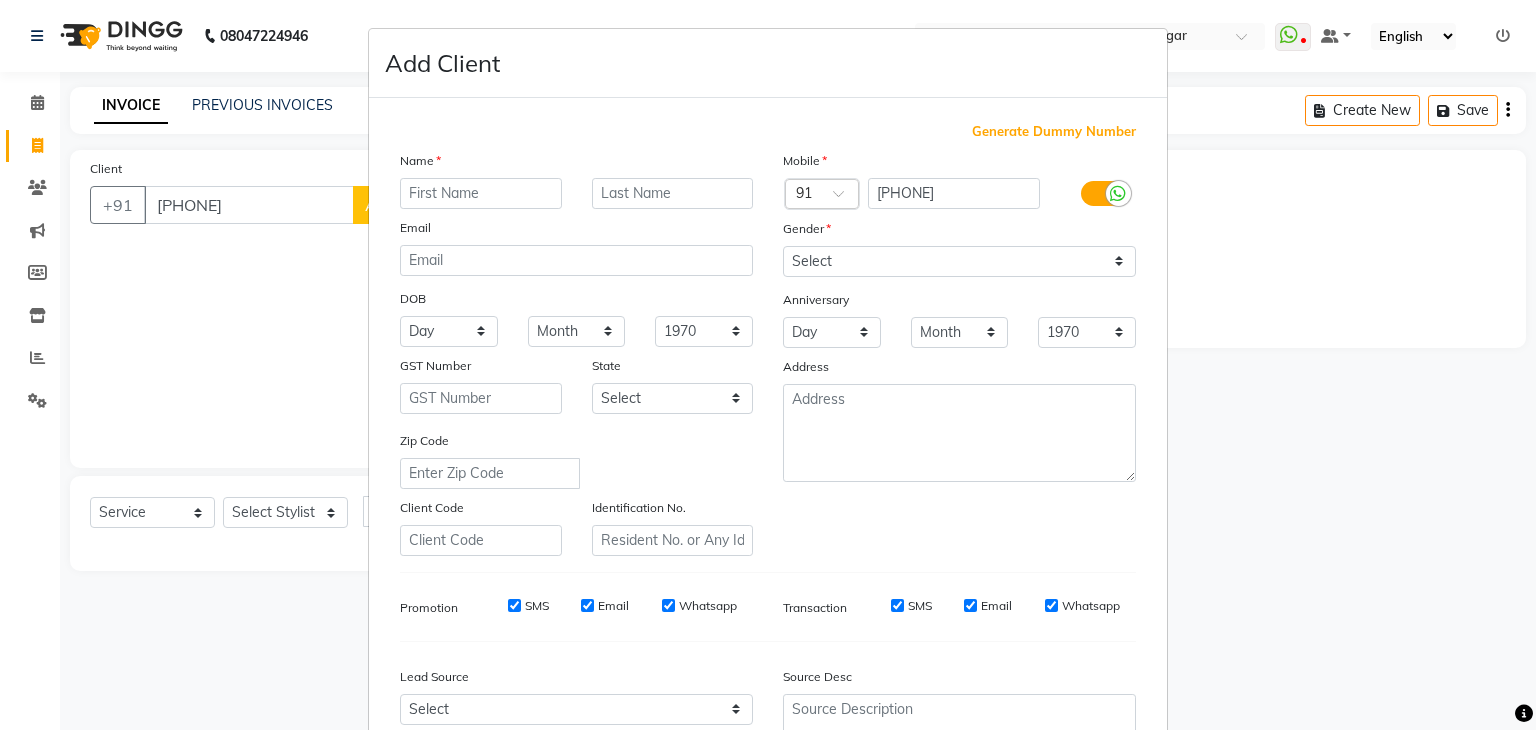 click at bounding box center [481, 193] 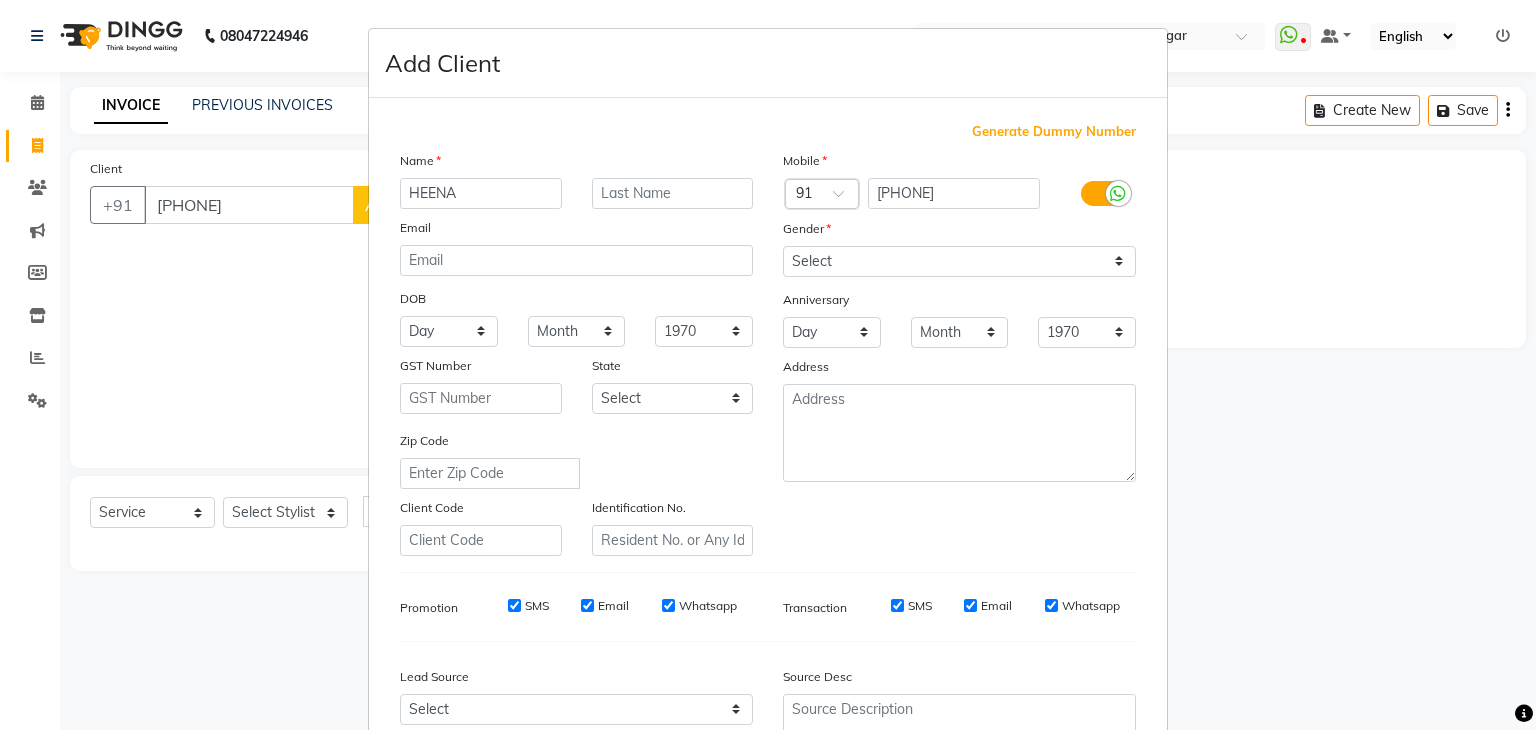 type on "HEENA" 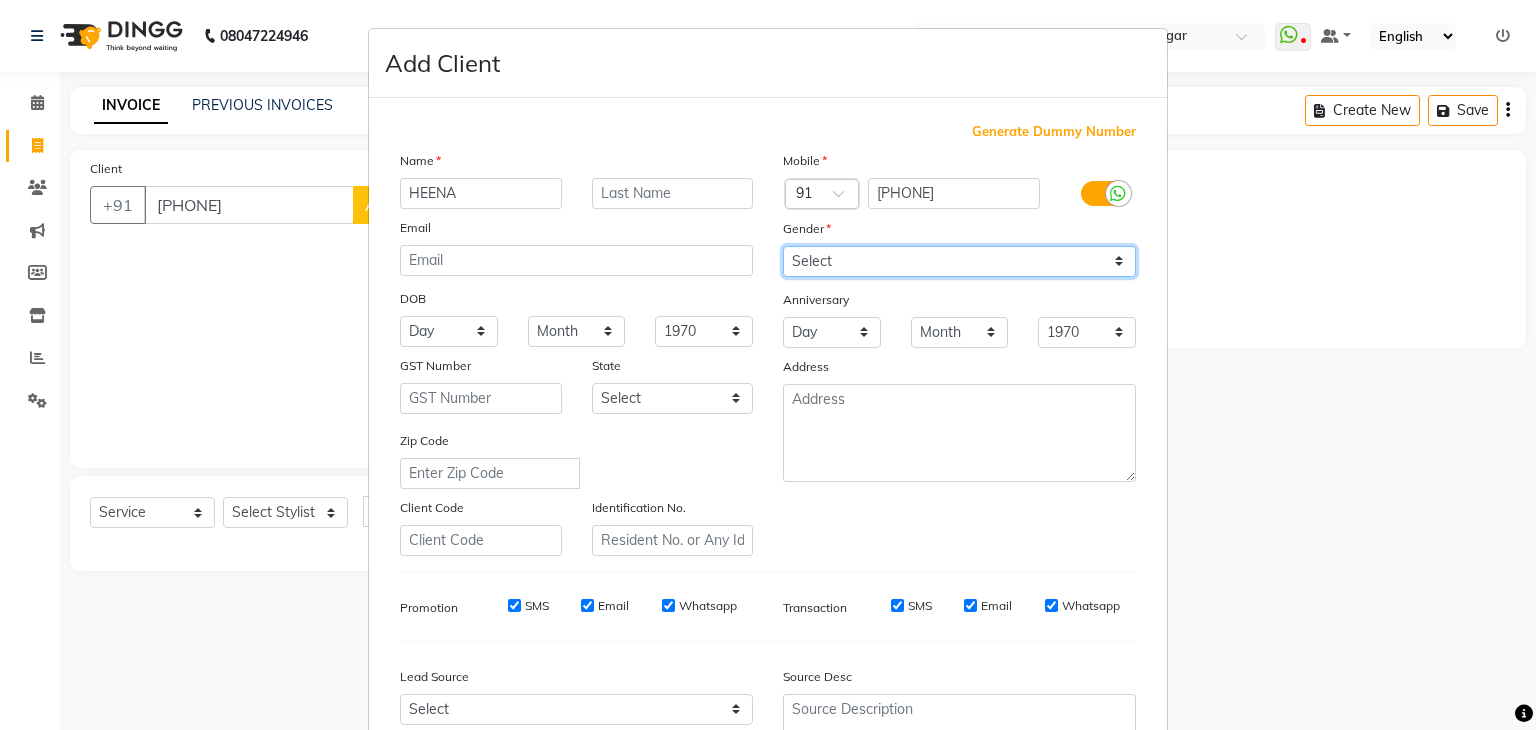 click on "Select Male Female Other Prefer Not To Say" at bounding box center [959, 261] 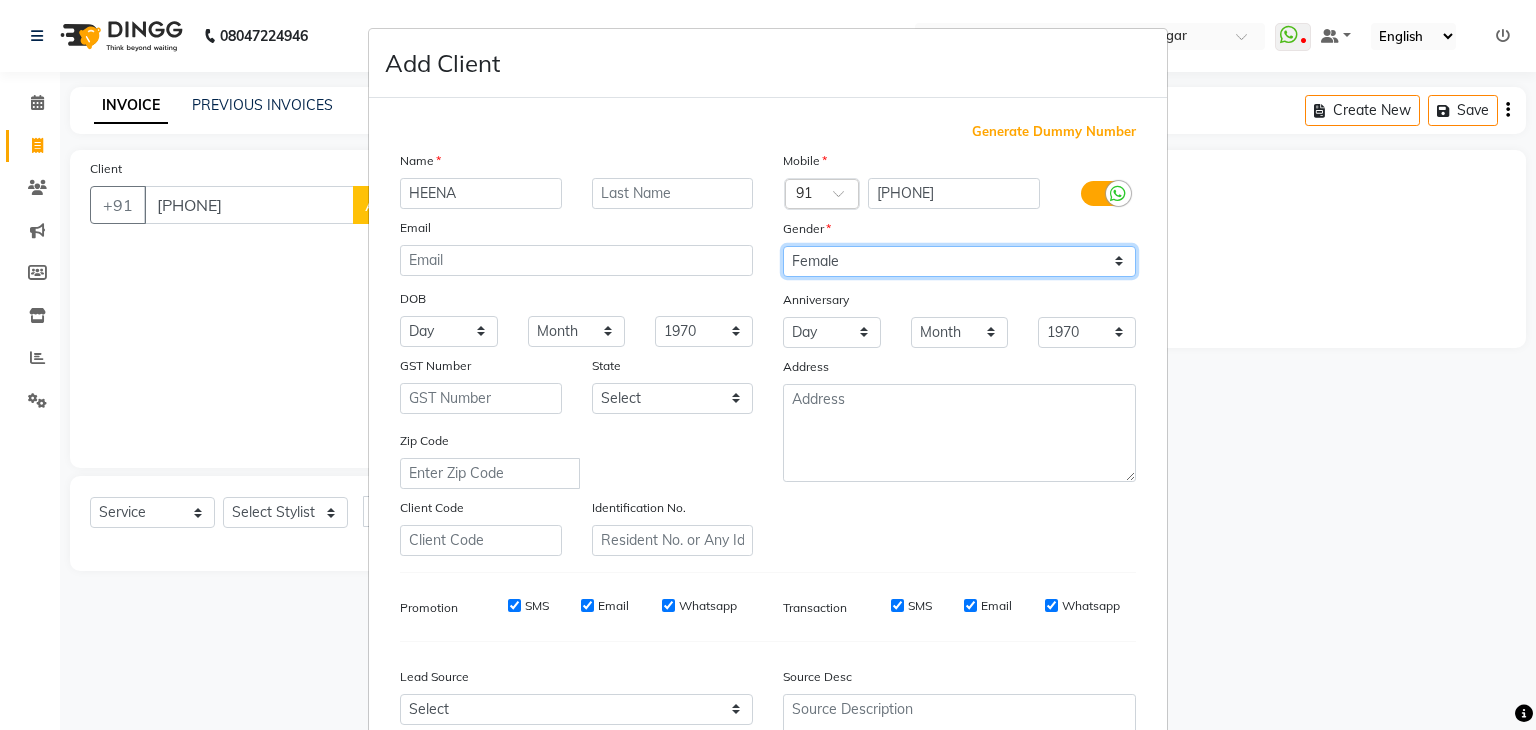 click on "Select Male Female Other Prefer Not To Say" at bounding box center [959, 261] 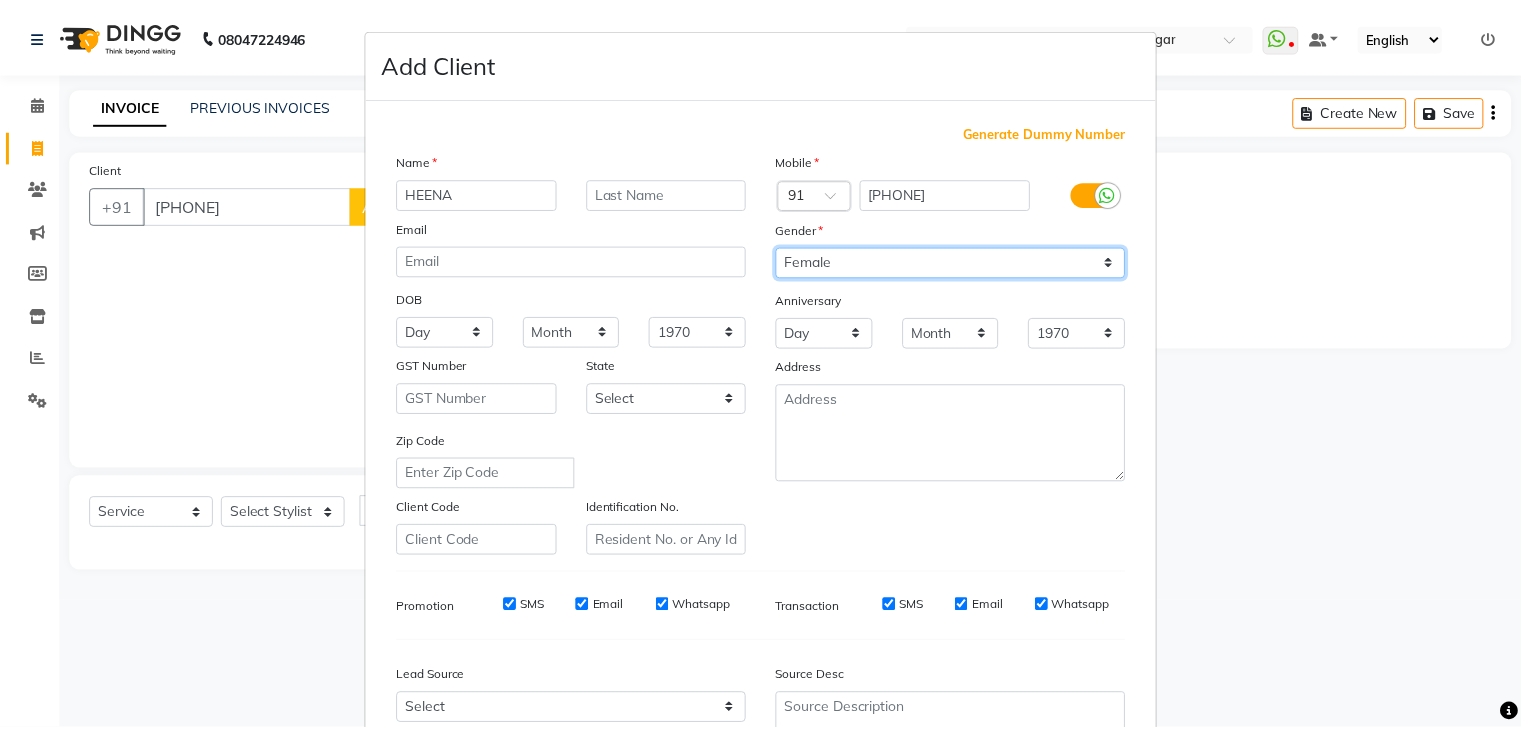 scroll, scrollTop: 203, scrollLeft: 0, axis: vertical 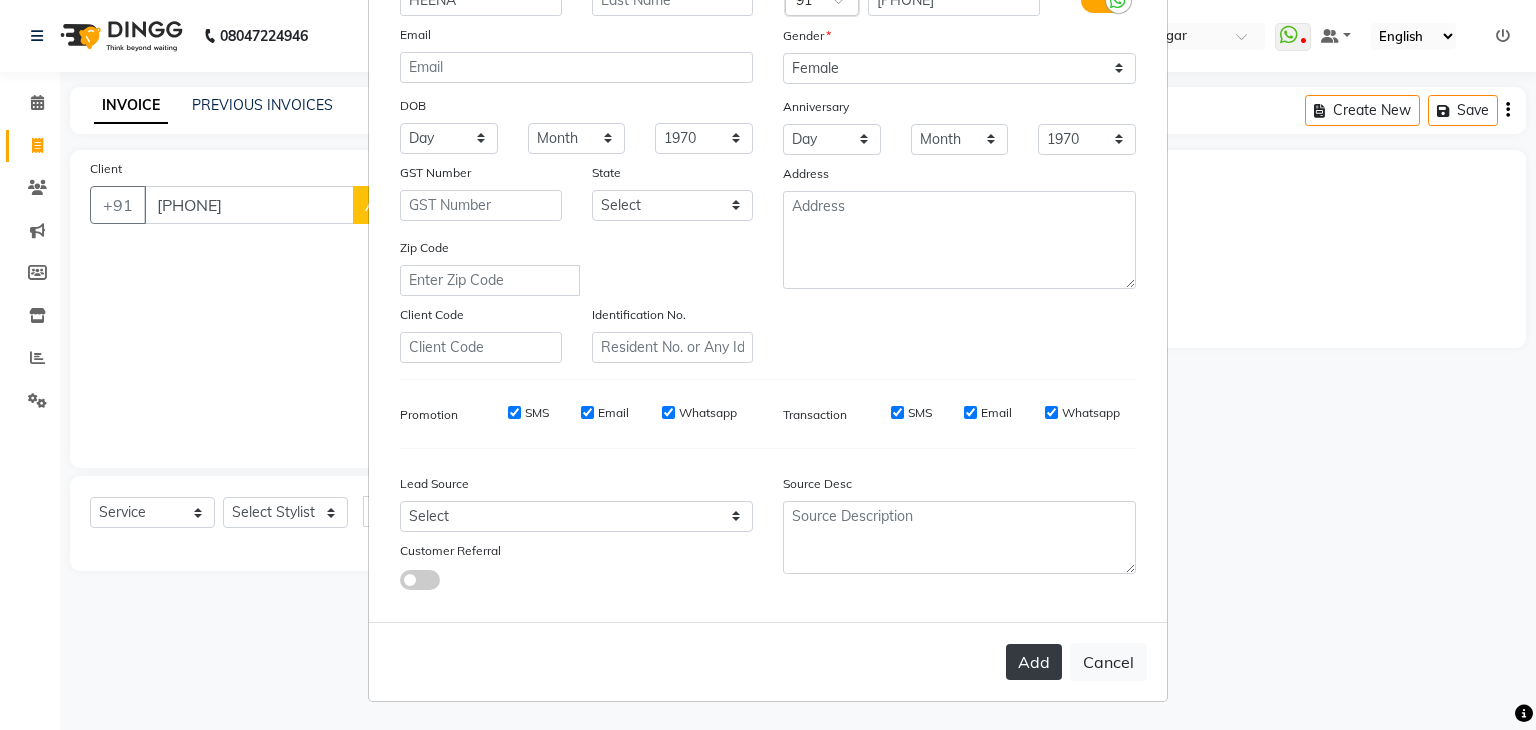 click on "Add" at bounding box center [1034, 662] 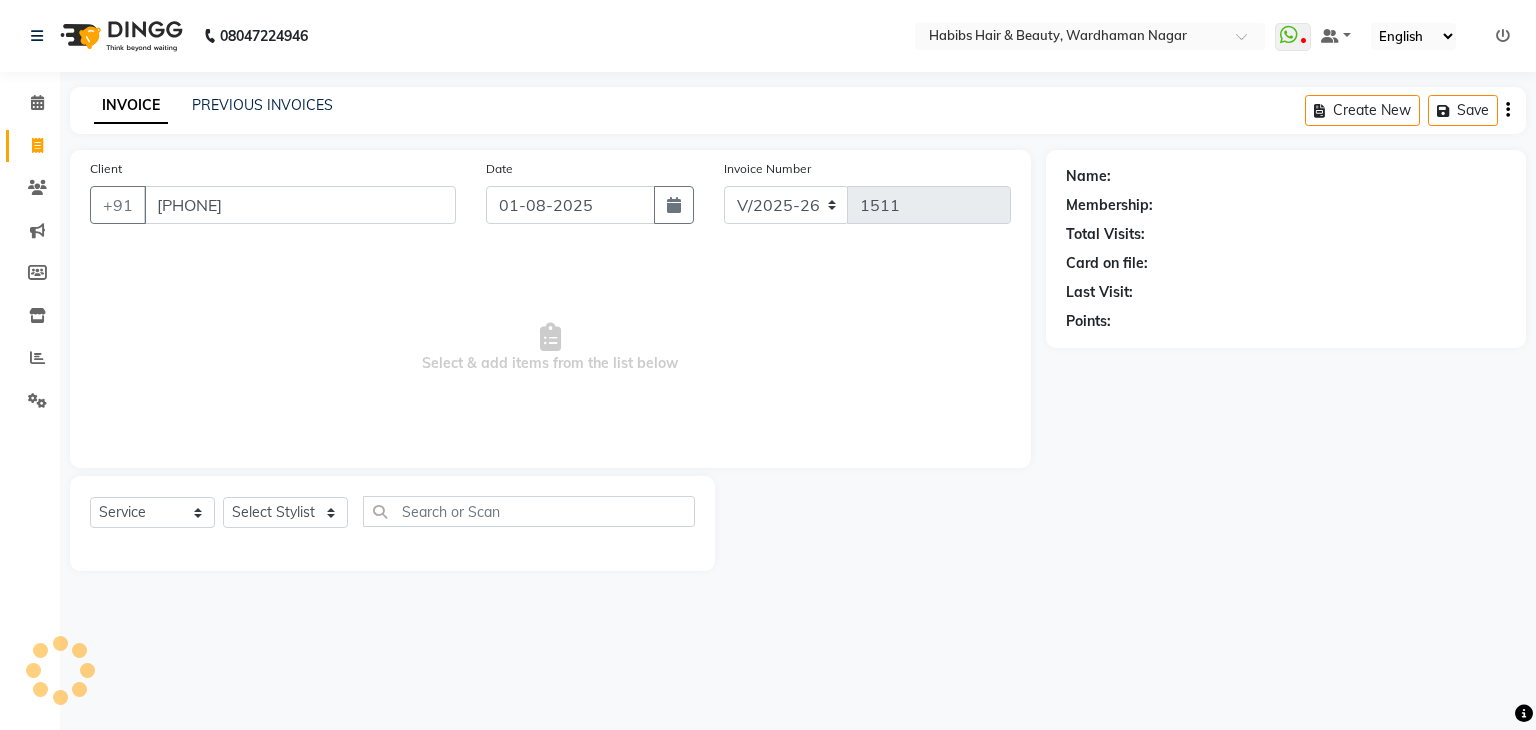 type 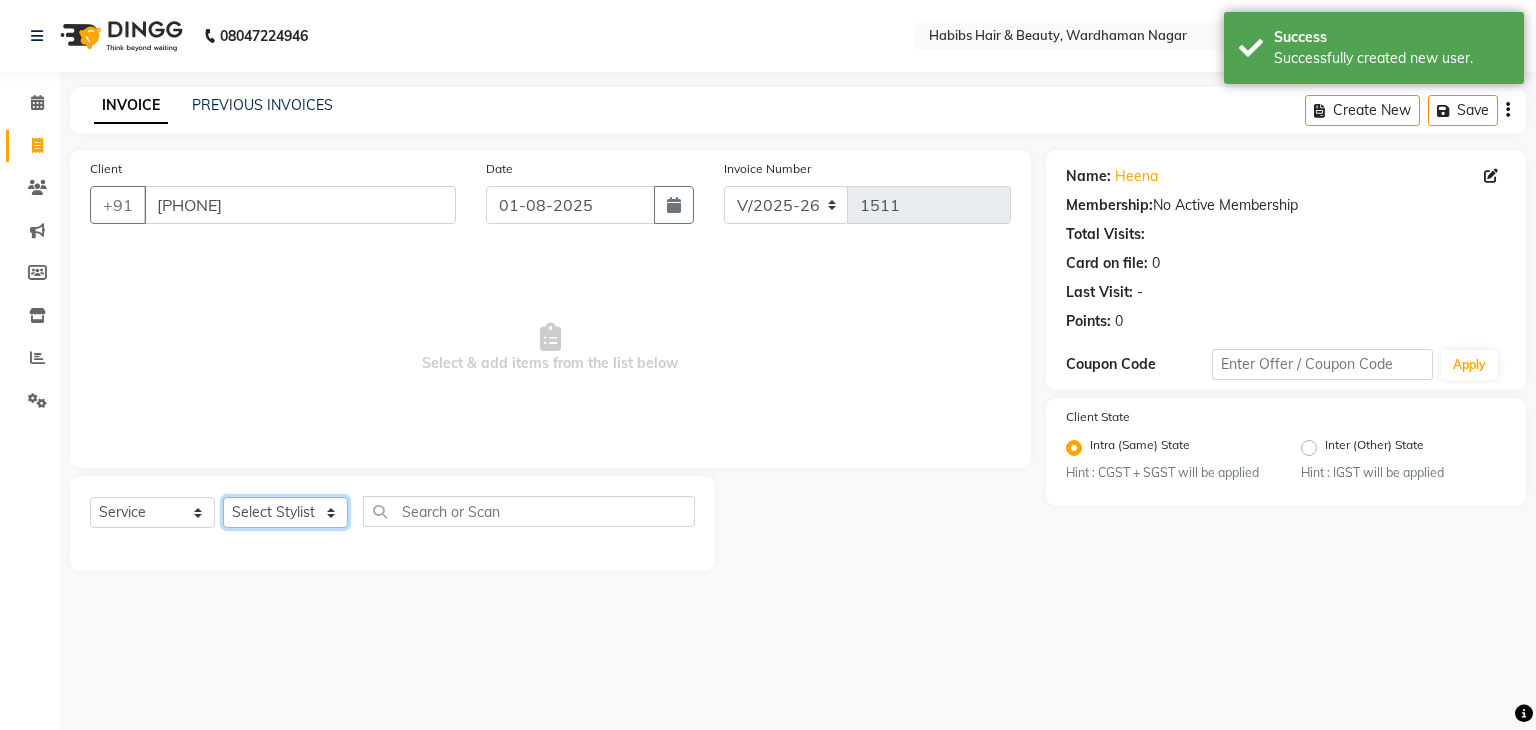 click on "Select Stylist Admin Aman Gayatri Jeetu Mick Raj Rashmi Rasika Sarang" 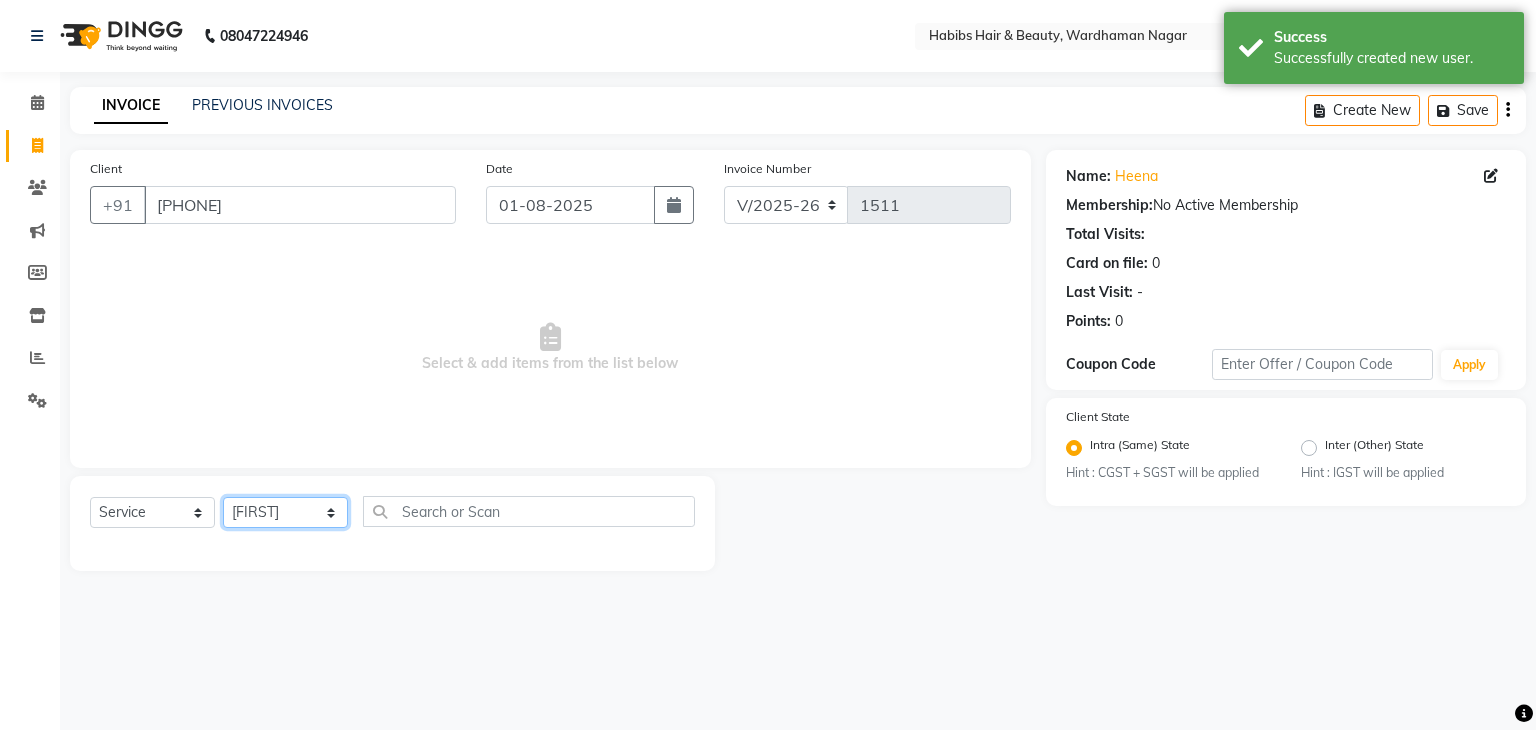 click on "Select Stylist Admin Aman Gayatri Jeetu Mick Raj Rashmi Rasika Sarang" 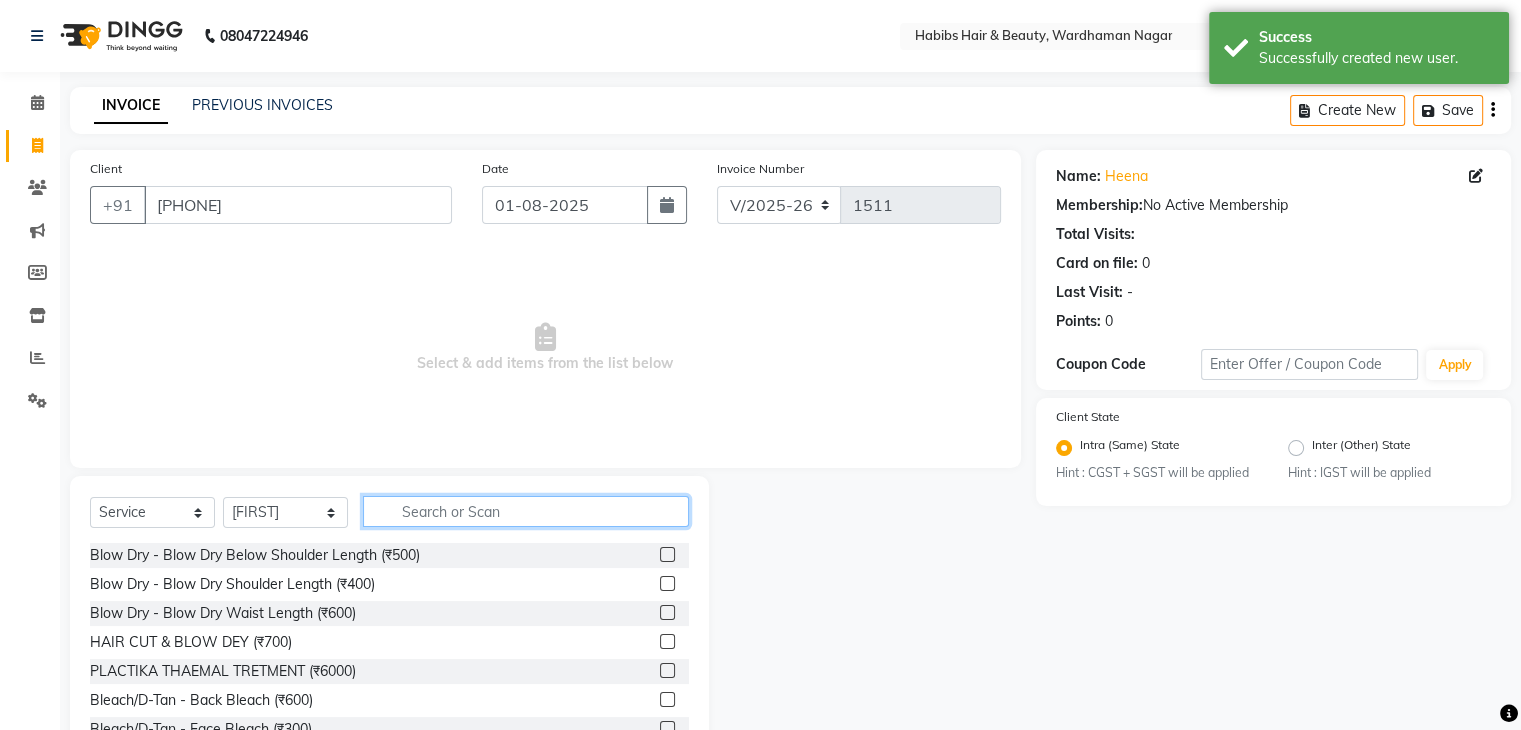 click 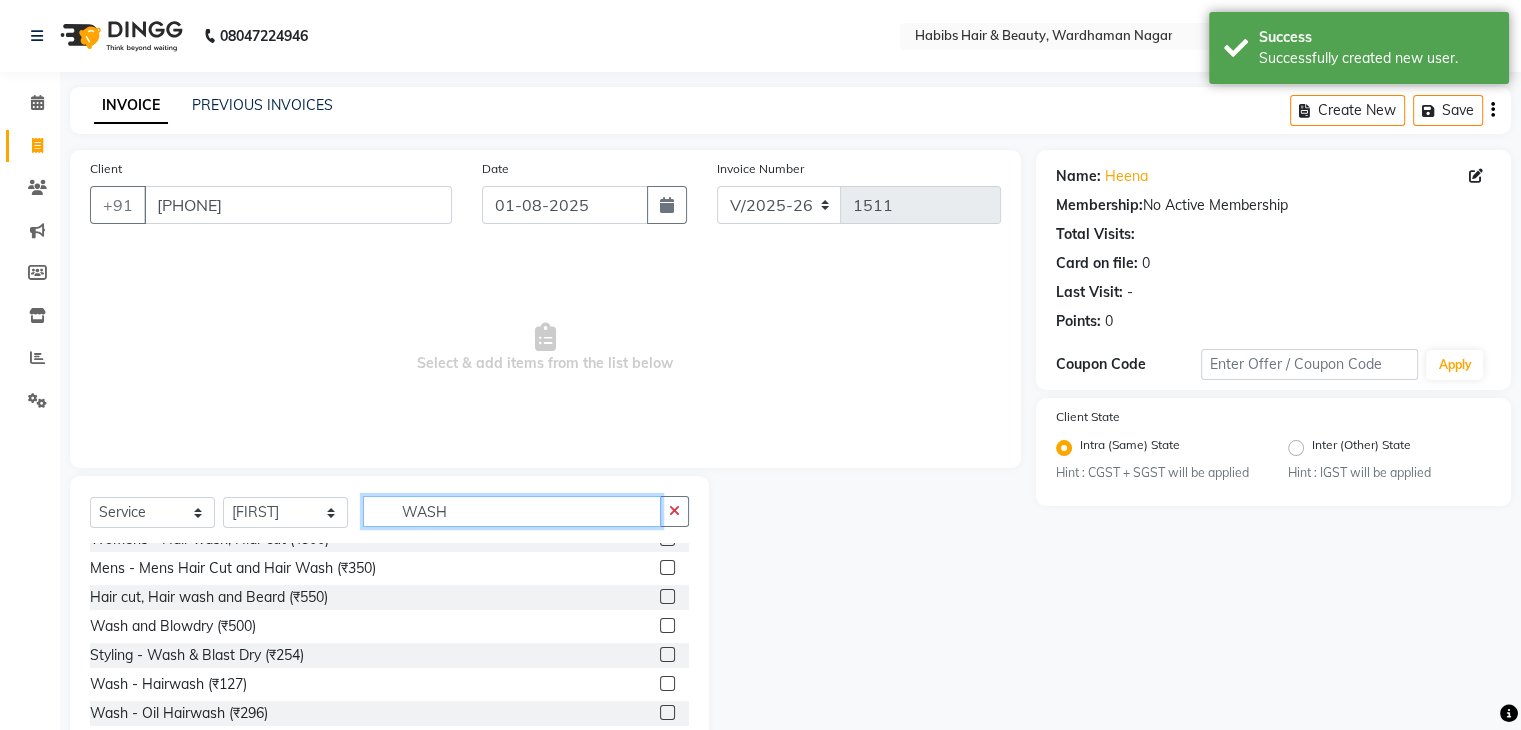 scroll, scrollTop: 28, scrollLeft: 0, axis: vertical 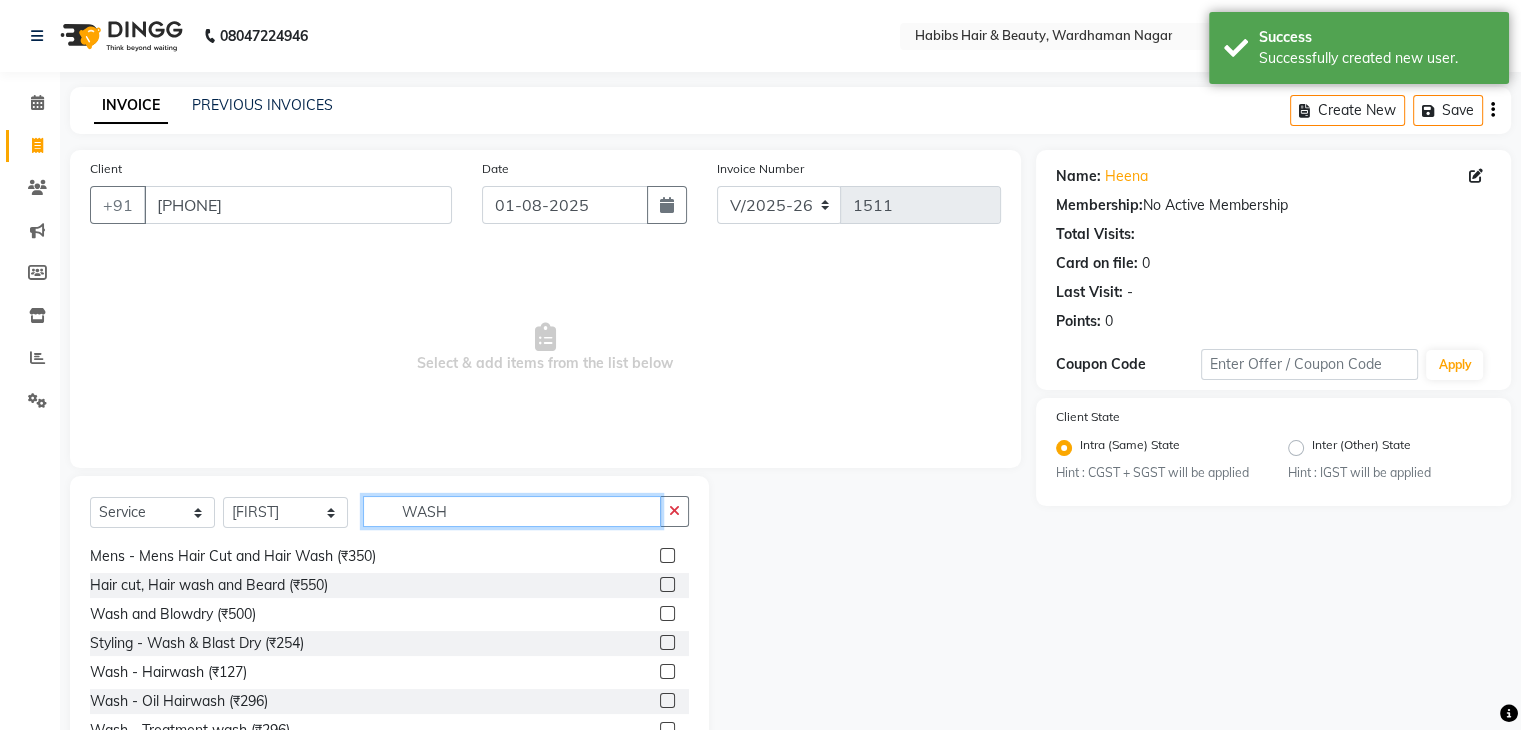 type on "WASH" 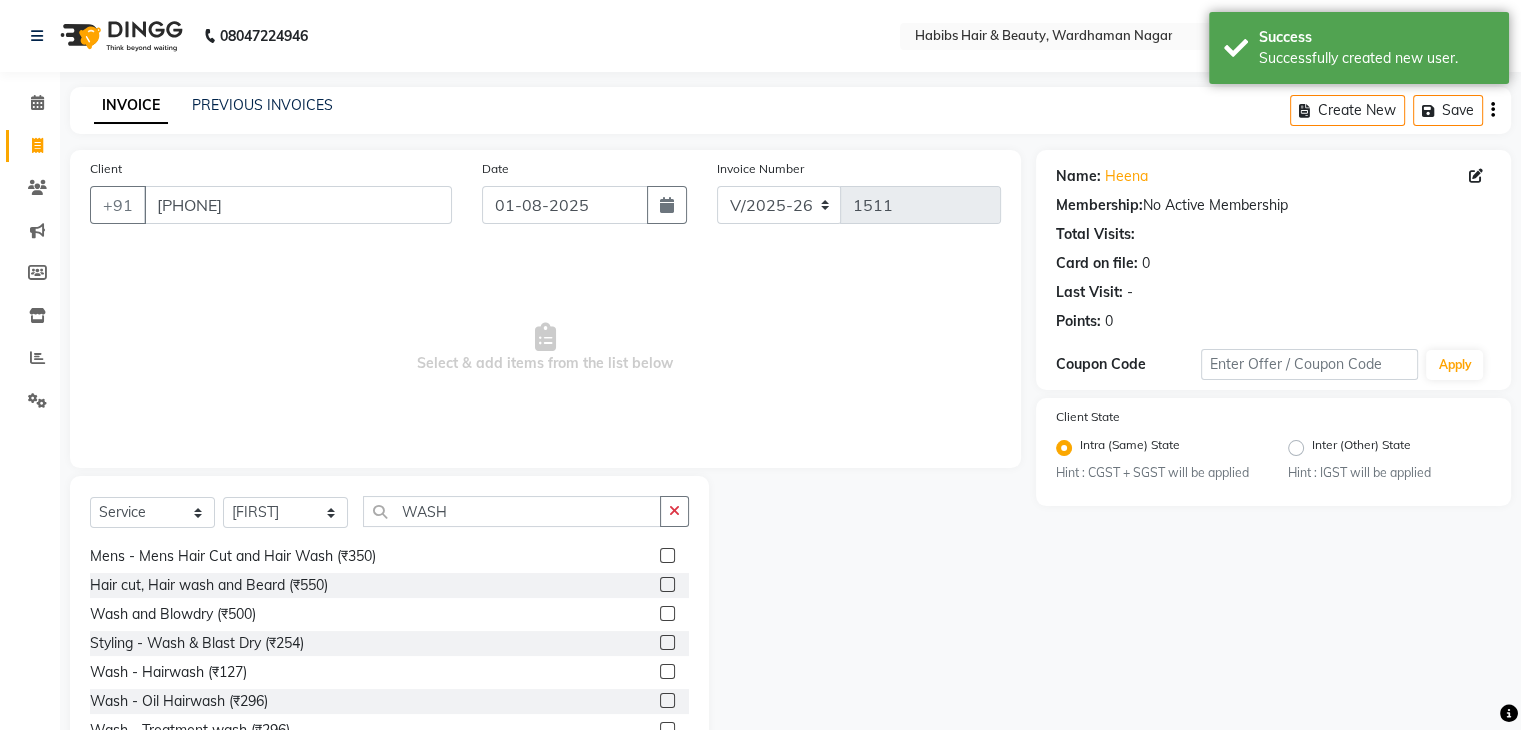 click 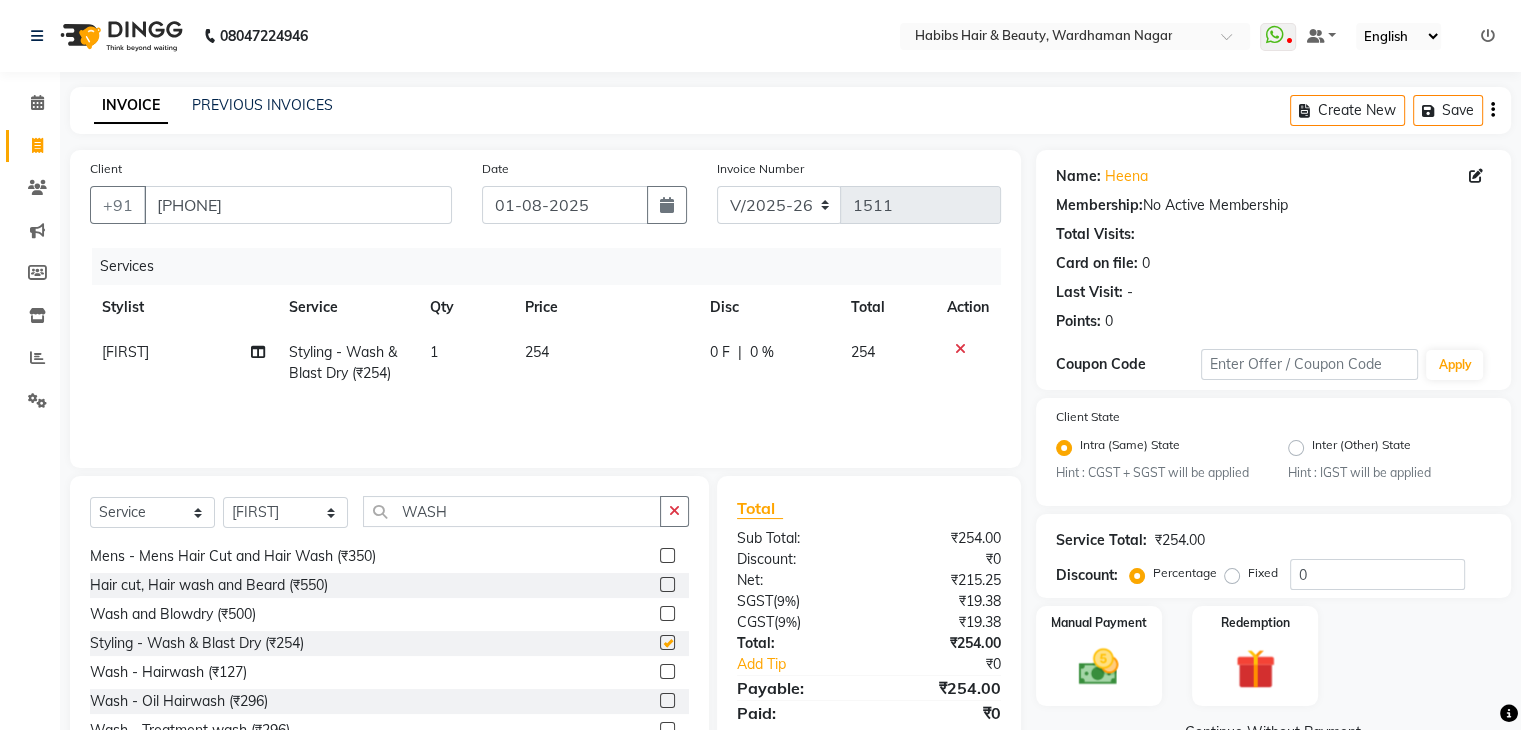 checkbox on "false" 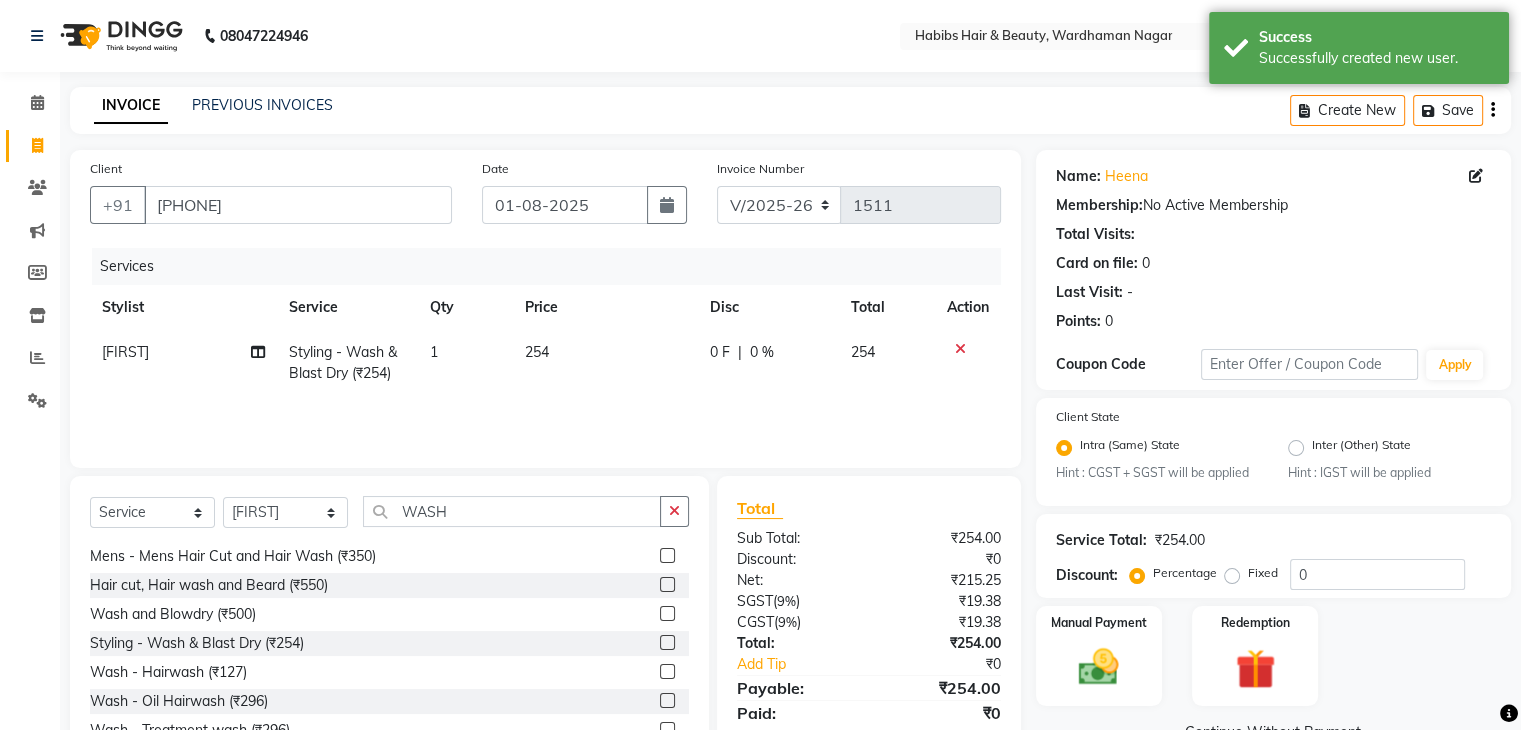 click on "254" 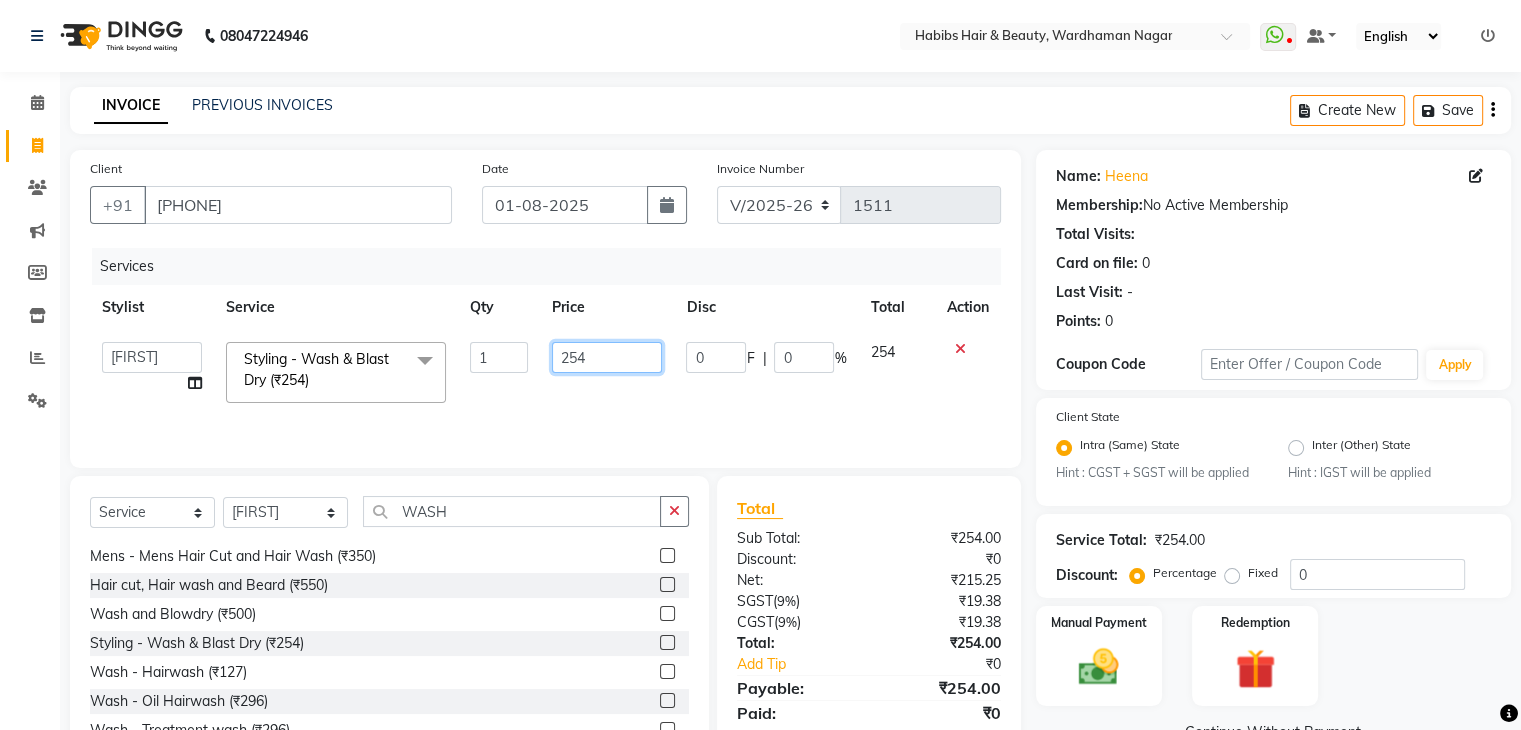 click on "254" 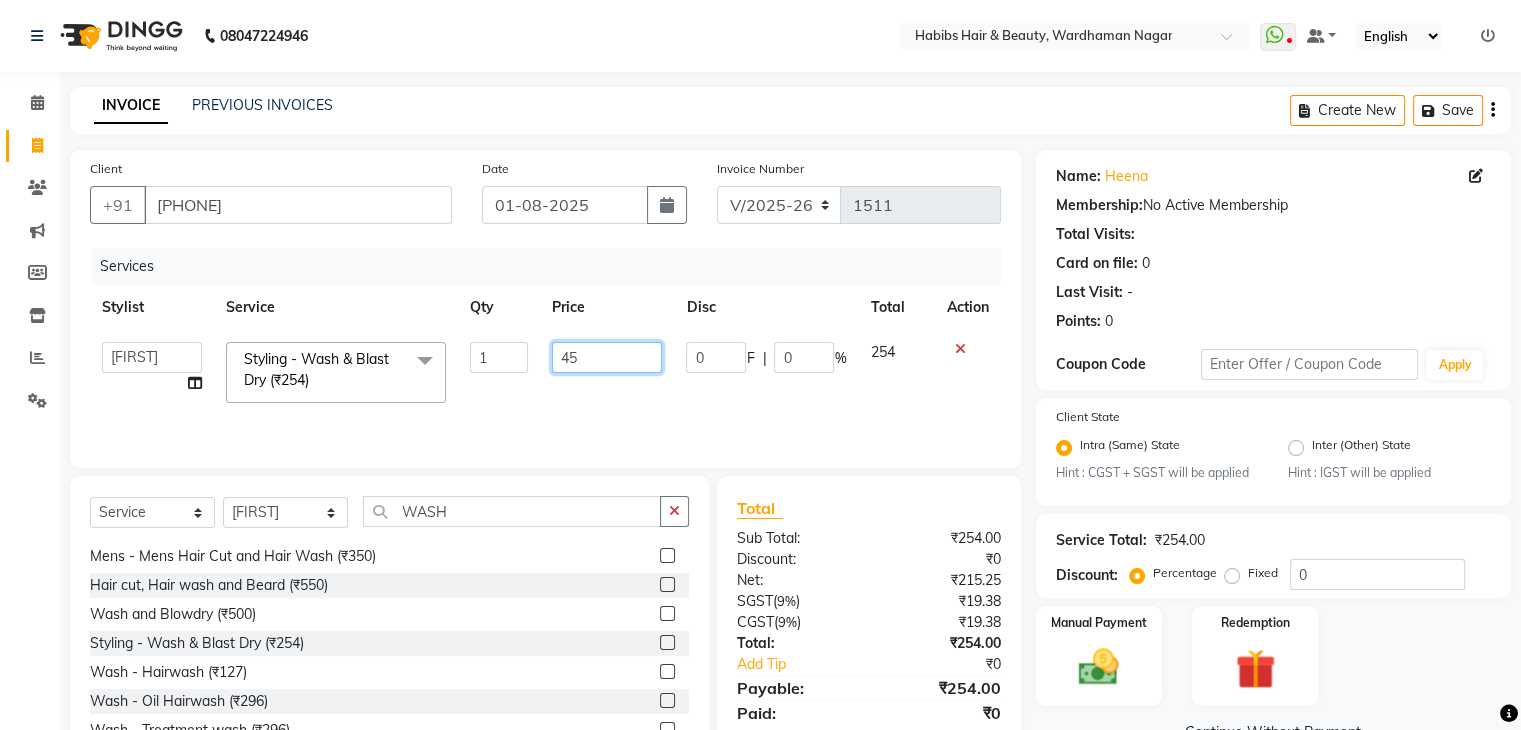 type on "450" 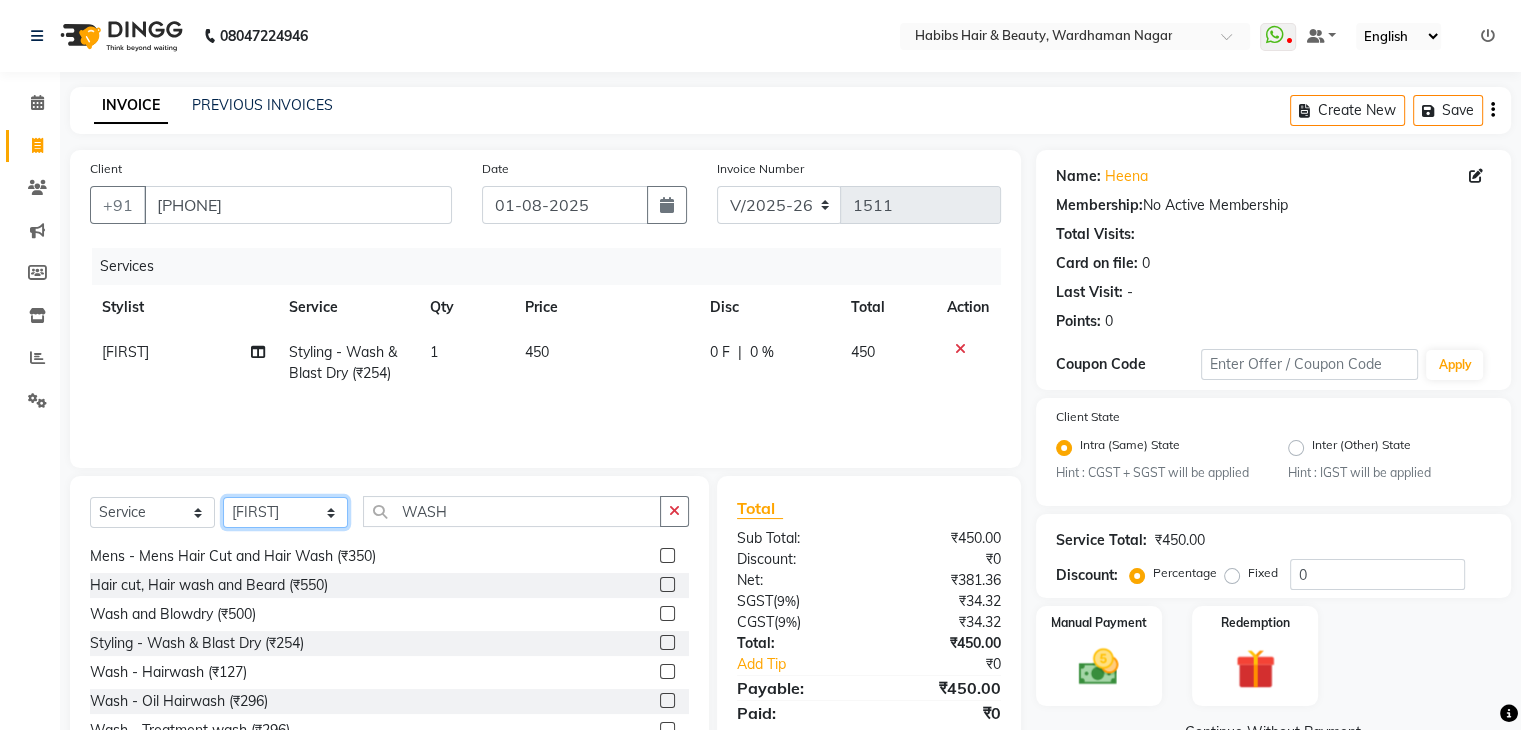 click on "Select Stylist Admin Aman Gayatri Jeetu Mick Raj Rashmi Rasika Sarang" 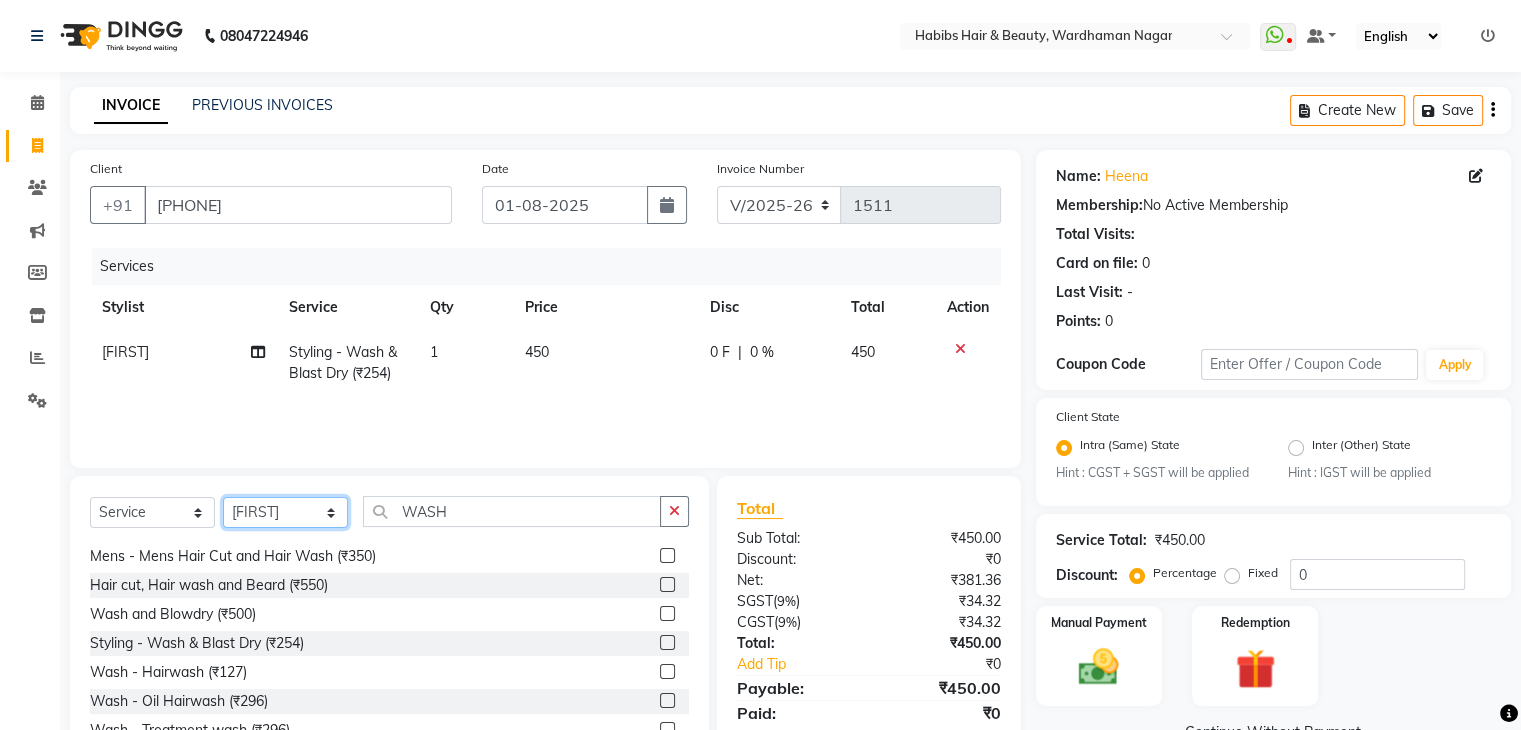select on "46993" 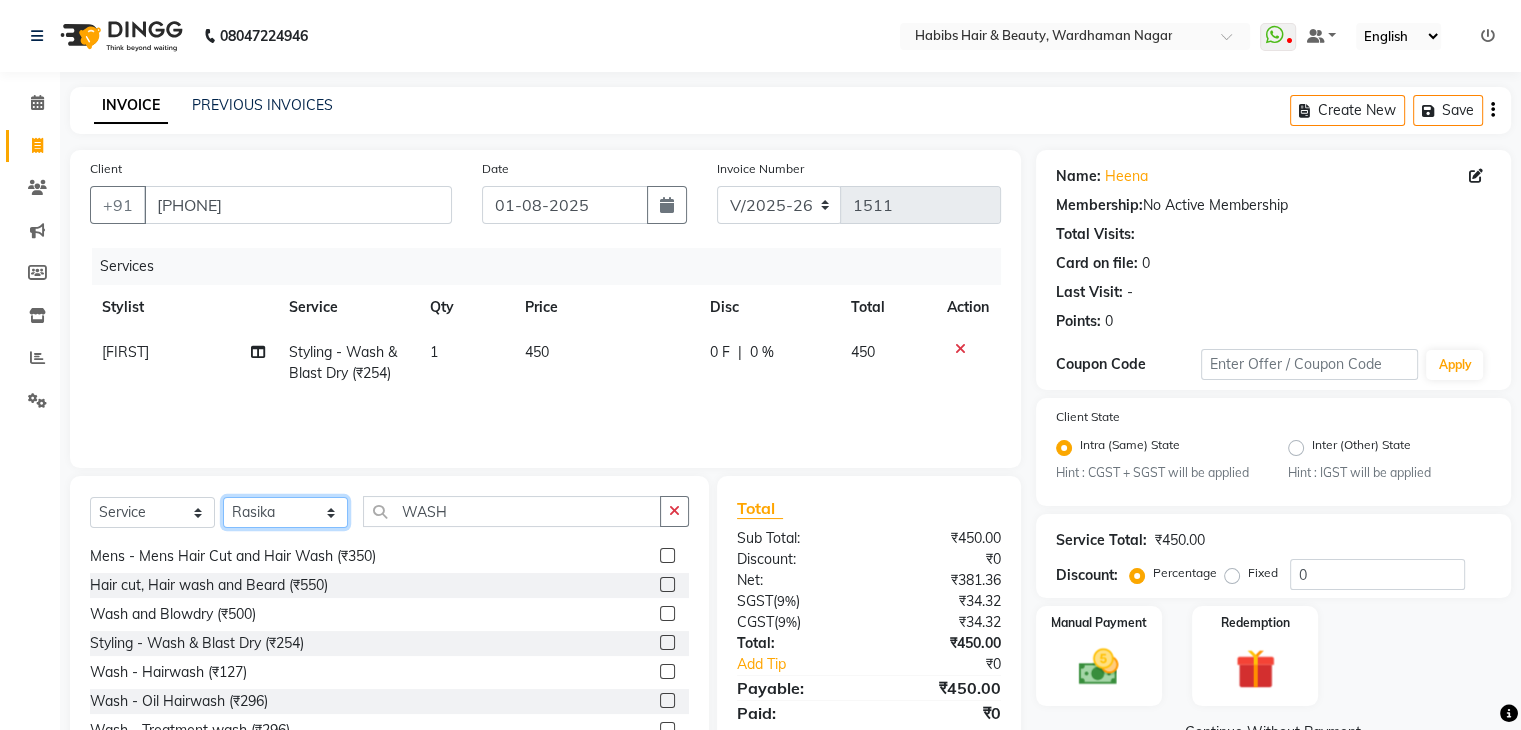 click on "Select Stylist Admin Aman Gayatri Jeetu Mick Raj Rashmi Rasika Sarang" 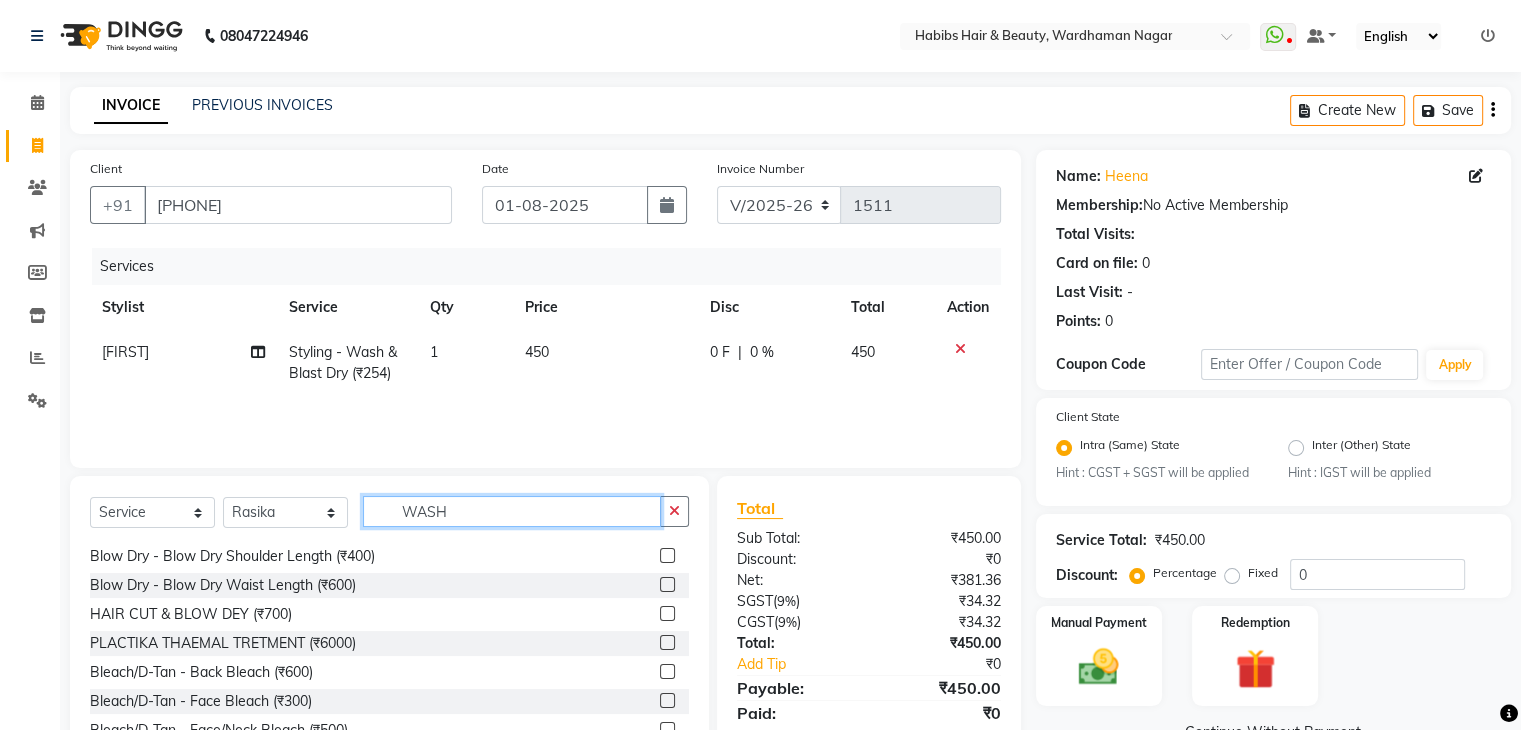 click on "WASH" 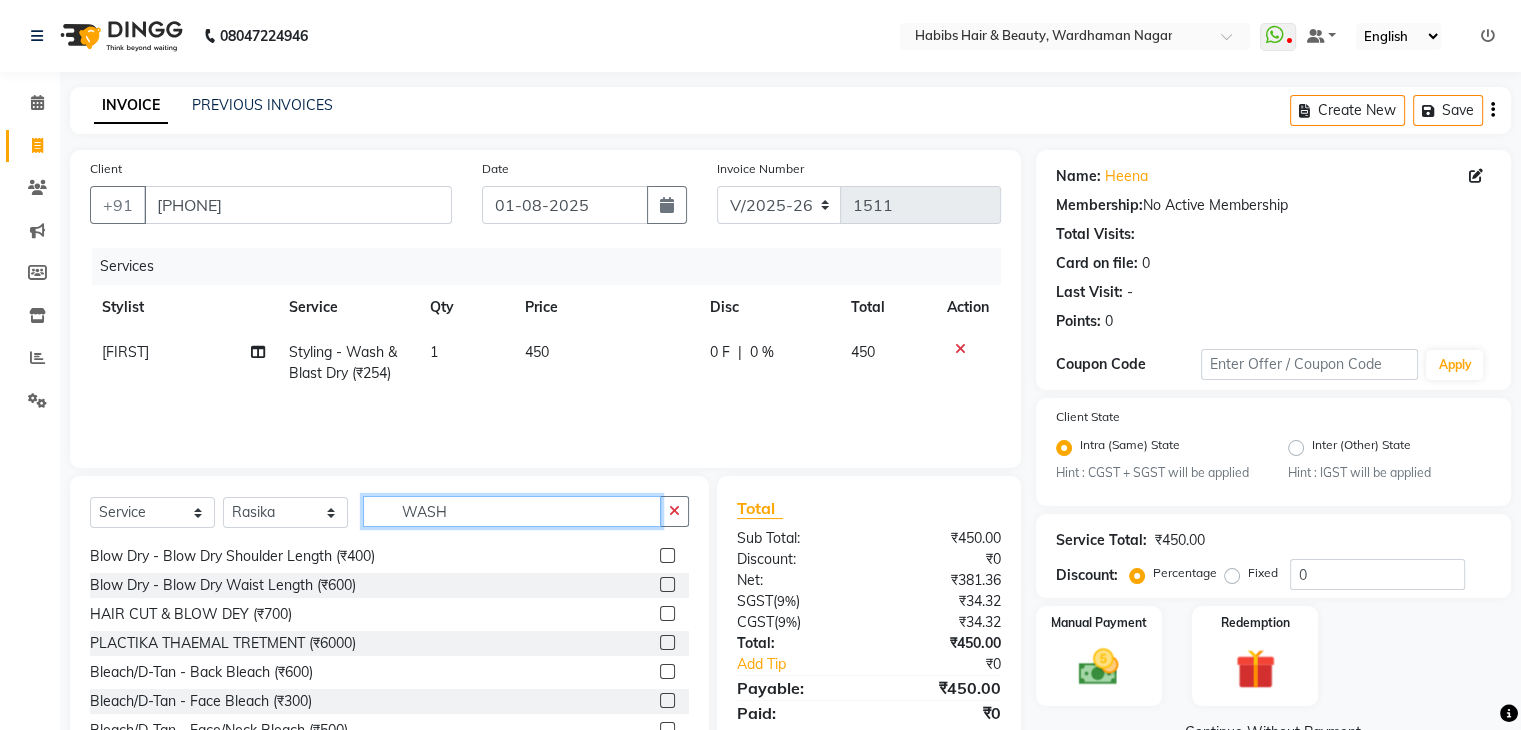 click on "WASH" 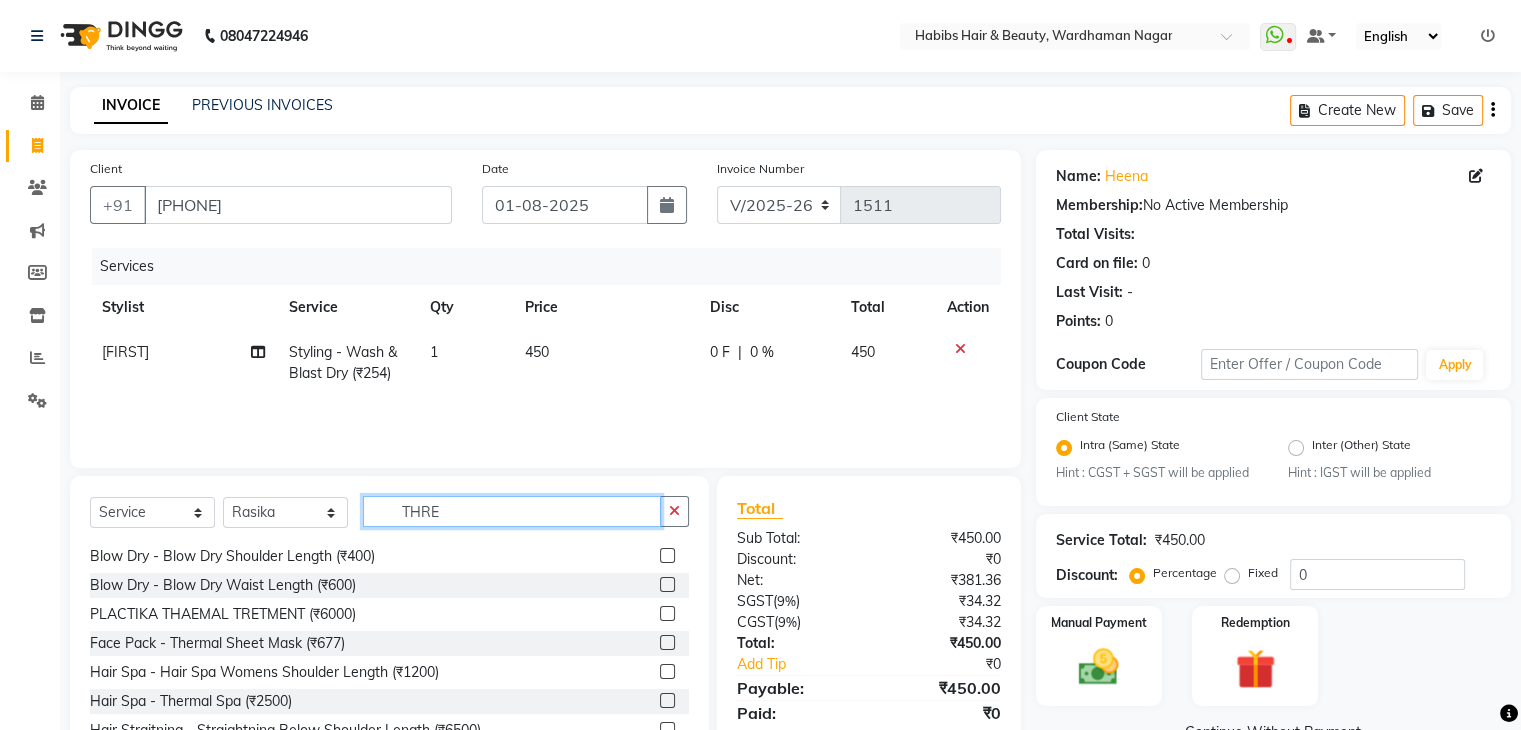 scroll, scrollTop: 3, scrollLeft: 0, axis: vertical 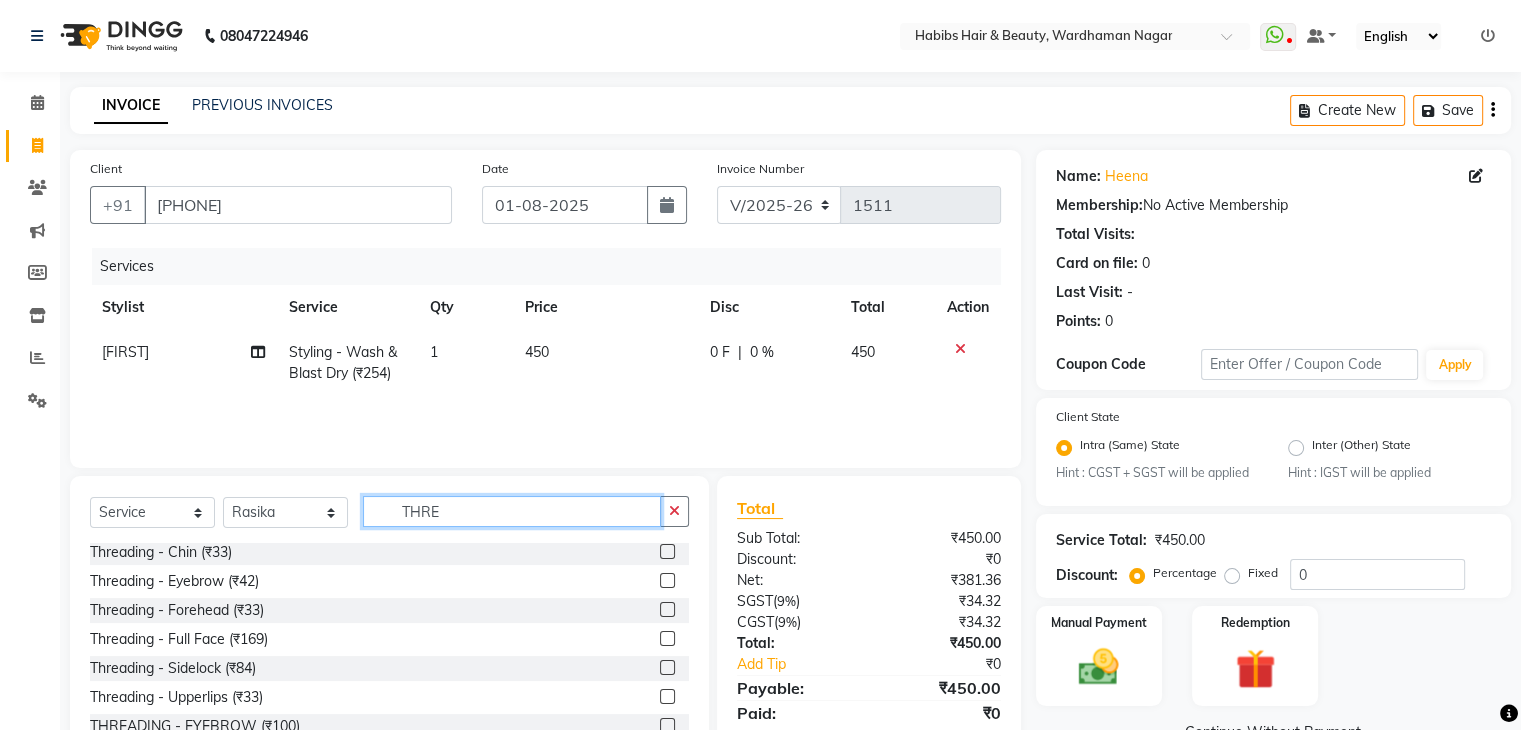 type on "THRE" 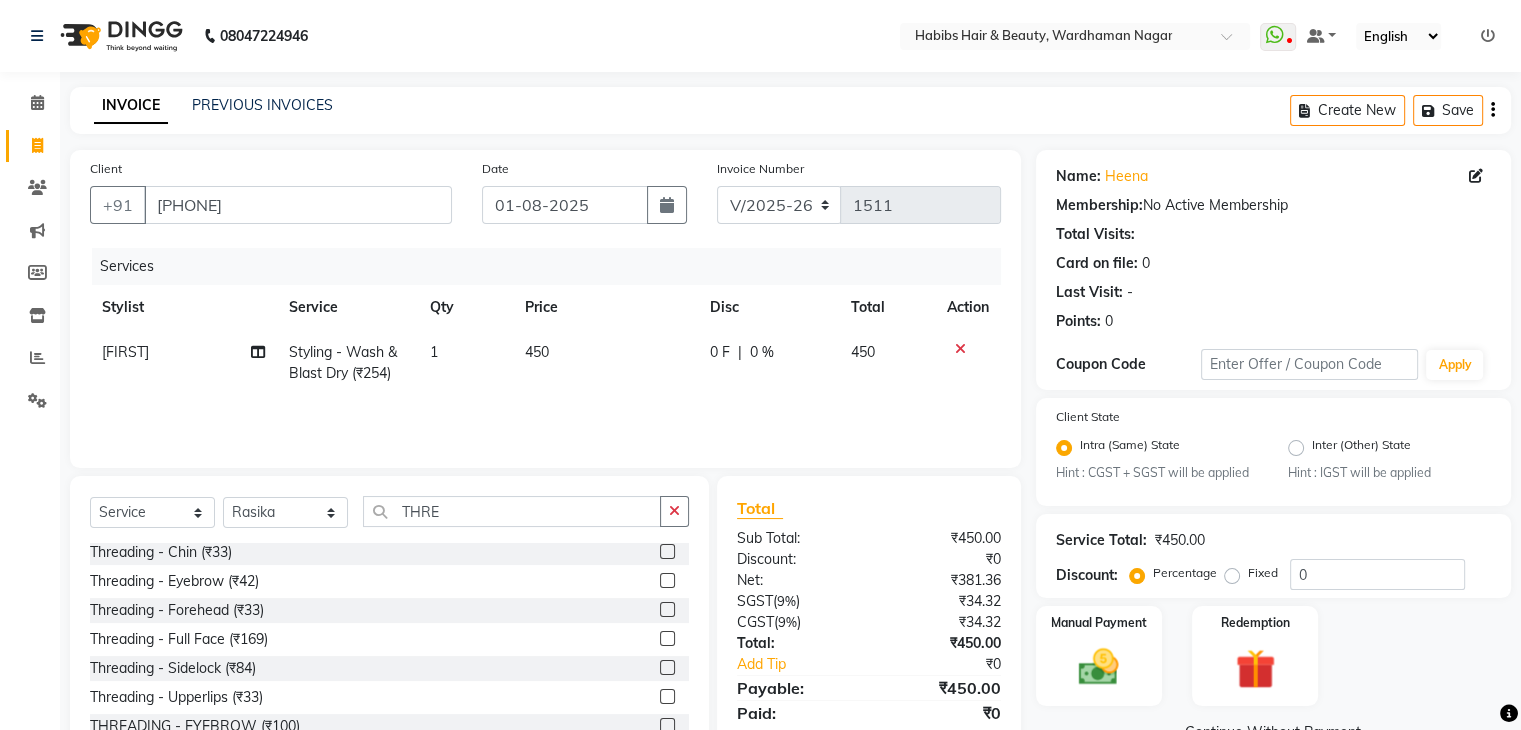 click 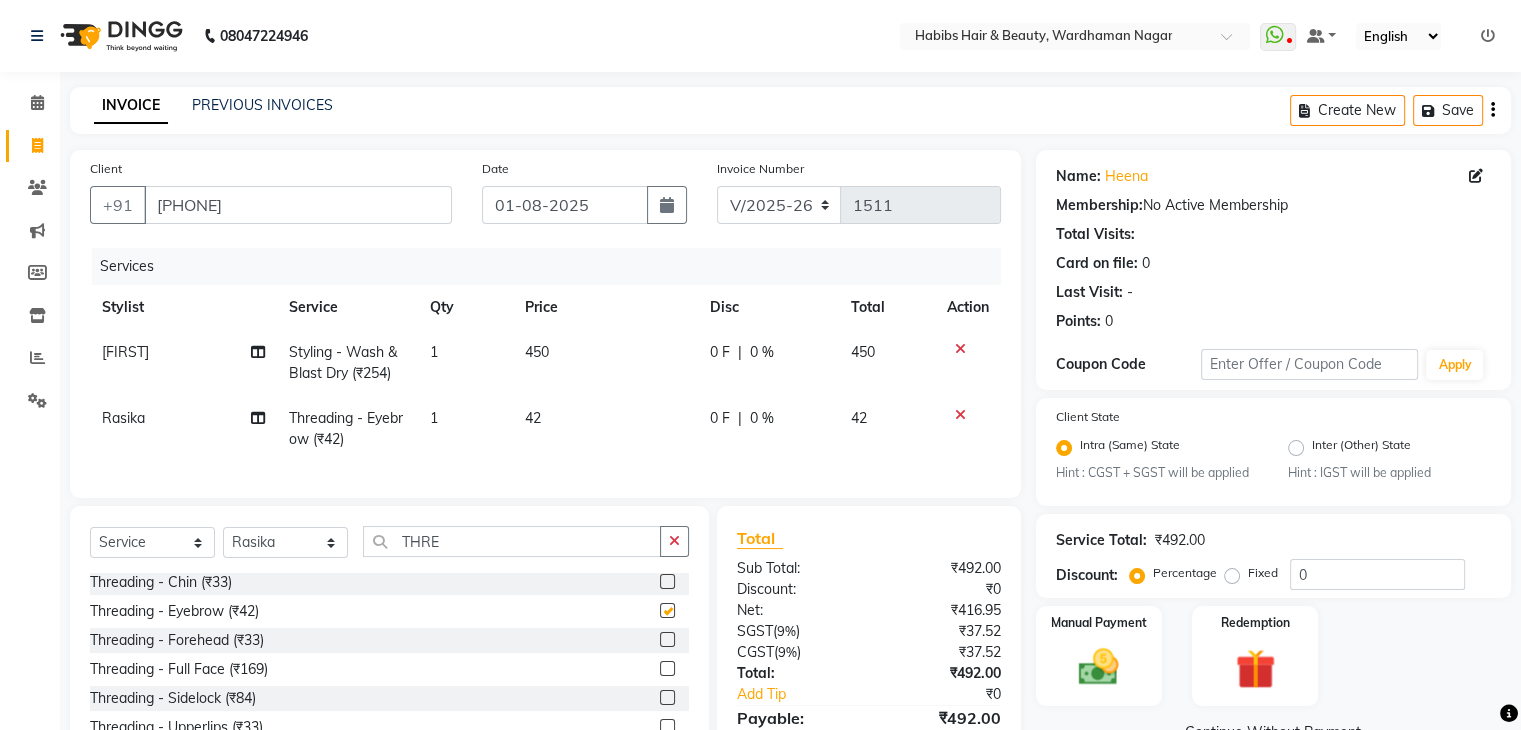 checkbox on "false" 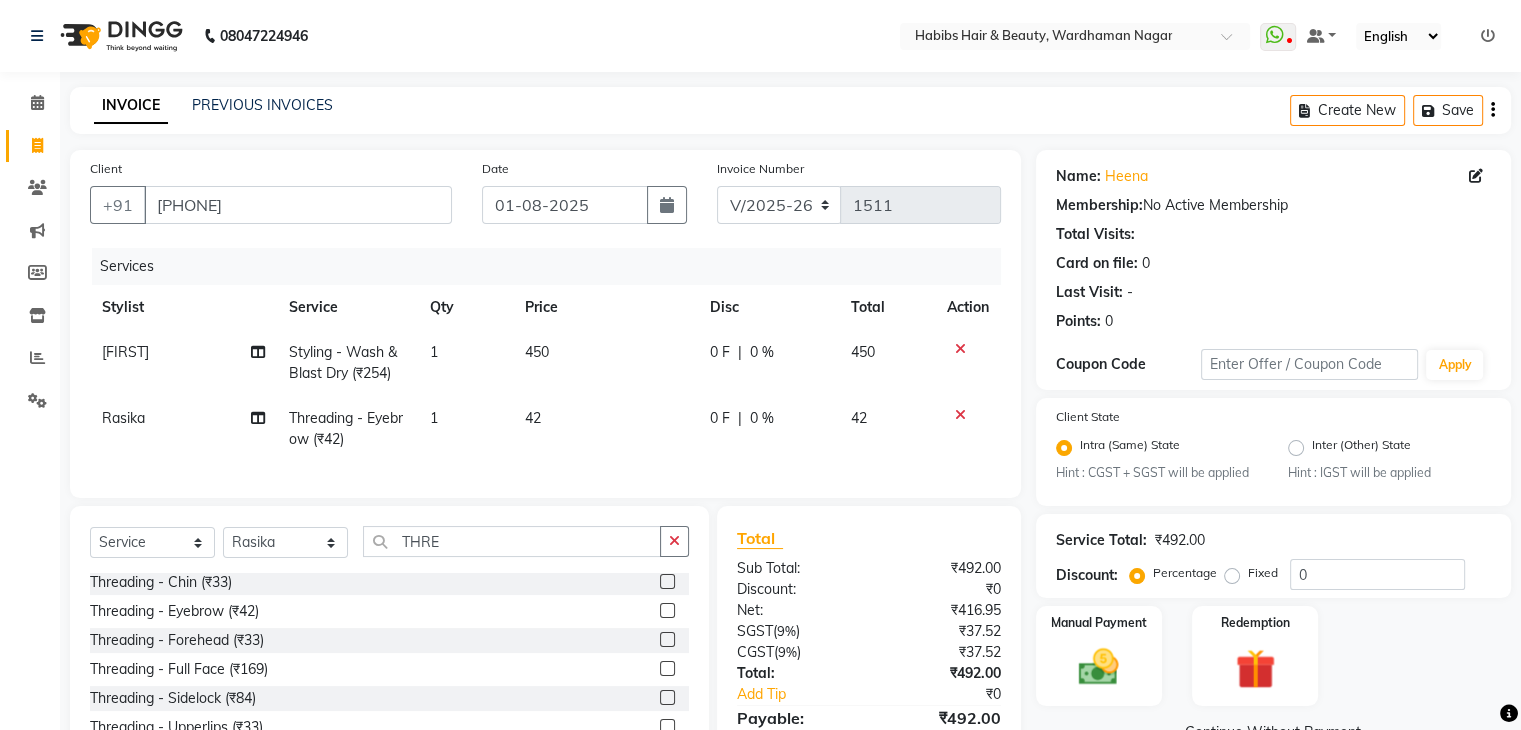 click 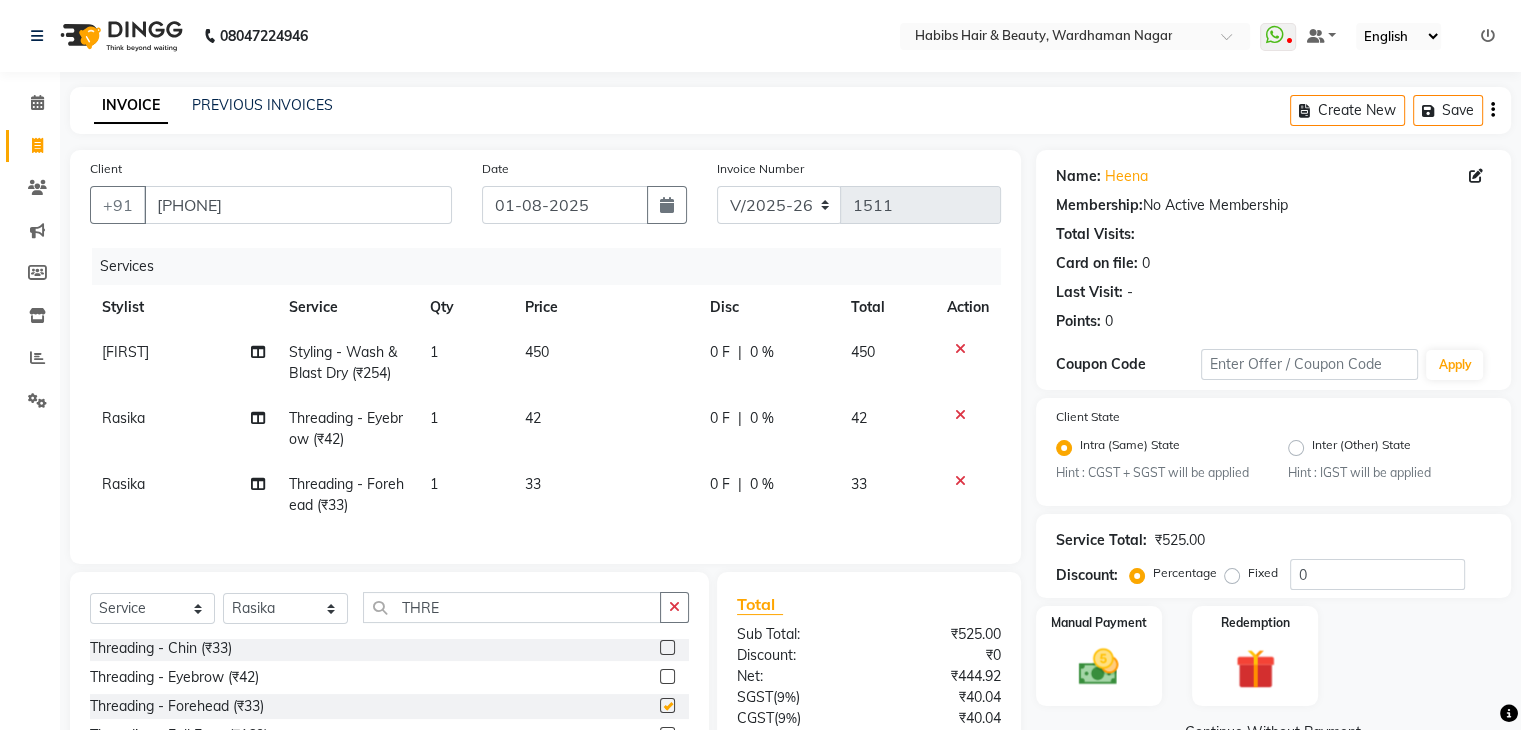 checkbox on "false" 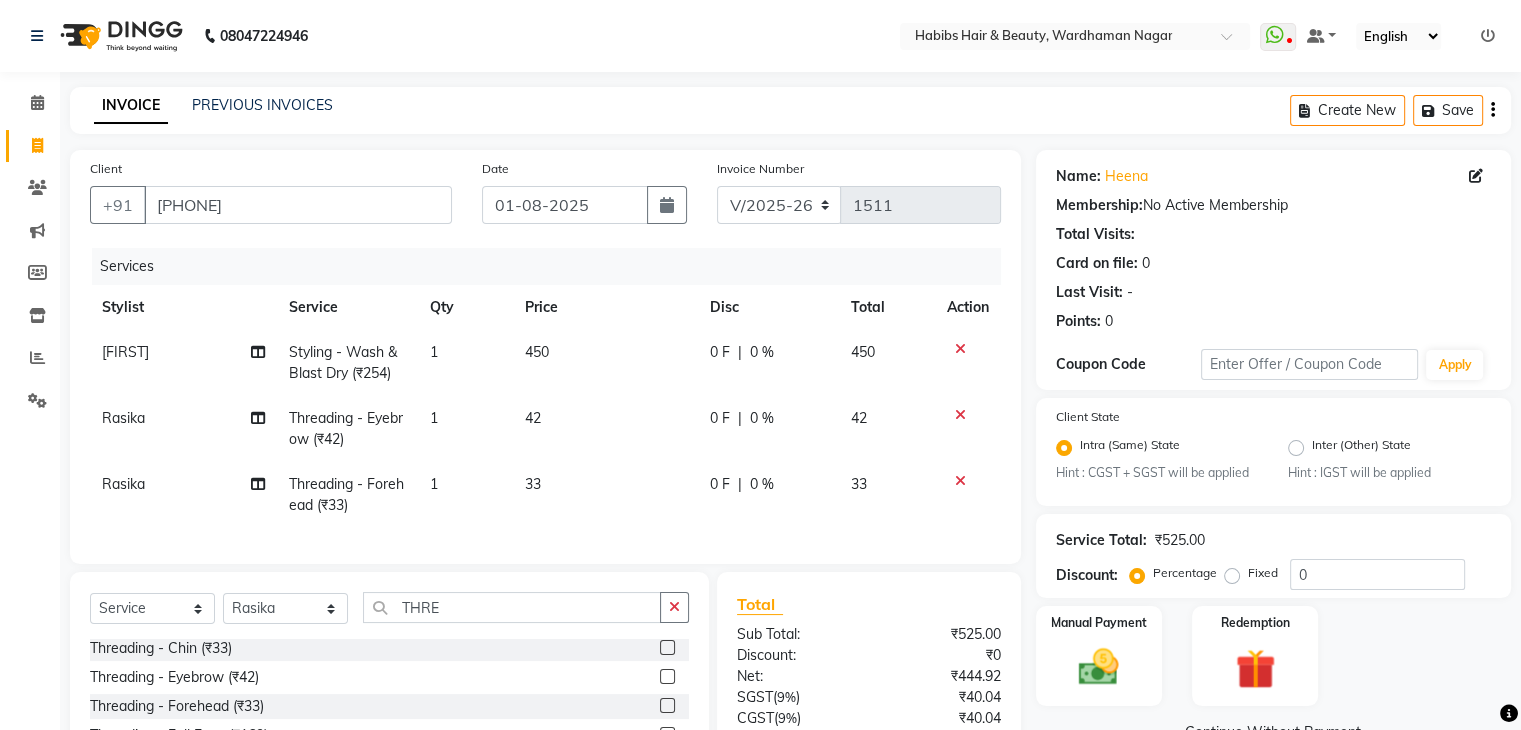 click on "450" 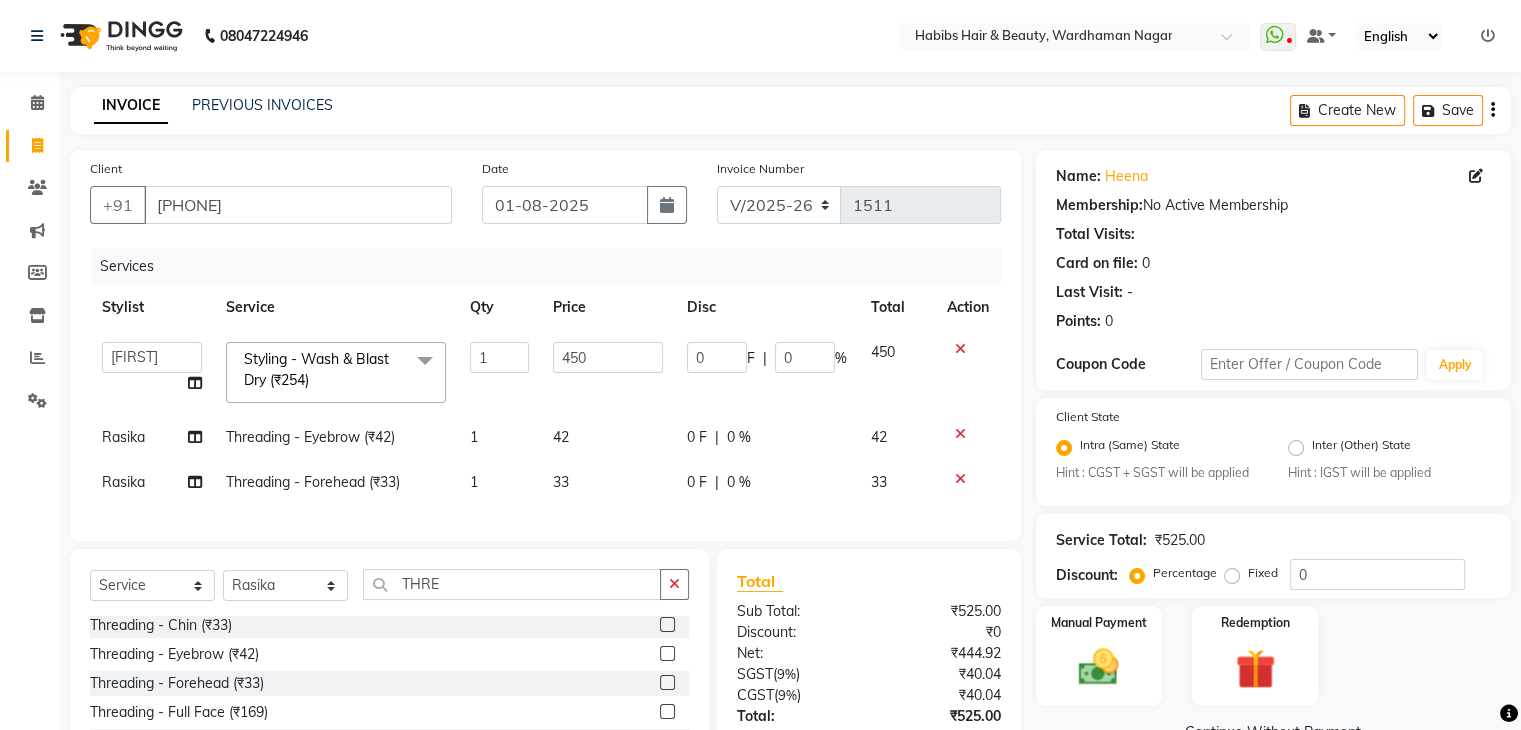 click on "42" 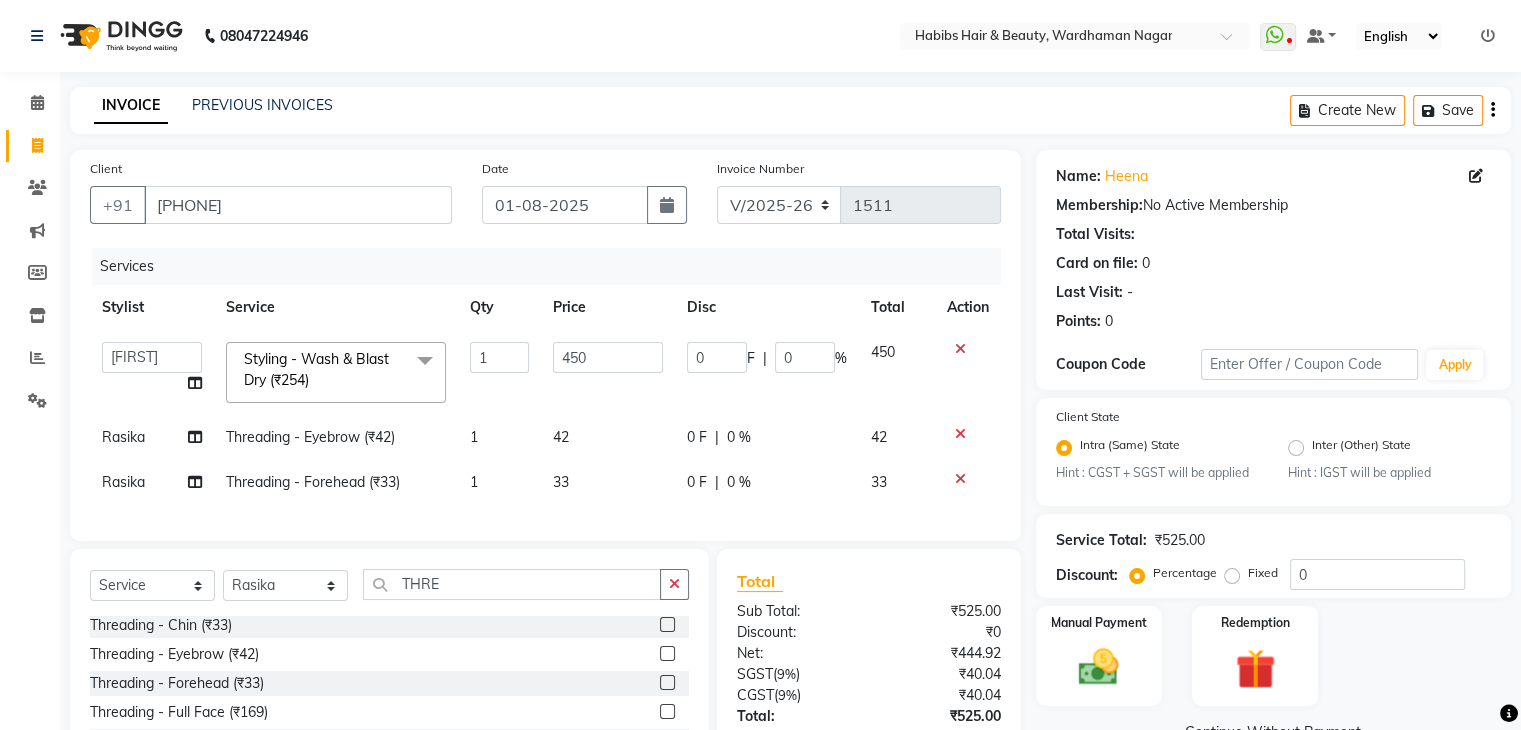 select on "46993" 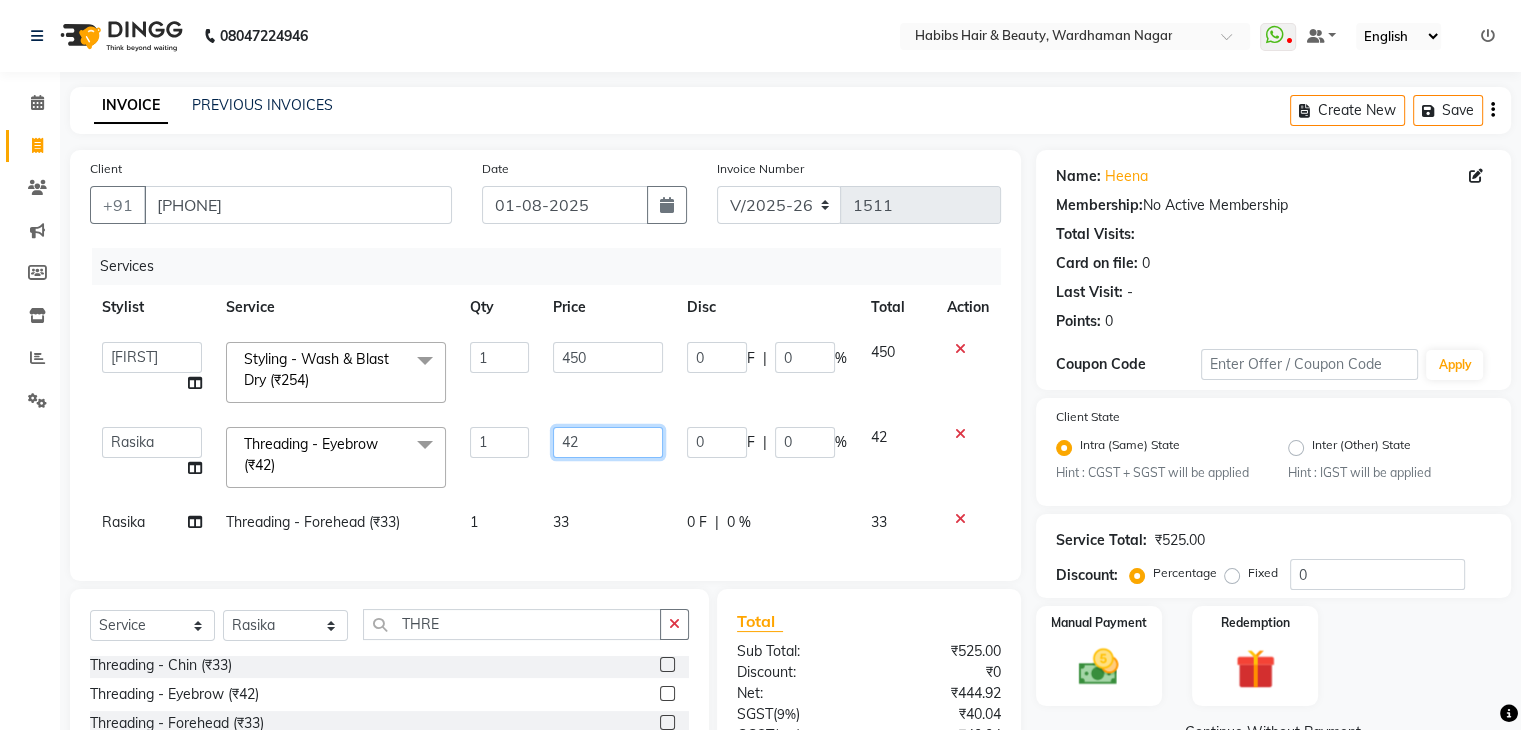 click on "42" 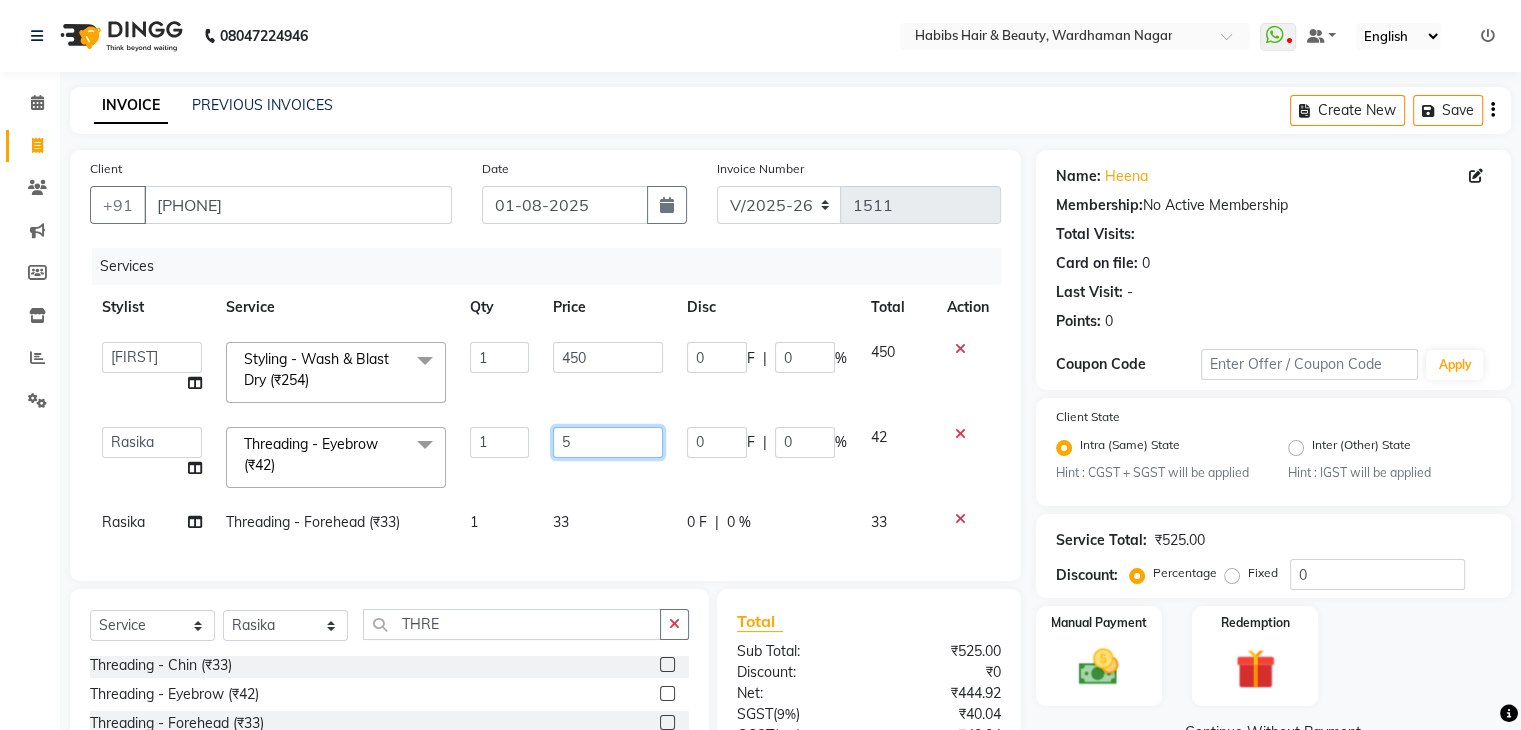 type on "50" 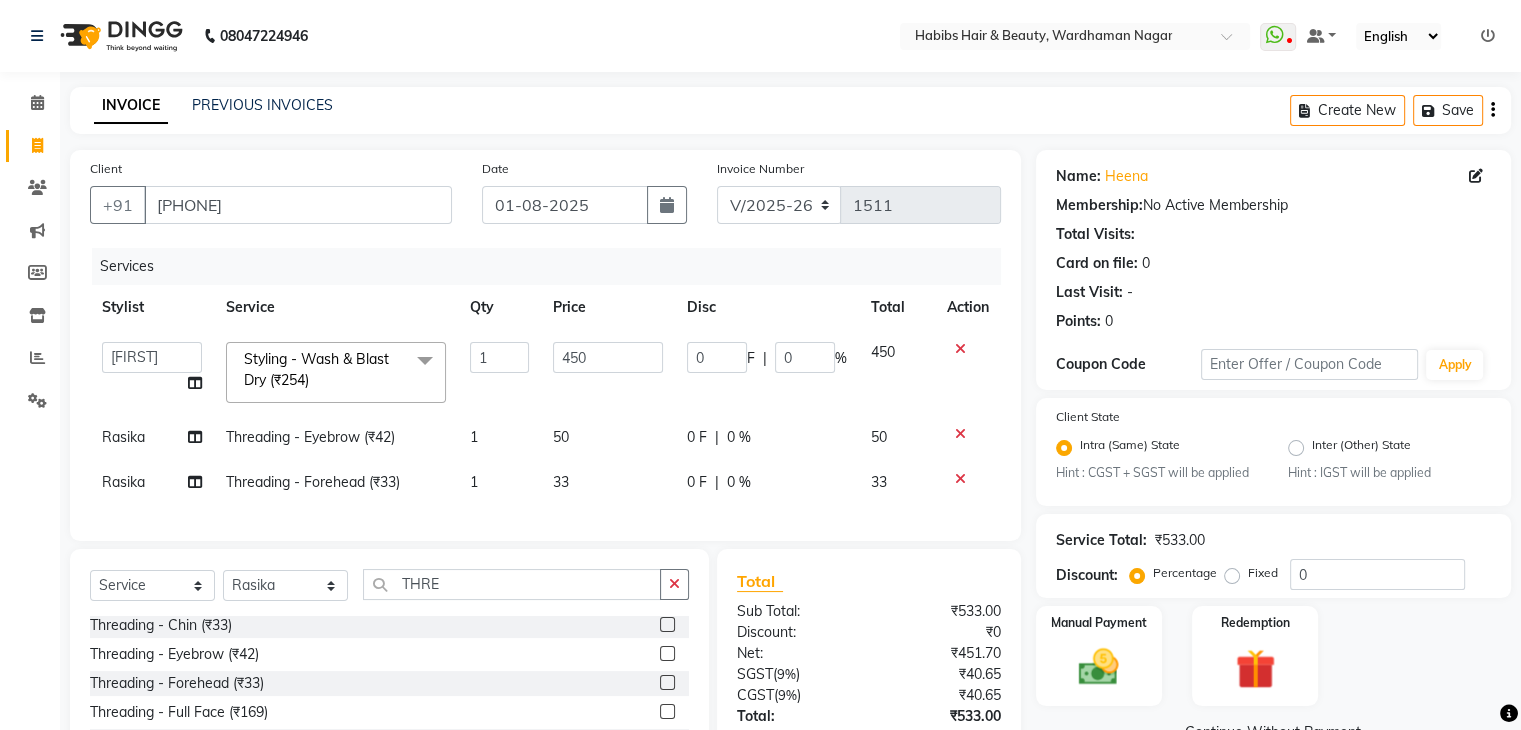 click on "Services Stylist Service Qty Price Disc Total Action Admin Aman Gayatri Jeetu Mick Raj Rashmi Rasika Sarang Styling - Wash & Blast Dry (₹254) x Blow Dry - Blow Dry Below Shoulder Length (₹500) Blow Dry - Blow Dry Shoulder Length (₹400) Blow Dry - Blow Dry Waist Length (₹600) HAIR CUT & BLOW DEY (₹700) PLACTIKA THAEMAL TRETMENT (₹6000) Bleach/D-Tan - Back Bleach (₹600) Bleach/D-Tan - Face Bleach (₹300) Bleach/D-Tan - Face/Neck Bleach (₹500) Bleach/D-Tan - Full Body Bleach (₹1200) Bleach/D-Tan - Hand Bleach (₹400) Bleach/D-Tan - Legs Bleach (₹500) Bleach/D-Tan - O3 D-Tan (₹800) Bleach/D-Tan - Raga D- Tan (₹600) Pre lightening (₹750) Splitends Removal (₹800) NAILS FILING (₹500) Womens - Hair wash, Hiar cut (₹500) Groom makeup (₹4000) Groom makeup (₹4000) chin wax (₹300) haircut & blowdy (₹500) cleannup - cheryl's (₹1000) Neck dtan (₹300) METAL DX TREATMENT (₹1000) QOD TREATMENT FIBER COMPLEX (₹3000) Clean Up - Aroma Clean Up (₹800) 1 450" 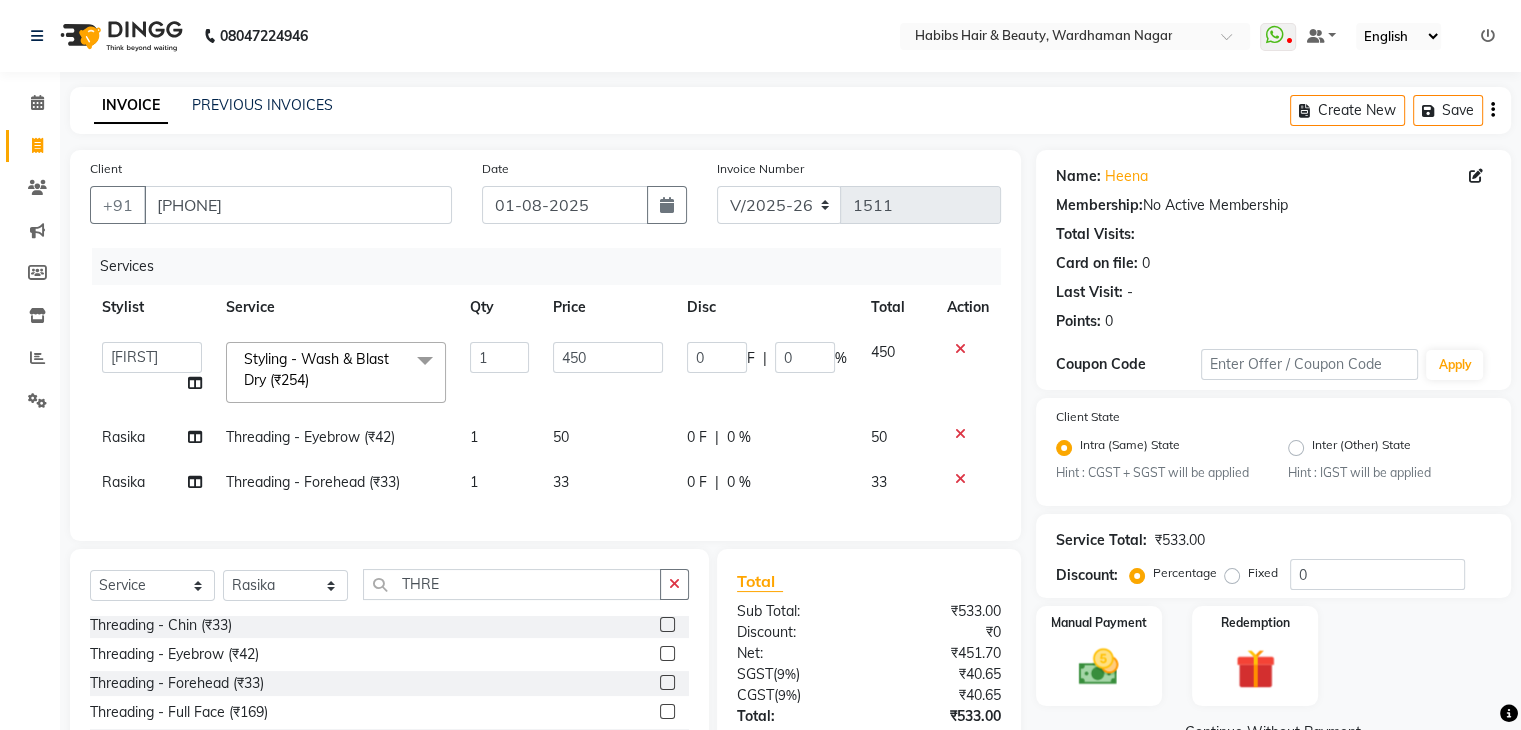 click on "33" 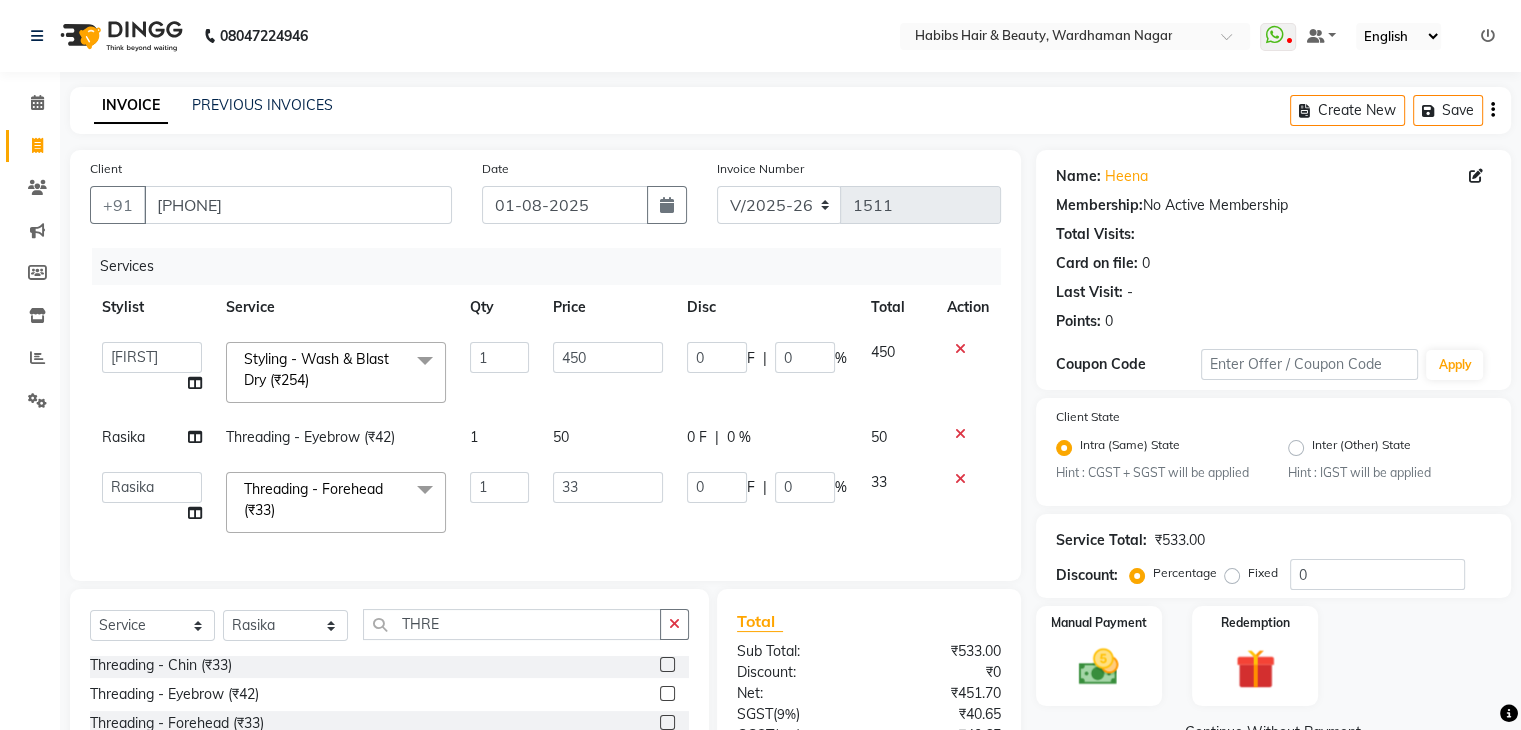 click on "33" 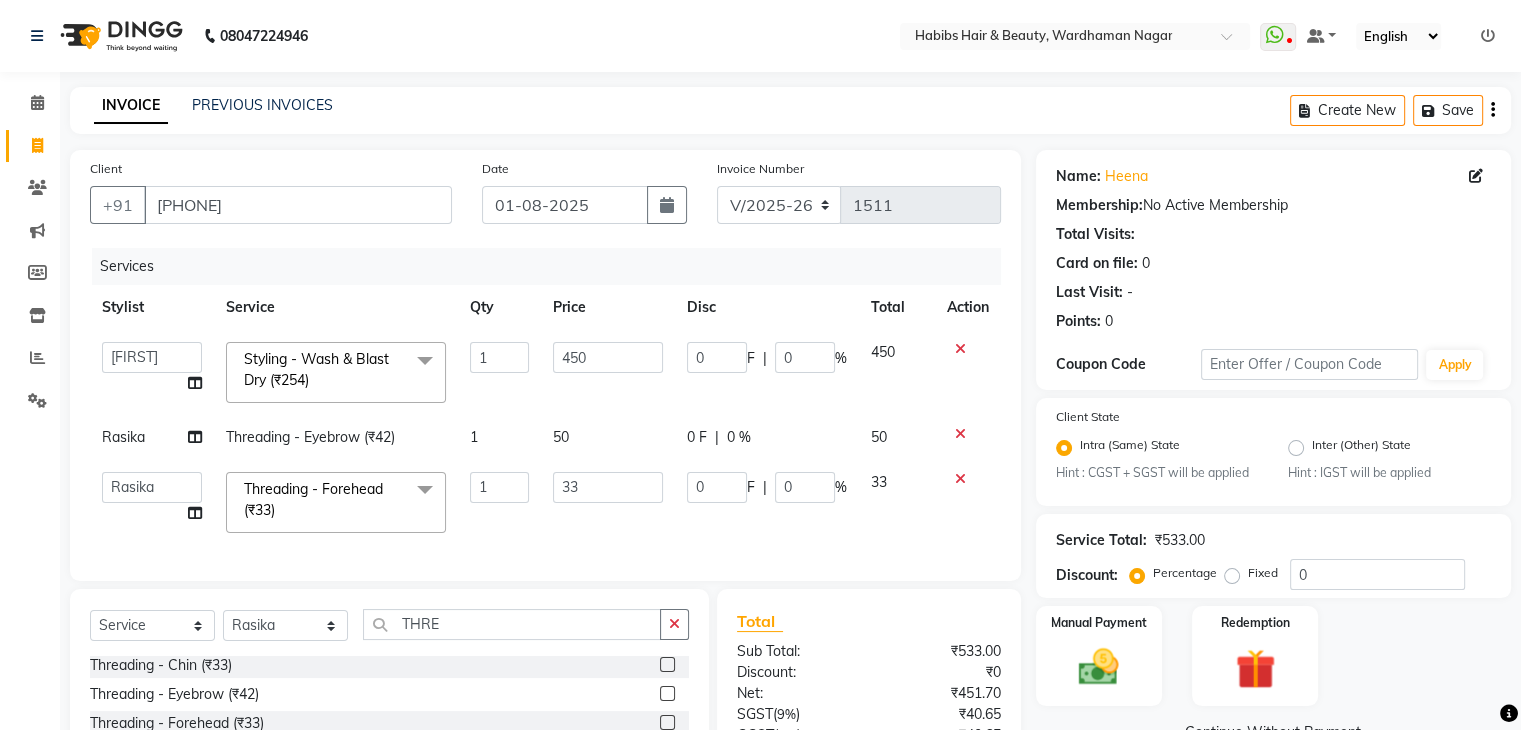 click on "33" 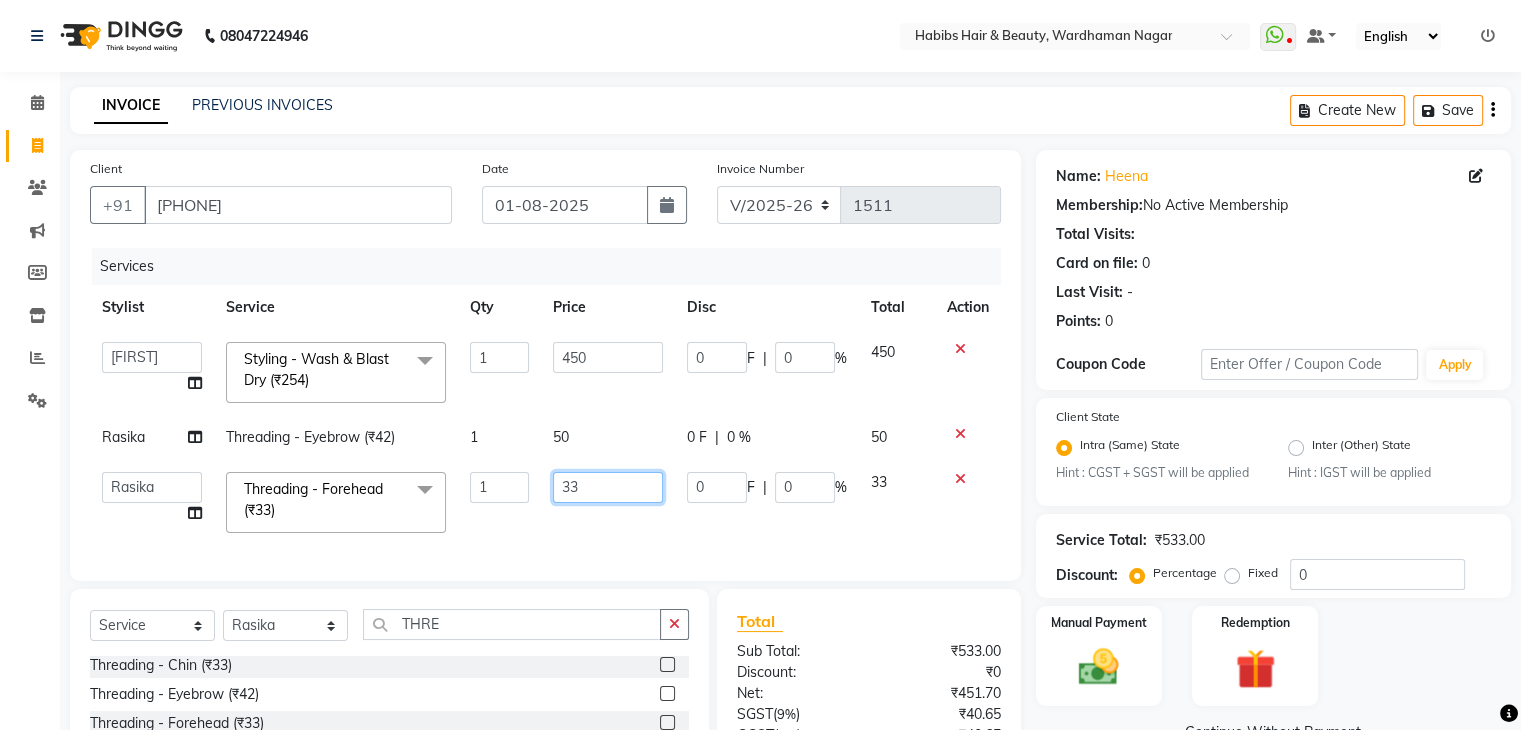 click on "33" 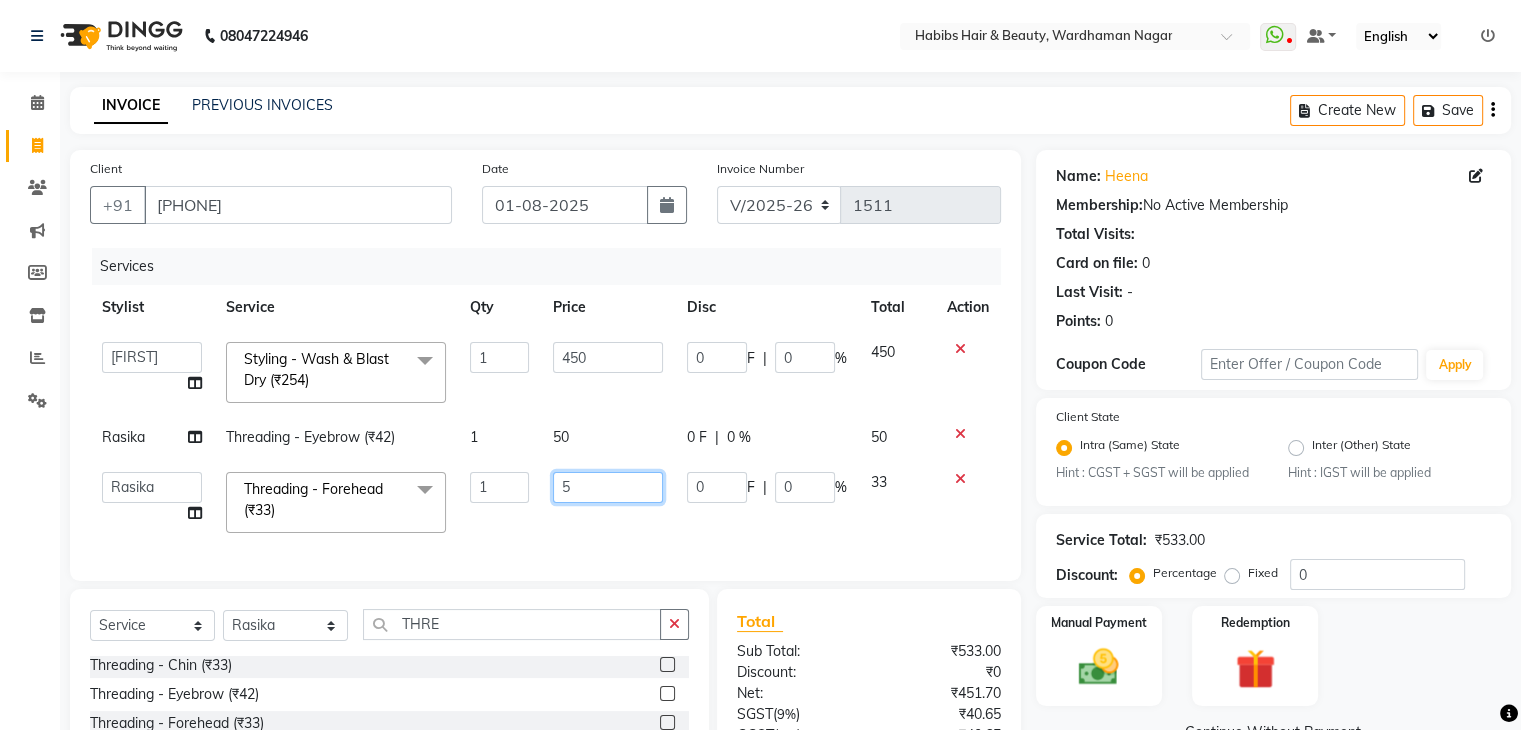 type on "50" 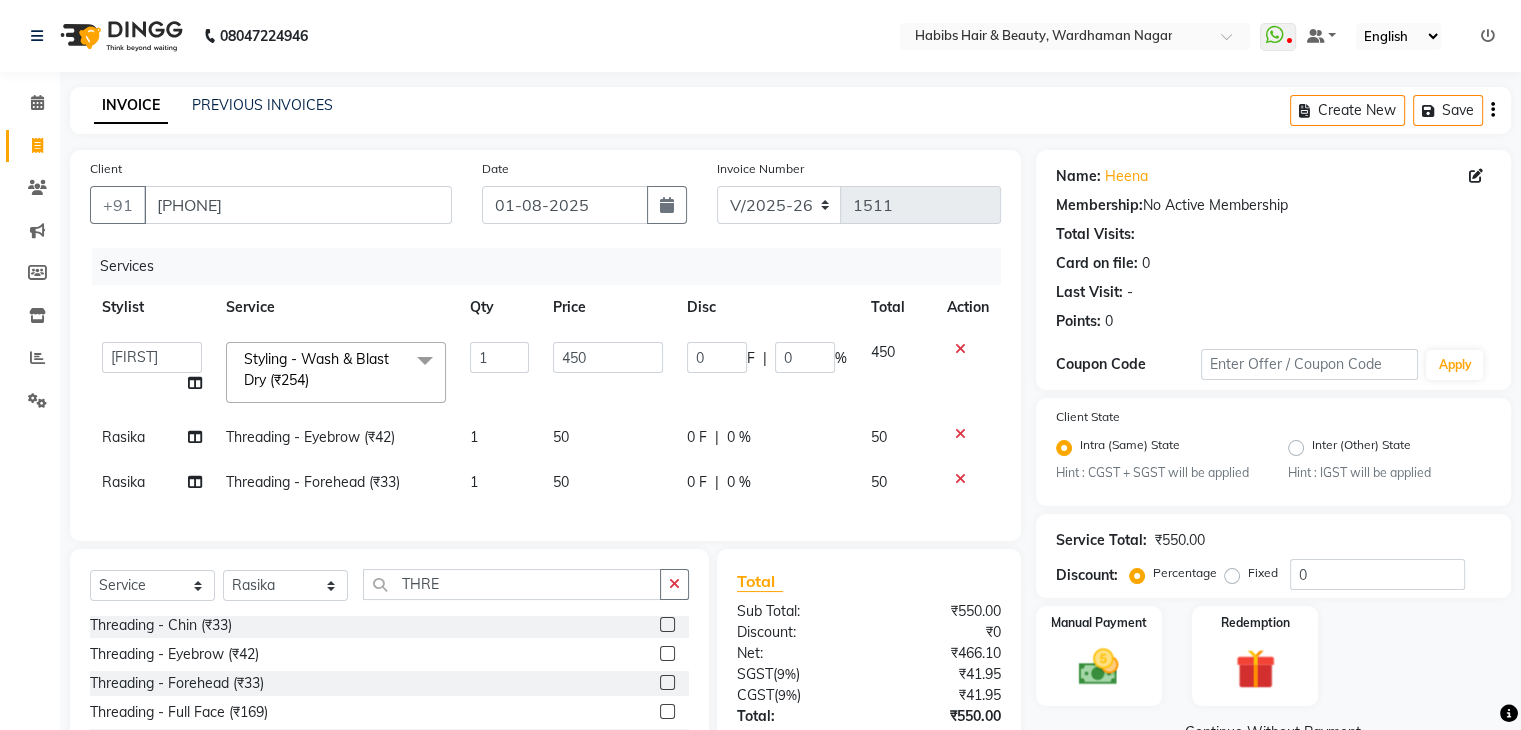click on "Select  Service  Product  Membership  Package Voucher Prepaid Gift Card  Select Stylist Admin Aman Gayatri Jeetu Mick Raj Rashmi Rasika Sarang THRE Threading - Chin (₹33)  Threading - Eyebrow (₹42)  Threading - Forehead (₹33)  Threading - Full Face (₹169)  Threading - Sidelock (₹84)  Threading - Upperlips (₹33)  THREADING - EYEBROW  (₹100)" 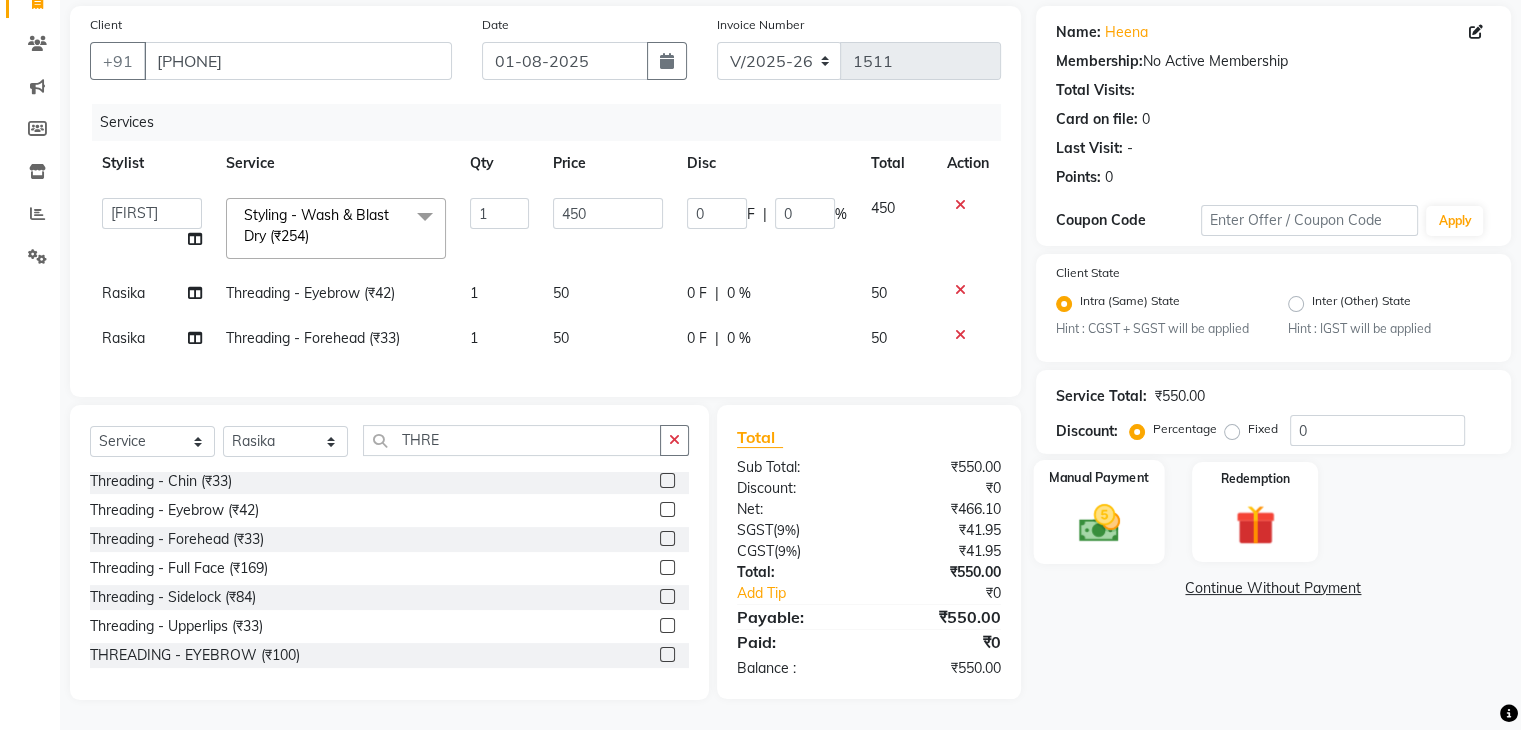 click 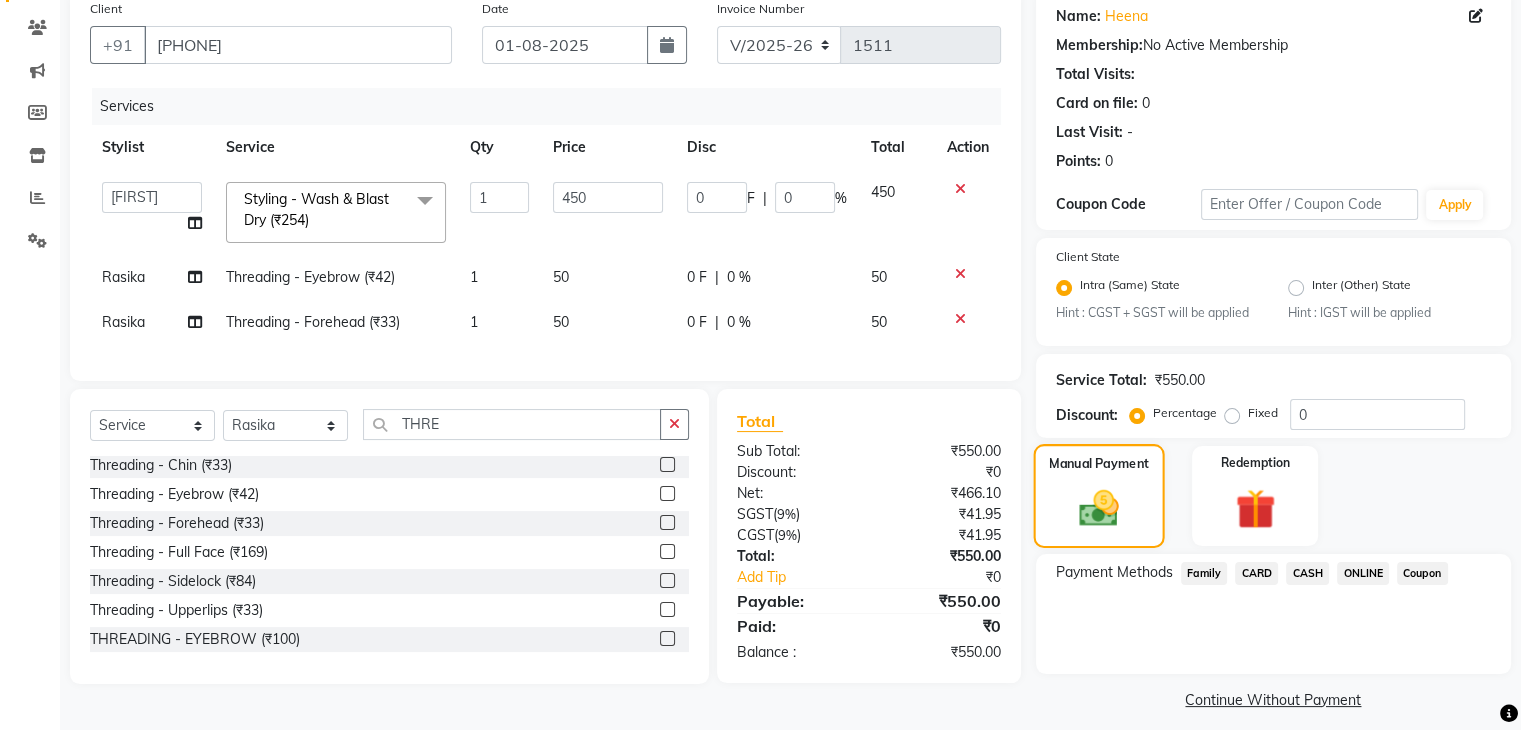 scroll, scrollTop: 177, scrollLeft: 0, axis: vertical 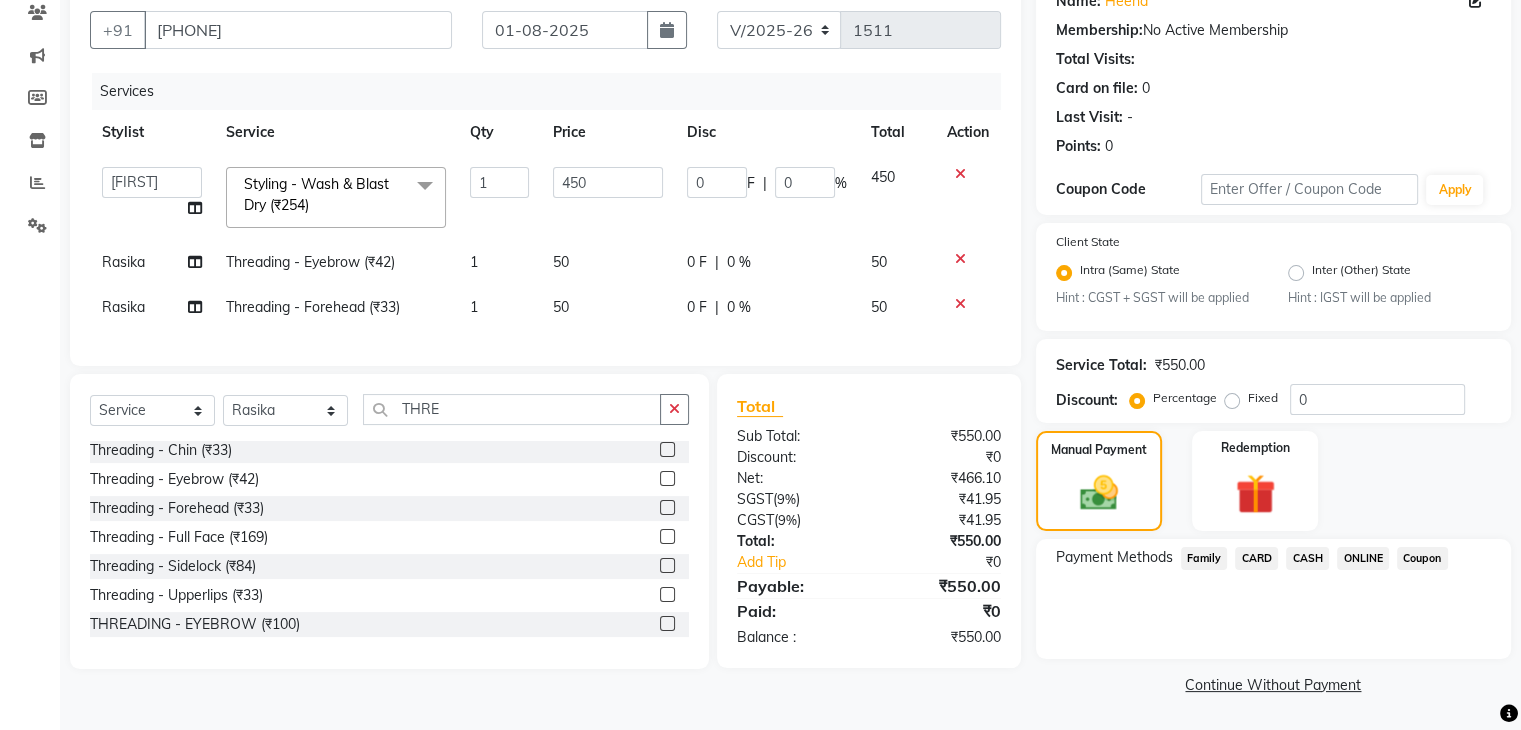 click on "ONLINE" 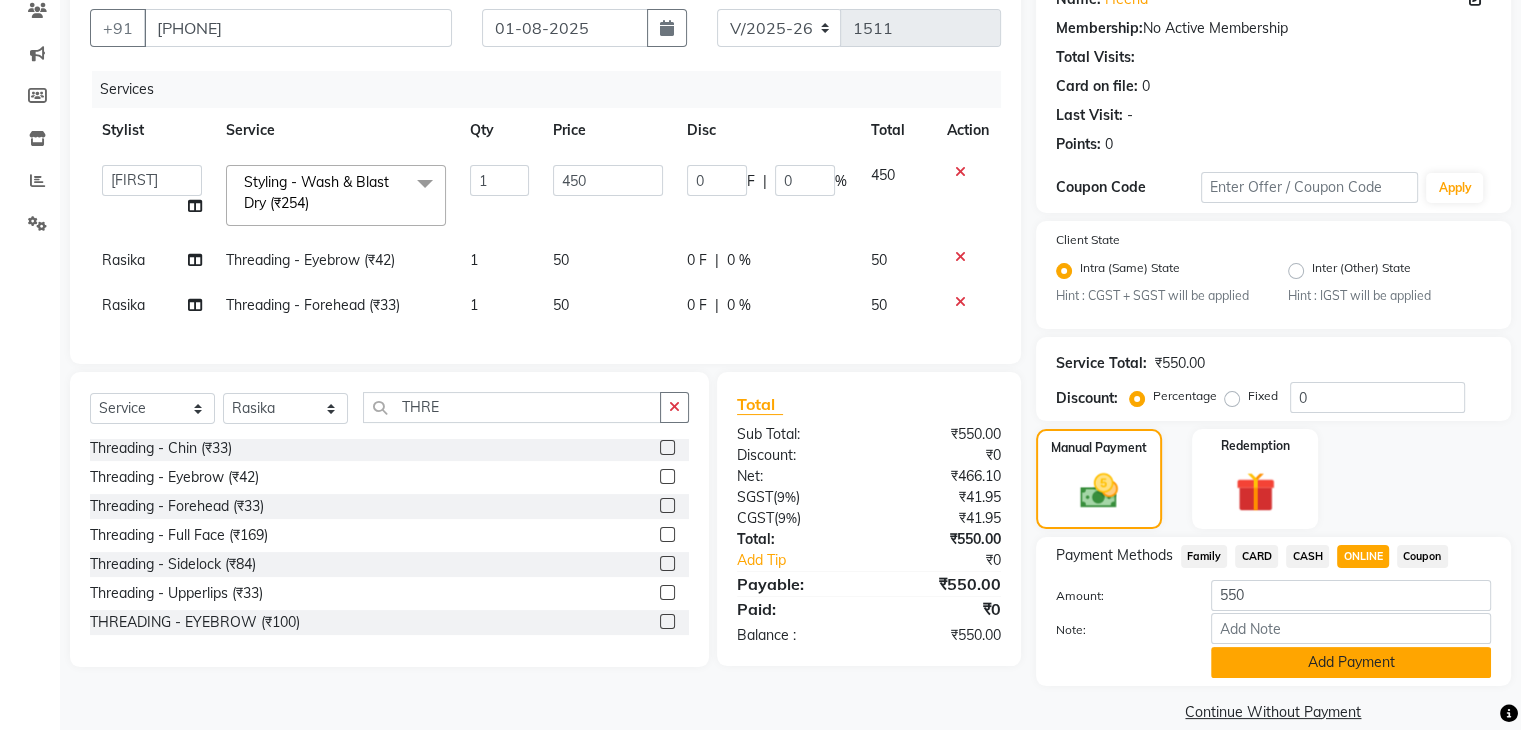 click on "Add Payment" 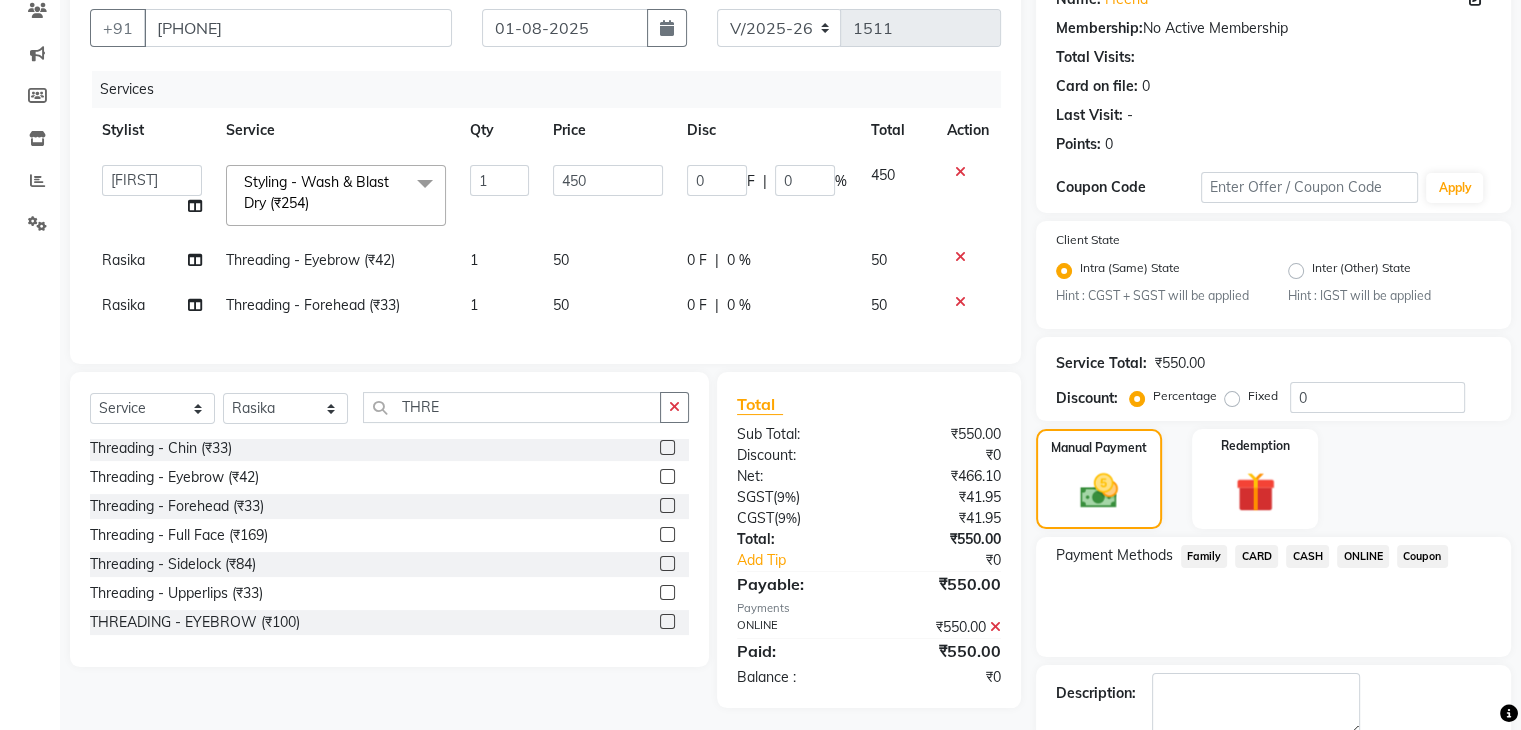 scroll, scrollTop: 289, scrollLeft: 0, axis: vertical 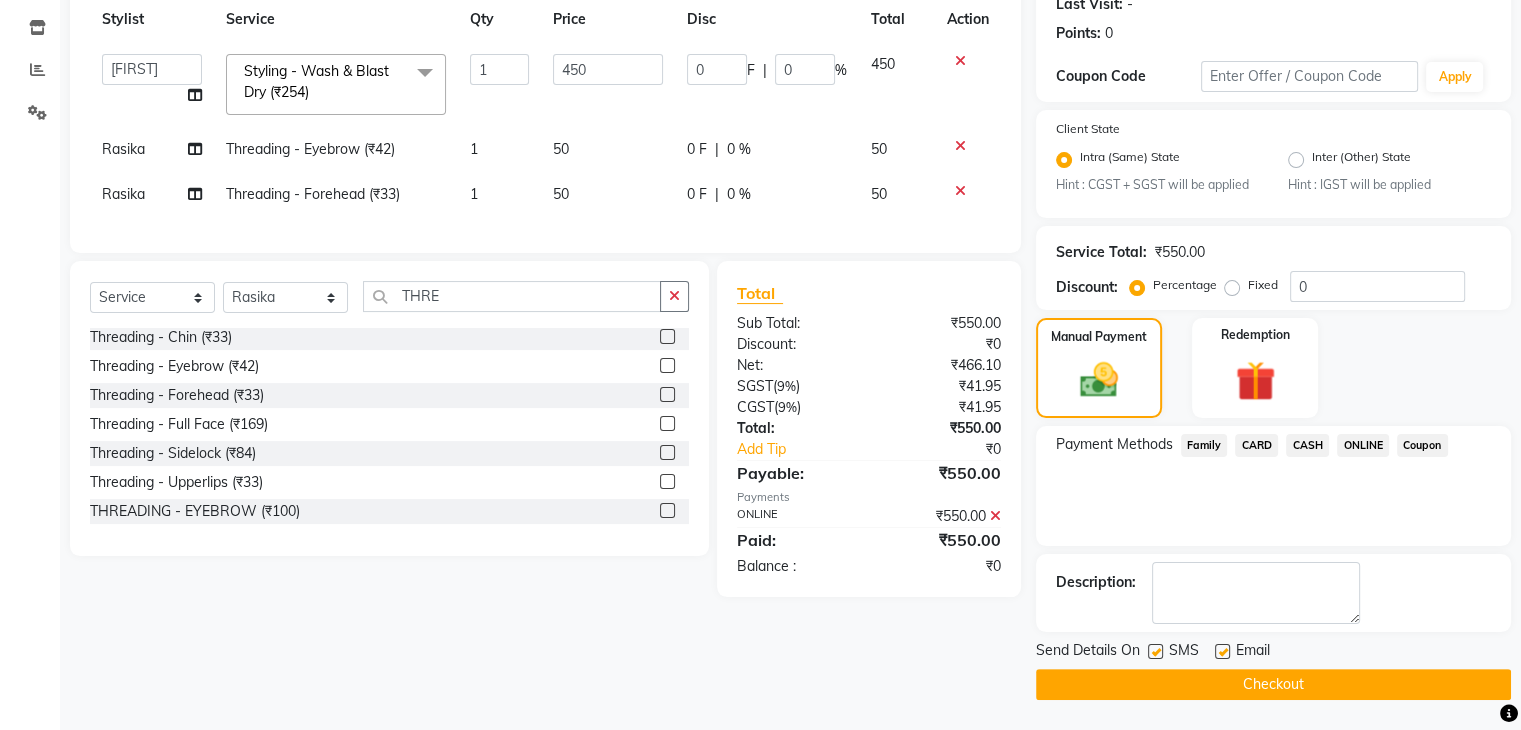 click on "Checkout" 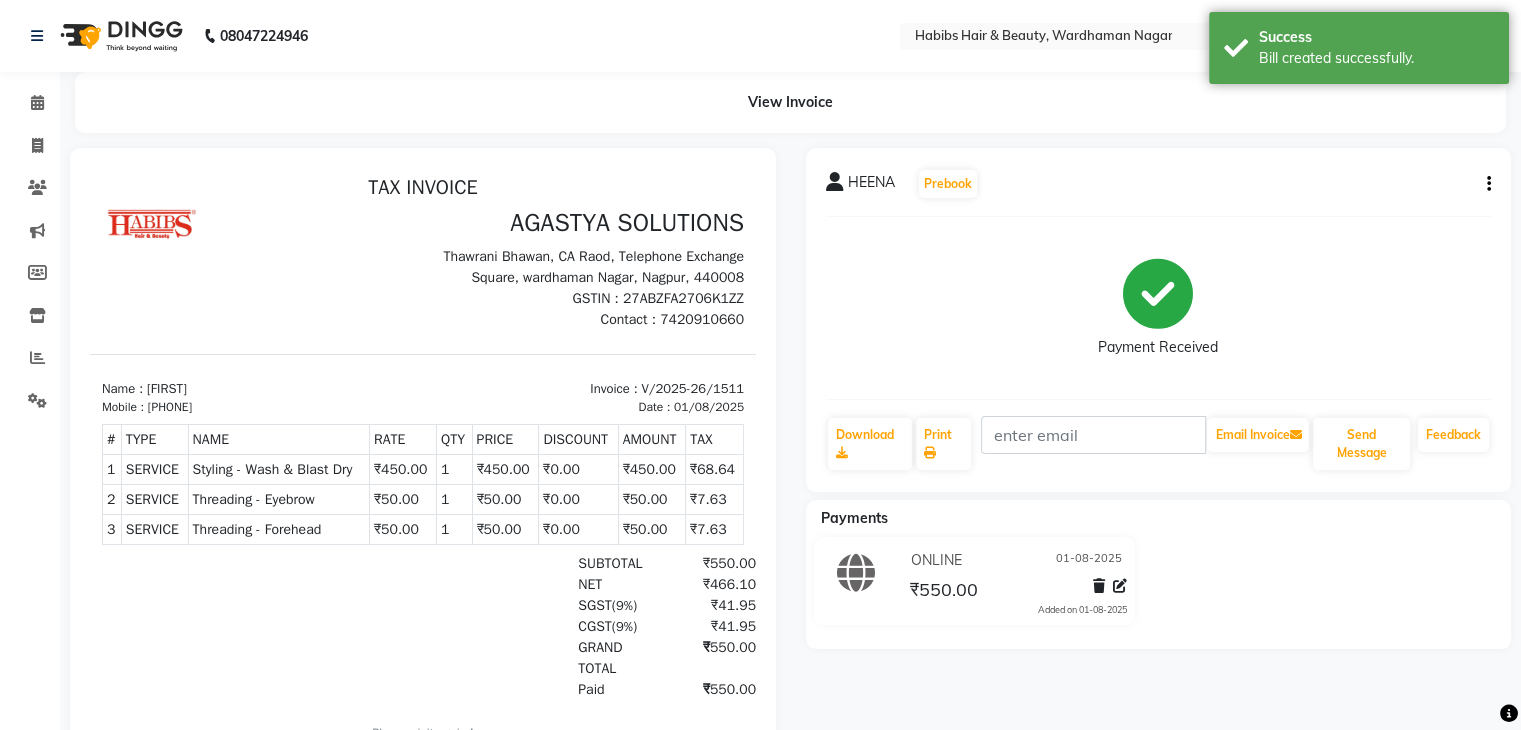 scroll, scrollTop: 0, scrollLeft: 0, axis: both 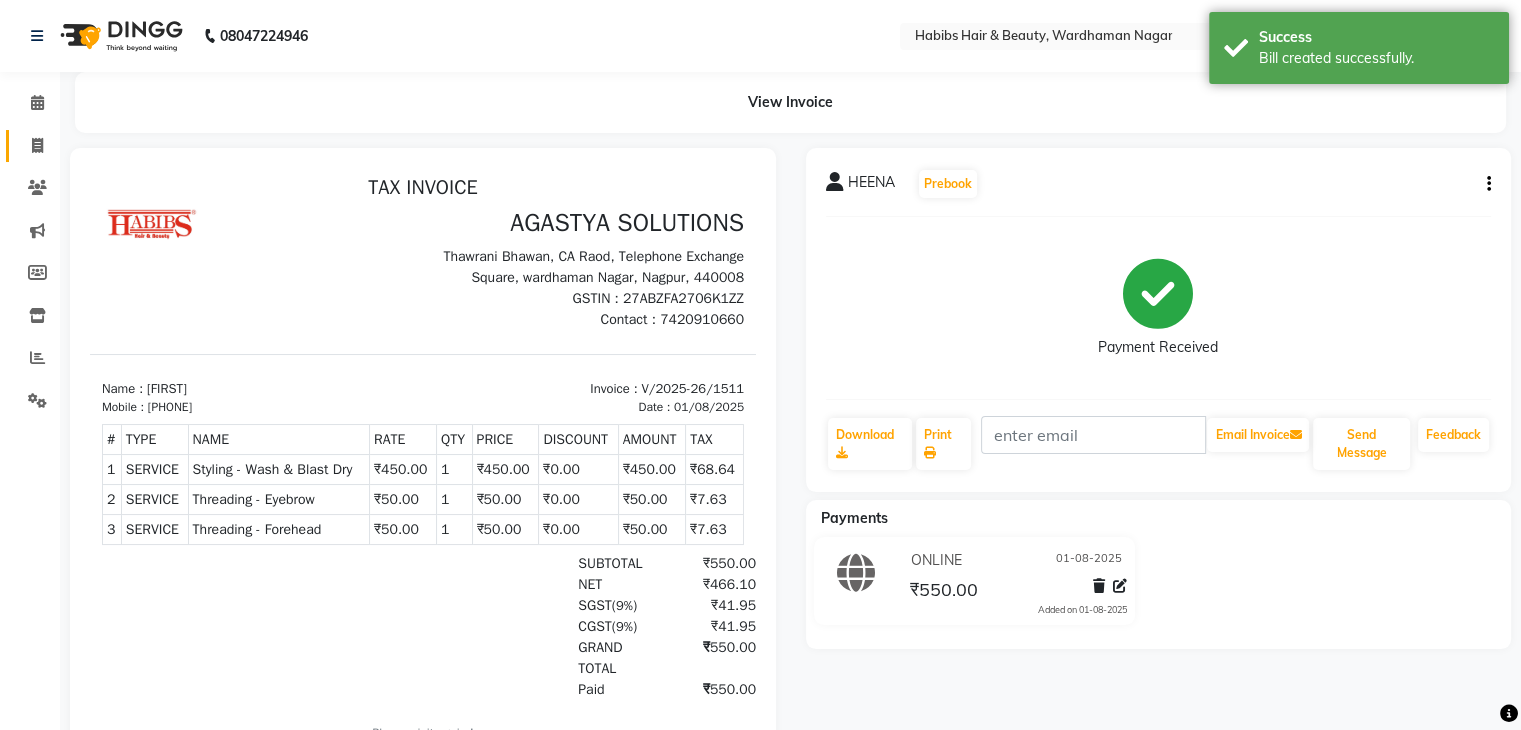 click on "Invoice" 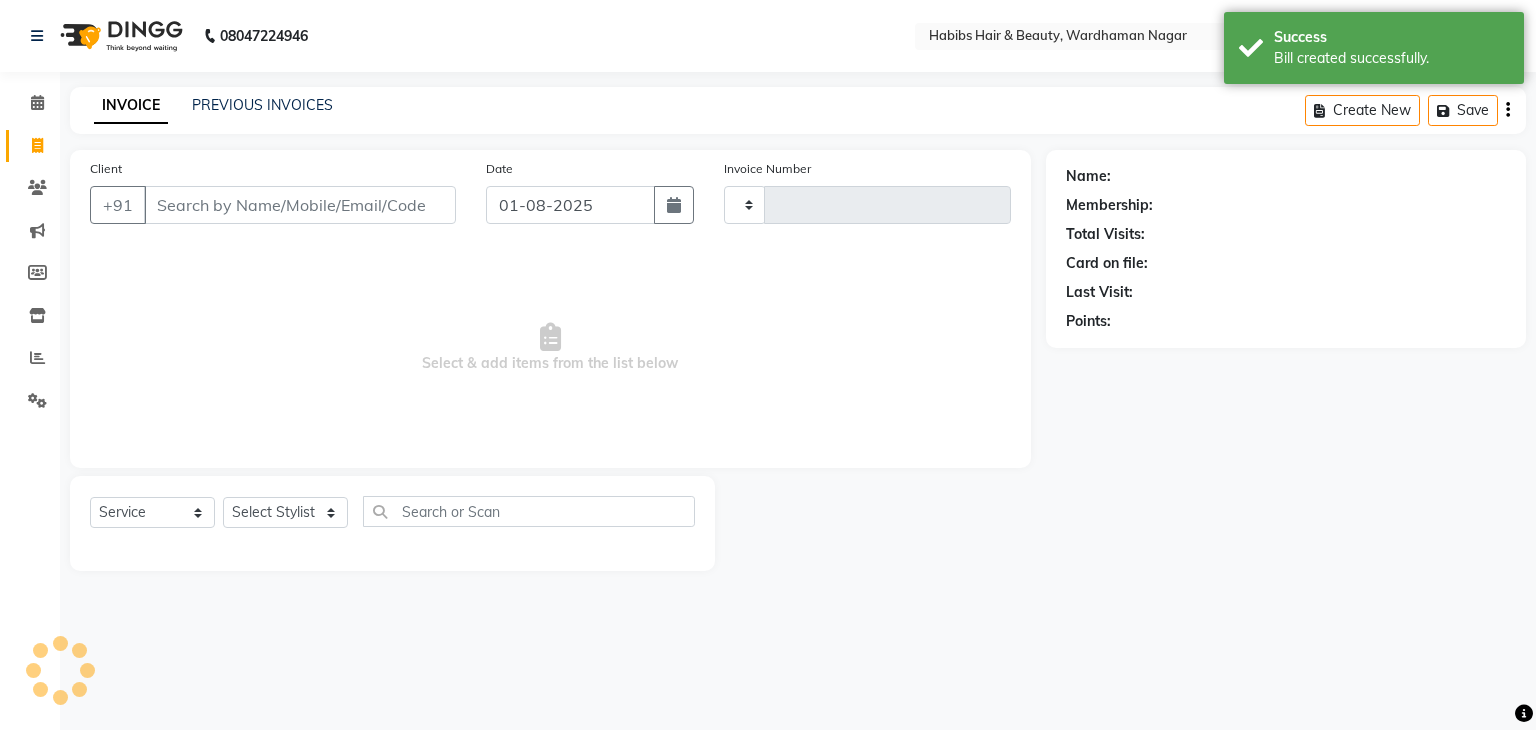 type on "1512" 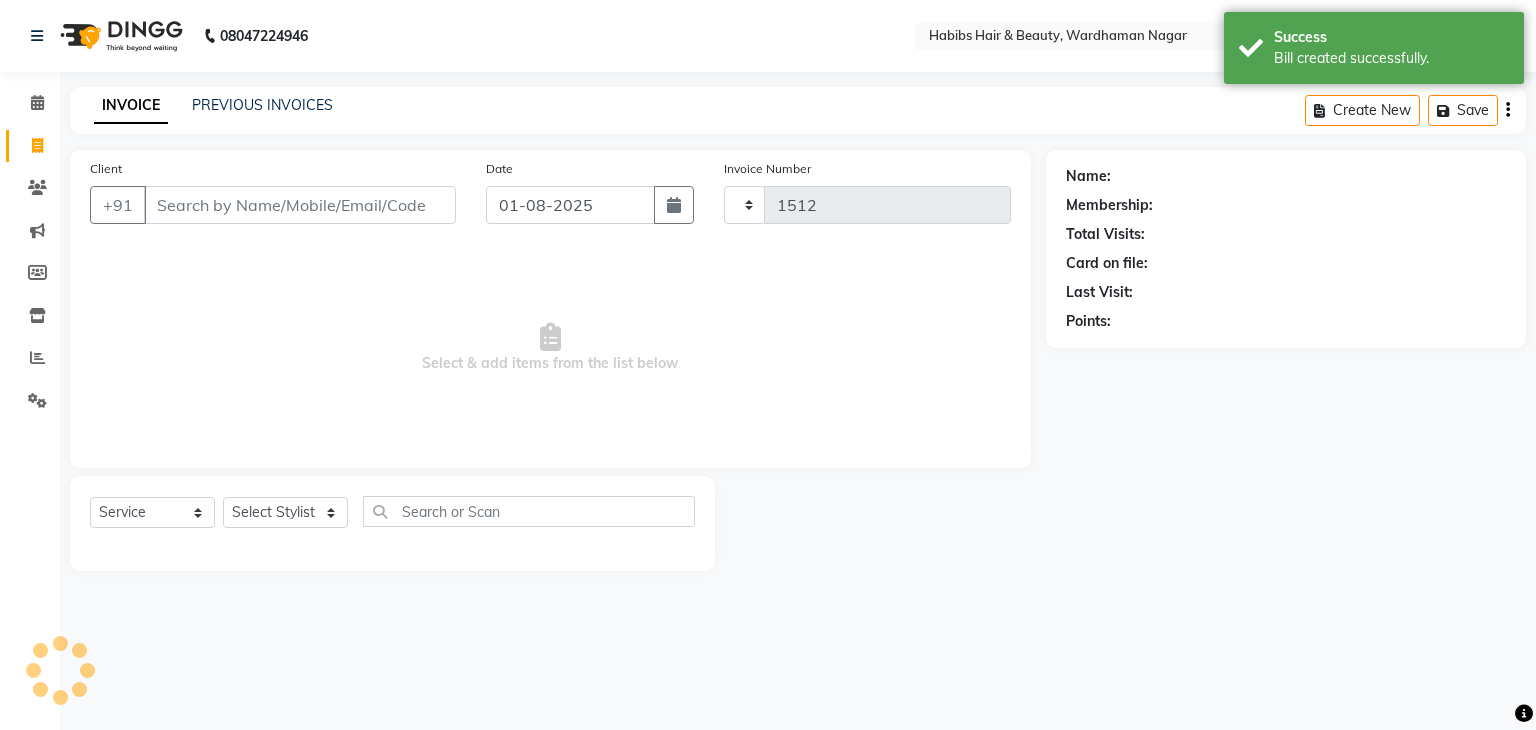 select on "3714" 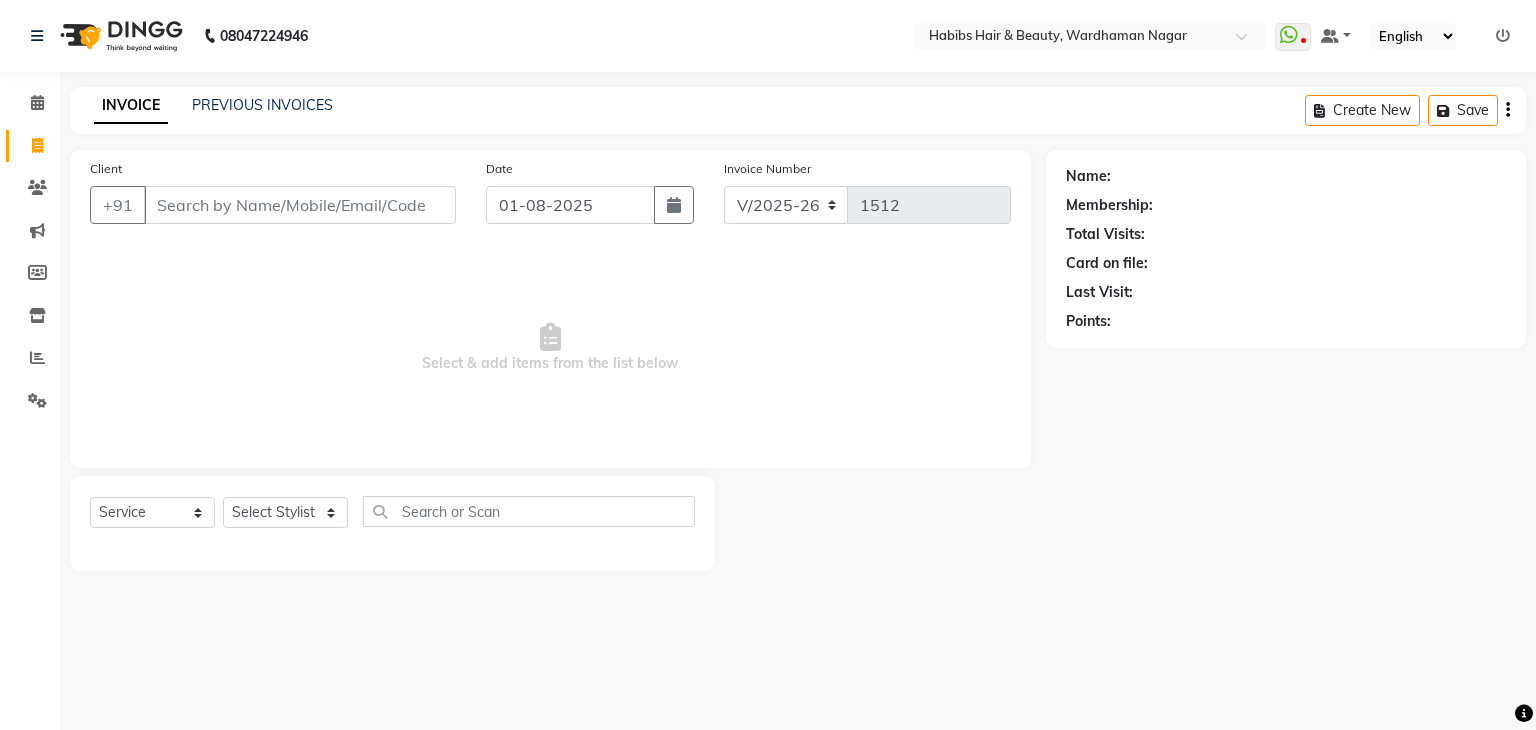 click on "Client" at bounding box center [300, 205] 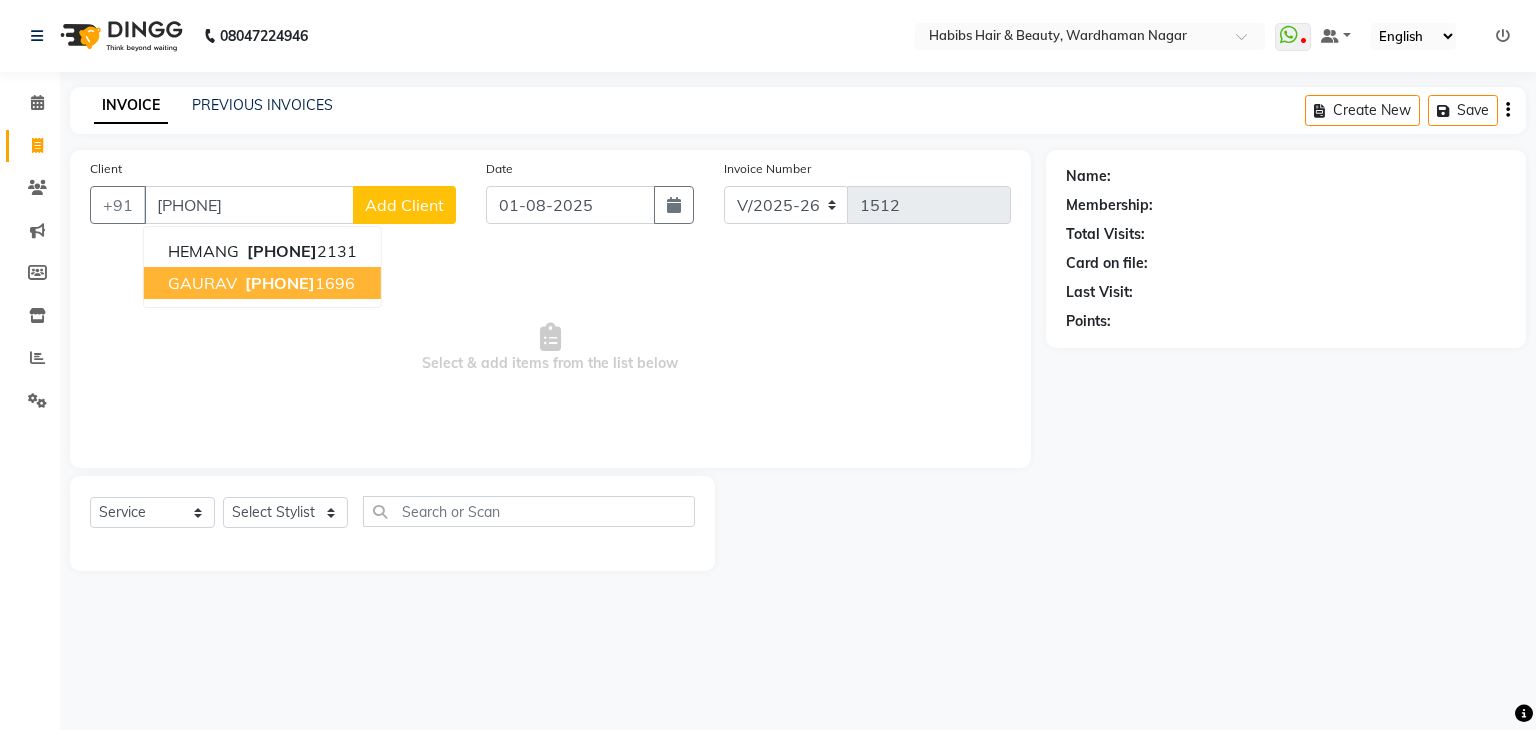 click on "GAURAV" at bounding box center (202, 283) 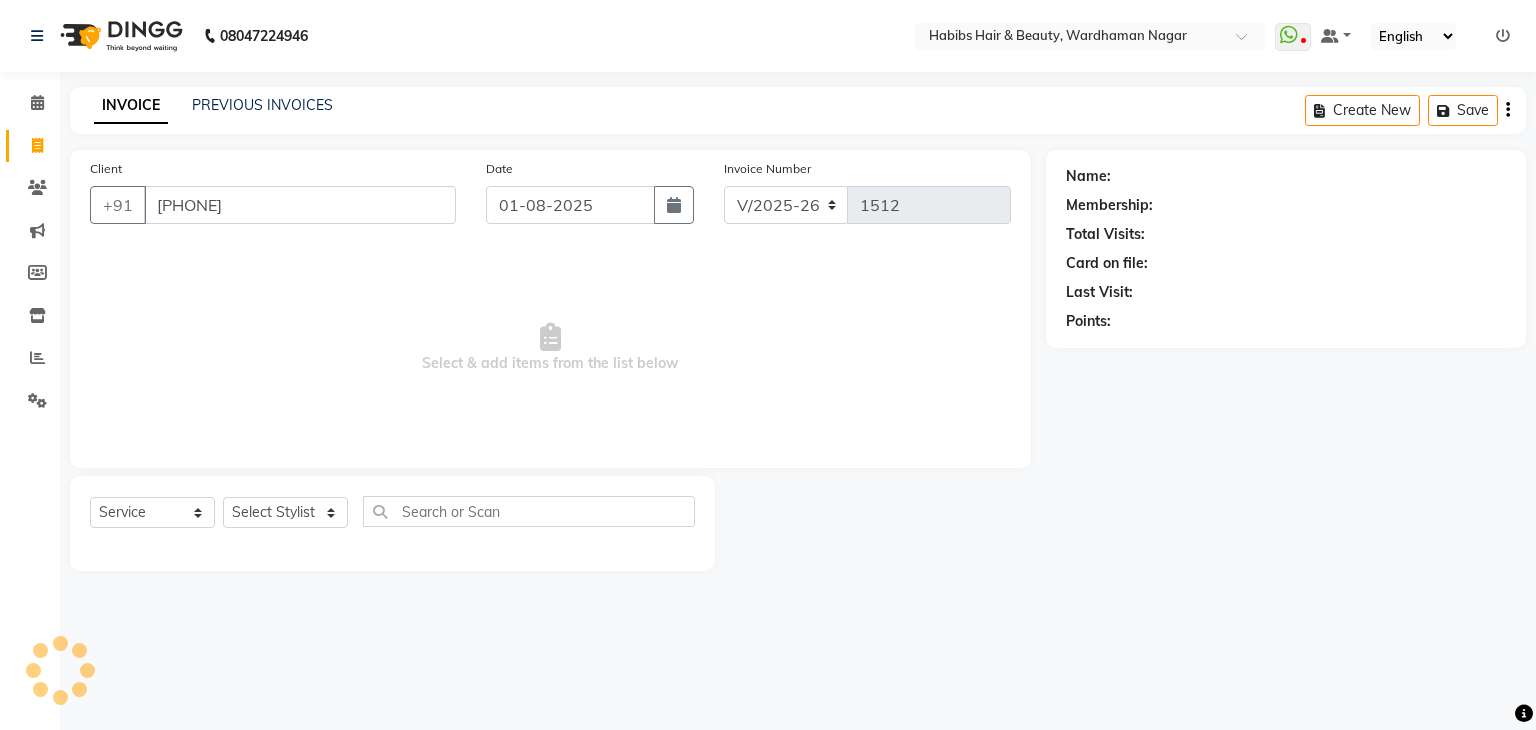 type on "[PHONE]" 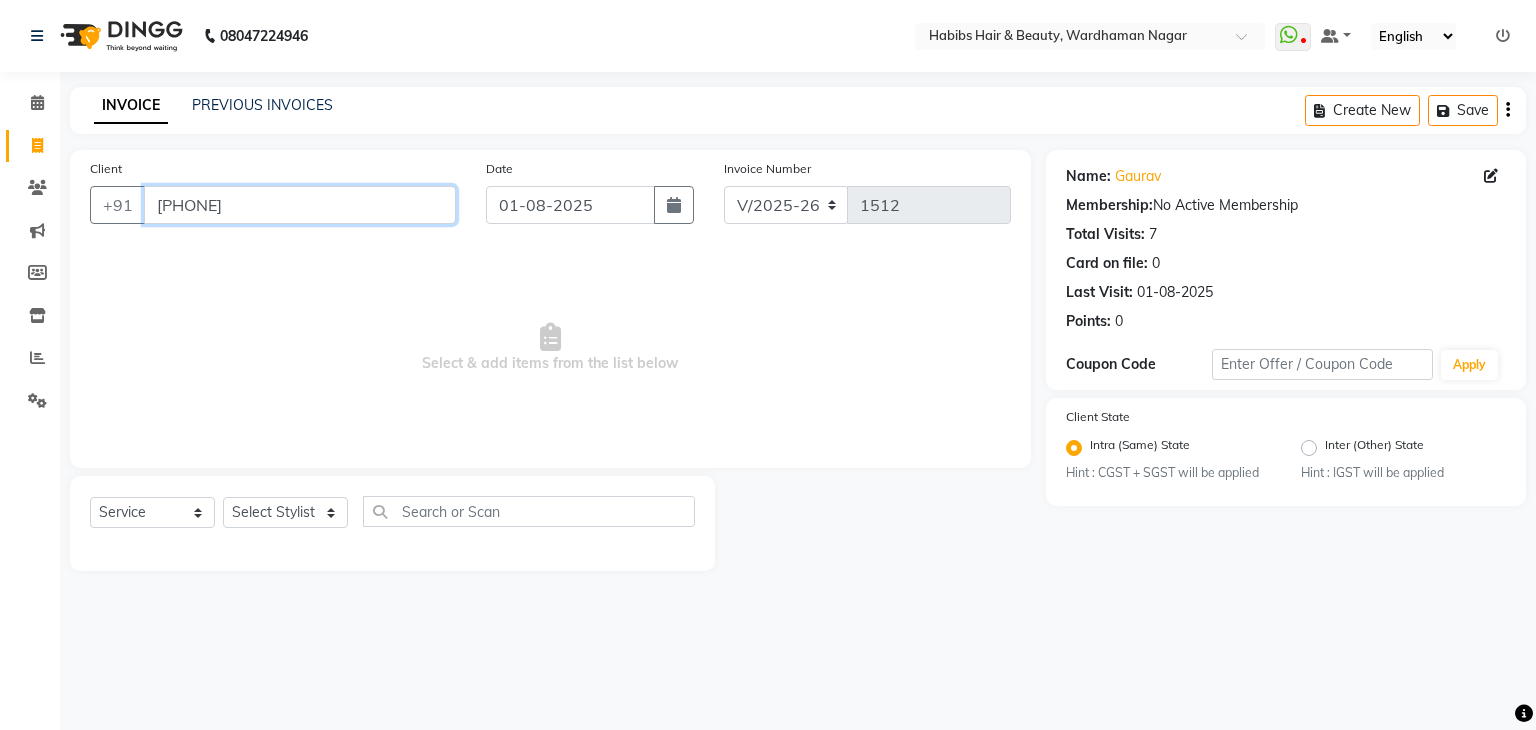 click on "[PHONE]" at bounding box center [300, 205] 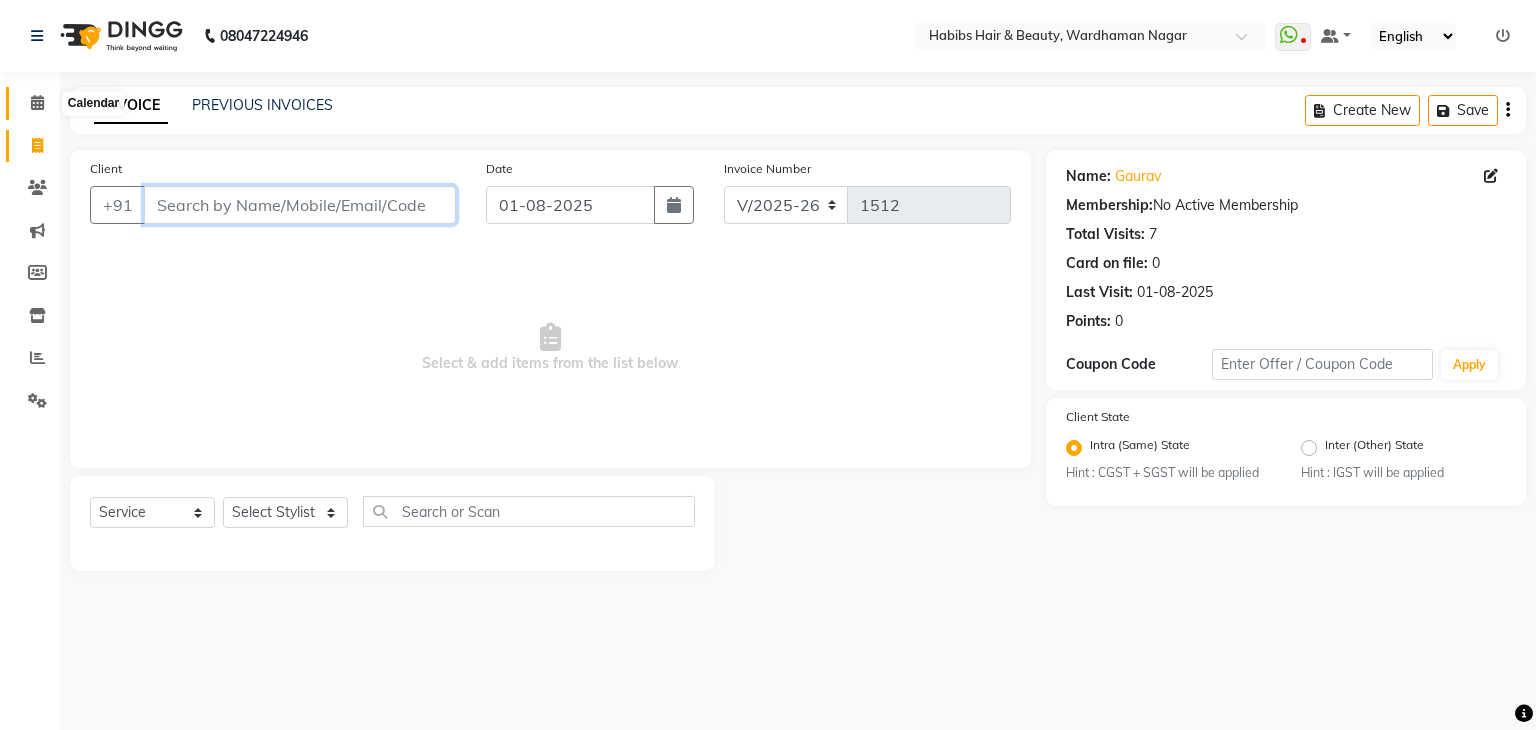 type 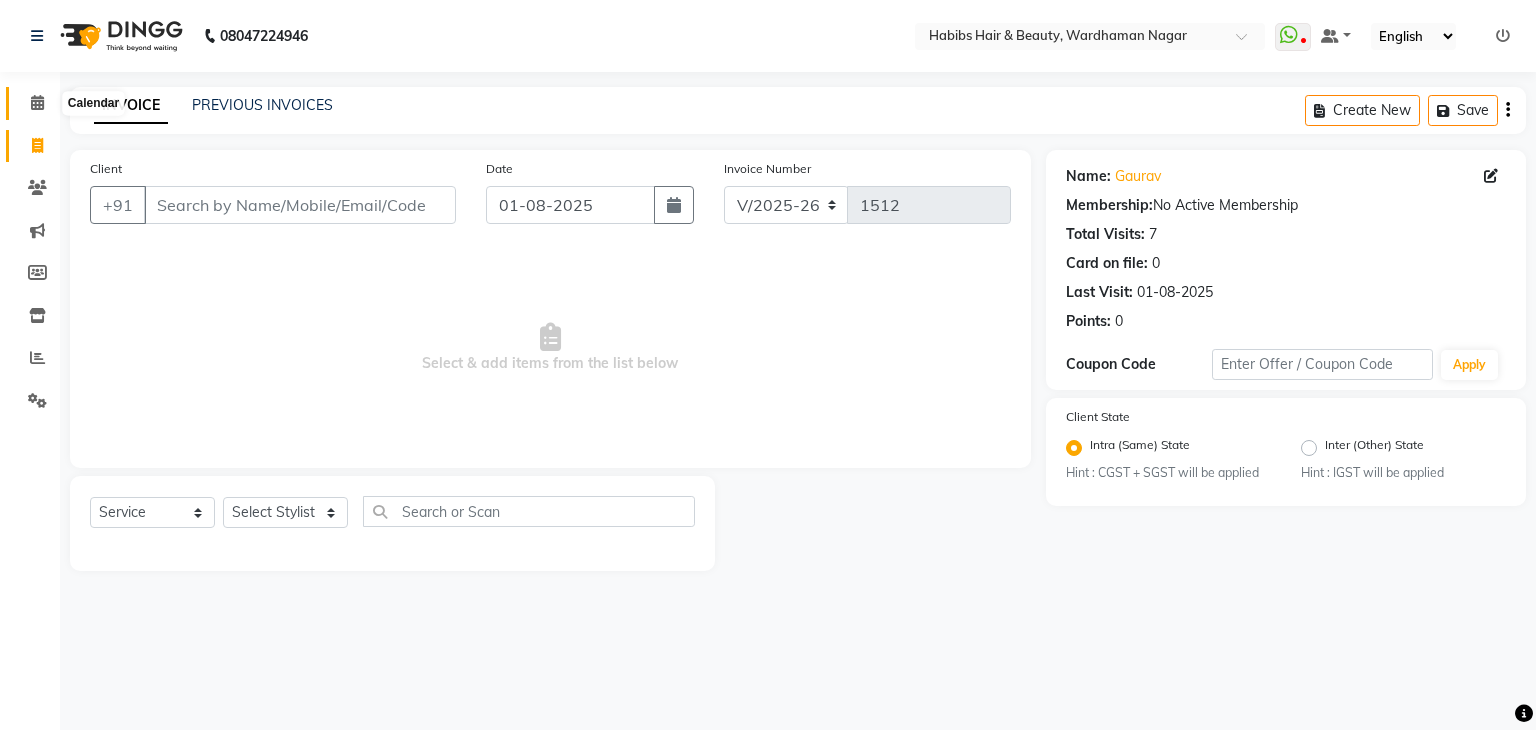 click 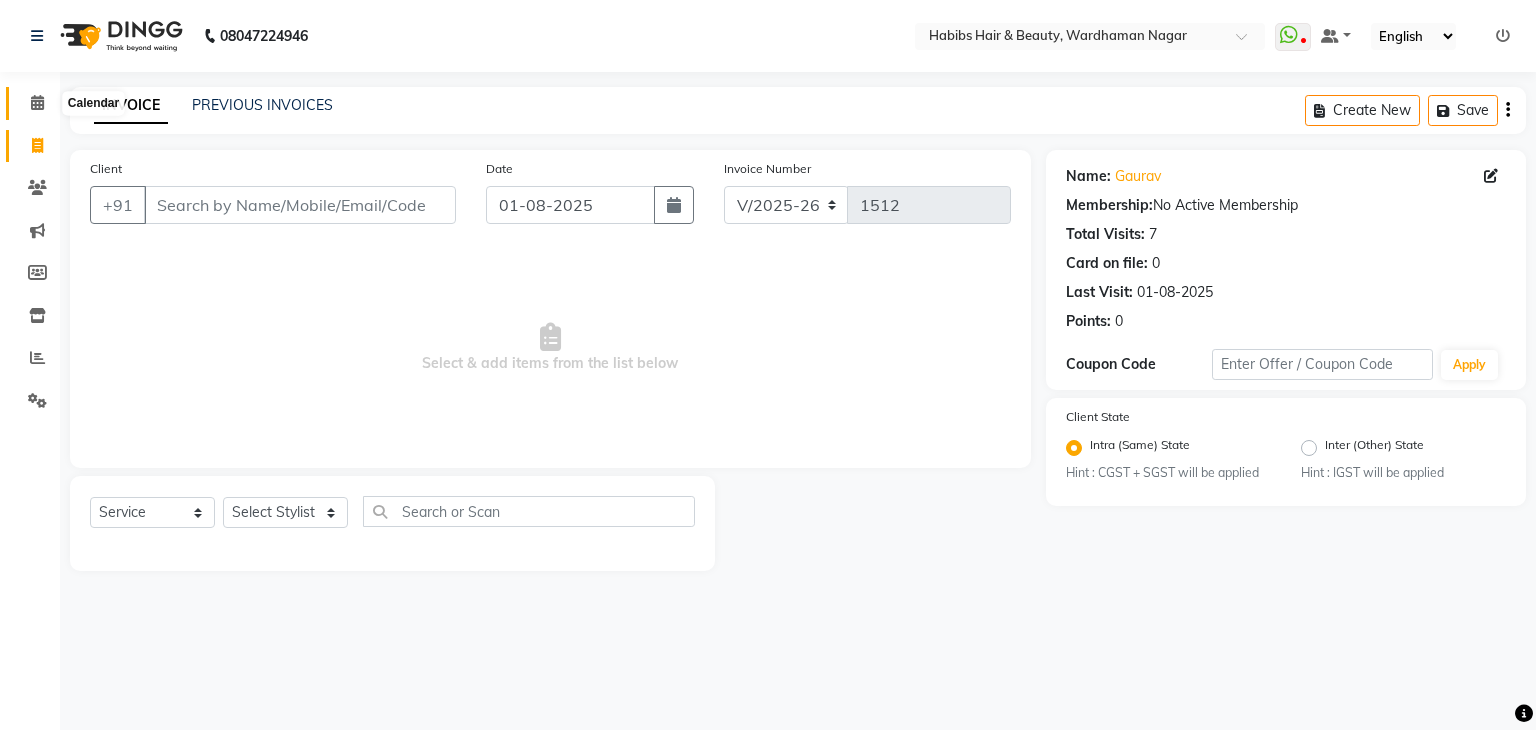 click 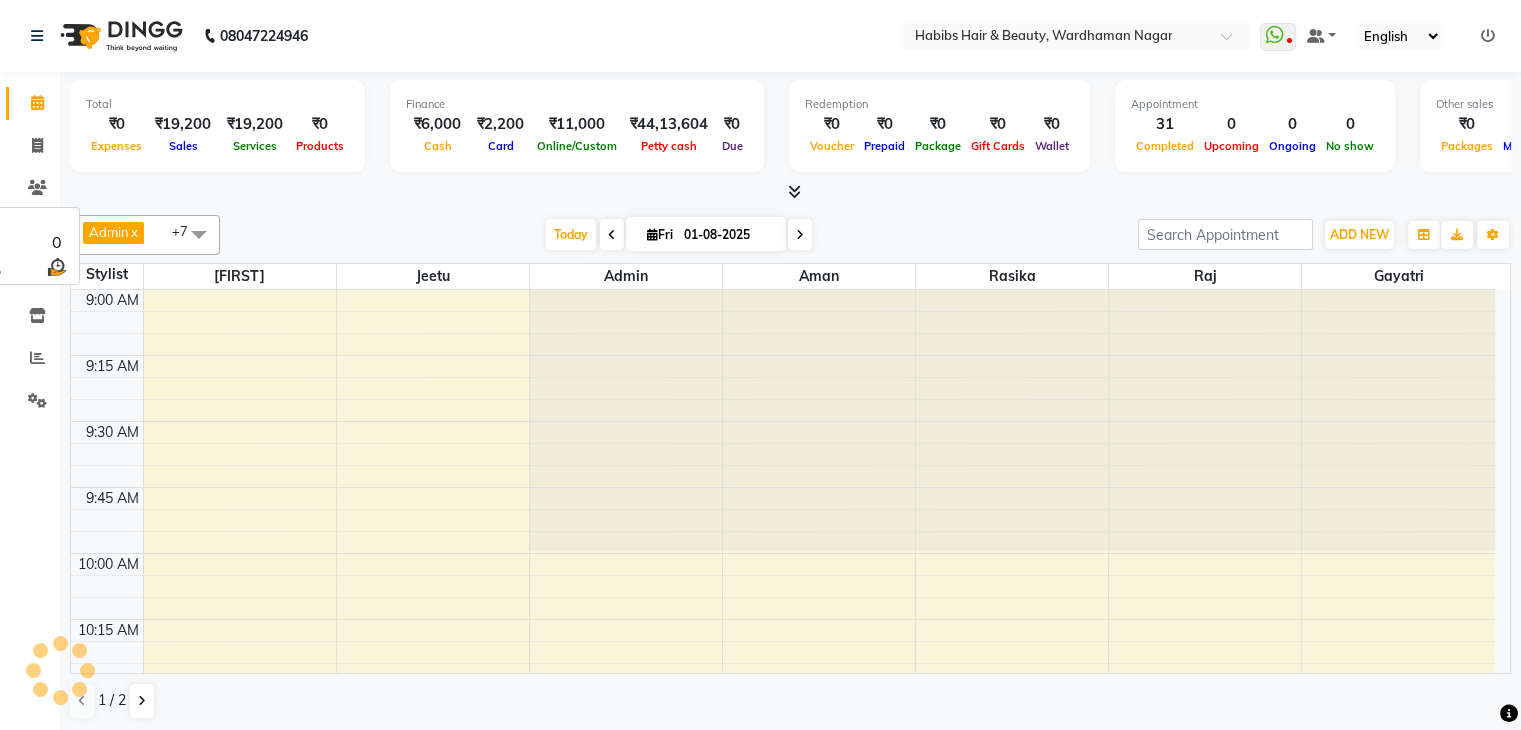 scroll, scrollTop: 0, scrollLeft: 0, axis: both 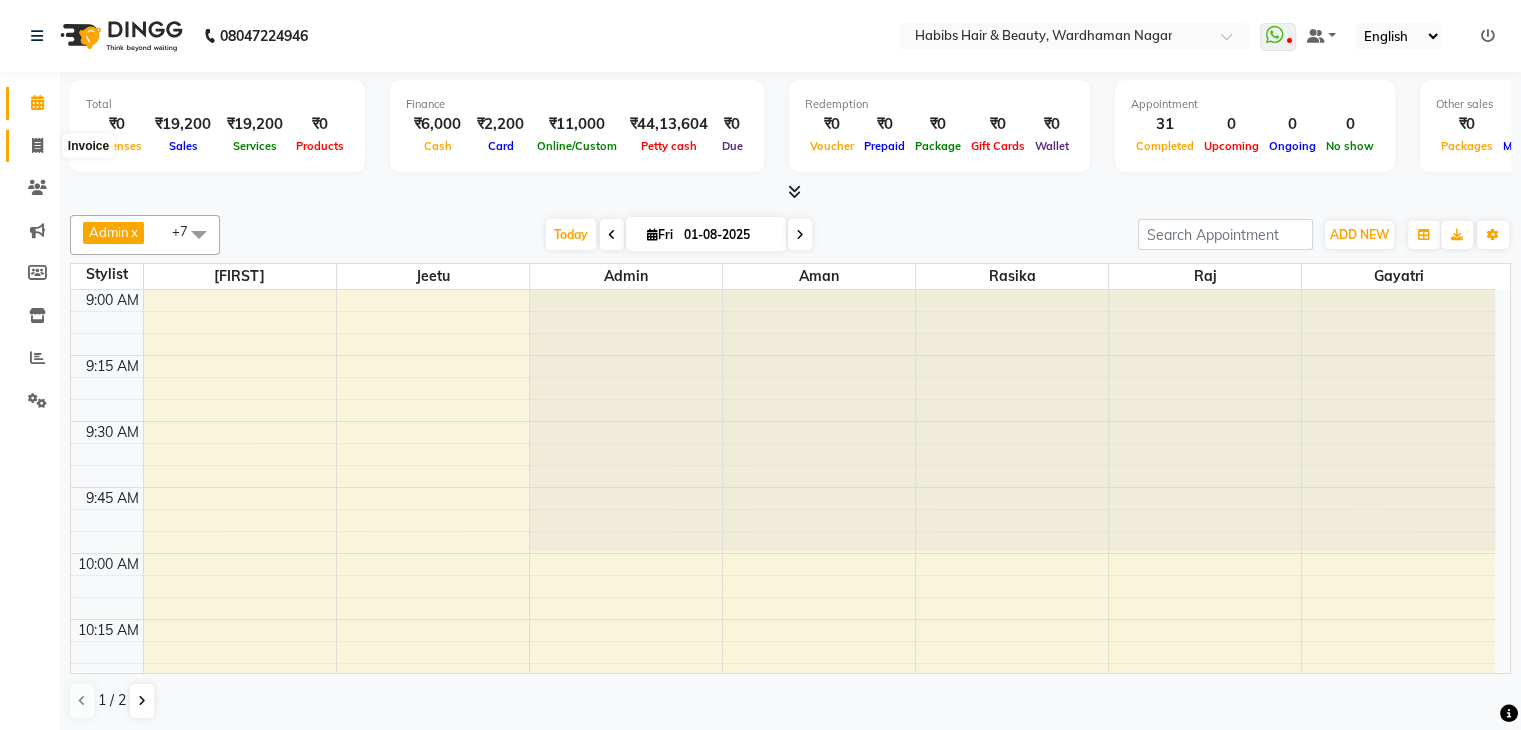 click 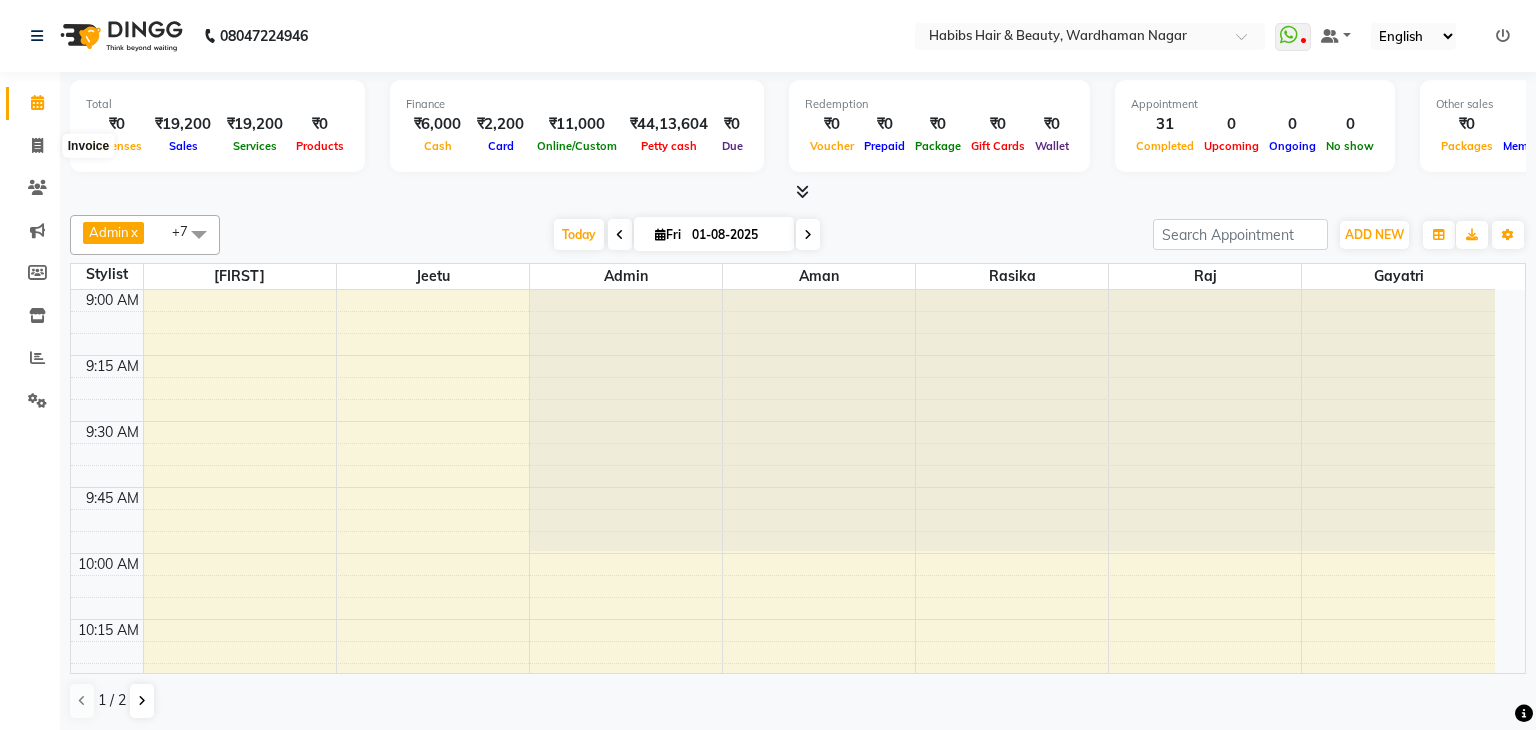 select on "3714" 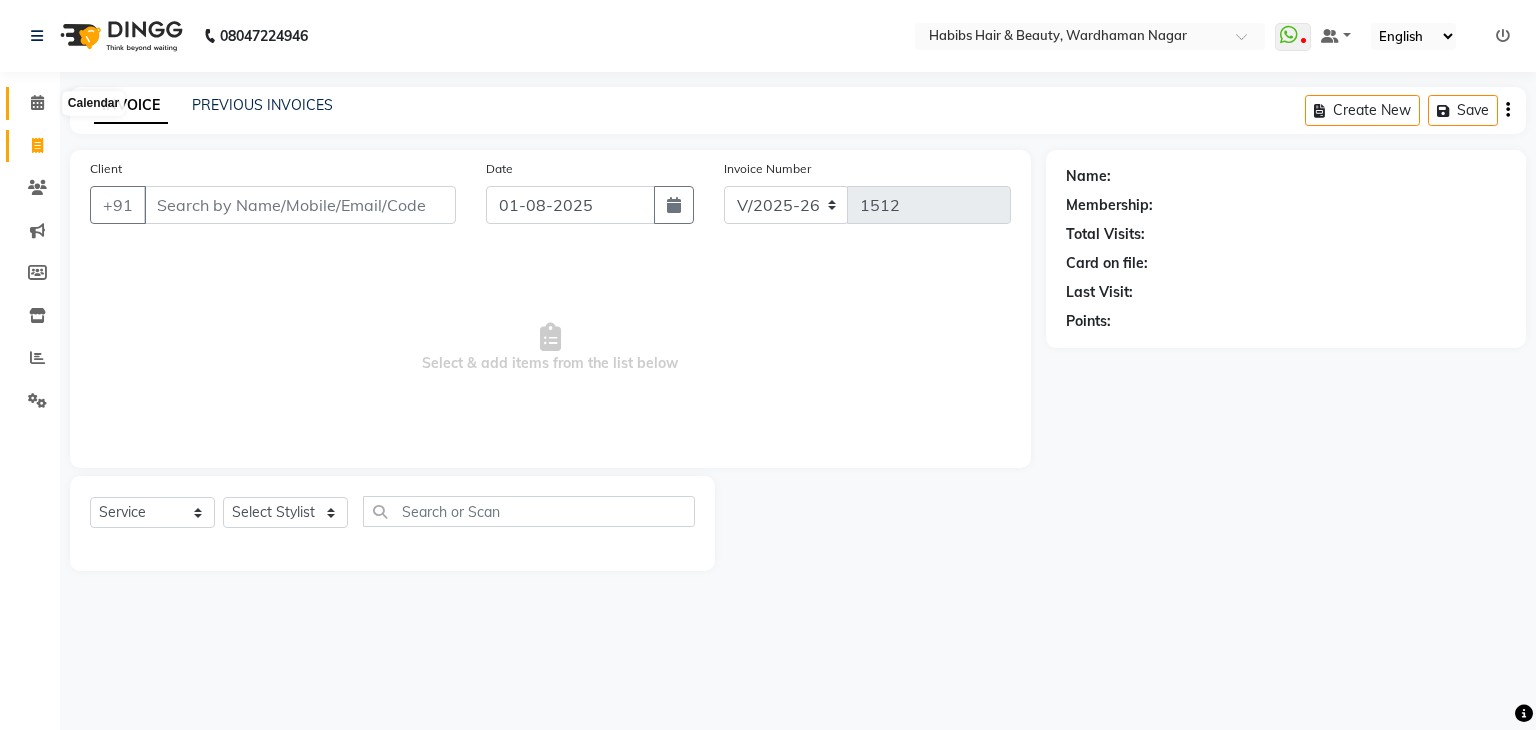 click 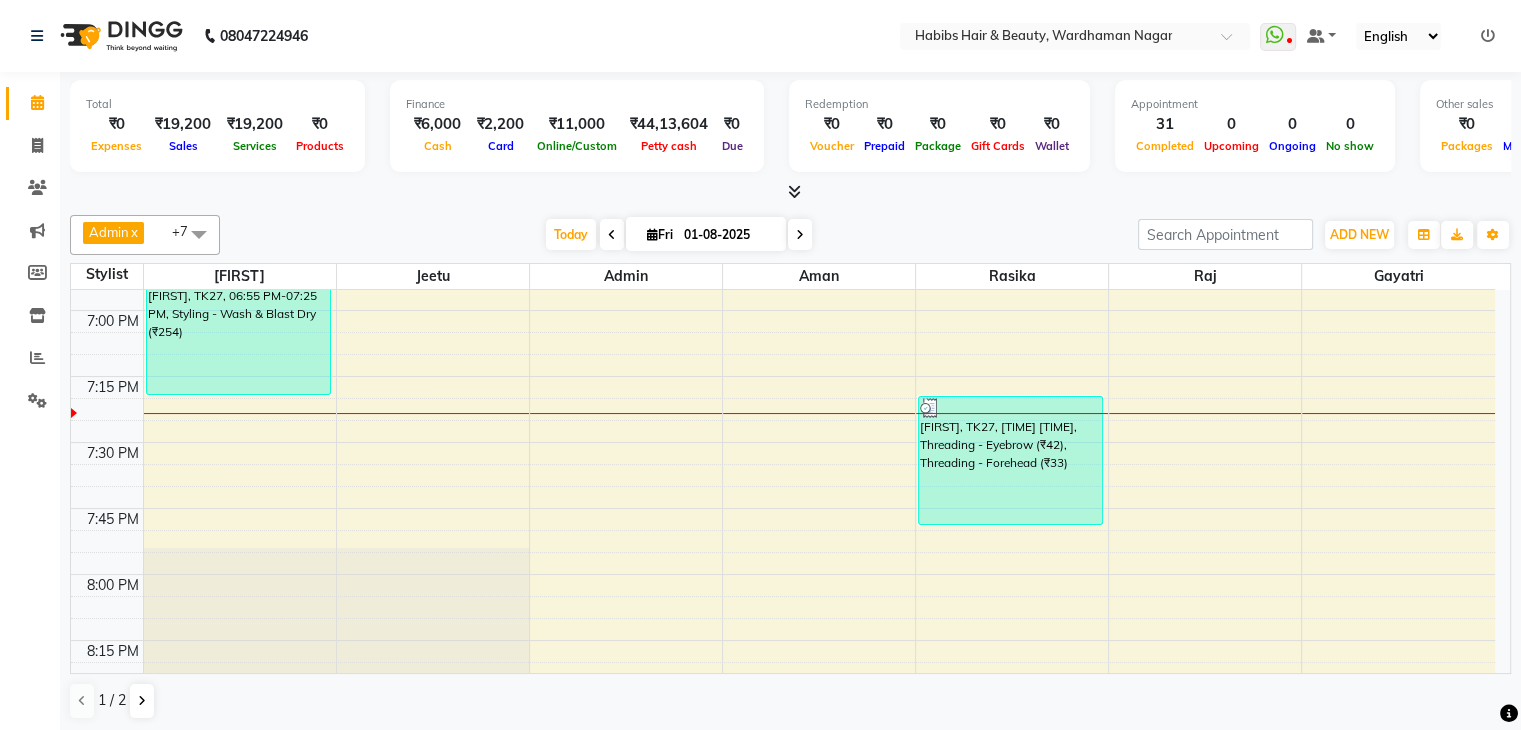 scroll, scrollTop: 2620, scrollLeft: 0, axis: vertical 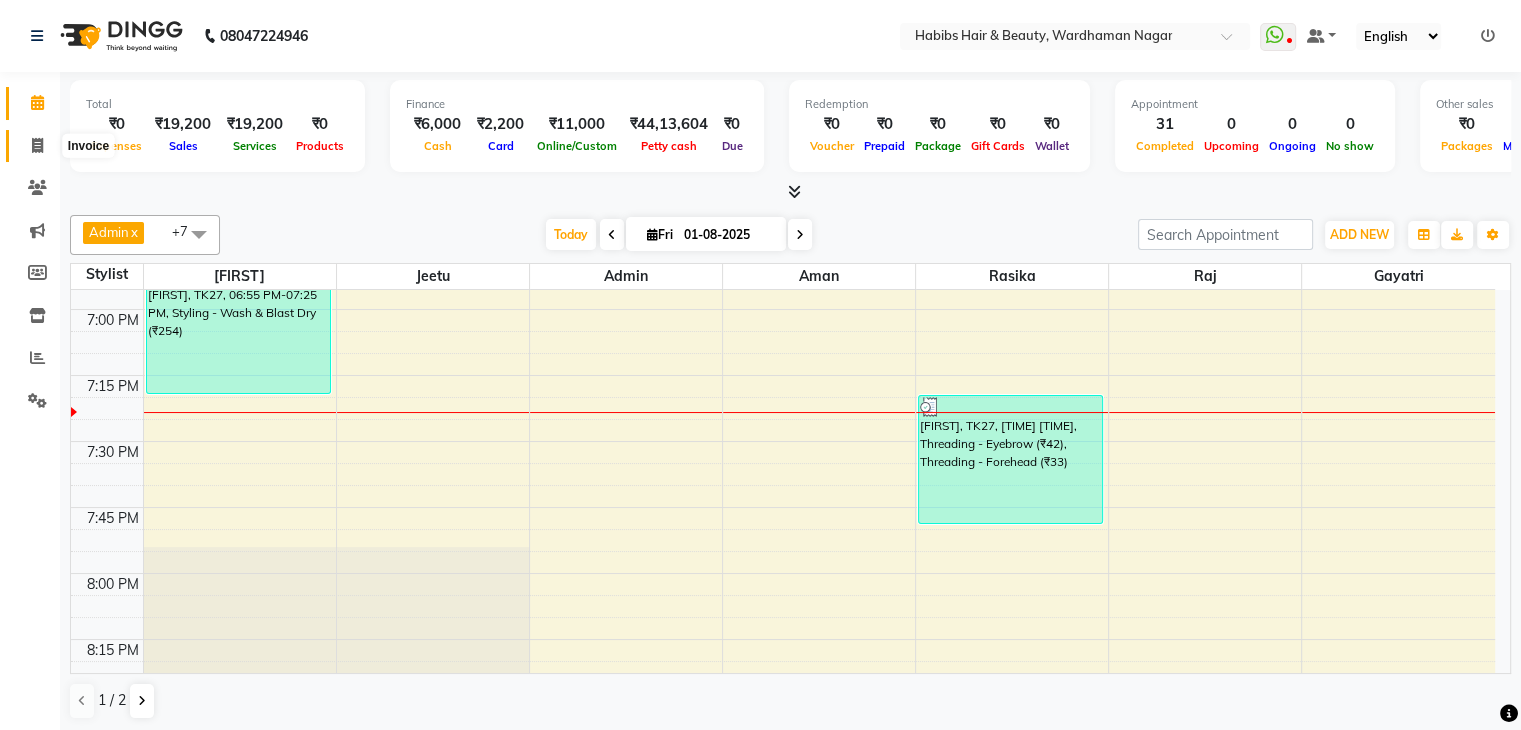 click 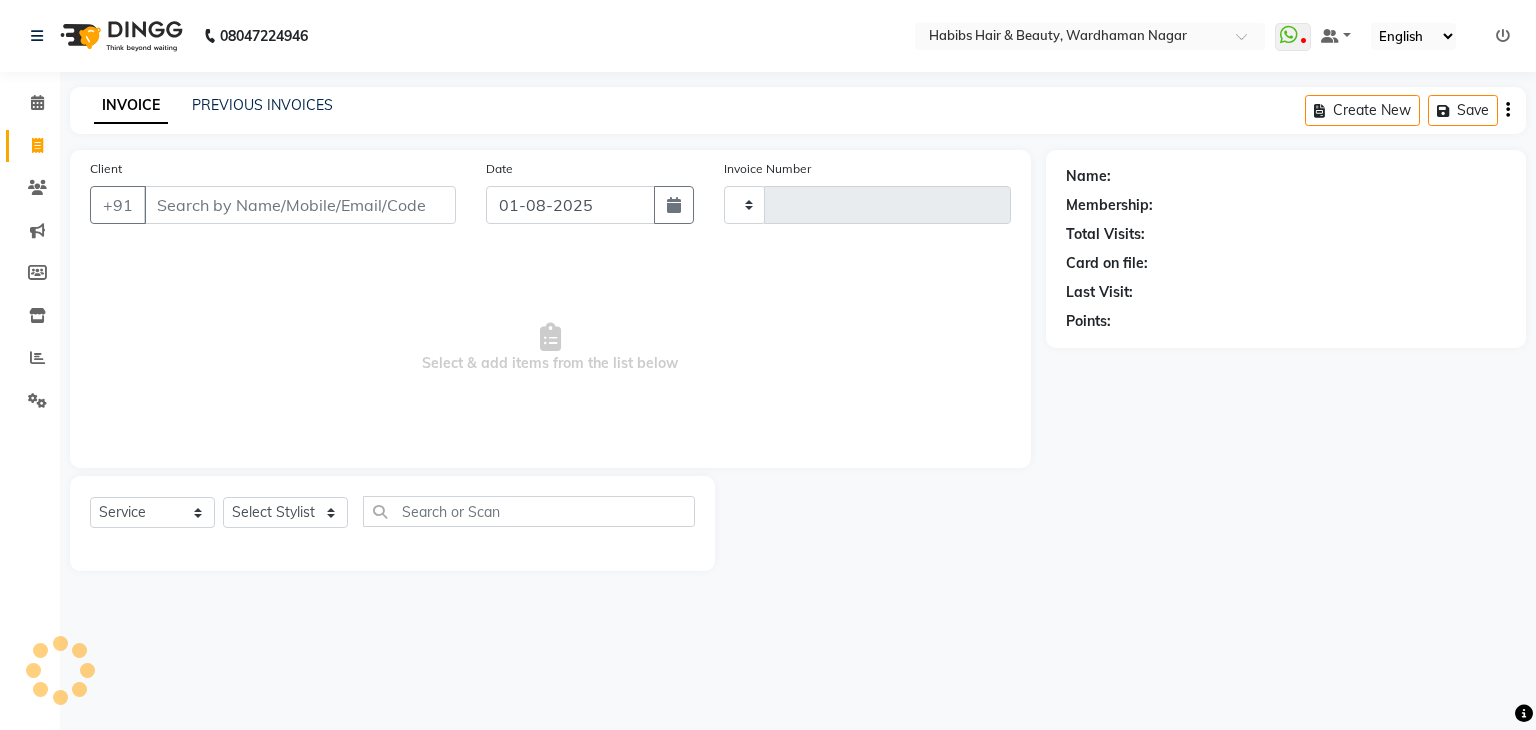 type on "1512" 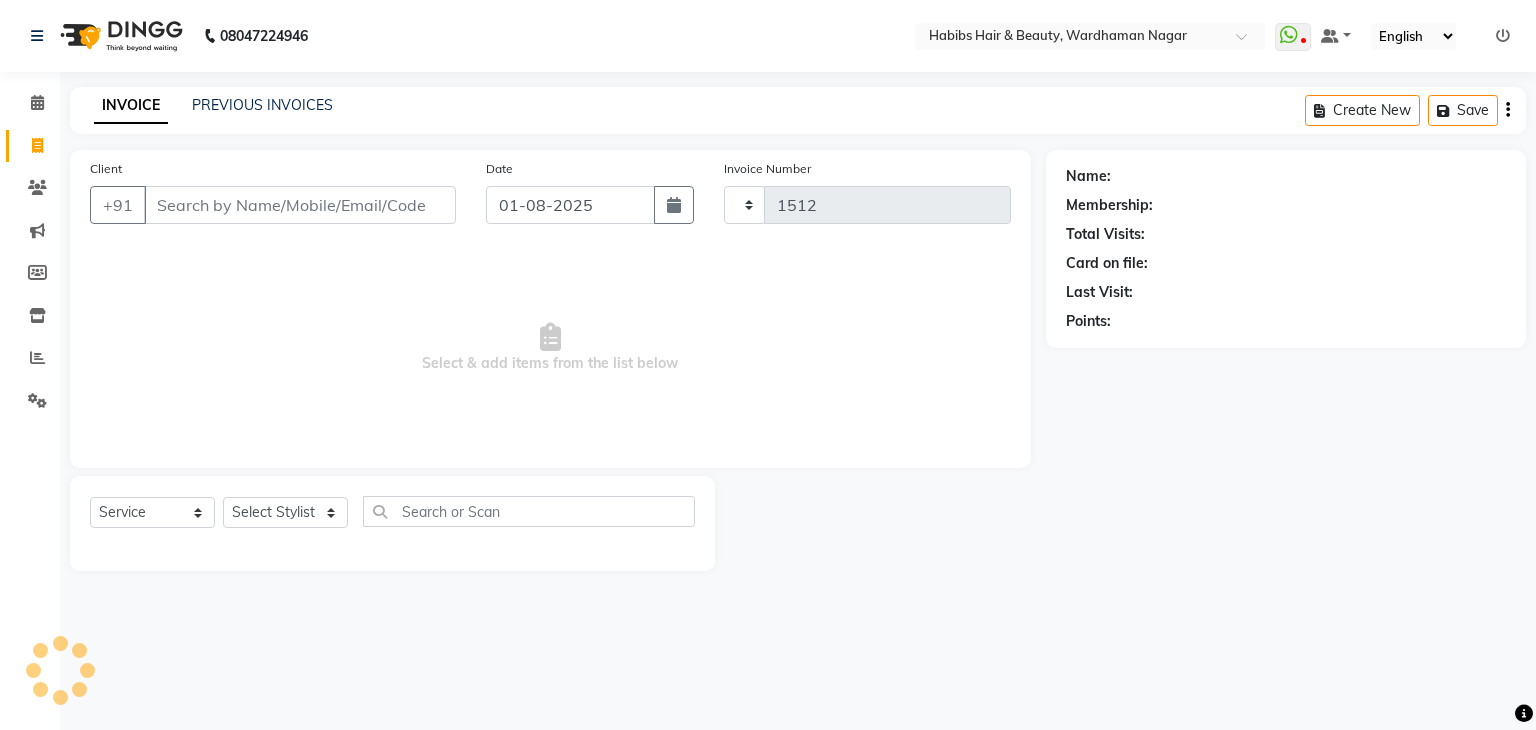 select on "3714" 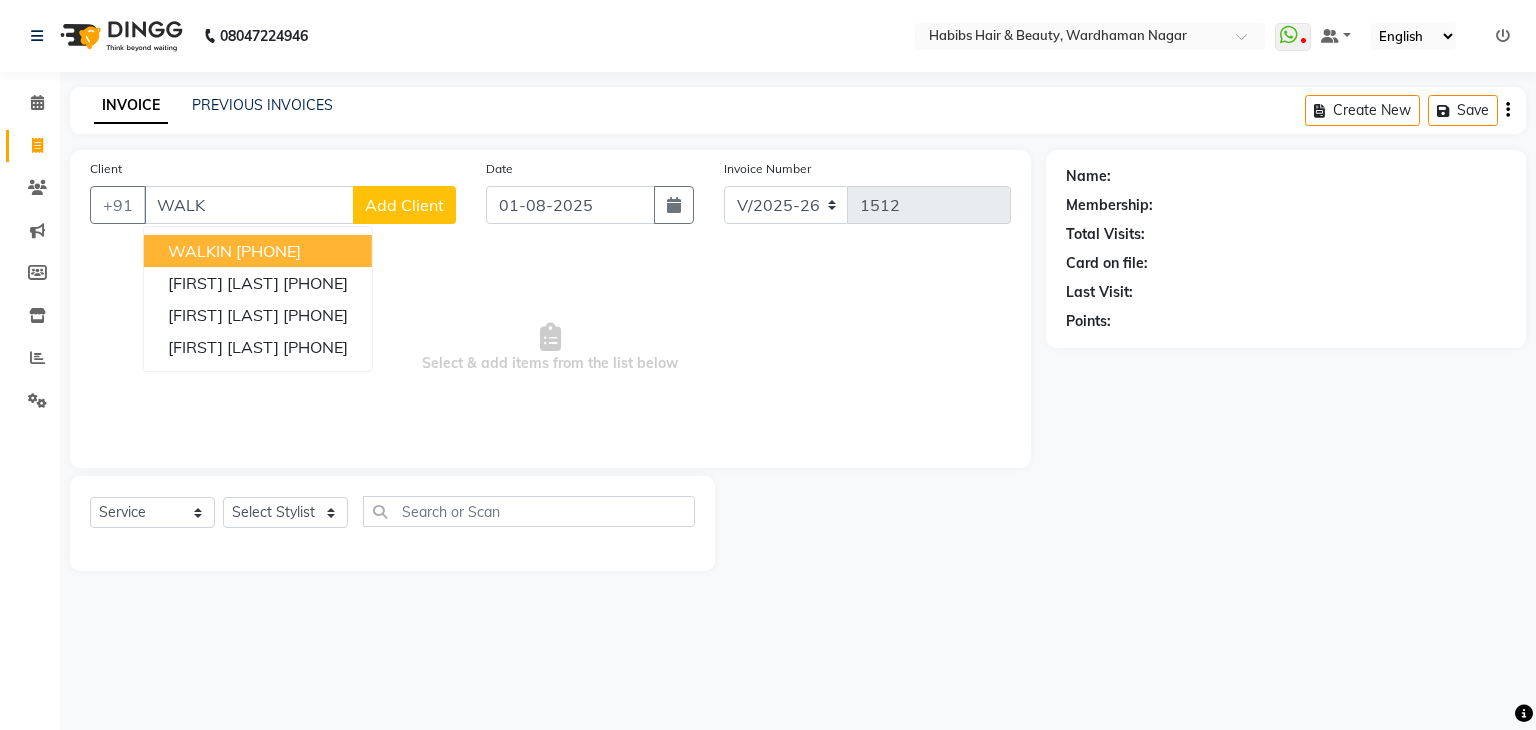 click on "WALKIN" at bounding box center (200, 251) 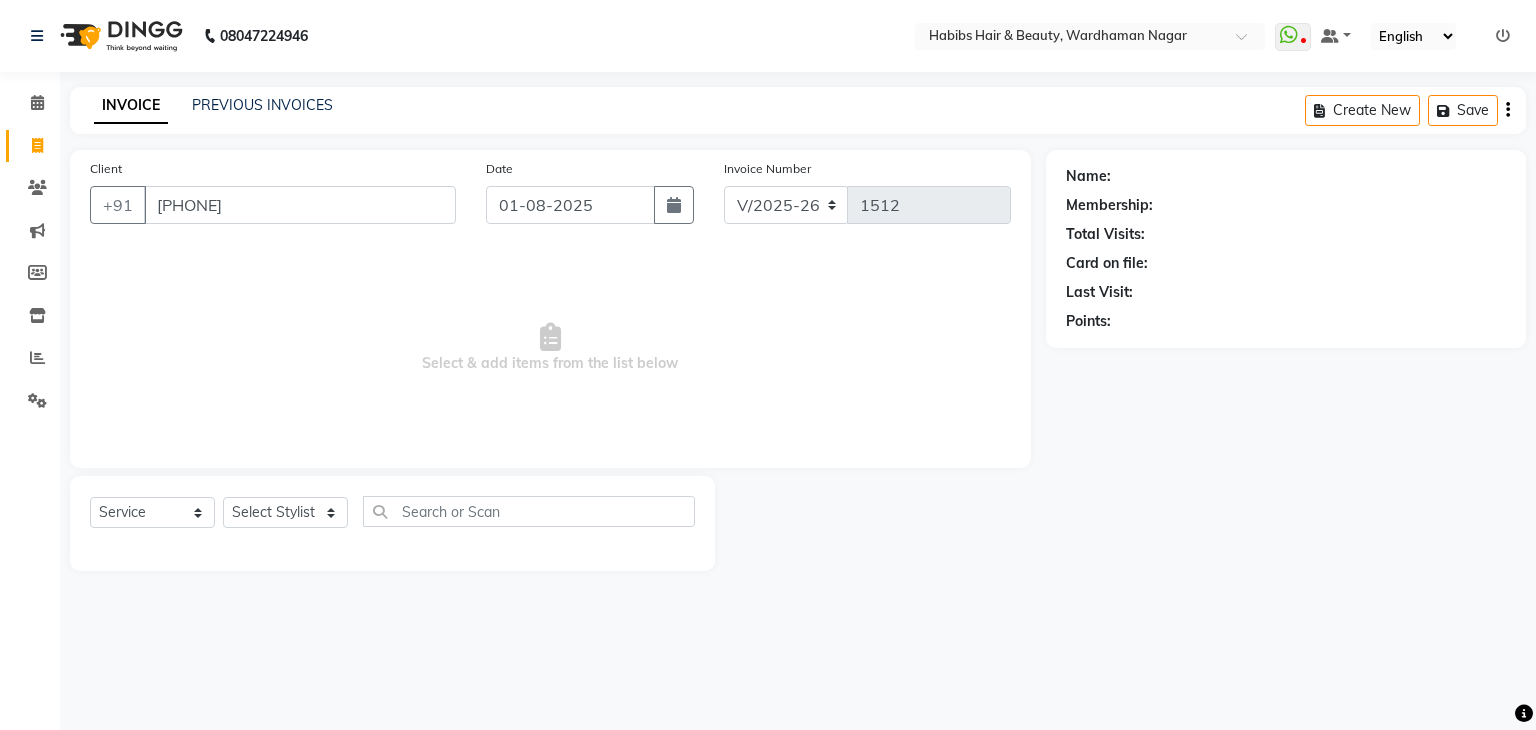 type on "[PHONE]" 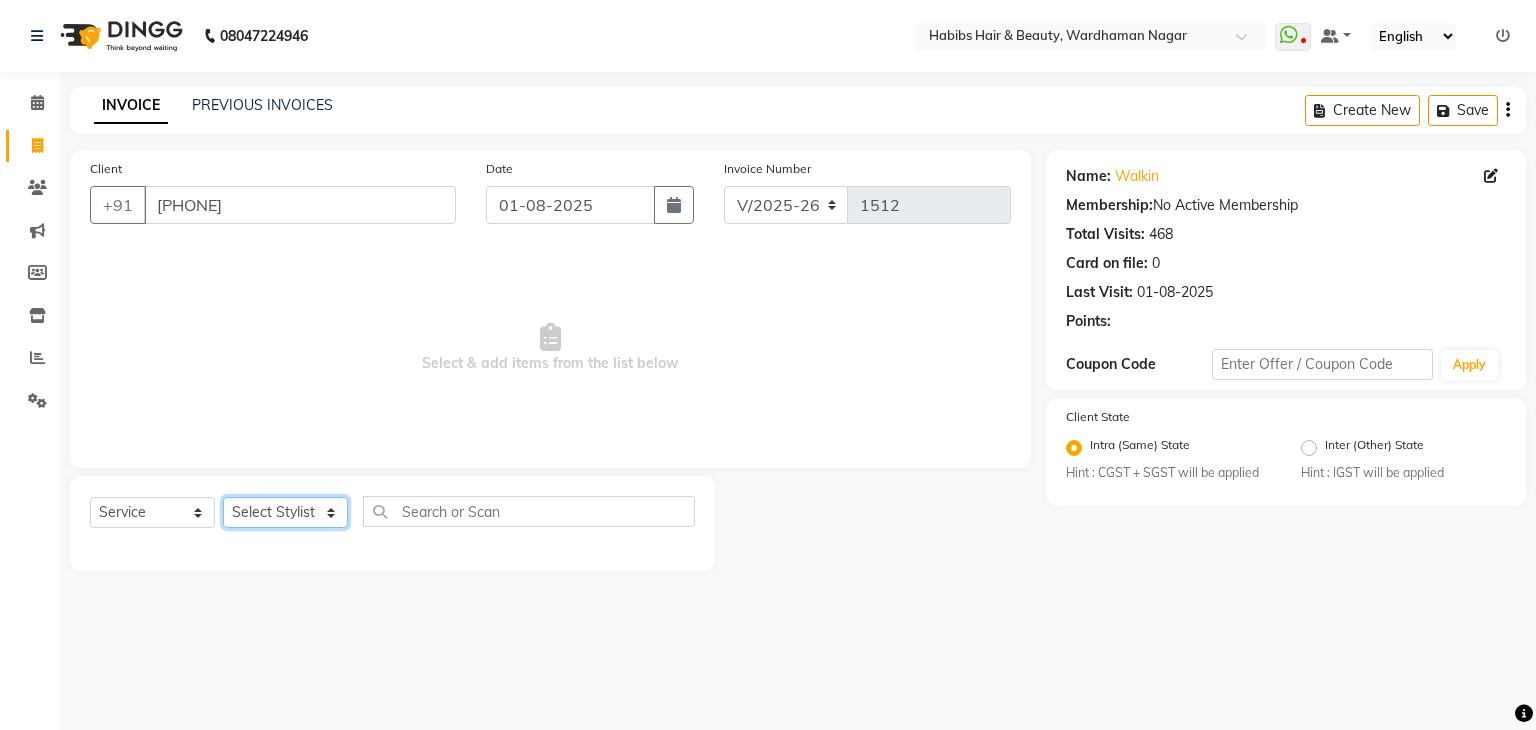 click on "Select Stylist Admin Aman Gayatri Jeetu Mick Raj Rashmi Rasika Sarang" 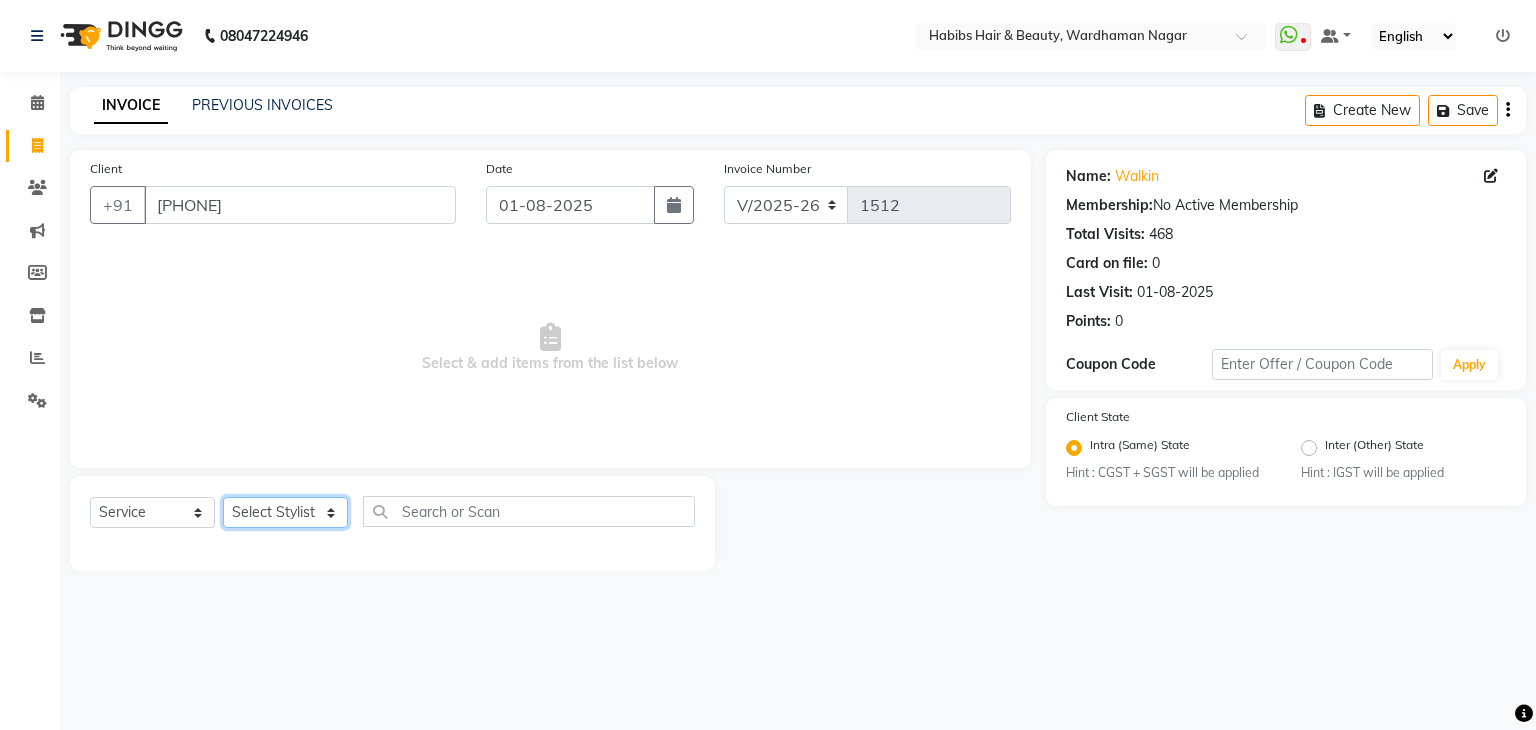 select on "17876" 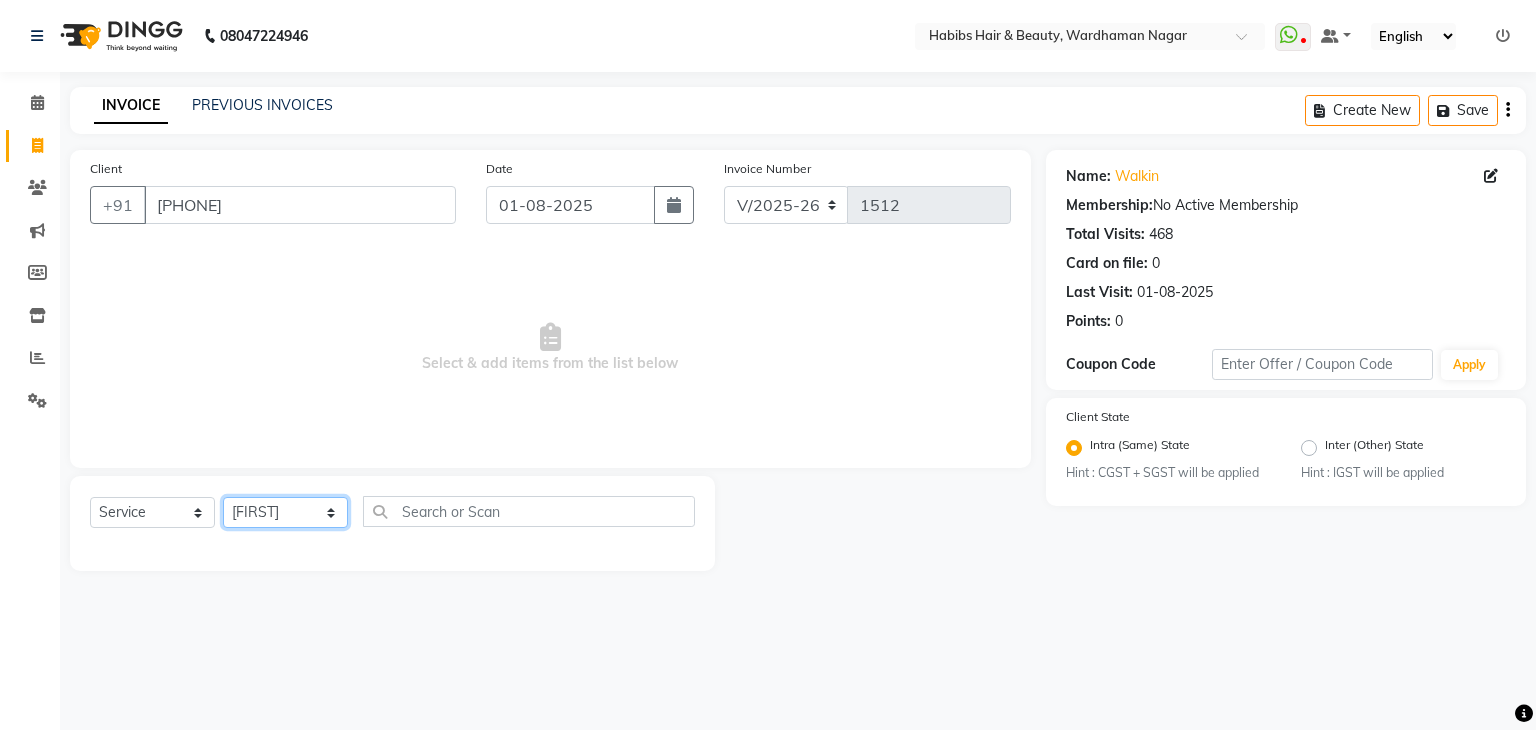 click on "Select Stylist Admin Aman Gayatri Jeetu Mick Raj Rashmi Rasika Sarang" 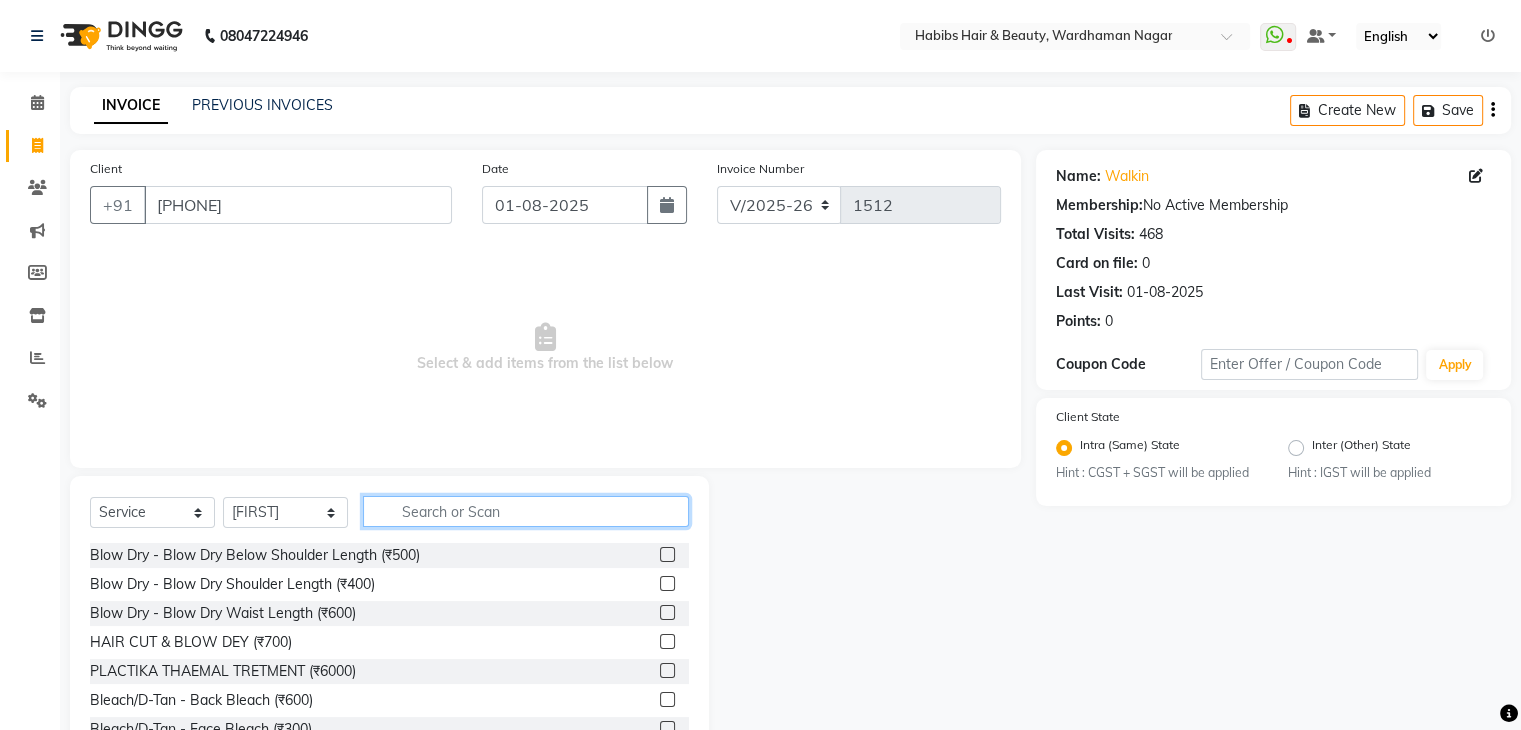 click 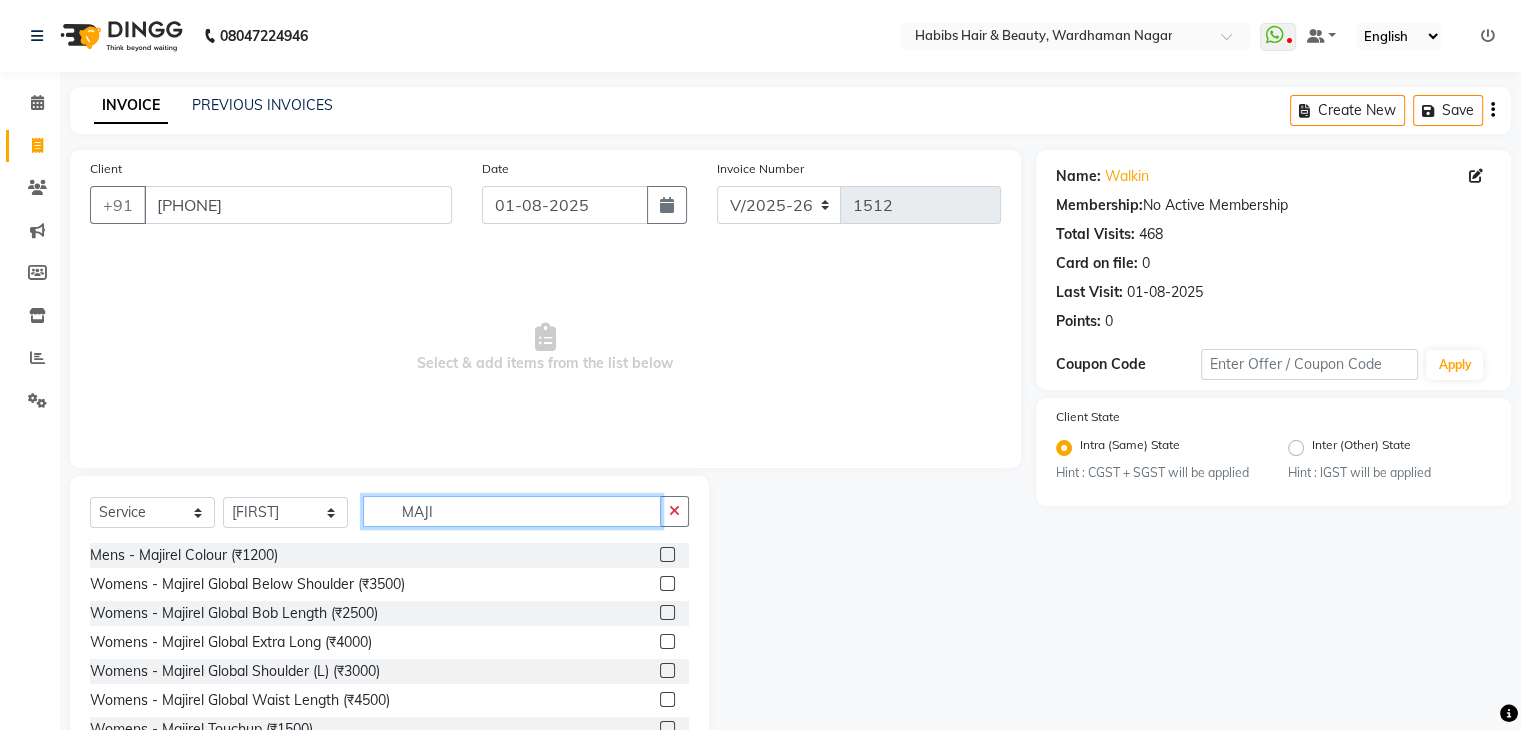 type on "MAJI" 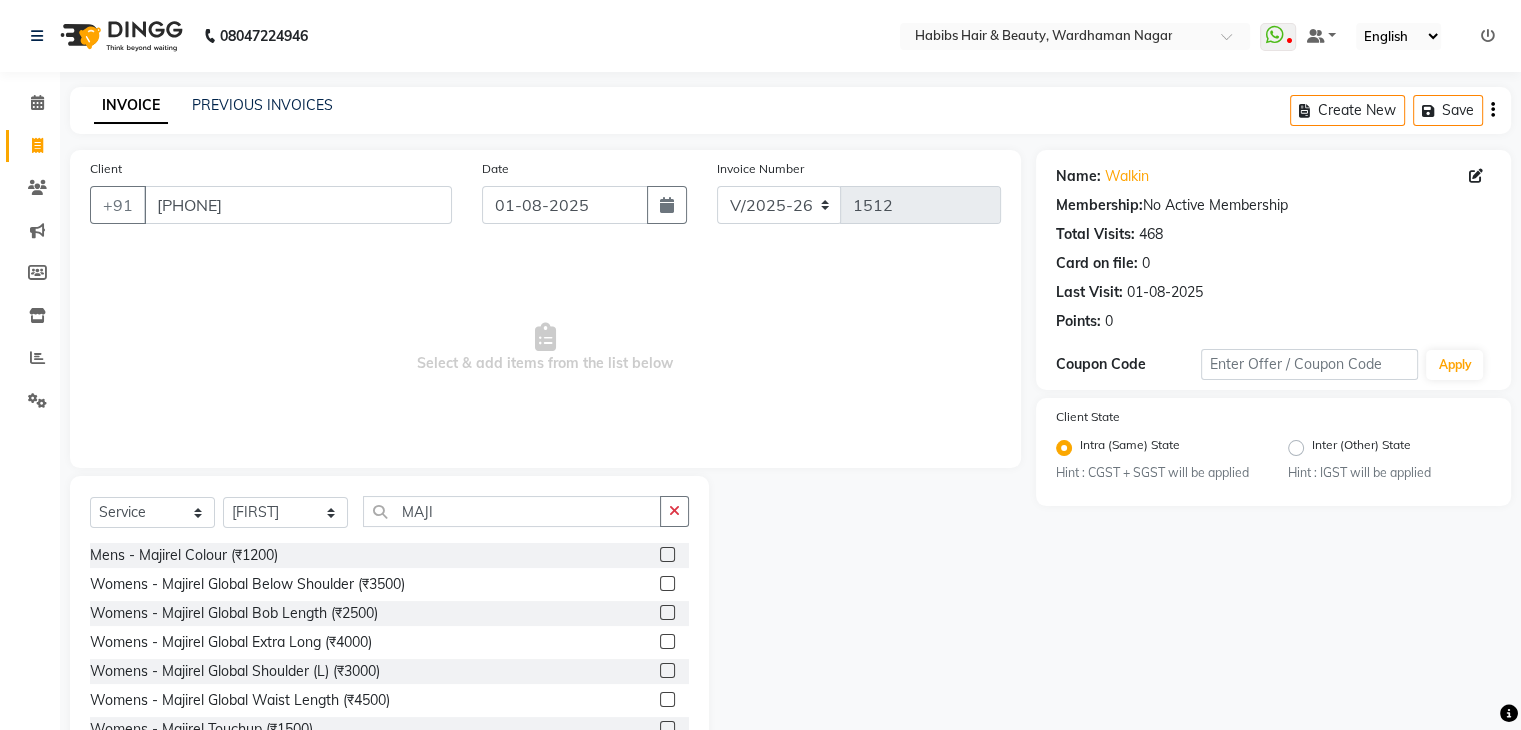 click 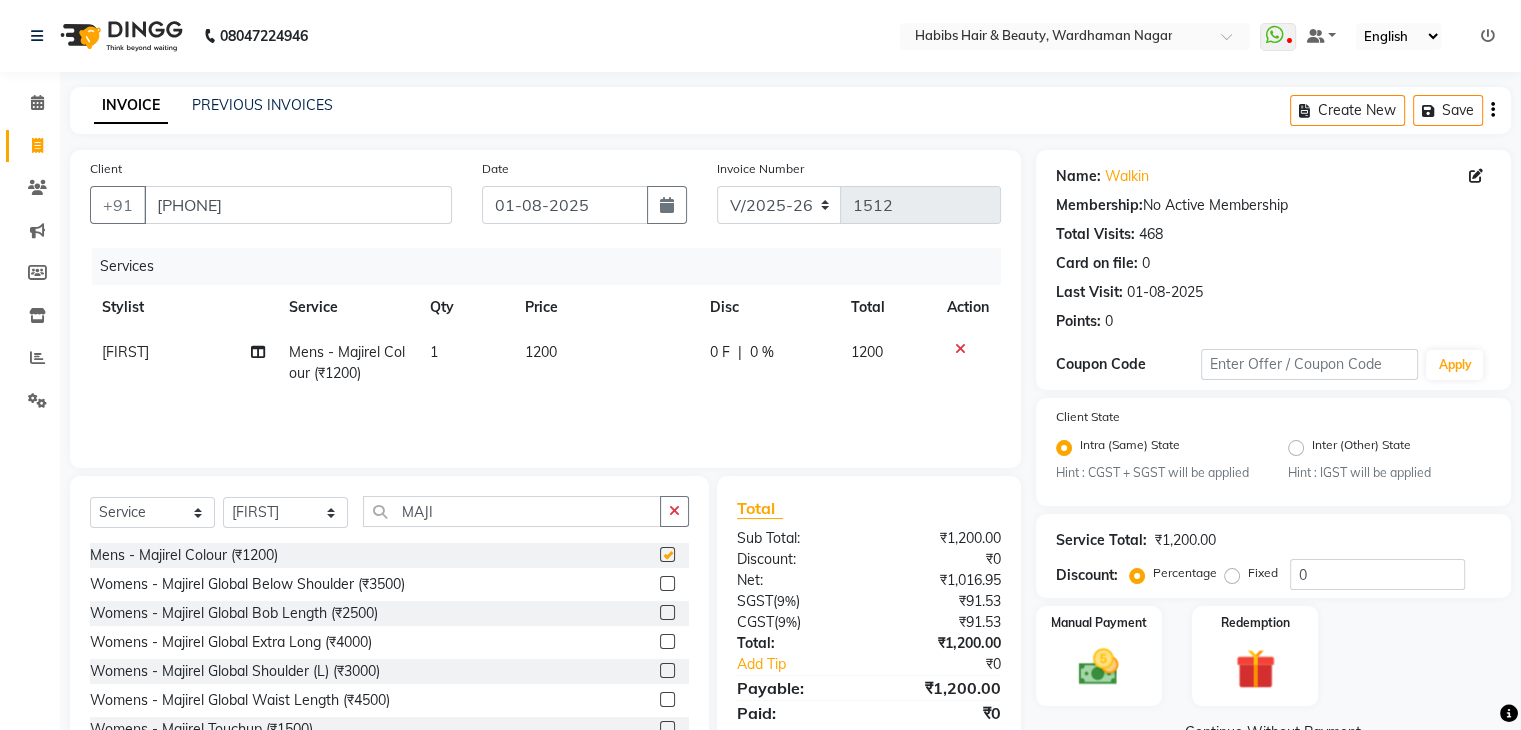 checkbox on "false" 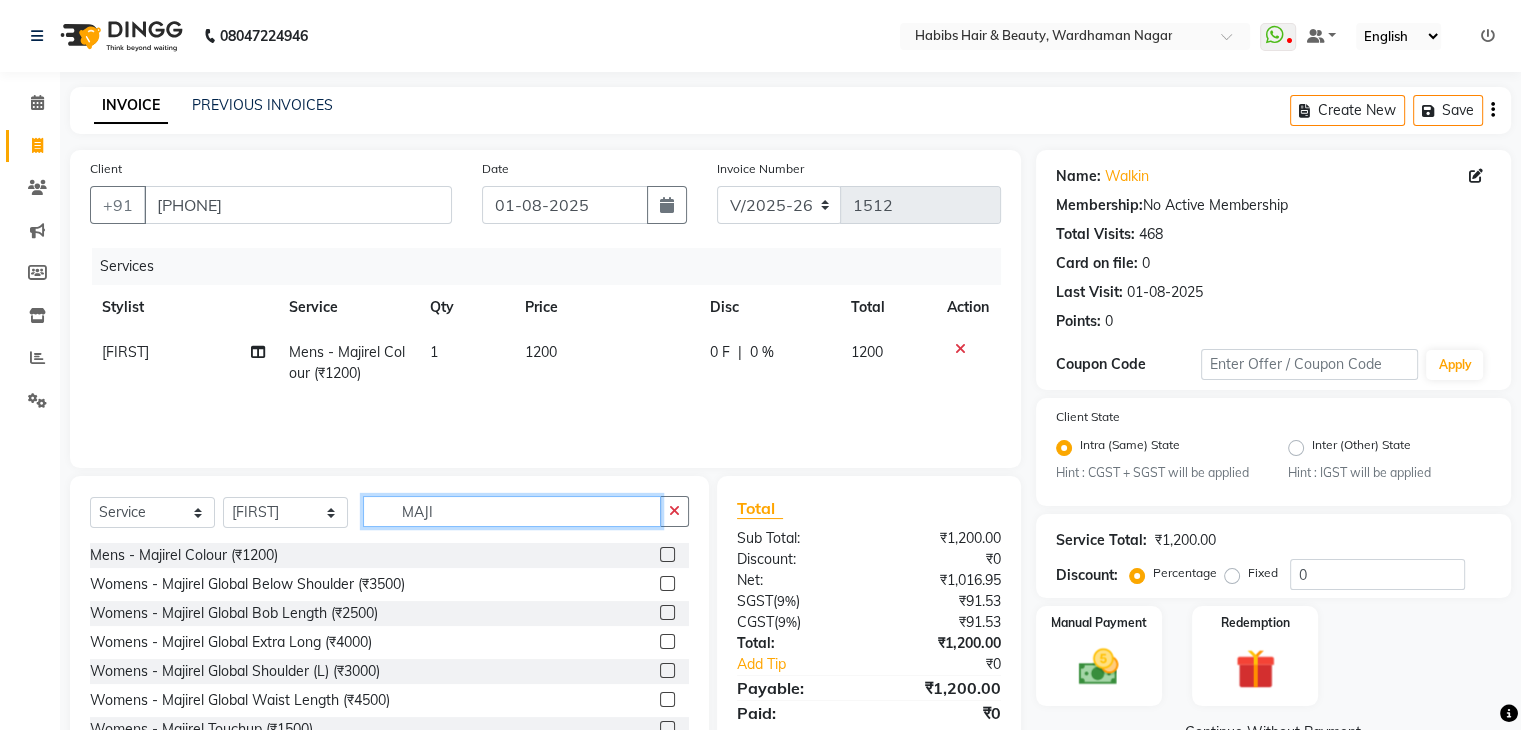click on "MAJI" 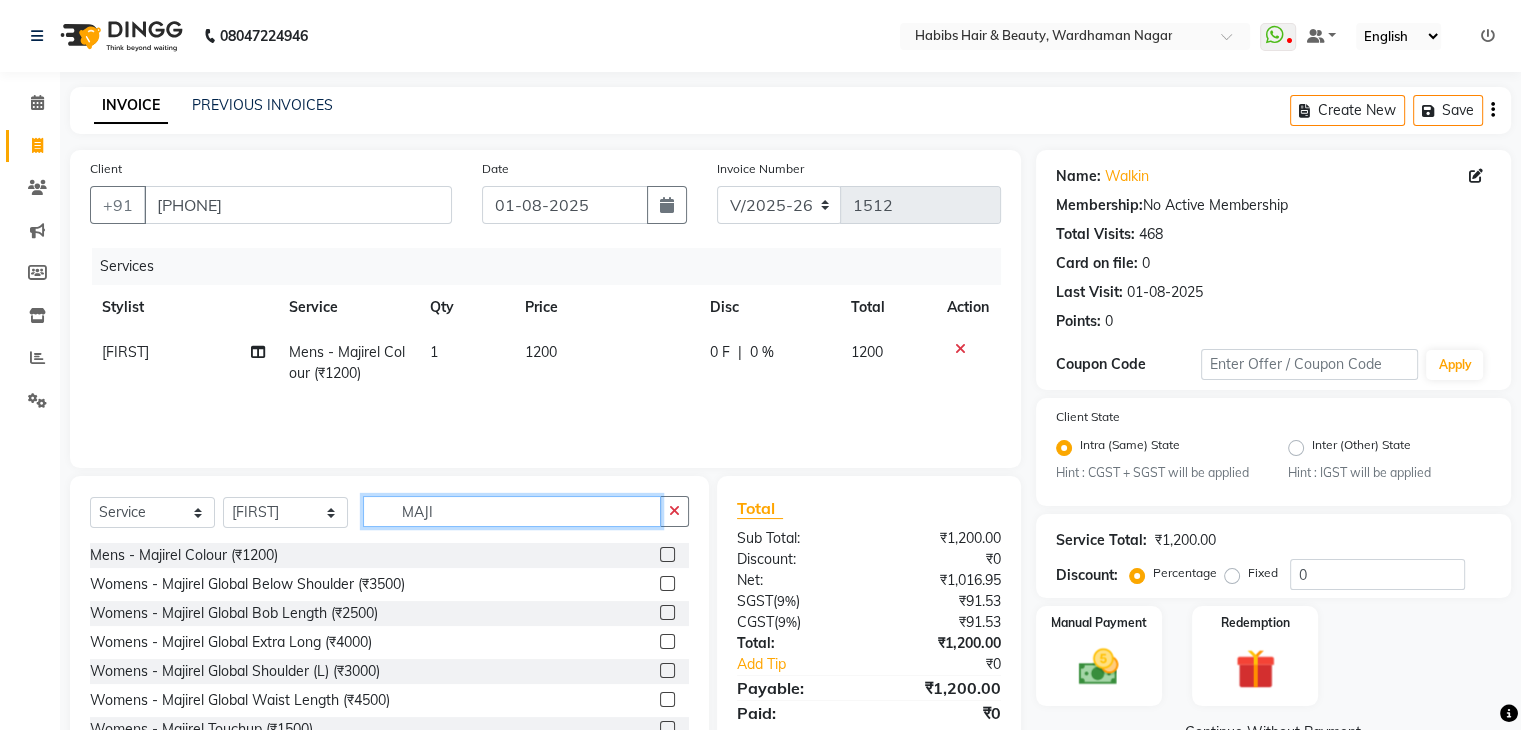 drag, startPoint x: 548, startPoint y: 501, endPoint x: 539, endPoint y: 485, distance: 18.35756 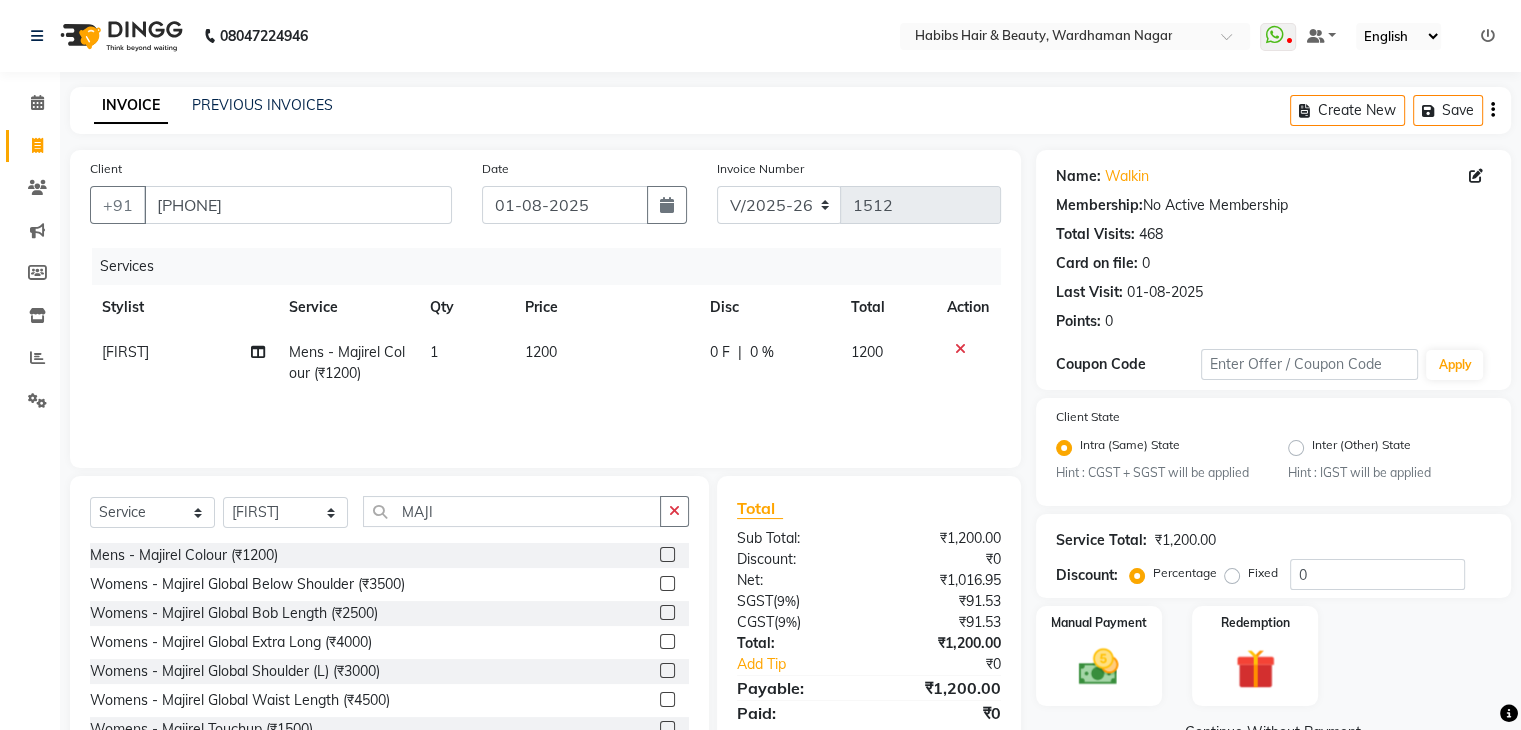 click on "Client +[COUNTRY] [PHONE] Date [DATE] Invoice Number V/2025 V/2025-26 1512 Services Stylist Service Qty Price Disc Total Action Mick Mens - Majirel Colour (₹1200) 1 1200 0 F | 0 % 1200 Select Service Product Membership Package Voucher Prepaid Gift Card Select Stylist Admin Aman Gayatri Jeetu Mick Raj Rashmi Rasika Sarang MAJI Mens - Majirel Colour (₹1200) Womens - Majirel Global Below Shoulder (₹3500) Womens - Majirel Global Bob Length (₹2500) Womens - Majirel Global Extra Long (₹4000) Womens - Majirel Global Shoulder (L) (₹3000) Womens - Majirel Global Waist Length (₹4500) Womens - Majirel Touchup (₹1500) Total Sub Total: ₹1,200.00 Discount: ₹0 Net: ₹1,016.95 SGST ( 9% ) ₹91.53 CGST ( 9% ) ₹91.53 Total: ₹1,200.00 Add Tip ₹0 Payable: ₹1,200.00 Paid: ₹0 Balance : ₹1,200.00" 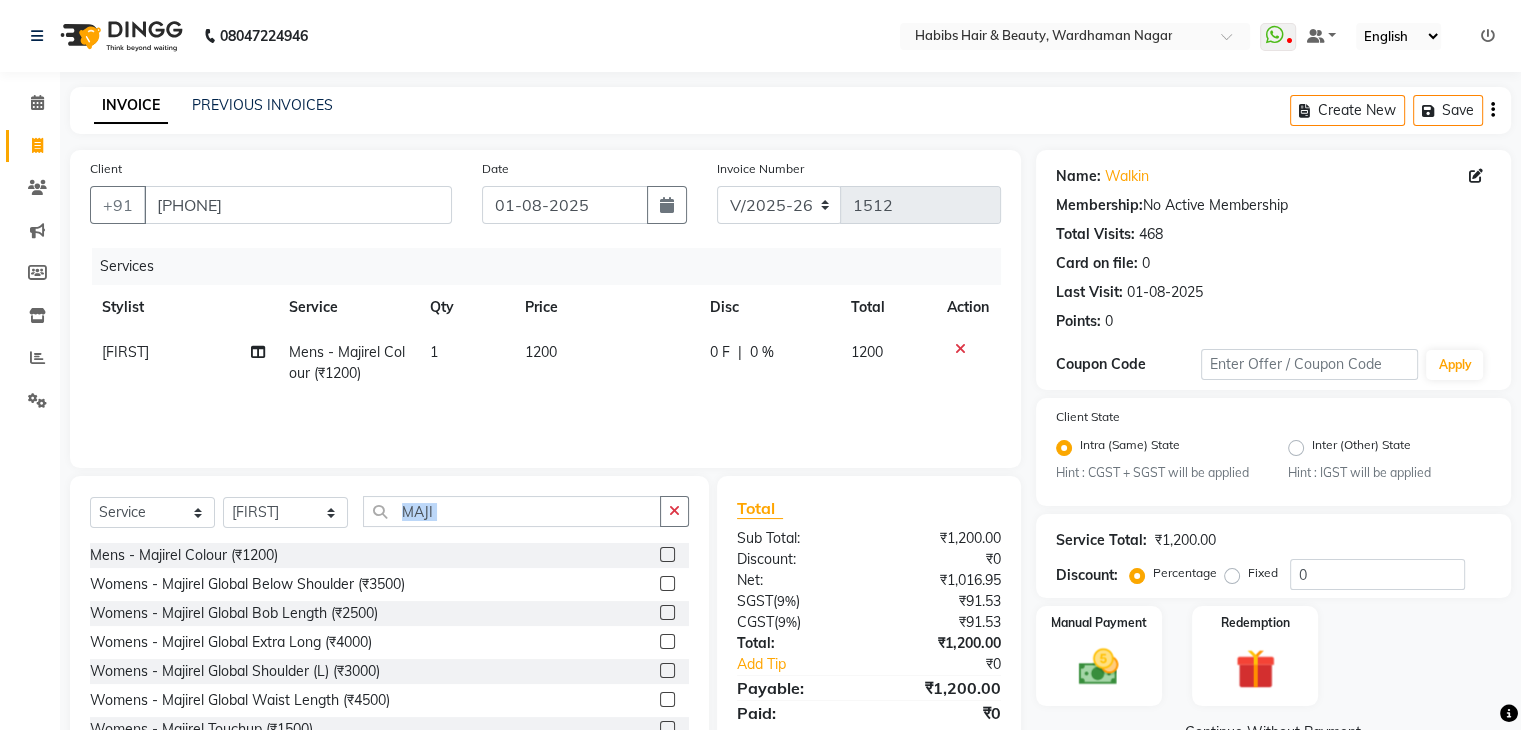 click on "Client +[COUNTRY] [PHONE] Date [DATE] Invoice Number V/2025 V/2025-26 1512 Services Stylist Service Qty Price Disc Total Action Mick Mens - Majirel Colour (₹1200) 1 1200 0 F | 0 % 1200 Select Service Product Membership Package Voucher Prepaid Gift Card Select Stylist Admin Aman Gayatri Jeetu Mick Raj Rashmi Rasika Sarang MAJI Mens - Majirel Colour (₹1200) Womens - Majirel Global Below Shoulder (₹3500) Womens - Majirel Global Bob Length (₹2500) Womens - Majirel Global Extra Long (₹4000) Womens - Majirel Global Shoulder (L) (₹3000) Womens - Majirel Global Waist Length (₹4500) Womens - Majirel Touchup (₹1500) Total Sub Total: ₹1,200.00 Discount: ₹0 Net: ₹1,016.95 SGST ( 9% ) ₹91.53 CGST ( 9% ) ₹91.53 Total: ₹1,200.00 Add Tip ₹0 Payable: ₹1,200.00 Paid: ₹0 Balance : ₹1,200.00" 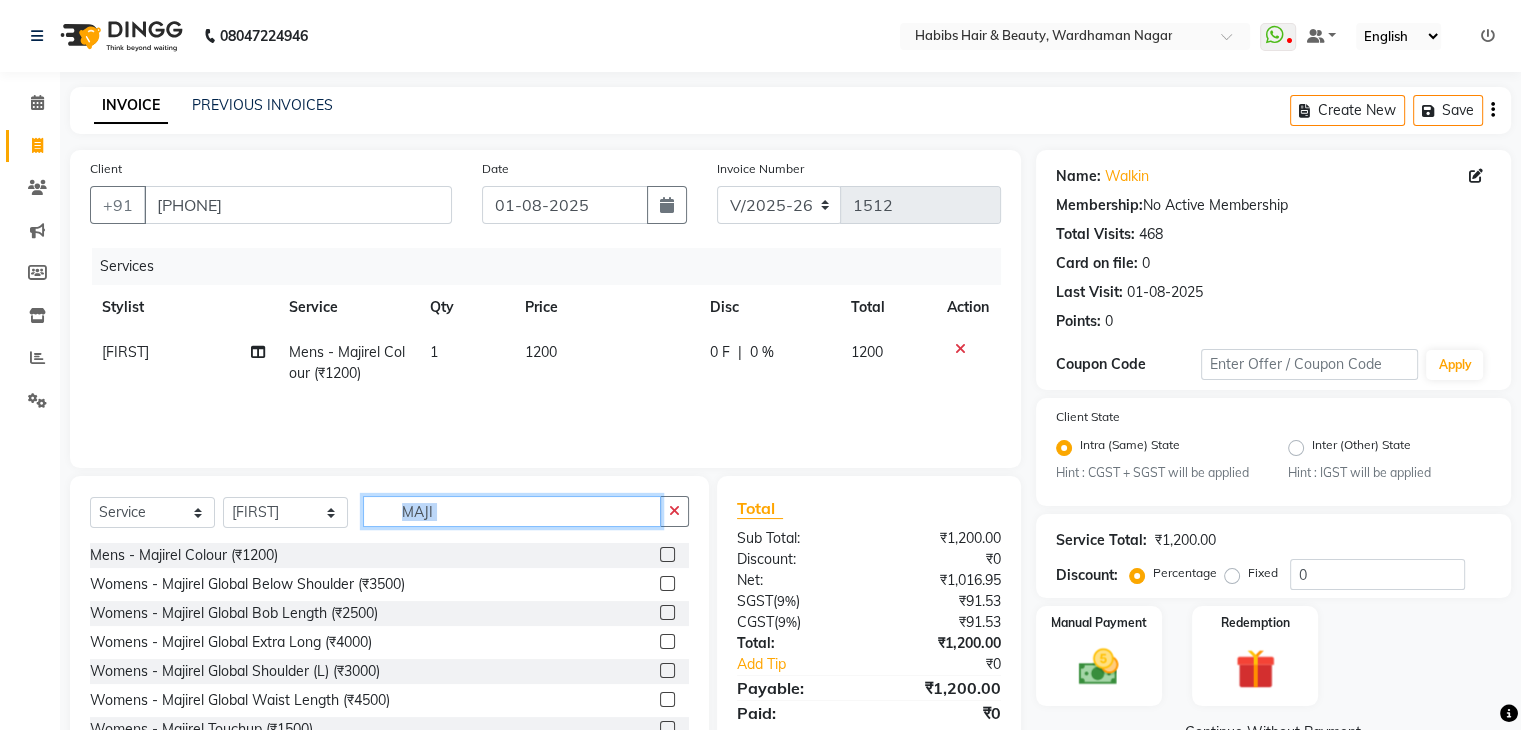 click on "MAJI" 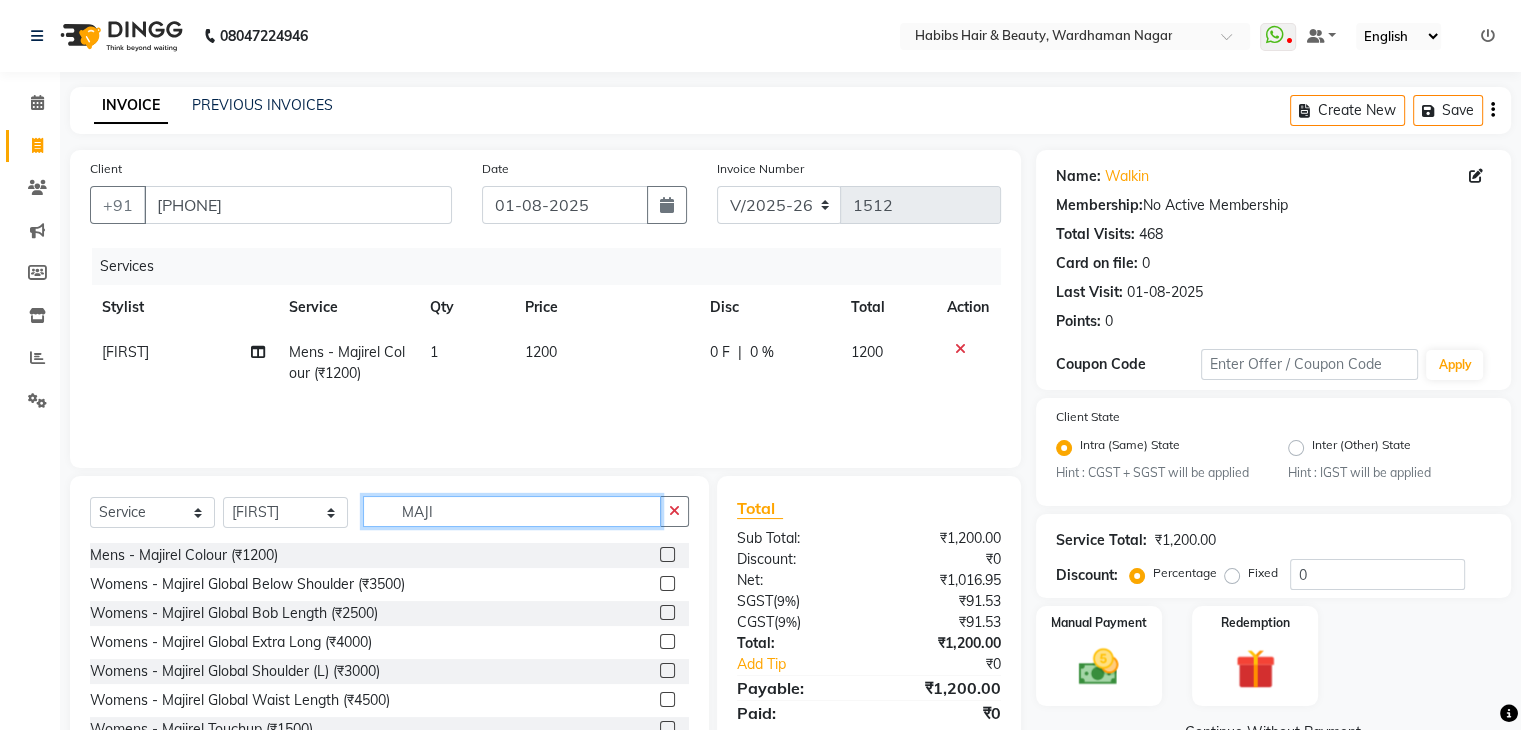 click on "MAJI" 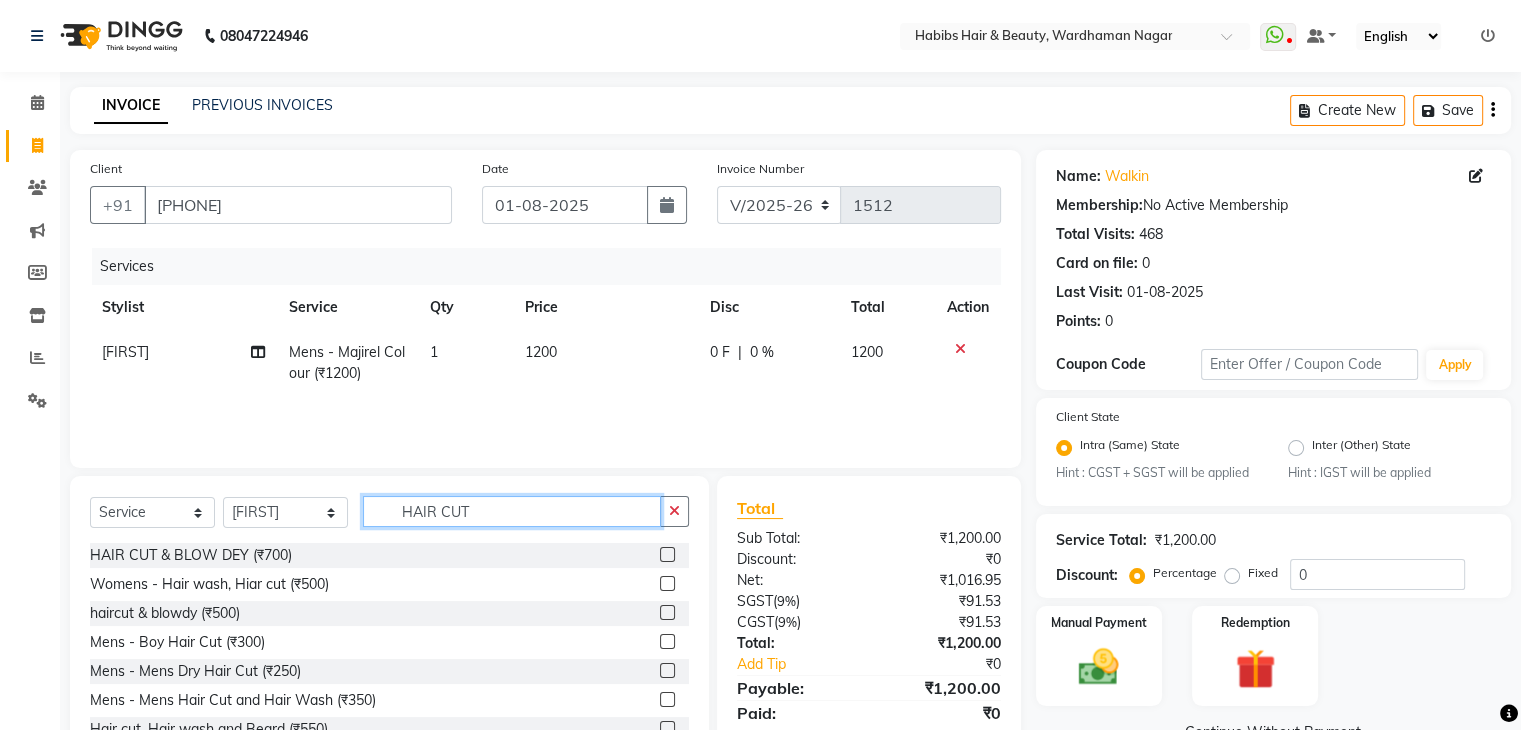 scroll, scrollTop: 68, scrollLeft: 0, axis: vertical 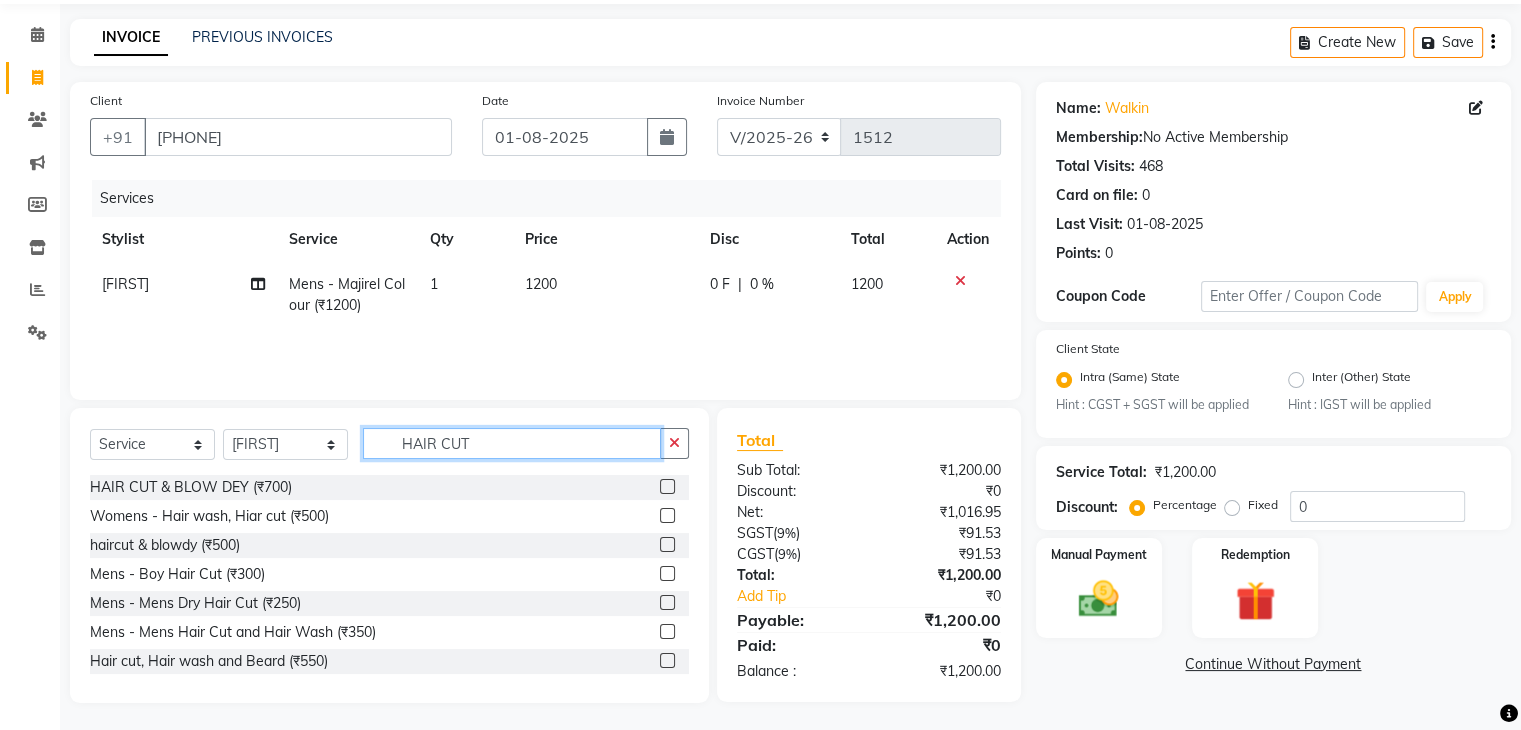 type on "HAIR CUT" 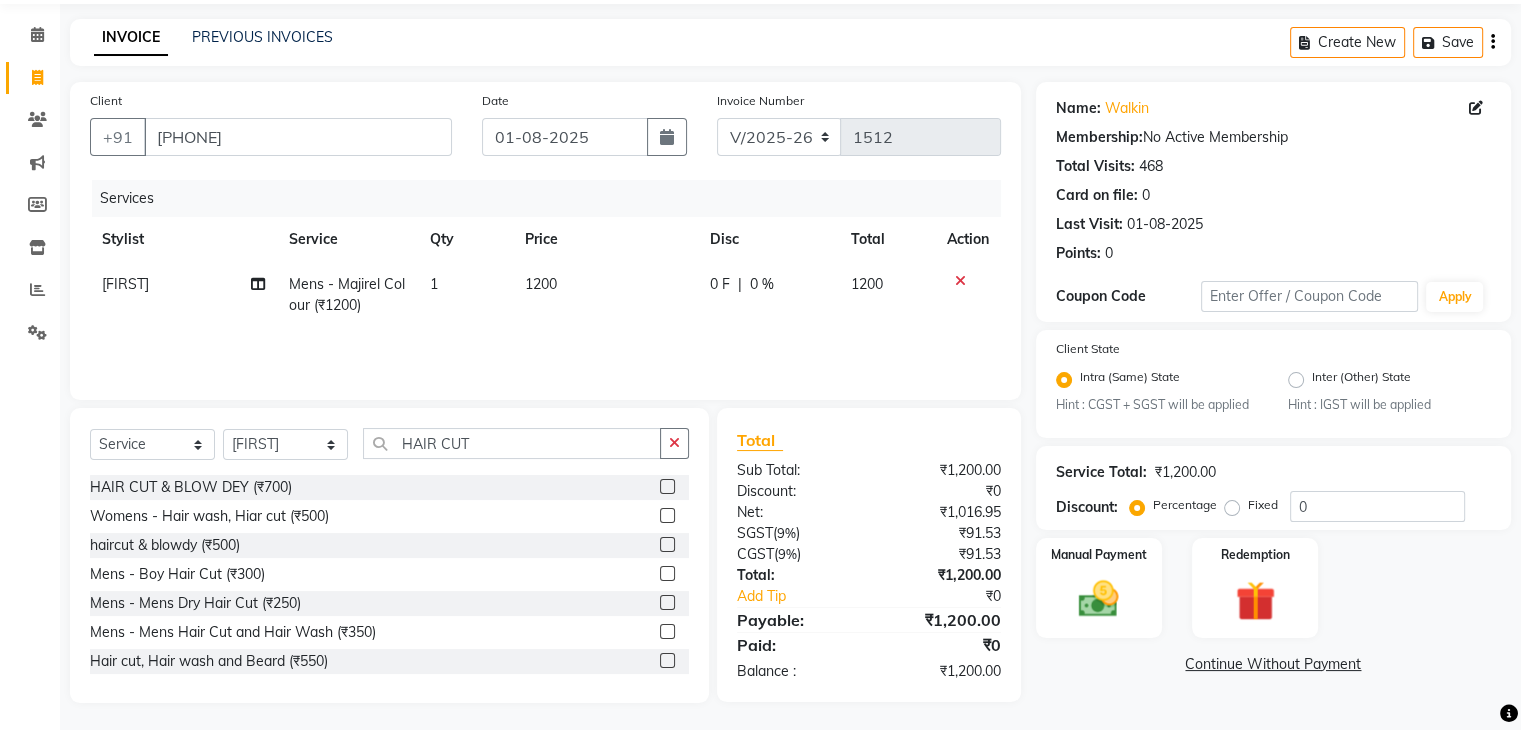 click 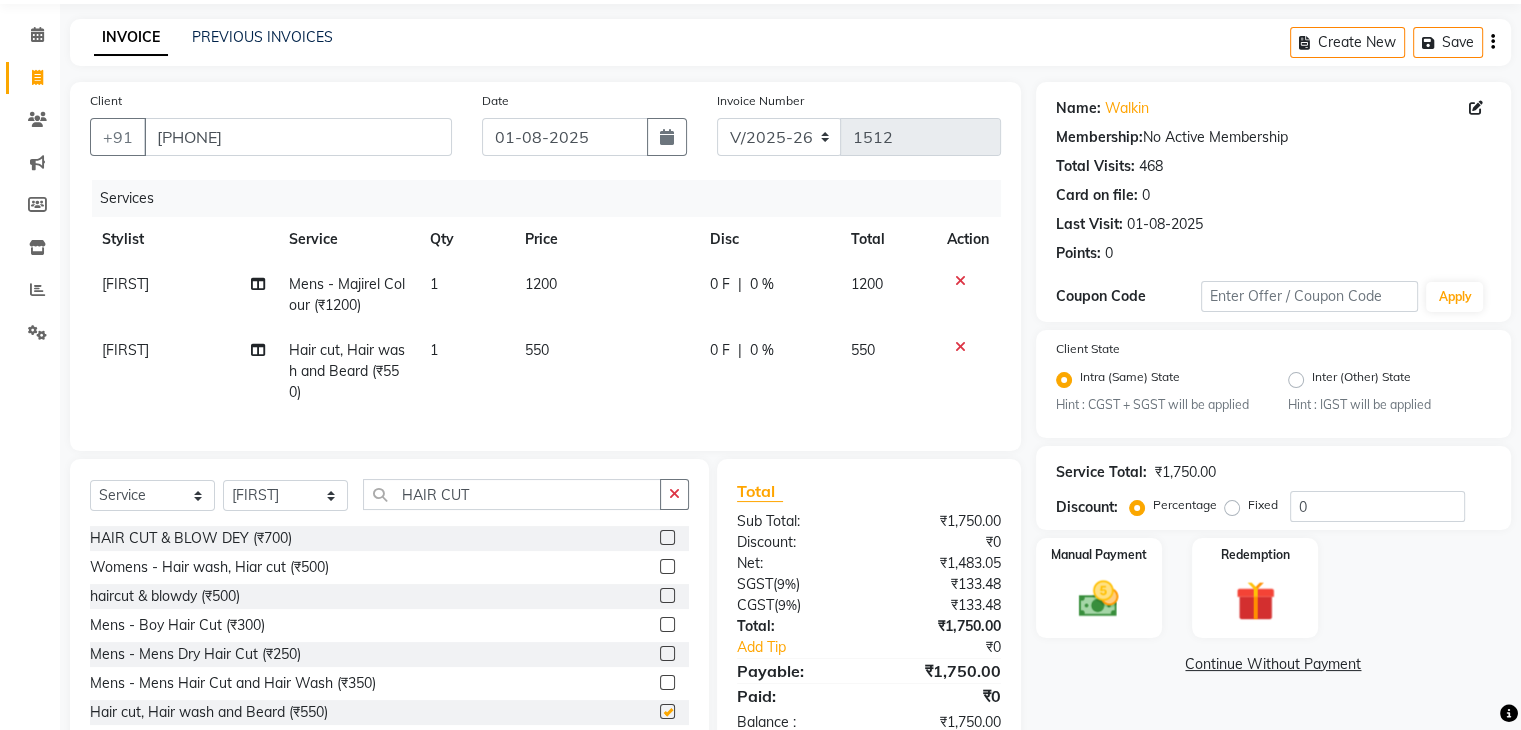 checkbox on "false" 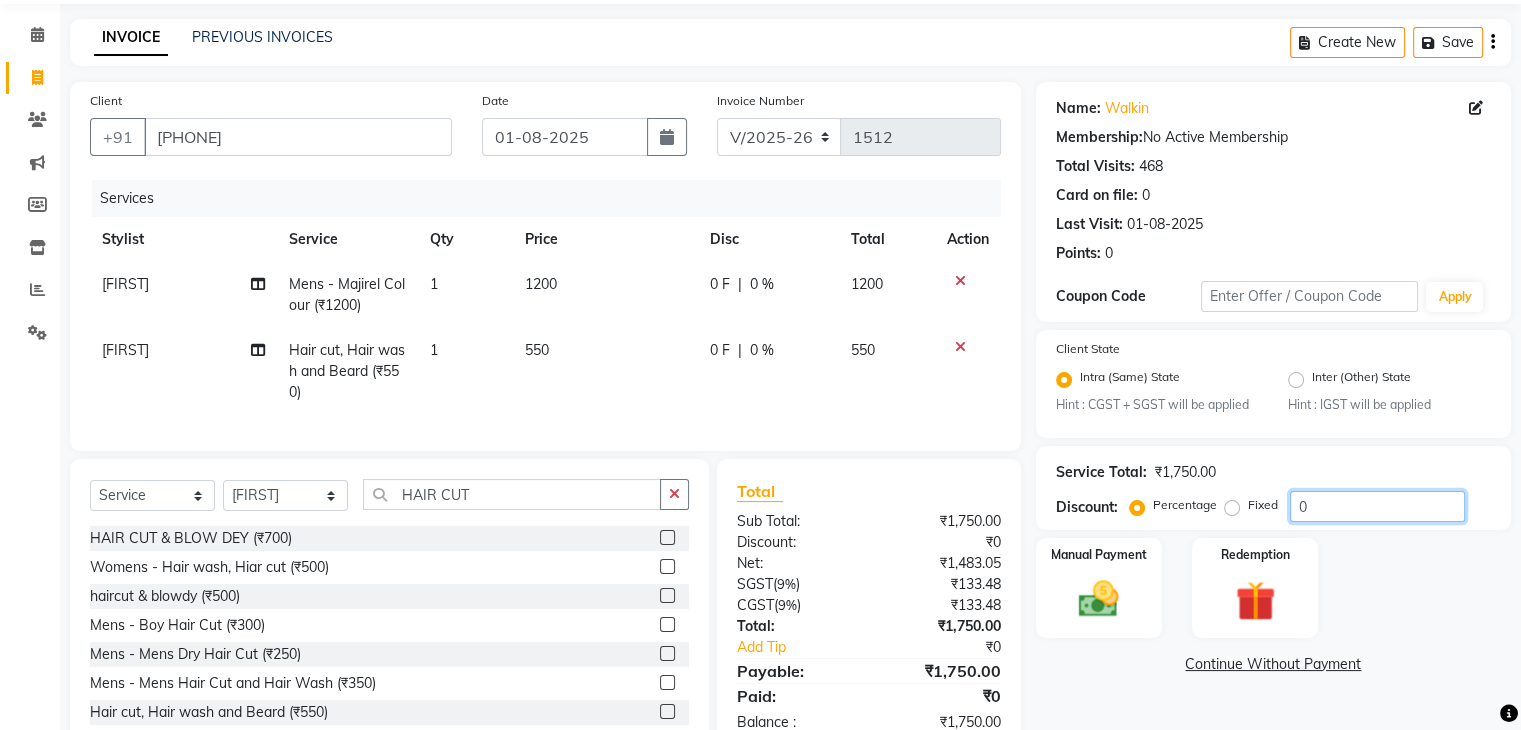 click on "0" 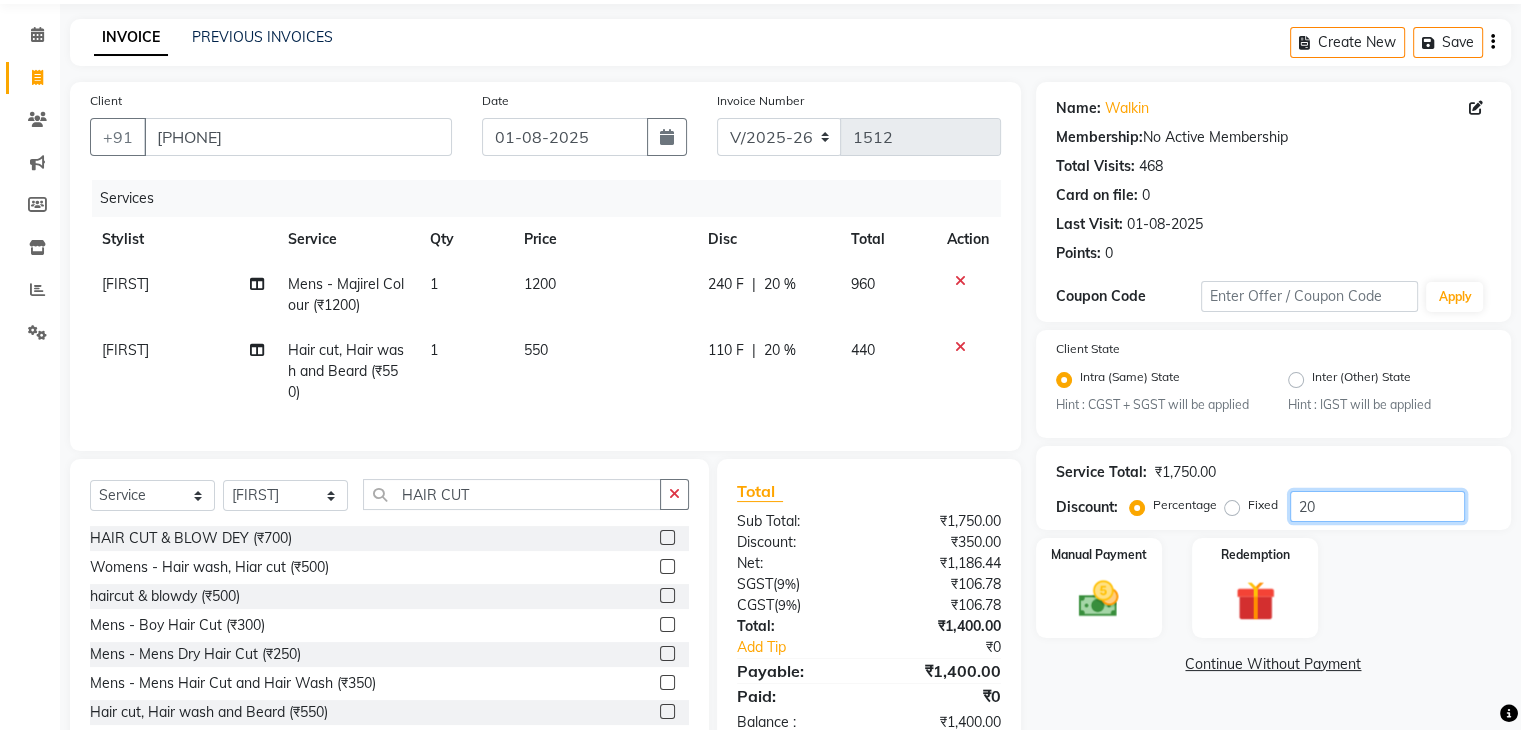 click on "20" 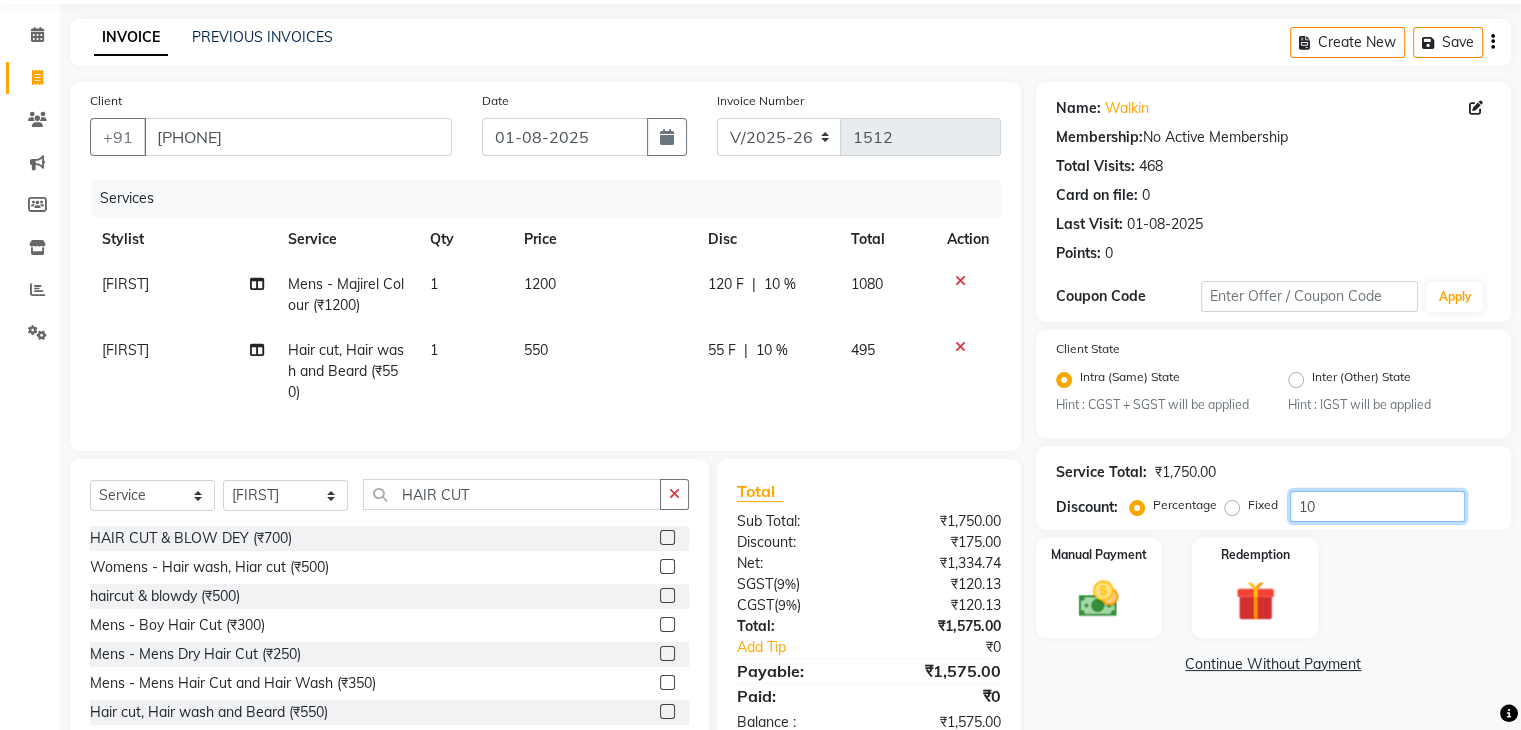 type on "1" 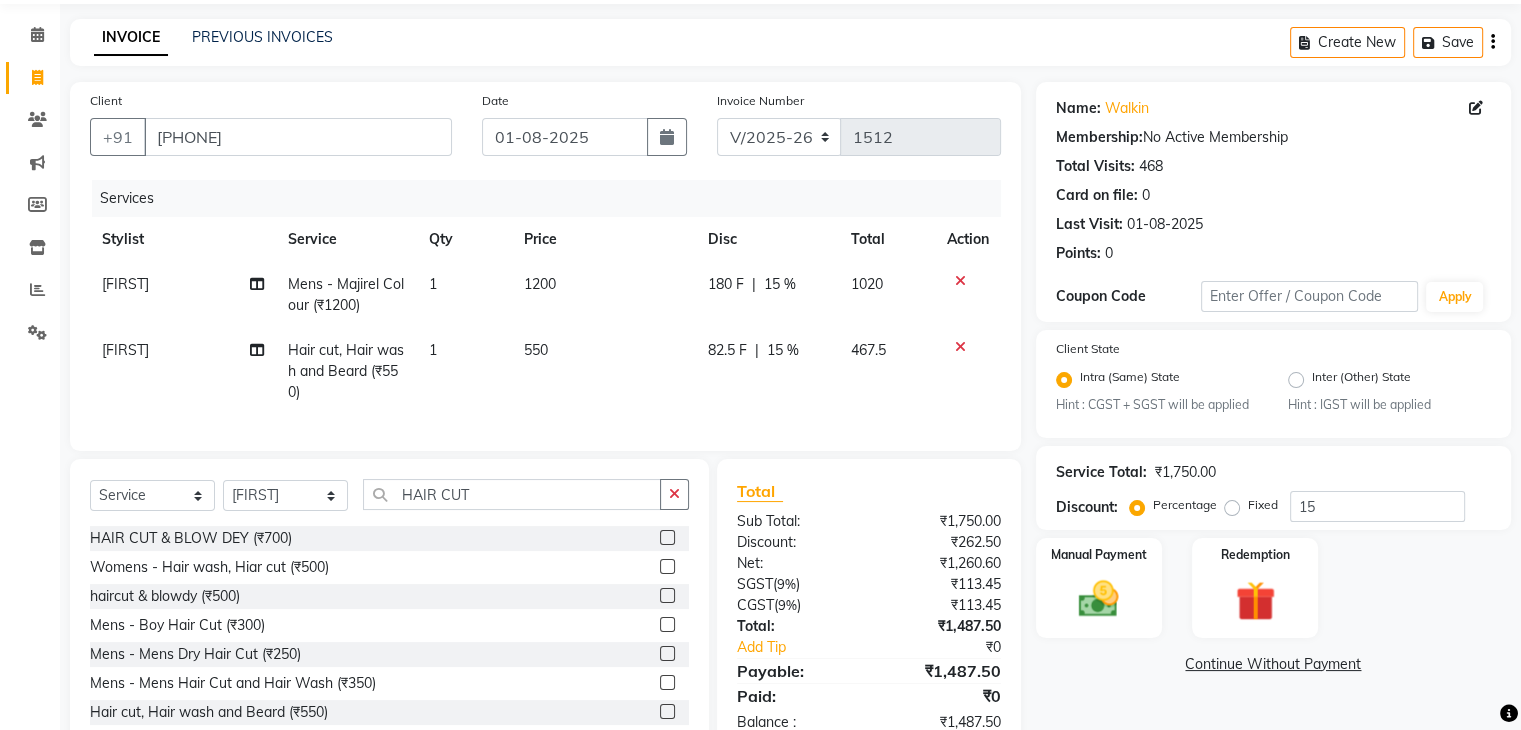 click on "Continue Without Payment" 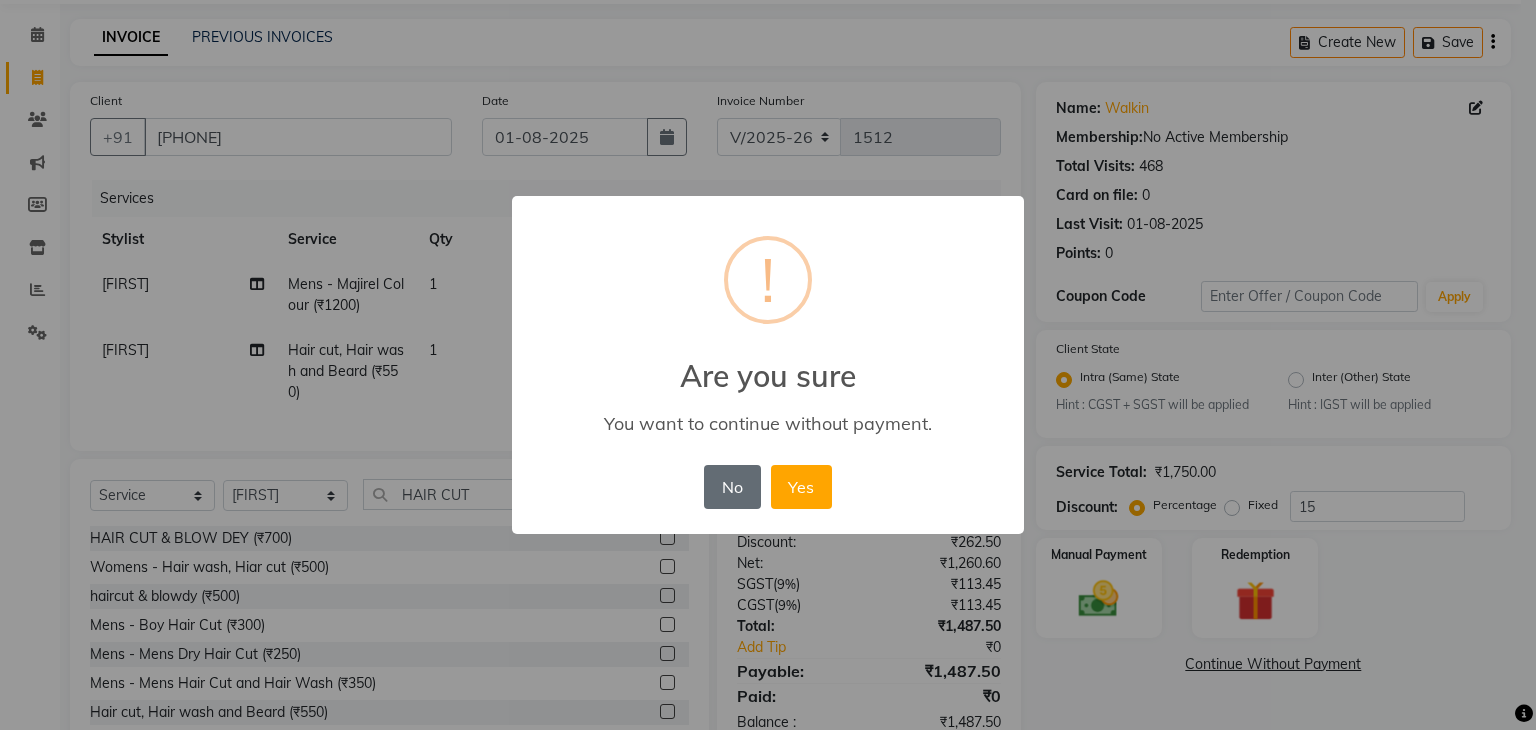 click on "No" at bounding box center (732, 487) 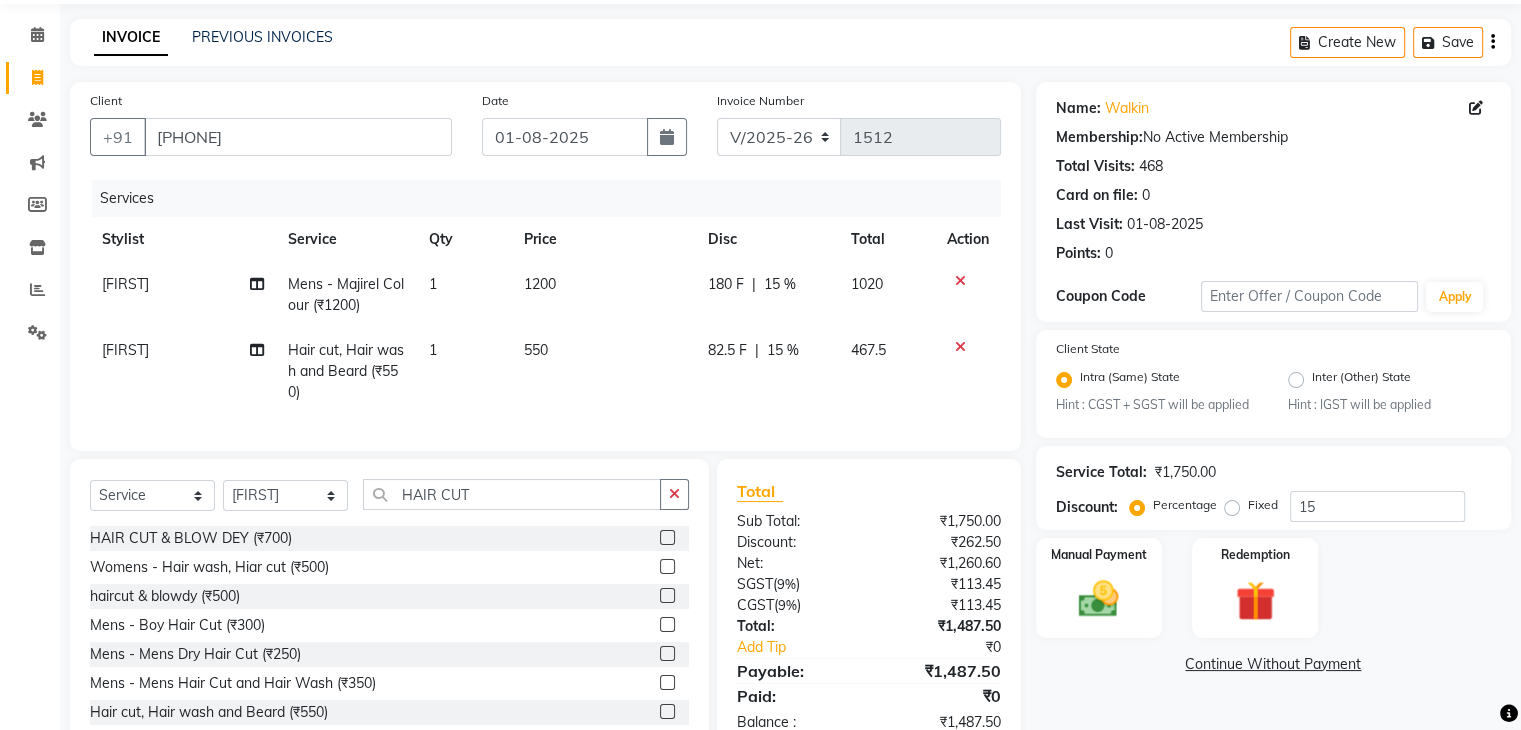 click on "Service Total:  ₹1,750.00  Discount:  Percentage   Fixed  15" 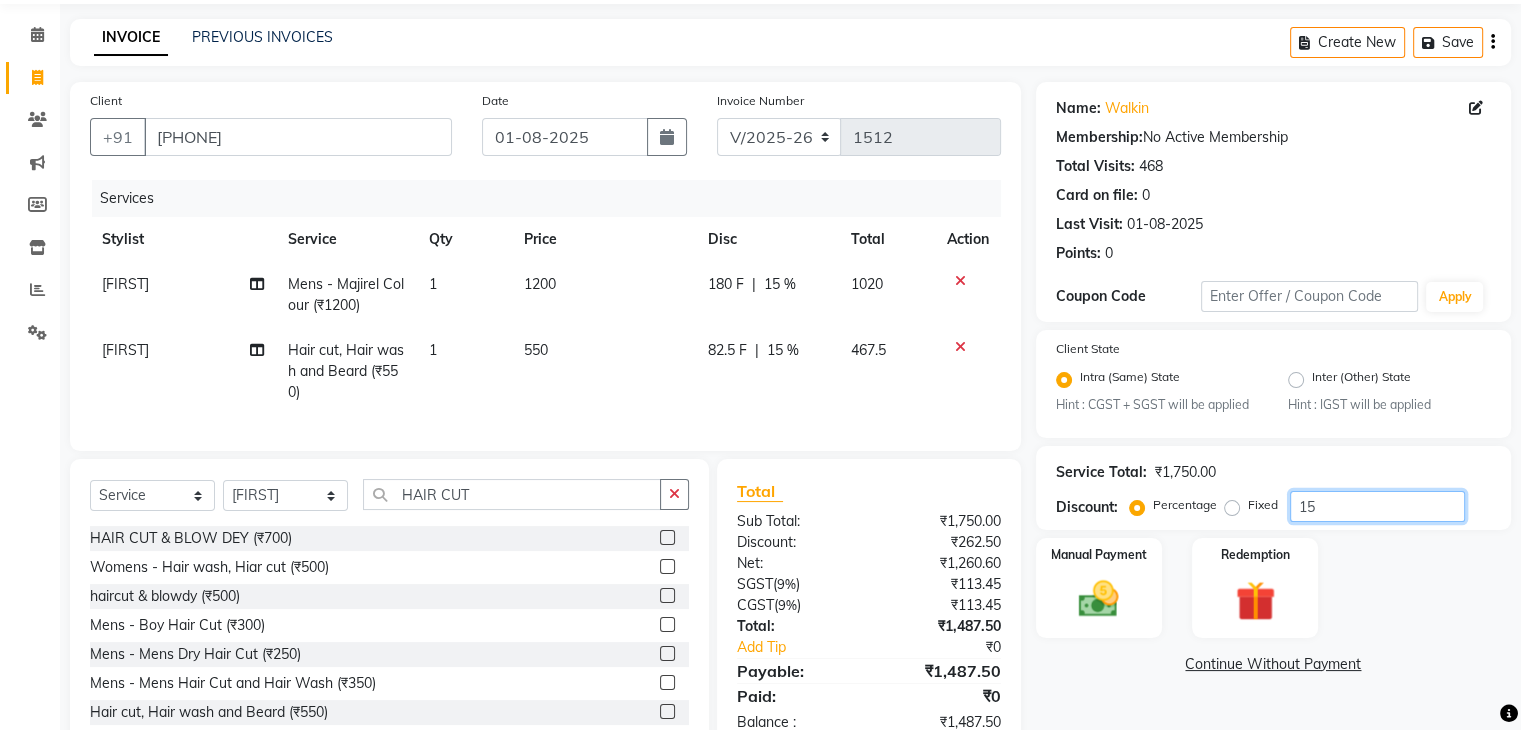 click on "15" 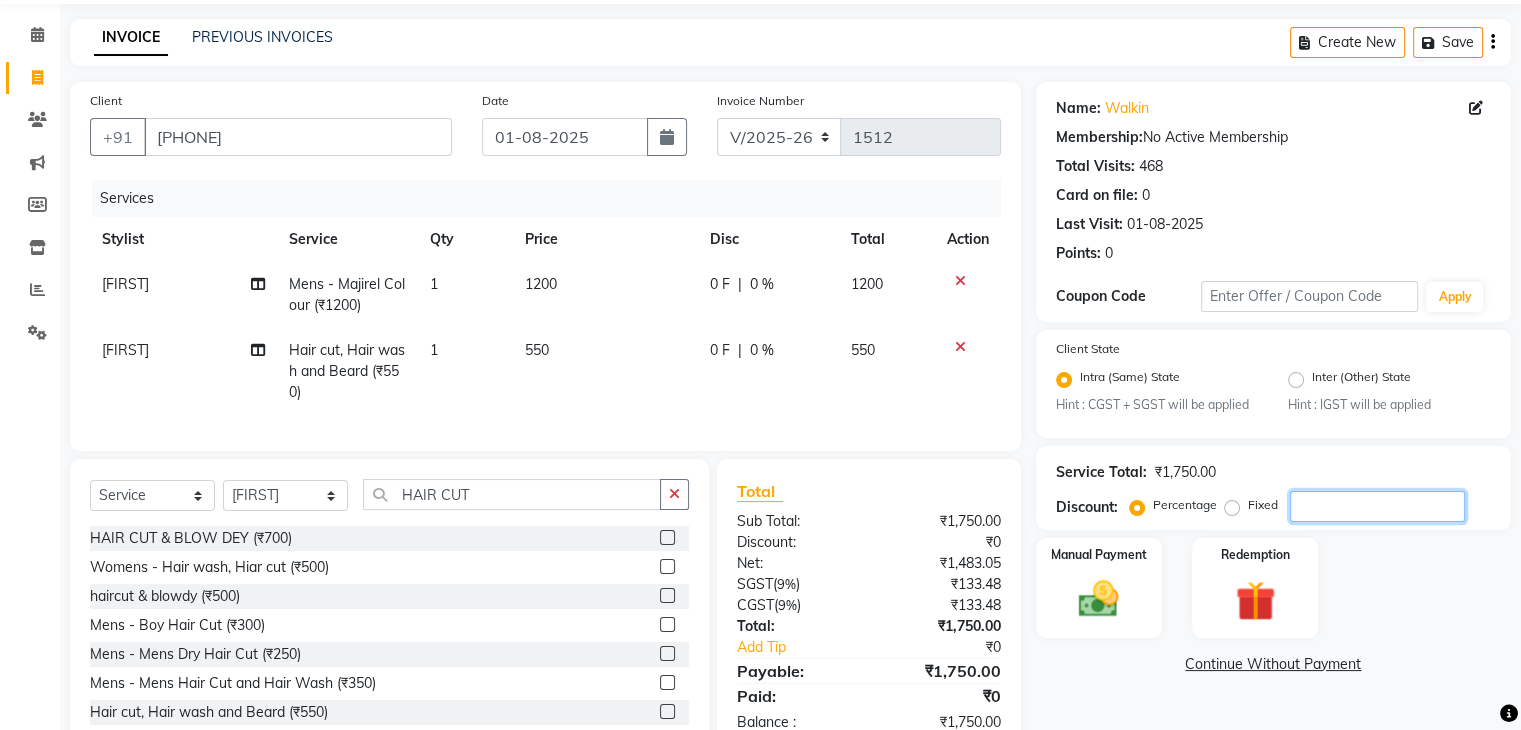type 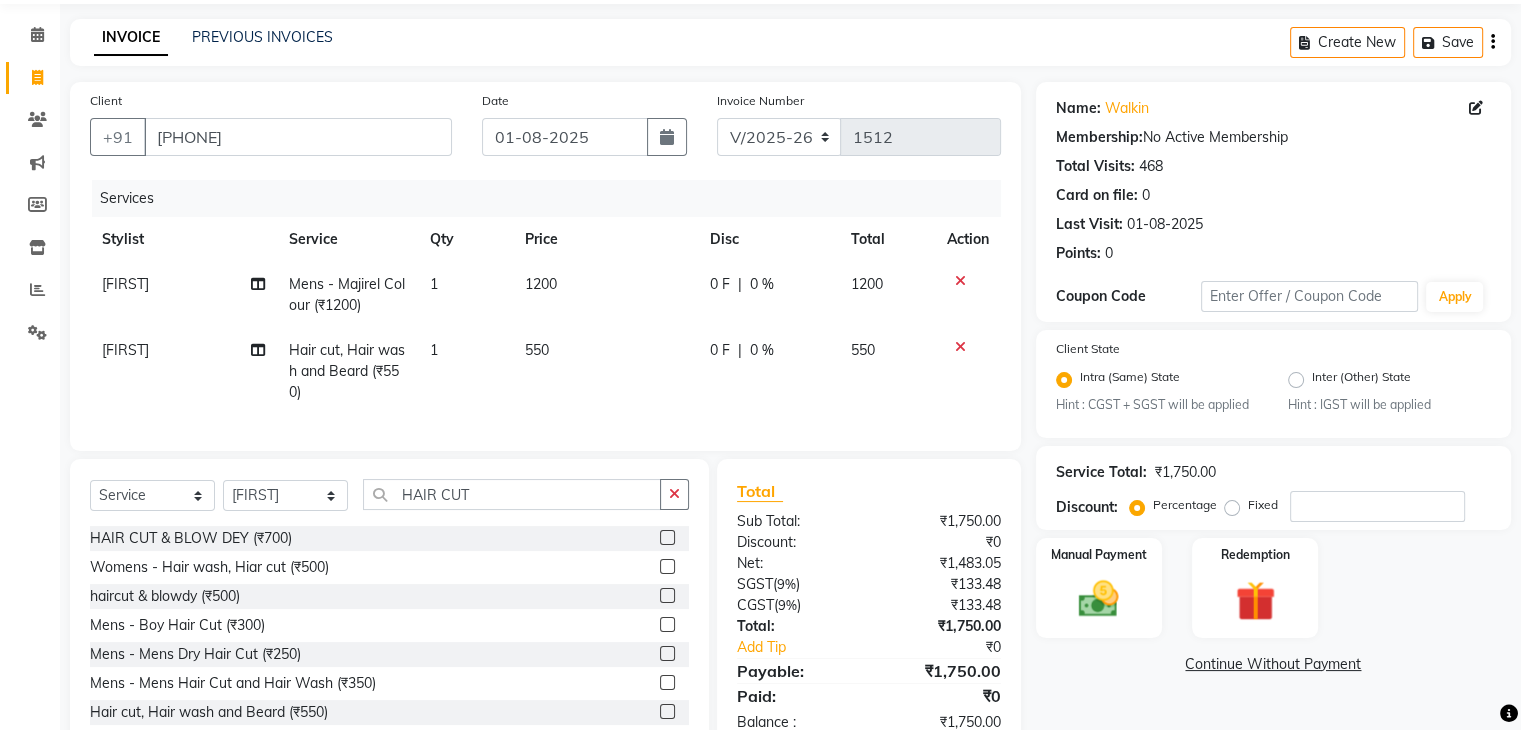 click on "haircut & blowdy (₹500)" 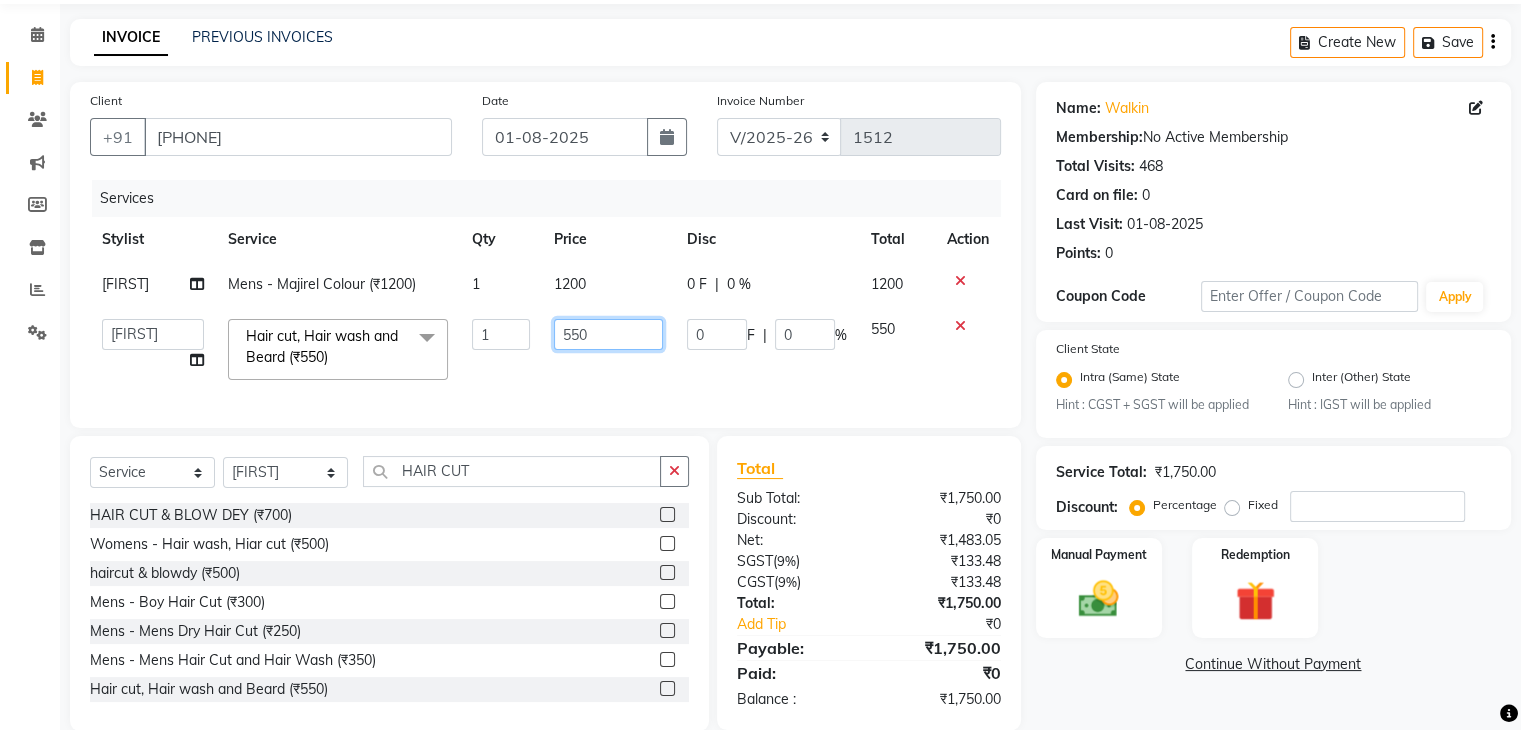 click on "550" 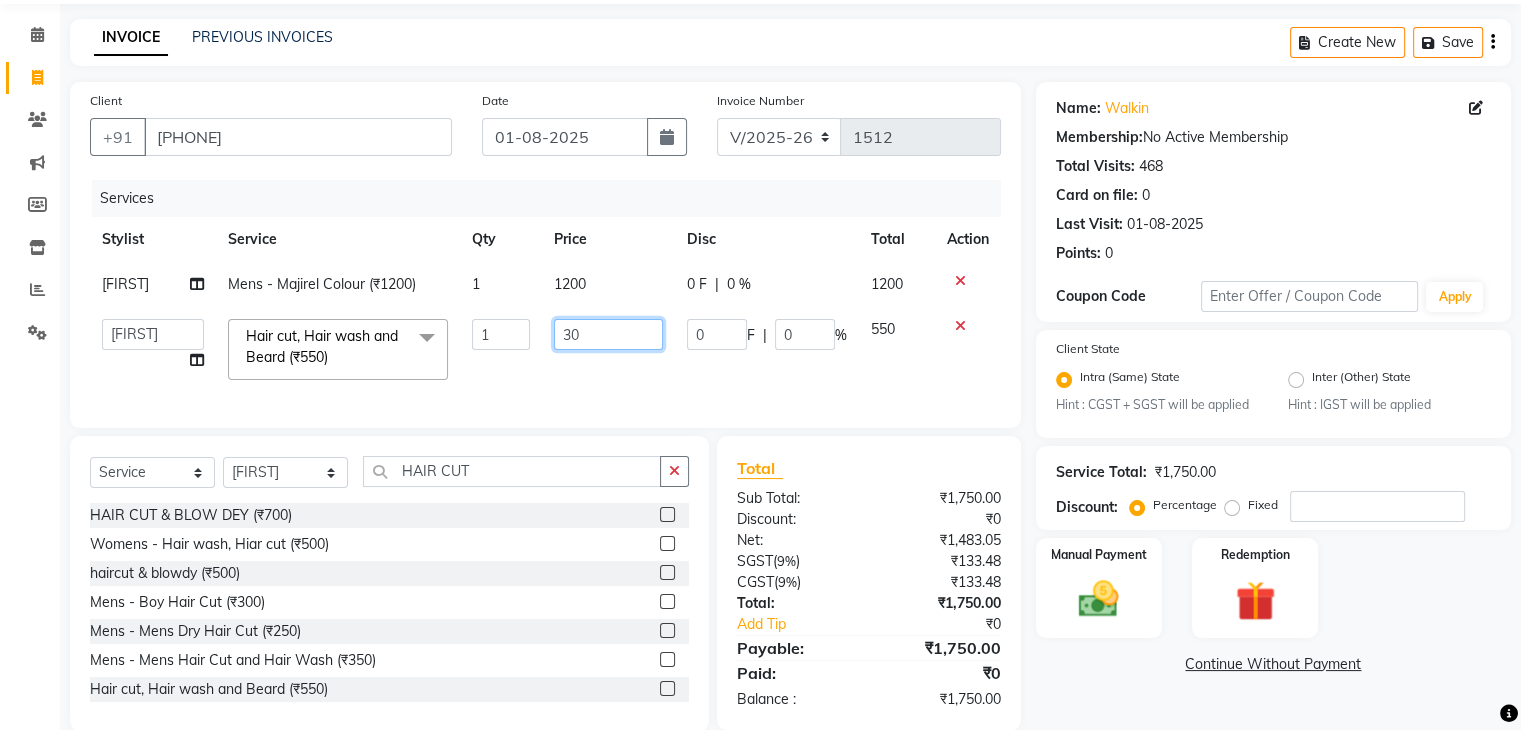 type on "300" 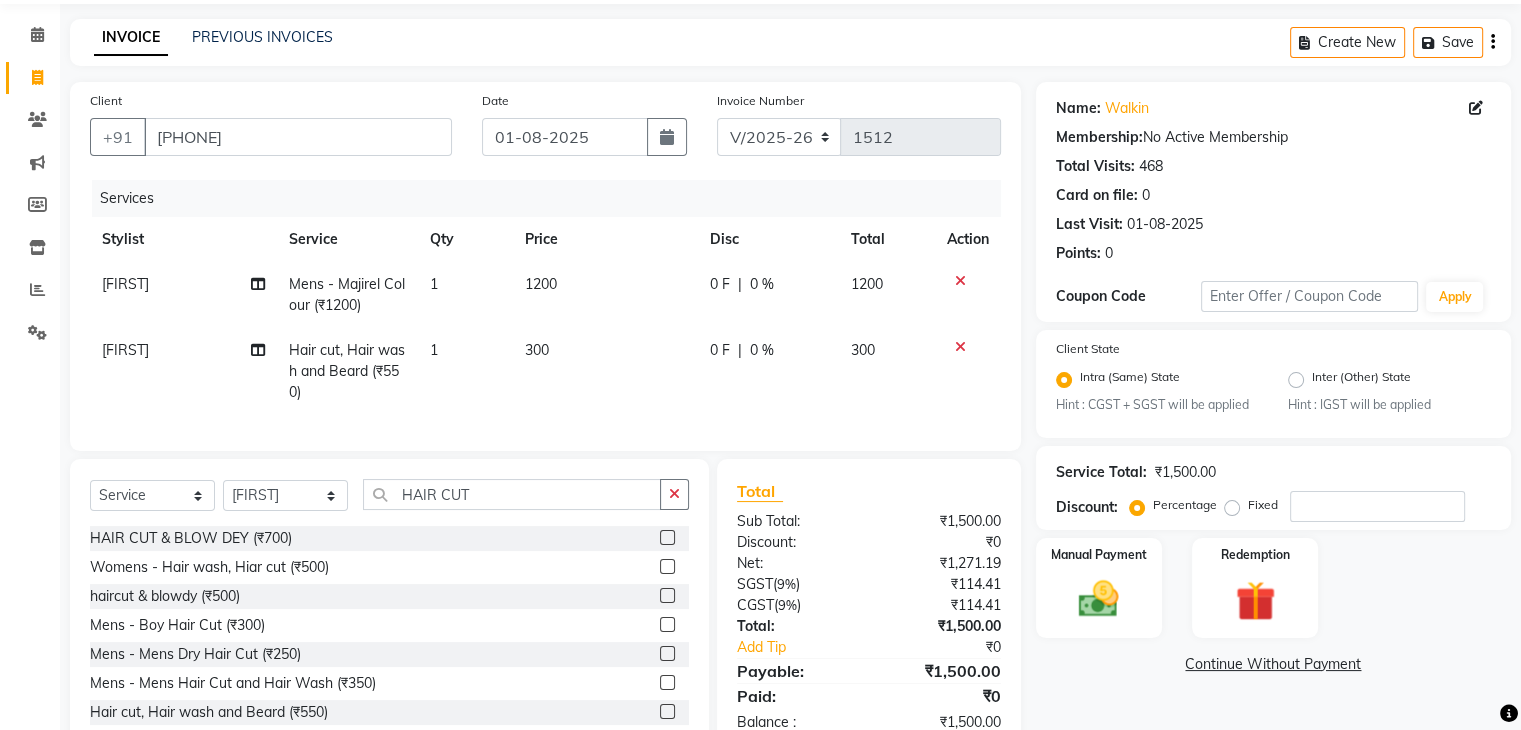 click on "[FIRST] Mens - Majirel Colour (₹1200) 1 1200 0 F | 0 % 1200 [FIRST] Hair cut, Hair wash and Beard (₹550) 1 300 0 F | 0 % 300" 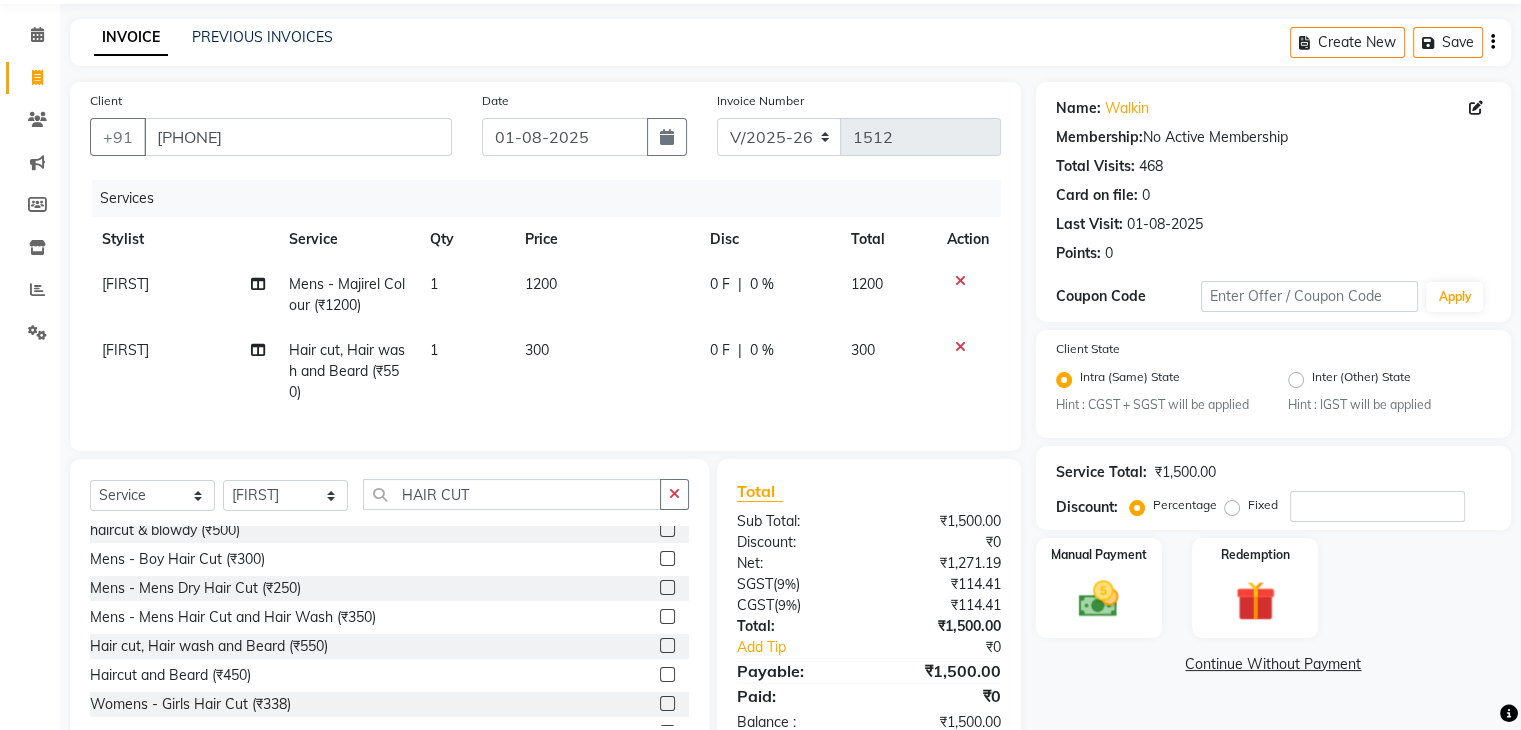 scroll, scrollTop: 67, scrollLeft: 0, axis: vertical 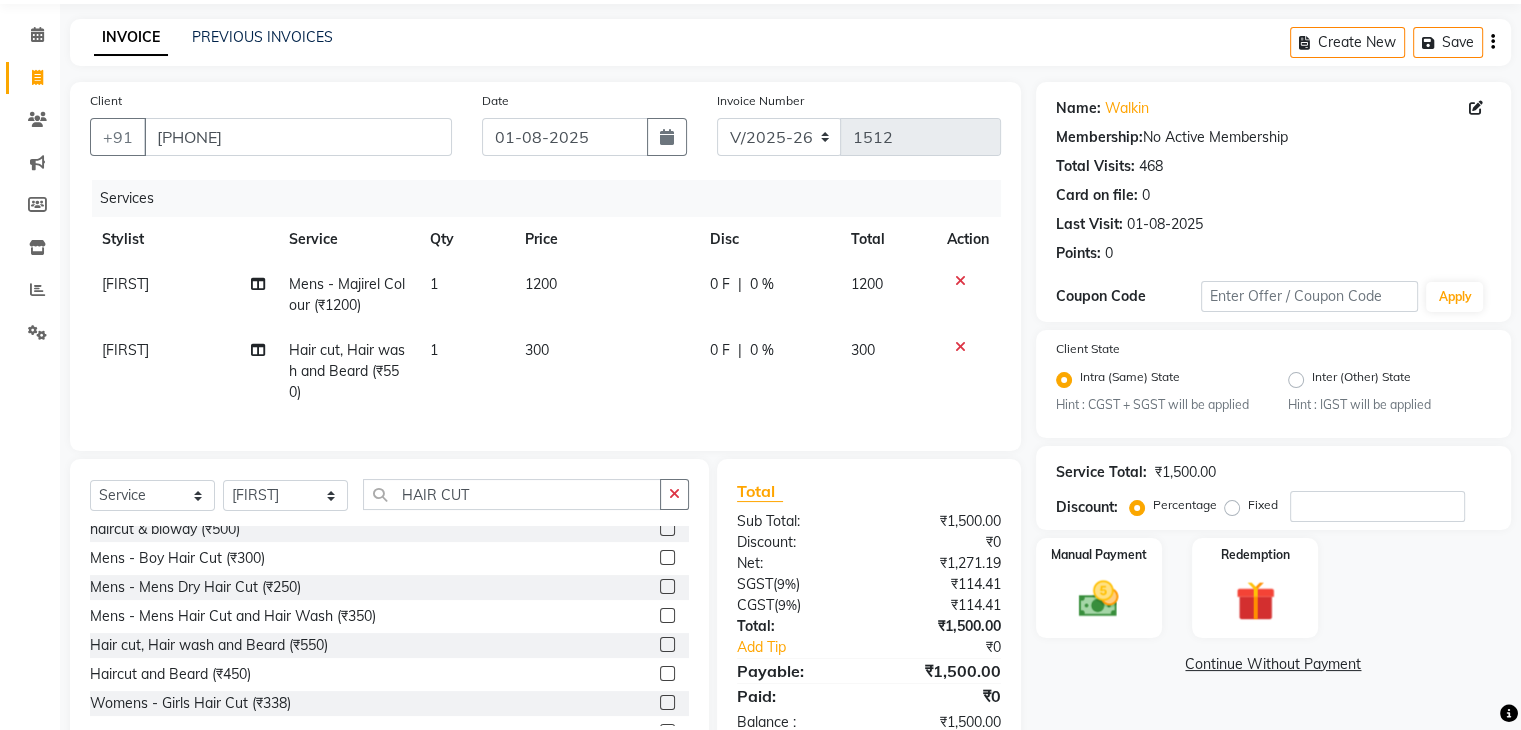click 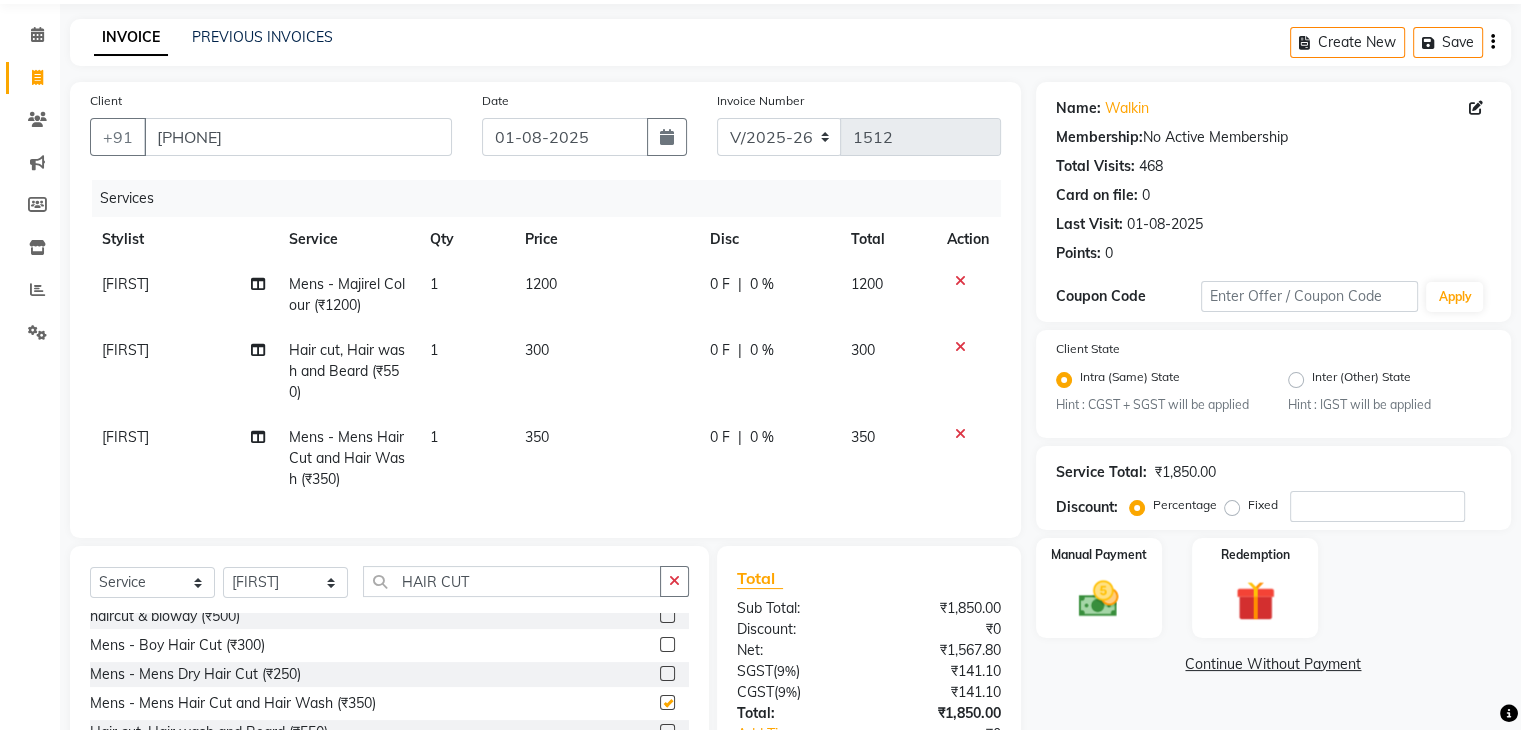 checkbox on "false" 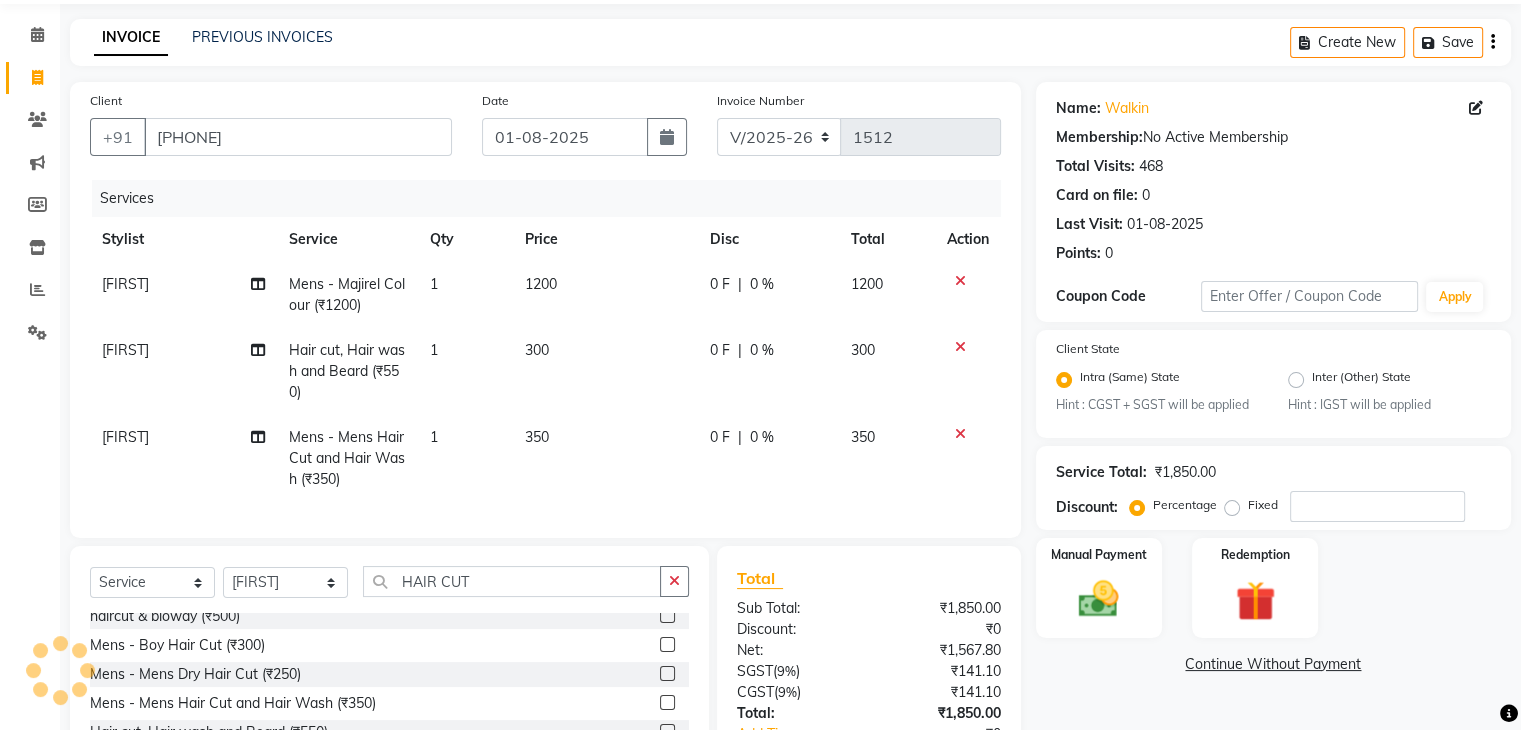 click 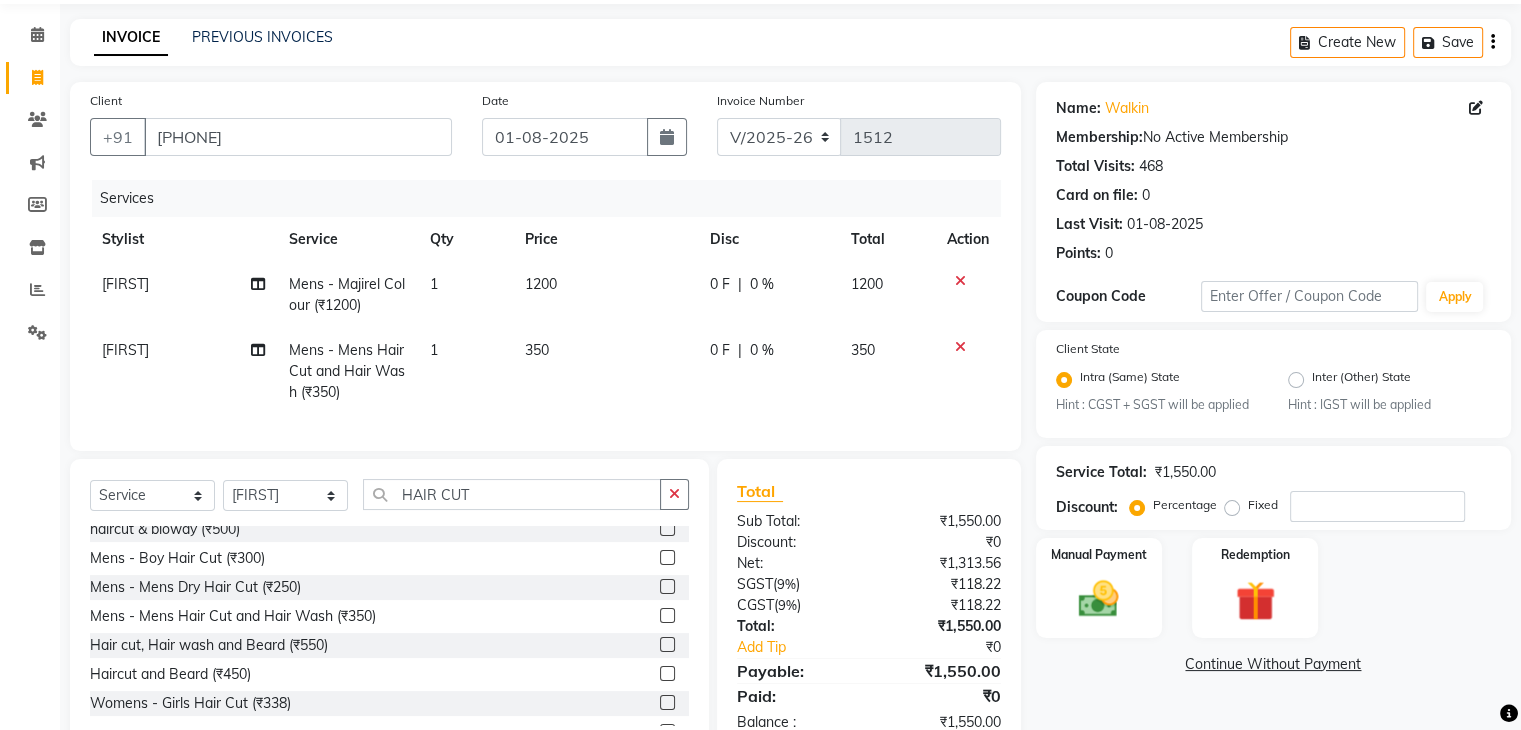click on "350" 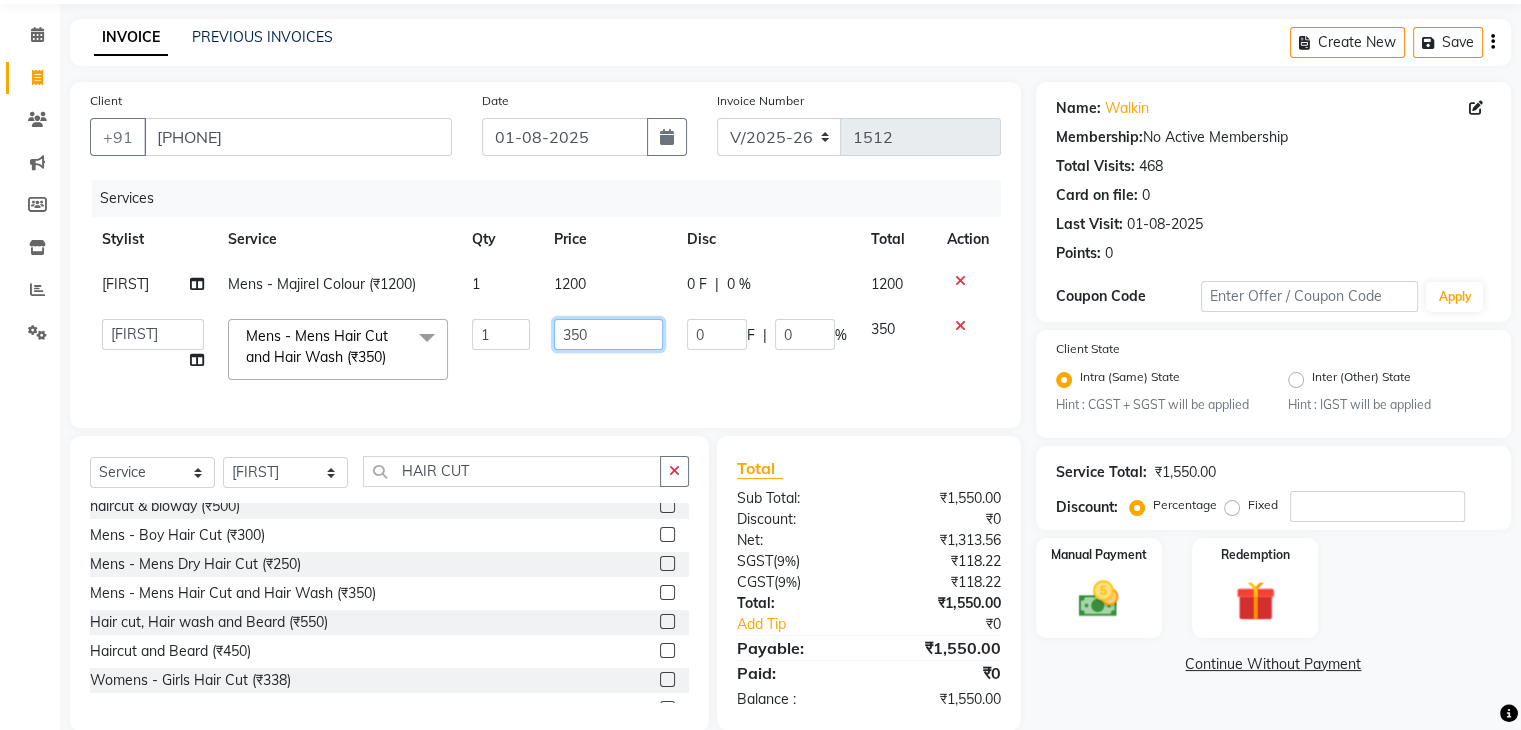 click on "350" 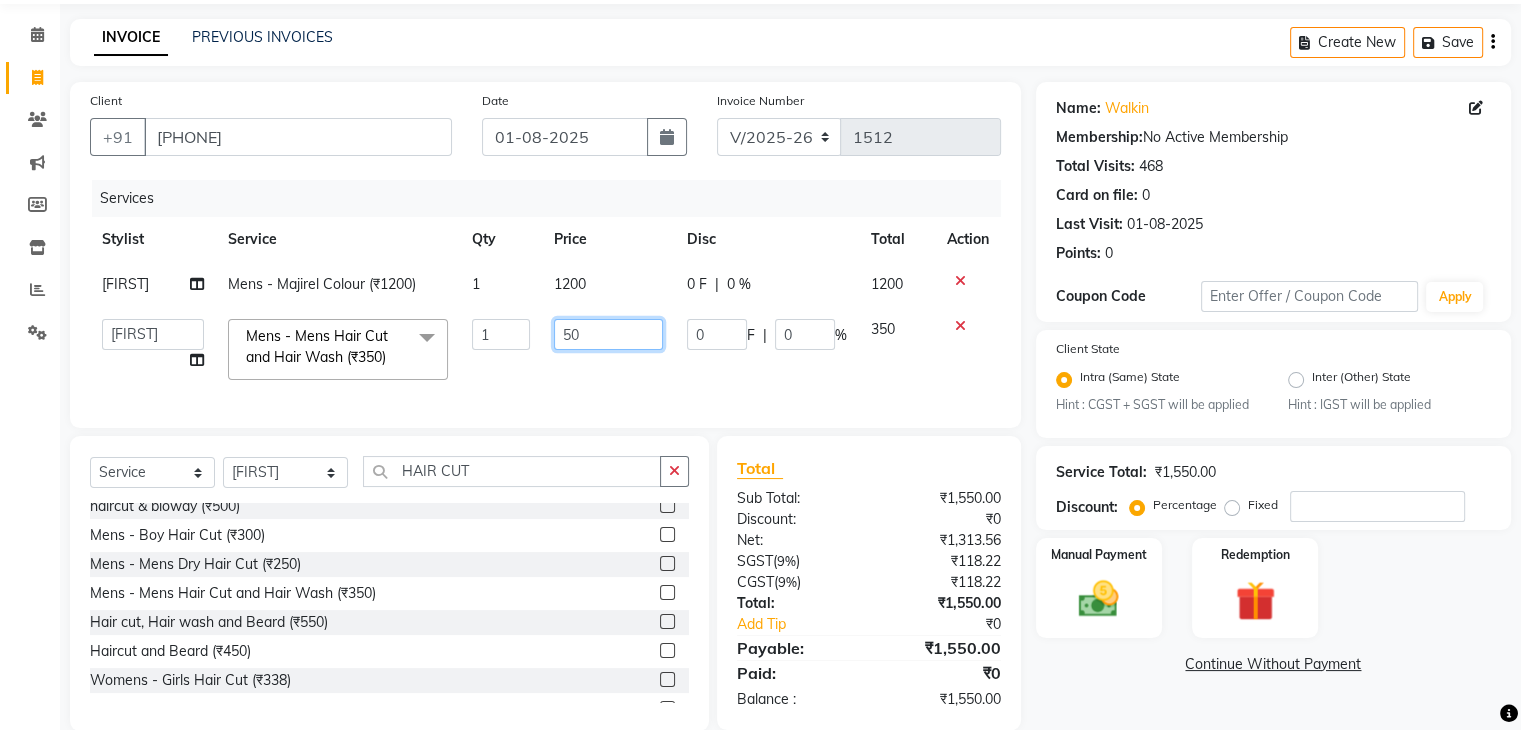 click on "50" 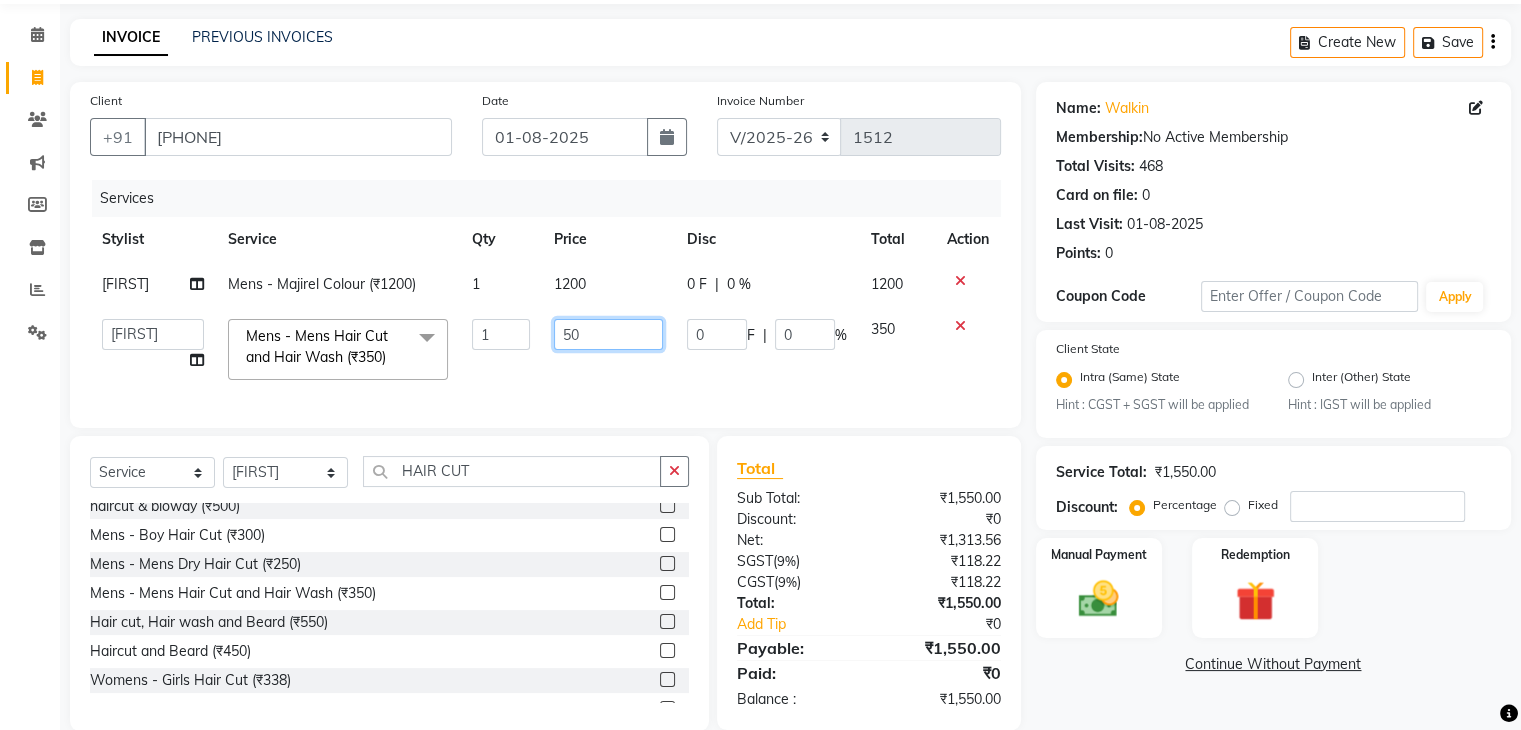 drag, startPoint x: 604, startPoint y: 345, endPoint x: 599, endPoint y: 317, distance: 28.442924 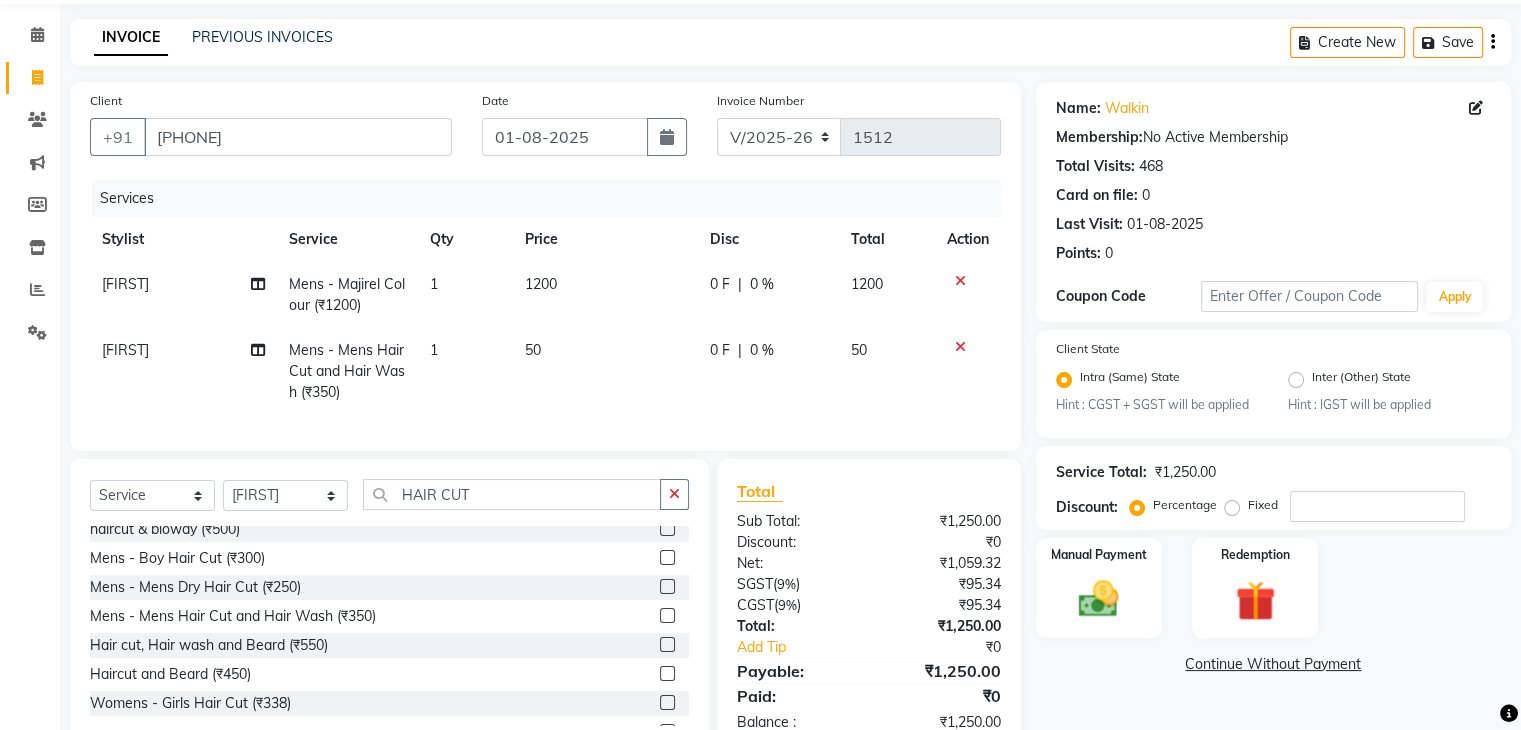 click on "Mick Mens - Majirel Colour (₹1200) 1 1200 0 F | 0 % 1200 Mick Mens - Mens Hair Cut and Hair Wash (₹350) 1 50 0 F | 0 % 50" 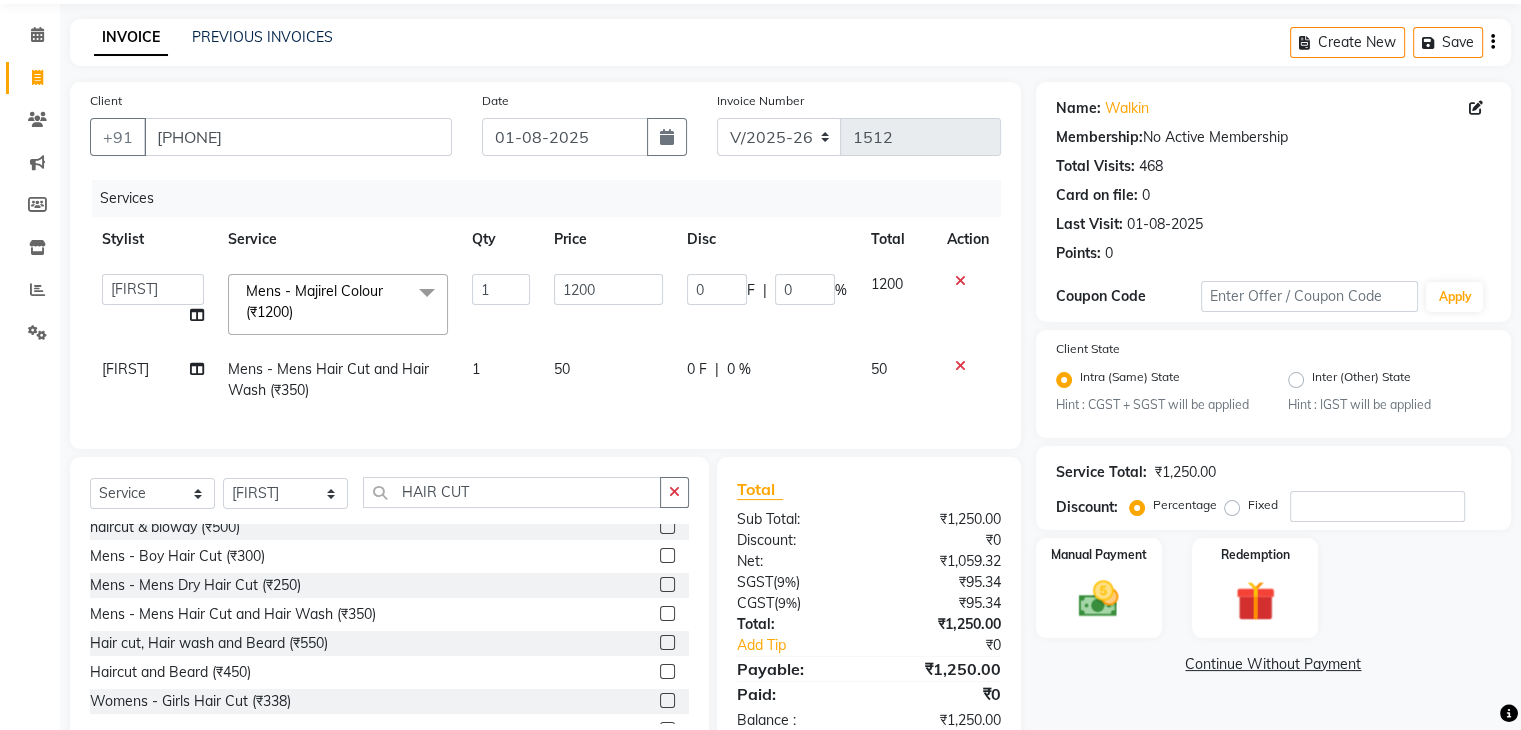 click on "50" 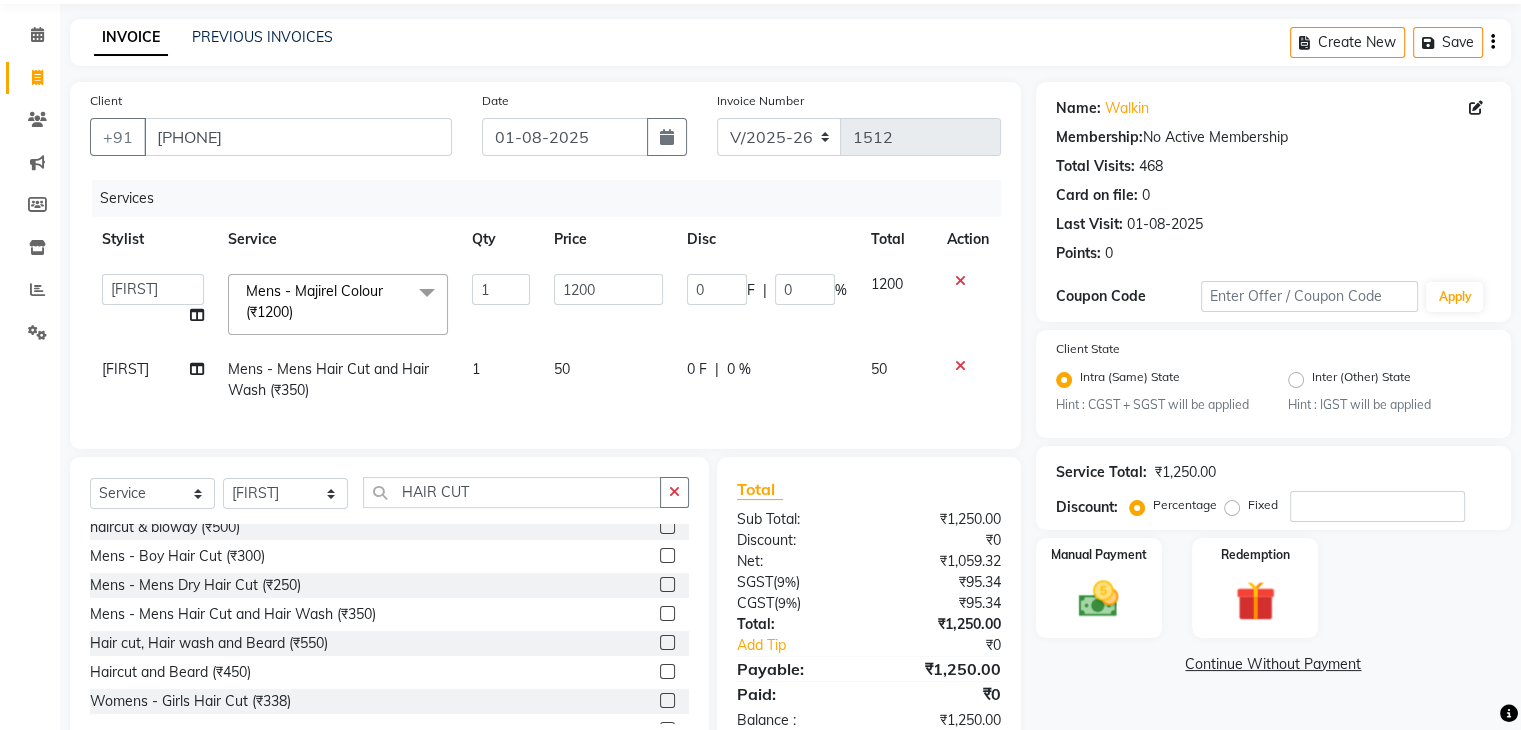 select on "17876" 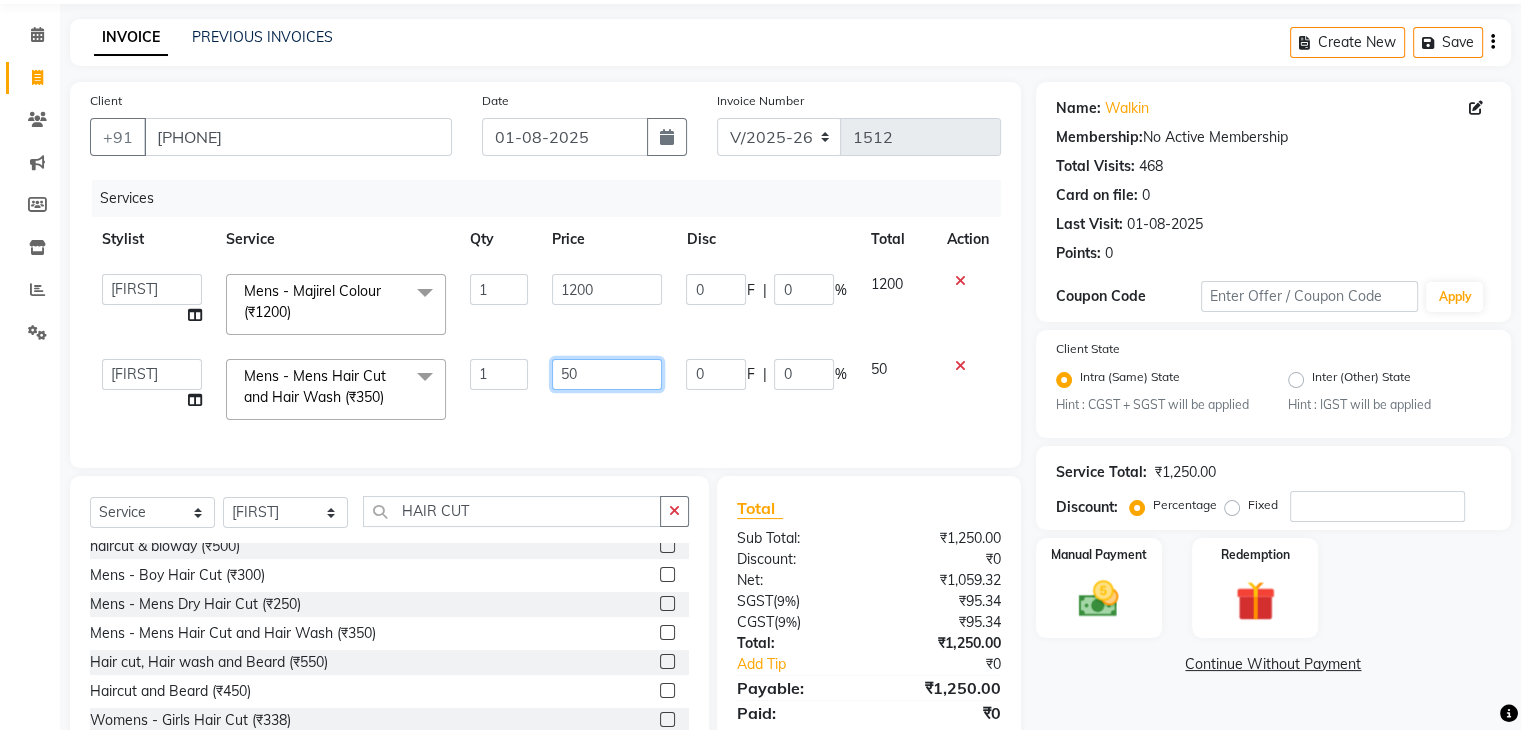 click on "50" 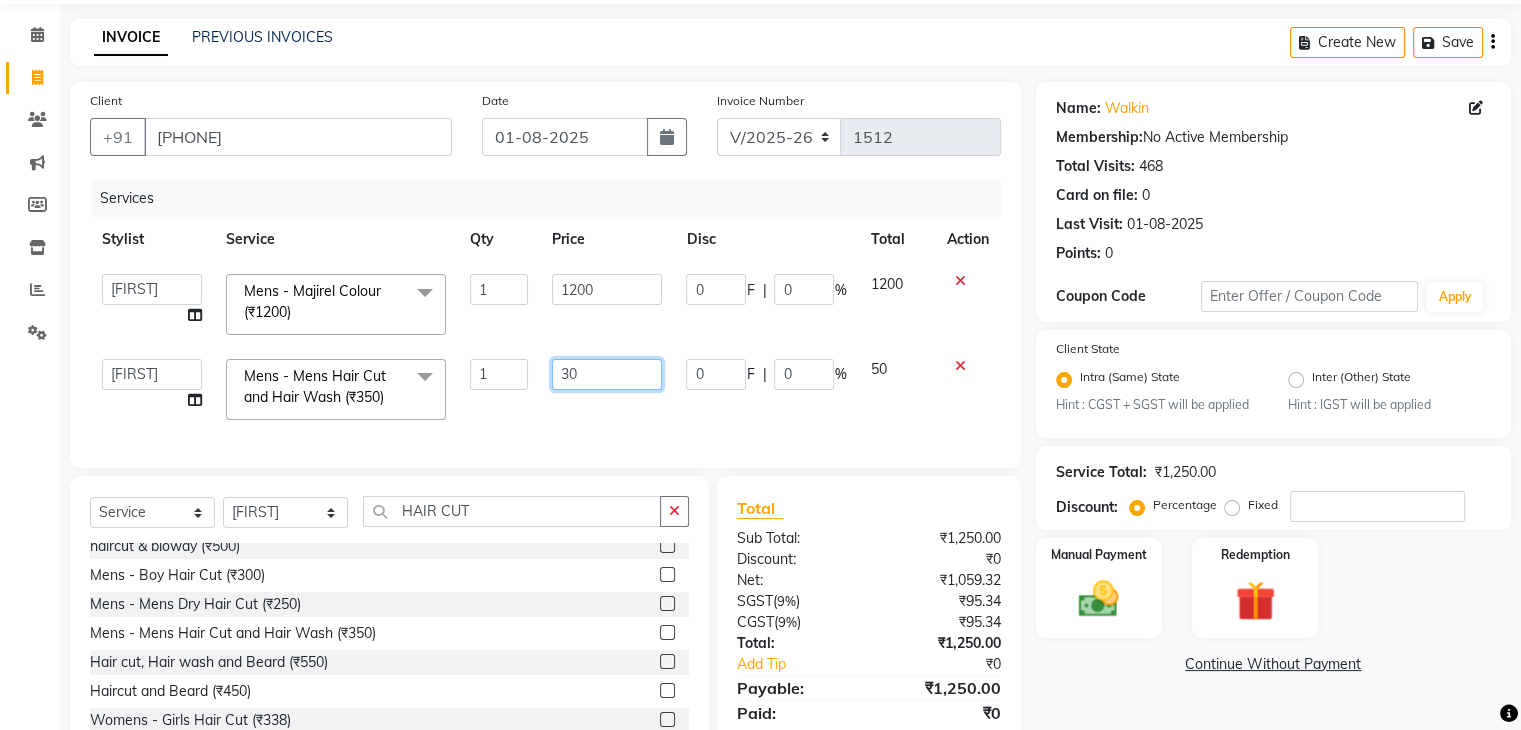 type on "300" 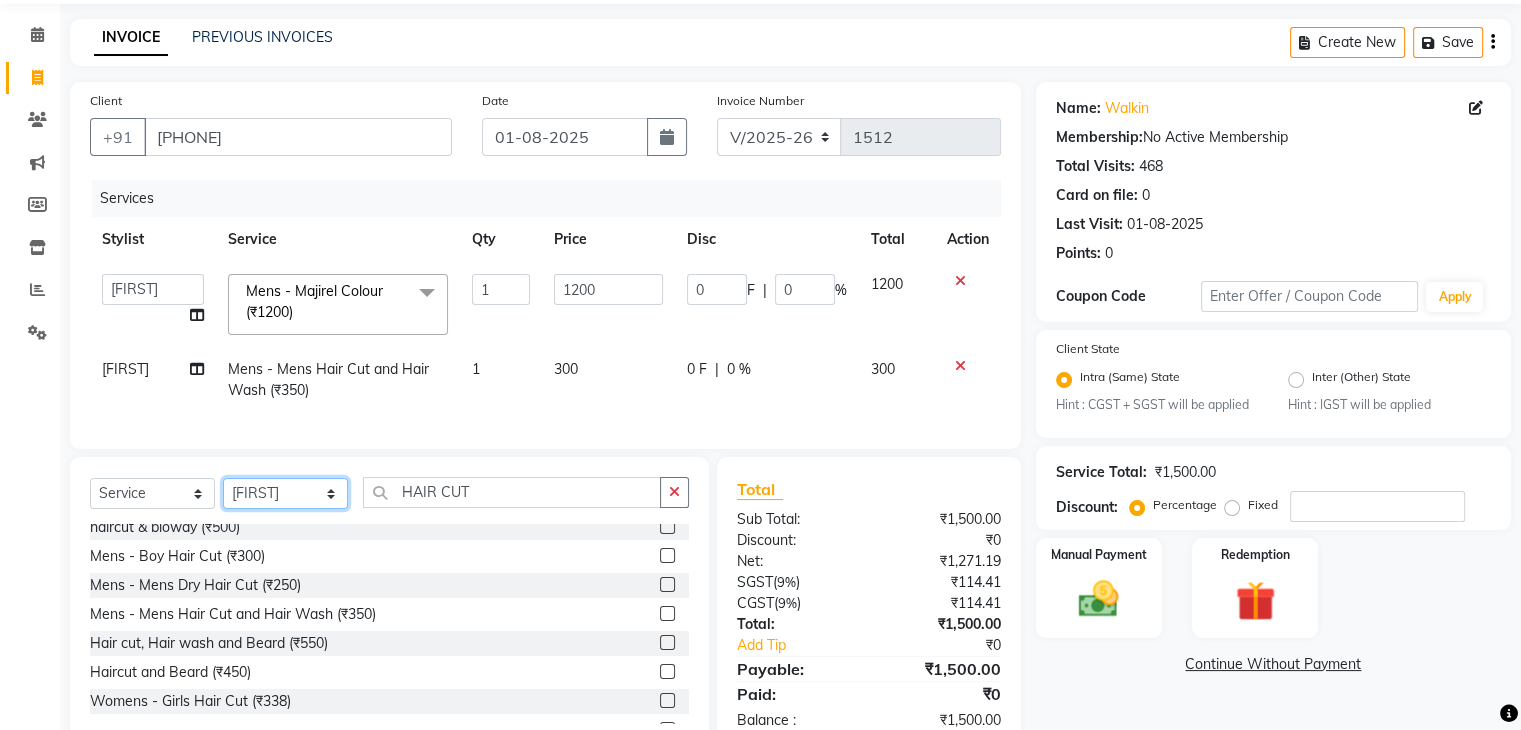 click on "Select Stylist Admin Aman Gayatri Jeetu Mick Raj Rashmi Rasika Sarang" 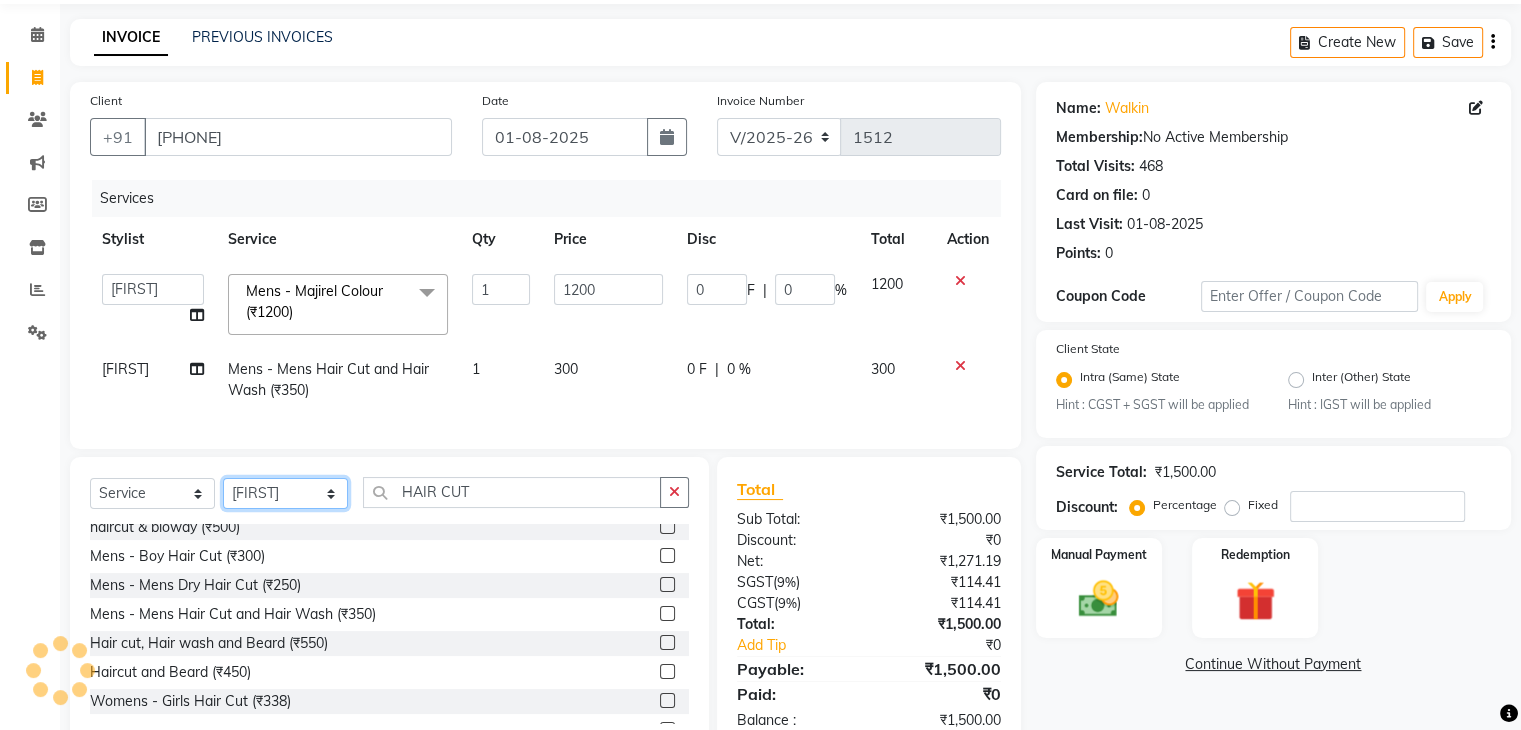 select on "17878" 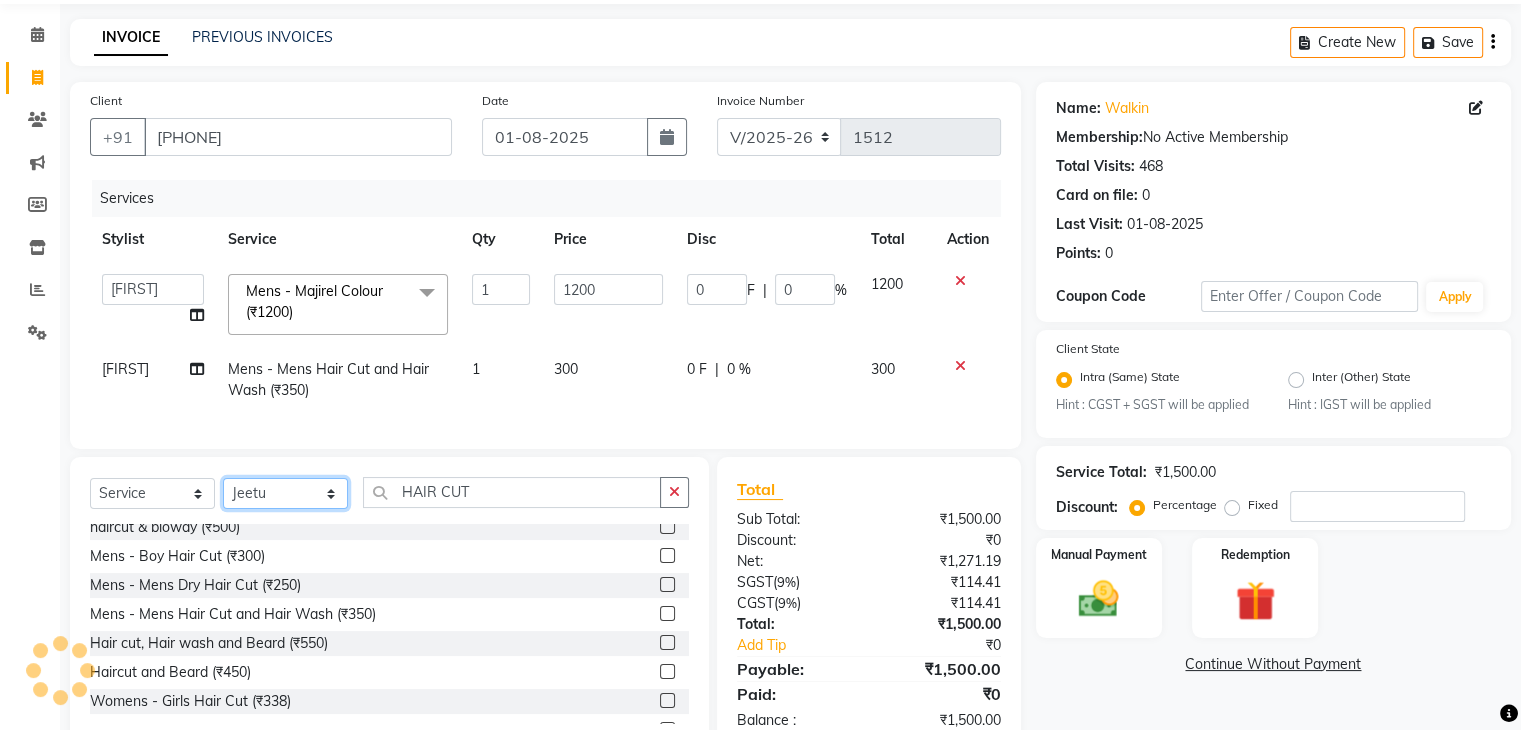 click on "Select Stylist Admin Aman Gayatri Jeetu Mick Raj Rashmi Rasika Sarang" 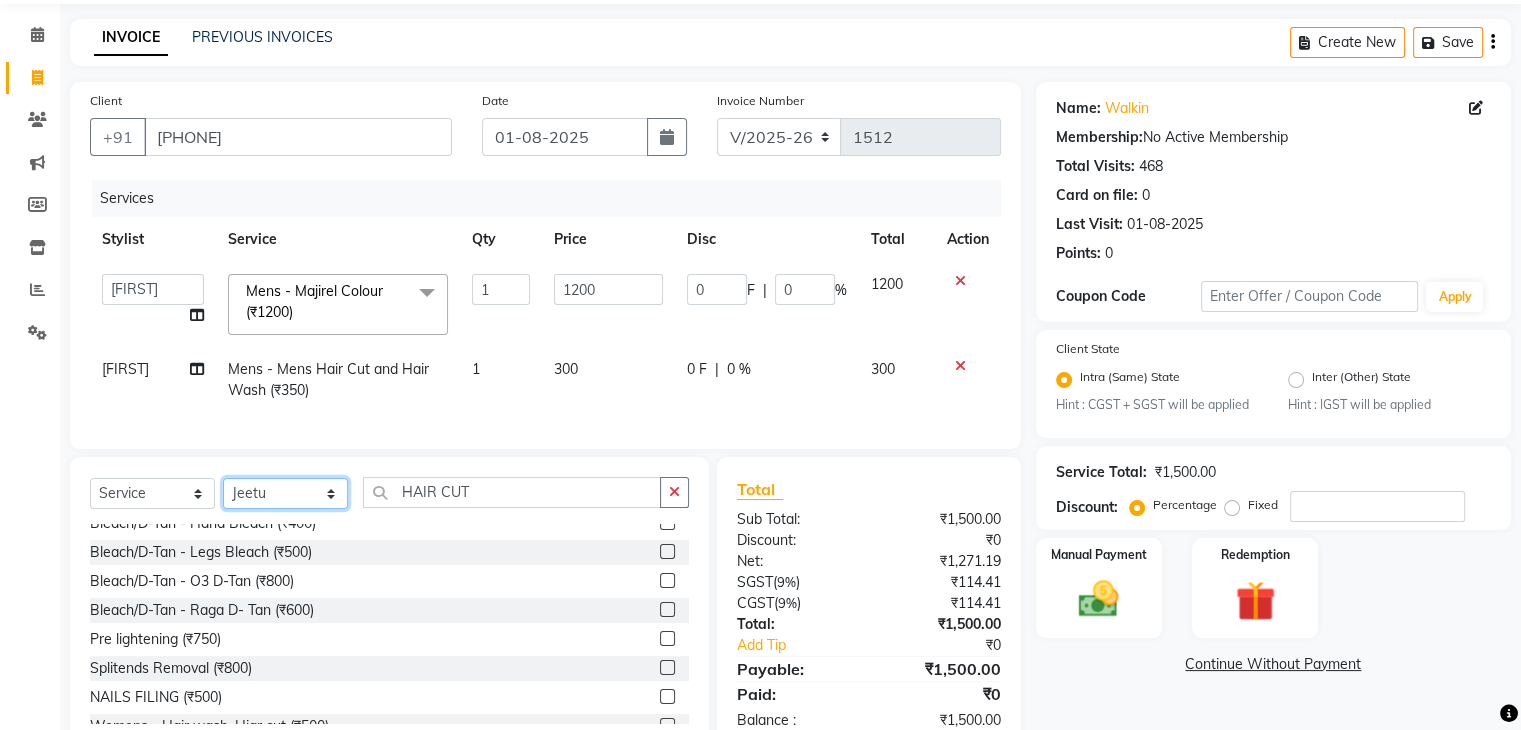 scroll, scrollTop: 370, scrollLeft: 0, axis: vertical 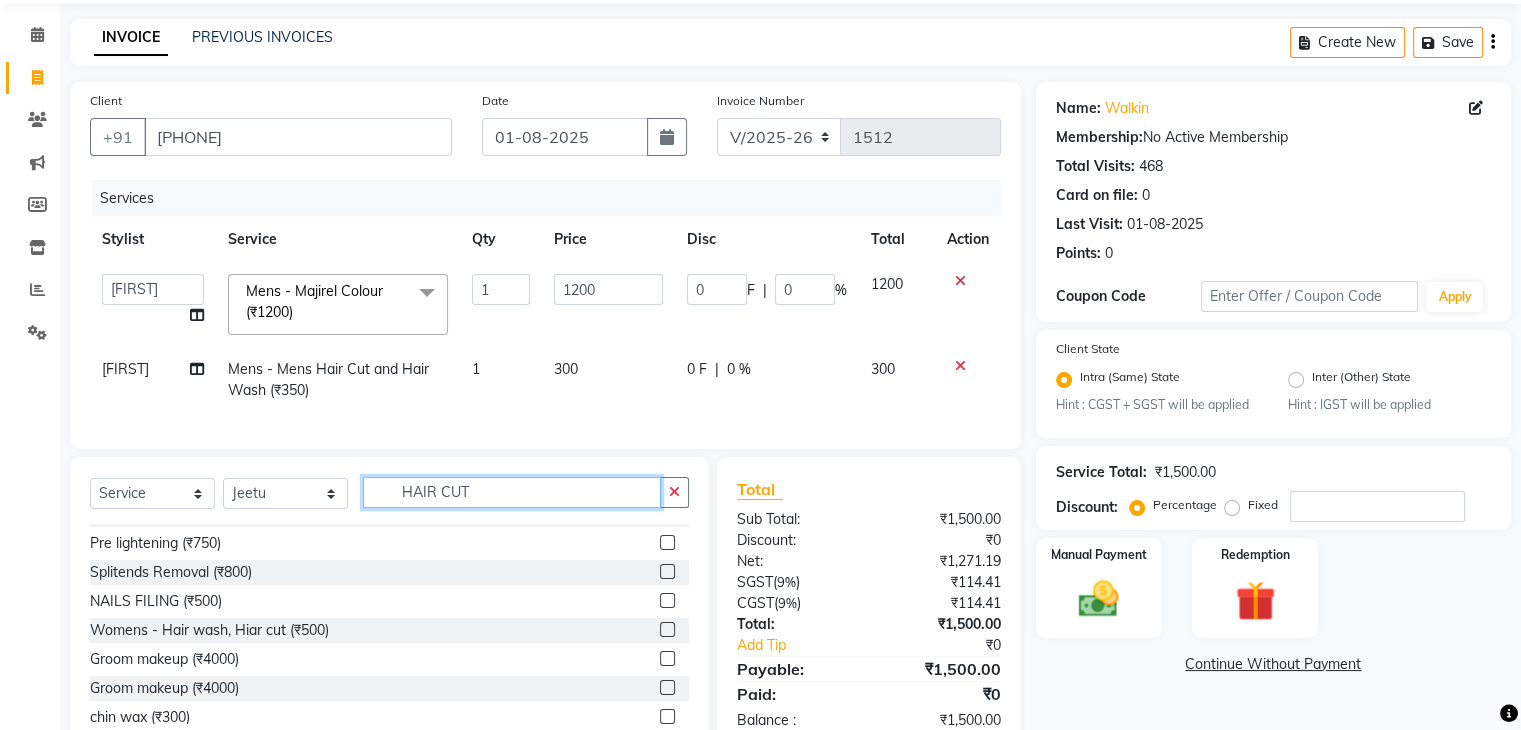 click on "HAIR CUT" 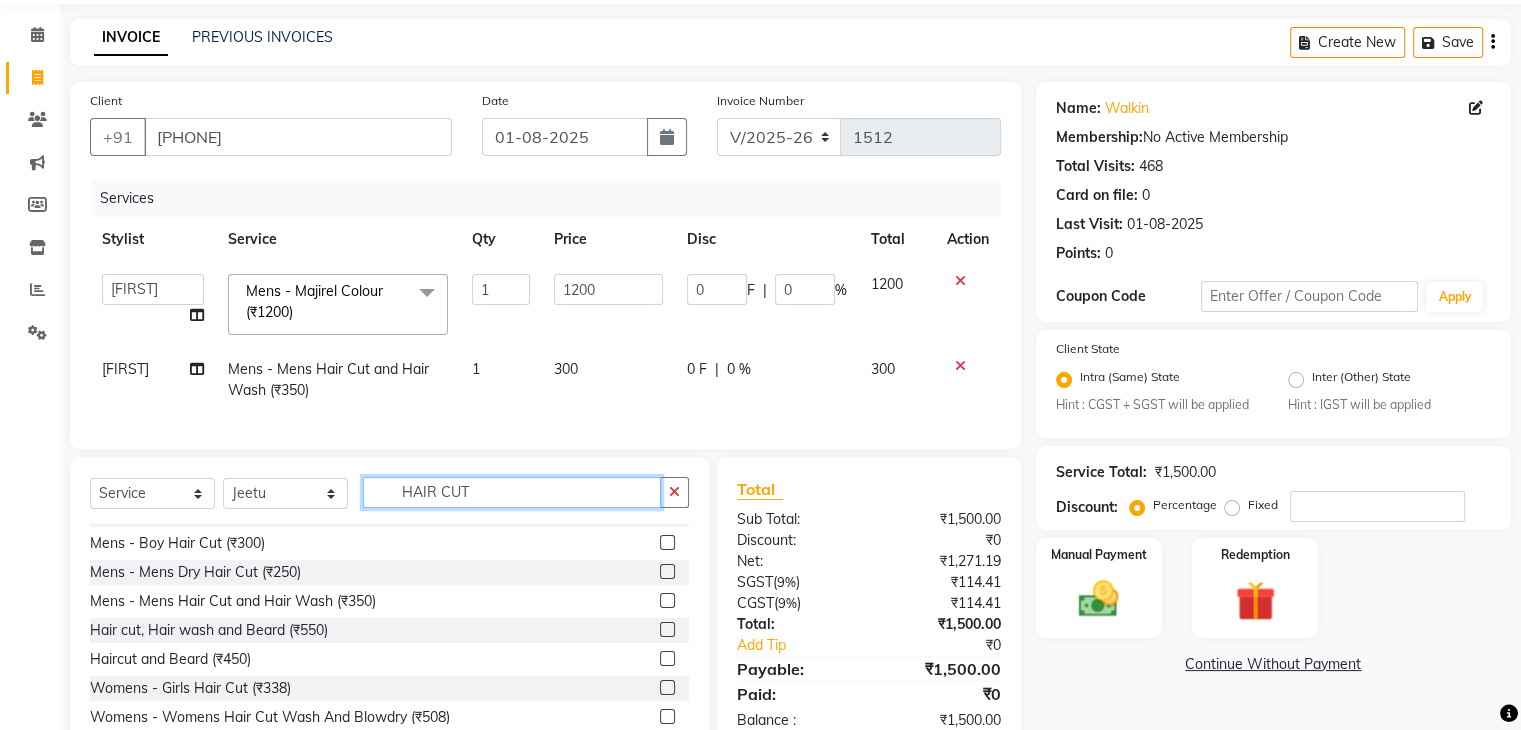 scroll, scrollTop: 85, scrollLeft: 0, axis: vertical 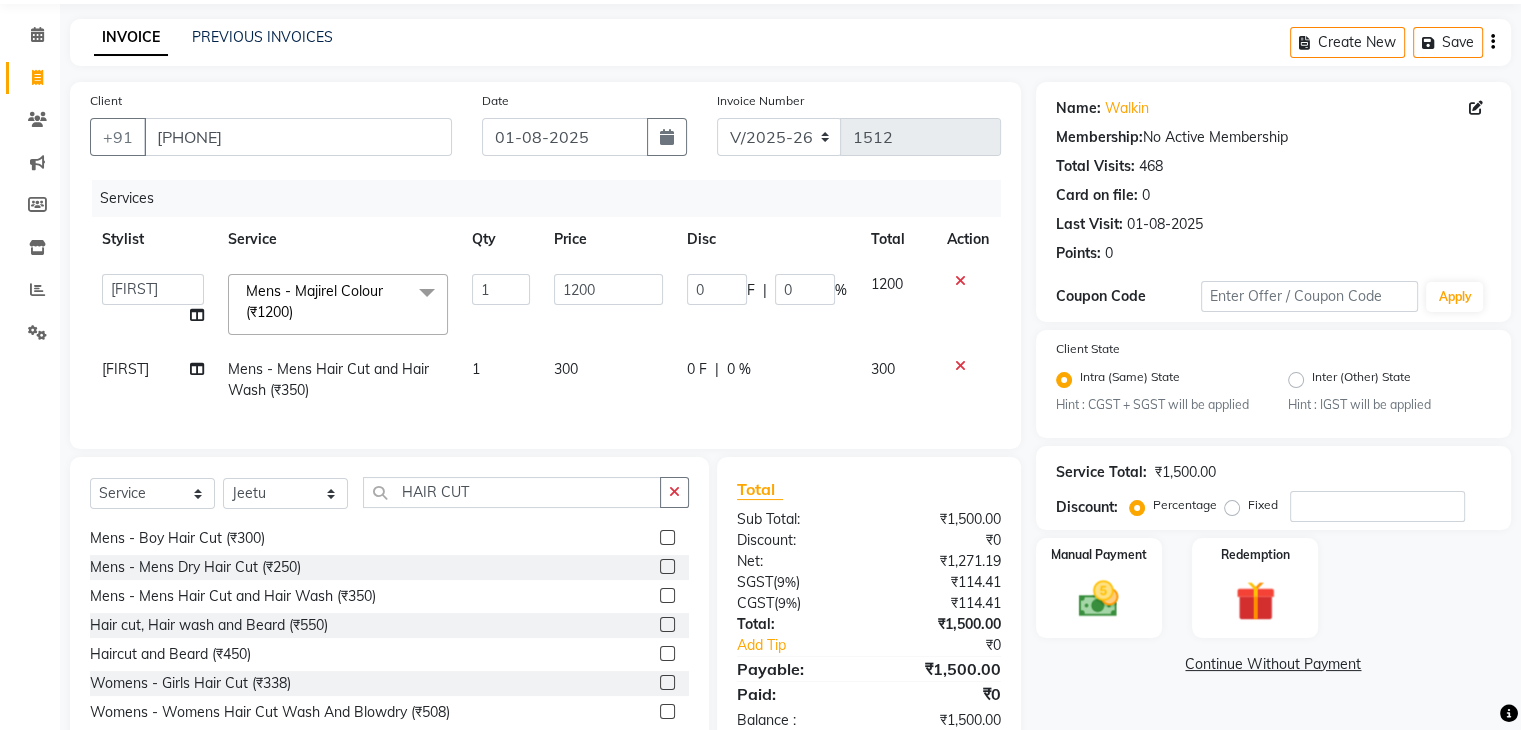 click 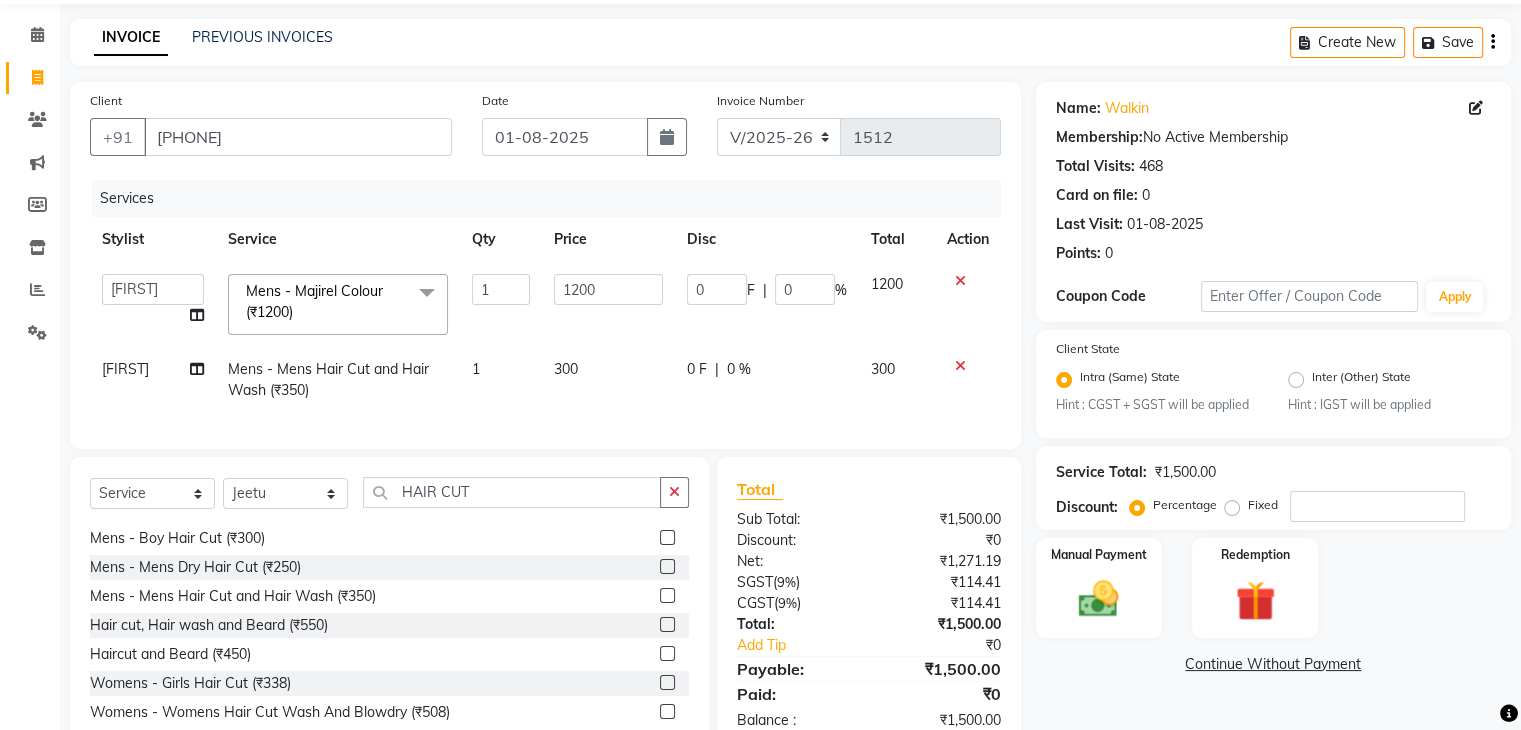 click at bounding box center [666, 654] 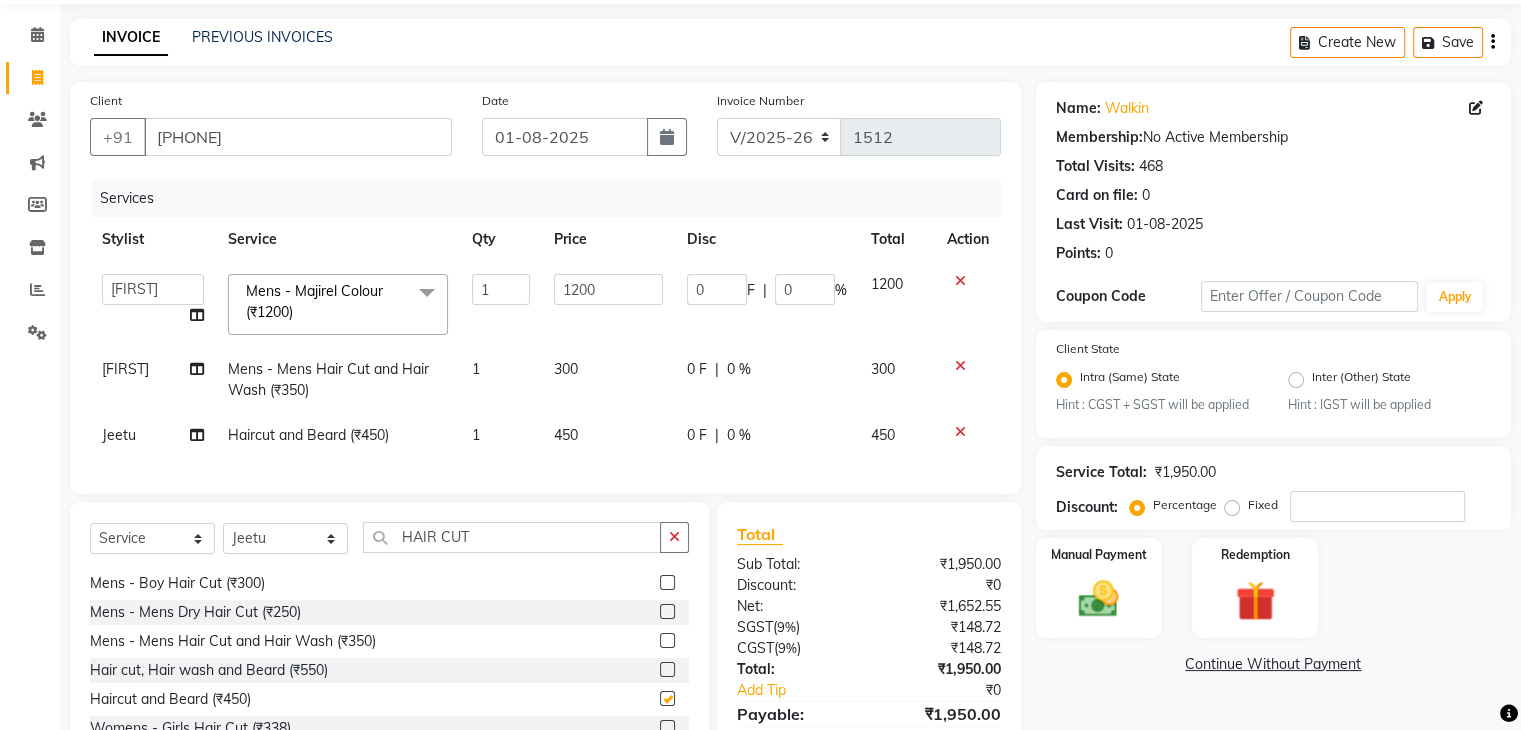scroll, scrollTop: 148, scrollLeft: 0, axis: vertical 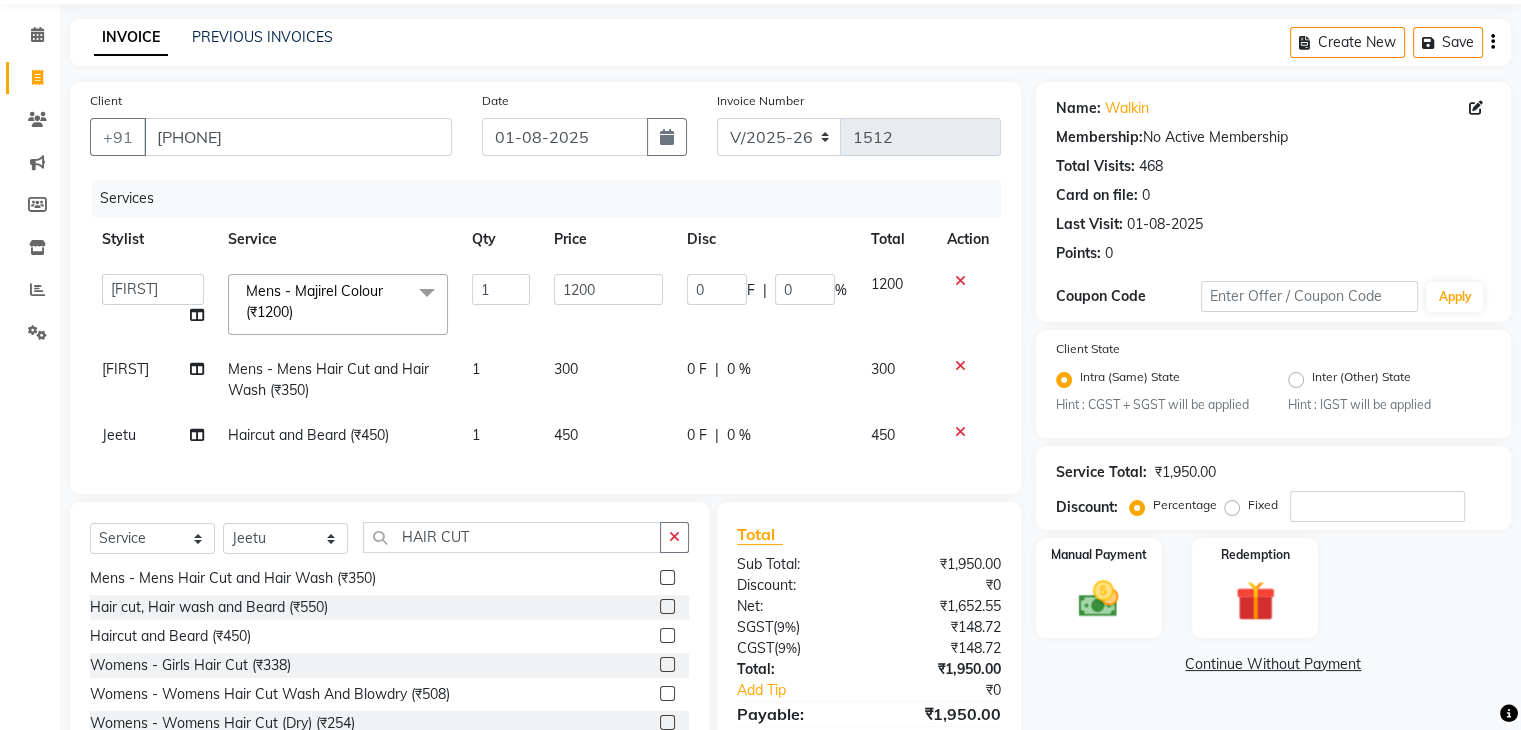 checkbox on "false" 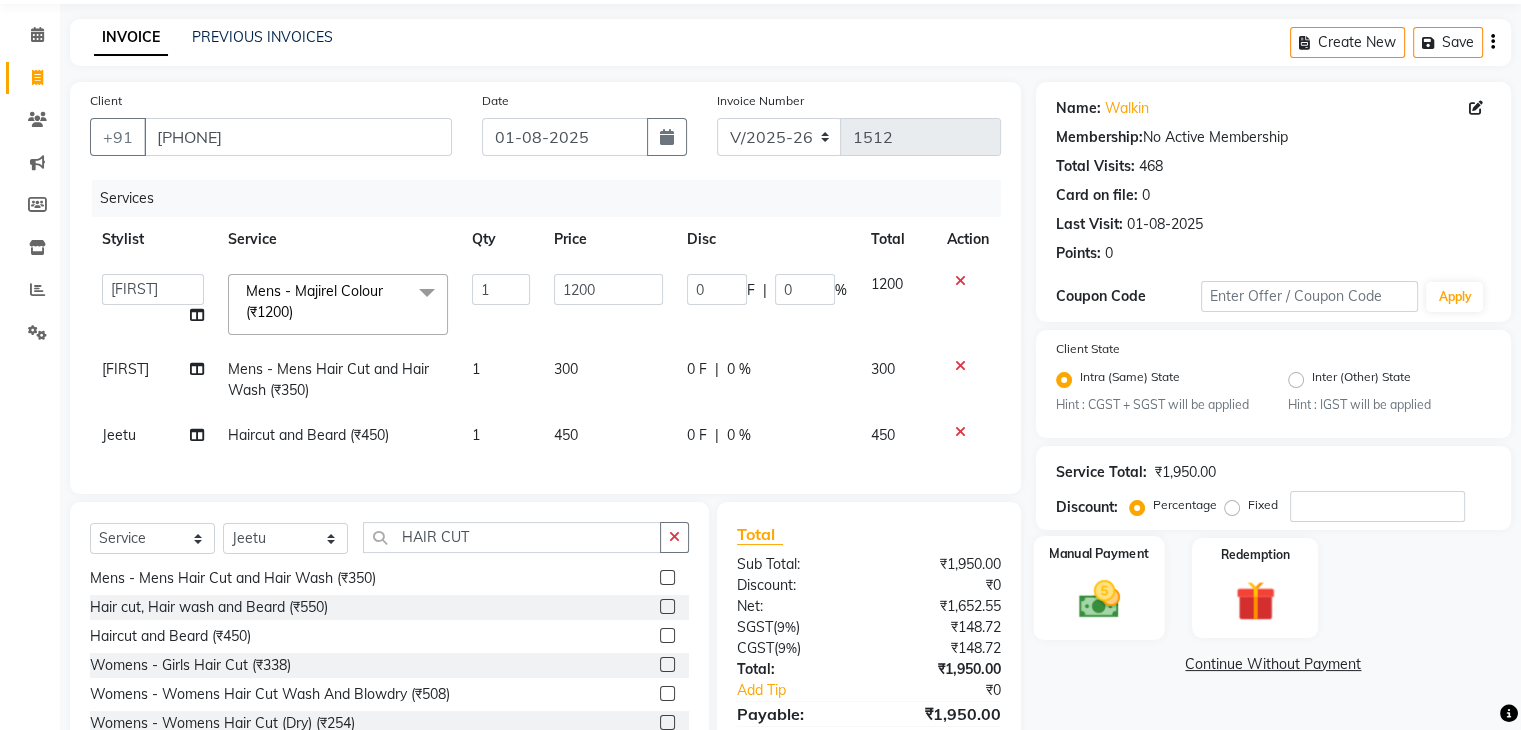 click 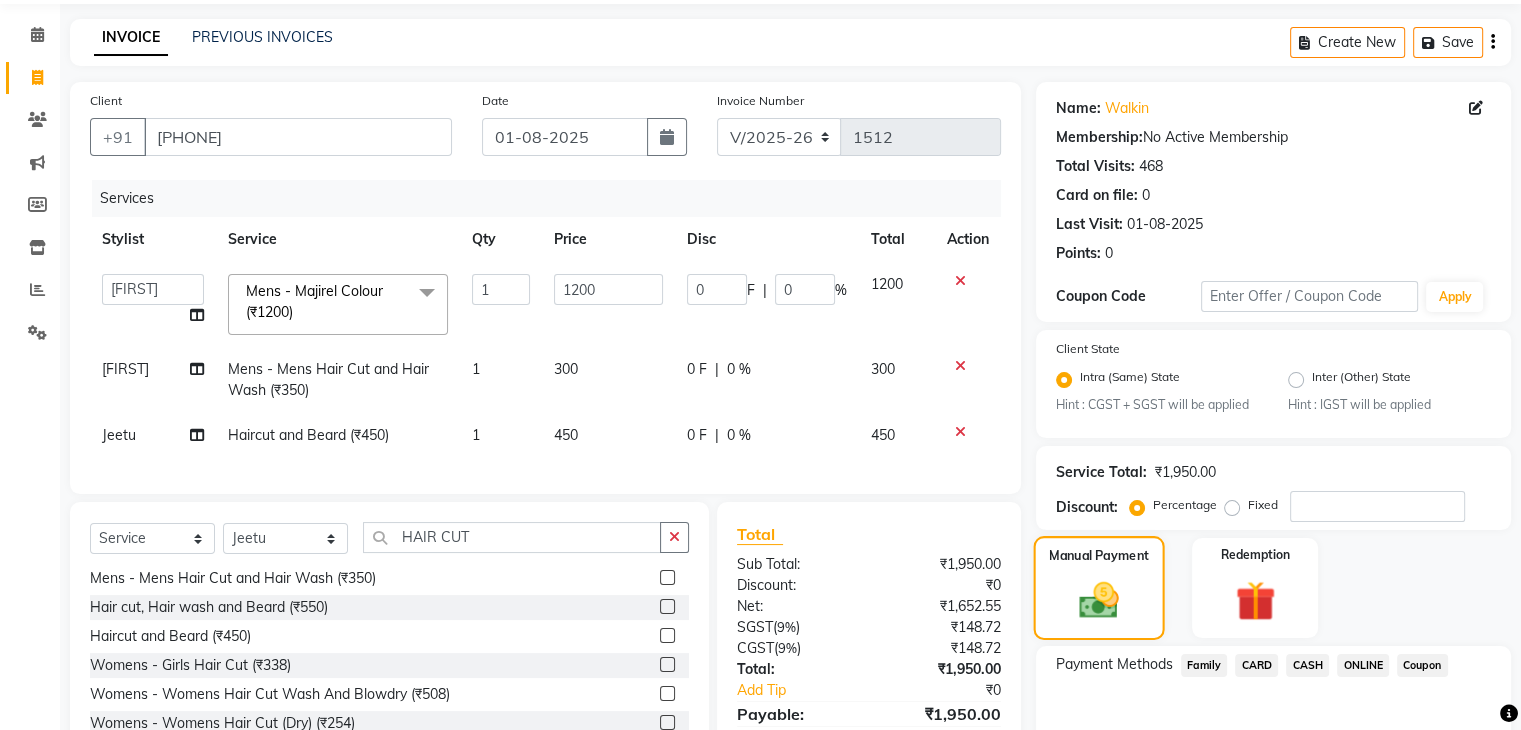 scroll, scrollTop: 180, scrollLeft: 0, axis: vertical 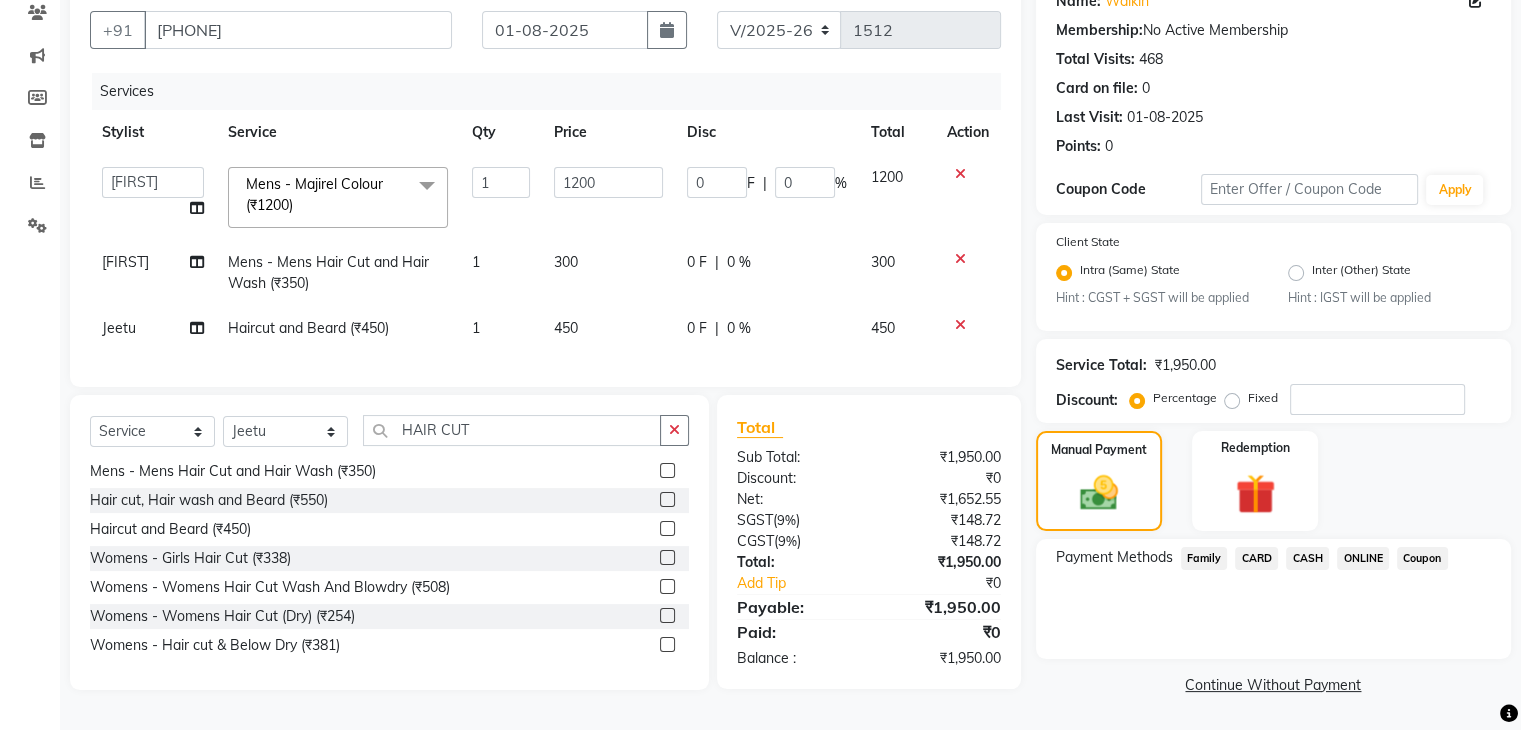 click on "ONLINE" 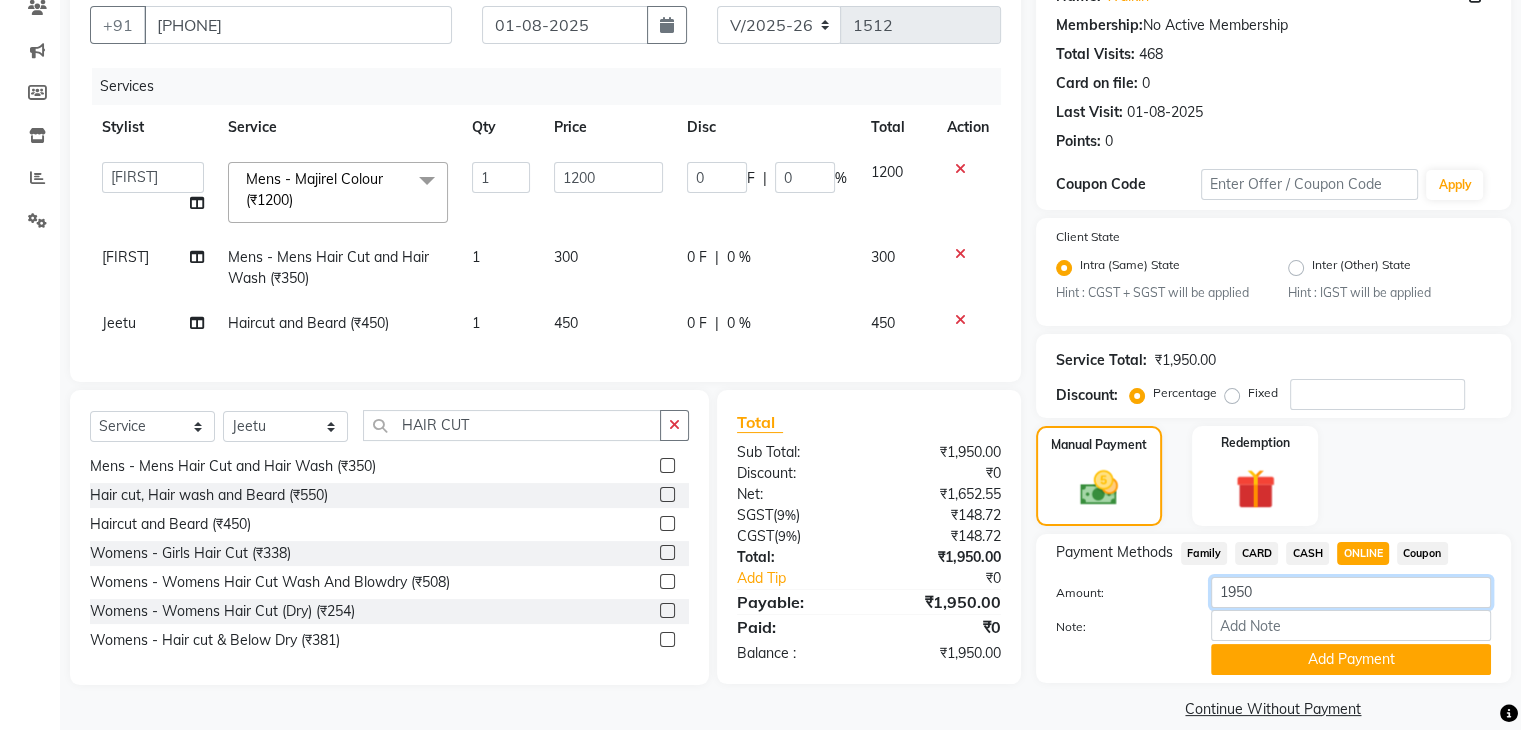 click on "1950" 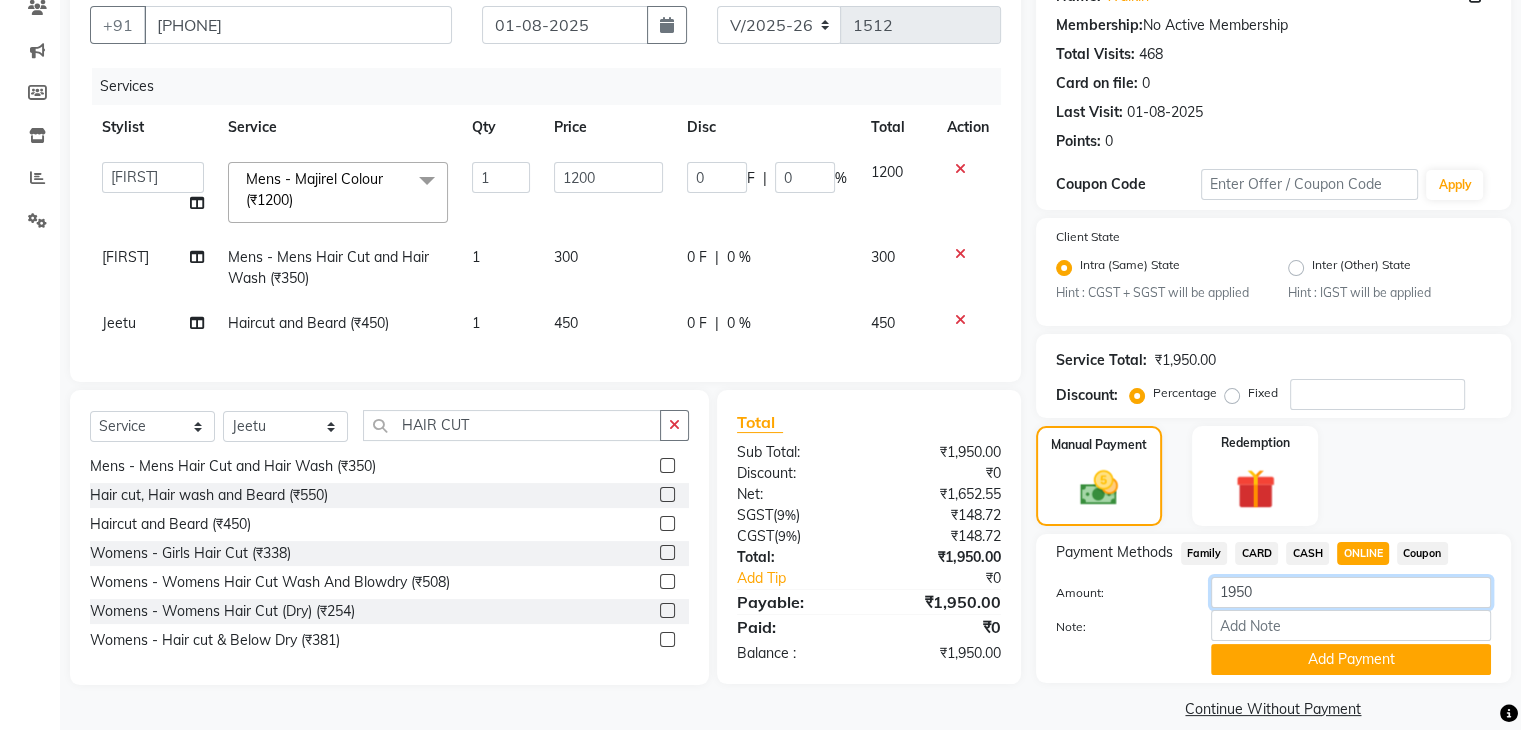 click on "1950" 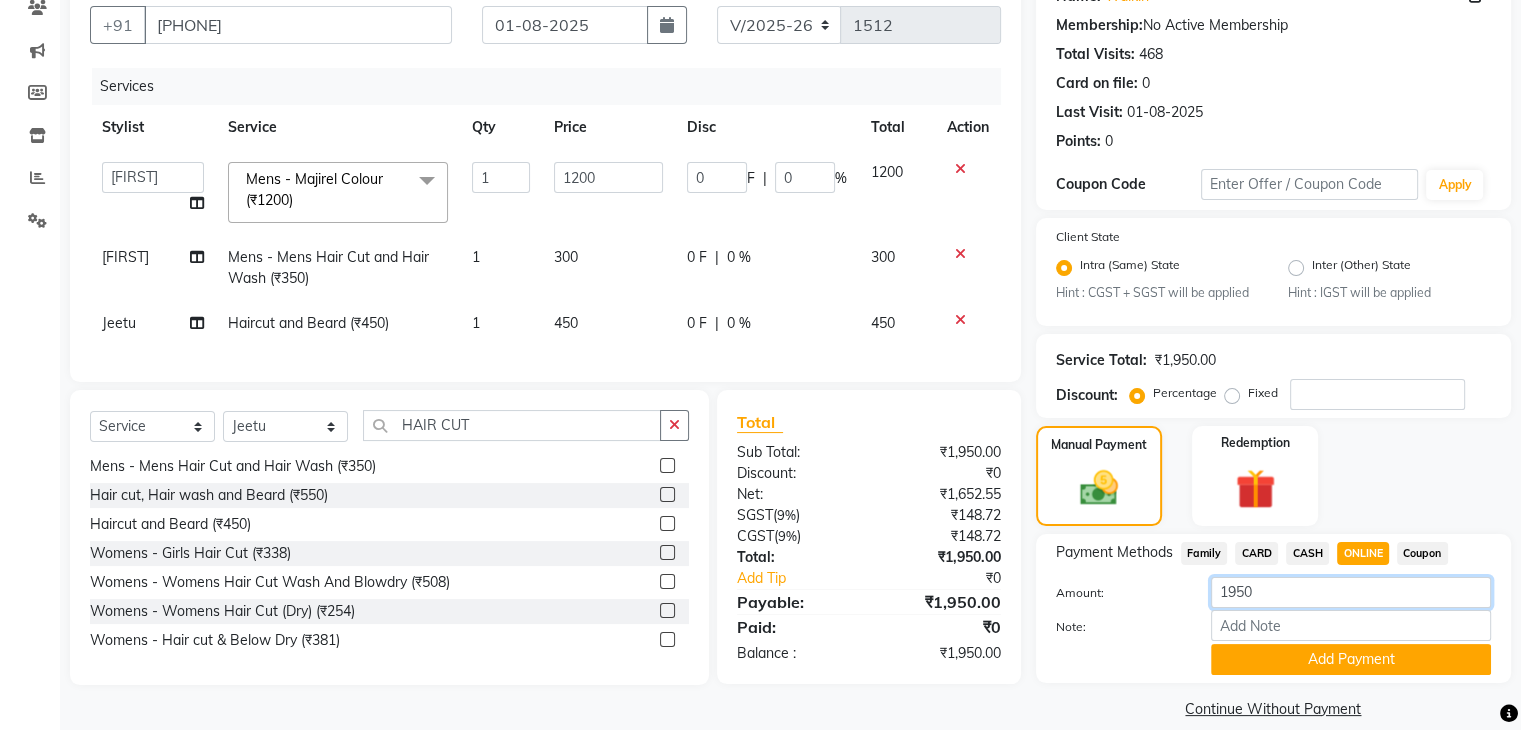 click on "1950" 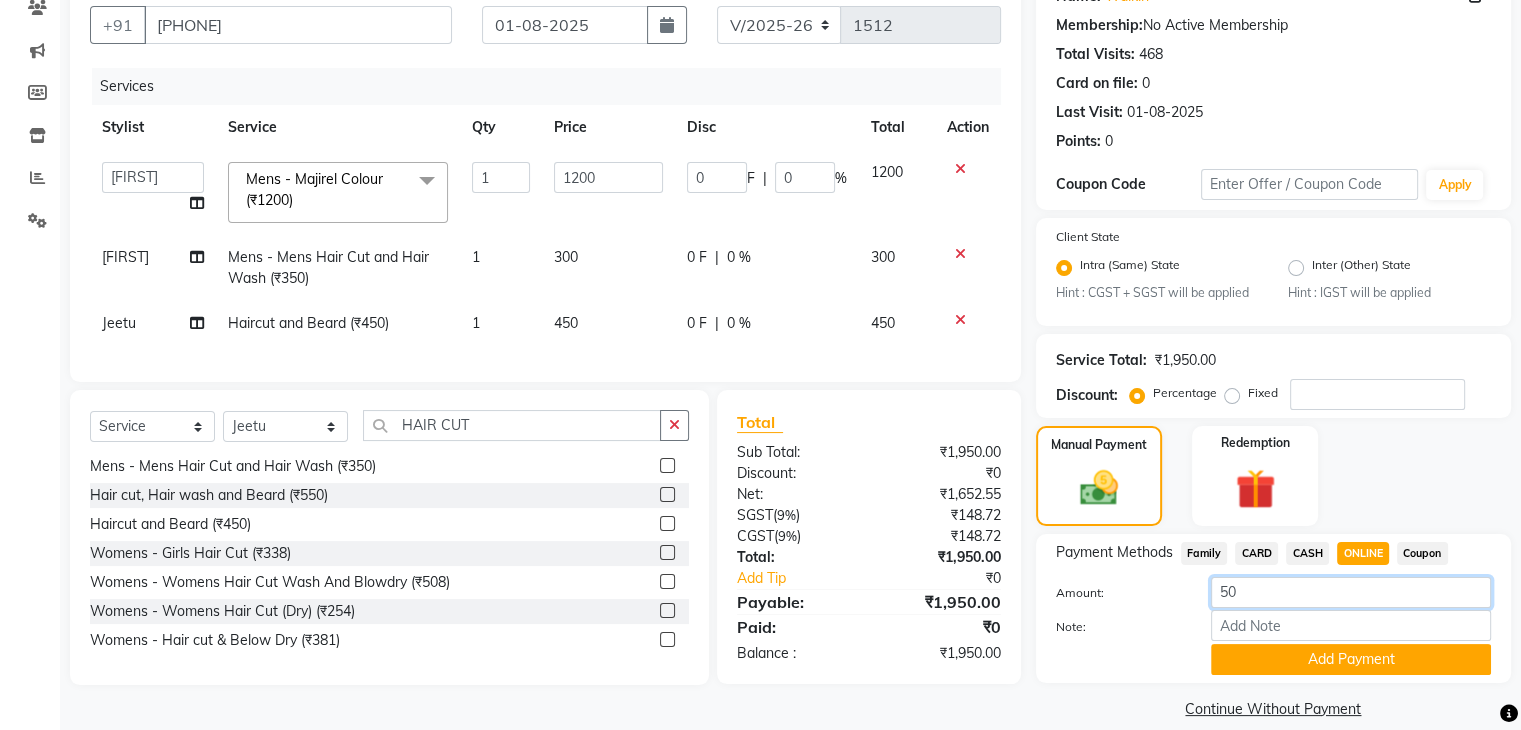 type on "5" 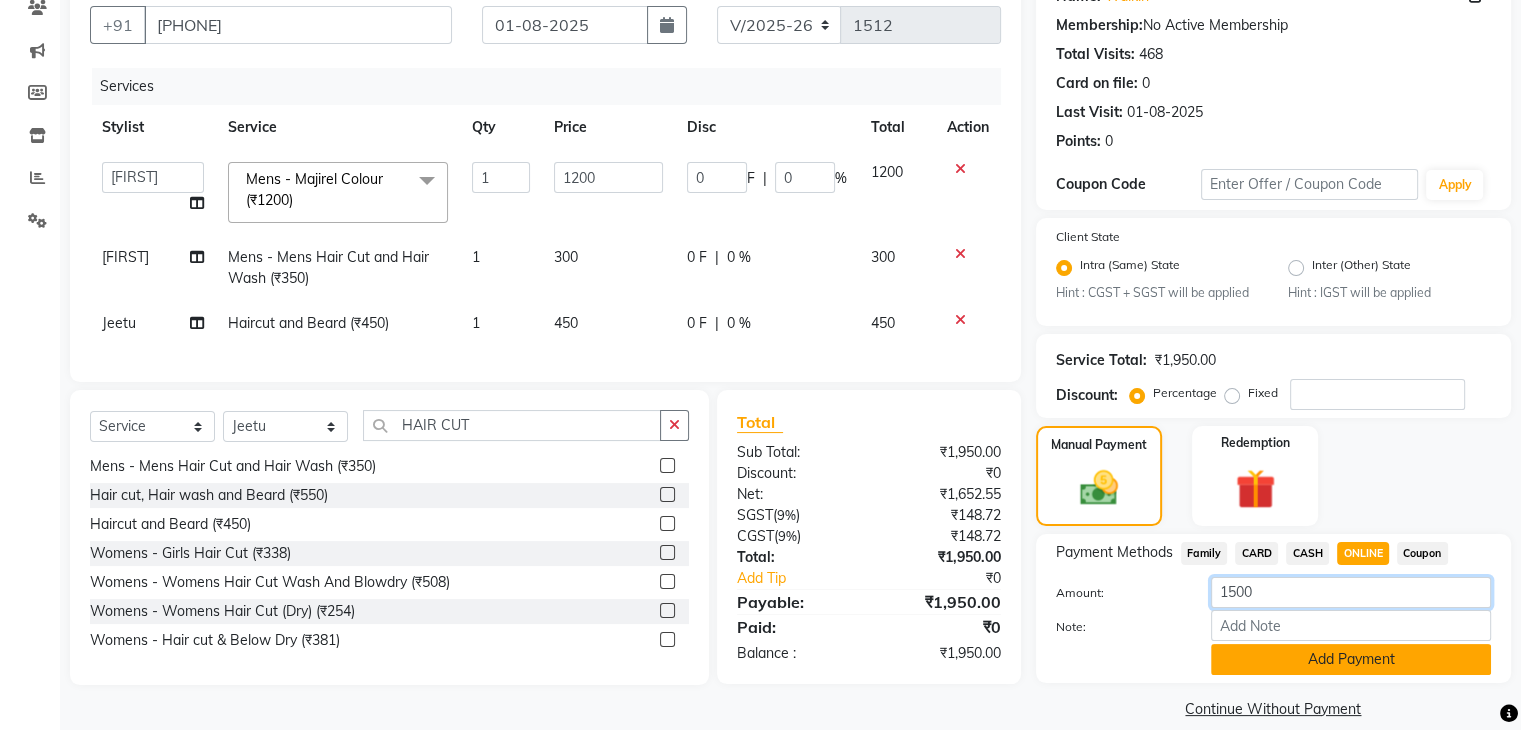 type on "1500" 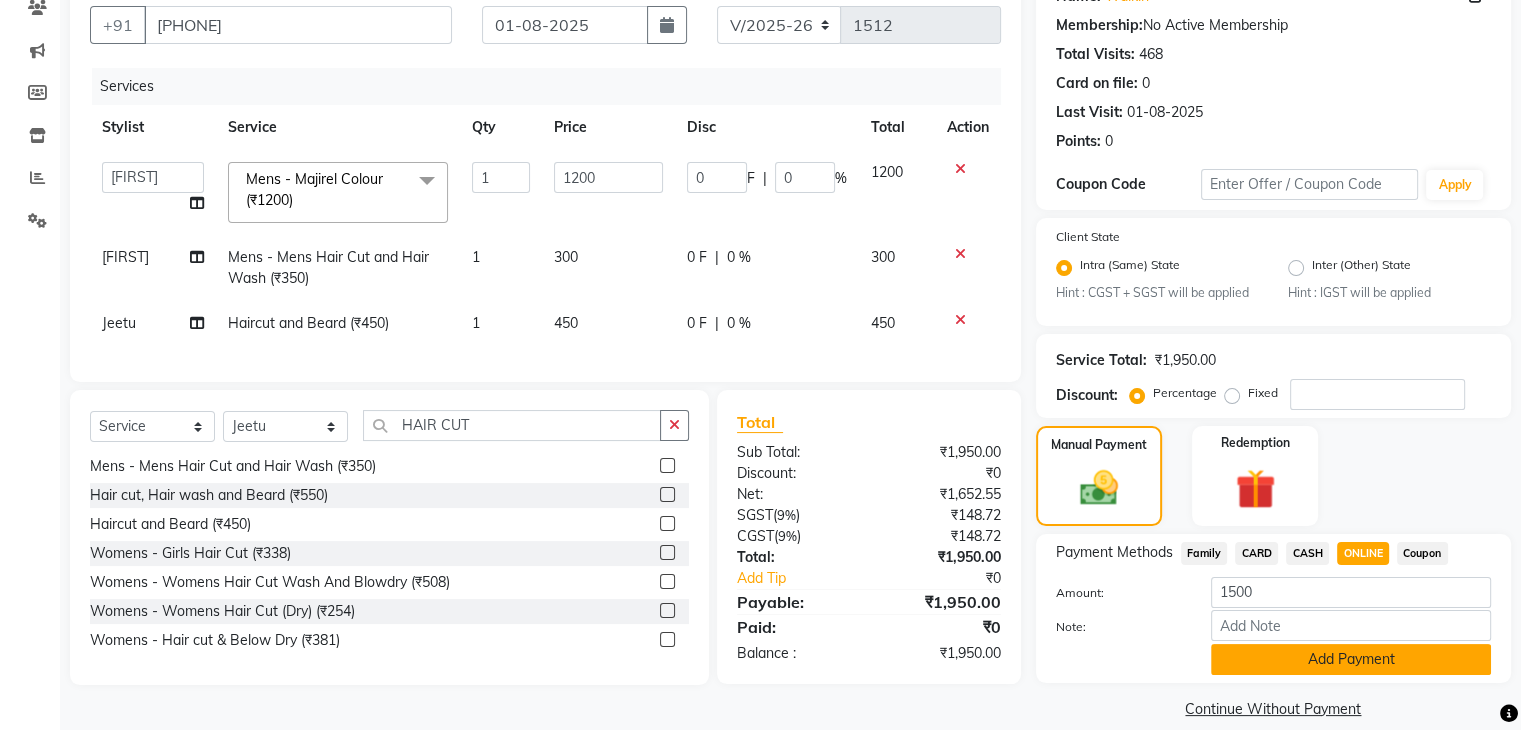click on "Add Payment" 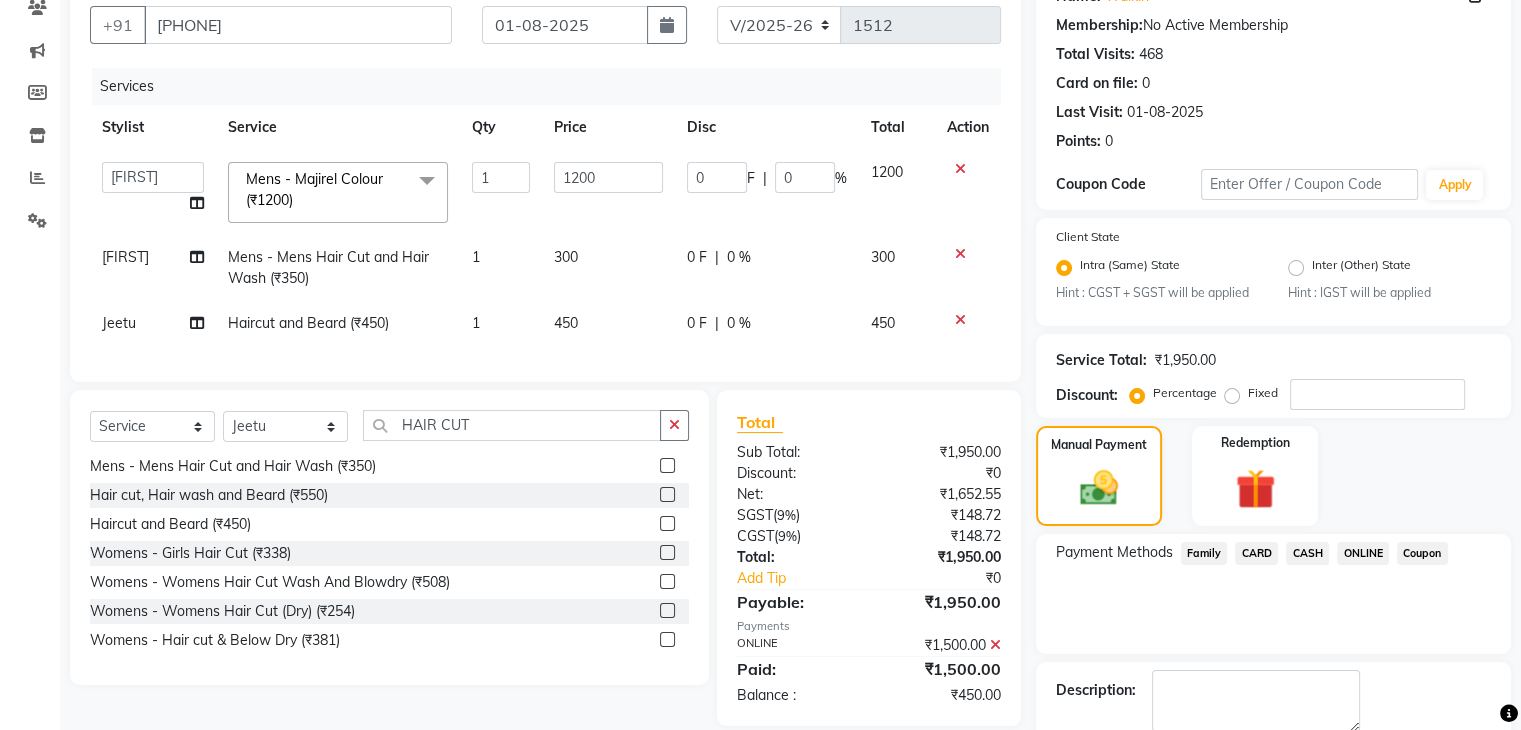 click on "CASH" 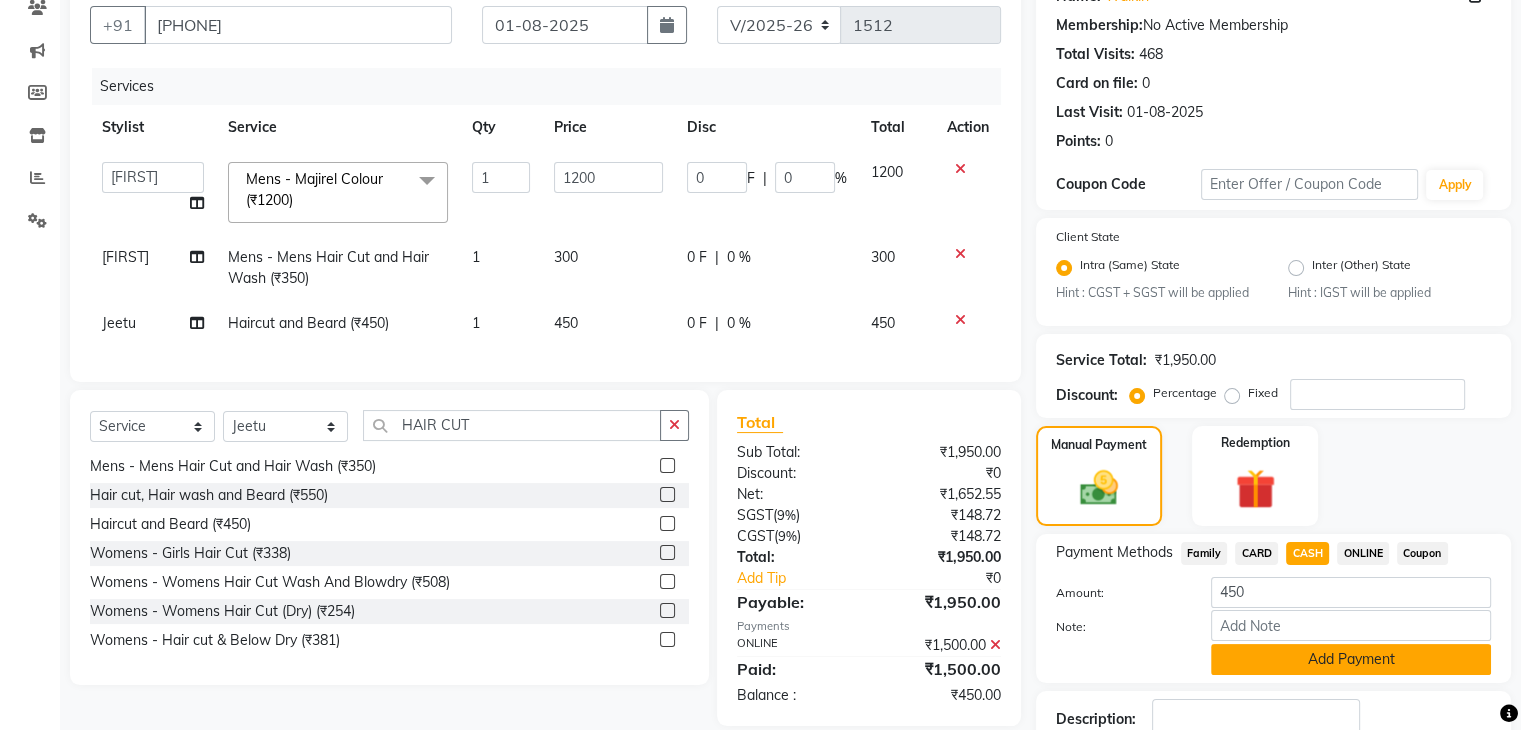 click on "Add Payment" 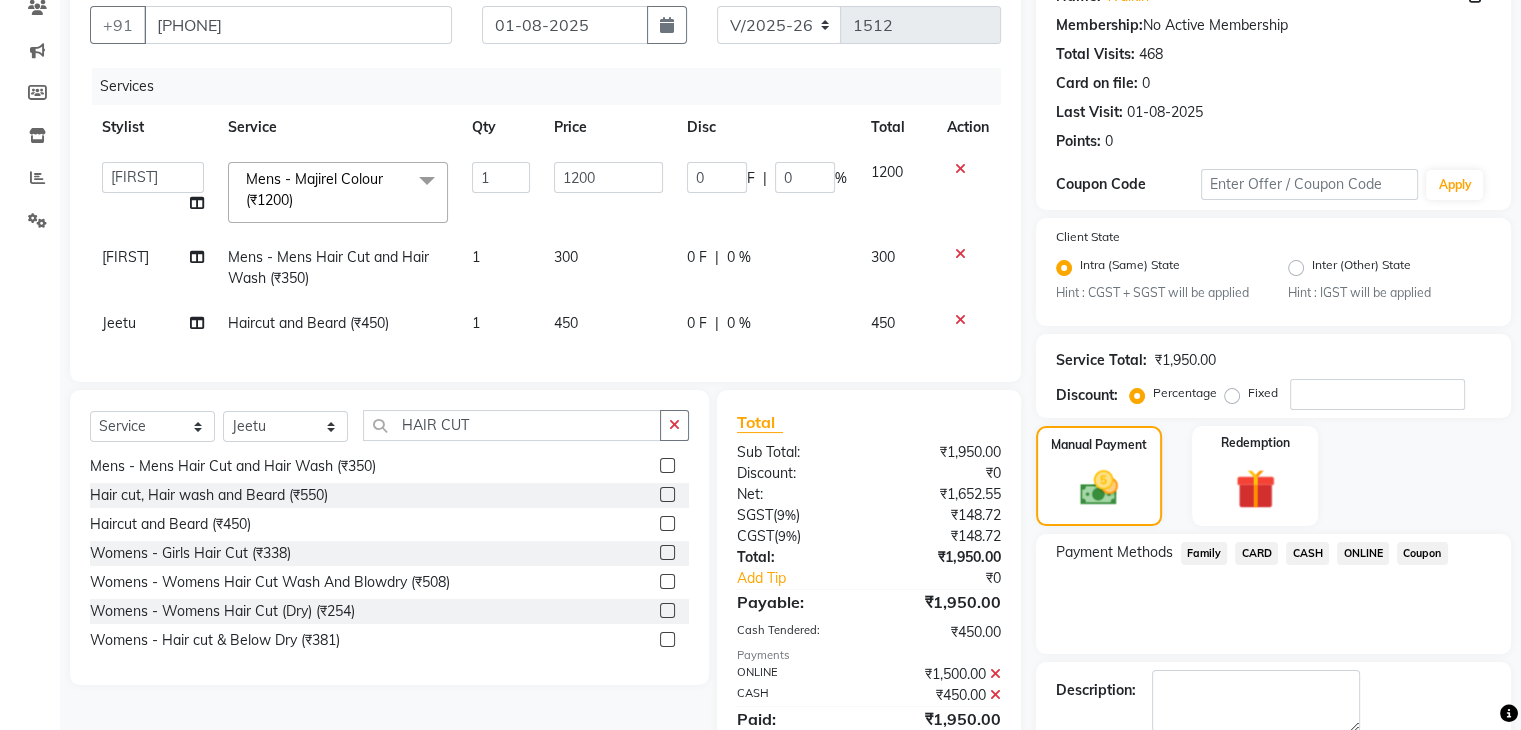 click on "Checkout" 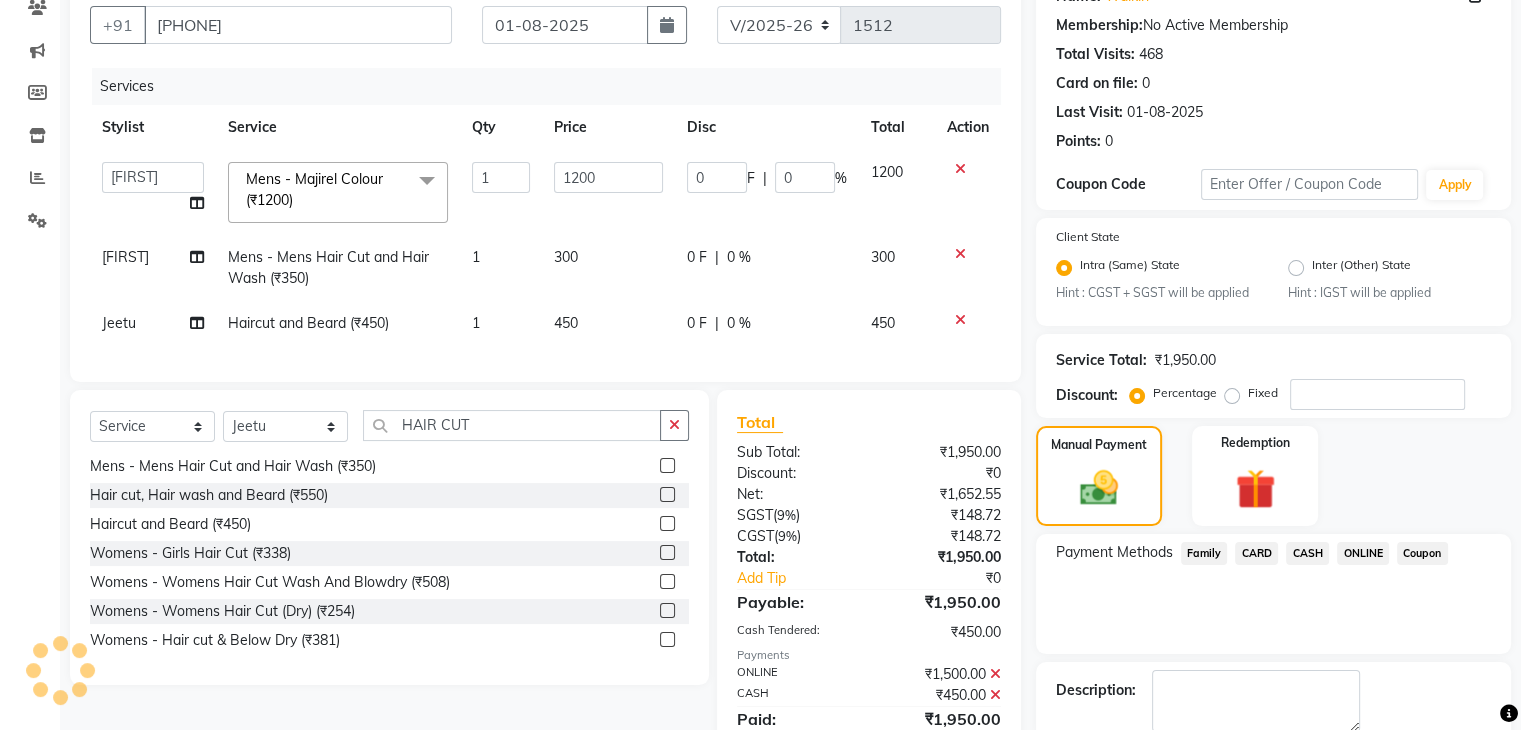 scroll, scrollTop: 289, scrollLeft: 0, axis: vertical 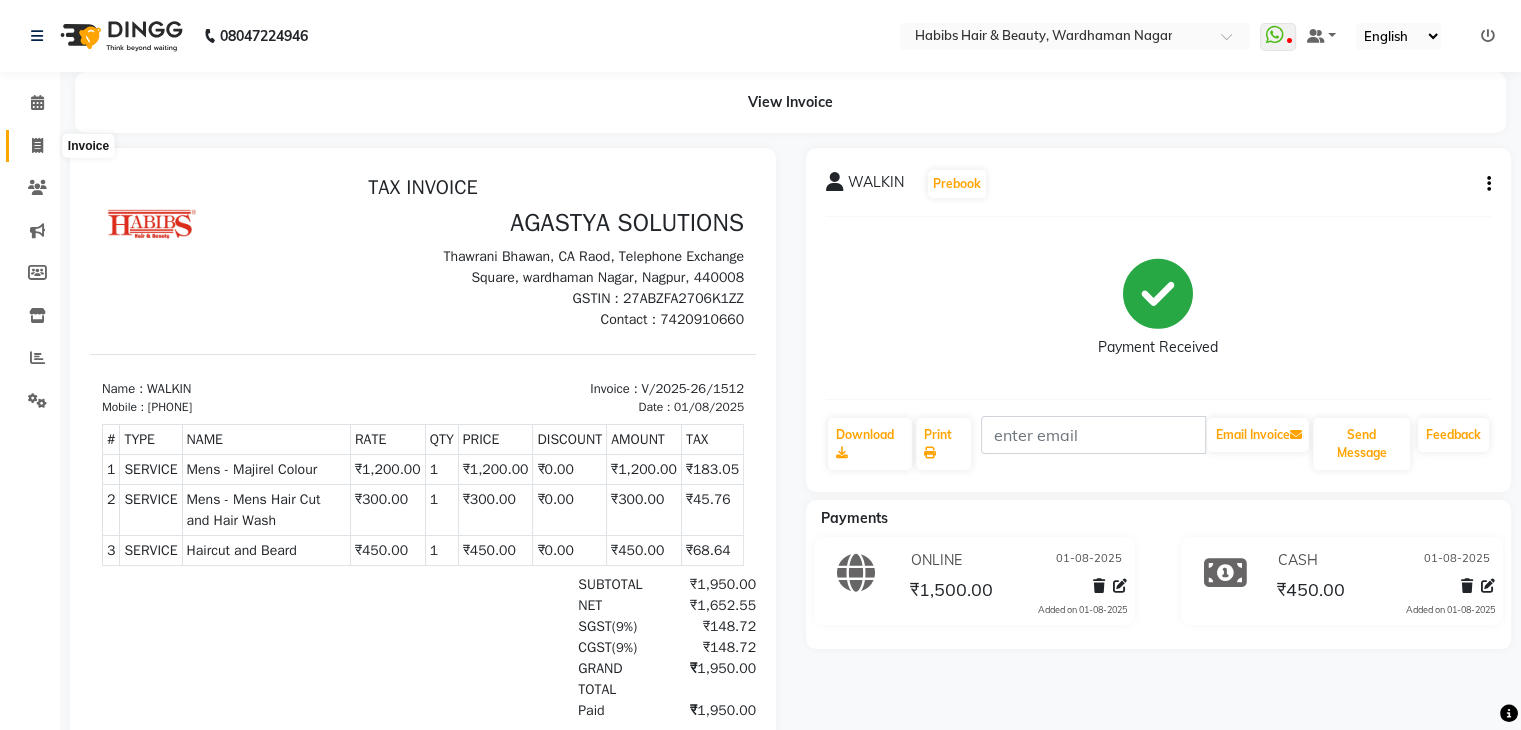 click 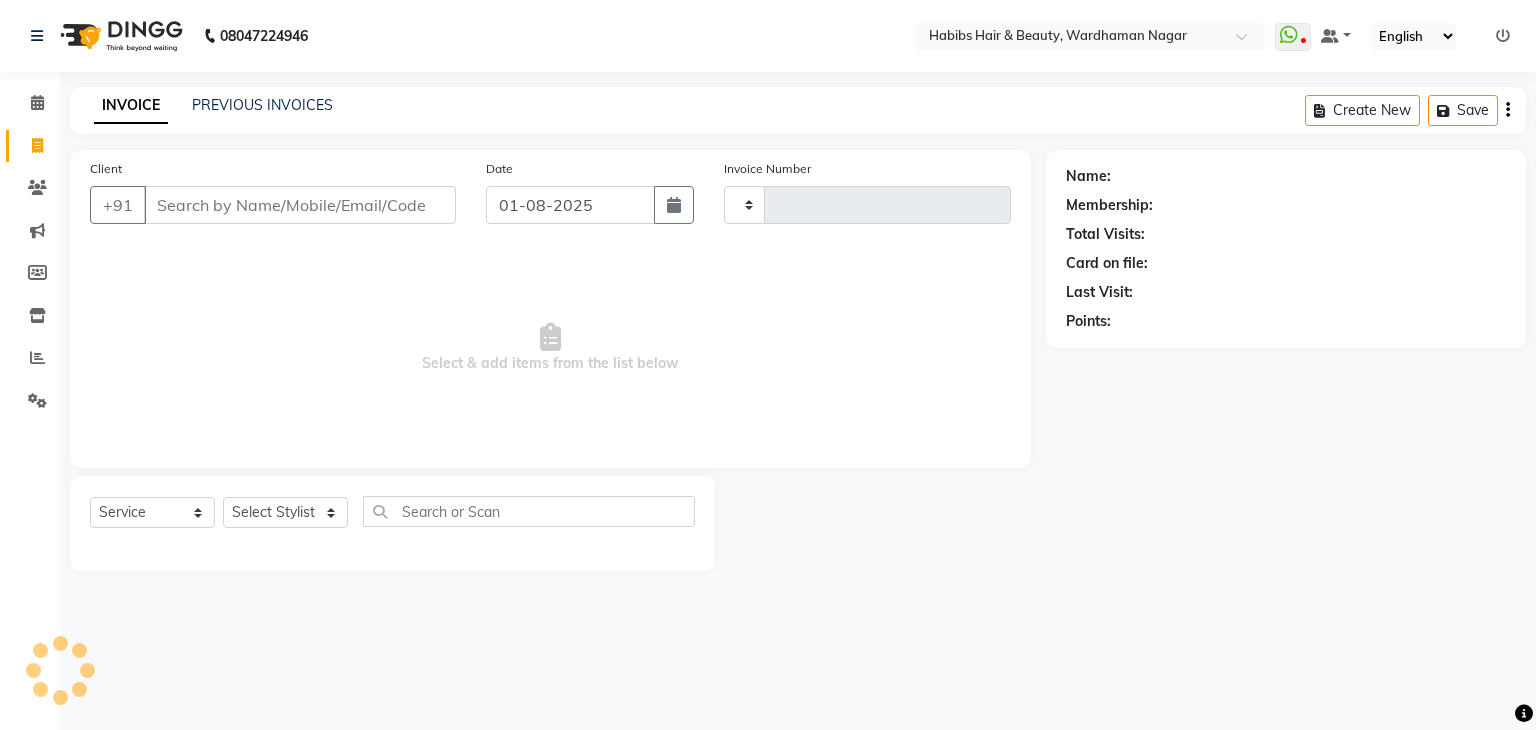 type on "1513" 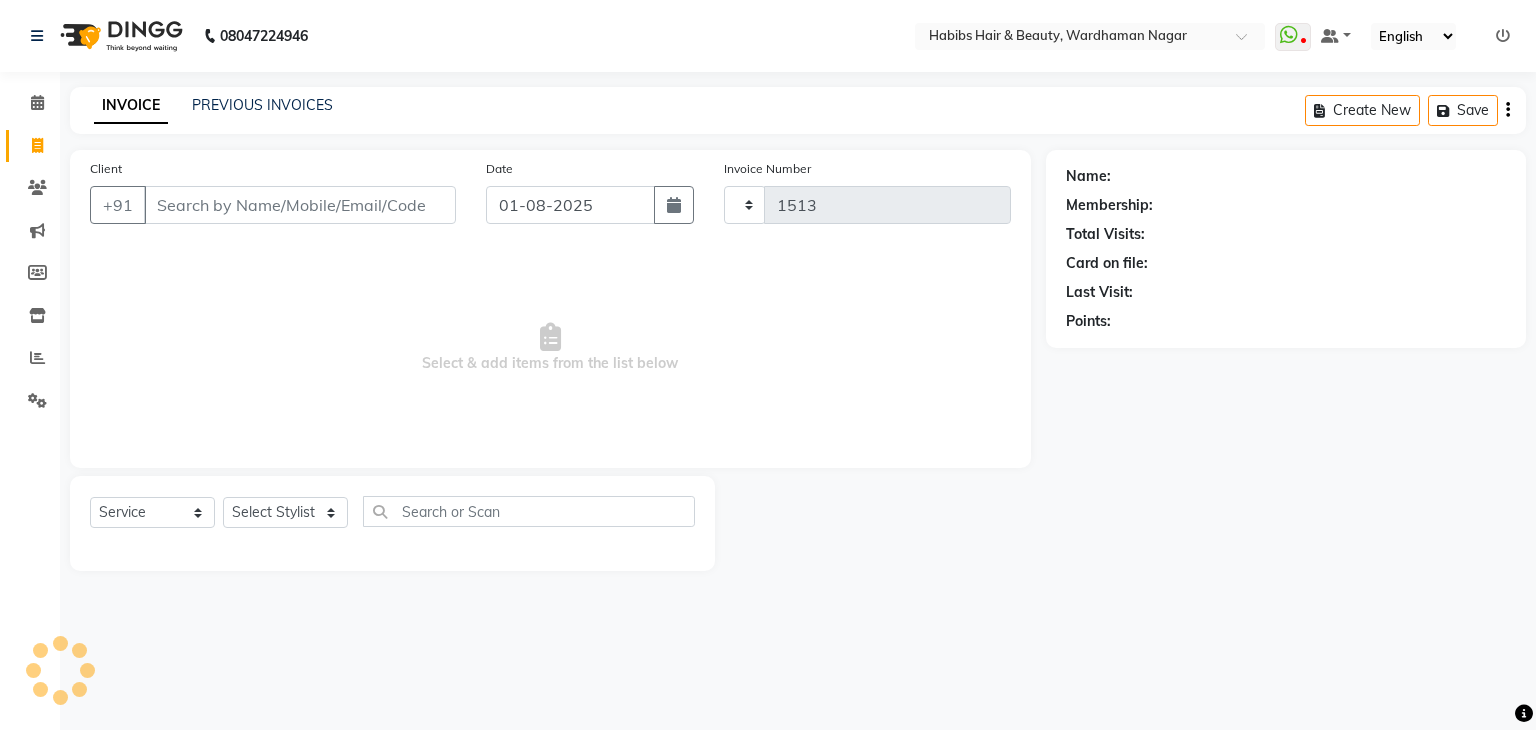 select on "3714" 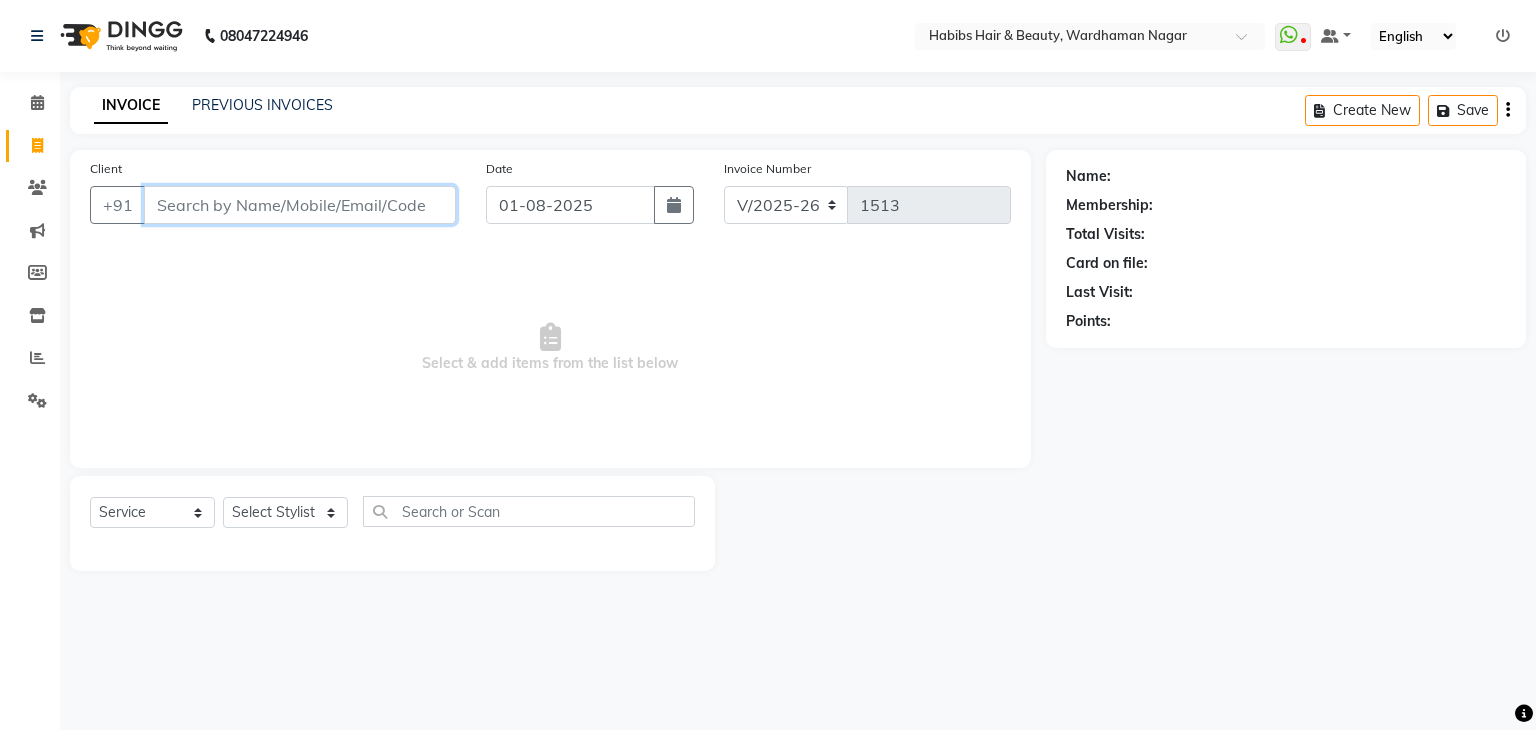 click on "Client" at bounding box center (300, 205) 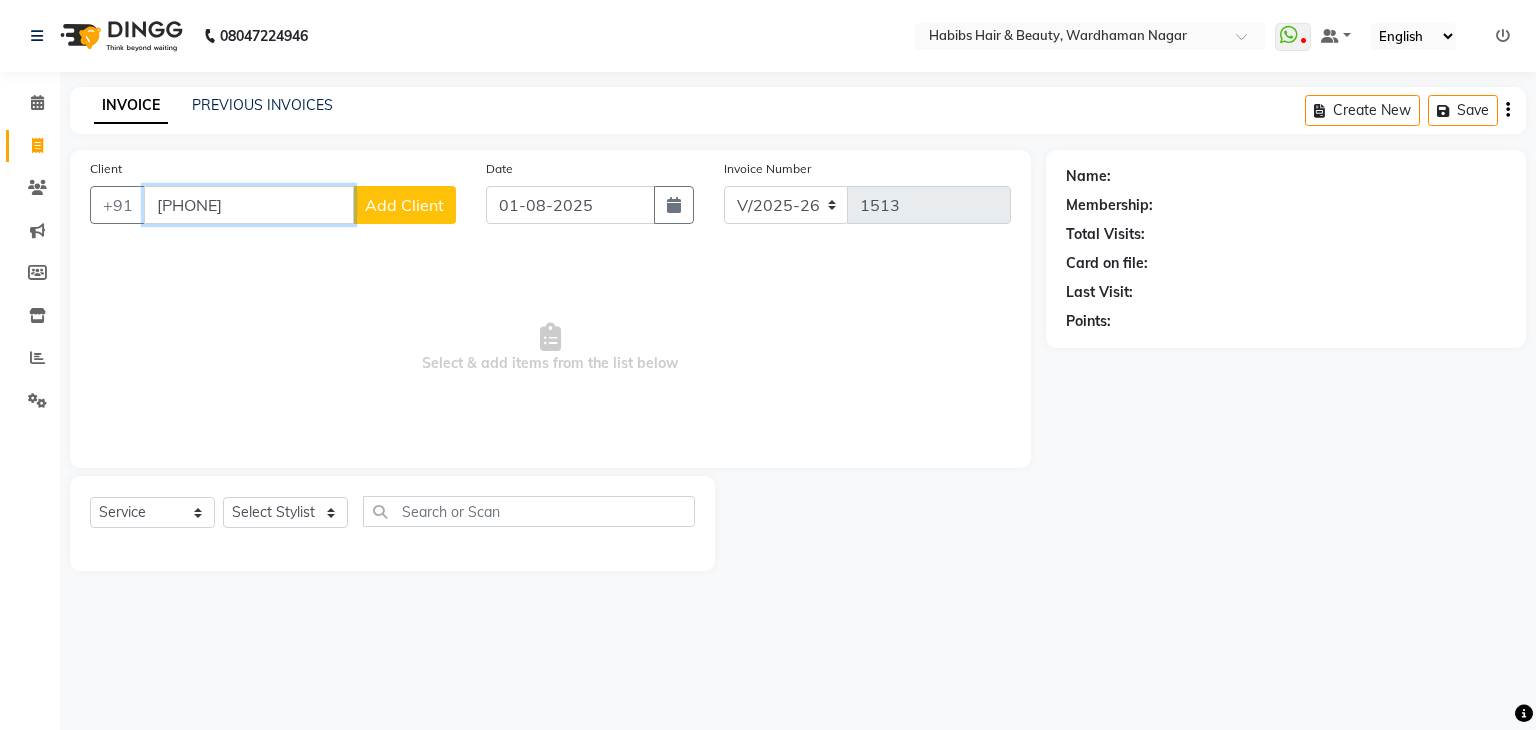 type on "[PHONE]" 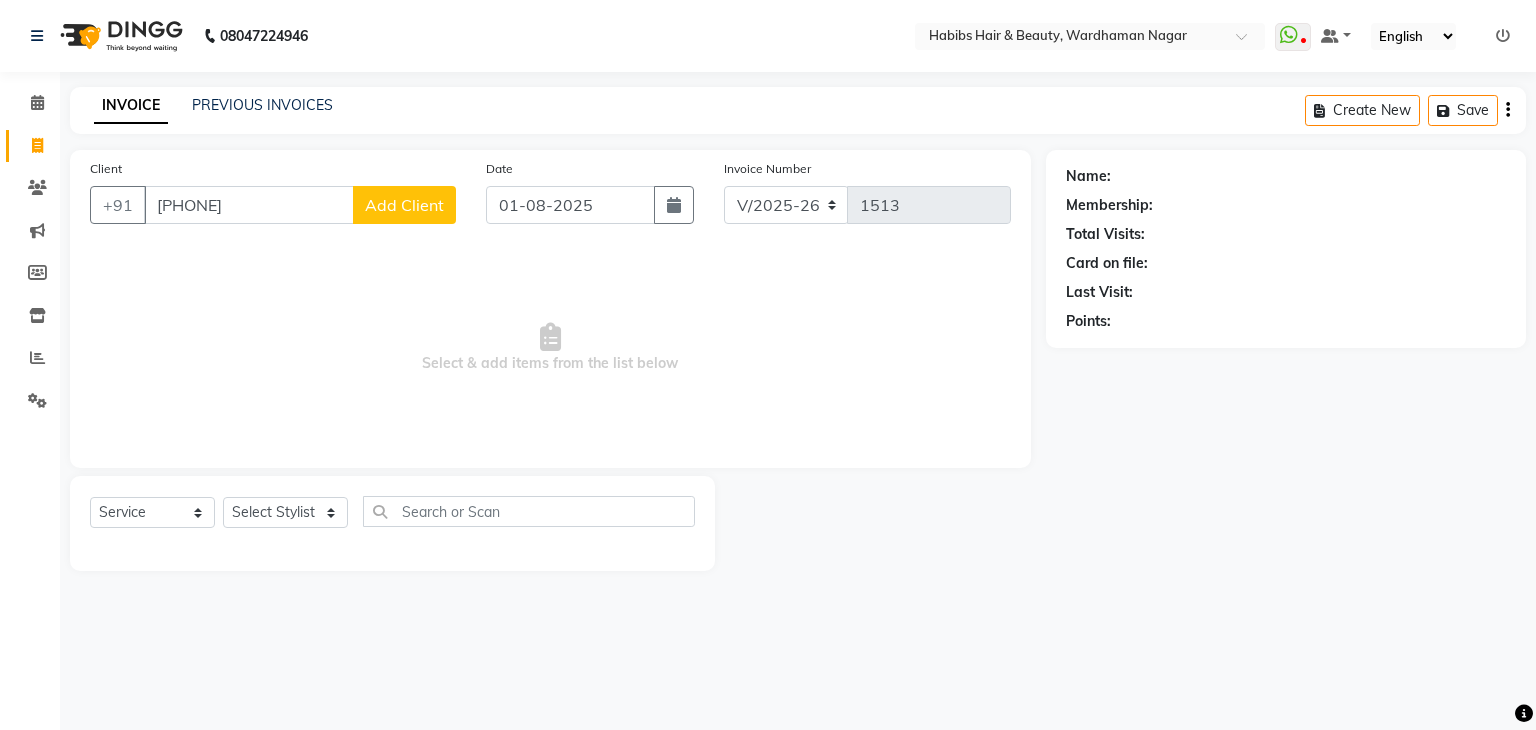 click on "Add Client" 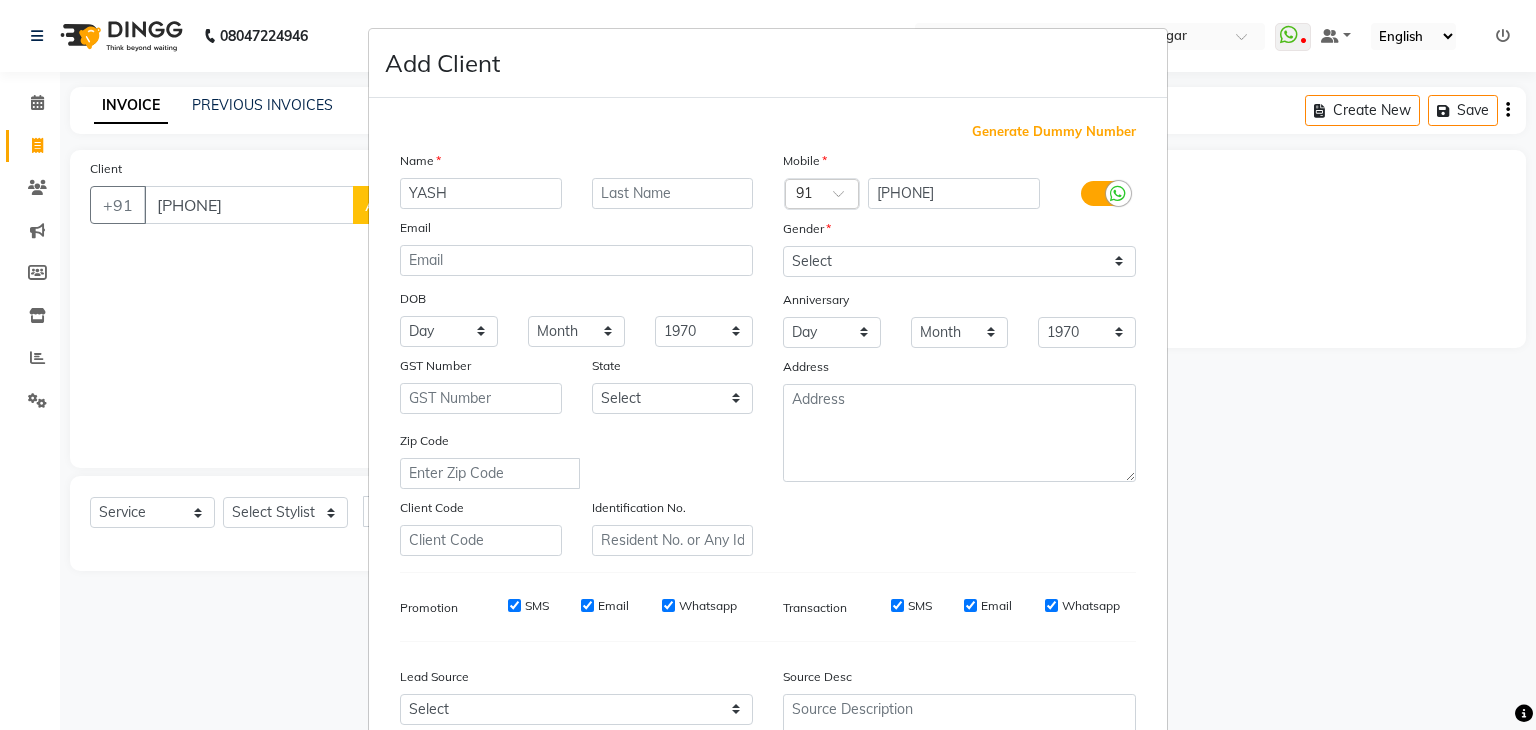 type on "YASH" 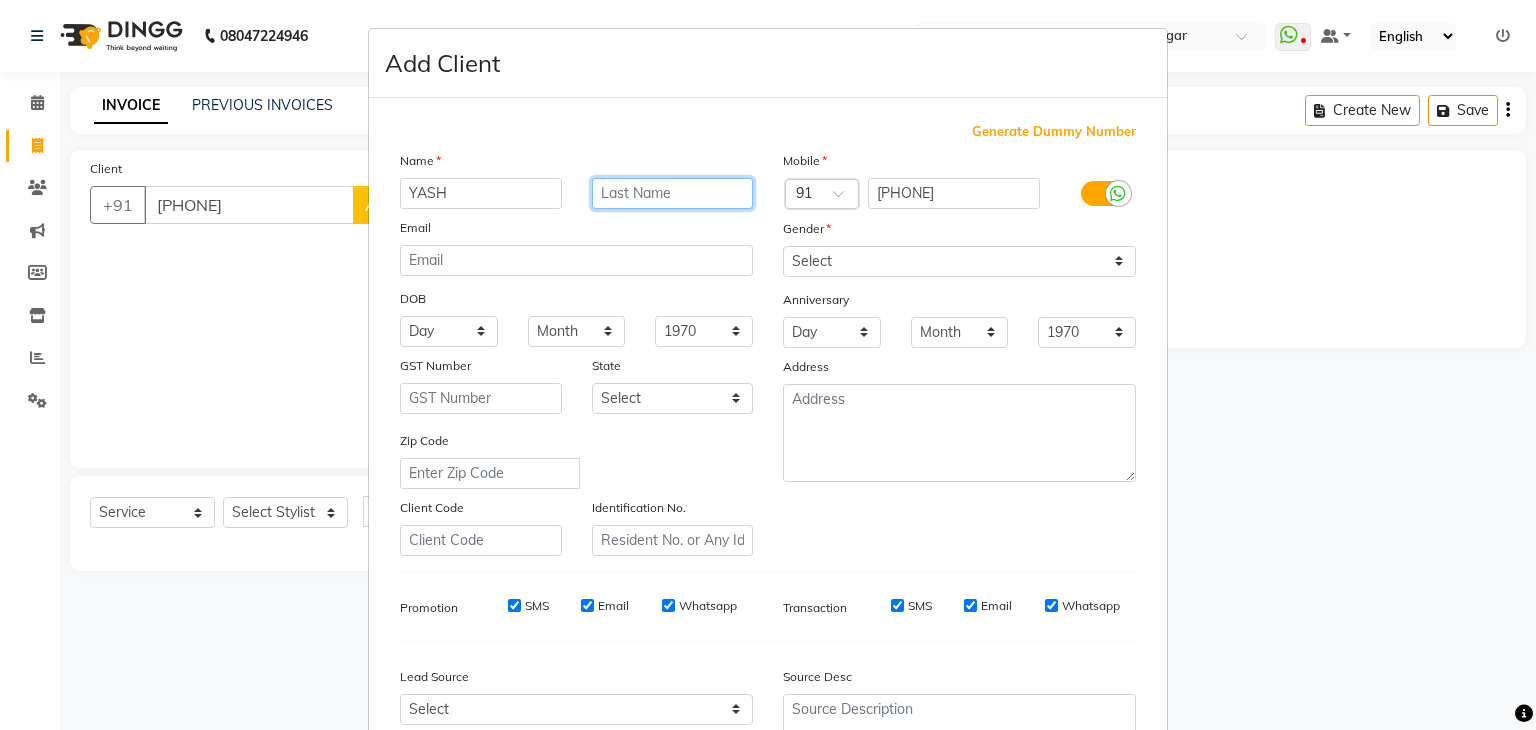 click at bounding box center (673, 193) 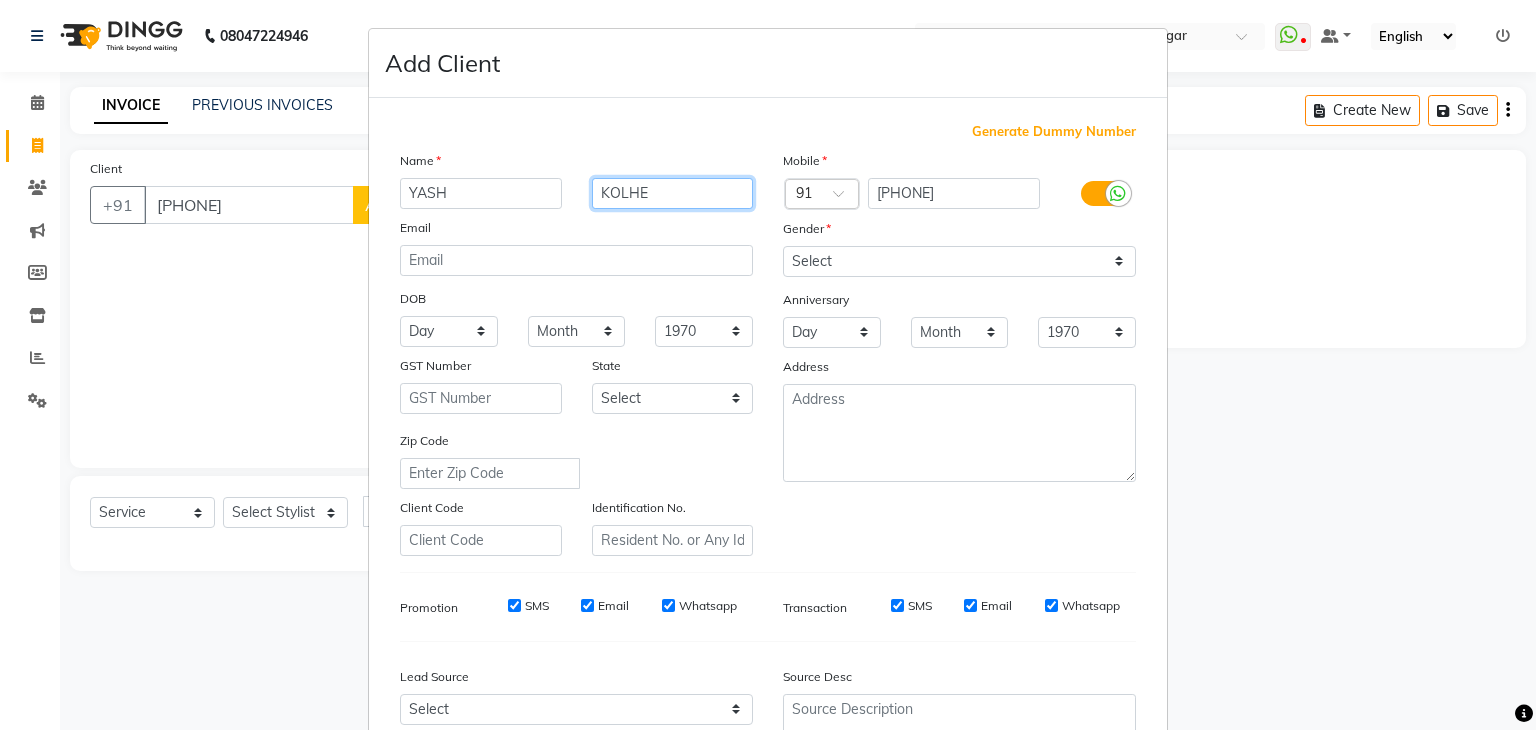 type on "KOLHE" 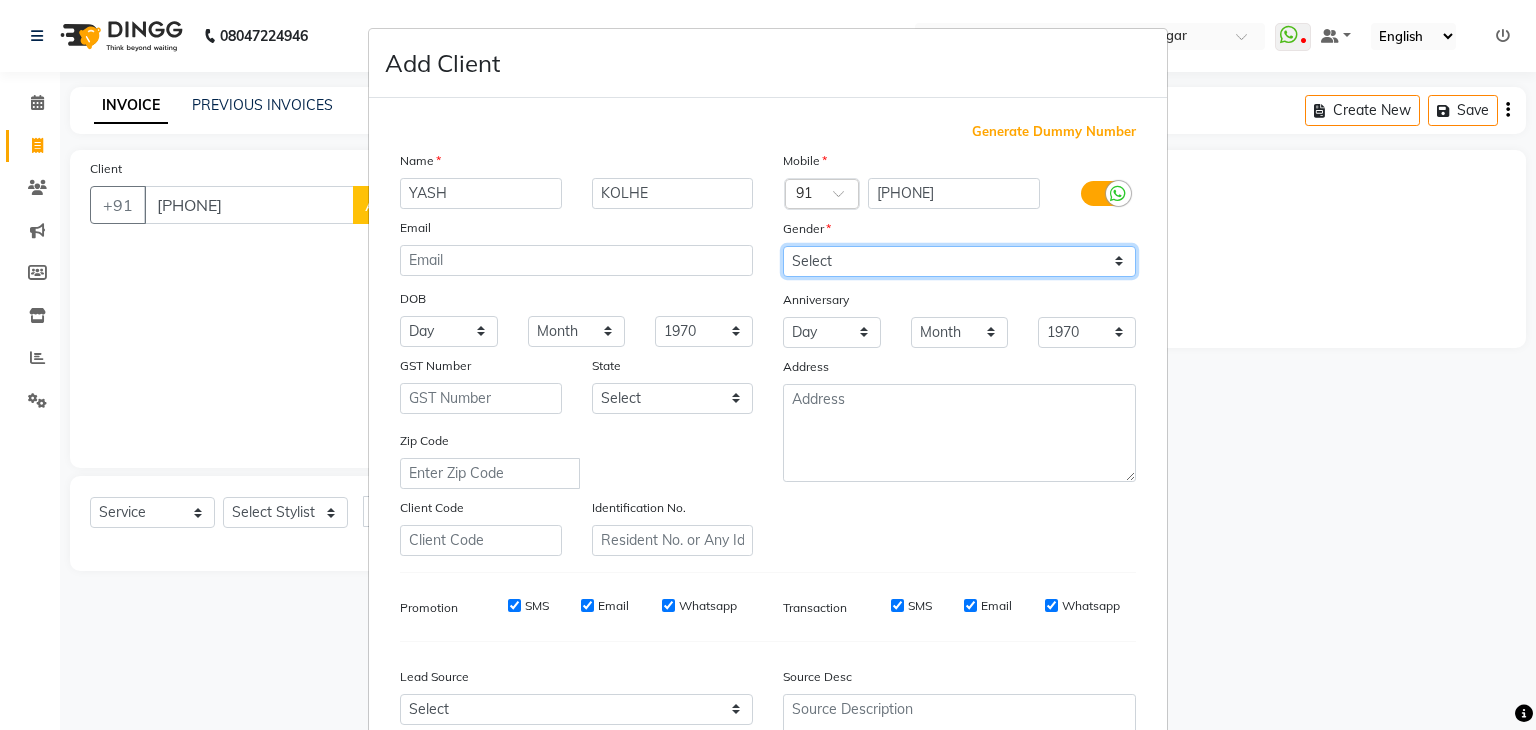 click on "Select Male Female Other Prefer Not To Say" at bounding box center [959, 261] 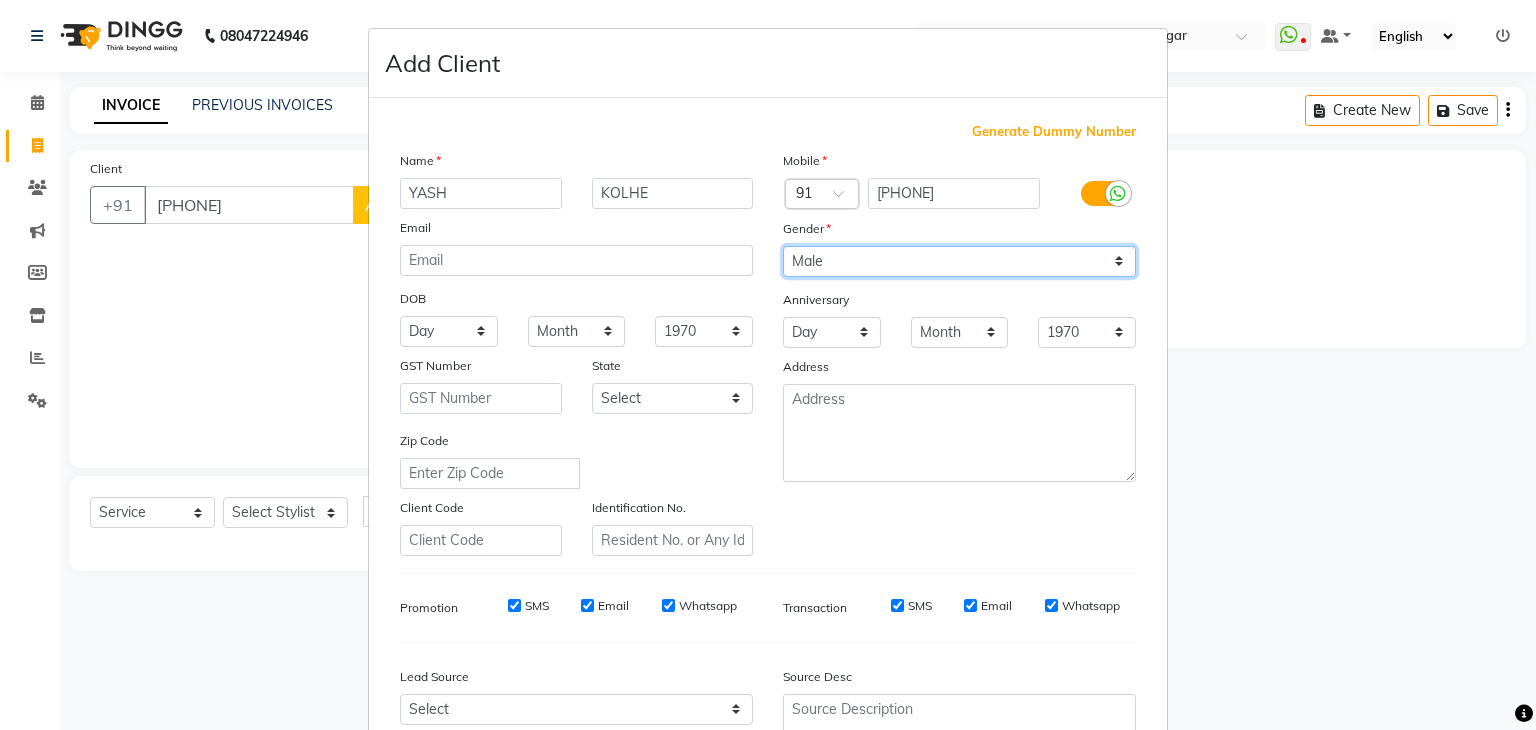 click on "Select Male Female Other Prefer Not To Say" at bounding box center [959, 261] 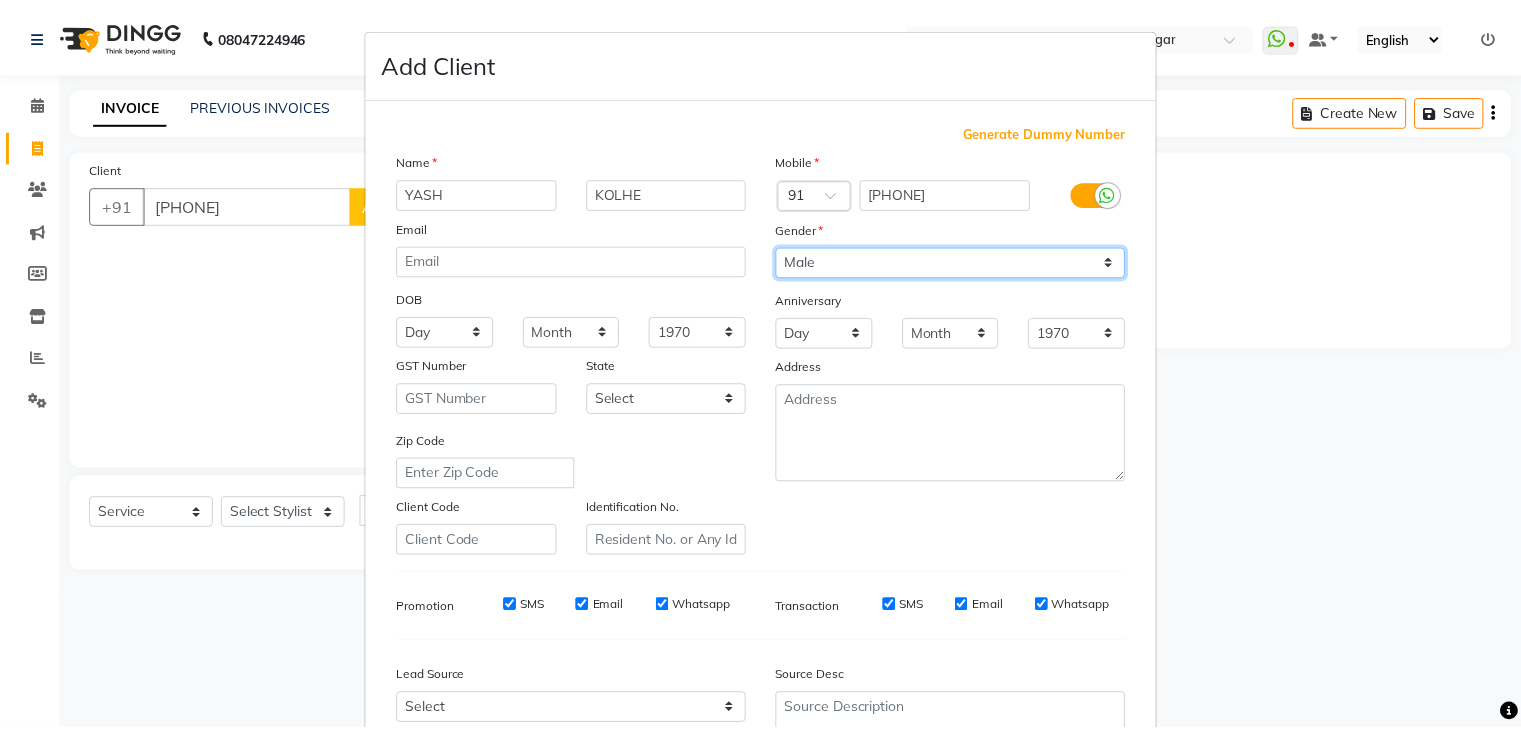 scroll, scrollTop: 203, scrollLeft: 0, axis: vertical 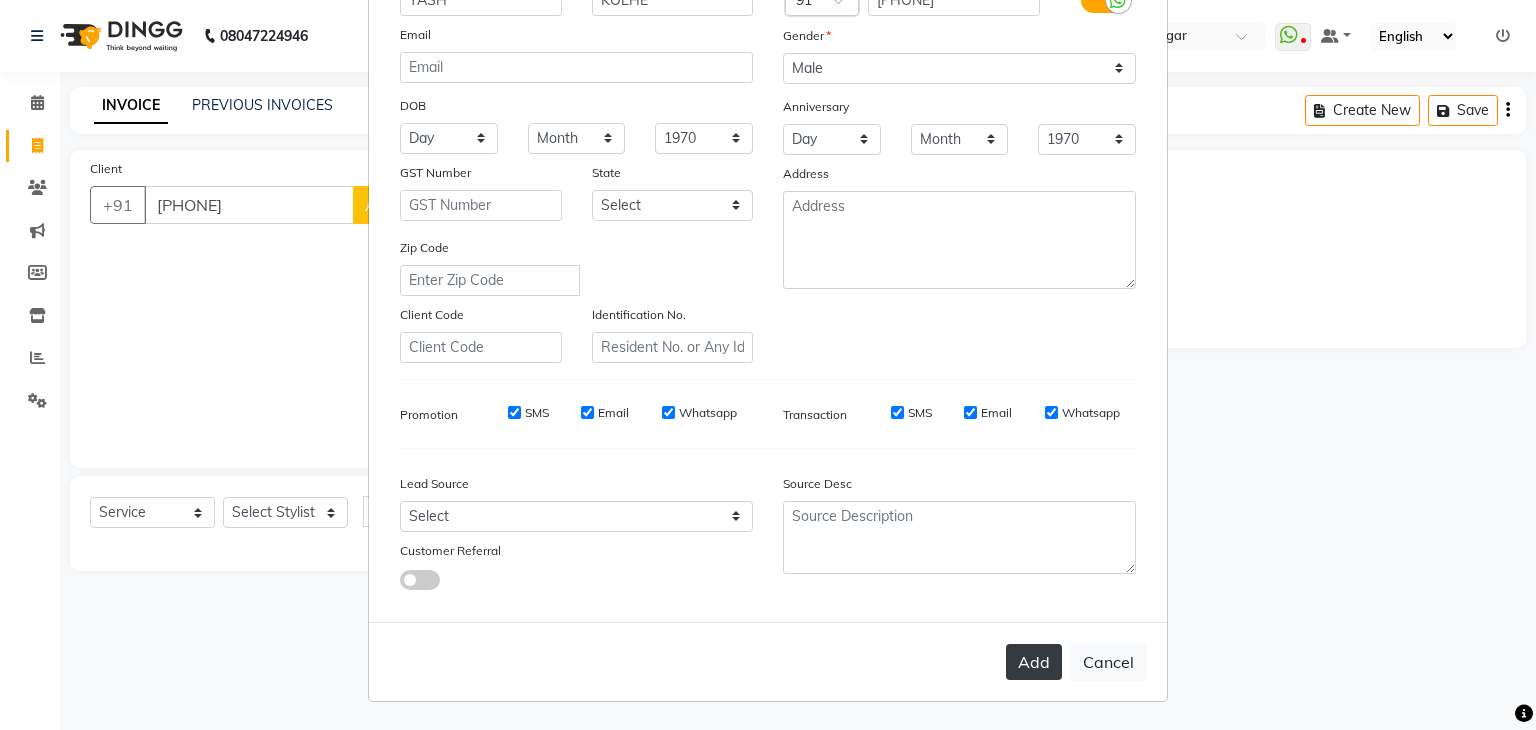 click on "Add" at bounding box center (1034, 662) 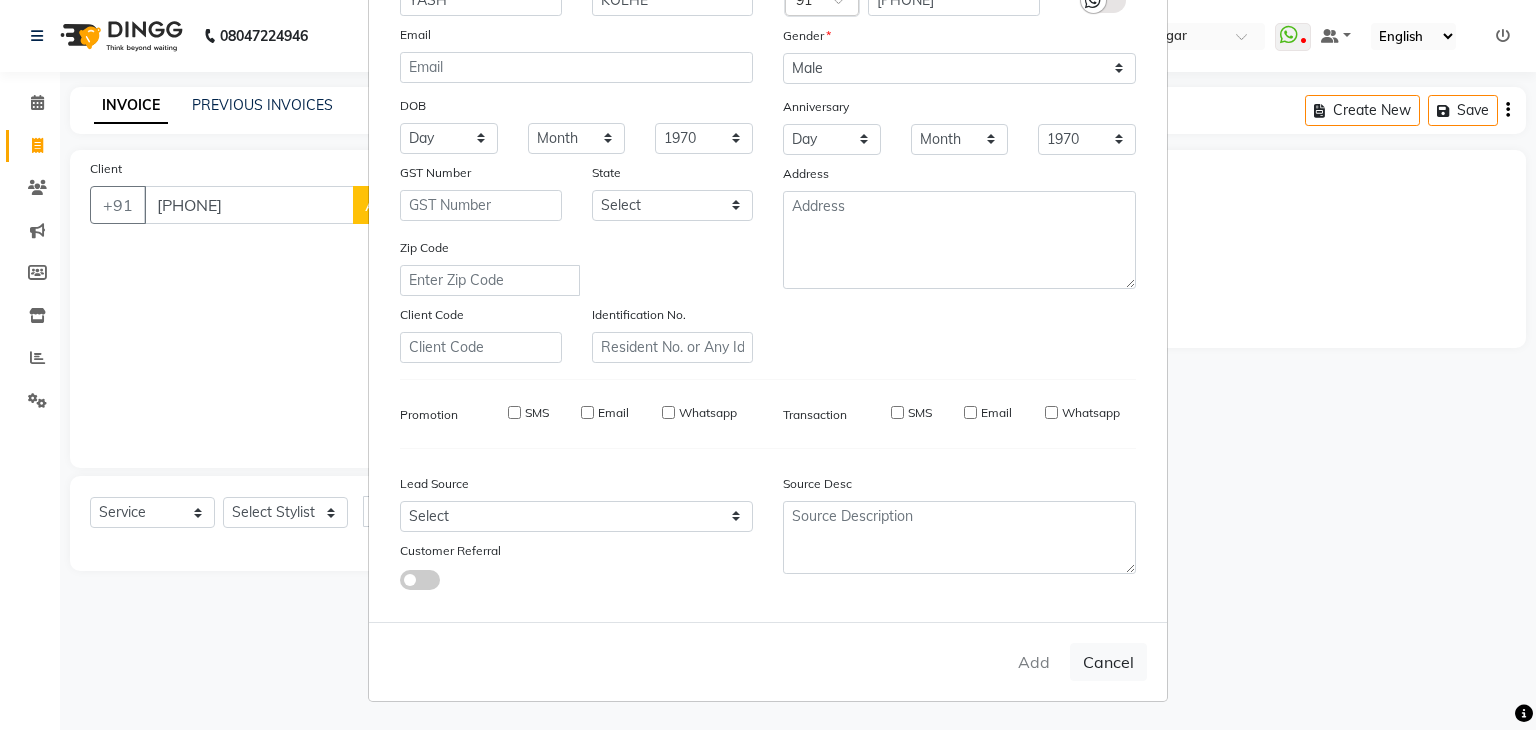 type 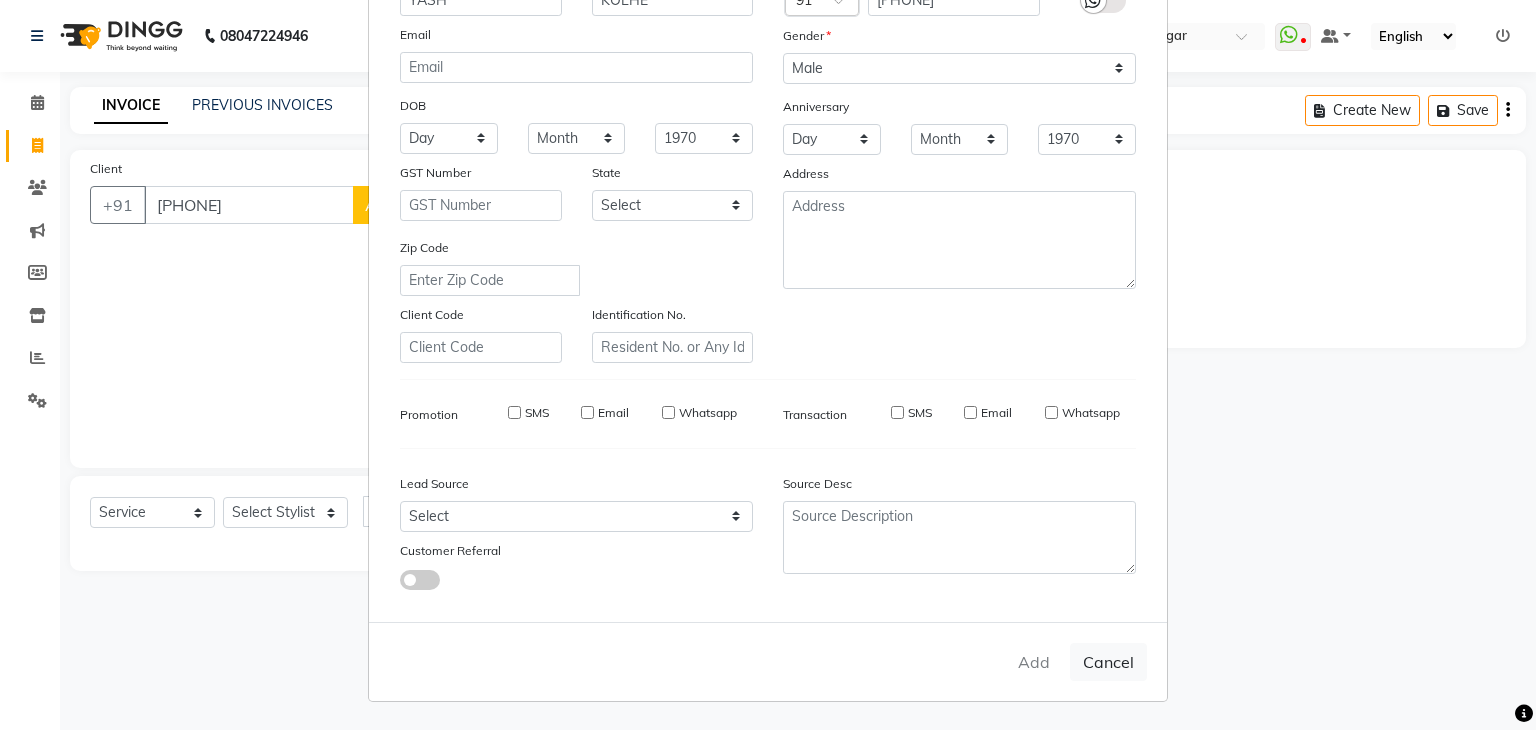 type 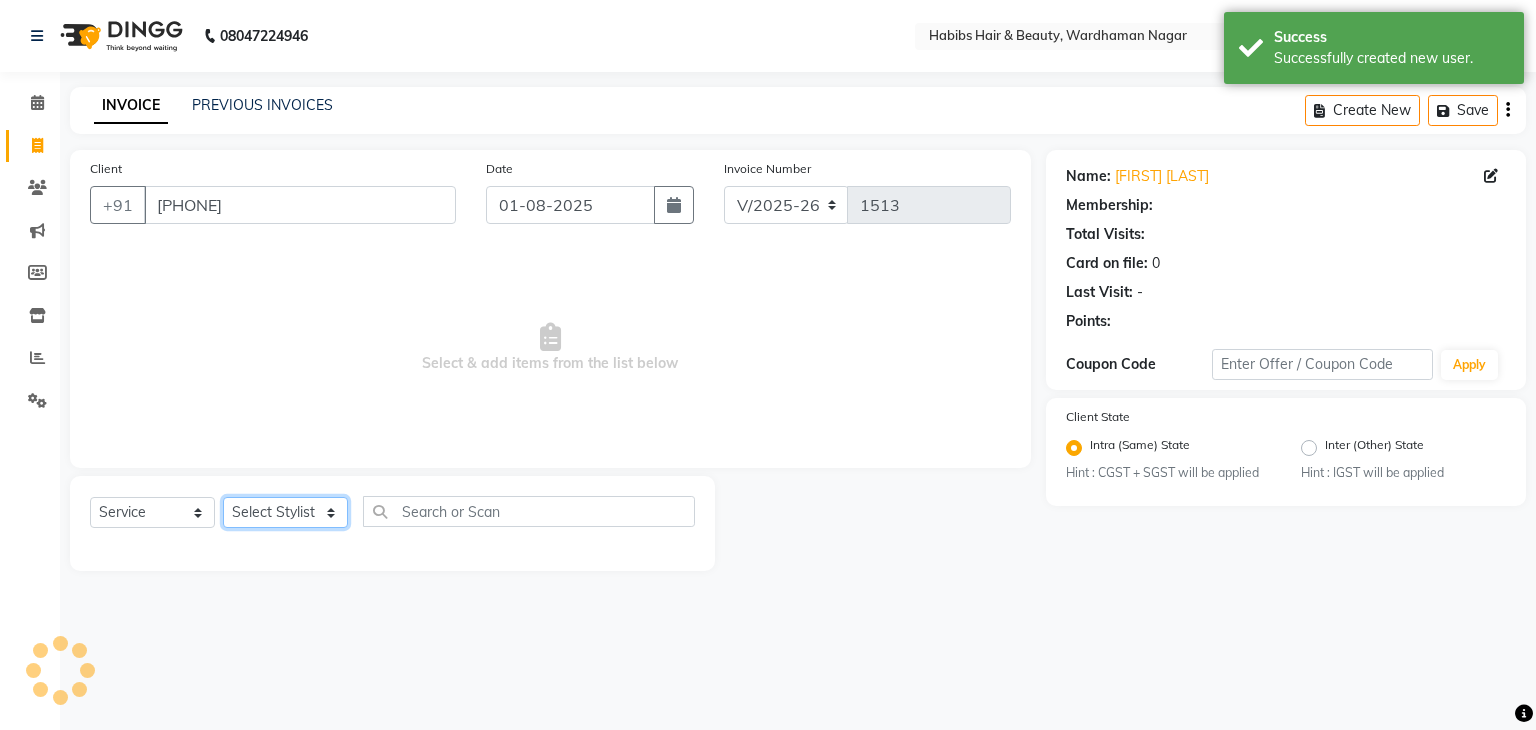 click on "Select Stylist Admin Aman Gayatri Jeetu Mick Raj Rashmi Rasika Sarang" 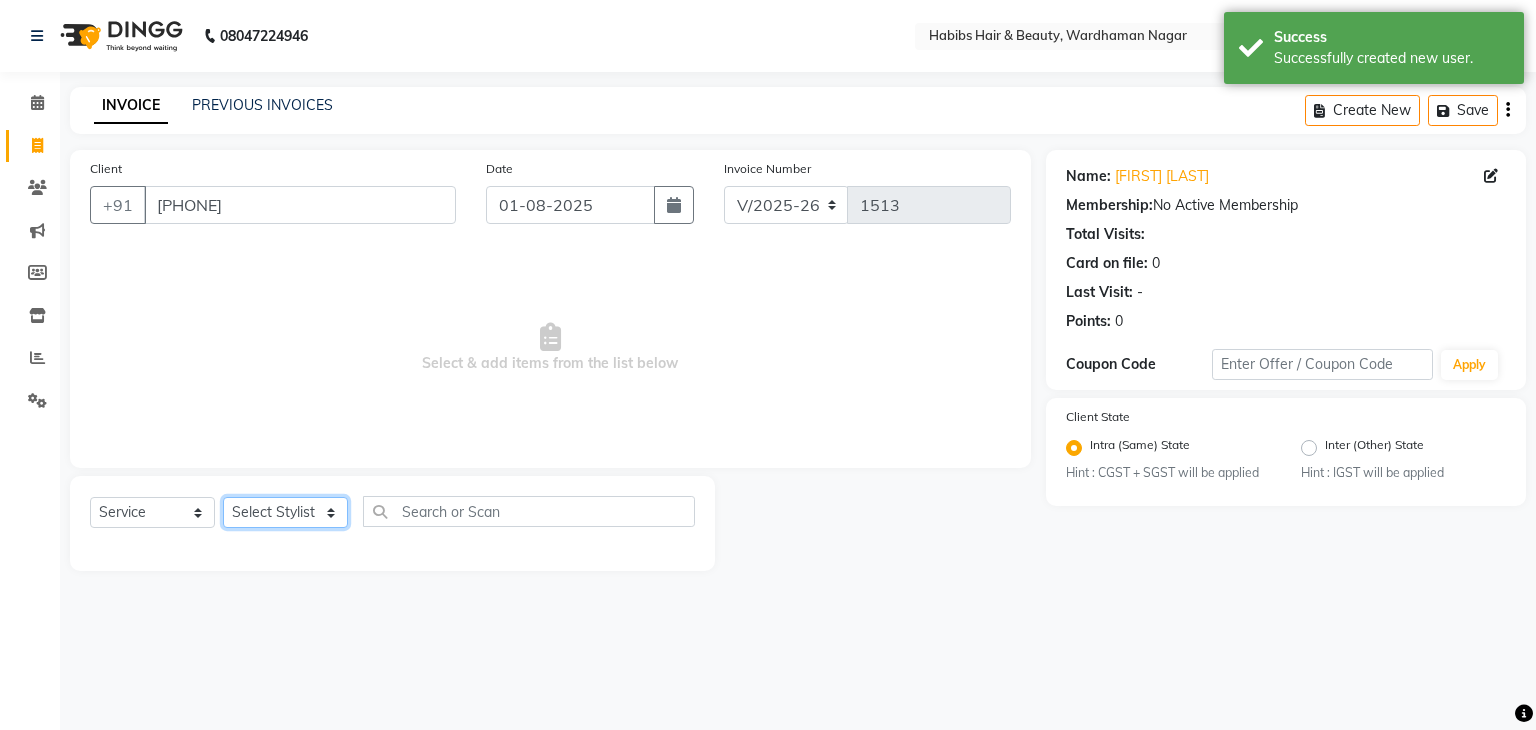 click on "Select Stylist Admin Aman Gayatri Jeetu Mick Raj Rashmi Rasika Sarang" 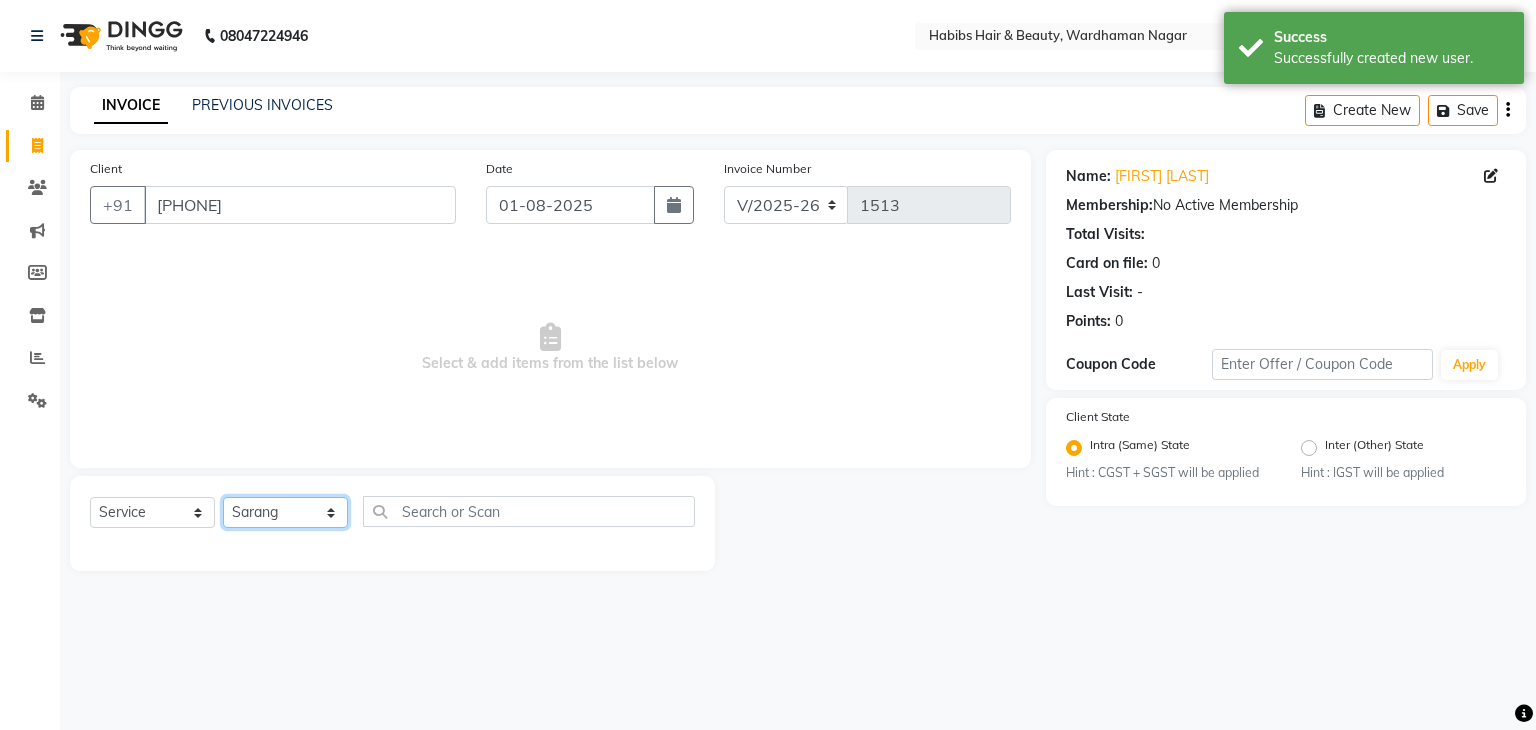 click on "Select Stylist Admin Aman Gayatri Jeetu Mick Raj Rashmi Rasika Sarang" 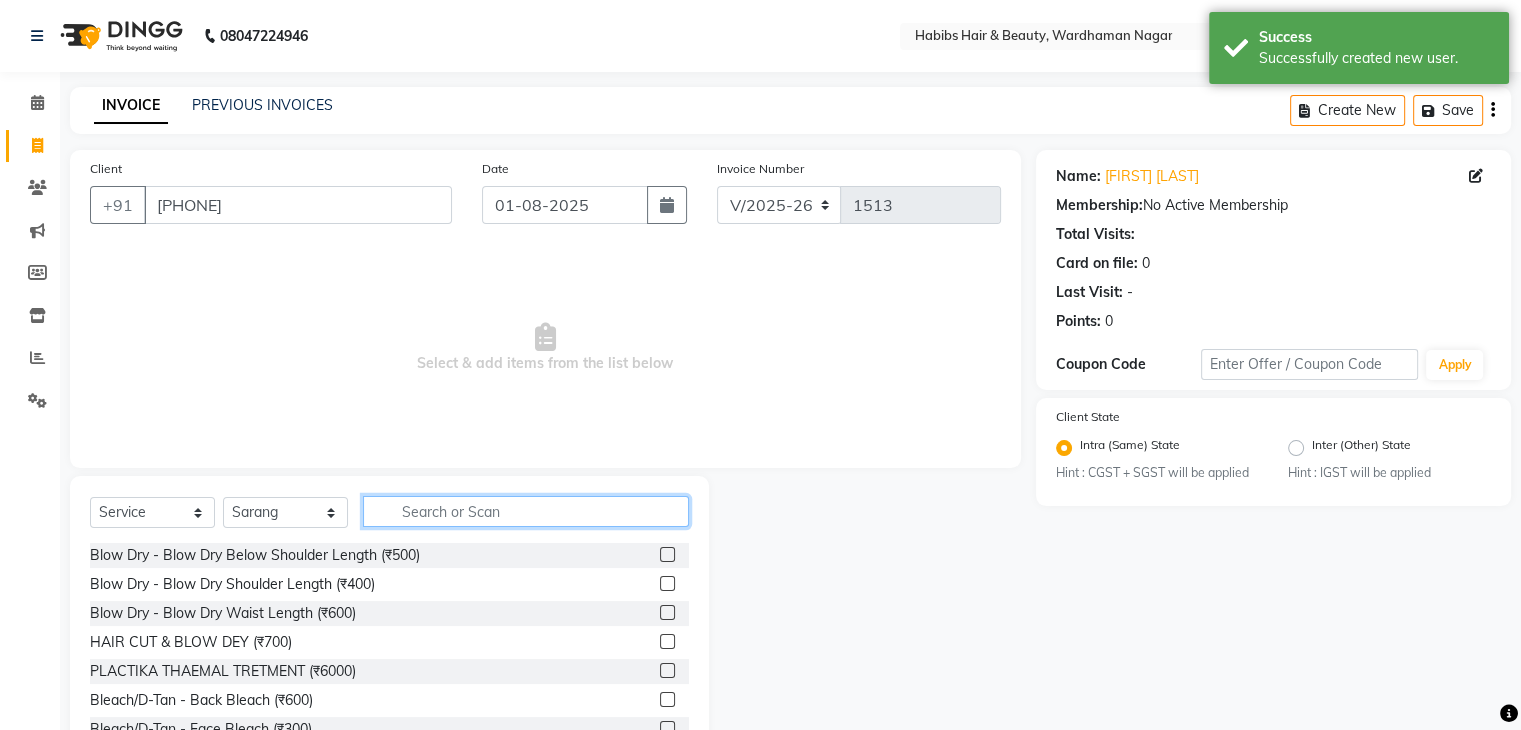 click 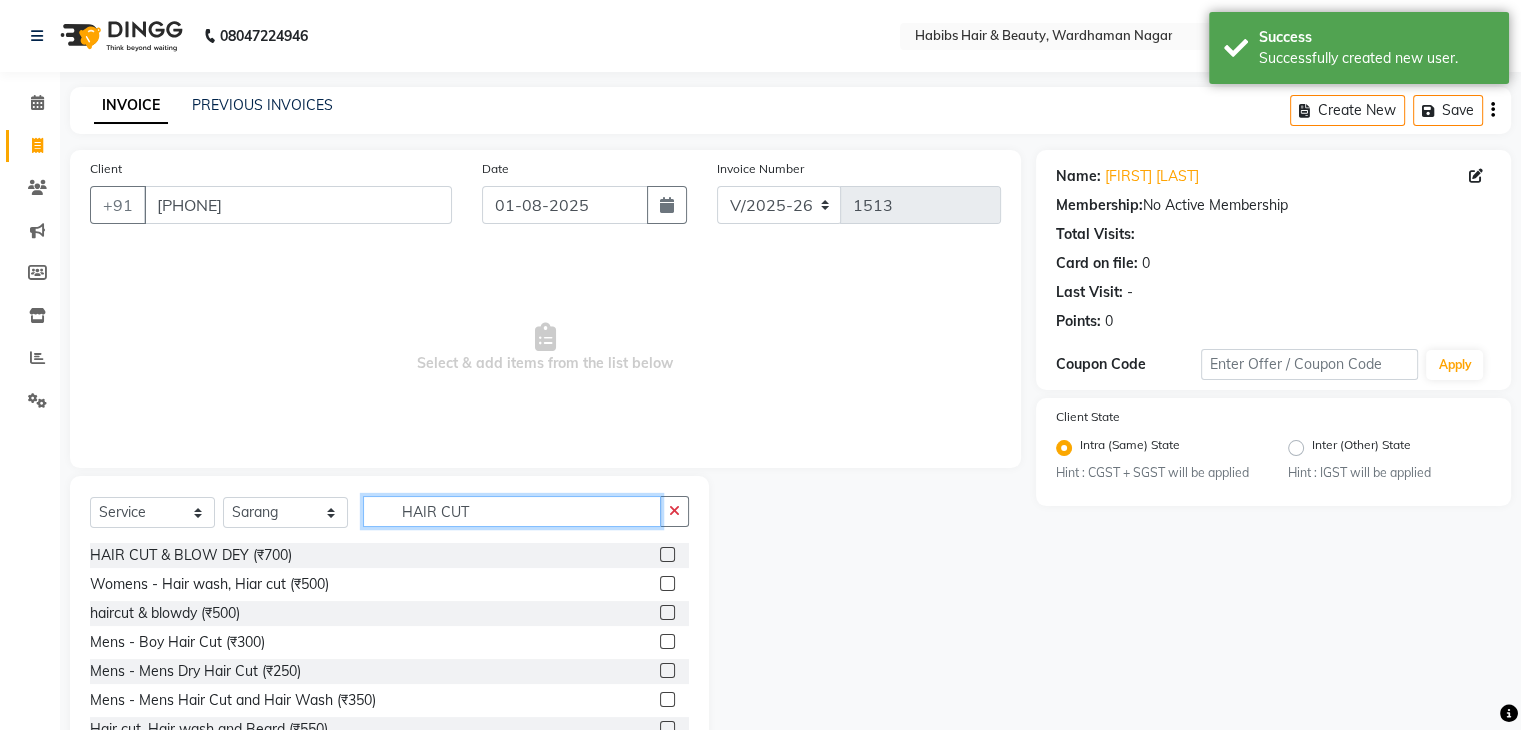 scroll, scrollTop: 72, scrollLeft: 0, axis: vertical 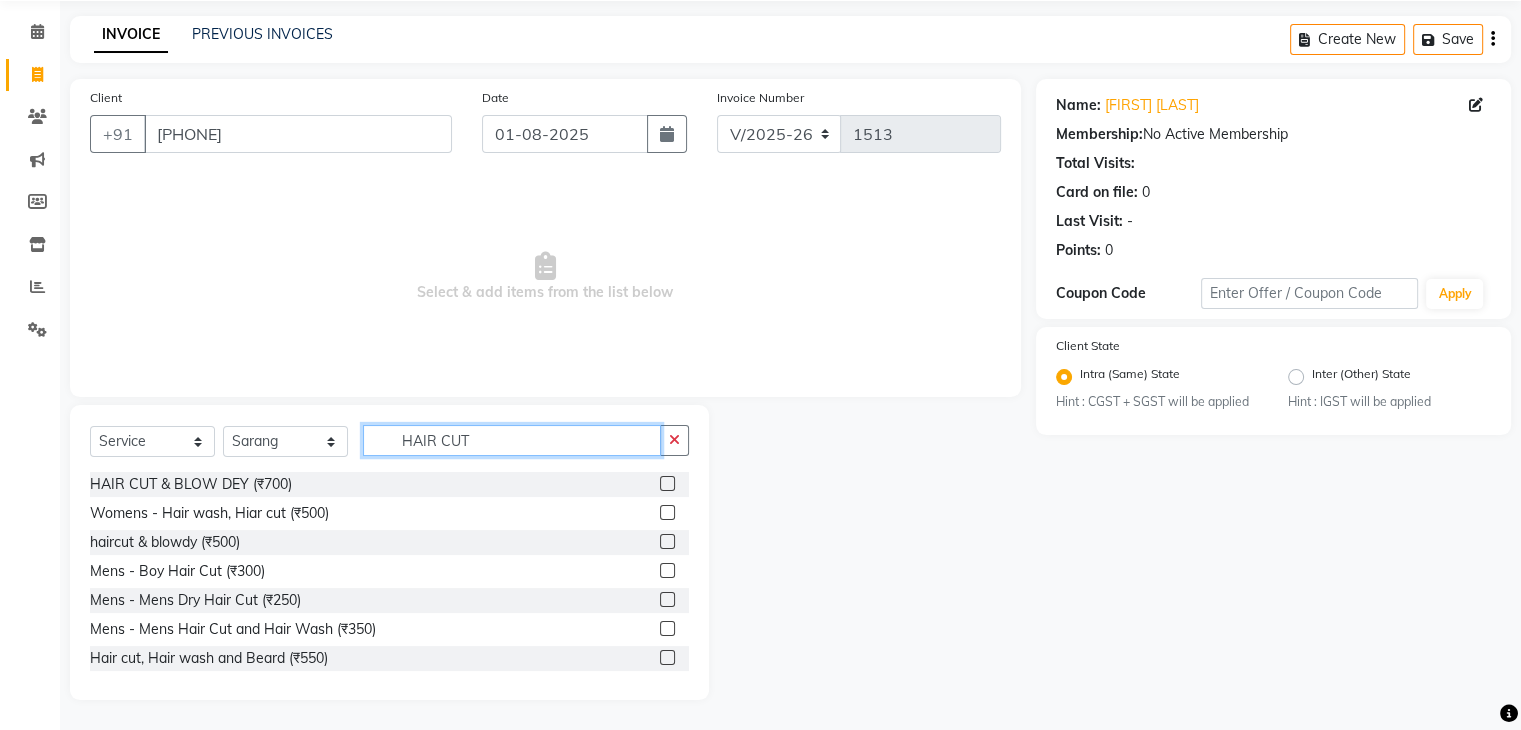 type on "HAIR CUT" 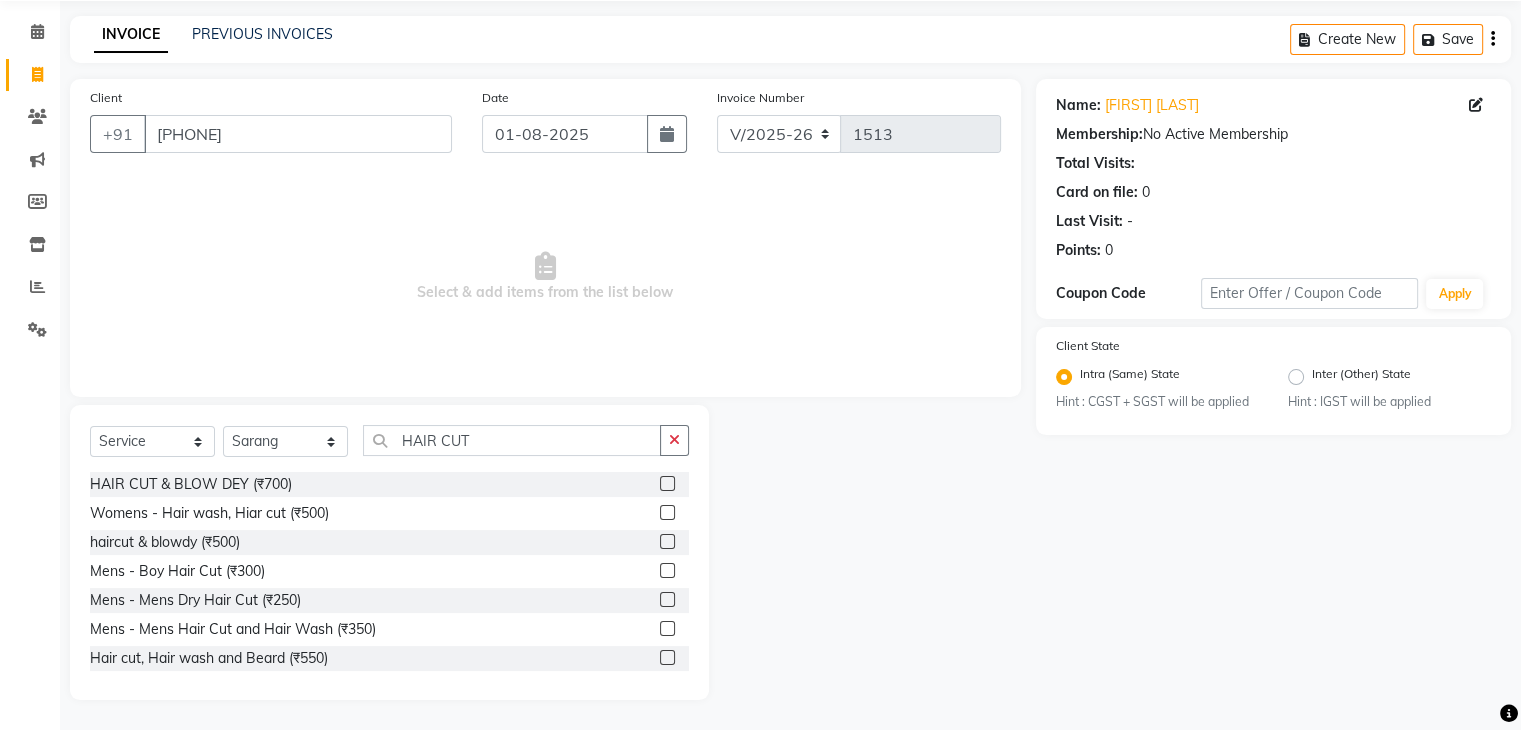 click 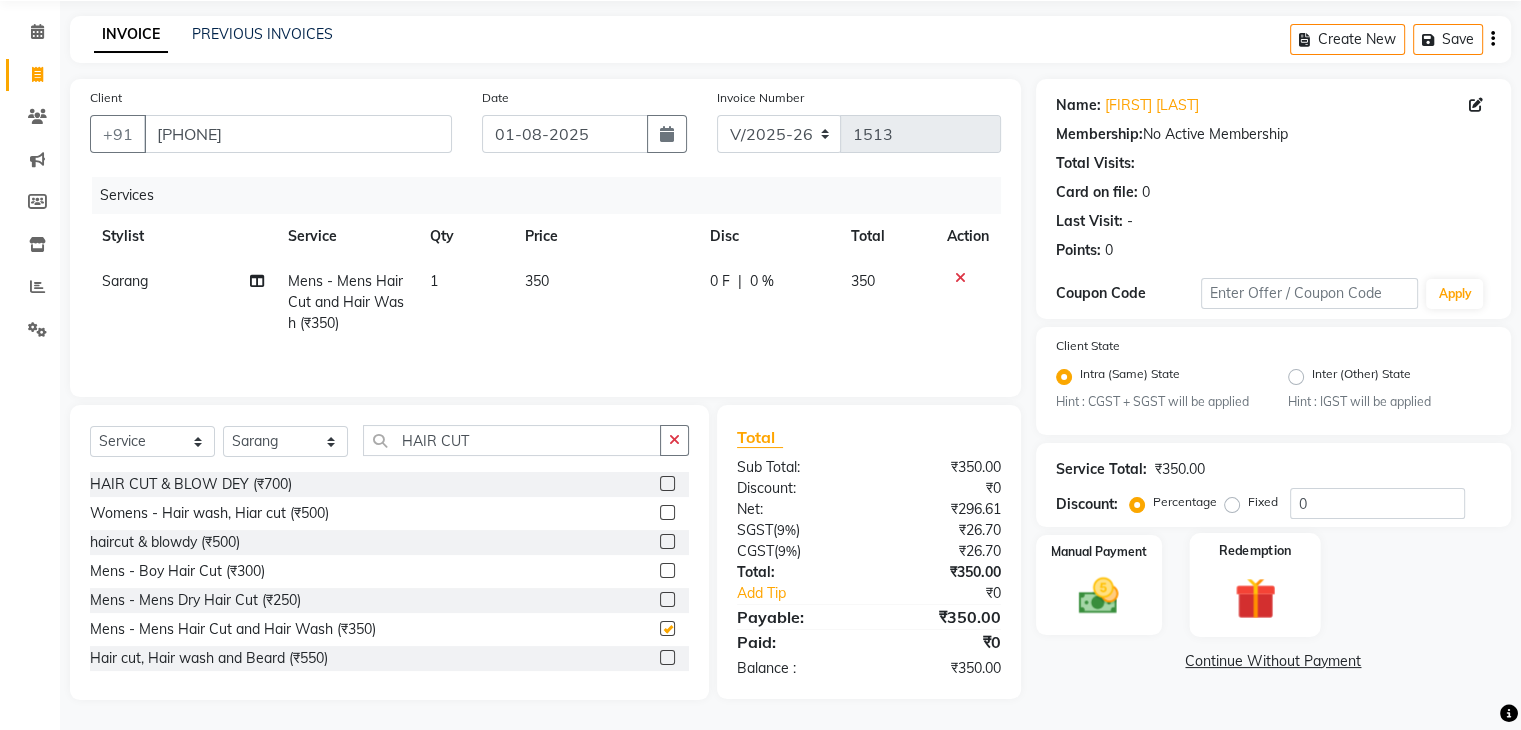checkbox on "false" 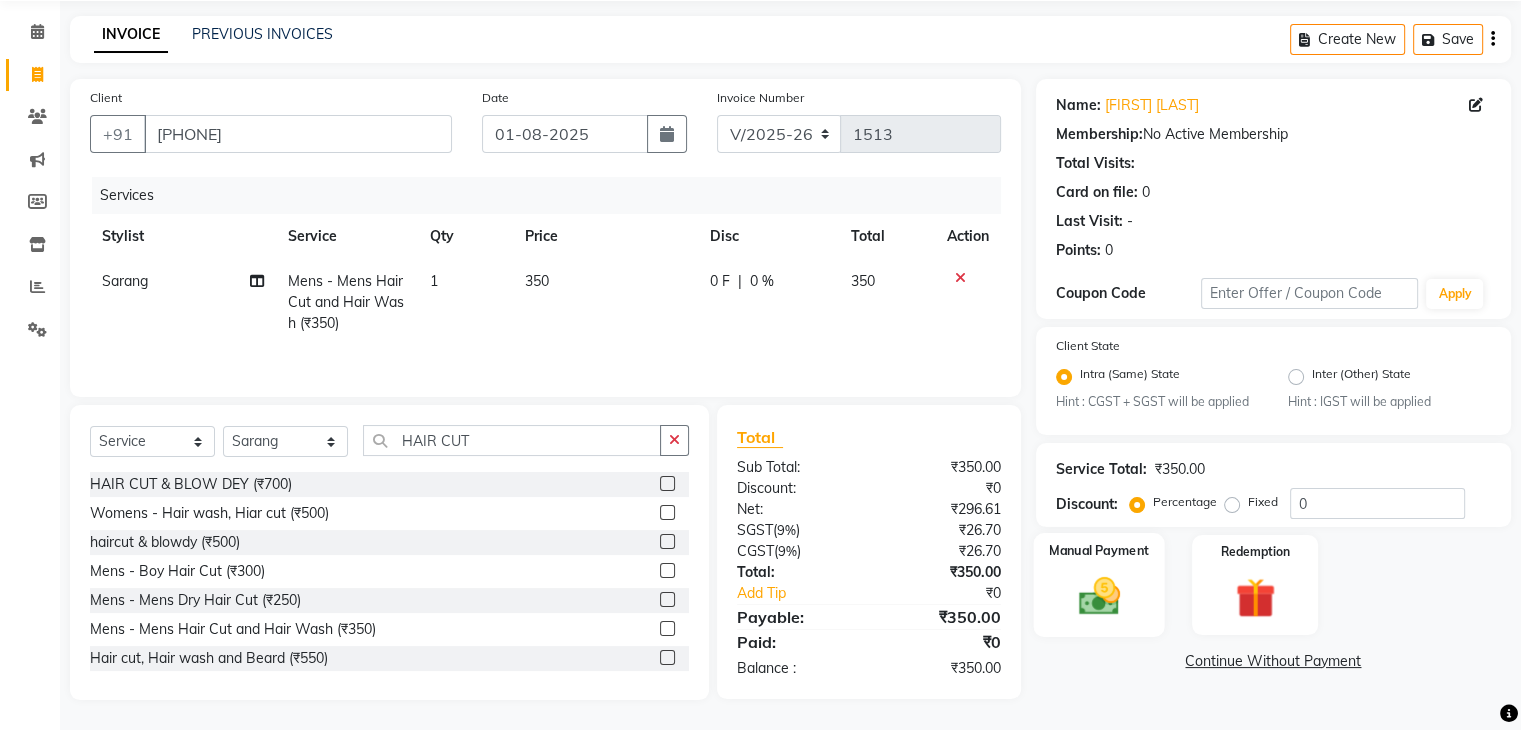 click 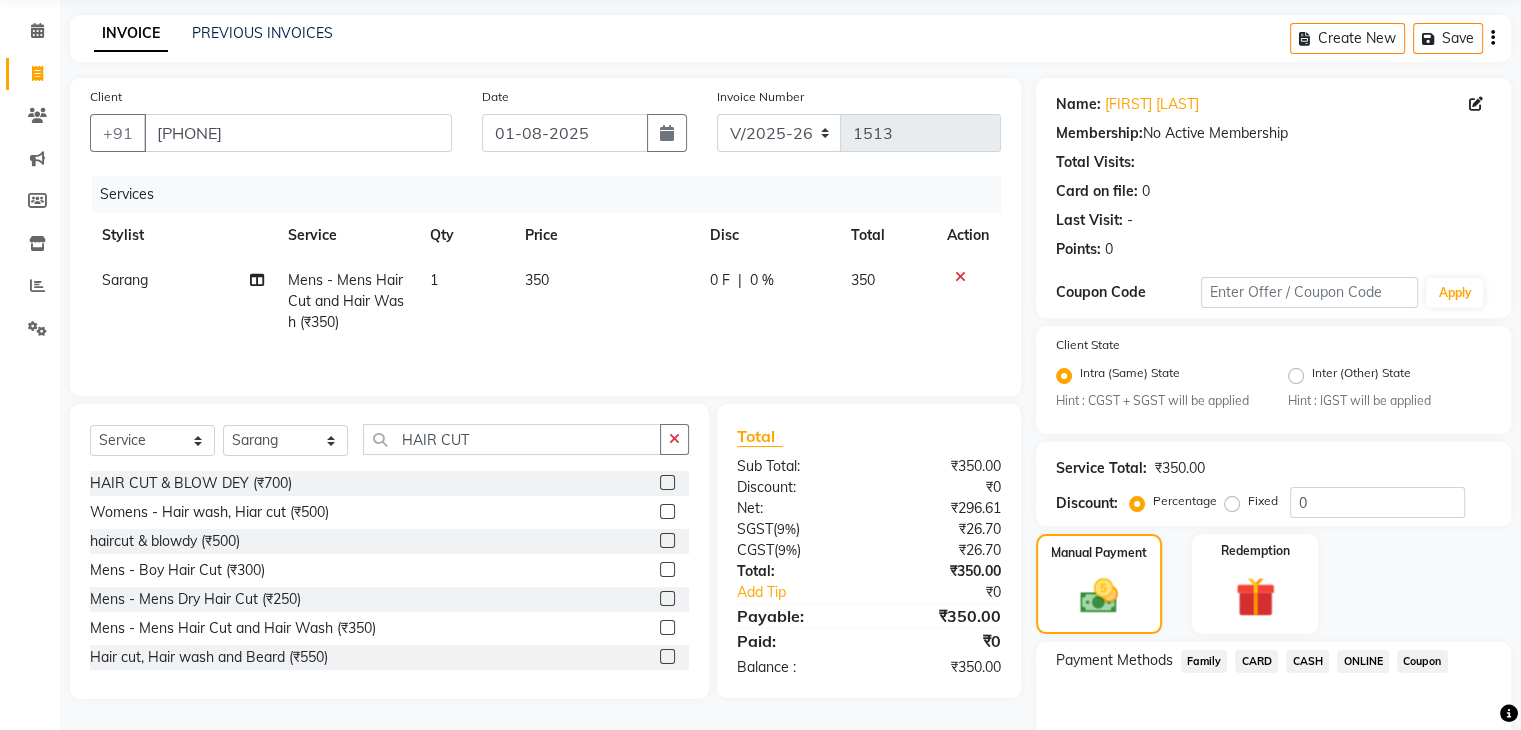 scroll, scrollTop: 177, scrollLeft: 0, axis: vertical 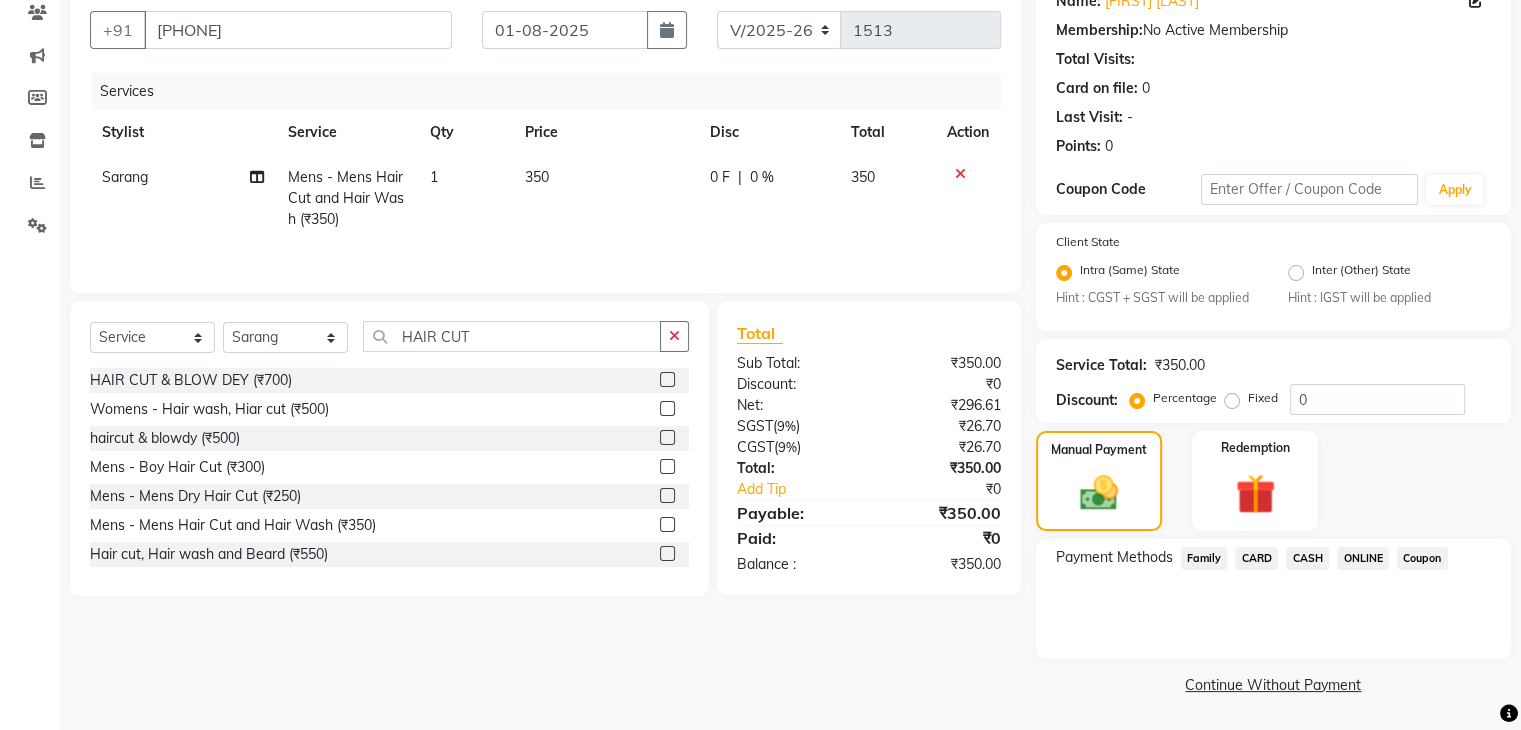 click on "ONLINE" 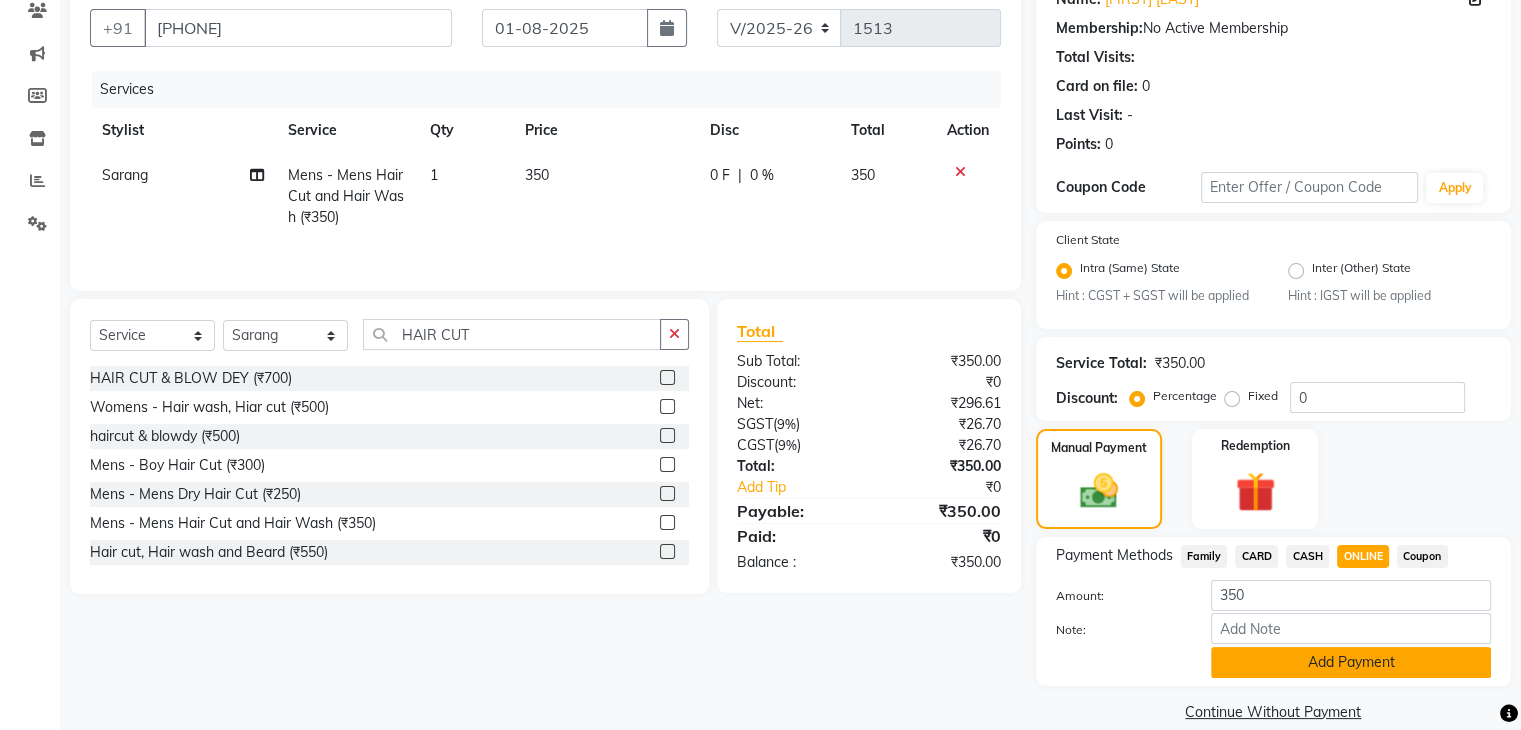 click on "Add Payment" 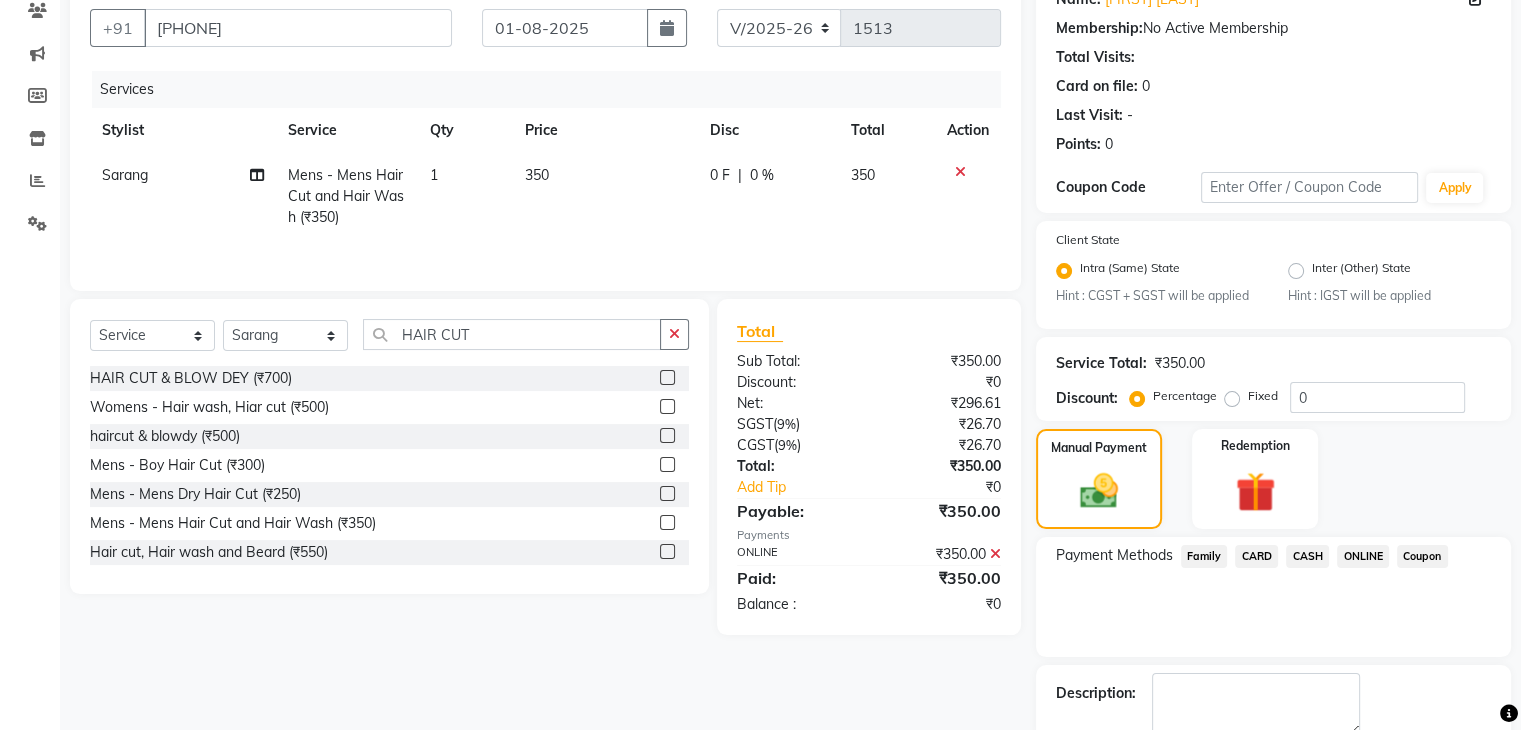 scroll, scrollTop: 289, scrollLeft: 0, axis: vertical 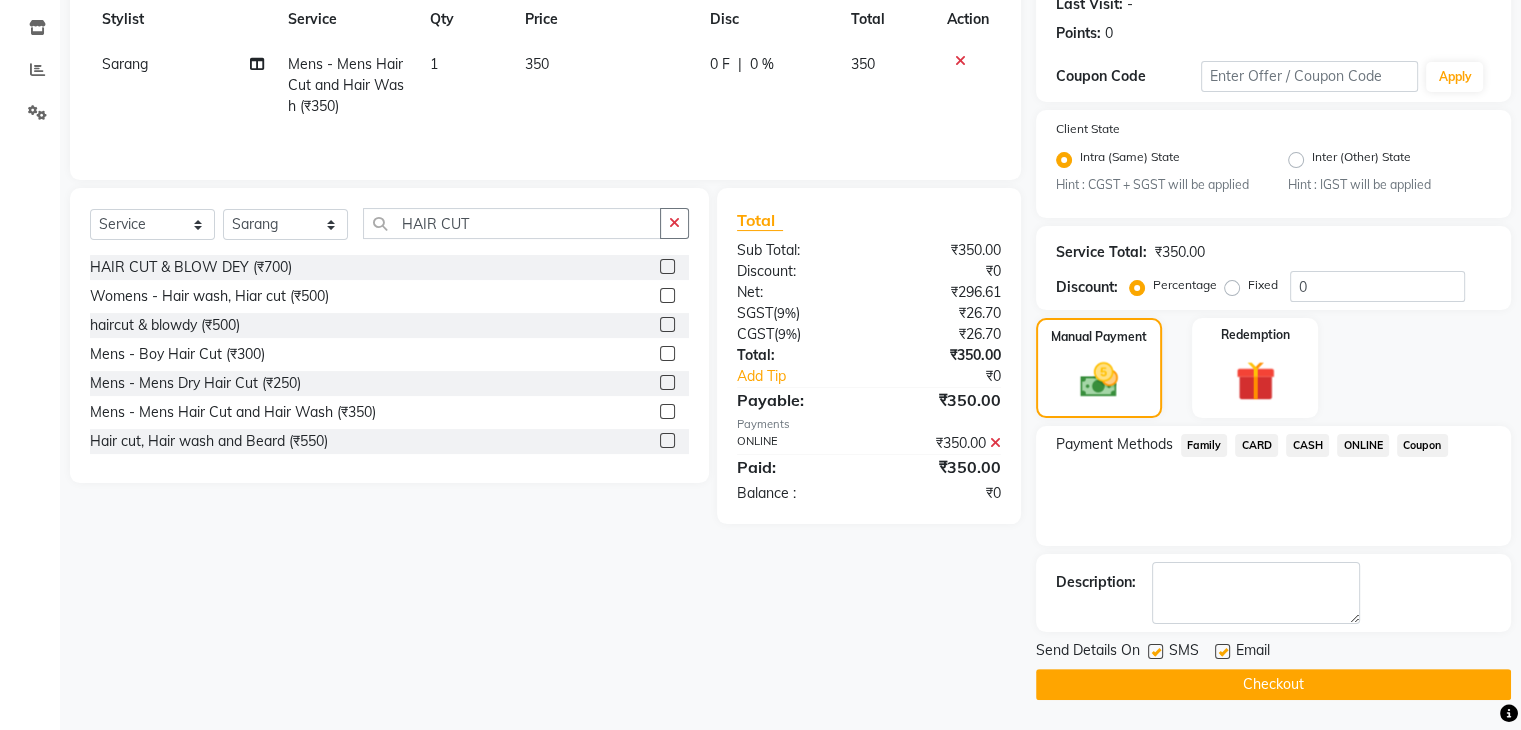click on "Checkout" 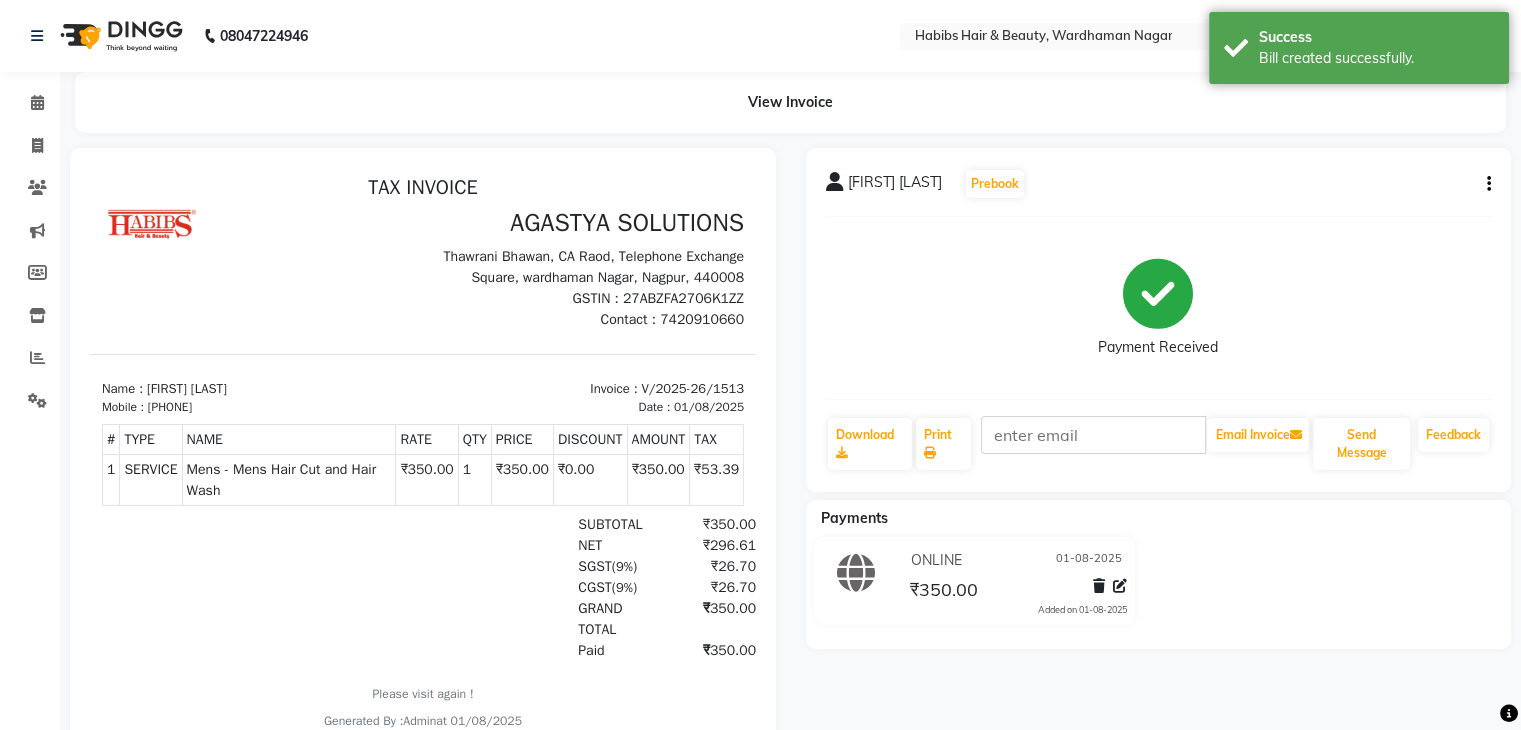 scroll, scrollTop: 0, scrollLeft: 0, axis: both 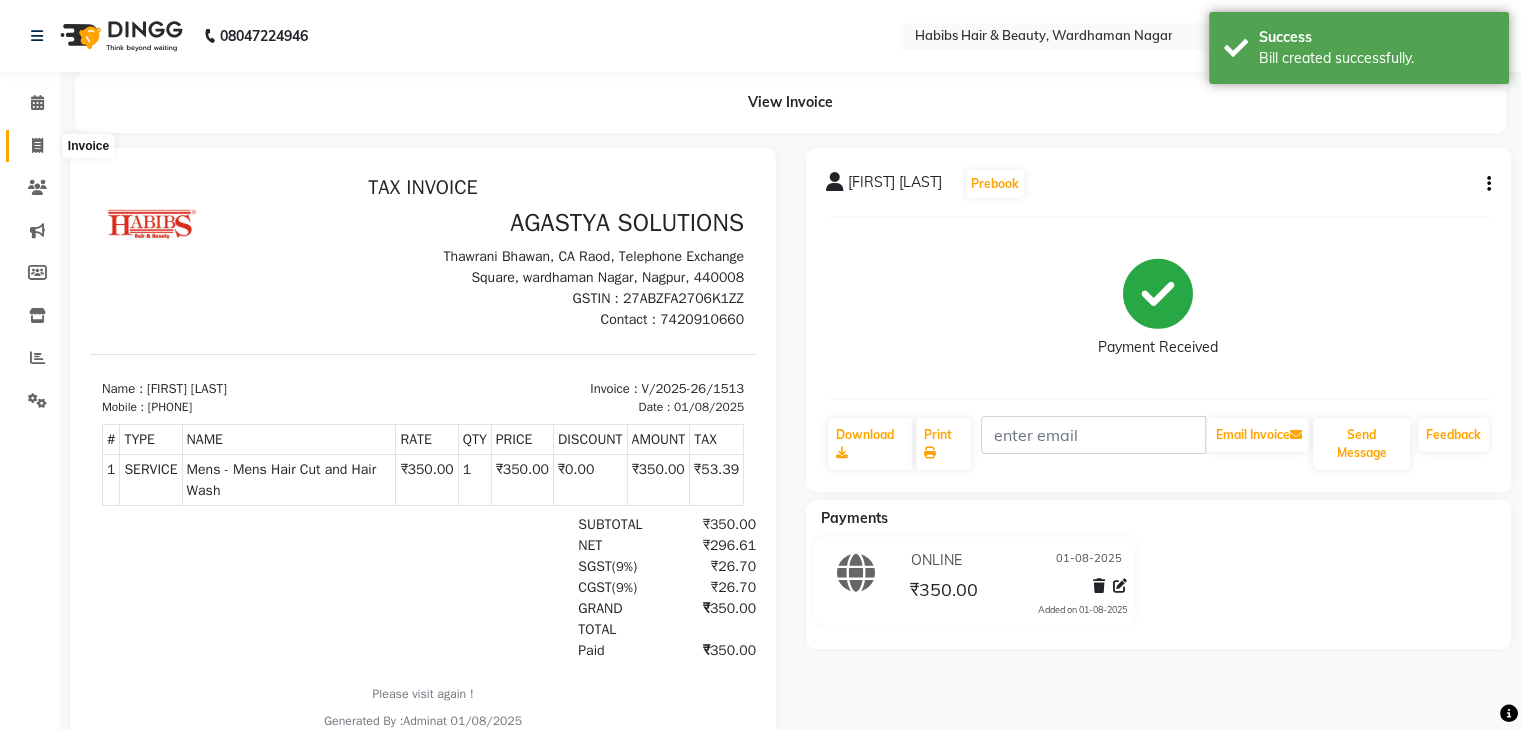 click 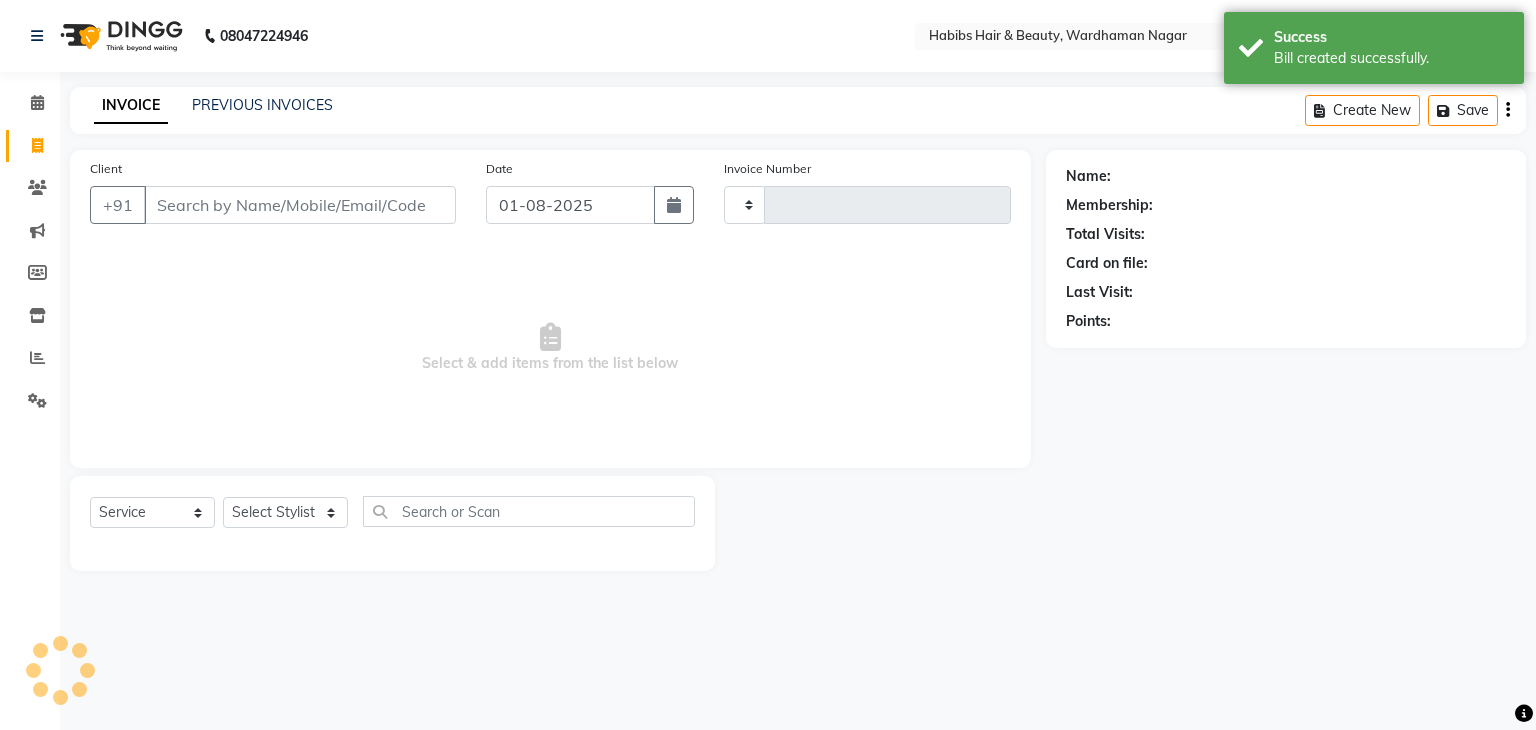 type on "1514" 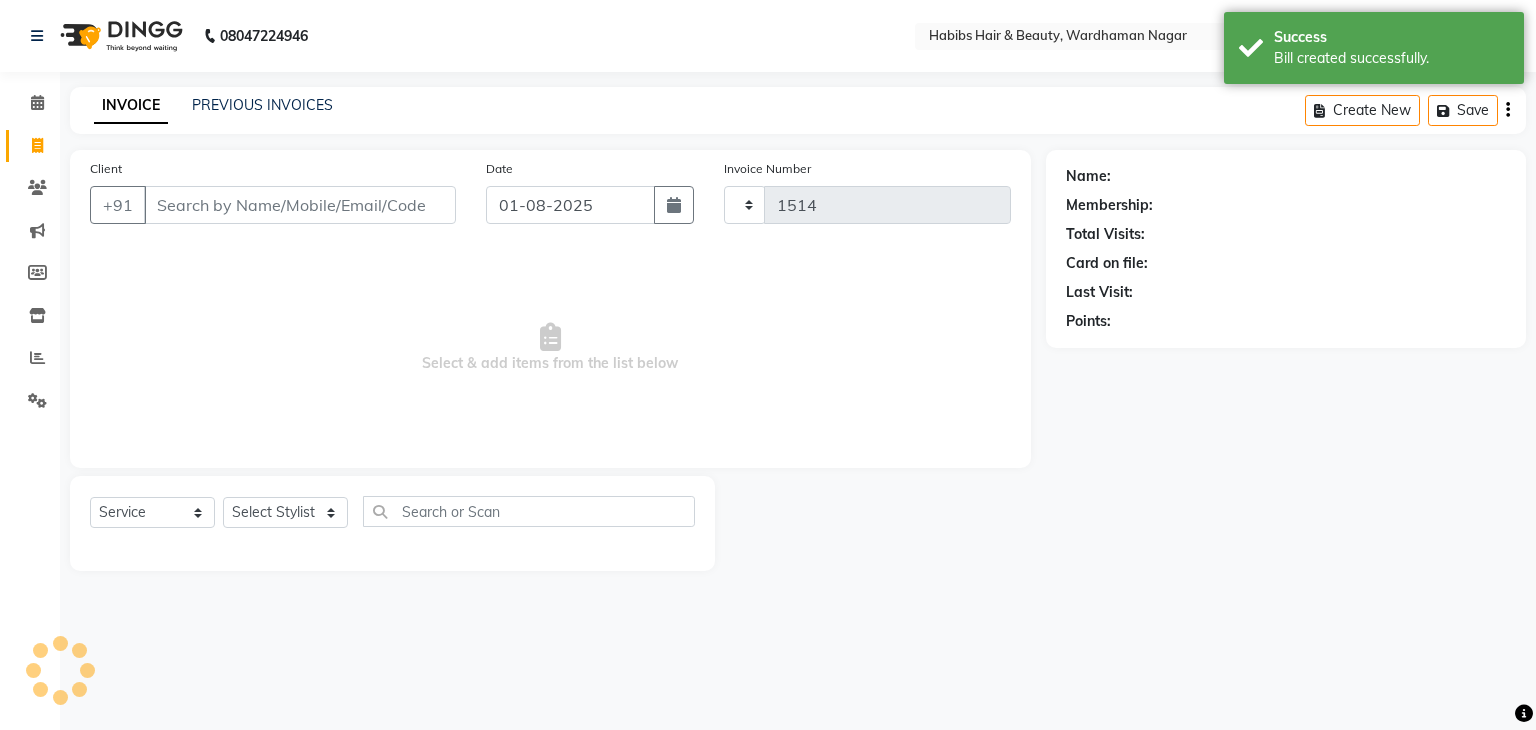 select on "3714" 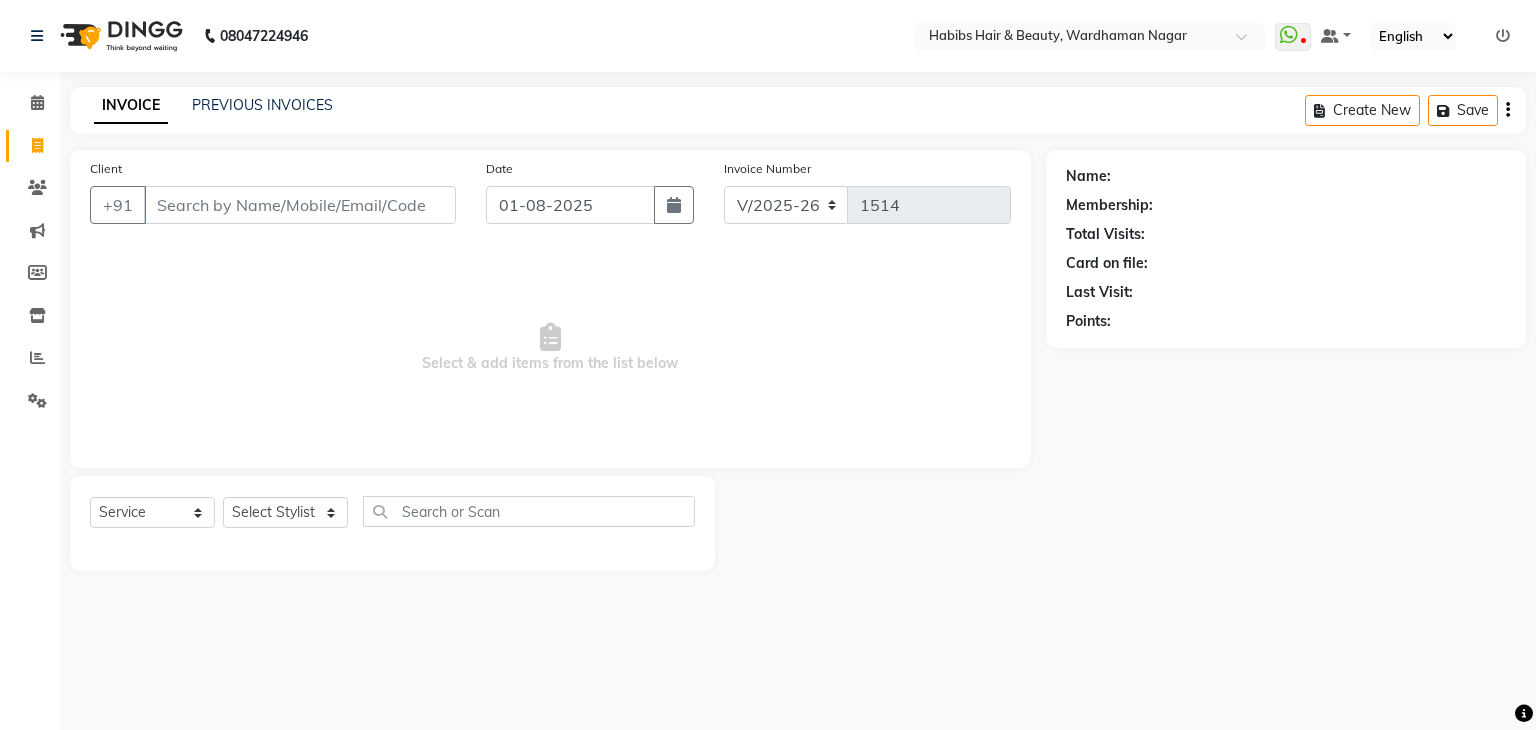 click on "Client +91" 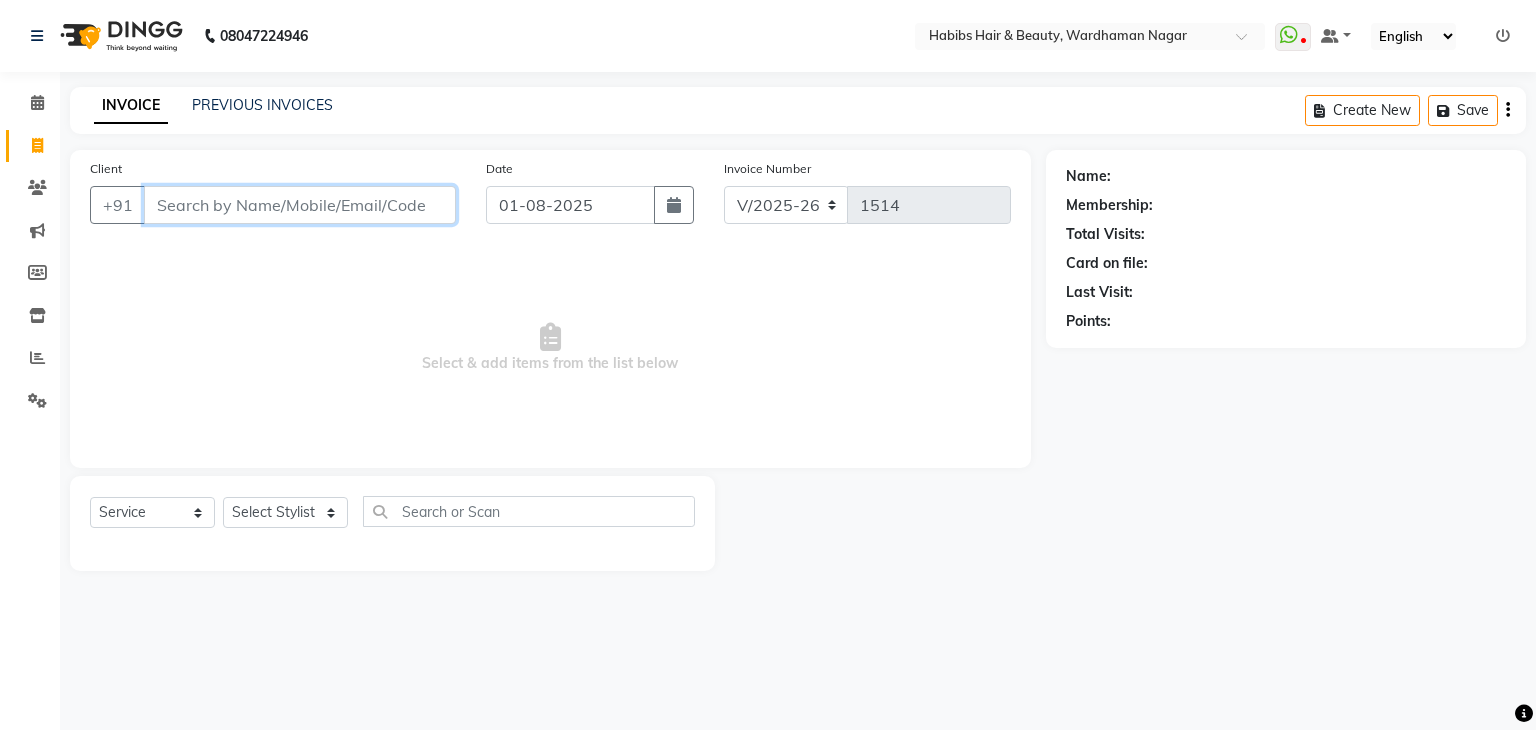 click on "Client" at bounding box center [300, 205] 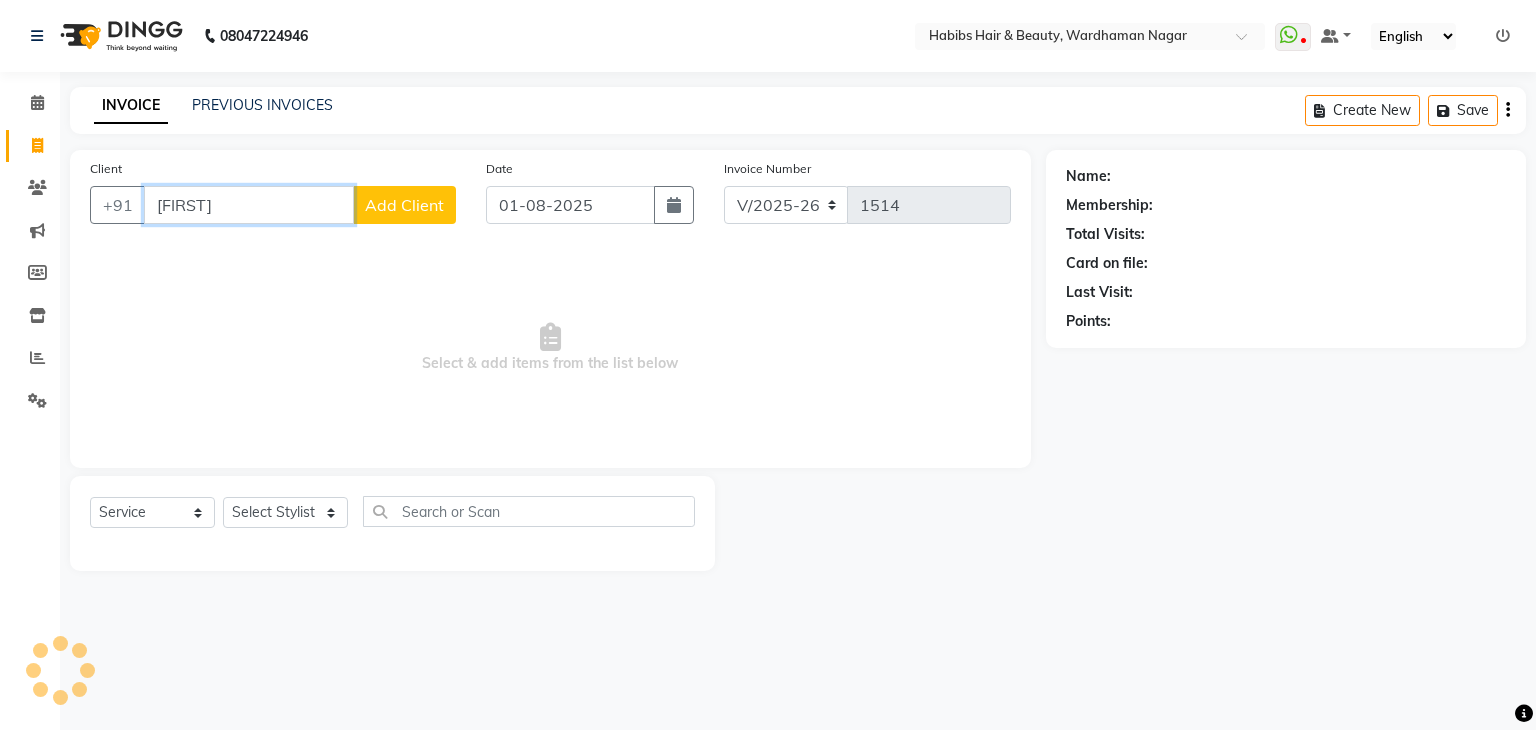 type on "YUSHUF" 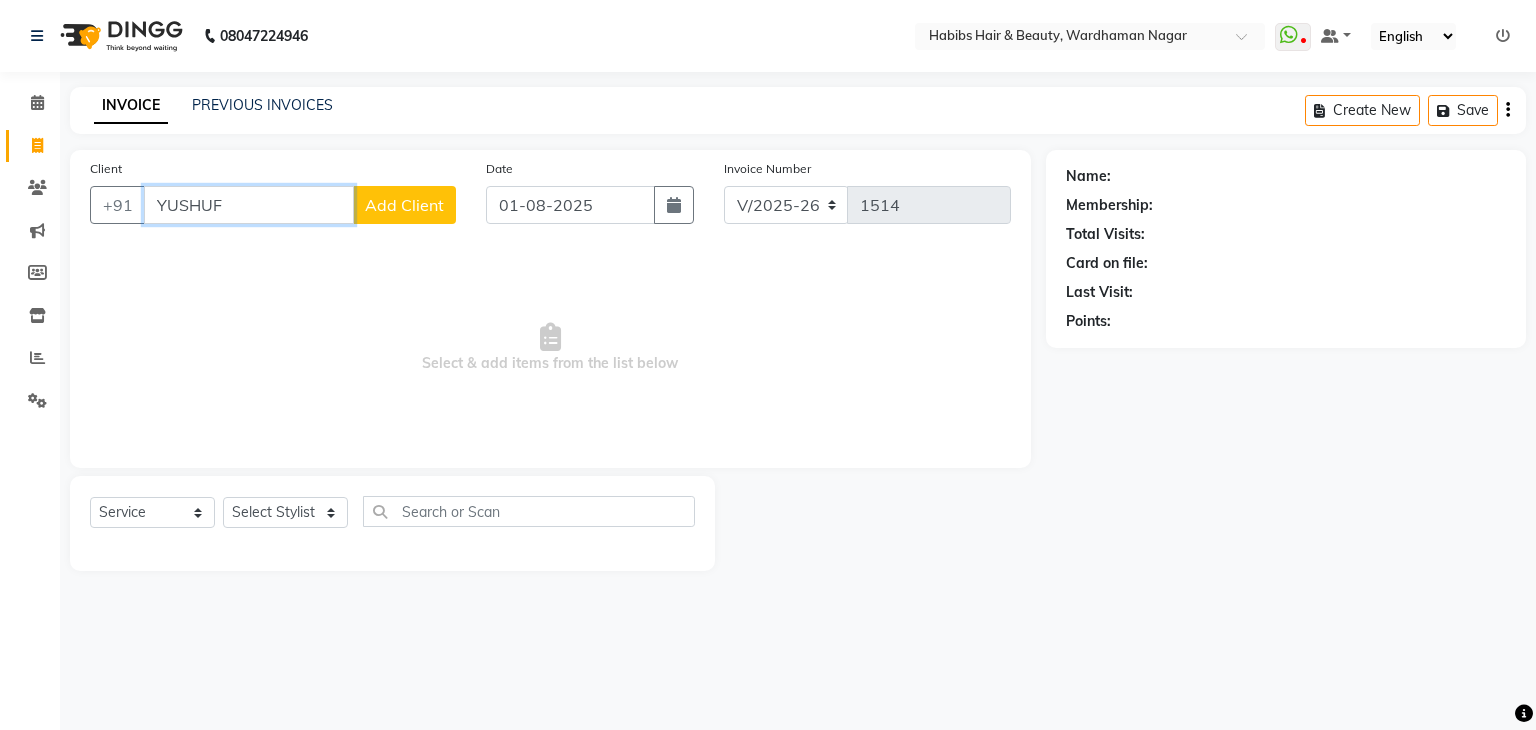 click on "YUSHUF" at bounding box center [249, 205] 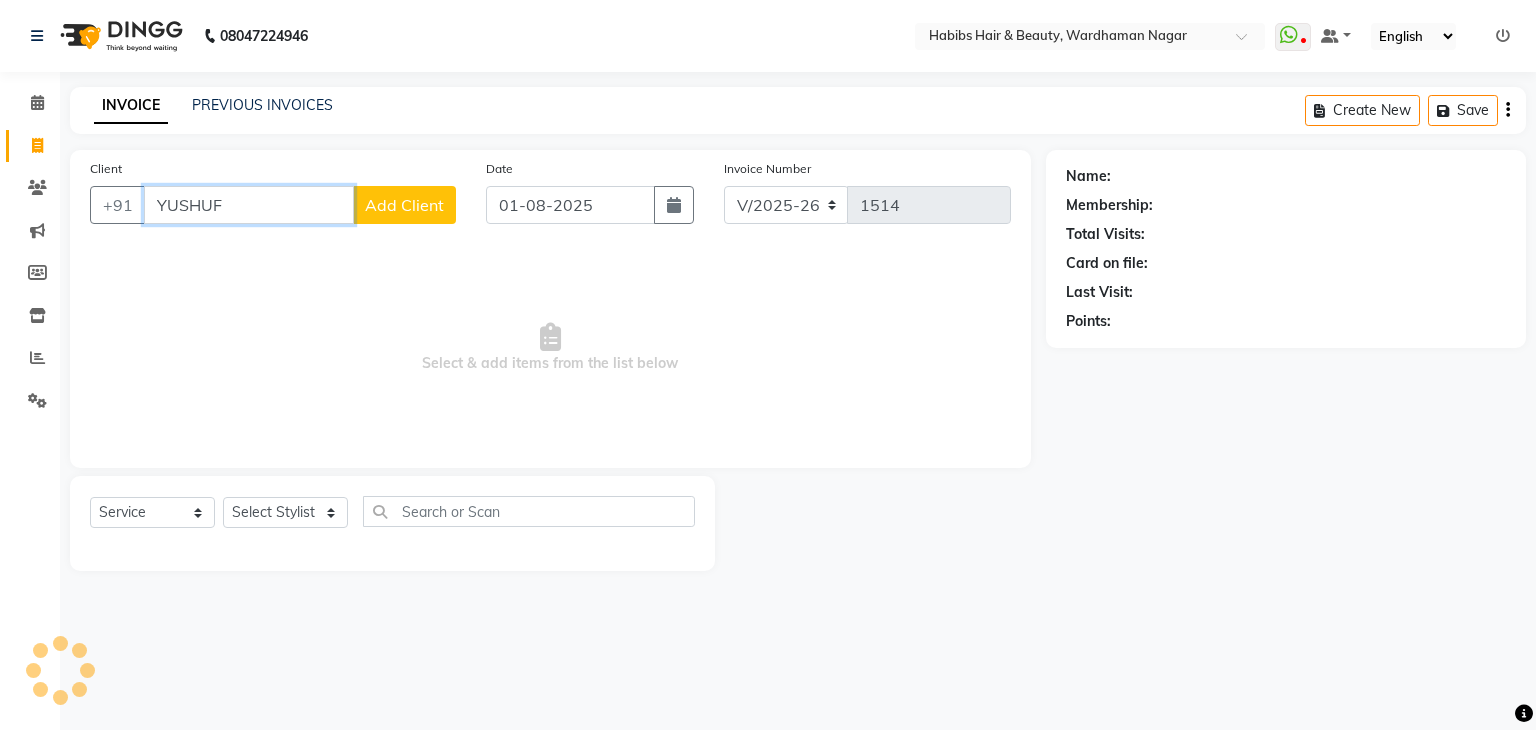 click on "YUSHUF" at bounding box center [249, 205] 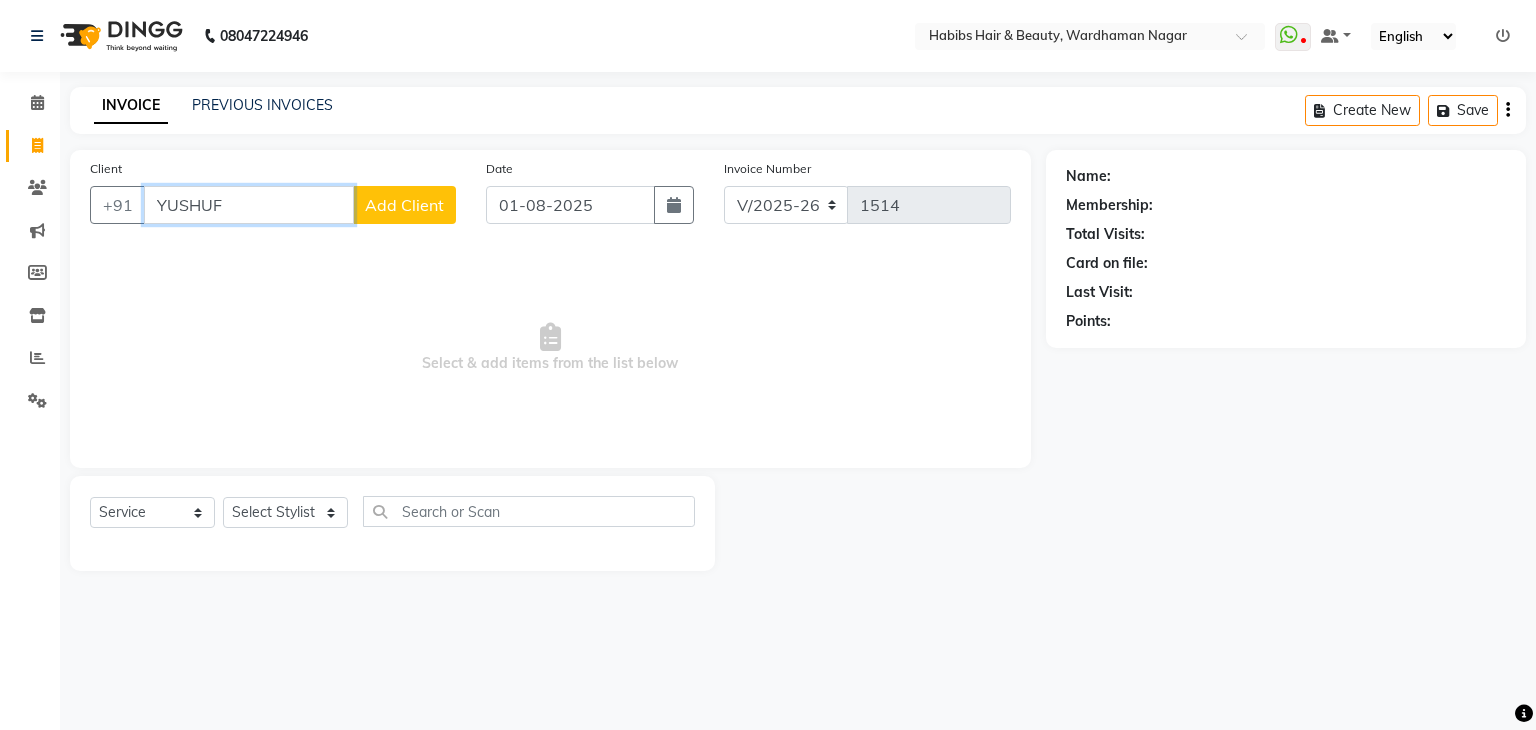 click on "YUSHUF" at bounding box center (249, 205) 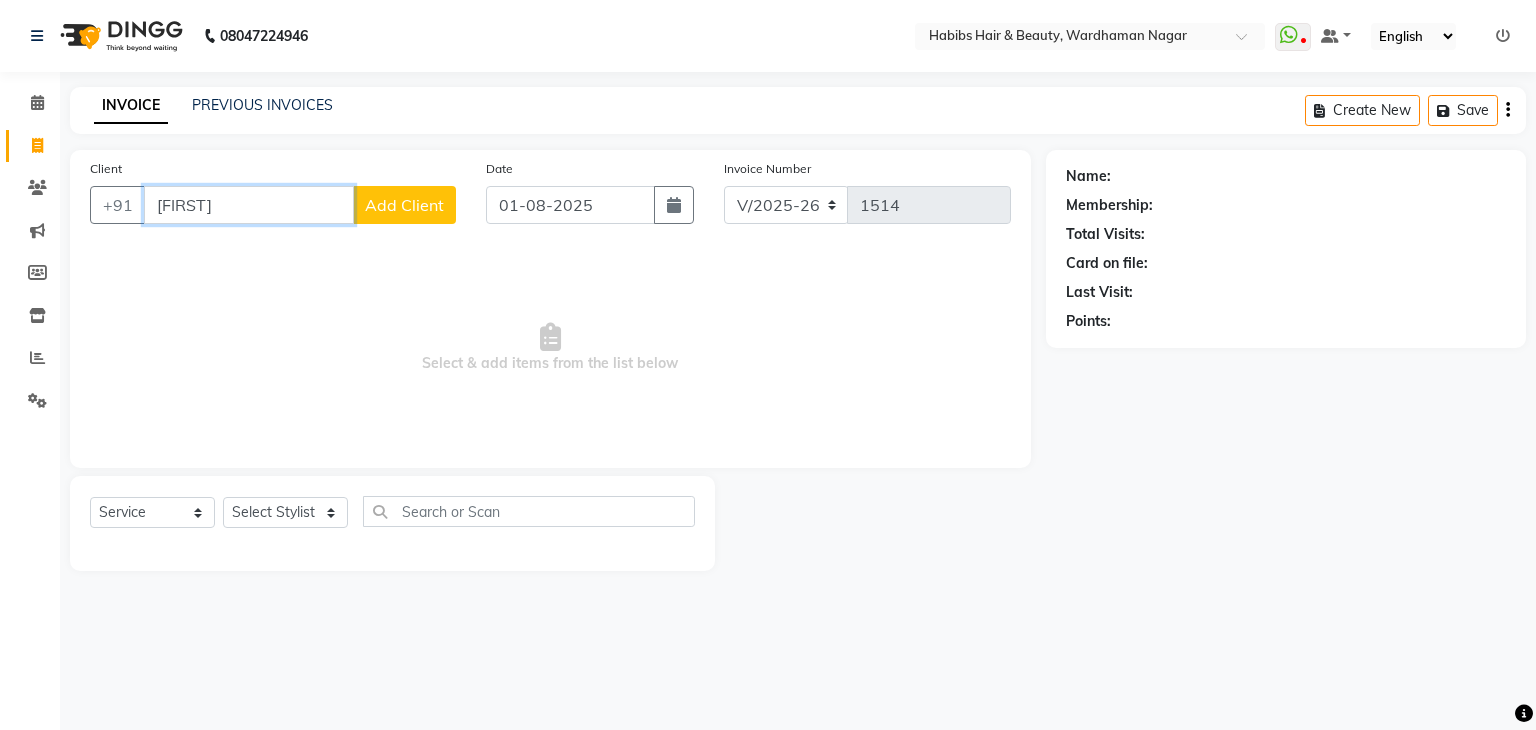 type on "YUSHUF" 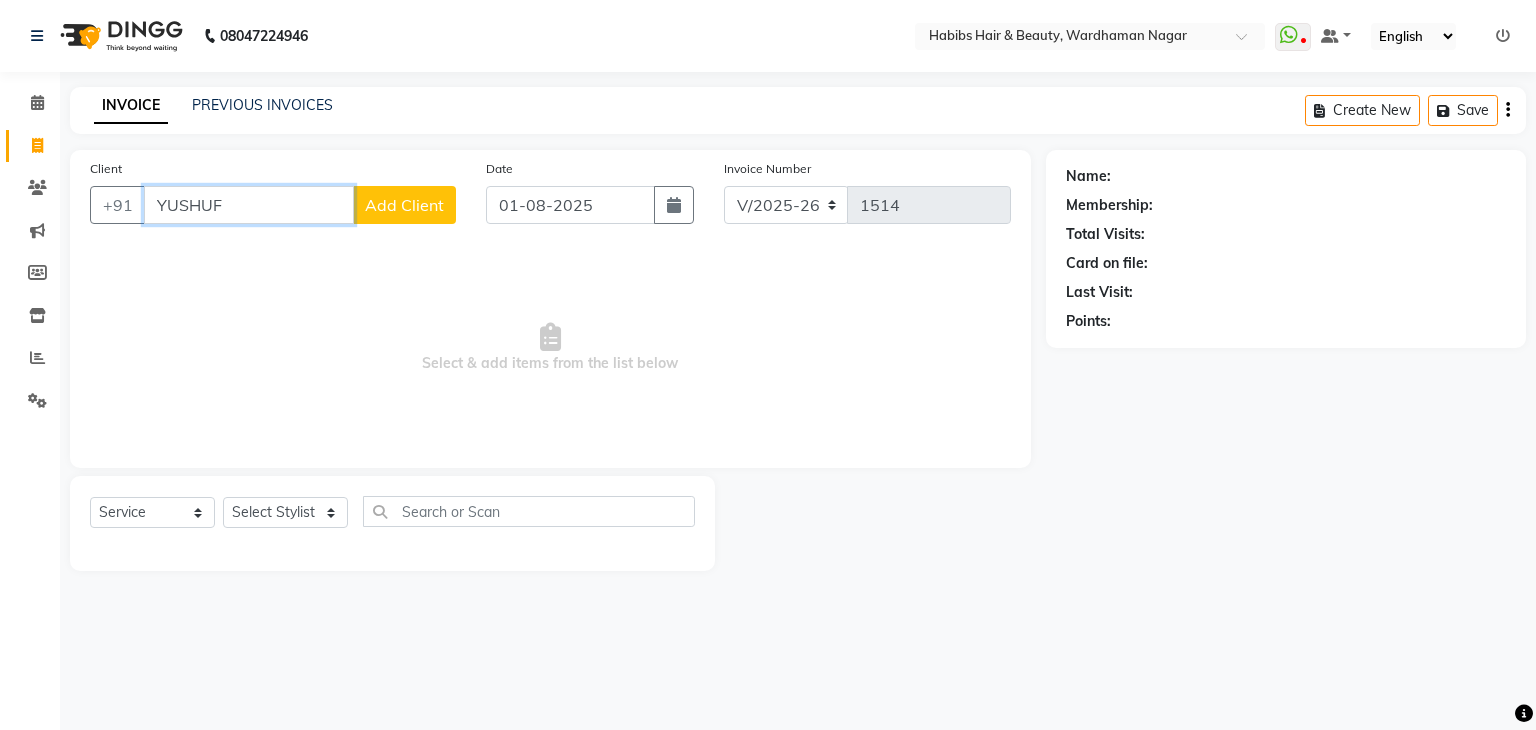 click on "YUSHUF" at bounding box center (249, 205) 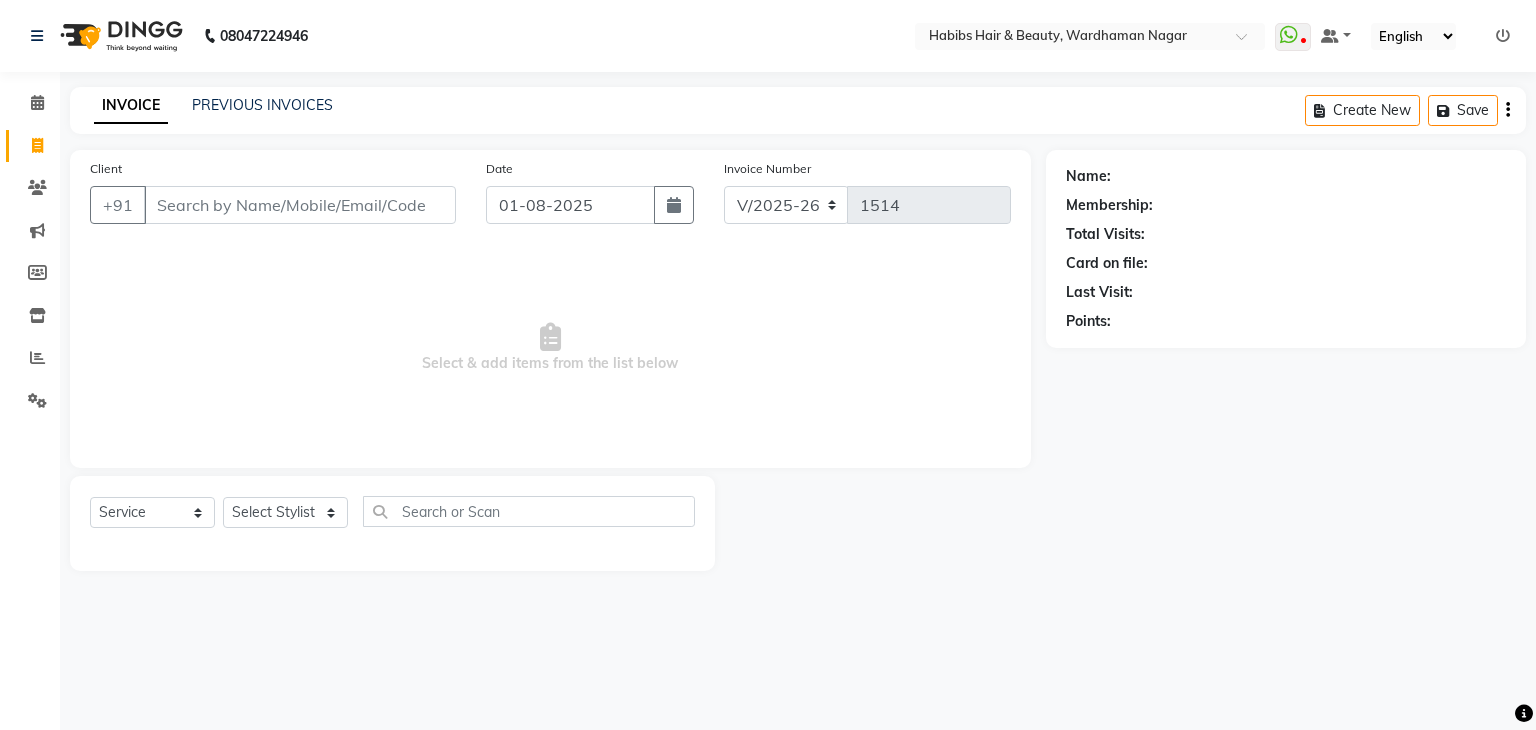 click on "Select & add items from the list below" at bounding box center (550, 348) 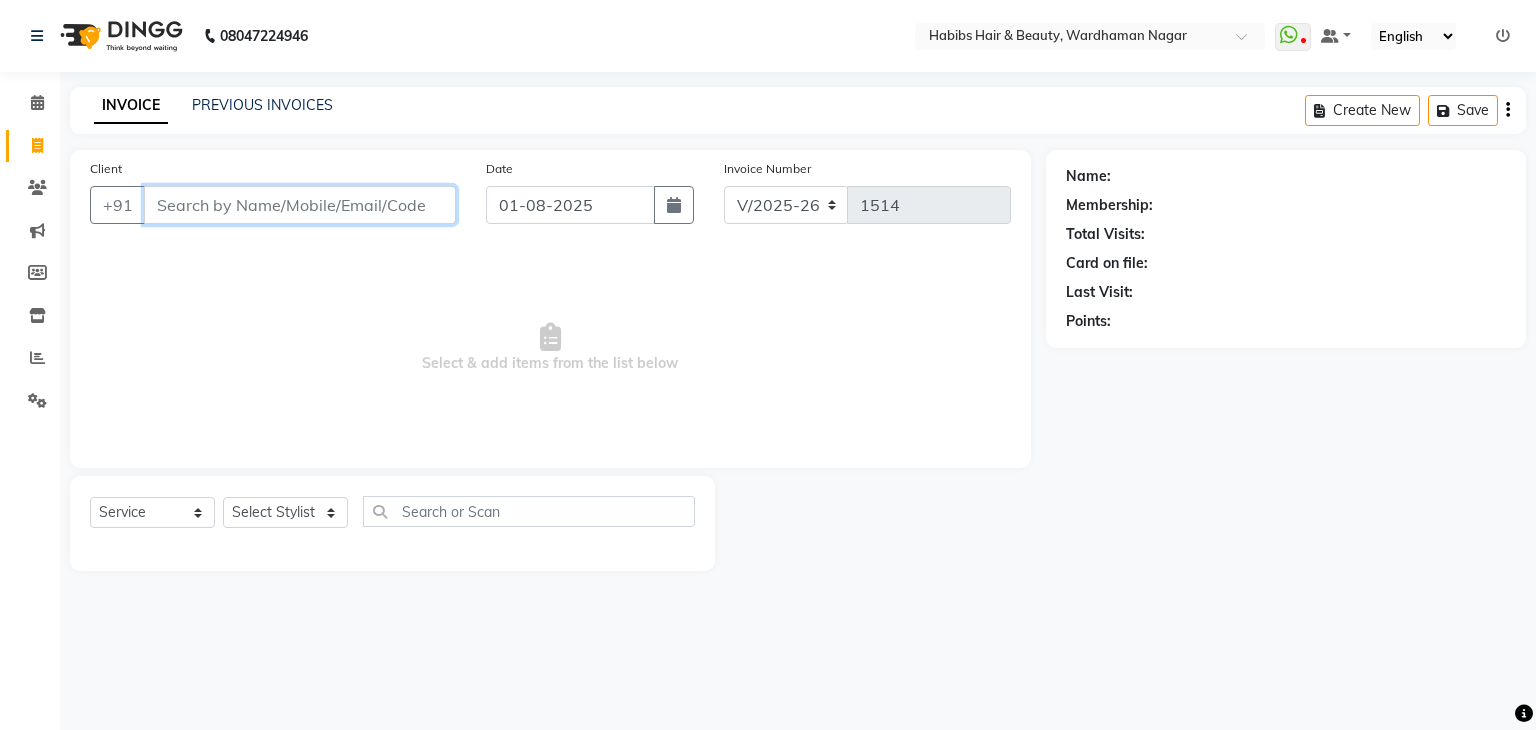 click on "Client" at bounding box center [300, 205] 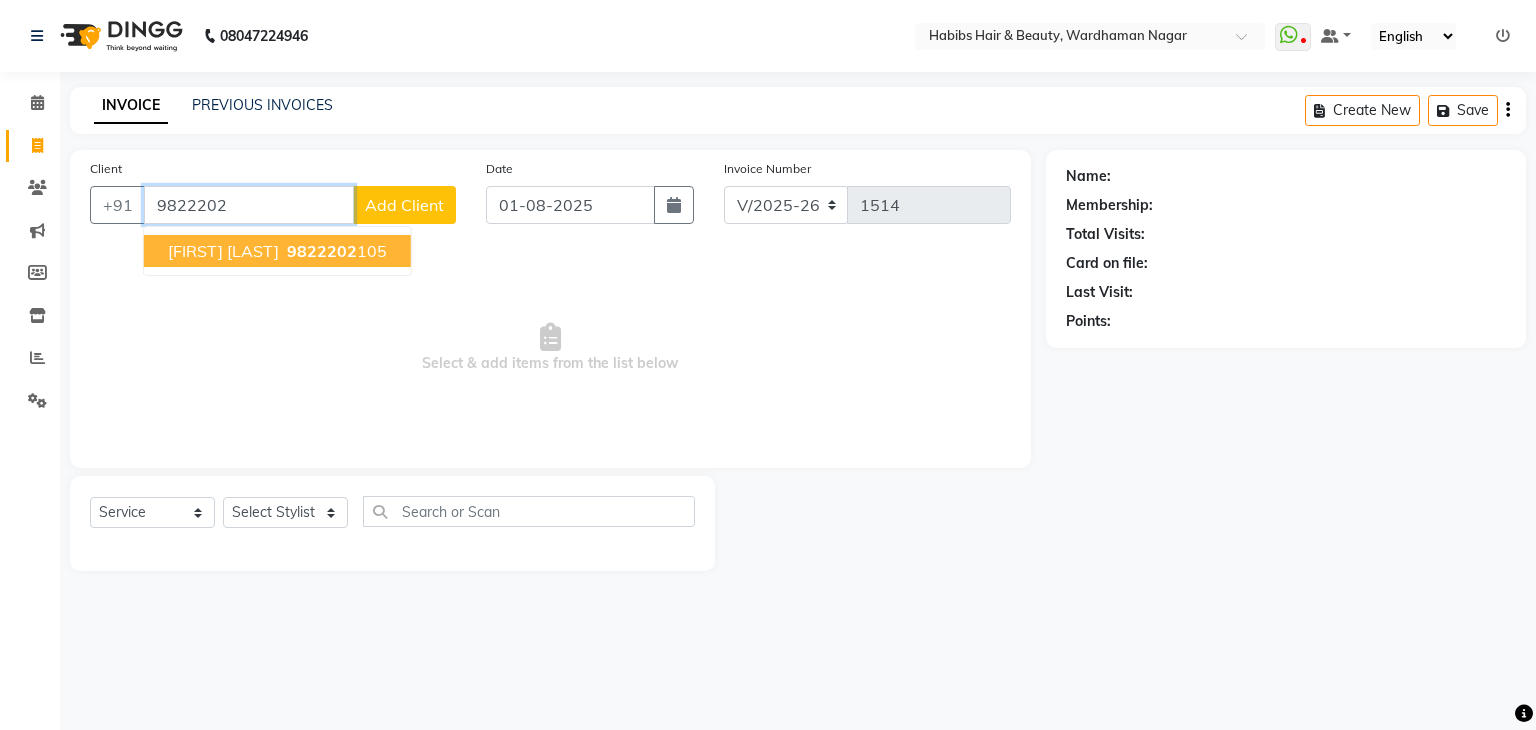 click on "[FIRST] [LAST]" at bounding box center (223, 251) 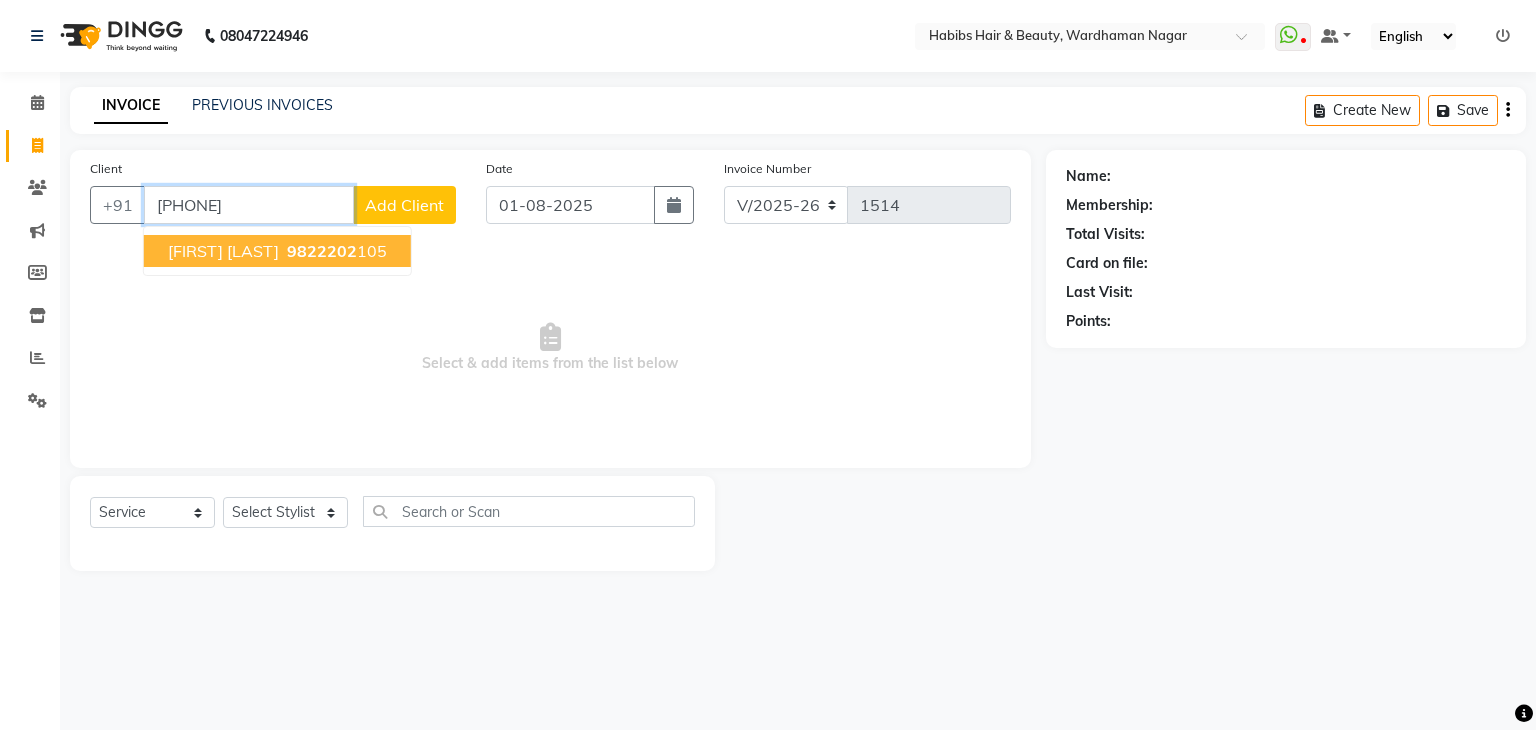 type on "[PHONE]" 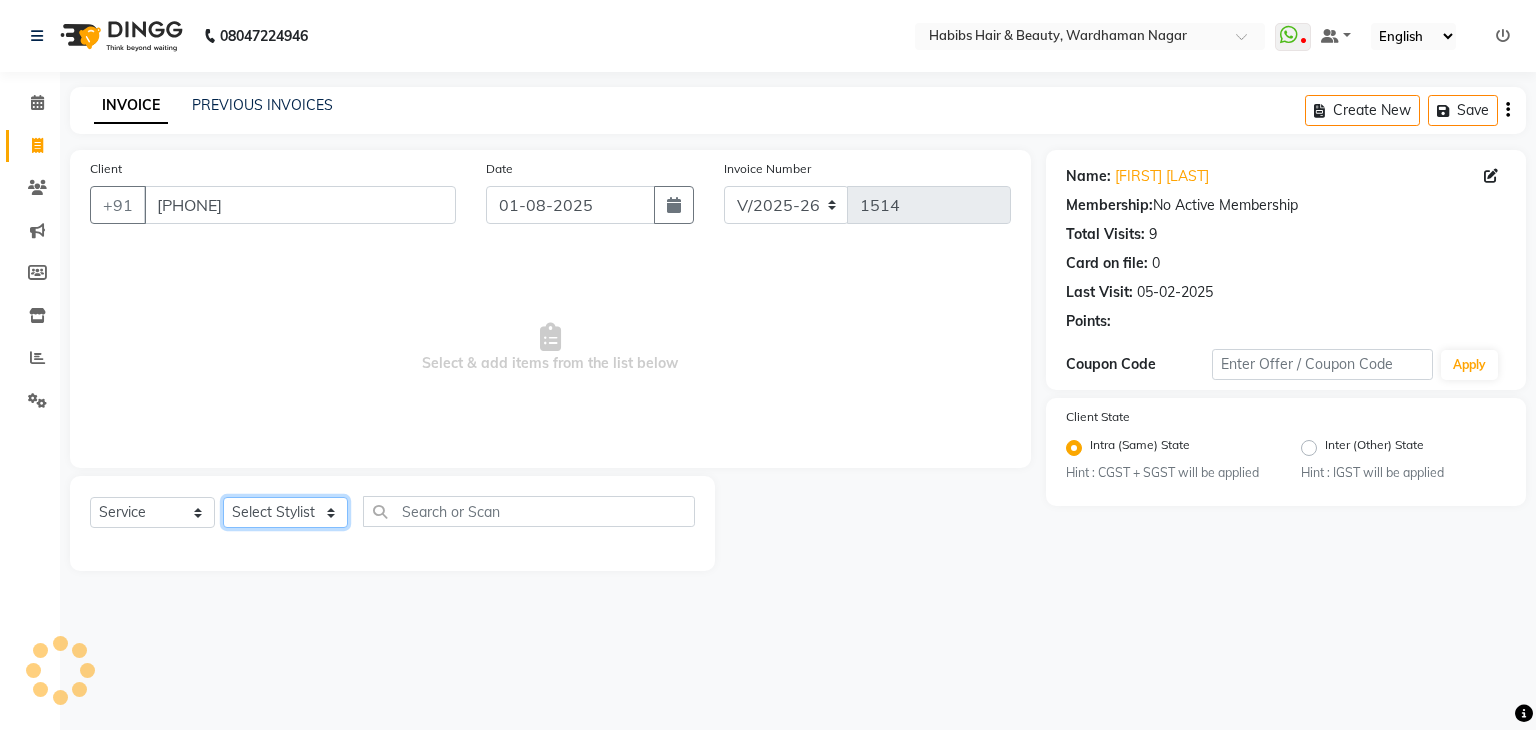 click on "Select Stylist Admin Aman Gayatri Jeetu Mick Raj Rashmi Rasika Sarang" 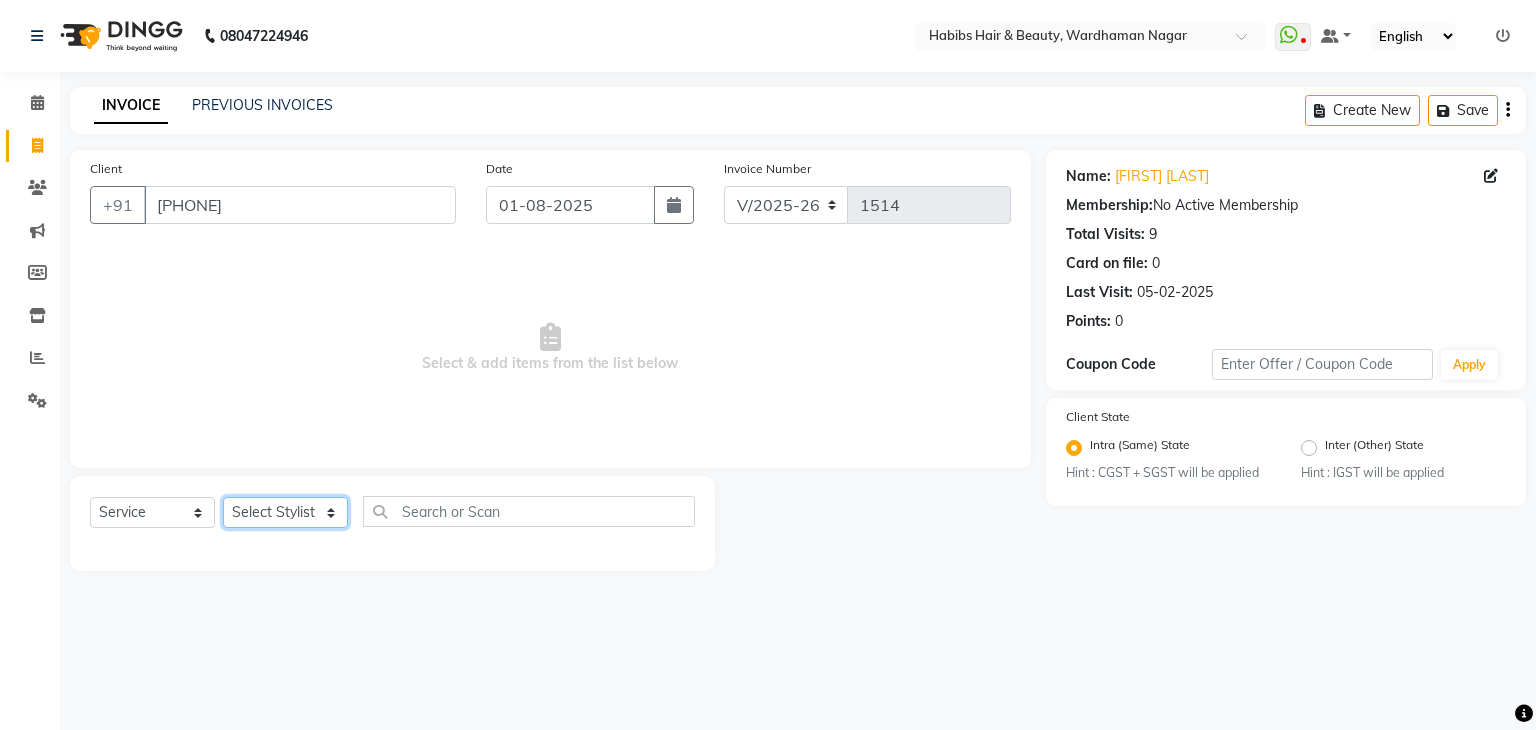 select on "31656" 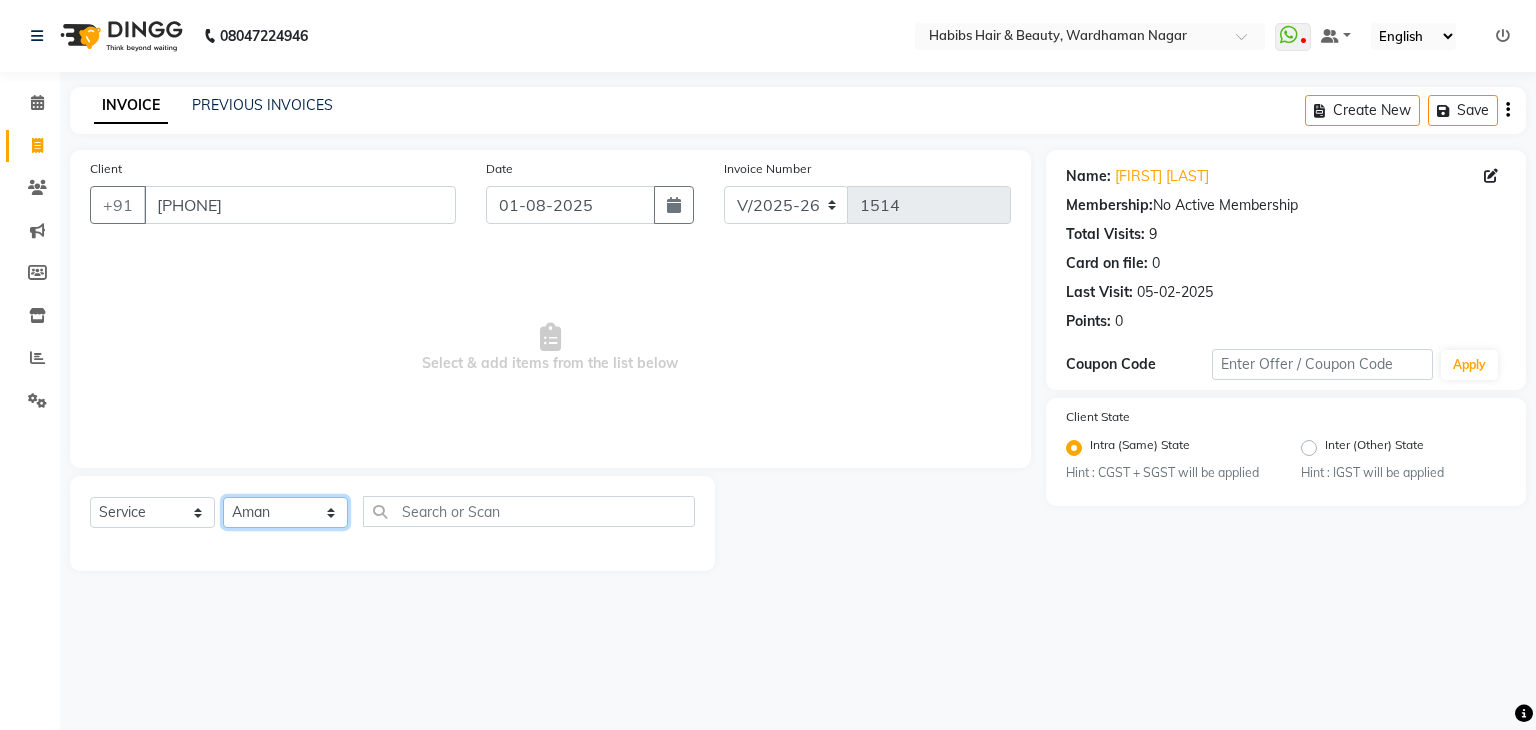 click on "Select Stylist Admin Aman Gayatri Jeetu Mick Raj Rashmi Rasika Sarang" 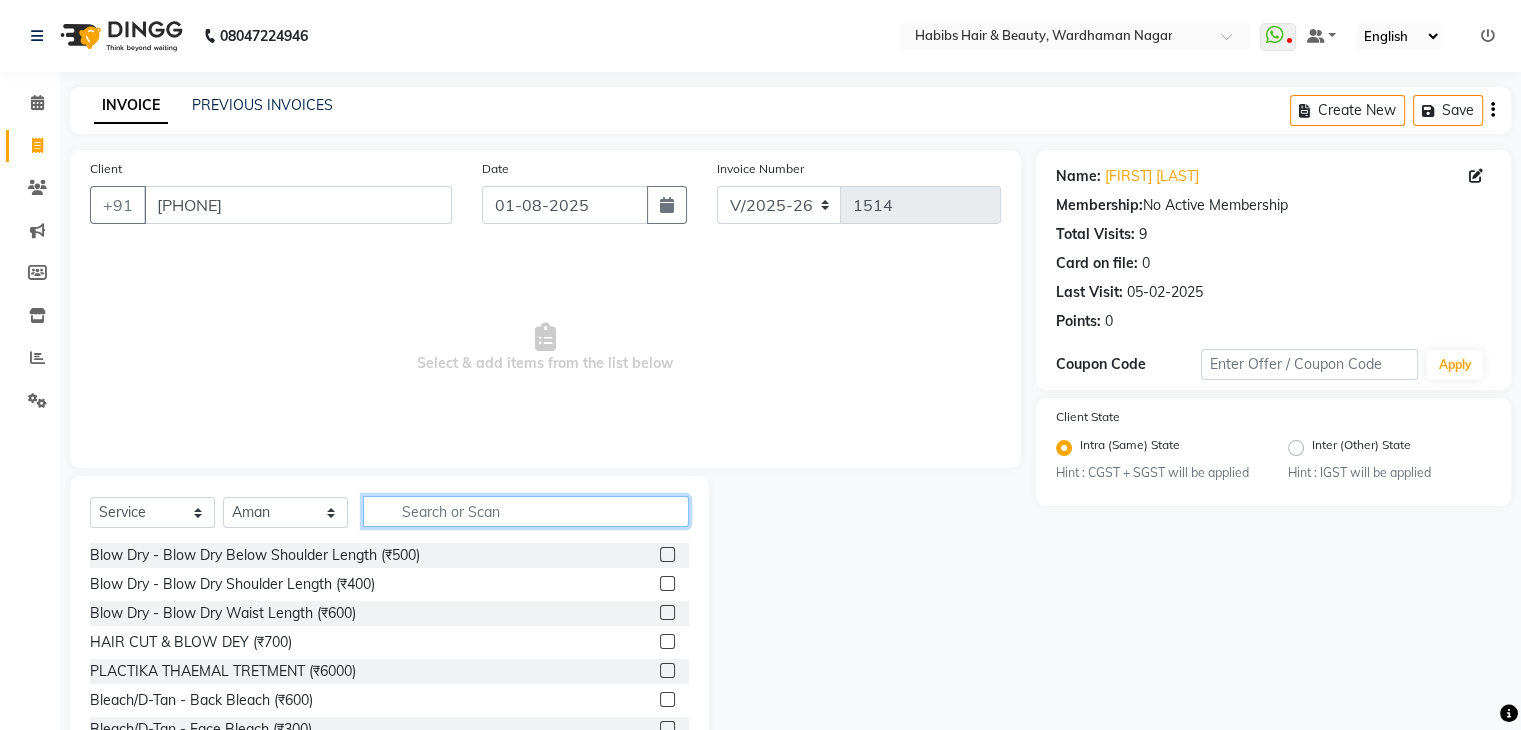 click 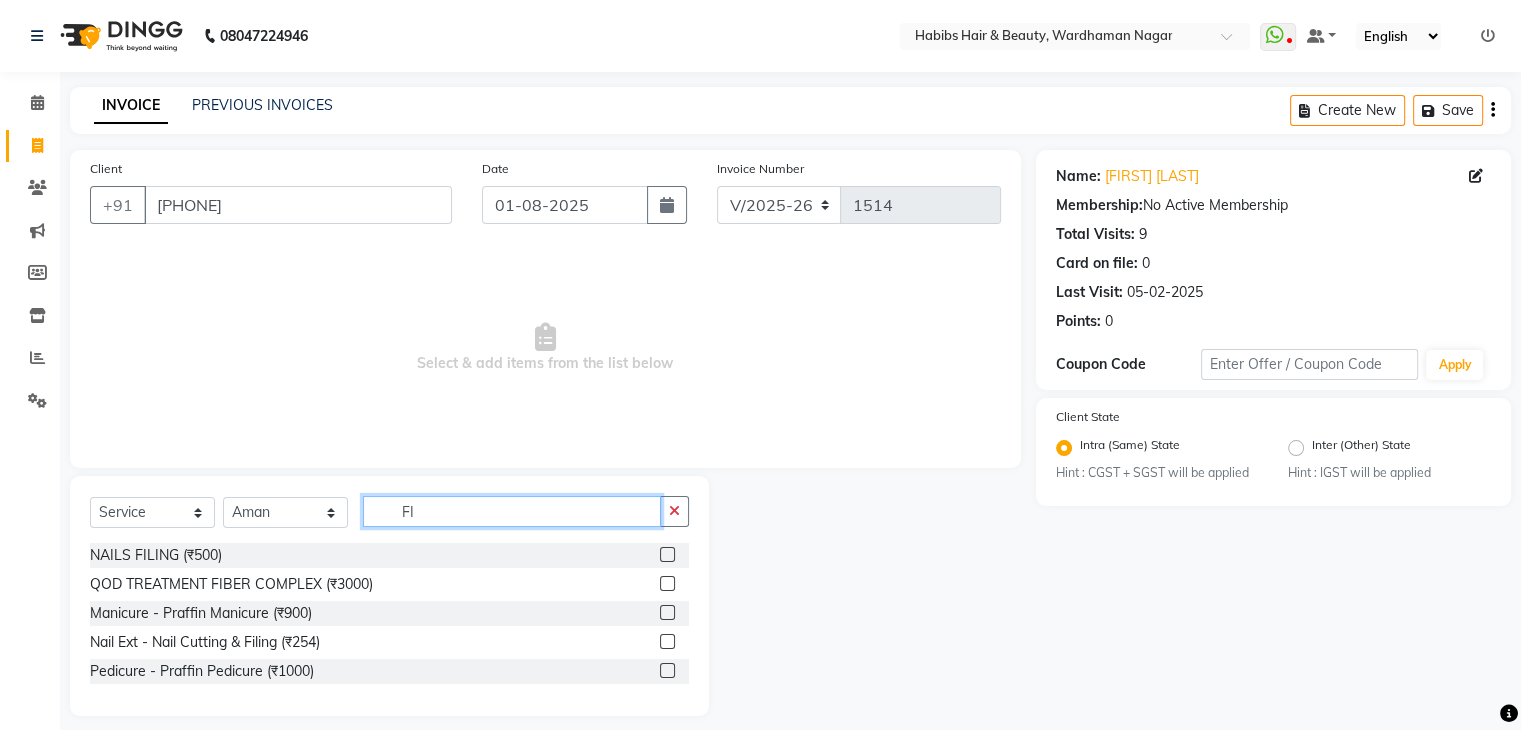 type on "FI" 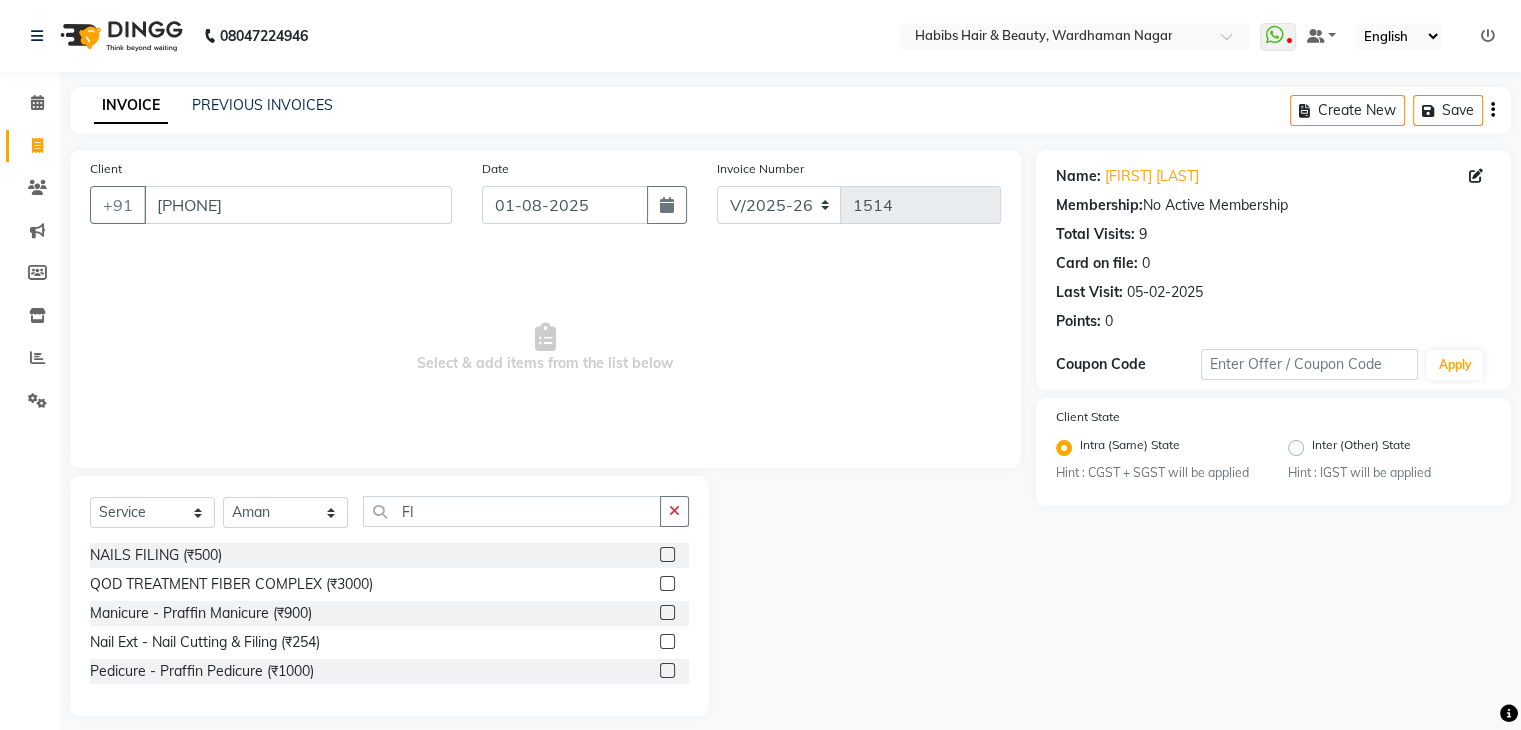 click 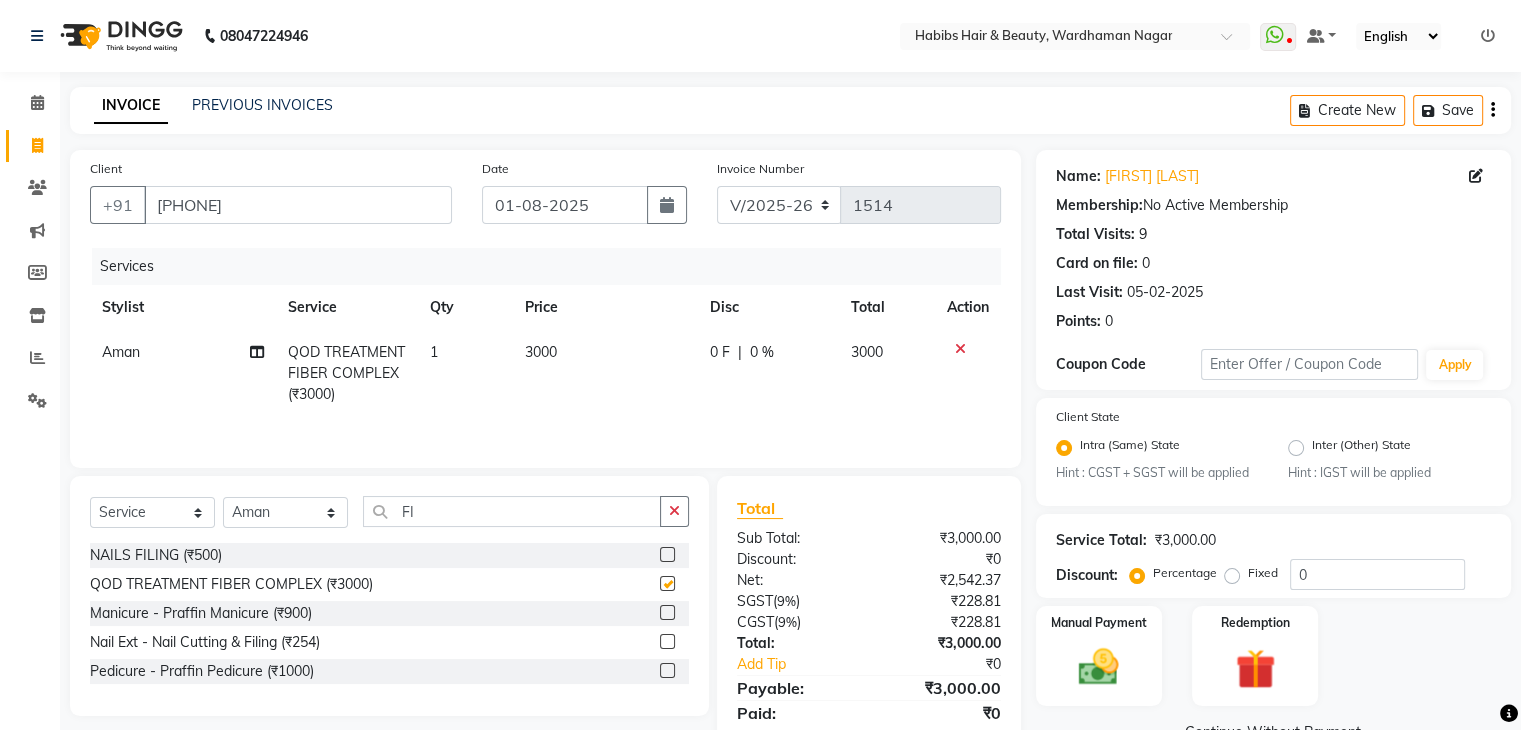 checkbox on "false" 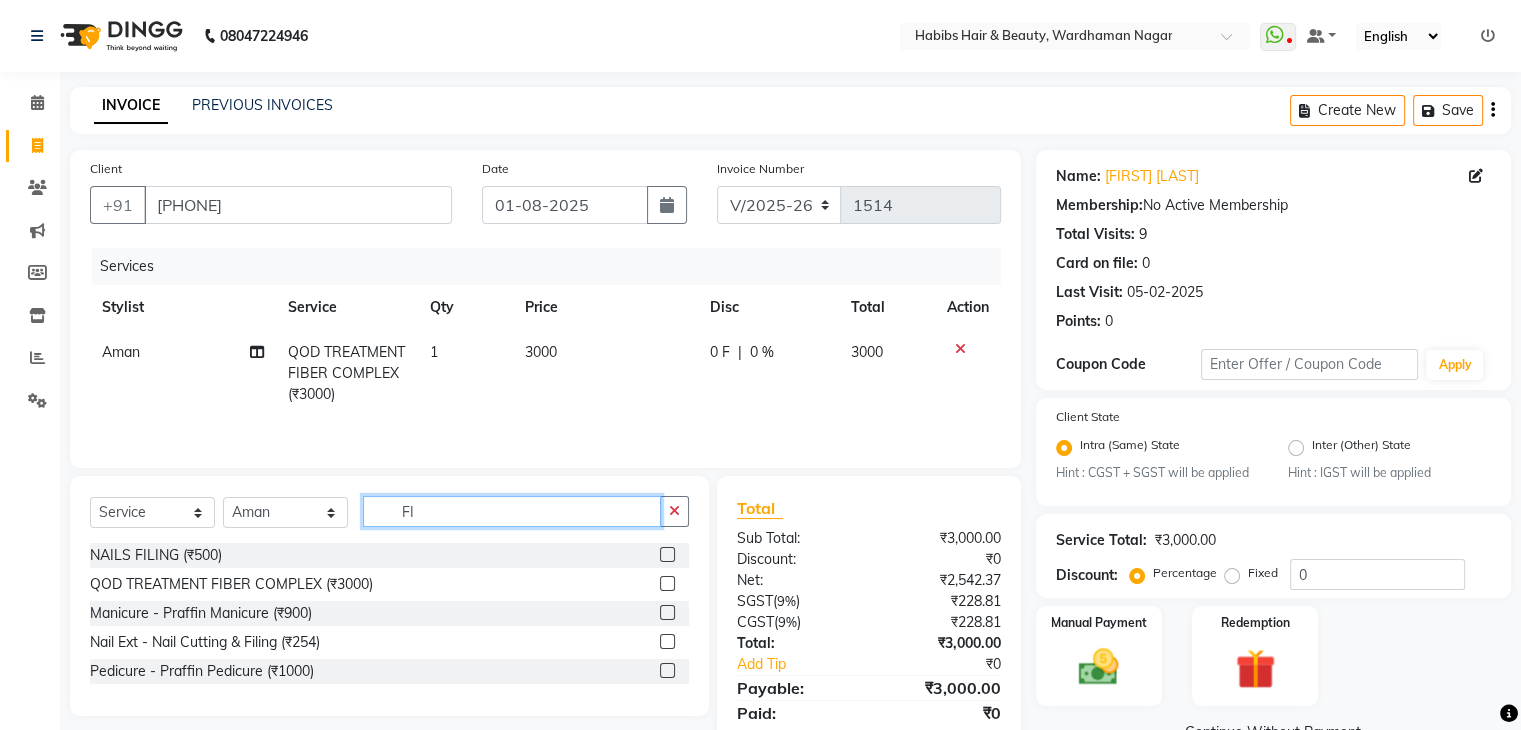 click on "FI" 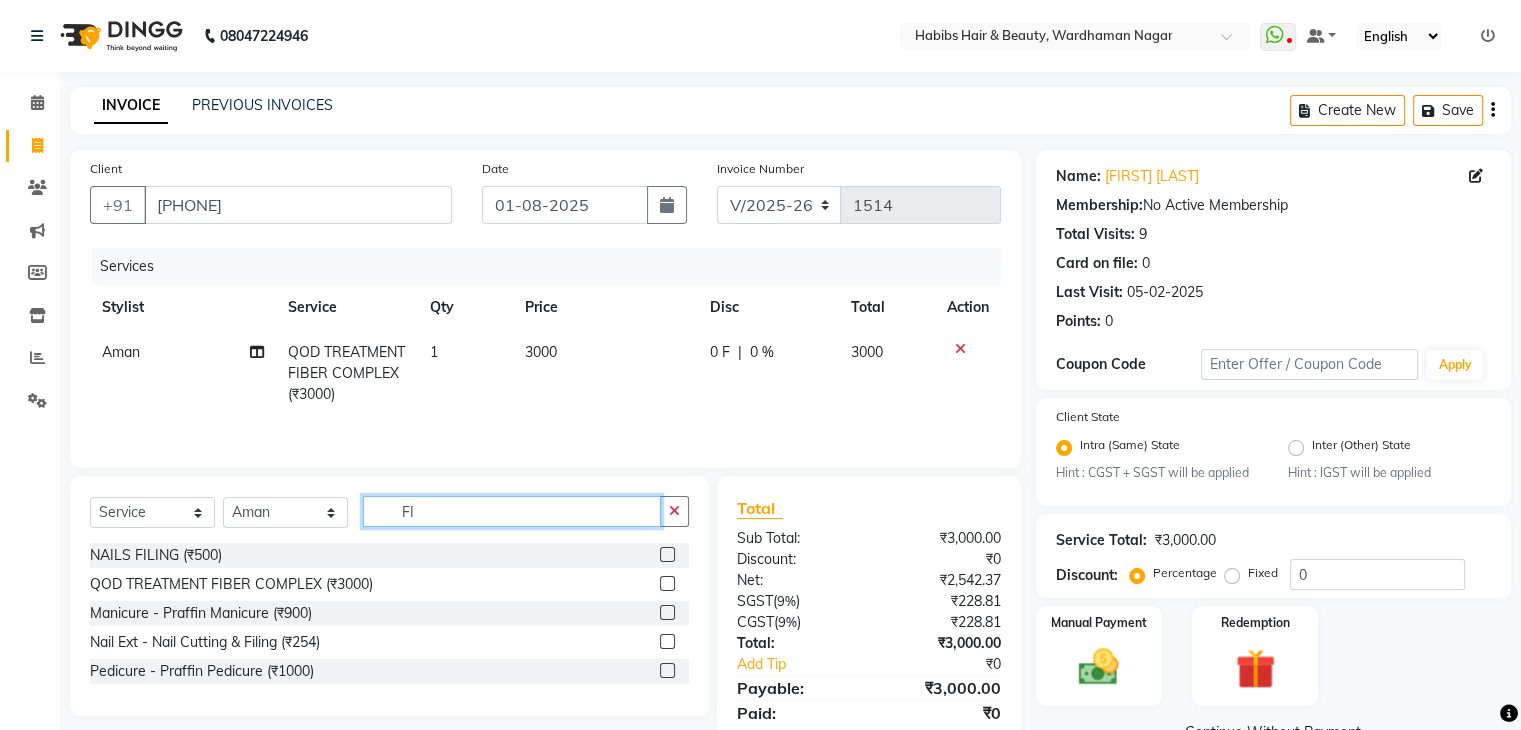 click on "FI" 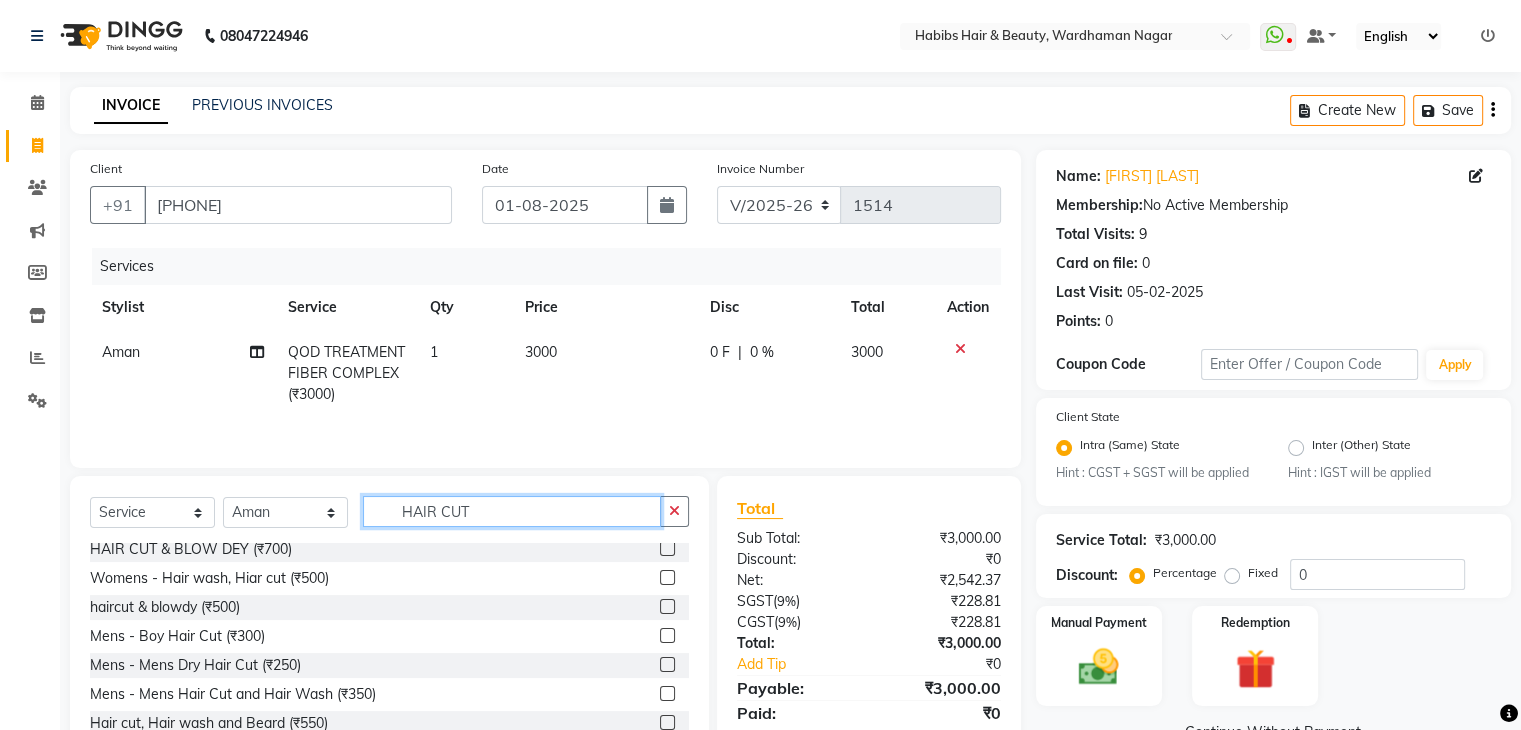 scroll, scrollTop: 0, scrollLeft: 0, axis: both 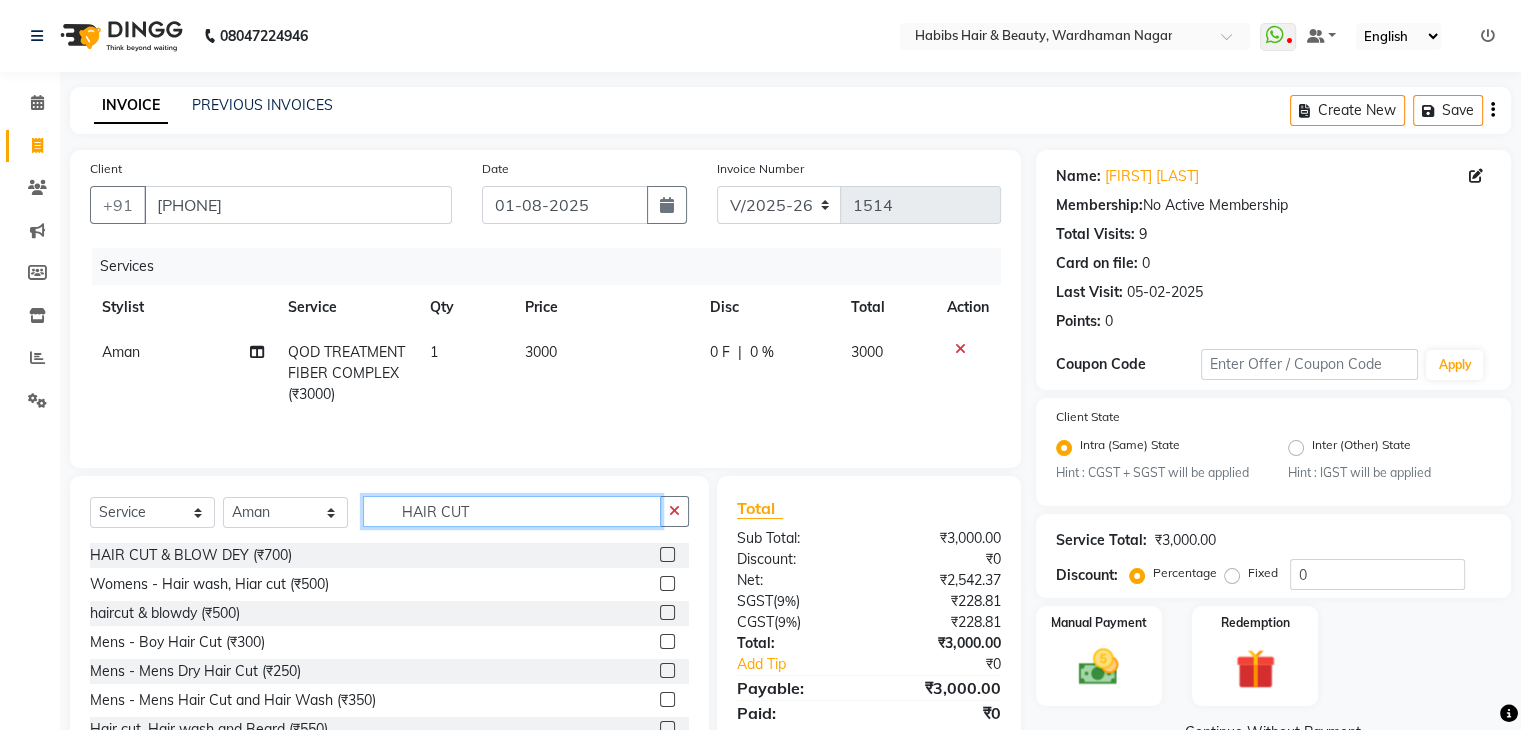 type on "HAIR CUT" 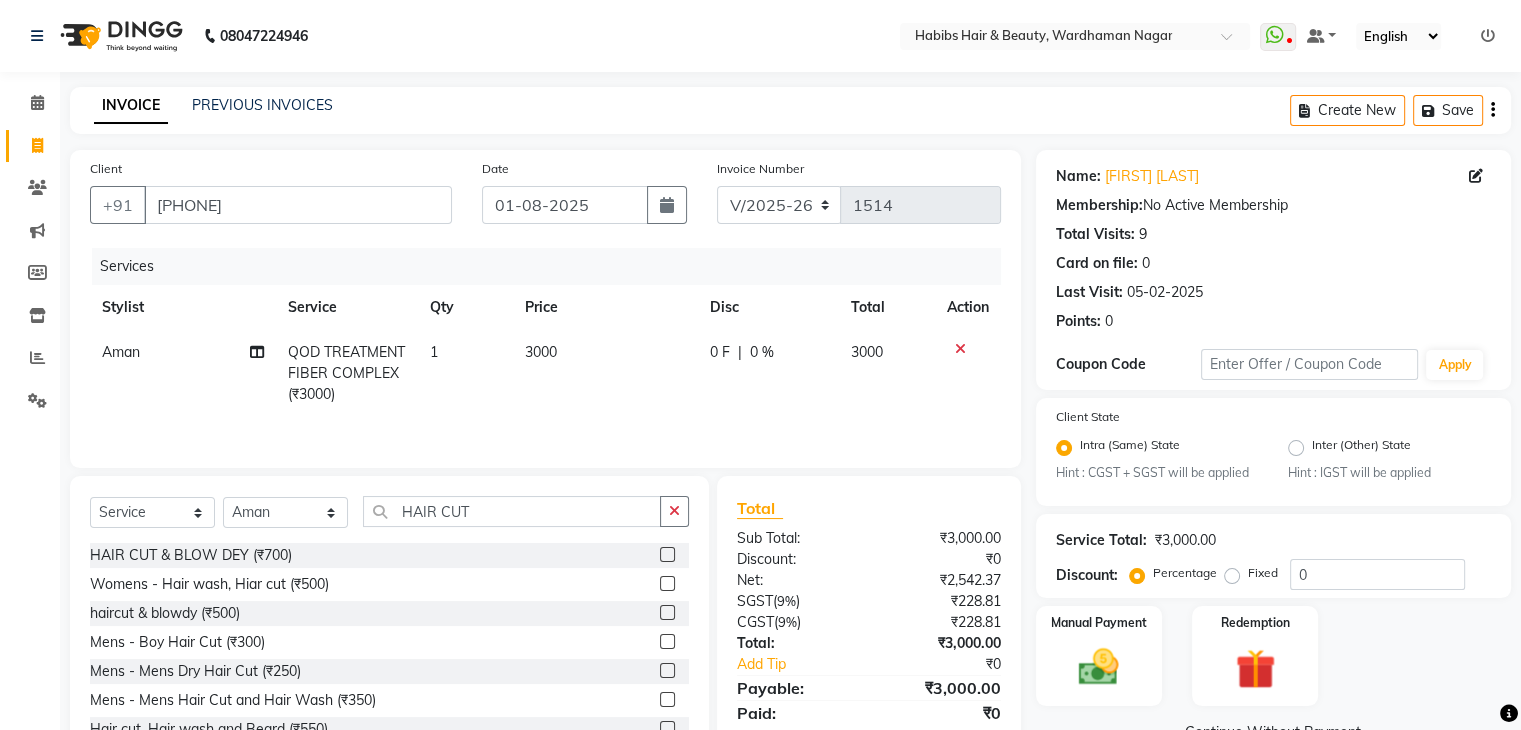 click 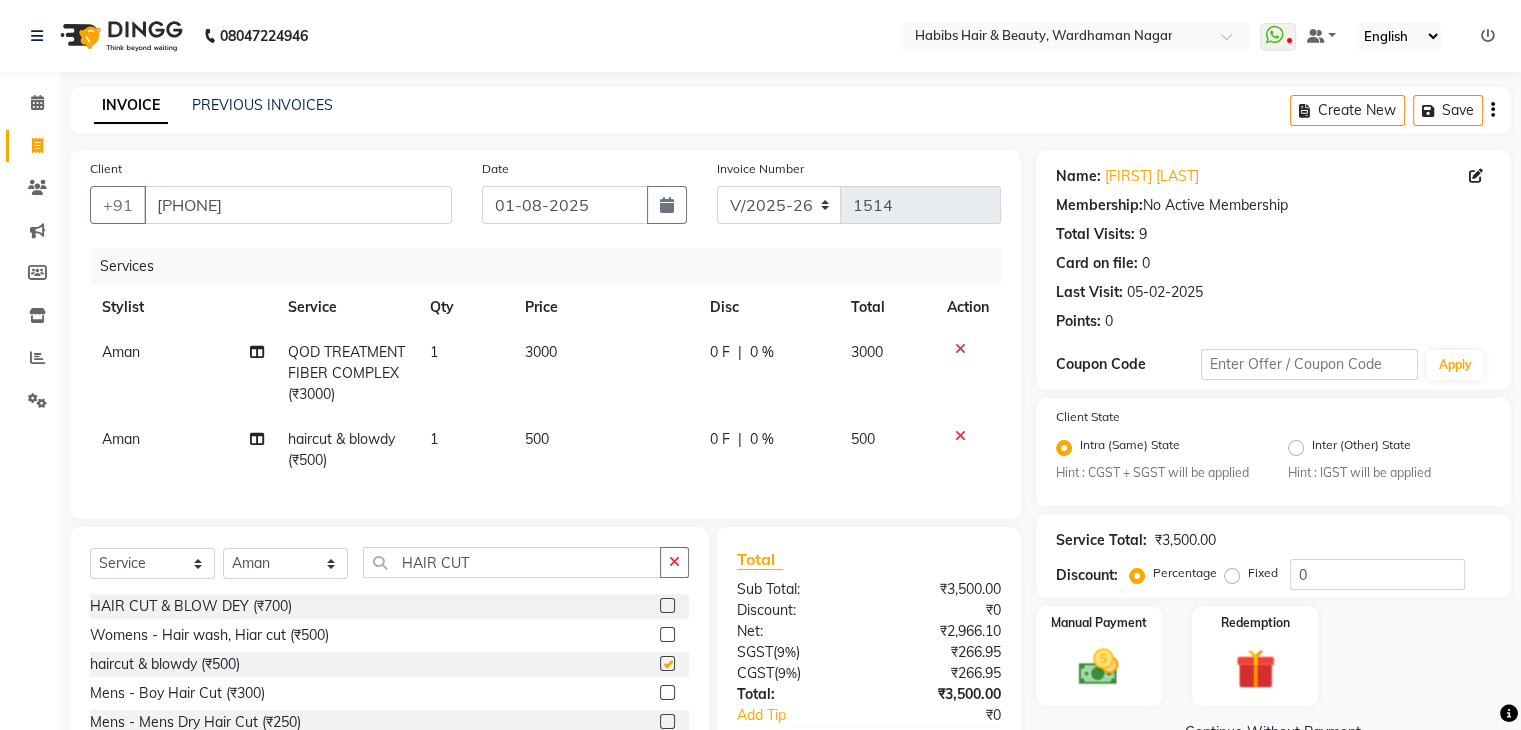 checkbox on "false" 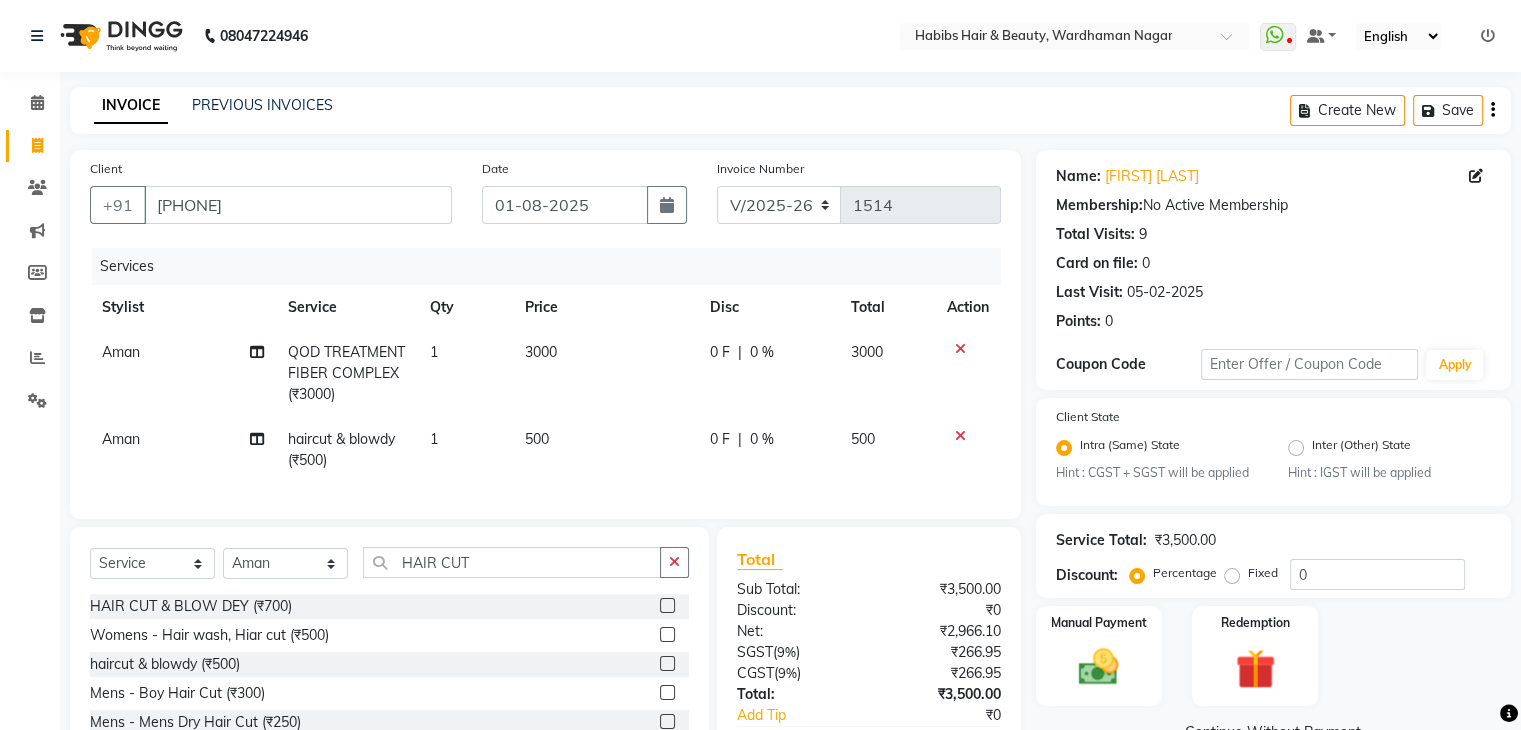 click on "500" 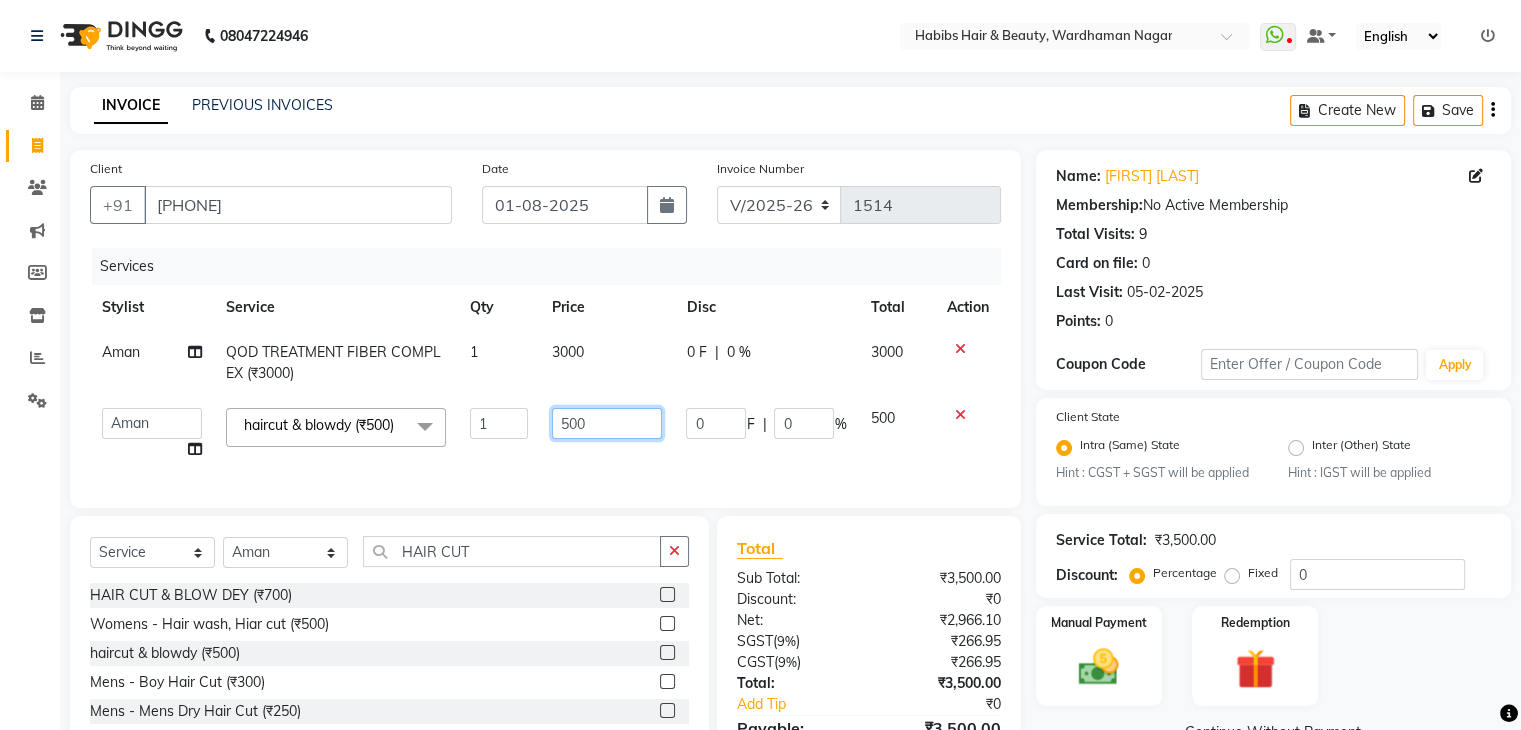 click on "500" 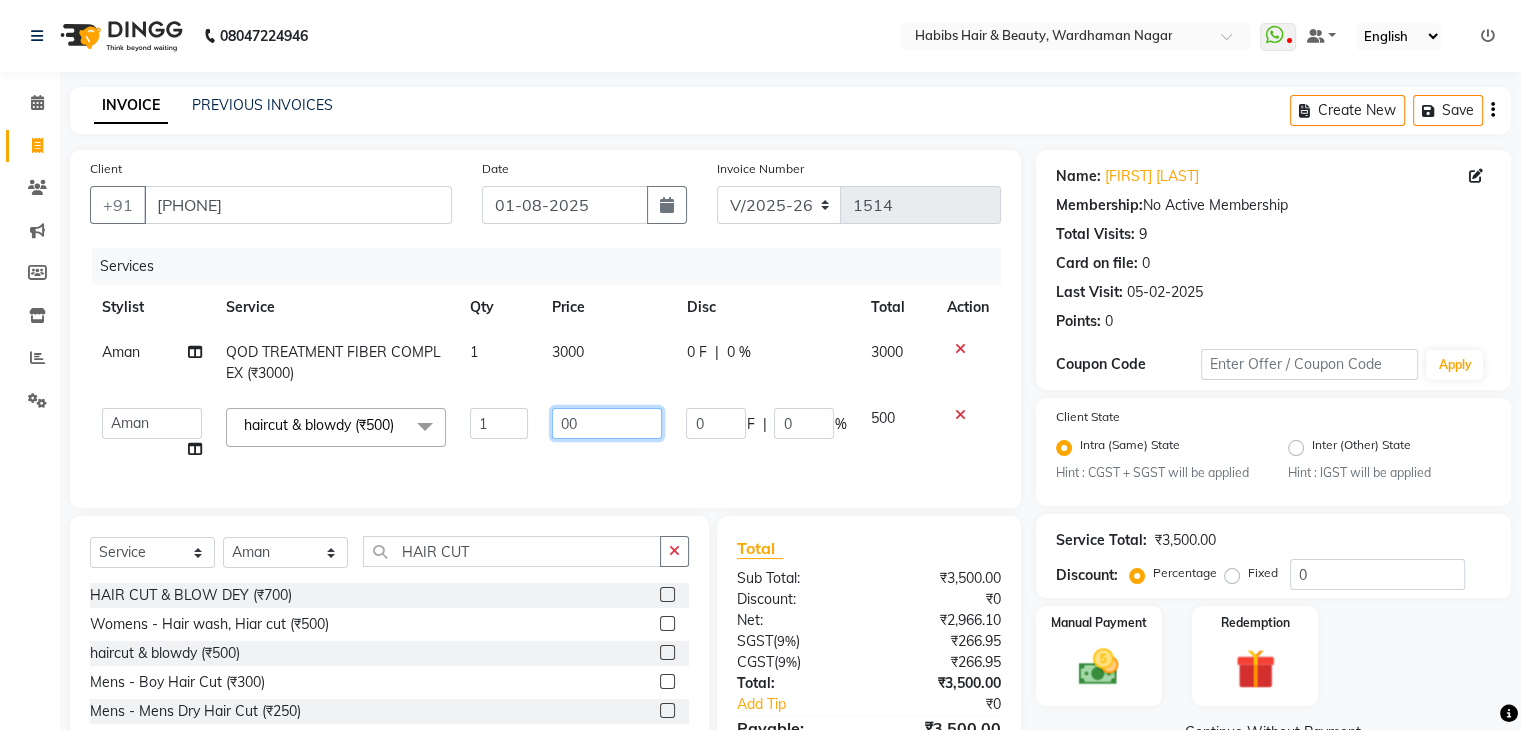 type on "600" 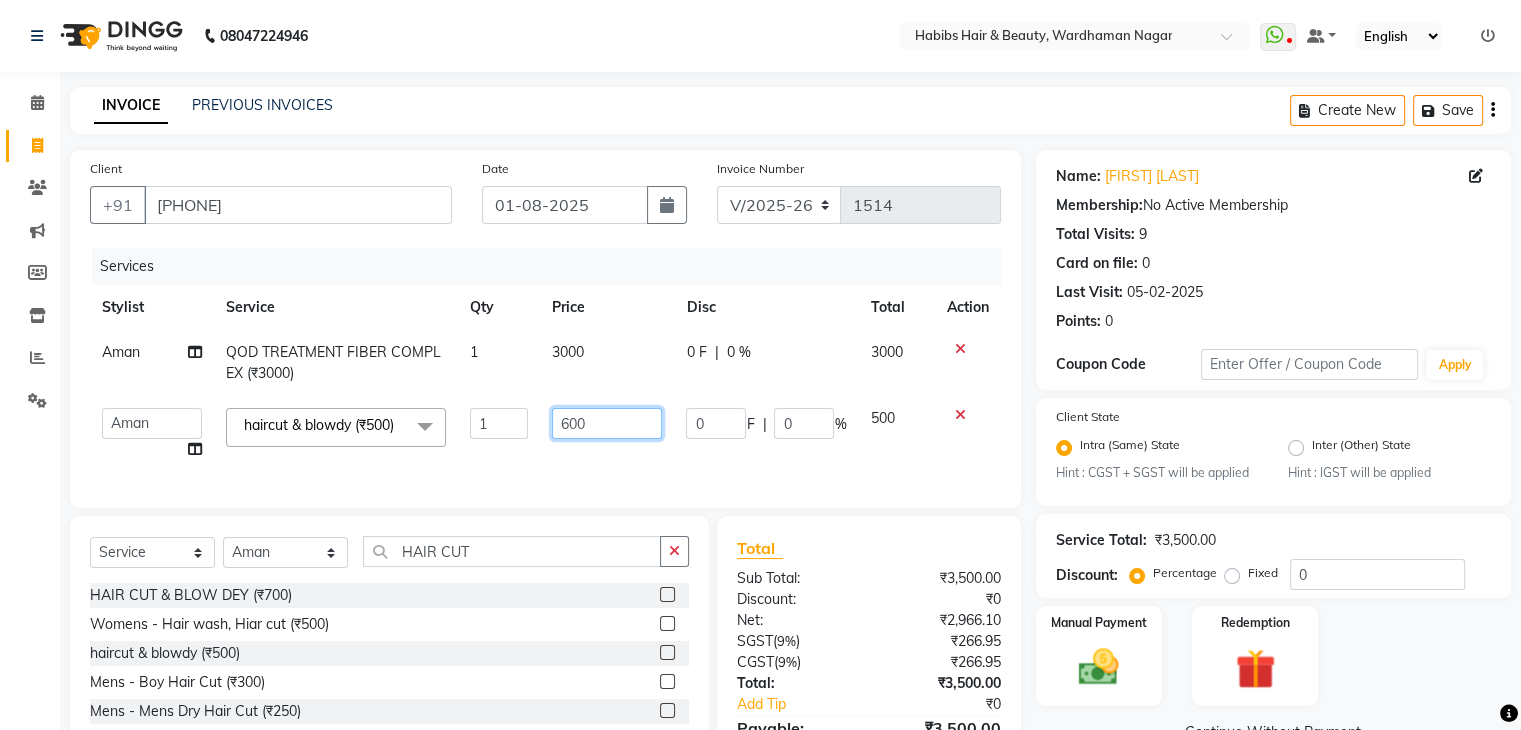 drag, startPoint x: 570, startPoint y: 429, endPoint x: 546, endPoint y: 551, distance: 124.33825 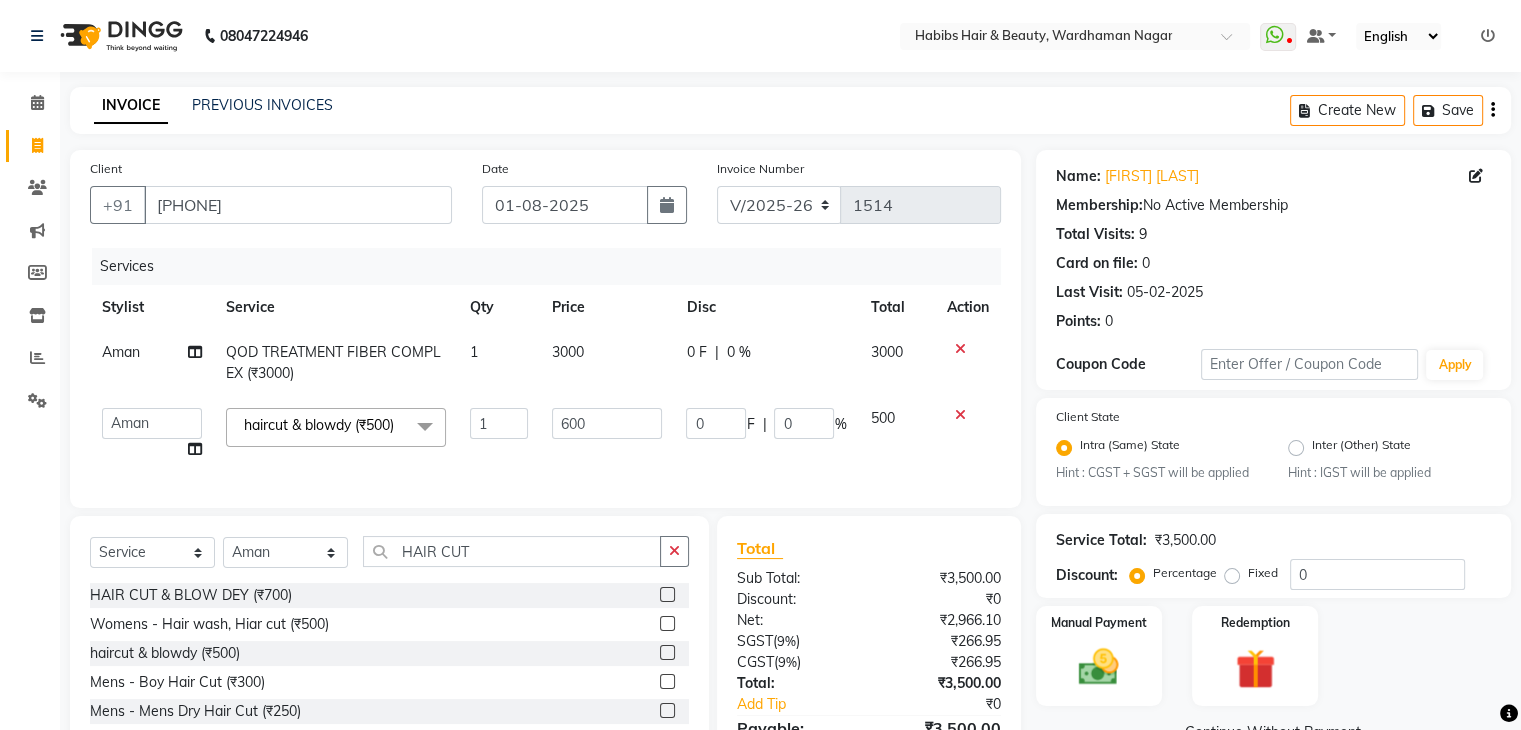 scroll, scrollTop: 60, scrollLeft: 0, axis: vertical 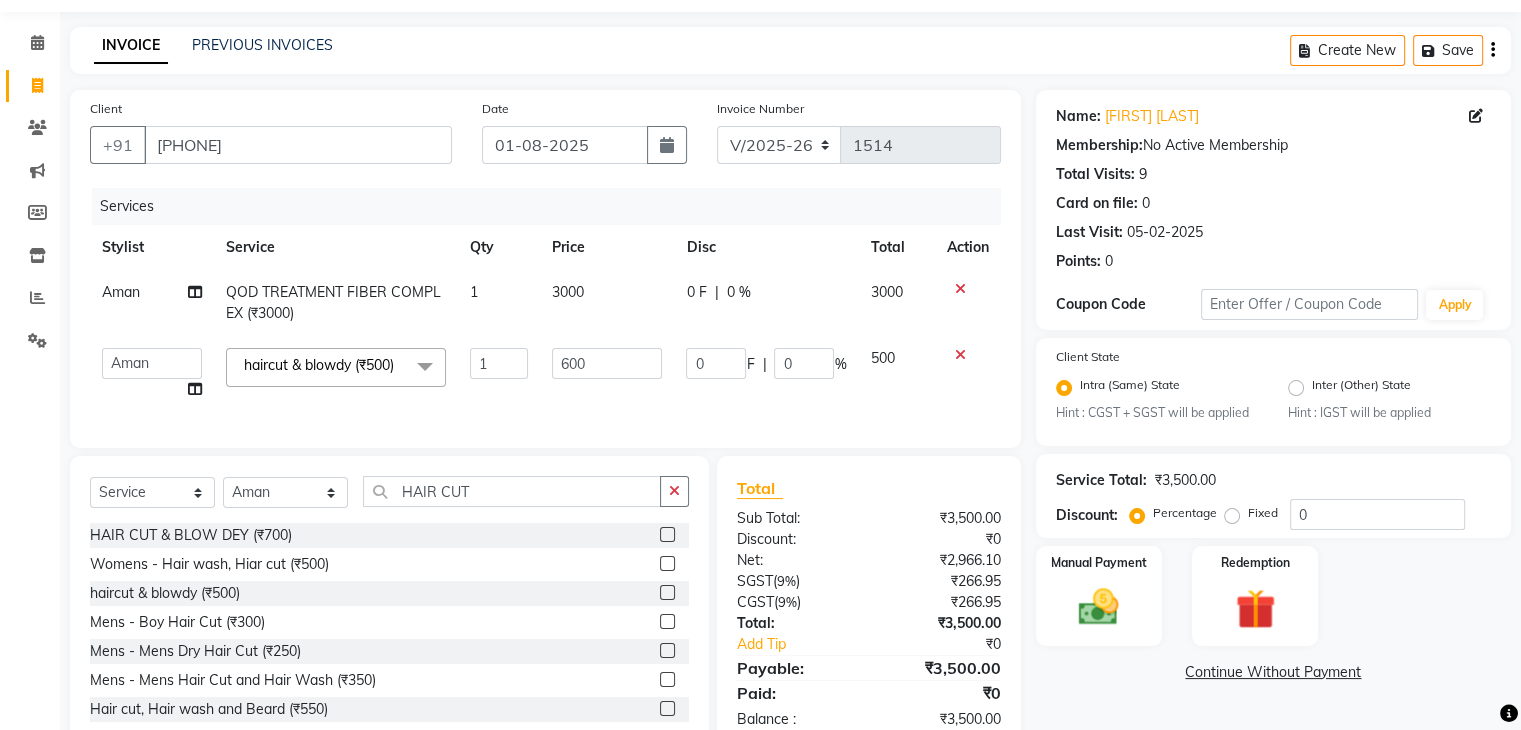 click on "Womens - Hair wash, Hiar cut (₹500)" 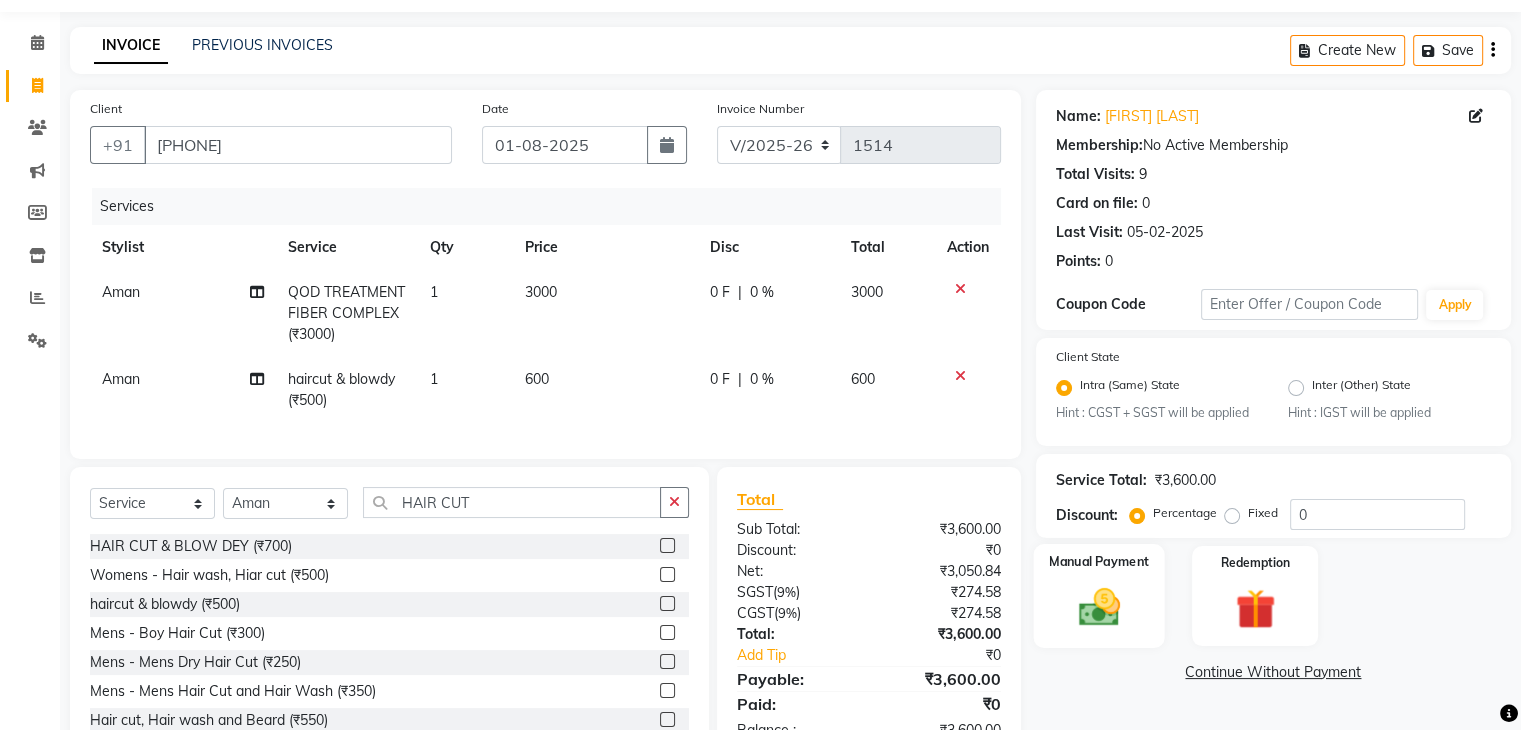 click 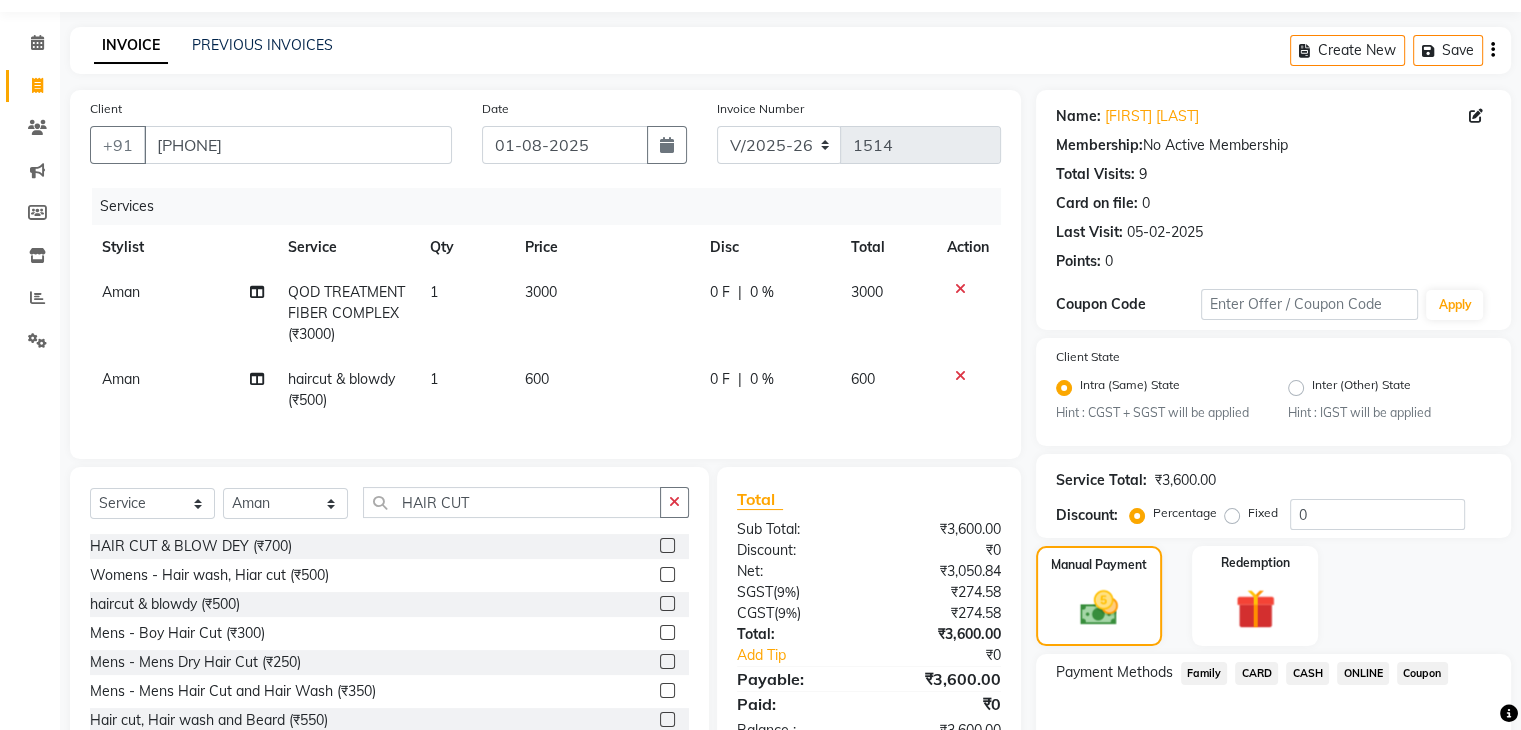 scroll, scrollTop: 177, scrollLeft: 0, axis: vertical 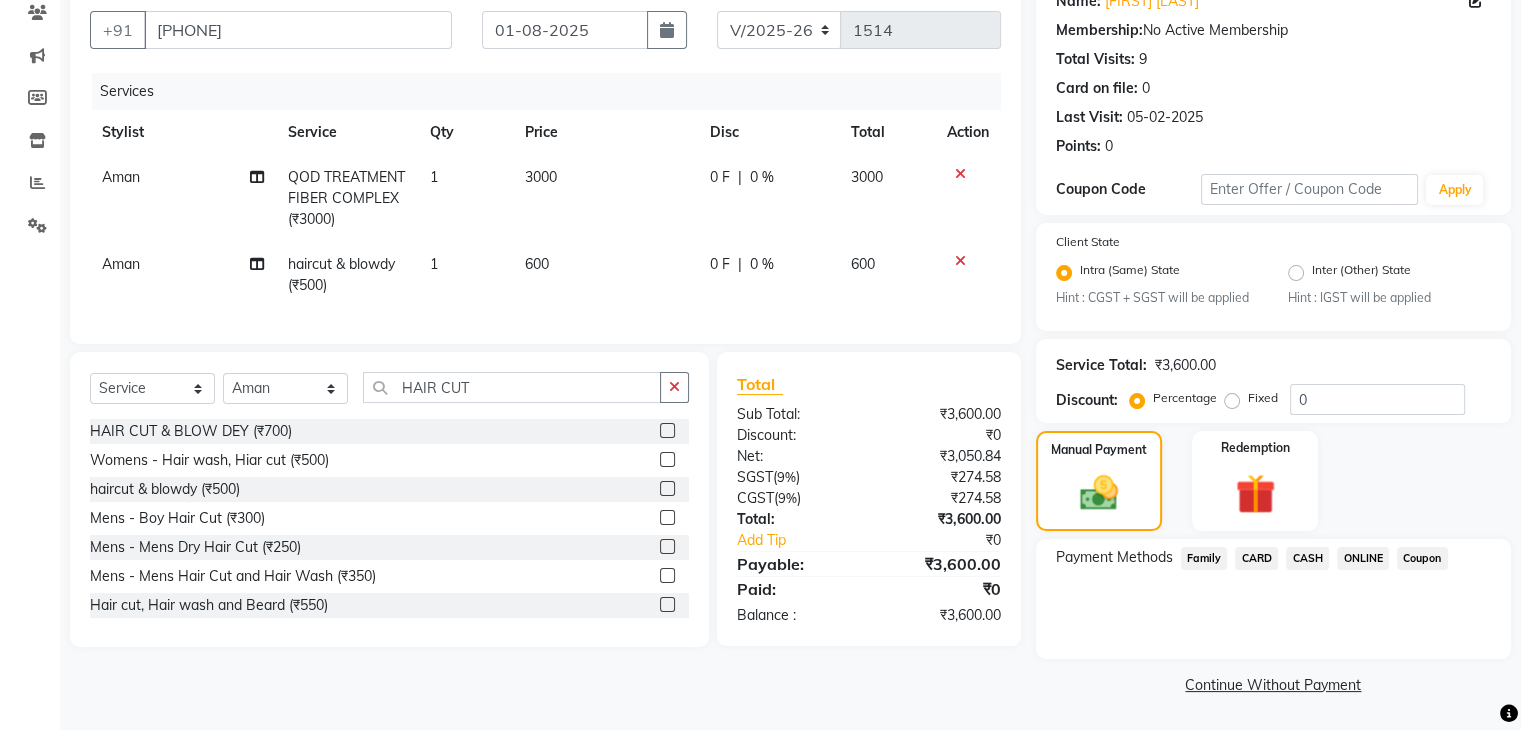 click on "CASH" 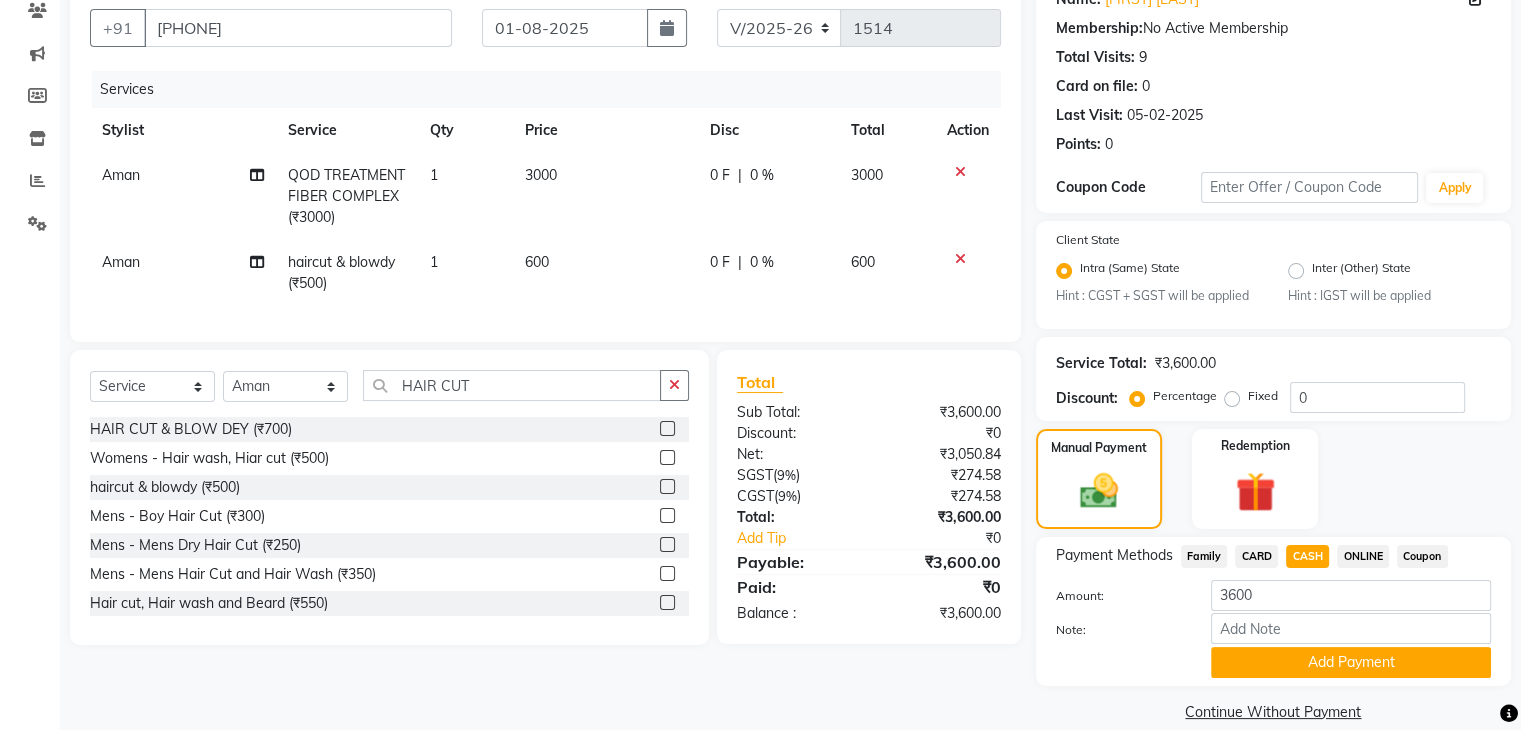 scroll, scrollTop: 208, scrollLeft: 0, axis: vertical 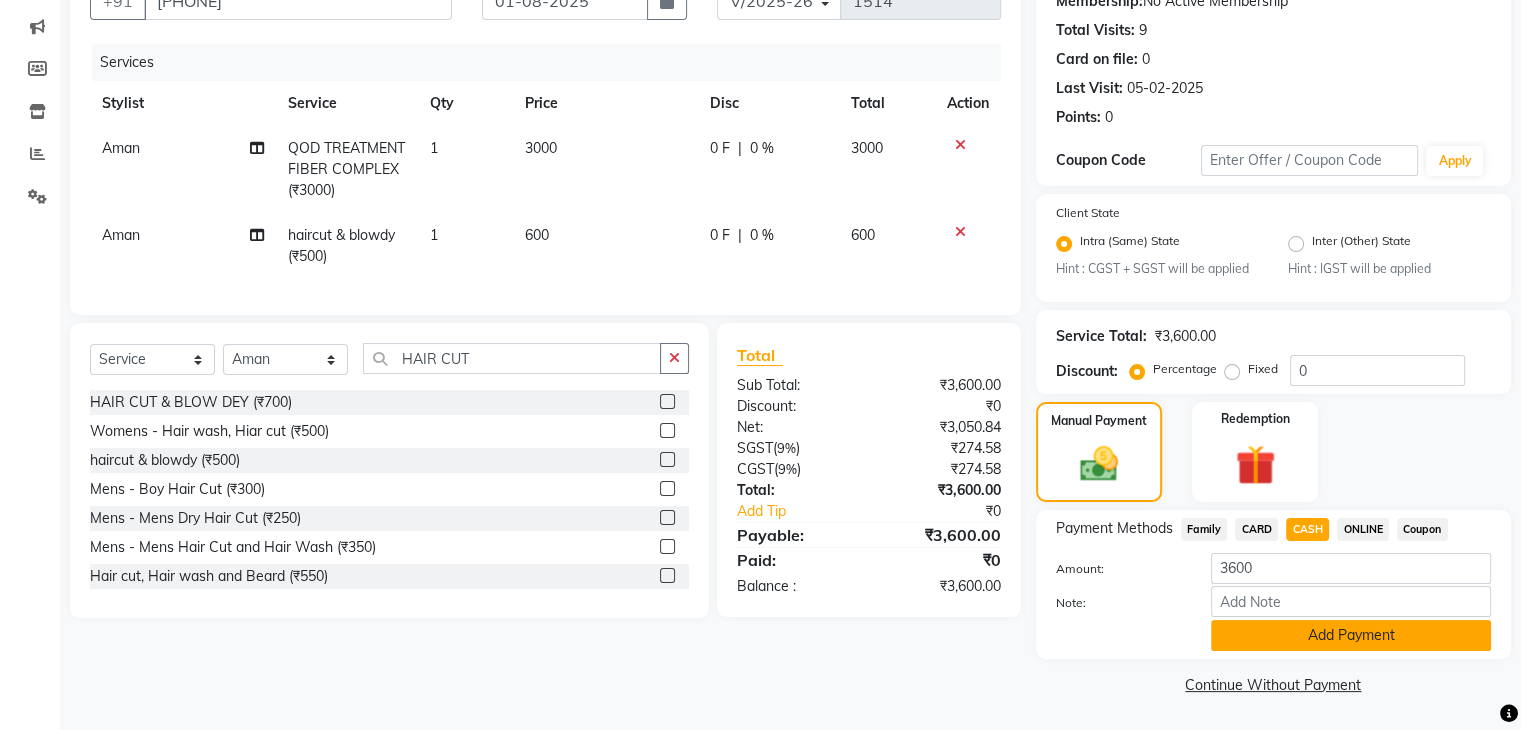 click on "Add Payment" 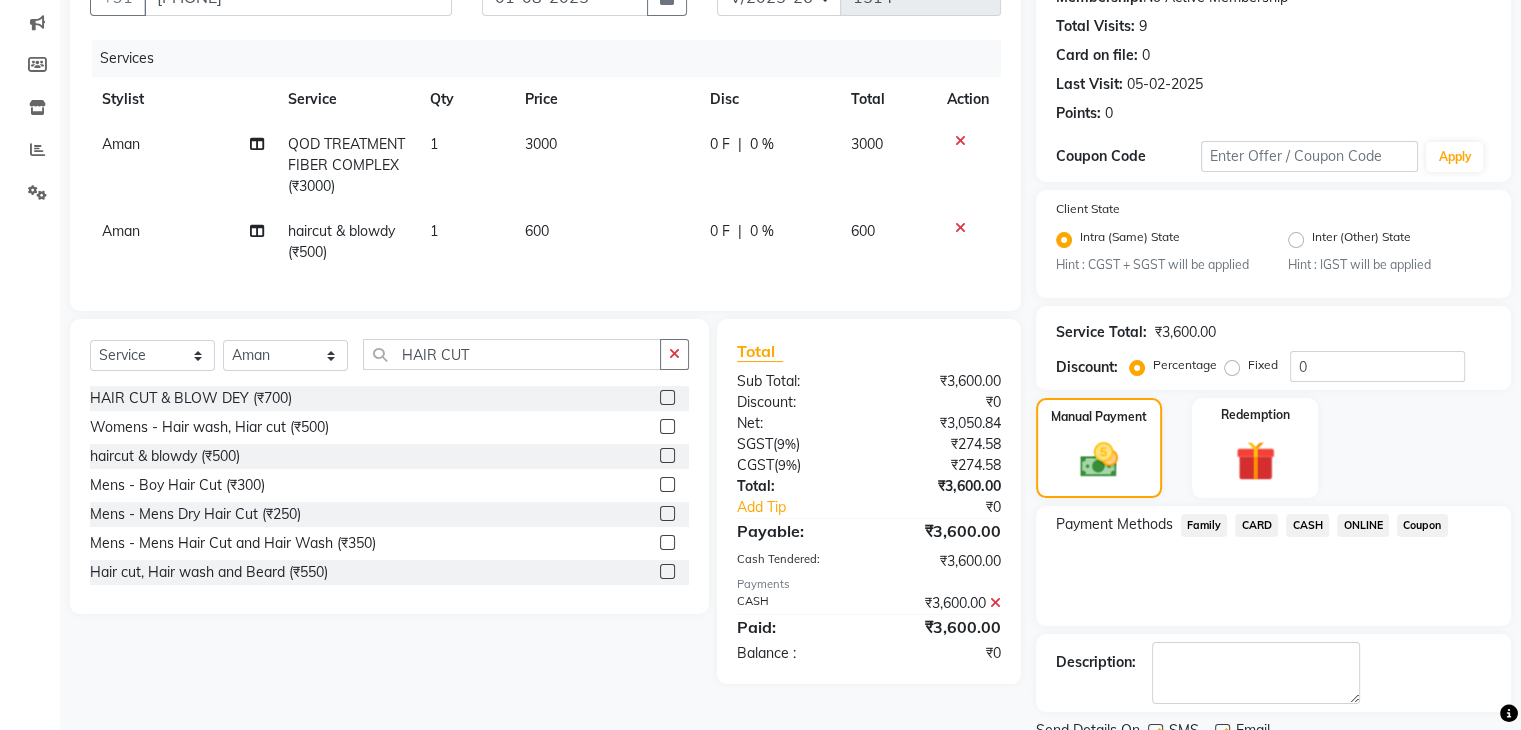 scroll, scrollTop: 289, scrollLeft: 0, axis: vertical 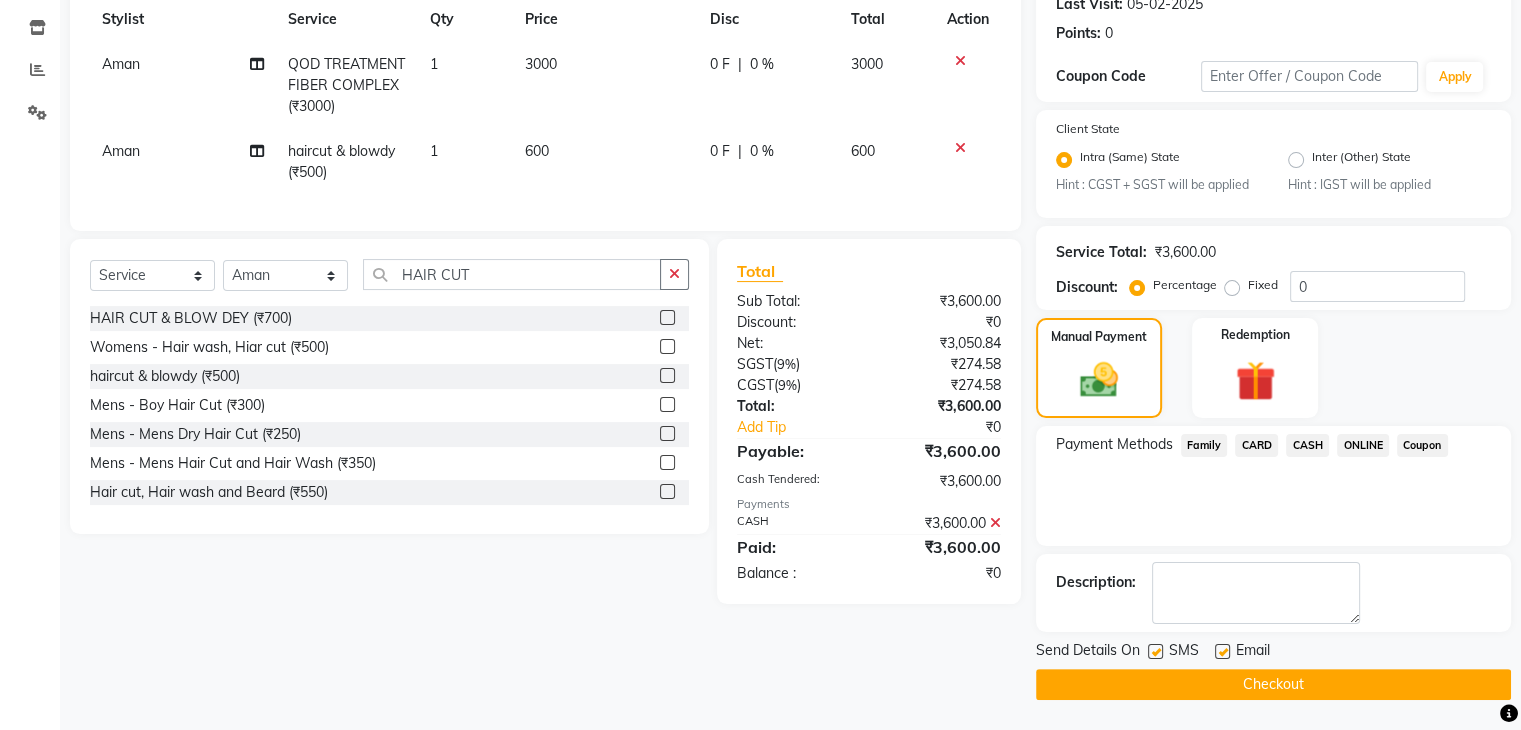click on "Checkout" 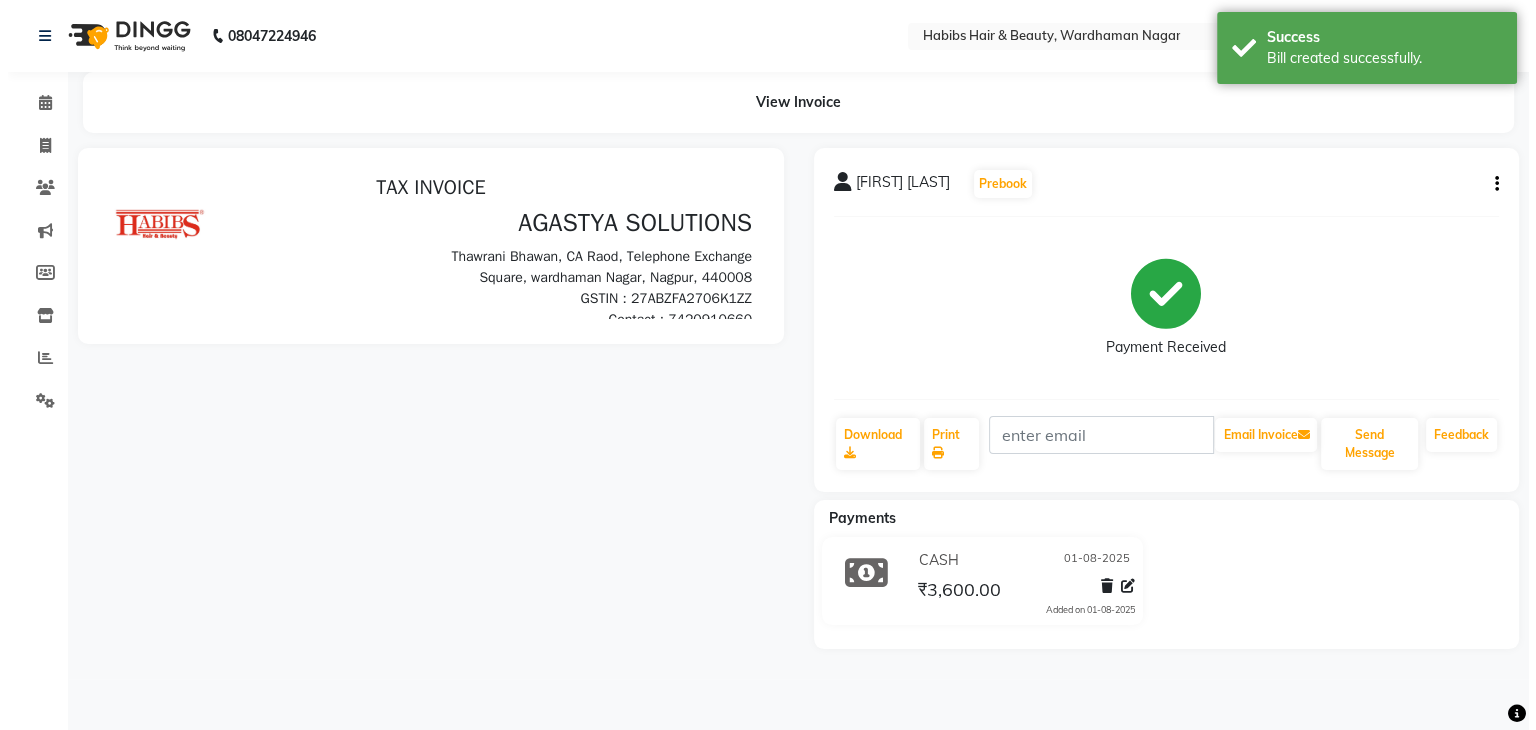 scroll, scrollTop: 0, scrollLeft: 0, axis: both 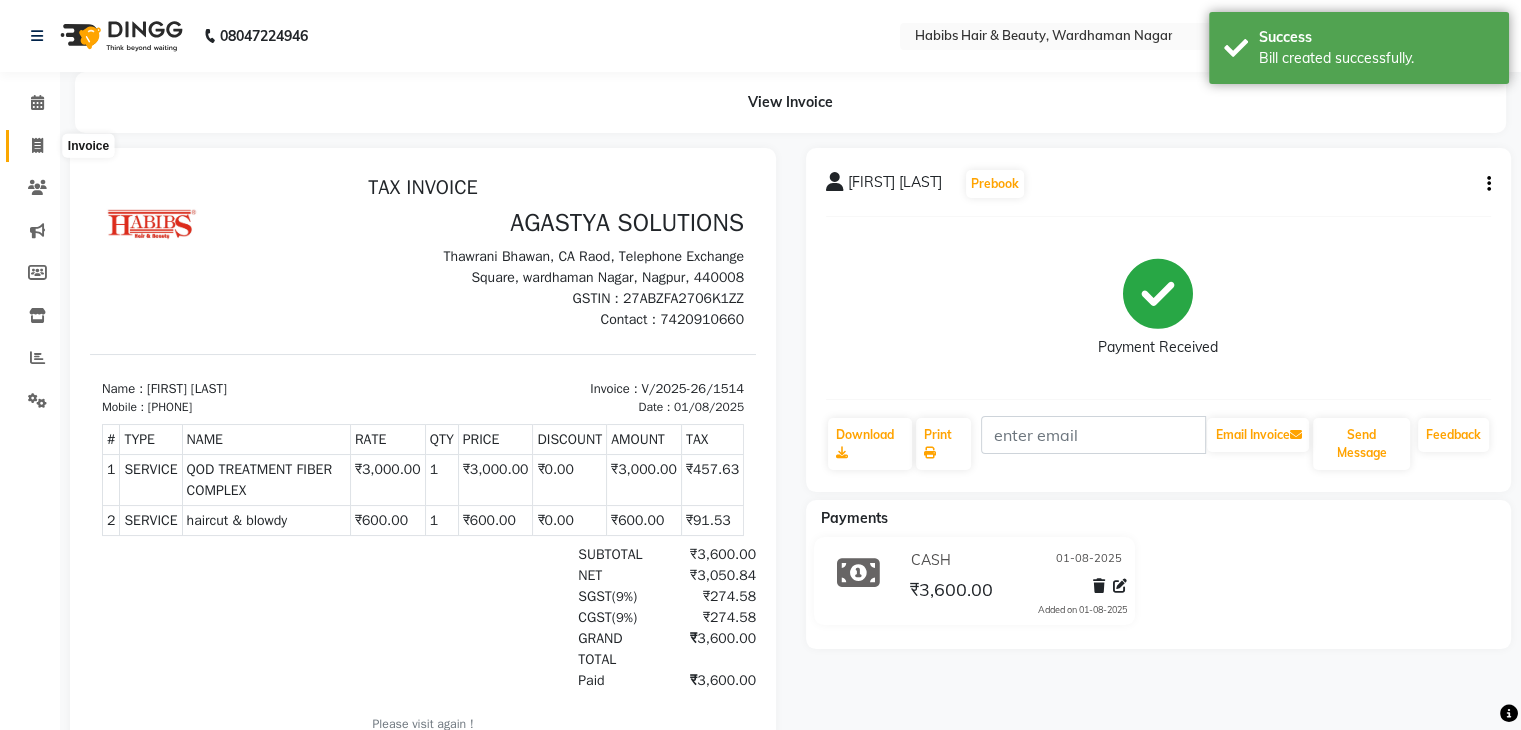 click 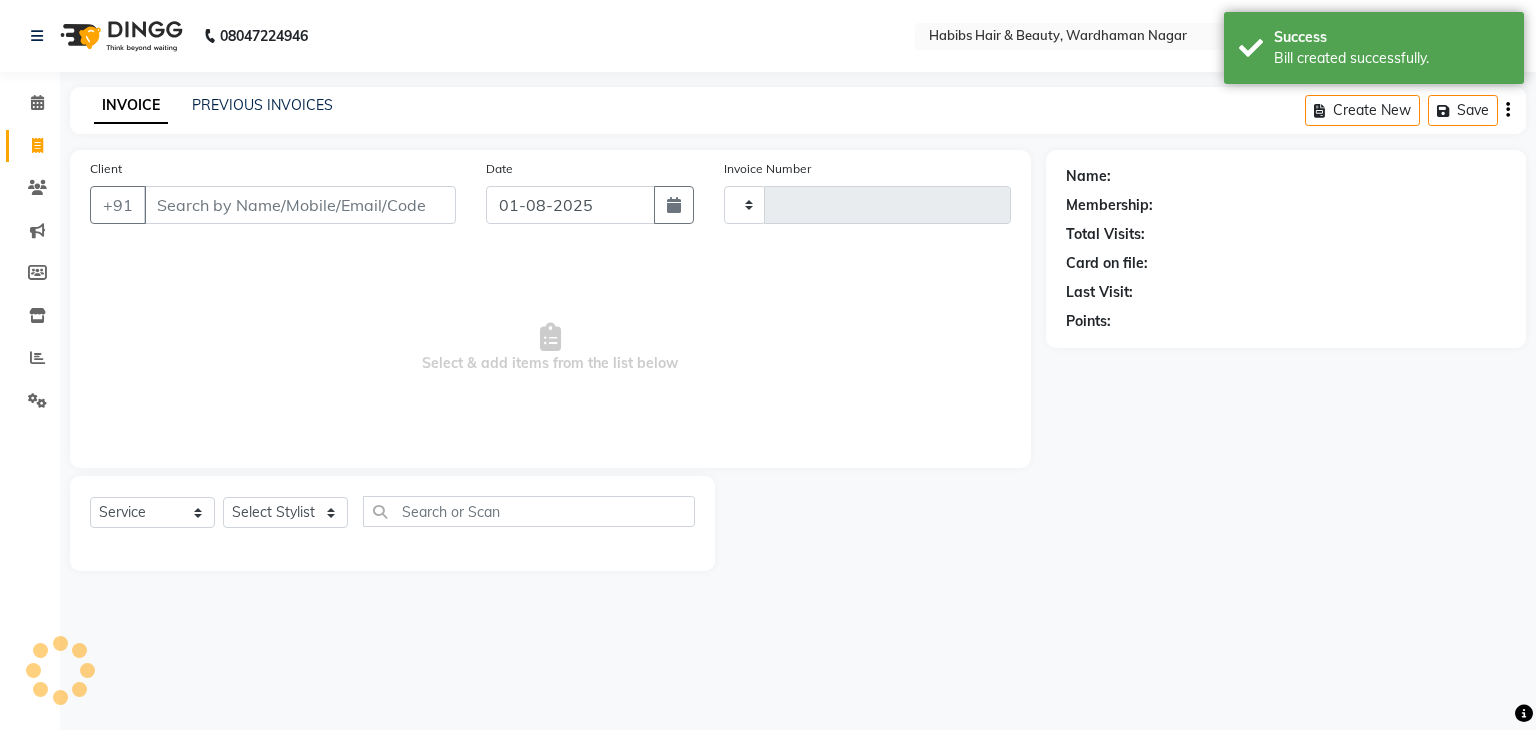 type on "1515" 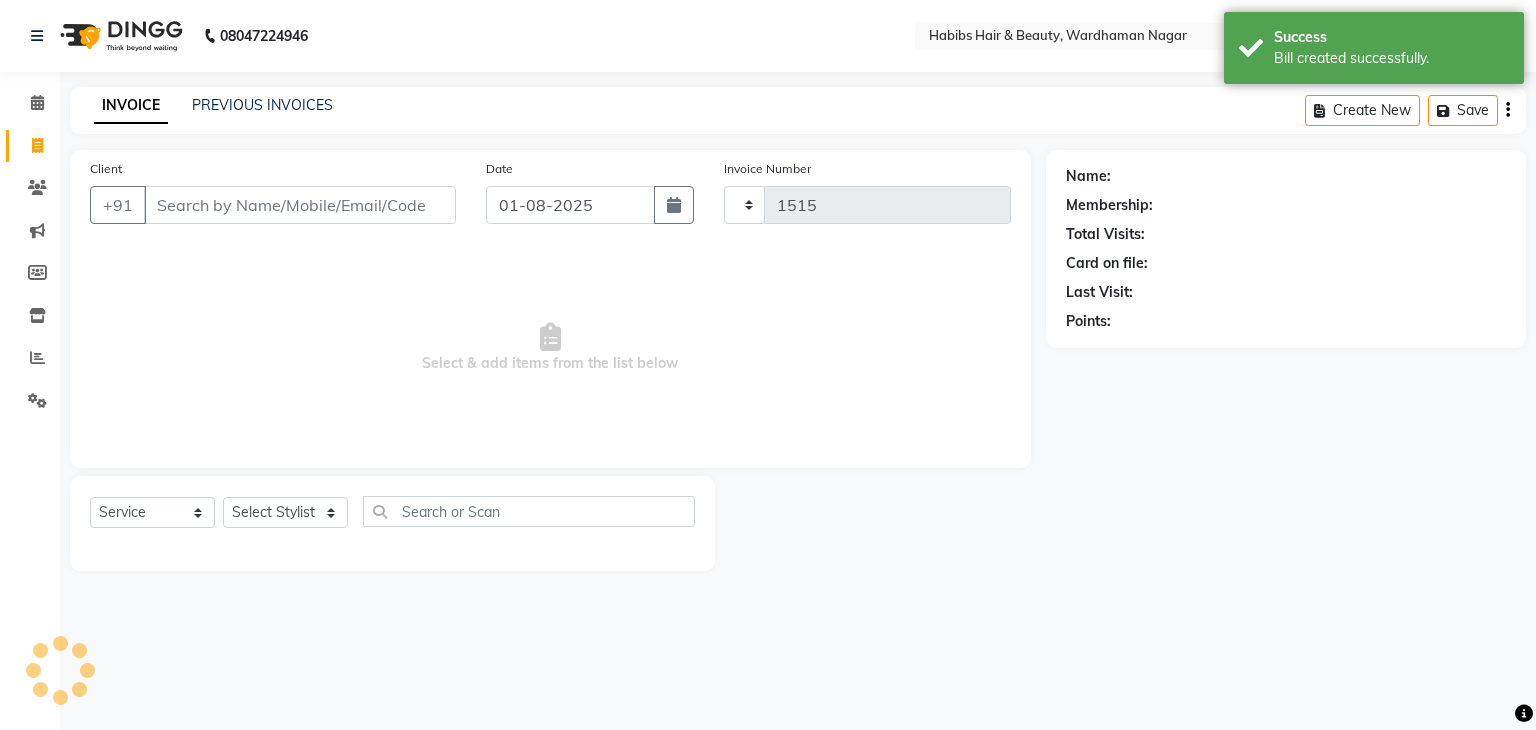 select on "3714" 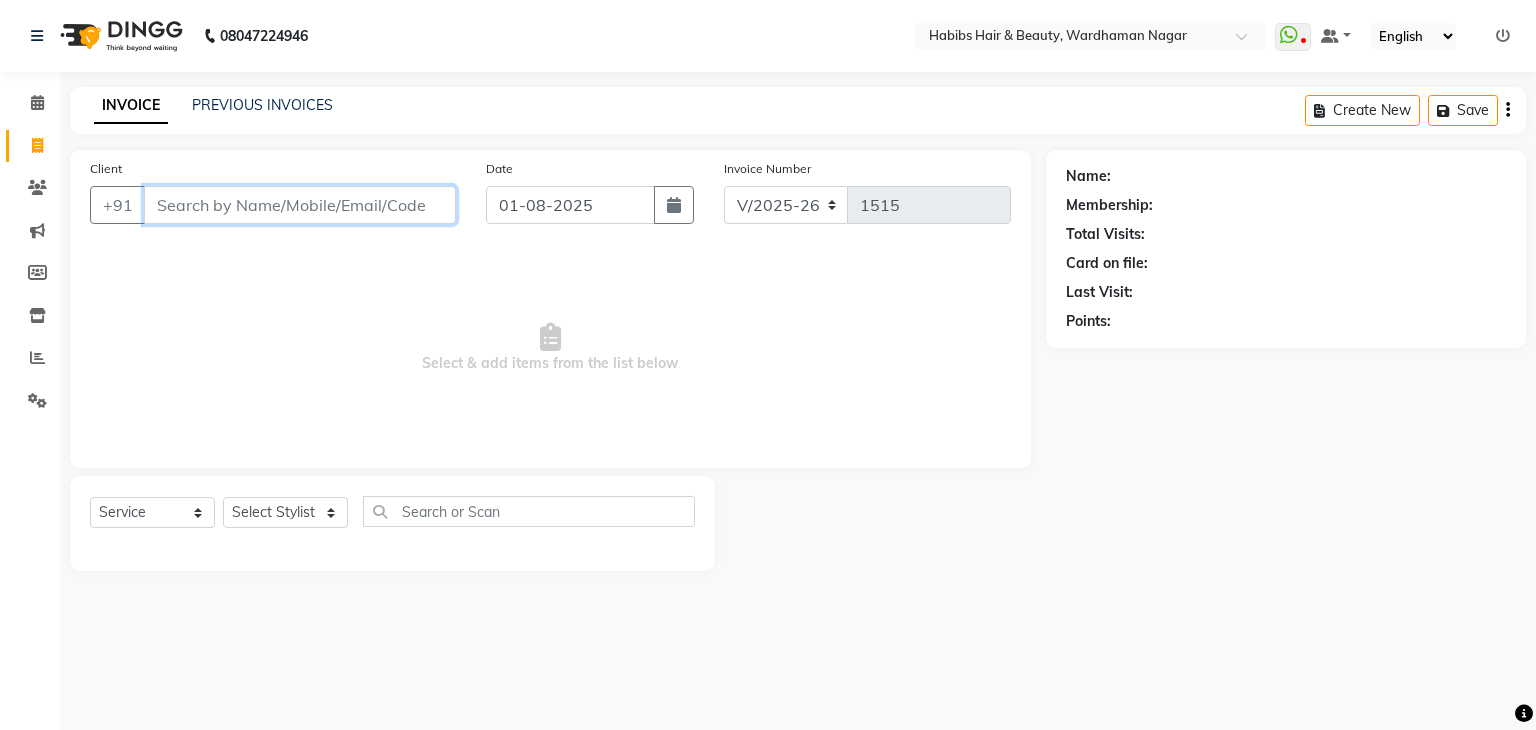 click on "Client" at bounding box center [300, 205] 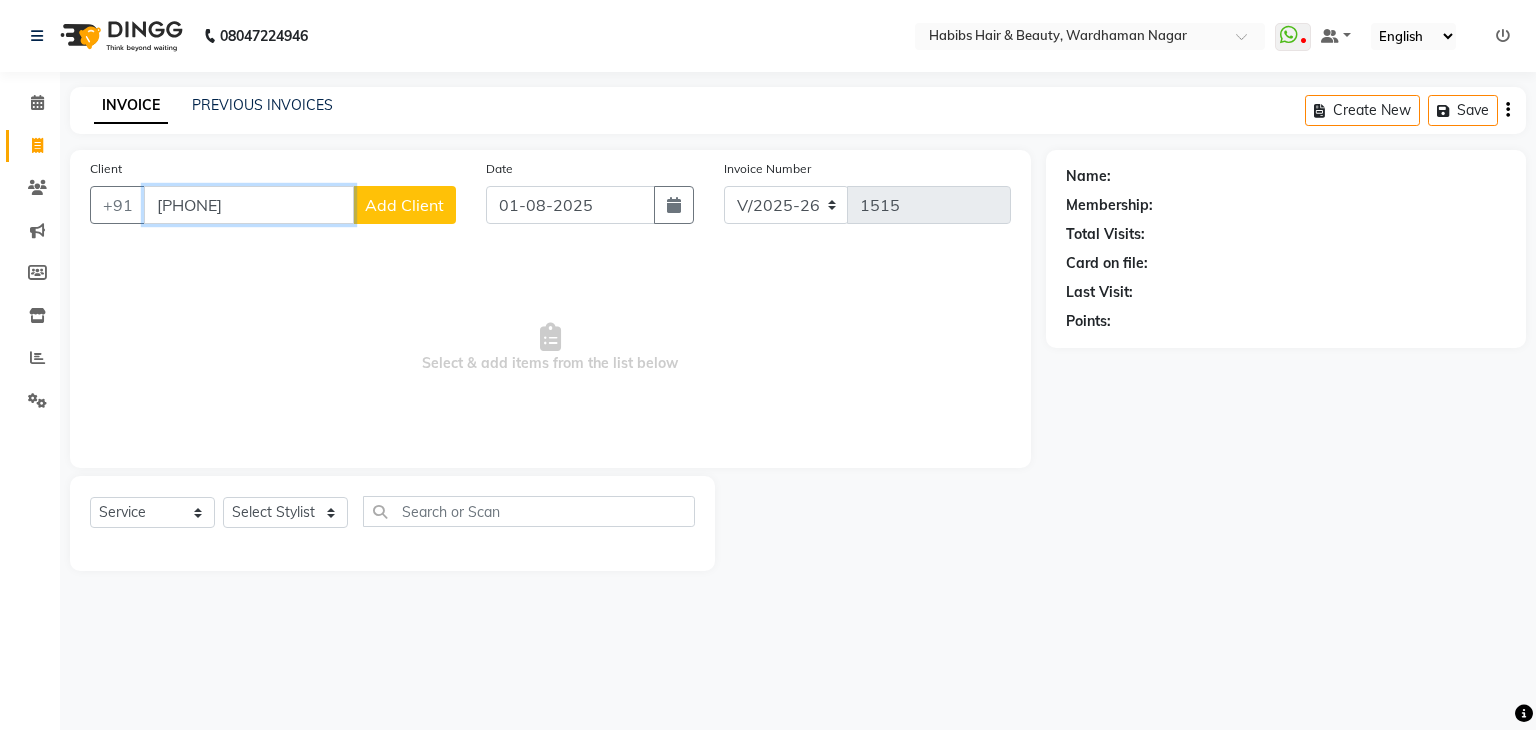 type on "[PHONE]" 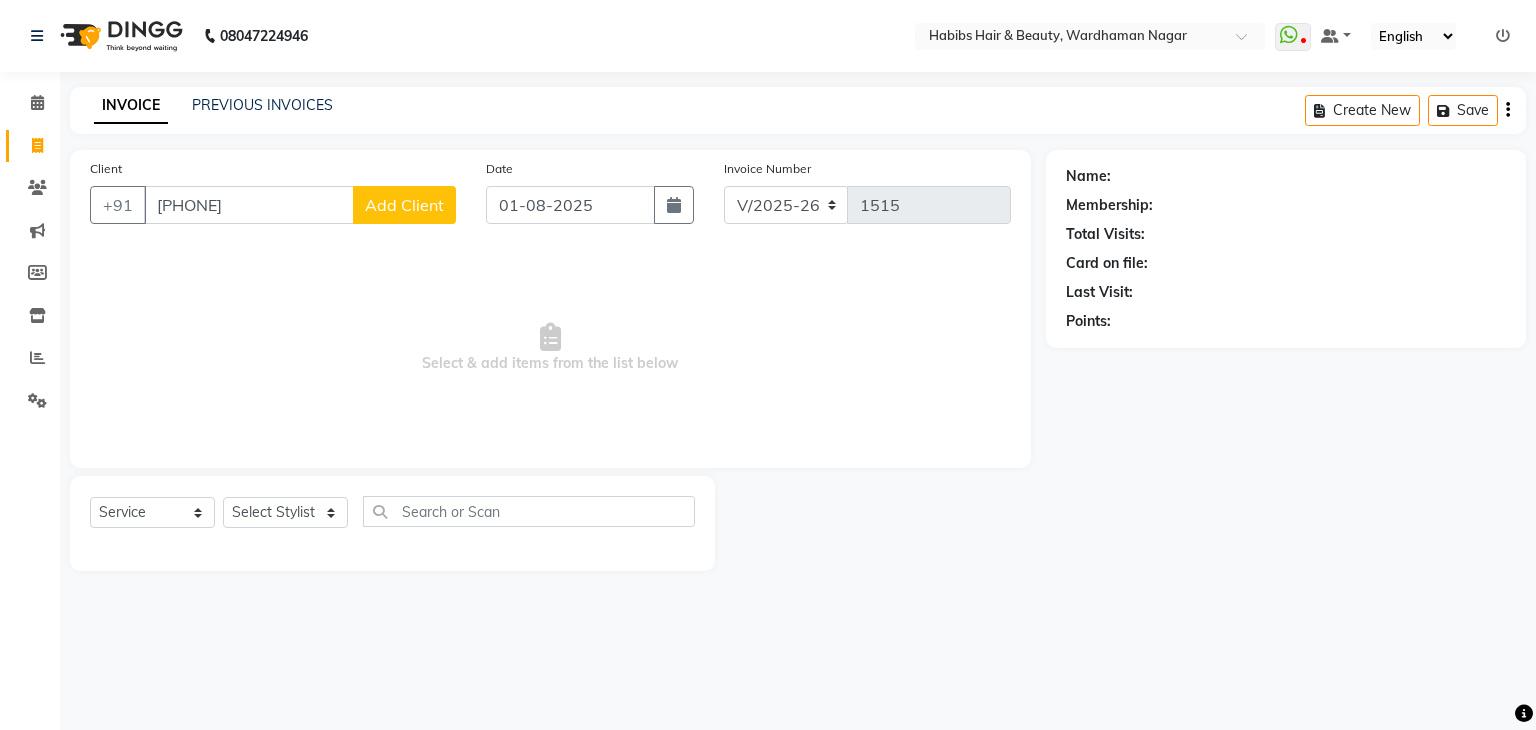 click on "Add Client" 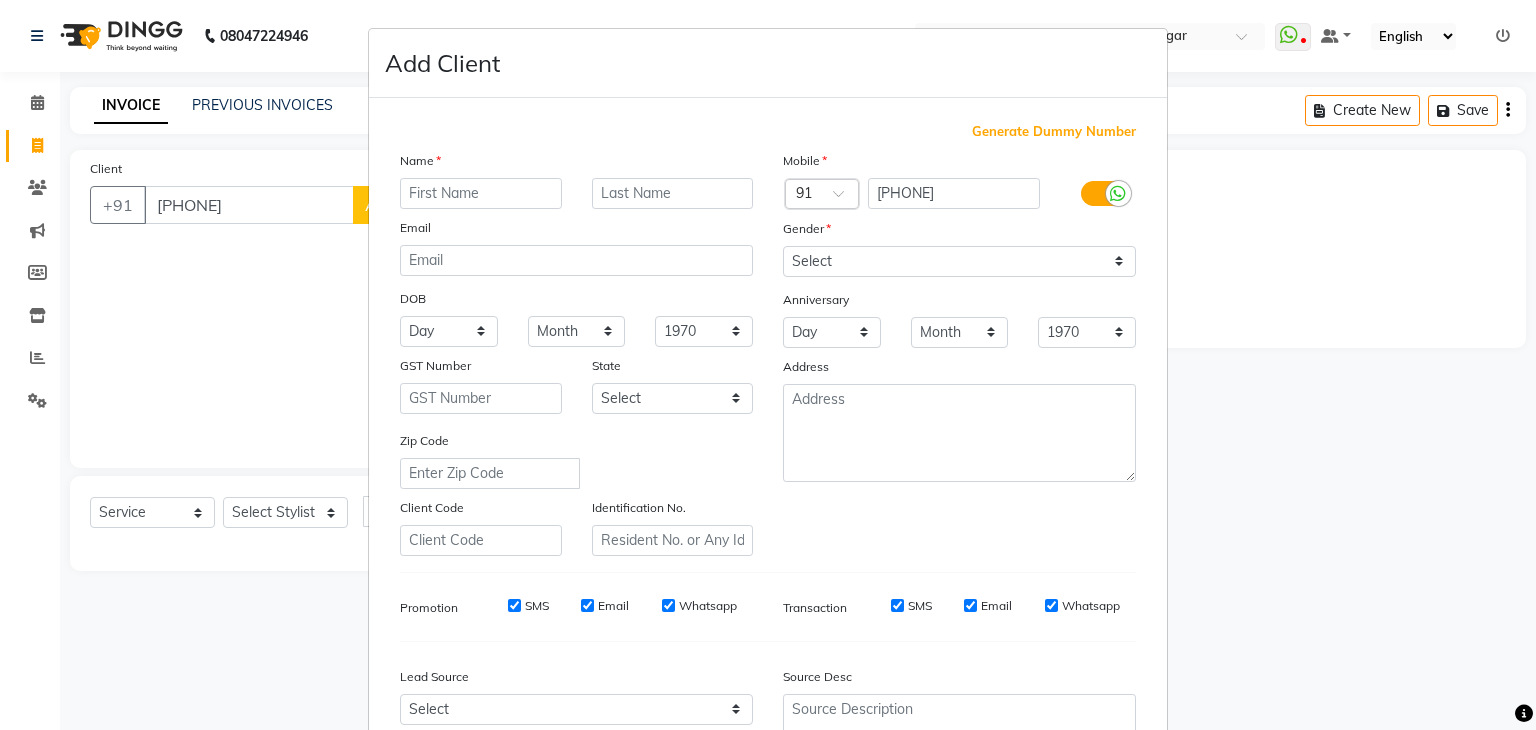 click at bounding box center [481, 193] 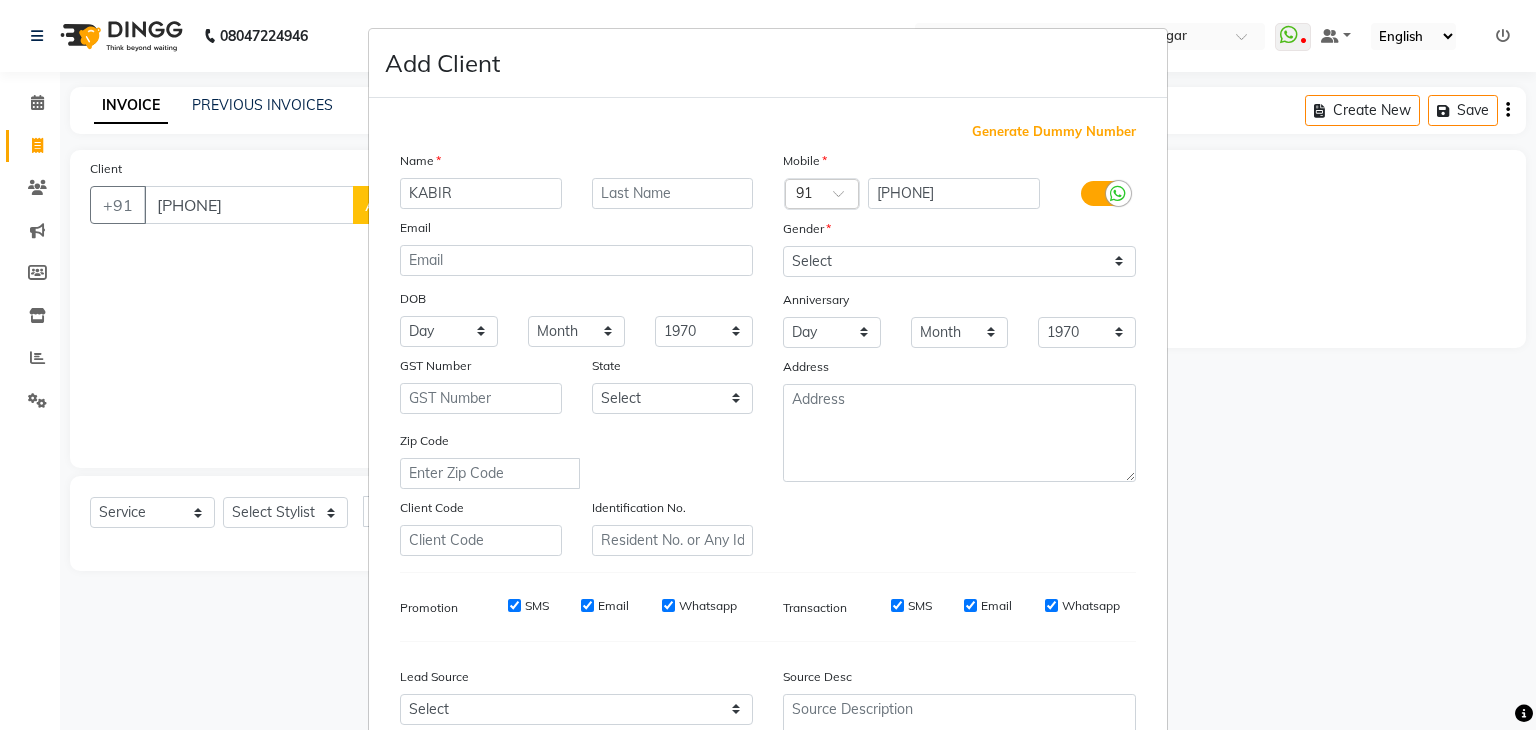 type on "KABIR" 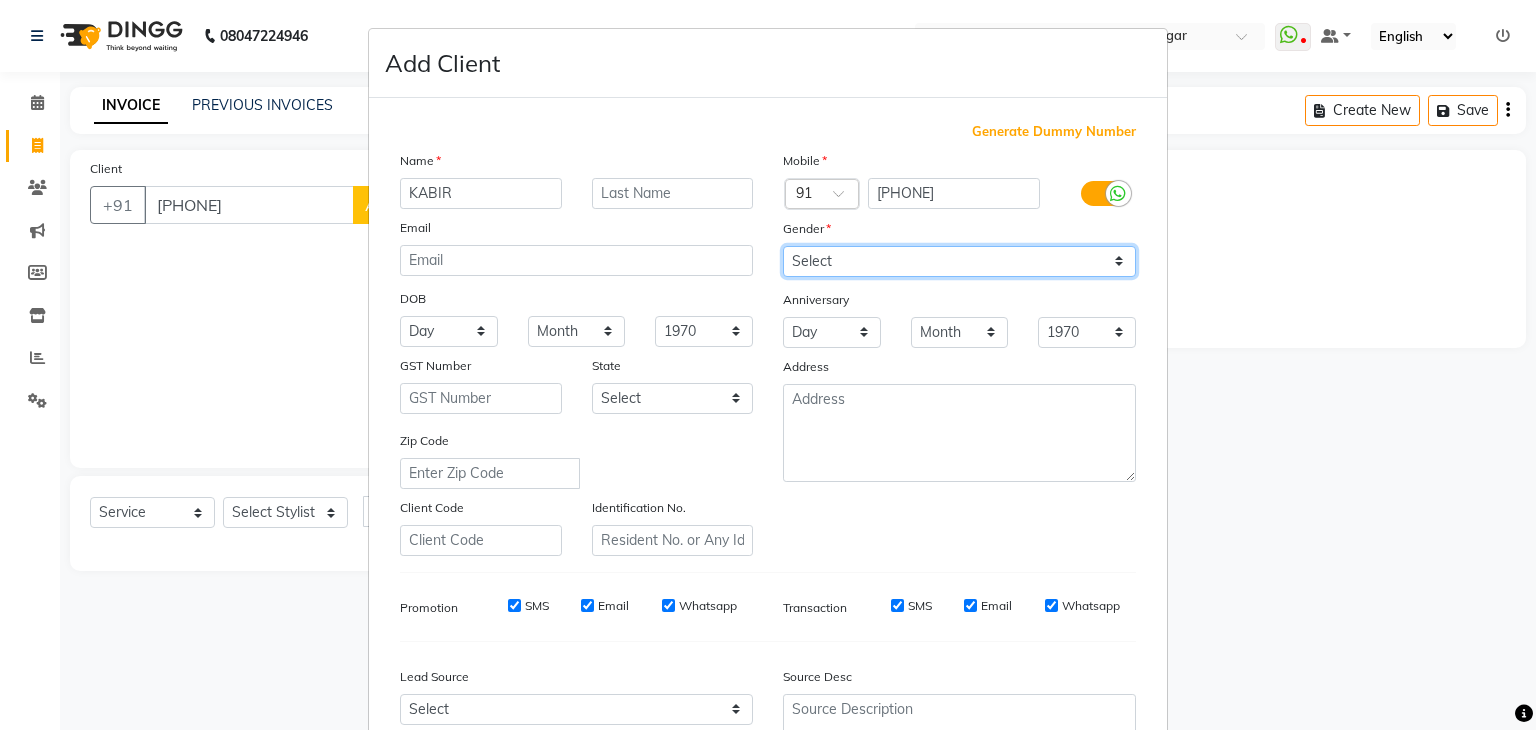 click on "Select Male Female Other Prefer Not To Say" at bounding box center [959, 261] 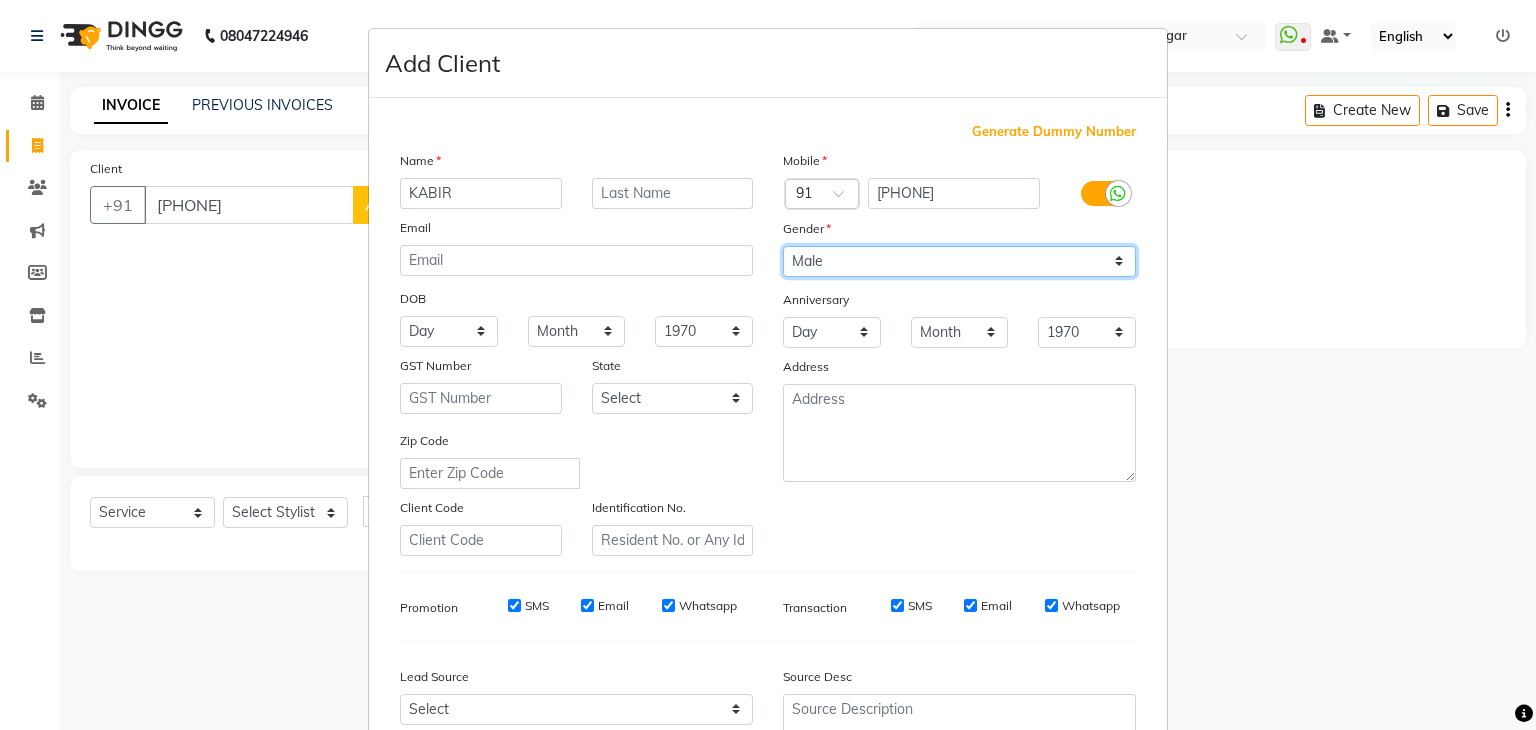click on "Select Male Female Other Prefer Not To Say" at bounding box center (959, 261) 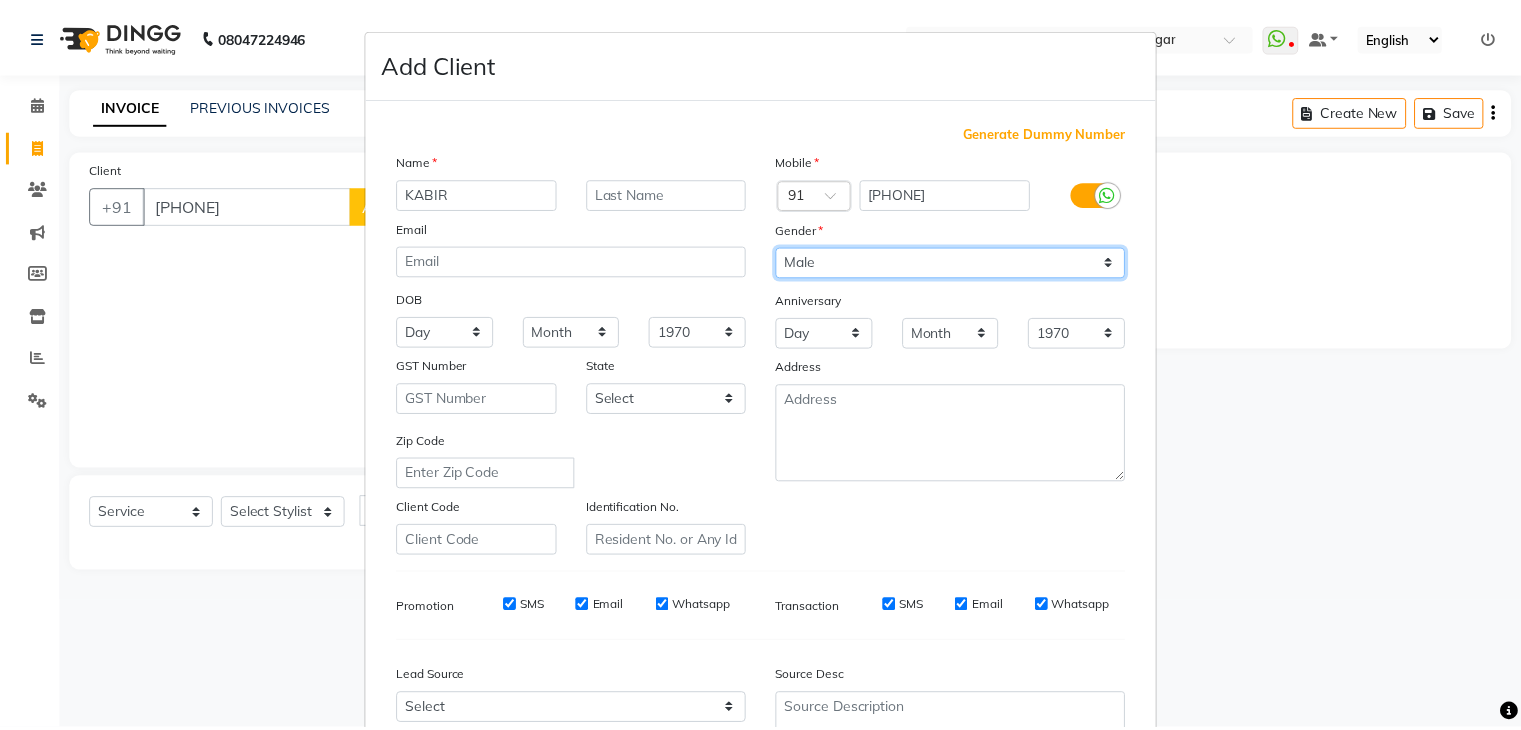 scroll, scrollTop: 203, scrollLeft: 0, axis: vertical 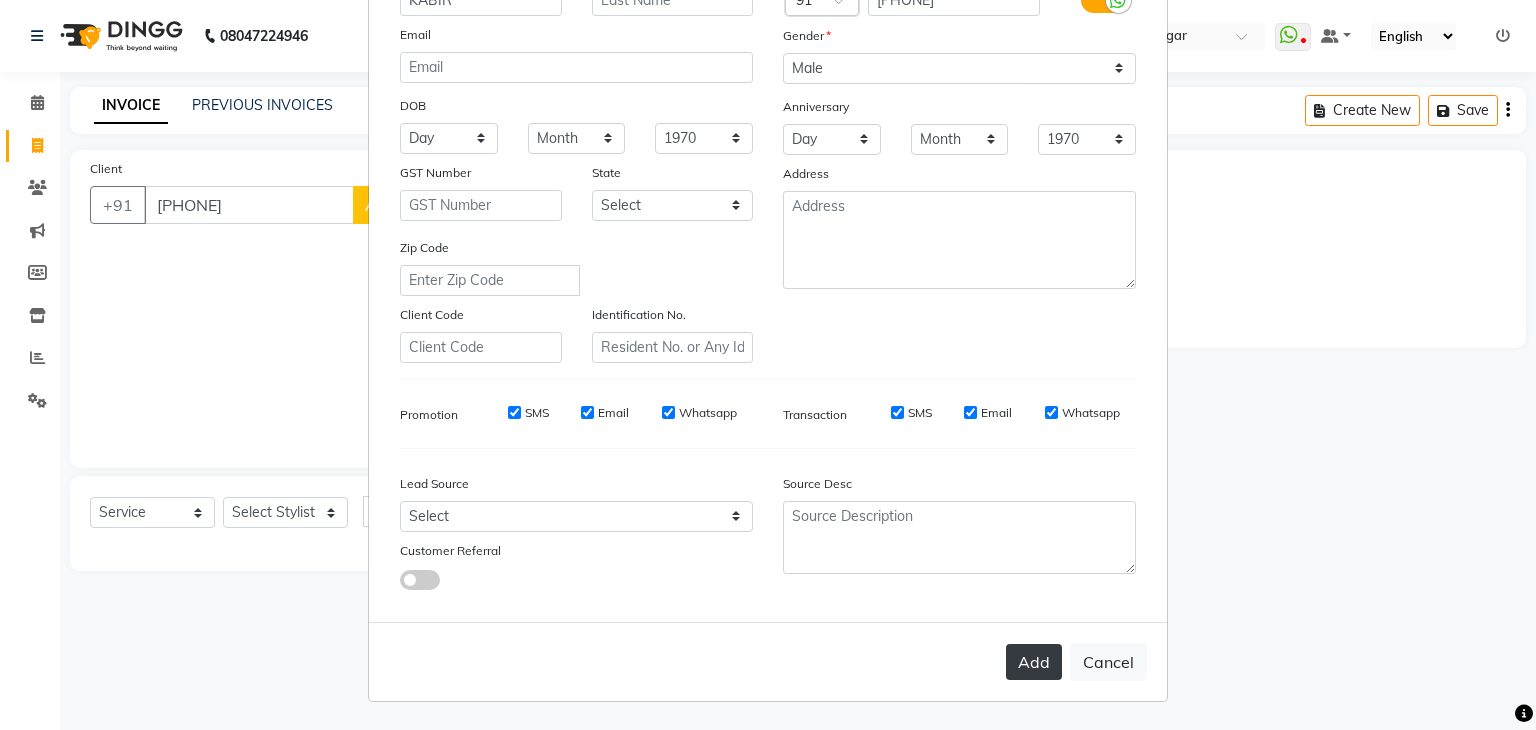 click on "Add" at bounding box center (1034, 662) 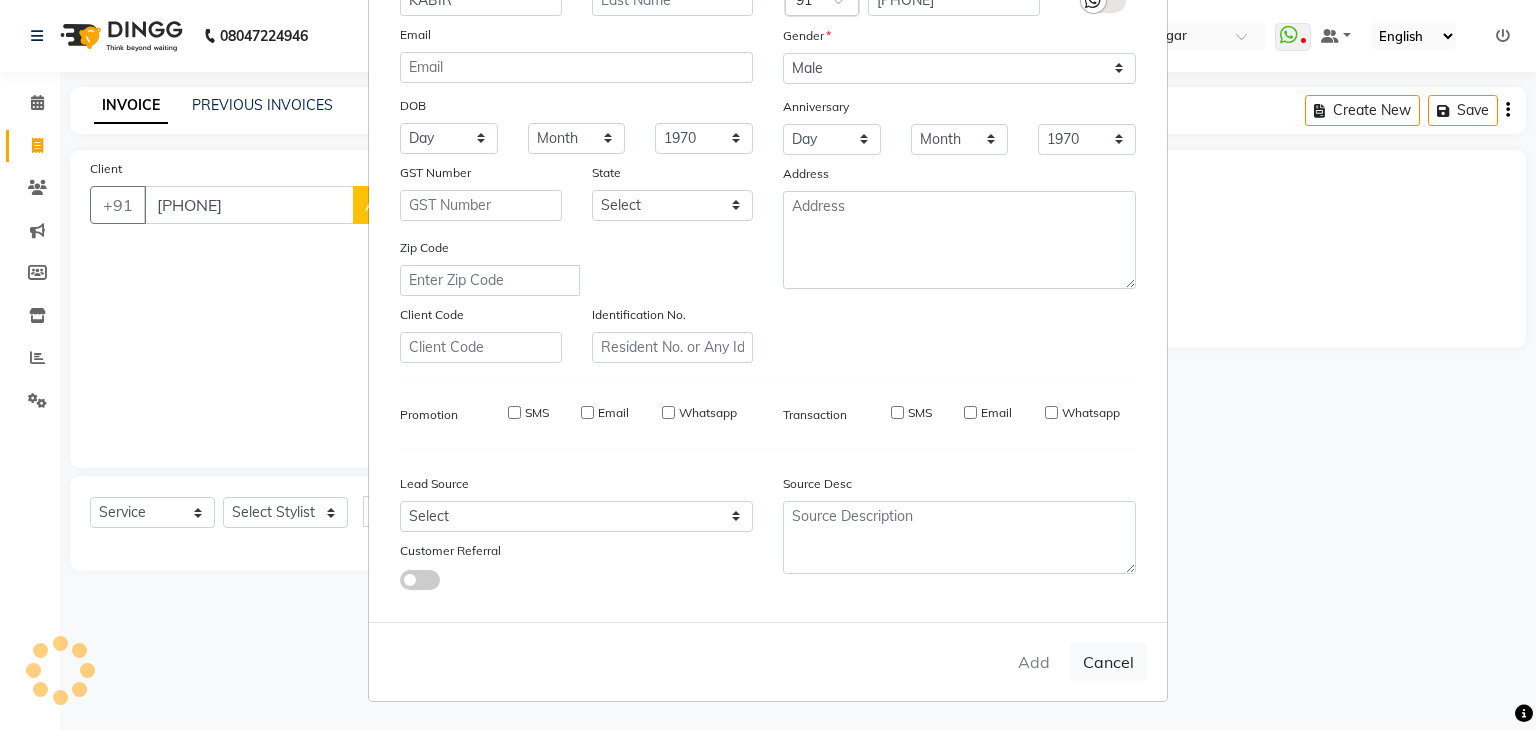 type 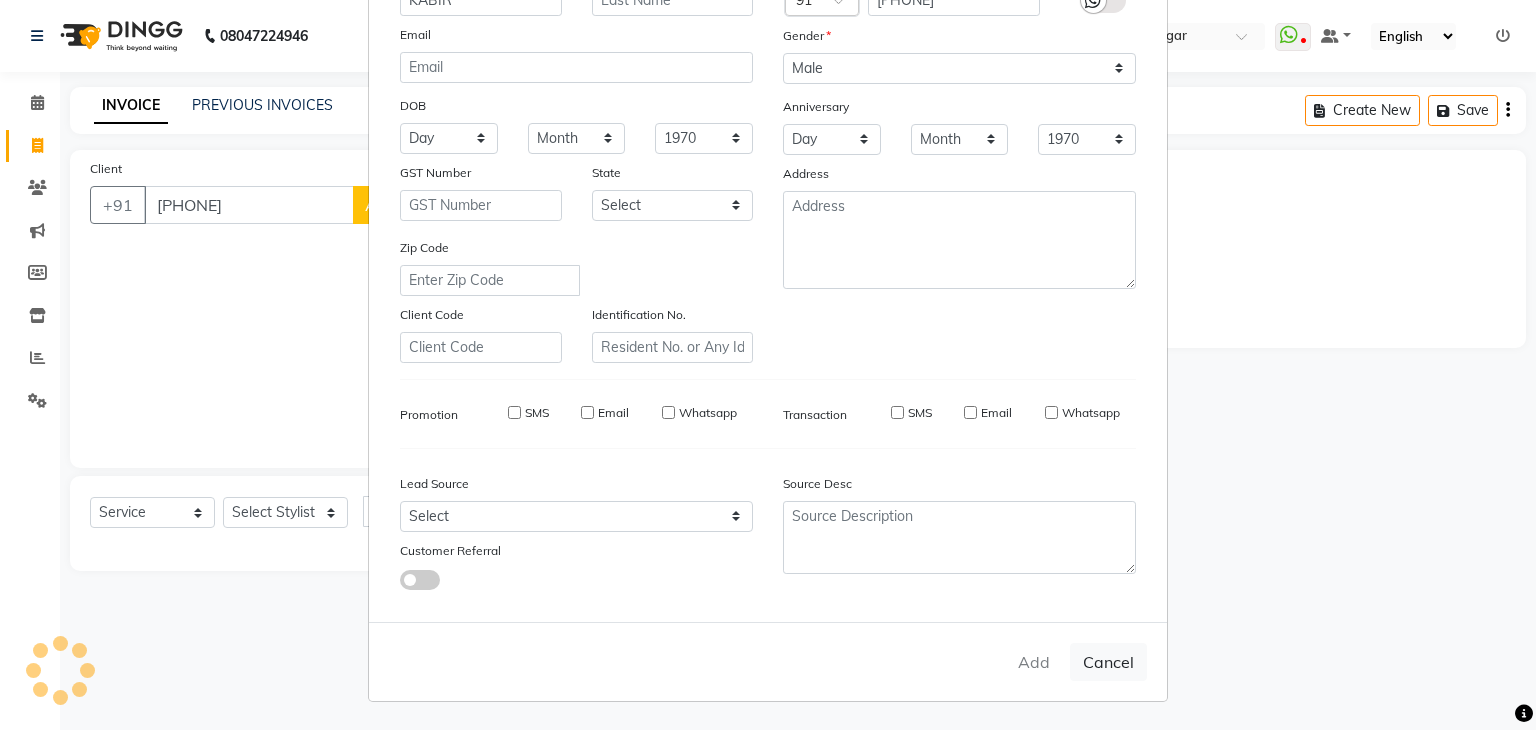 select 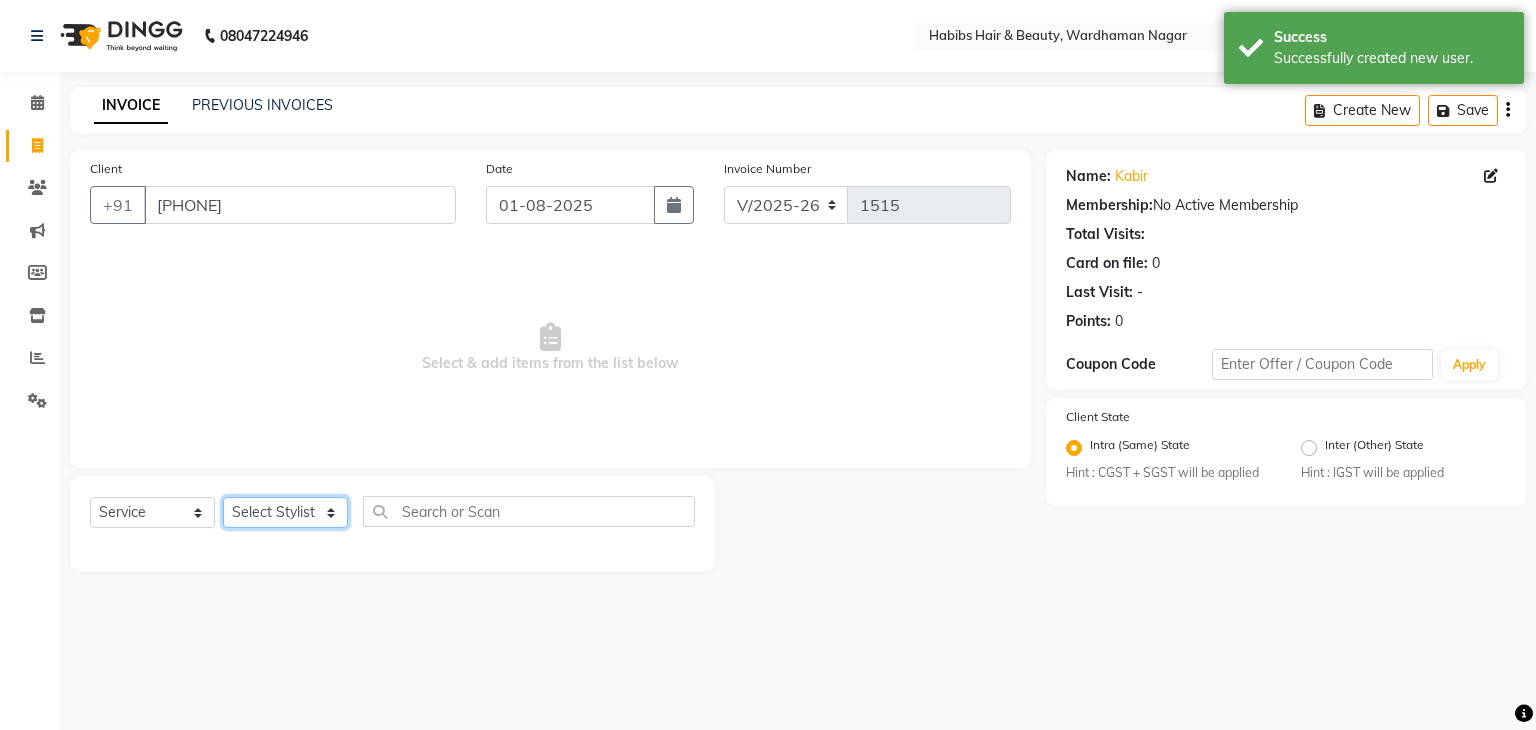 click on "Select Stylist Admin Aman Gayatri Jeetu Mick Raj Rashmi Rasika Sarang" 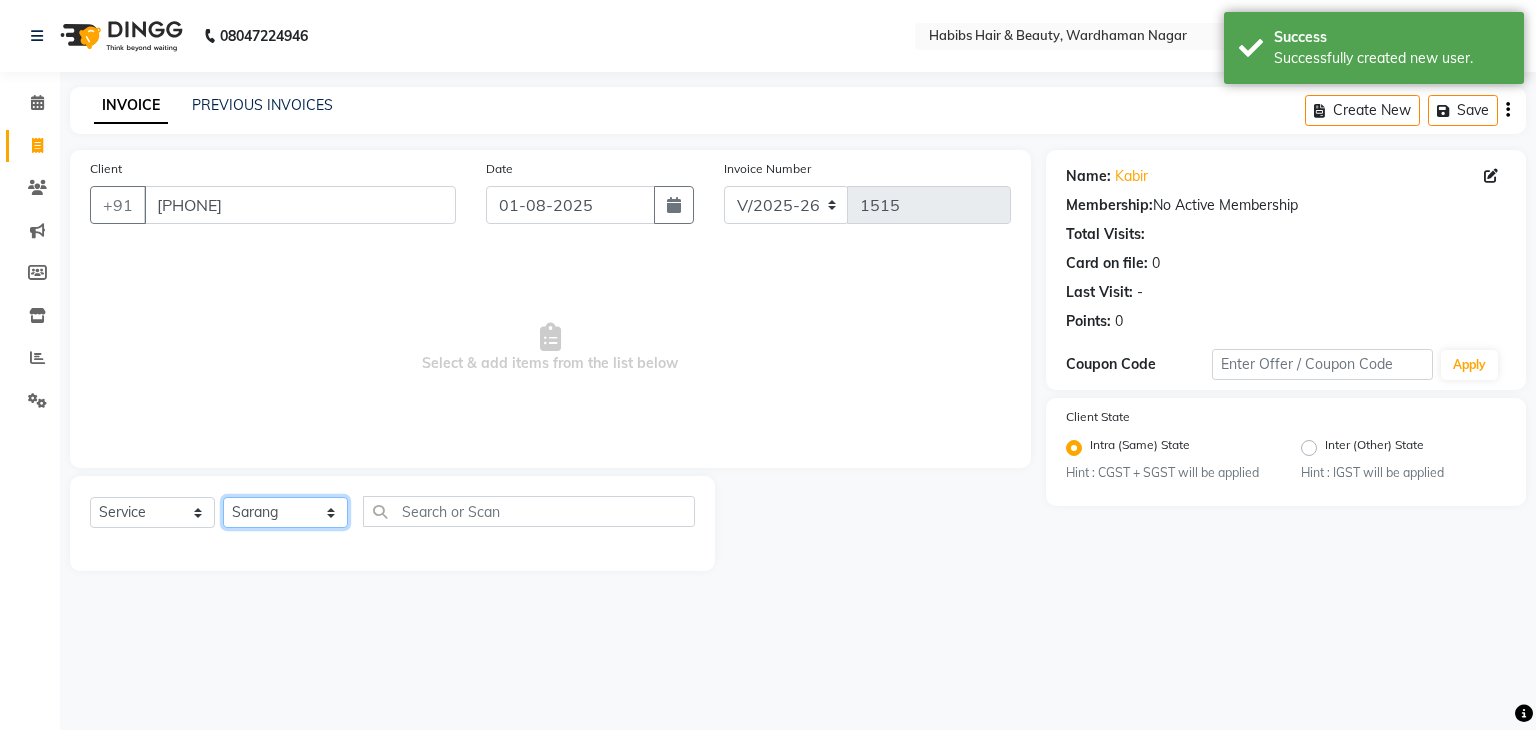 click on "Select Stylist Admin Aman Gayatri Jeetu Mick Raj Rashmi Rasika Sarang" 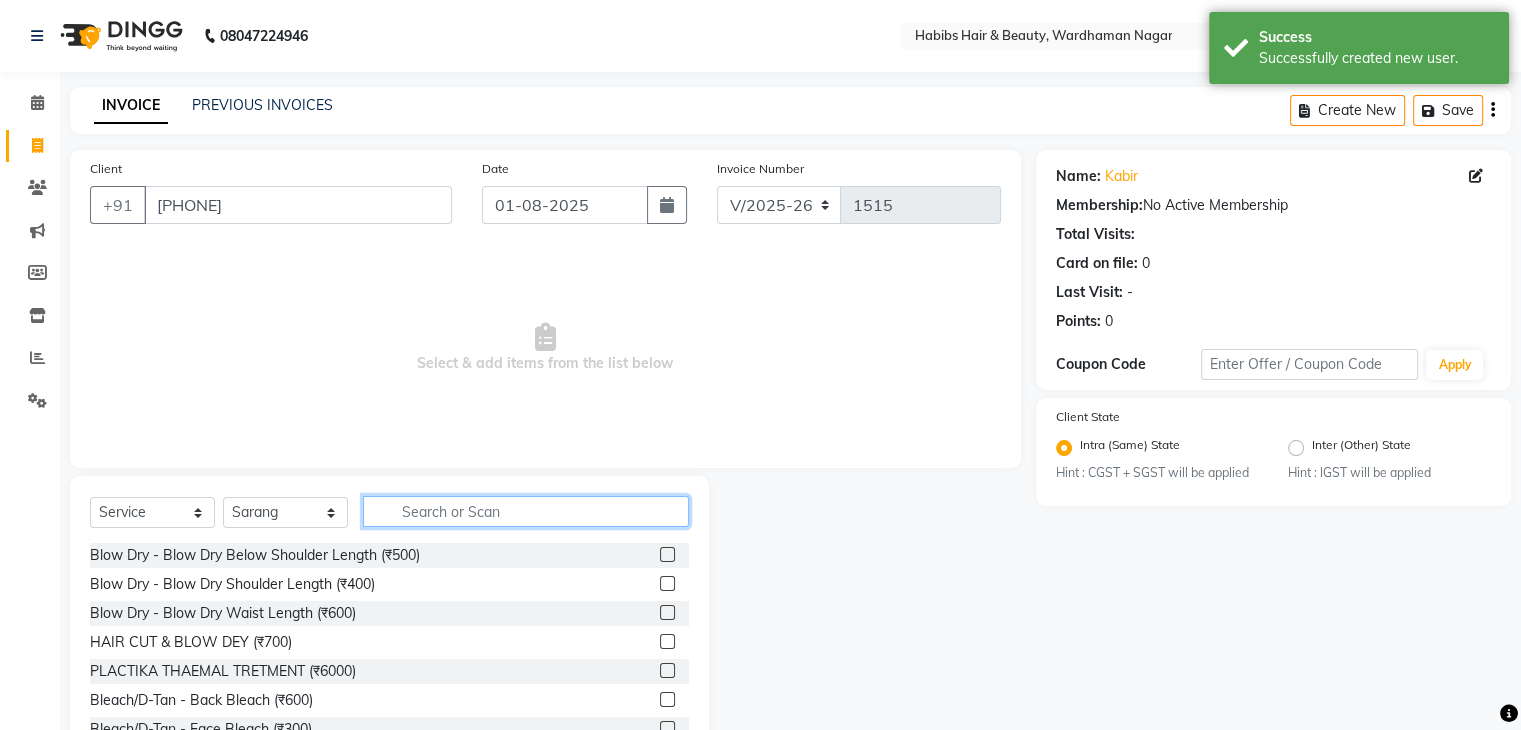 click 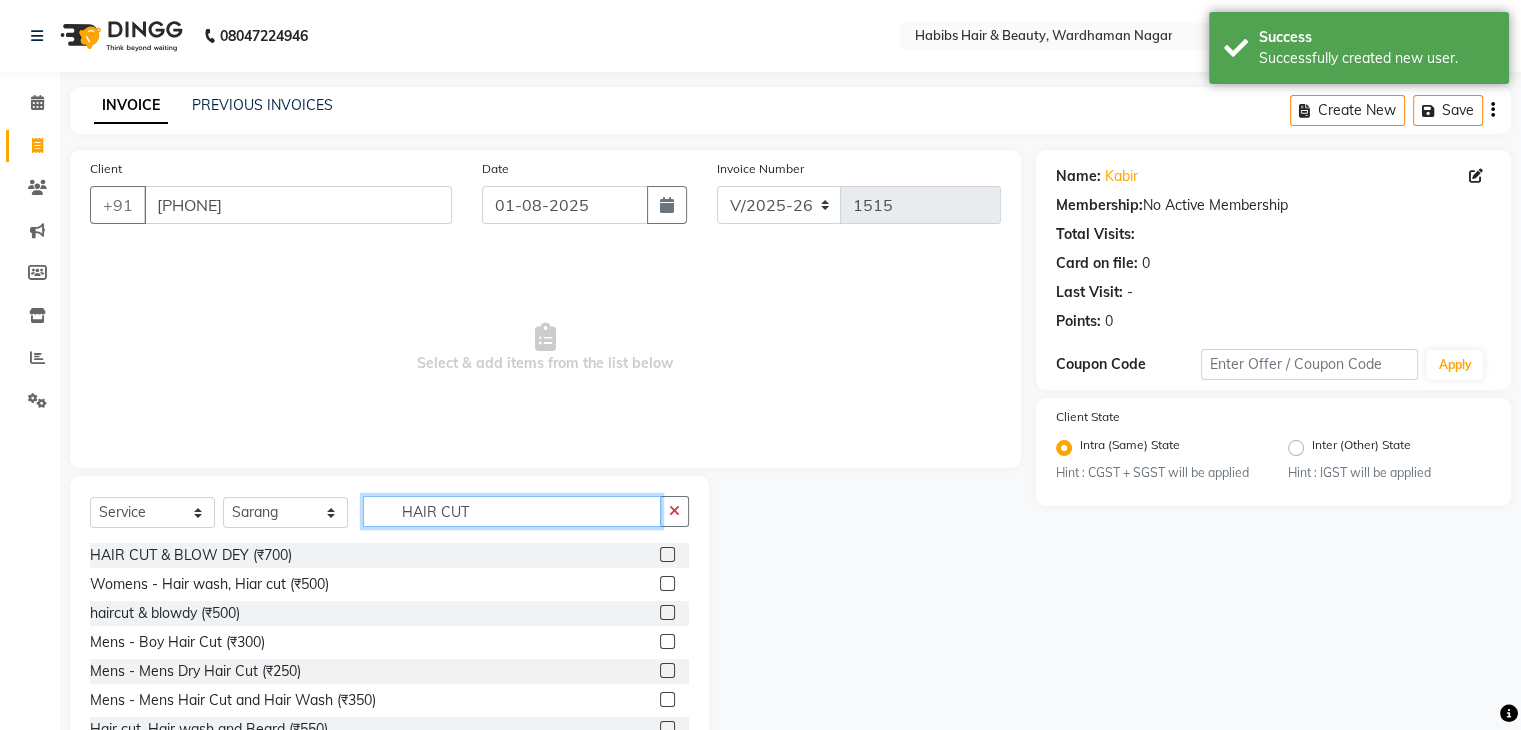 scroll, scrollTop: 72, scrollLeft: 0, axis: vertical 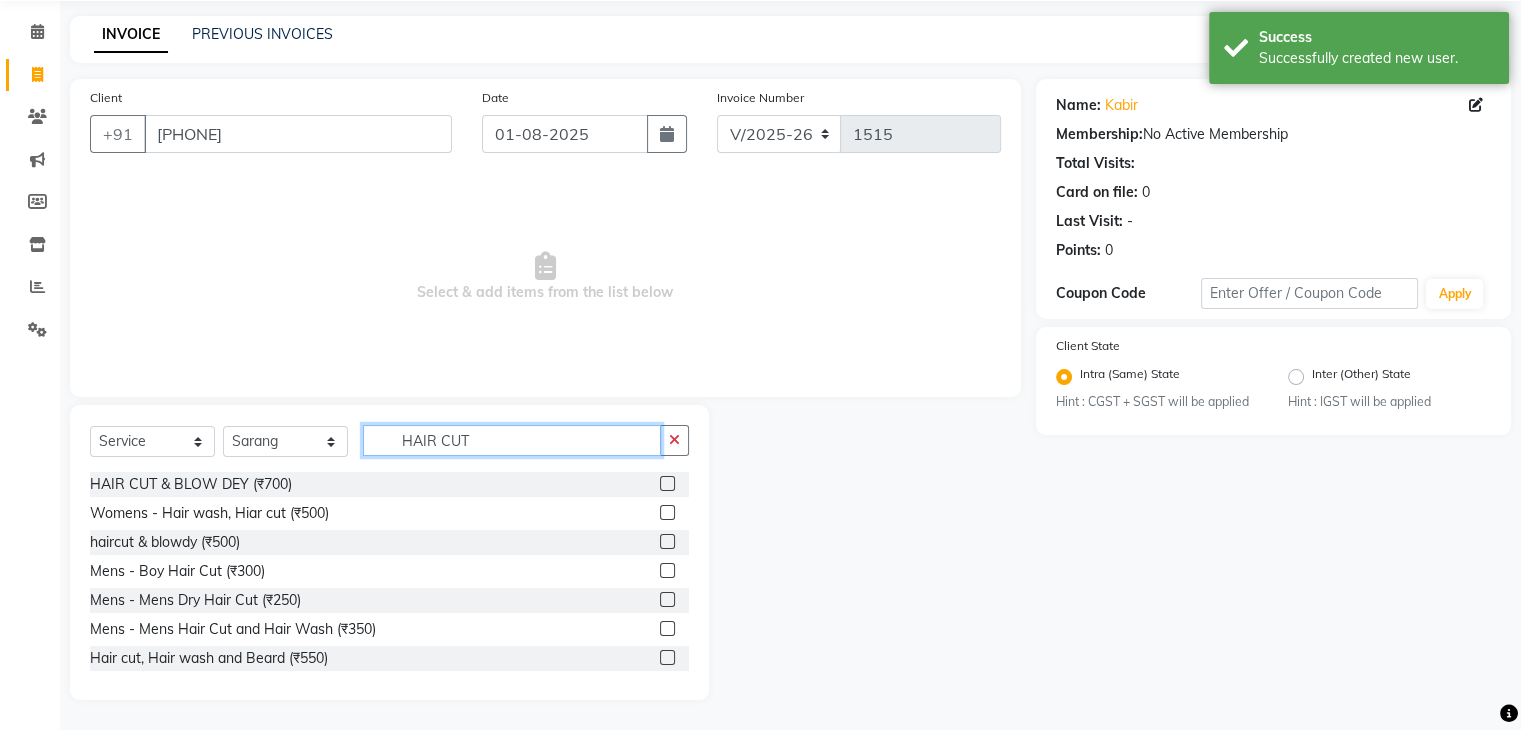 type on "HAIR CUT" 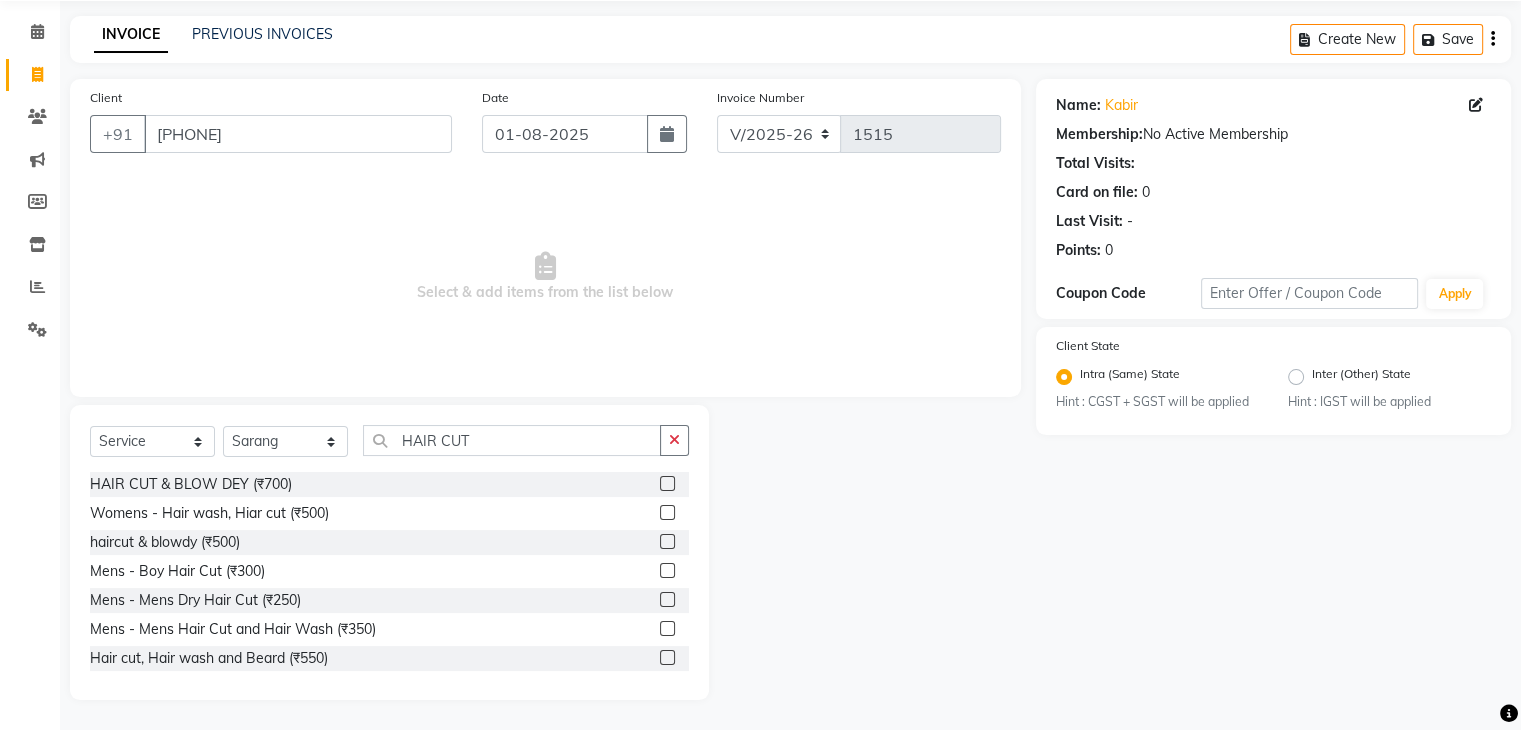 click 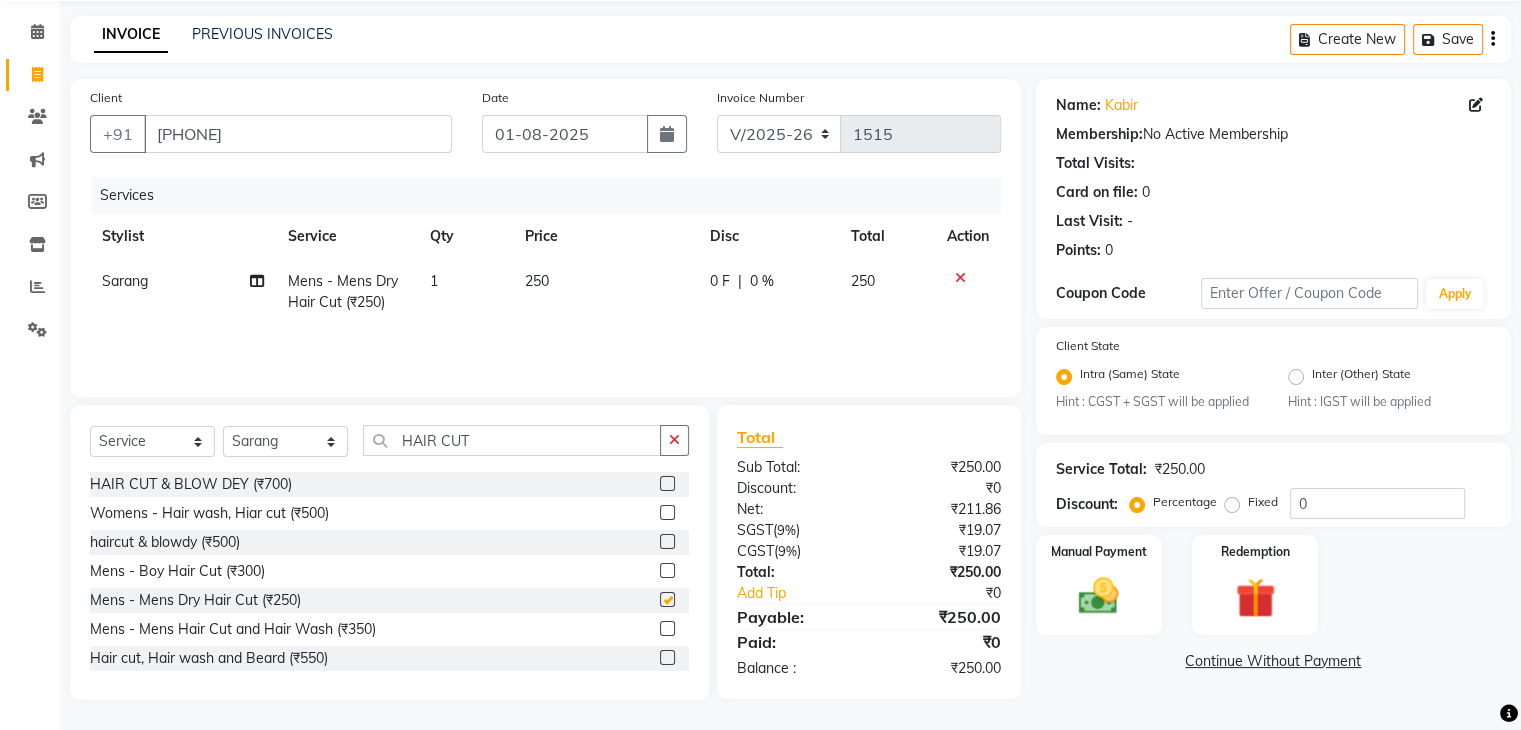 checkbox on "false" 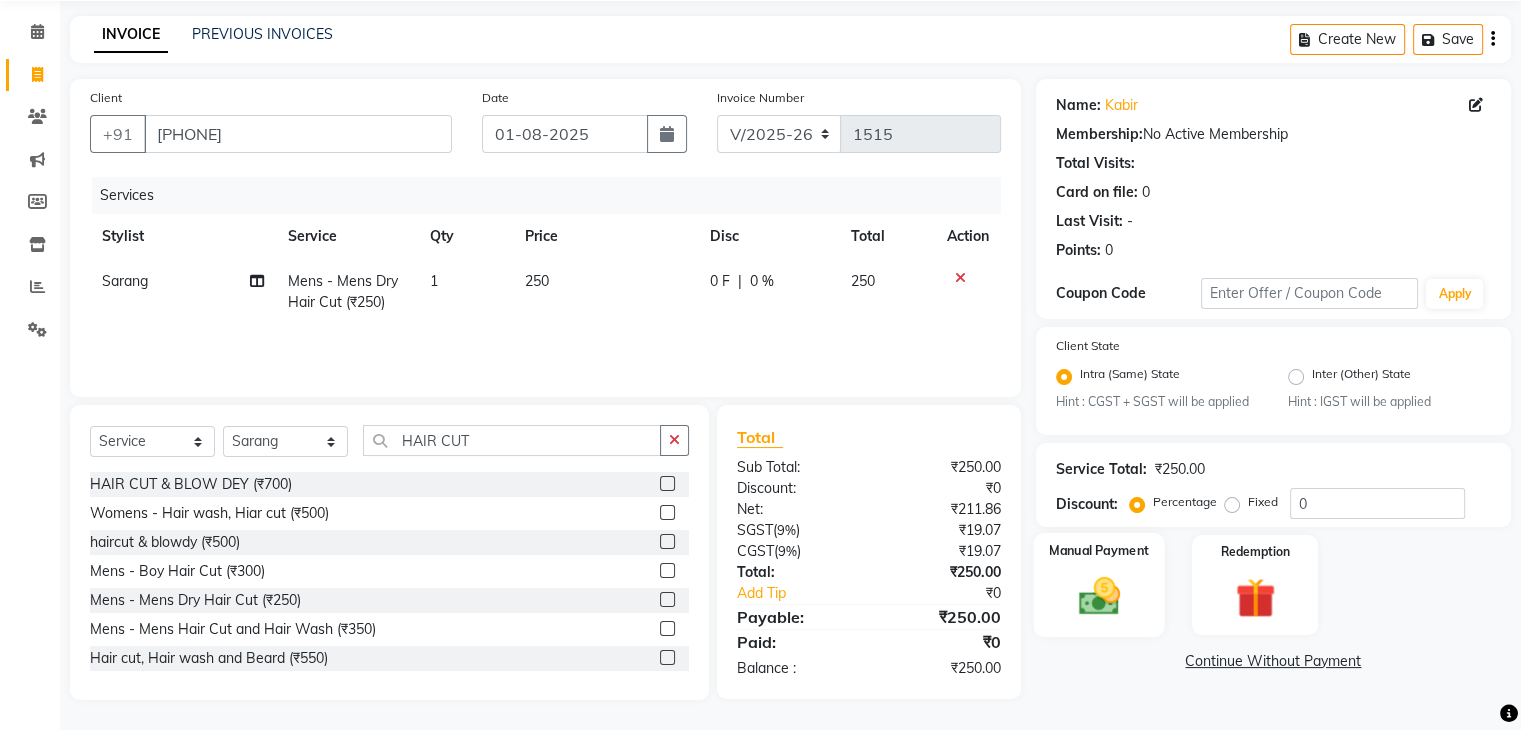 click 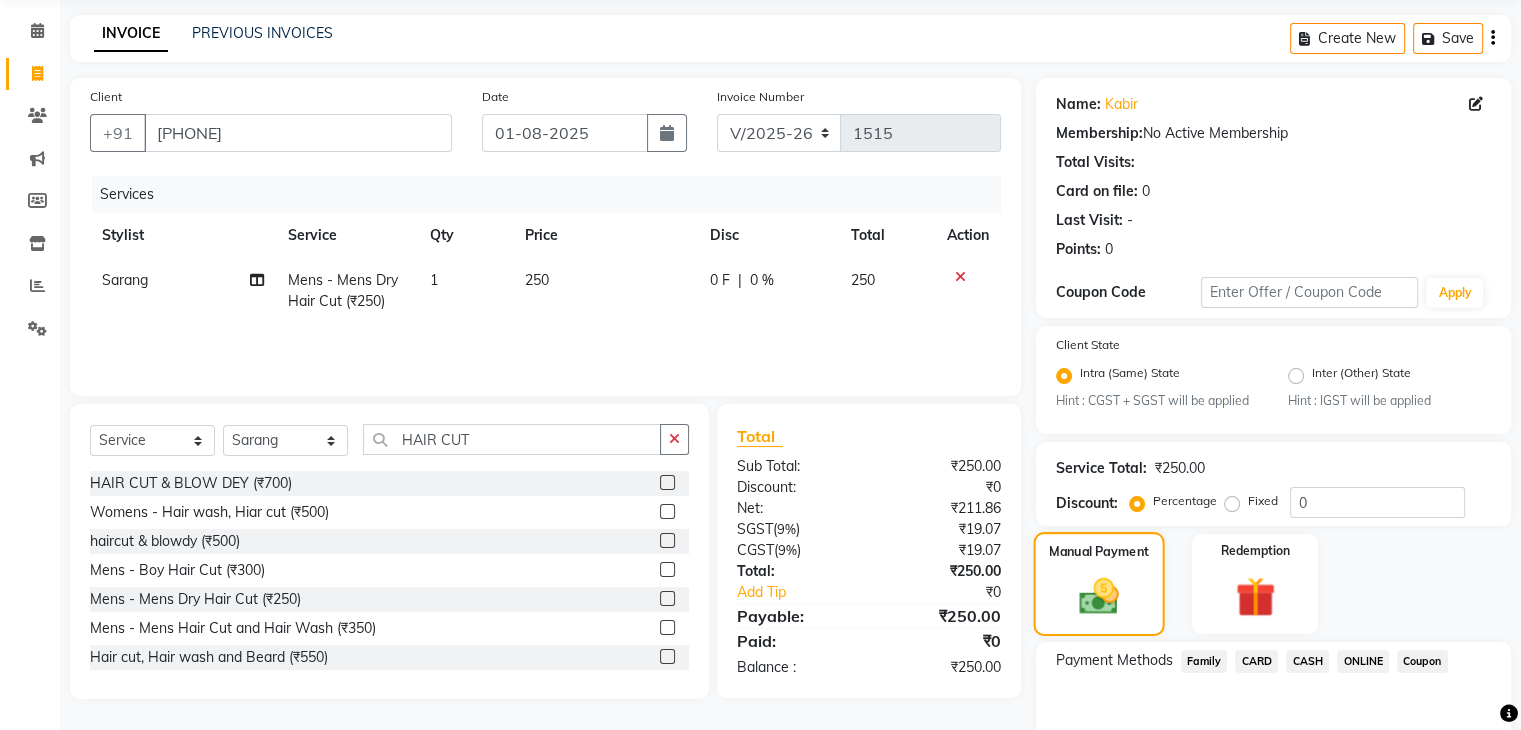 scroll, scrollTop: 177, scrollLeft: 0, axis: vertical 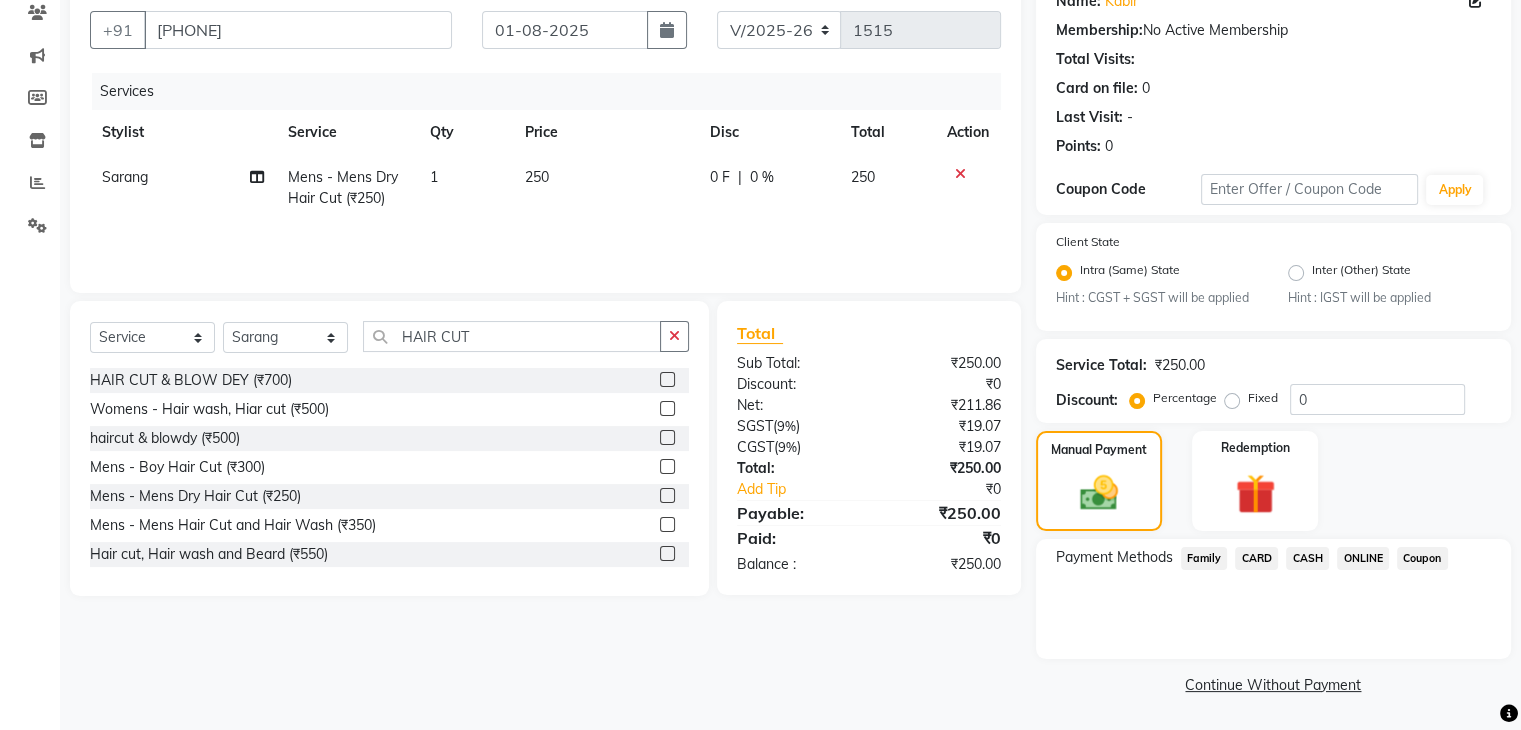 click on "CASH" 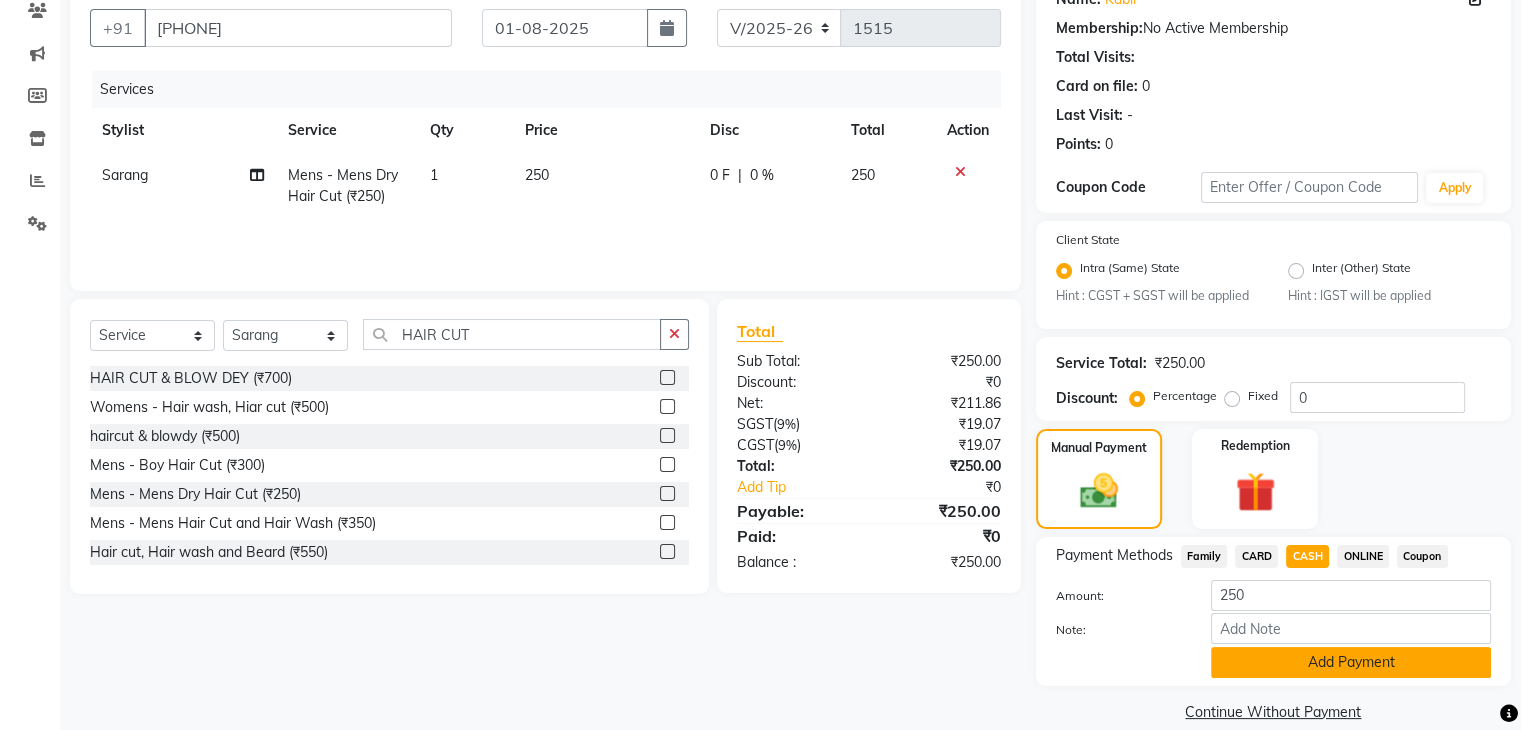 click on "Add Payment" 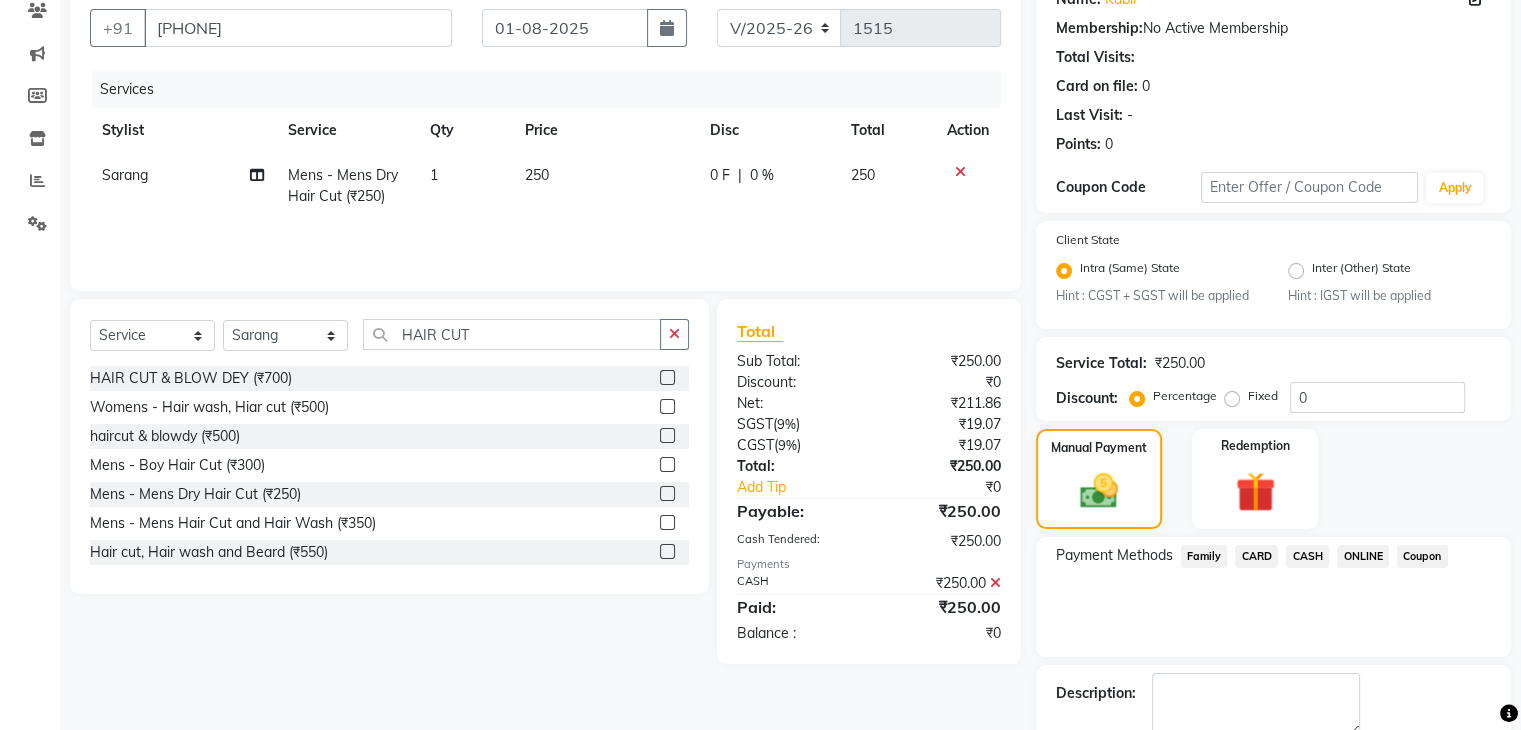 click on "Checkout" 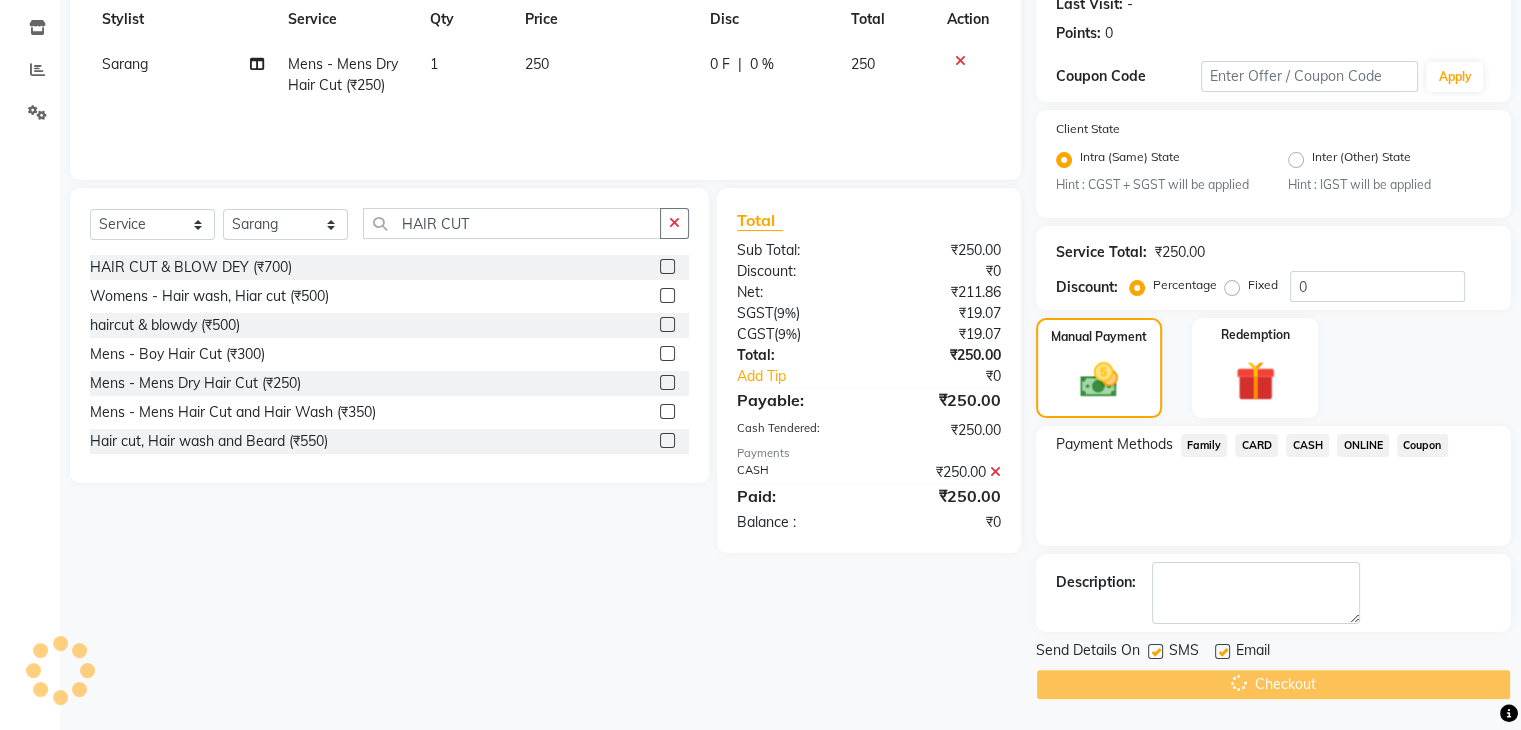 scroll, scrollTop: 0, scrollLeft: 0, axis: both 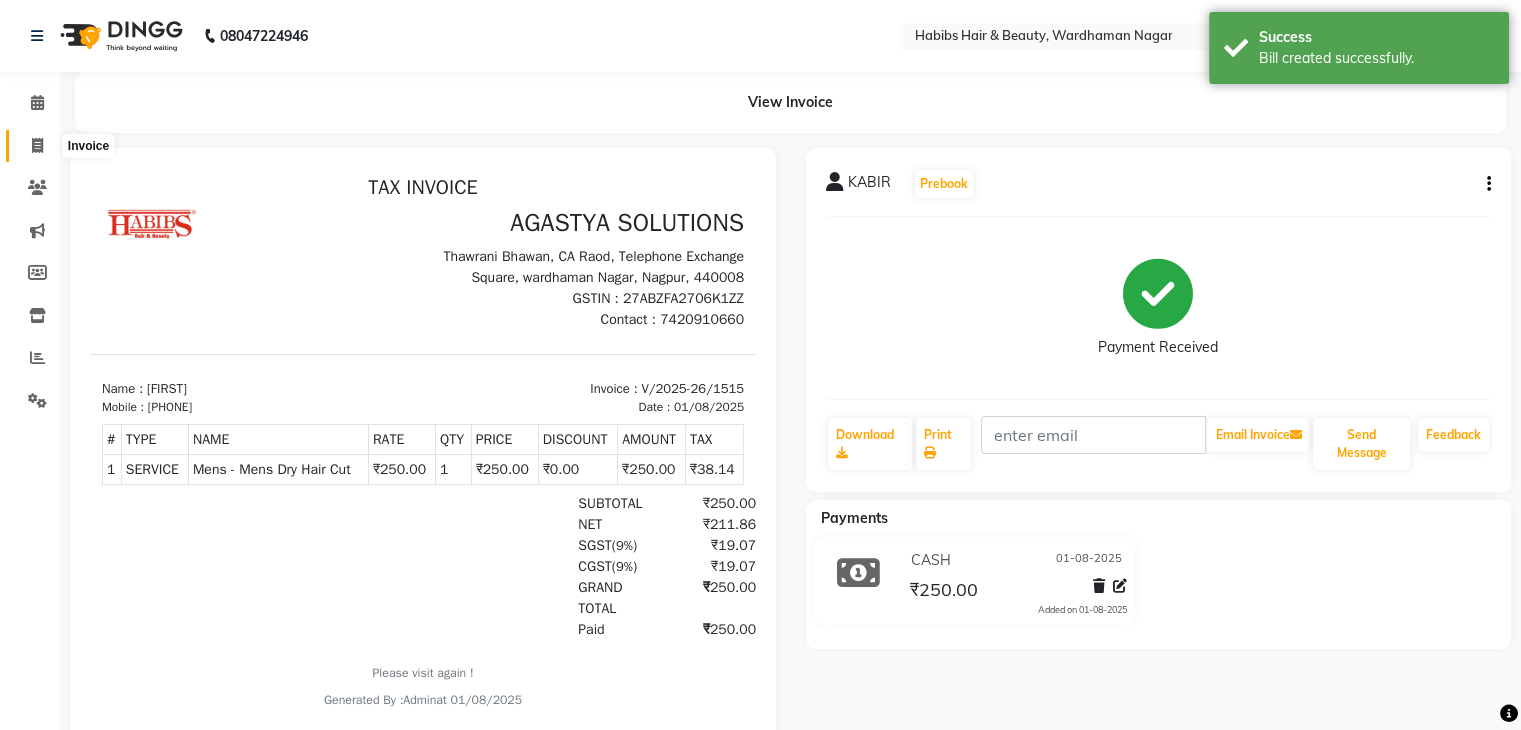 click 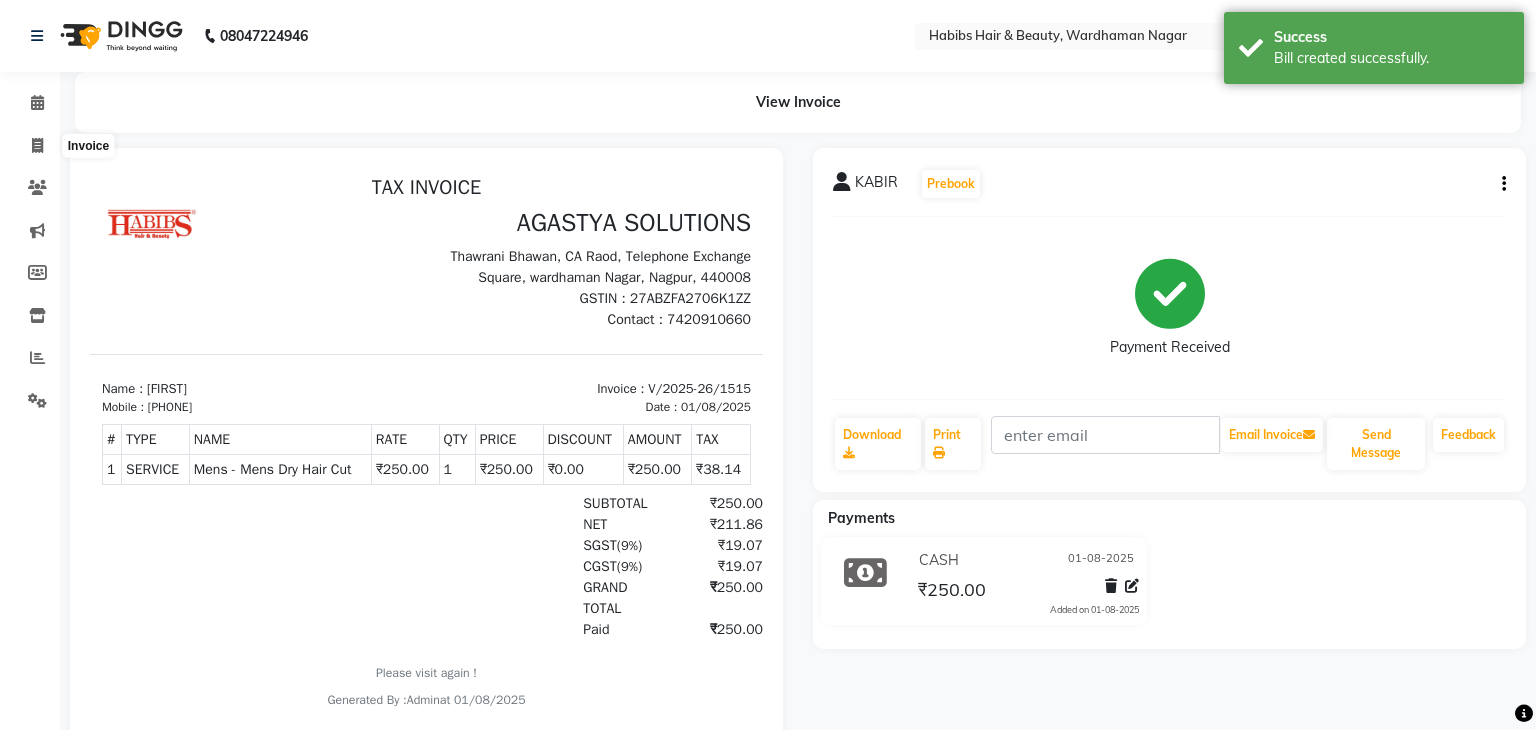select on "service" 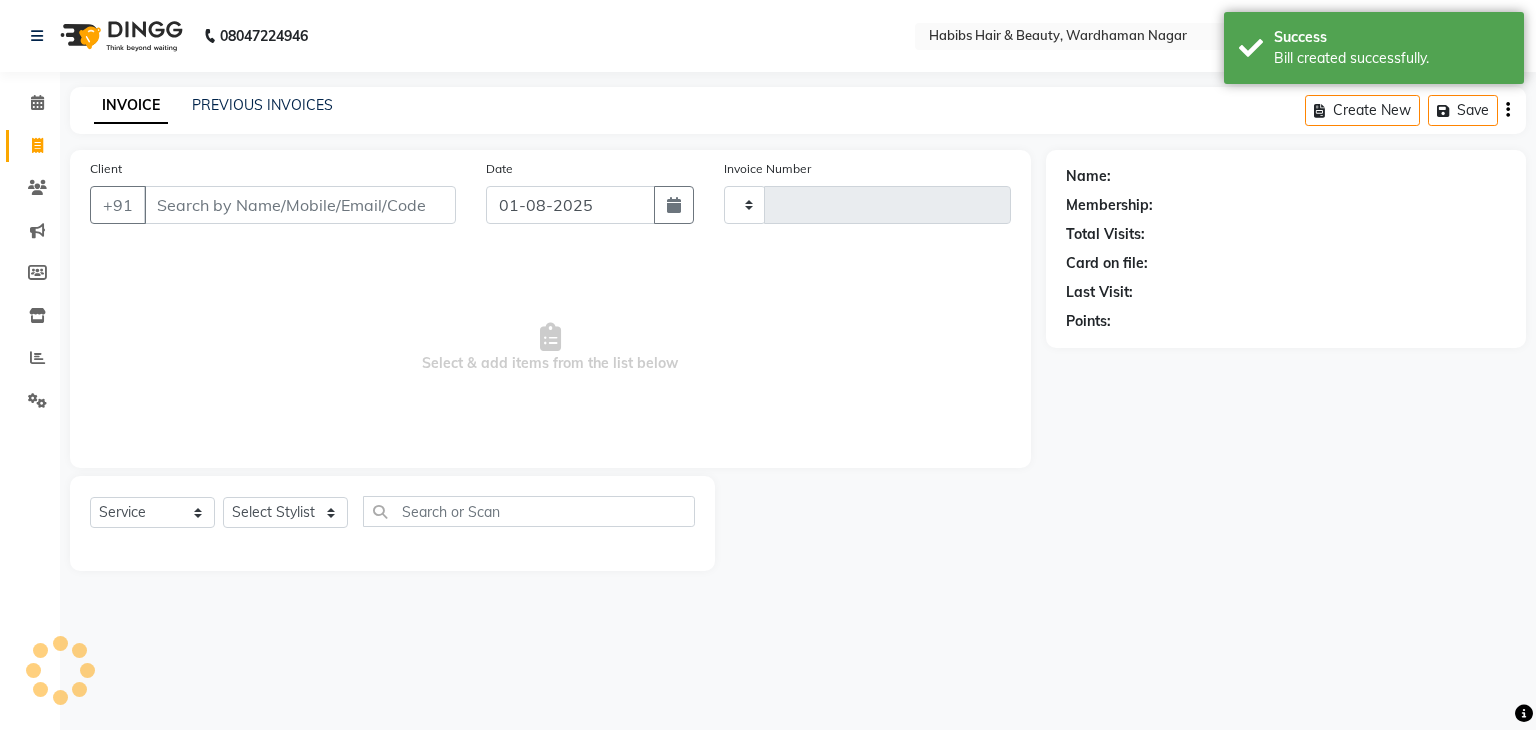 type on "1516" 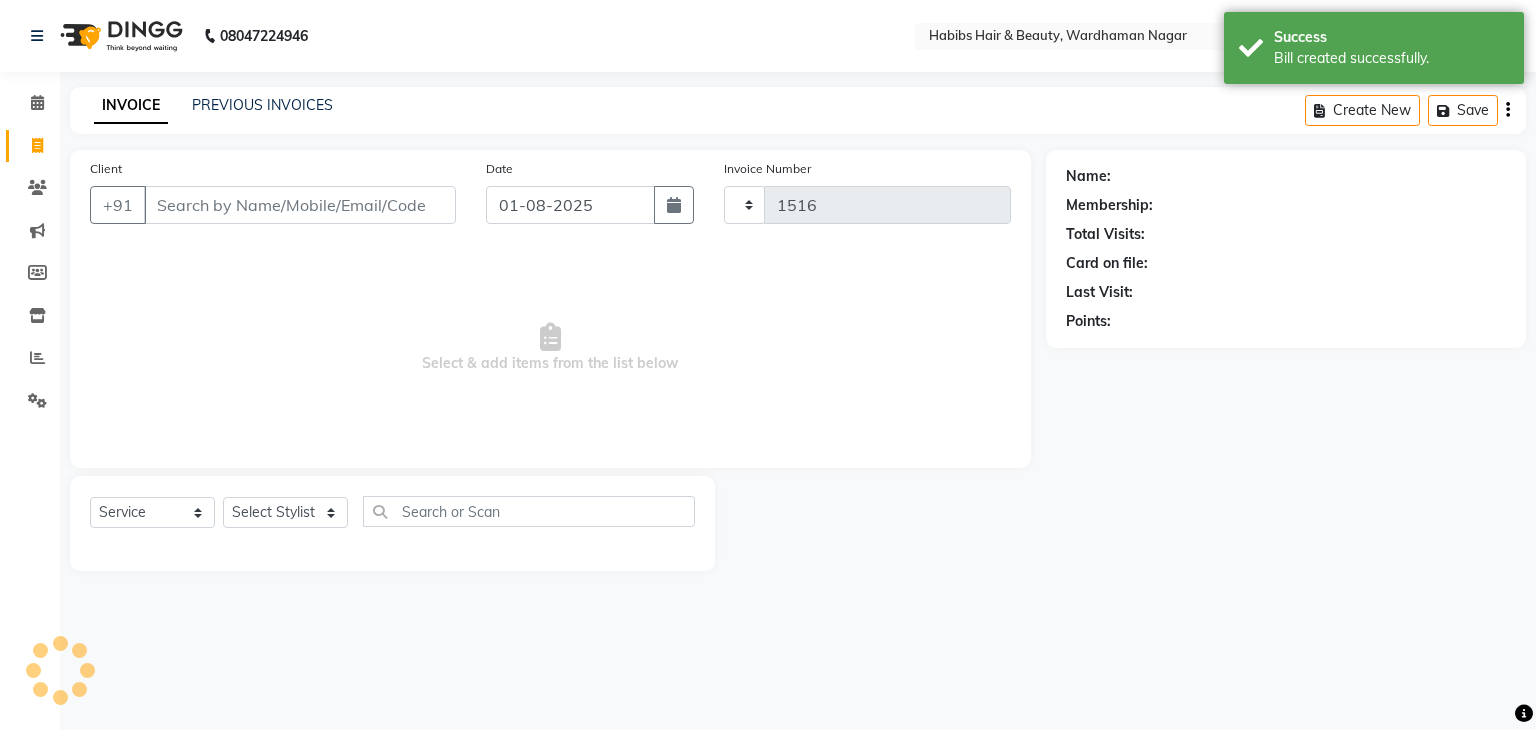 select on "3714" 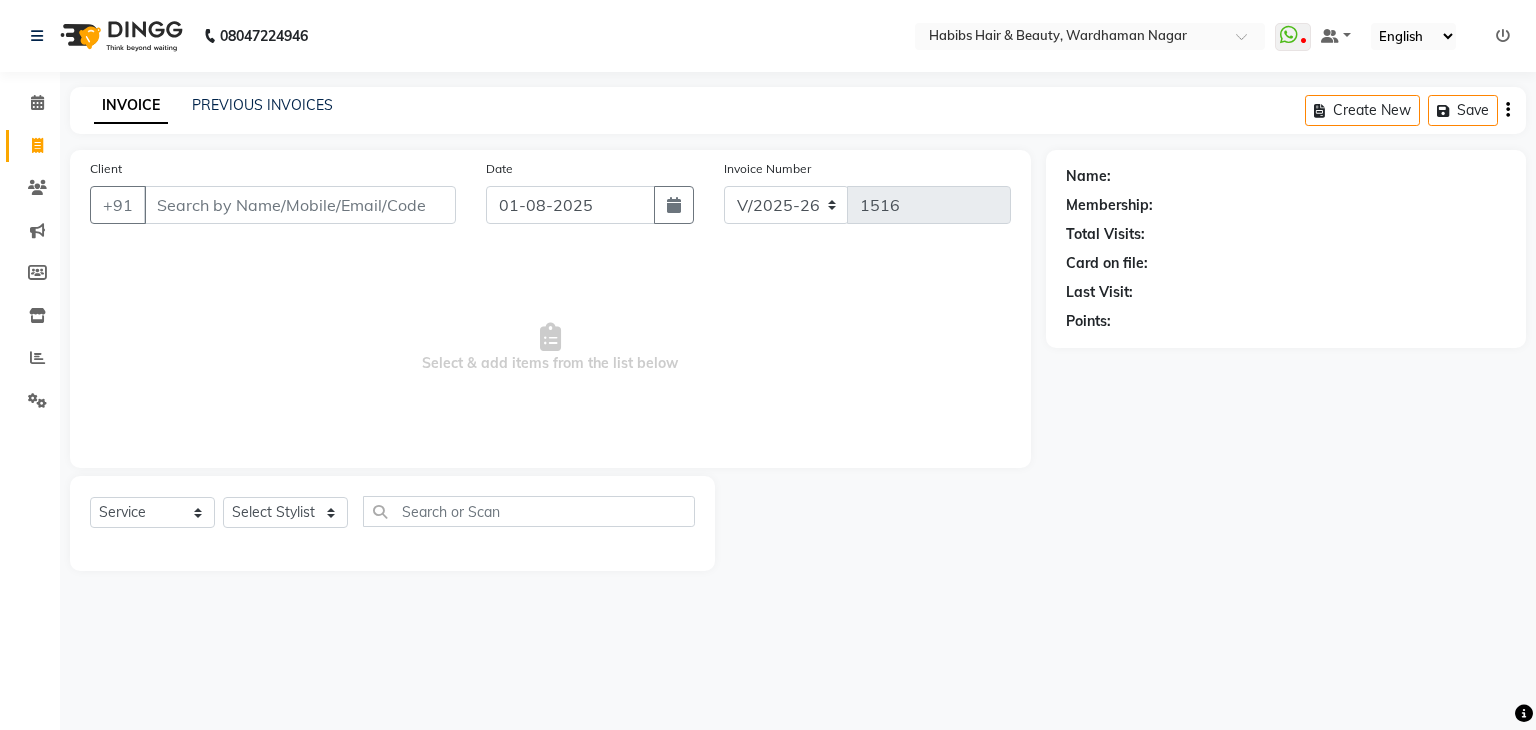 drag, startPoint x: 246, startPoint y: 191, endPoint x: 188, endPoint y: 217, distance: 63.560993 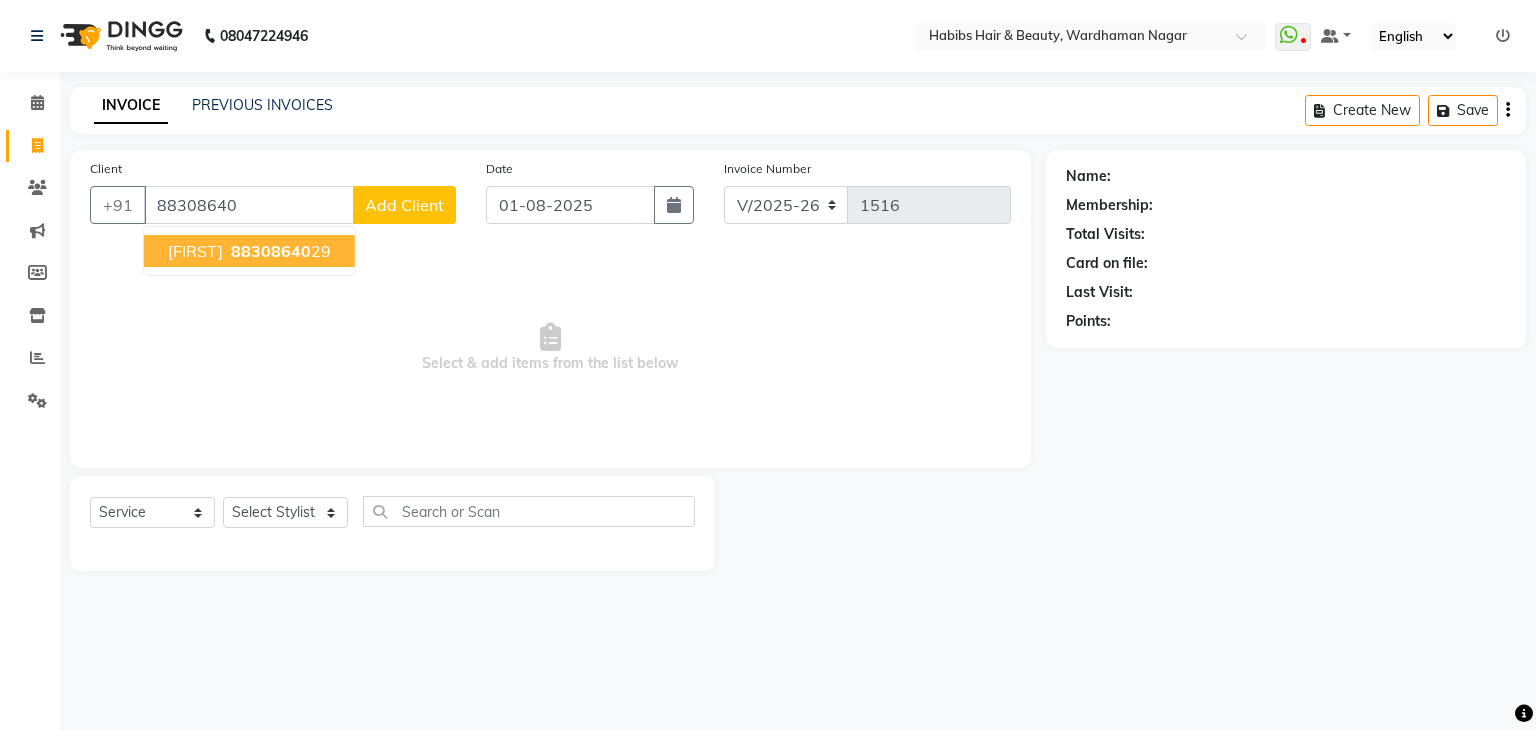 click on "[FIRST]" at bounding box center [195, 251] 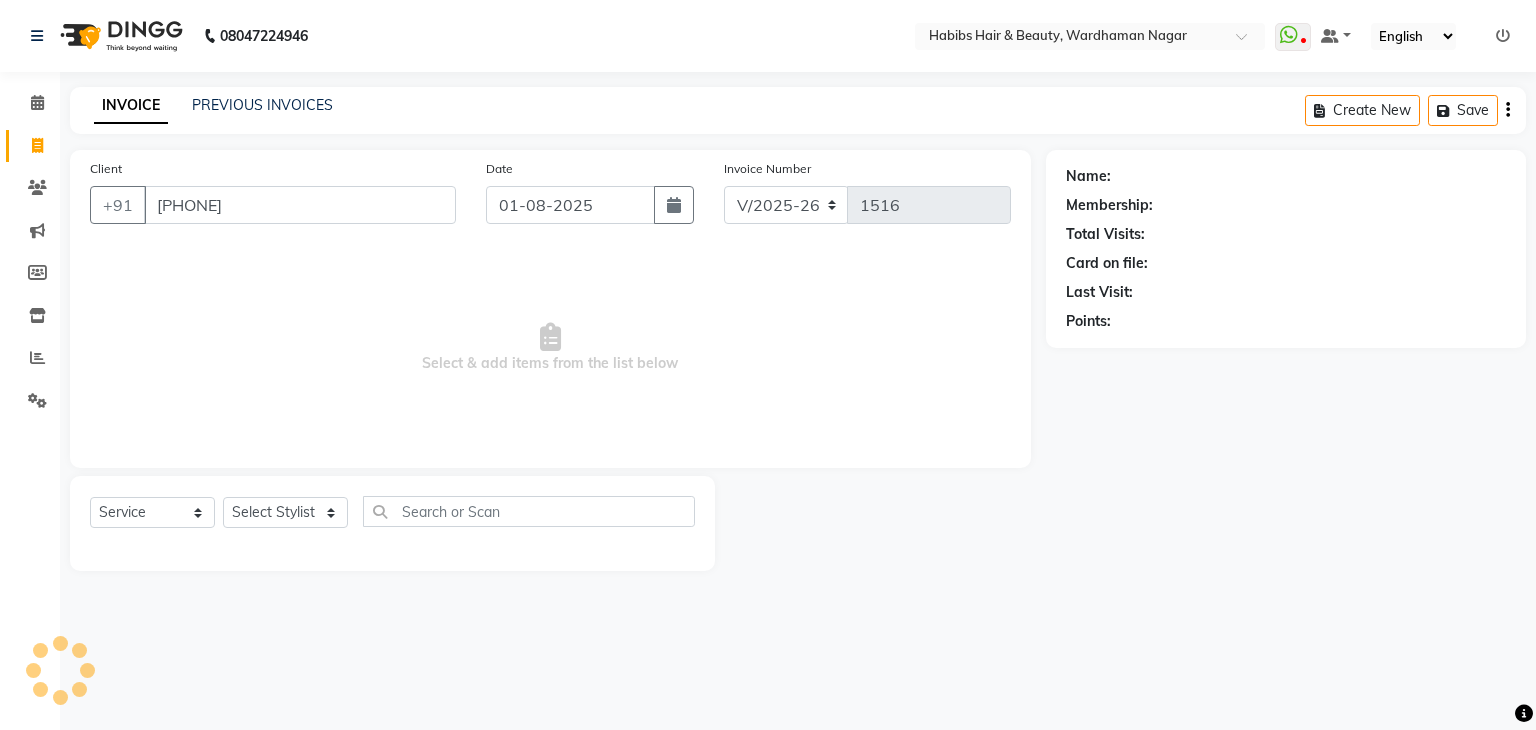 type on "[PHONE]" 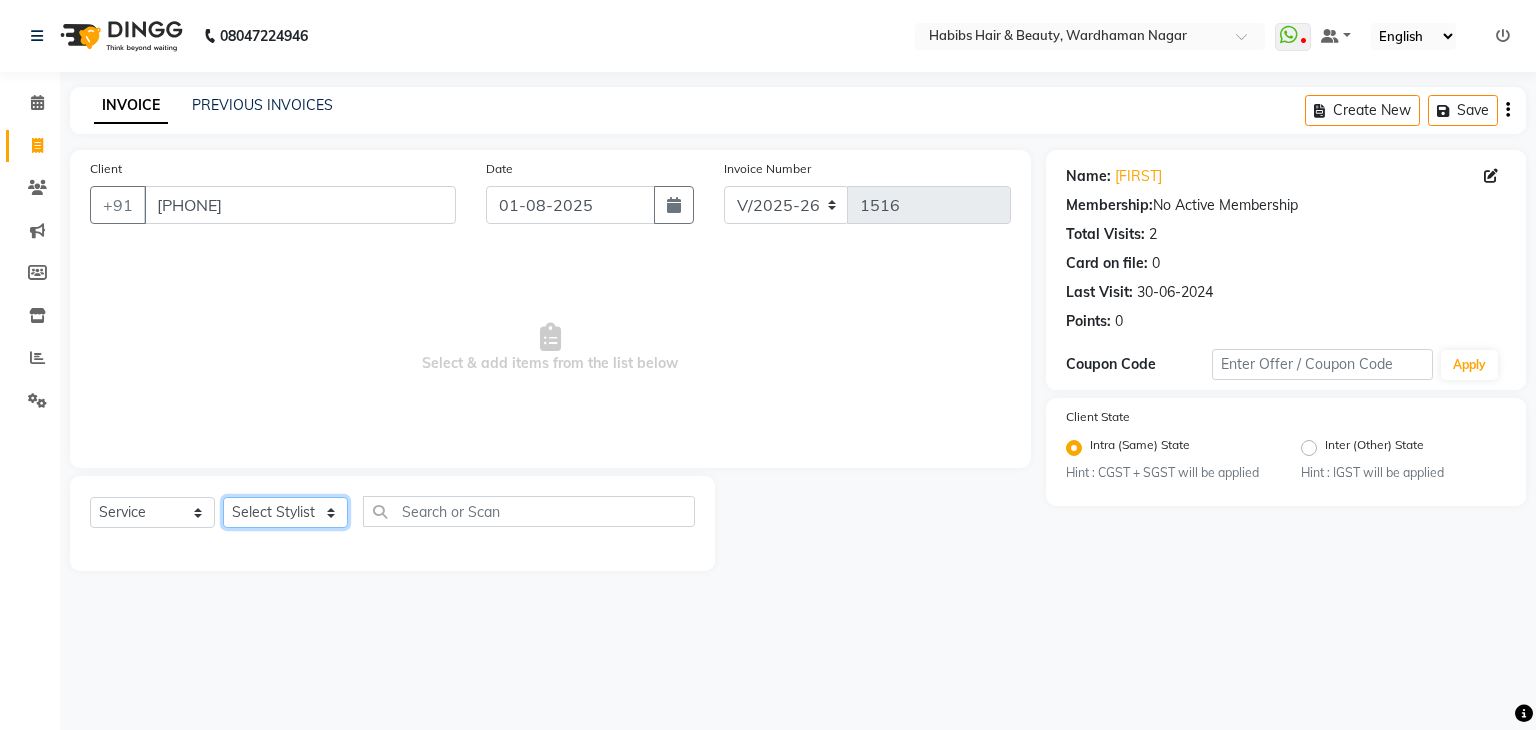 click on "Select Stylist Admin Aman Gayatri Jeetu Mick Raj Rashmi Rasika Sarang" 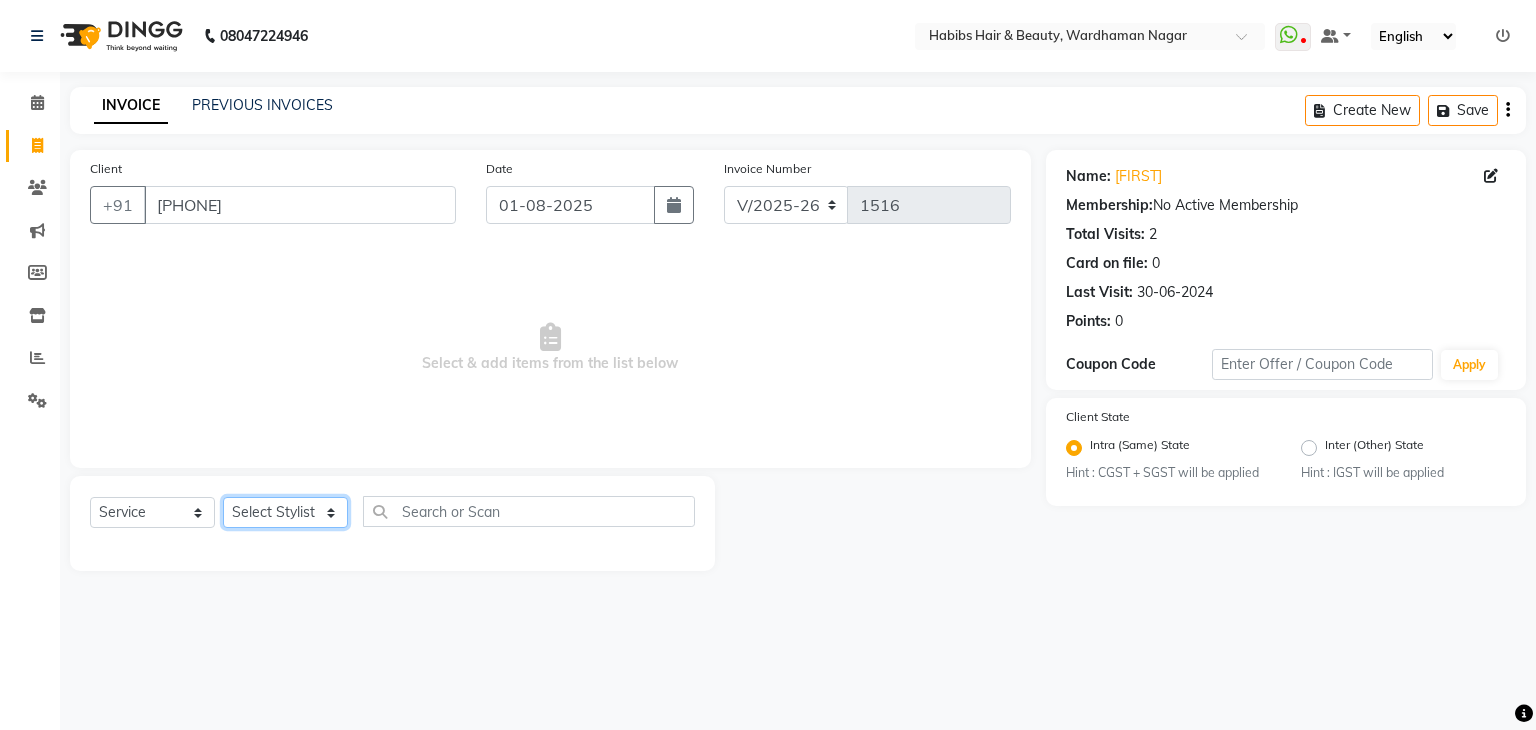 select on "17876" 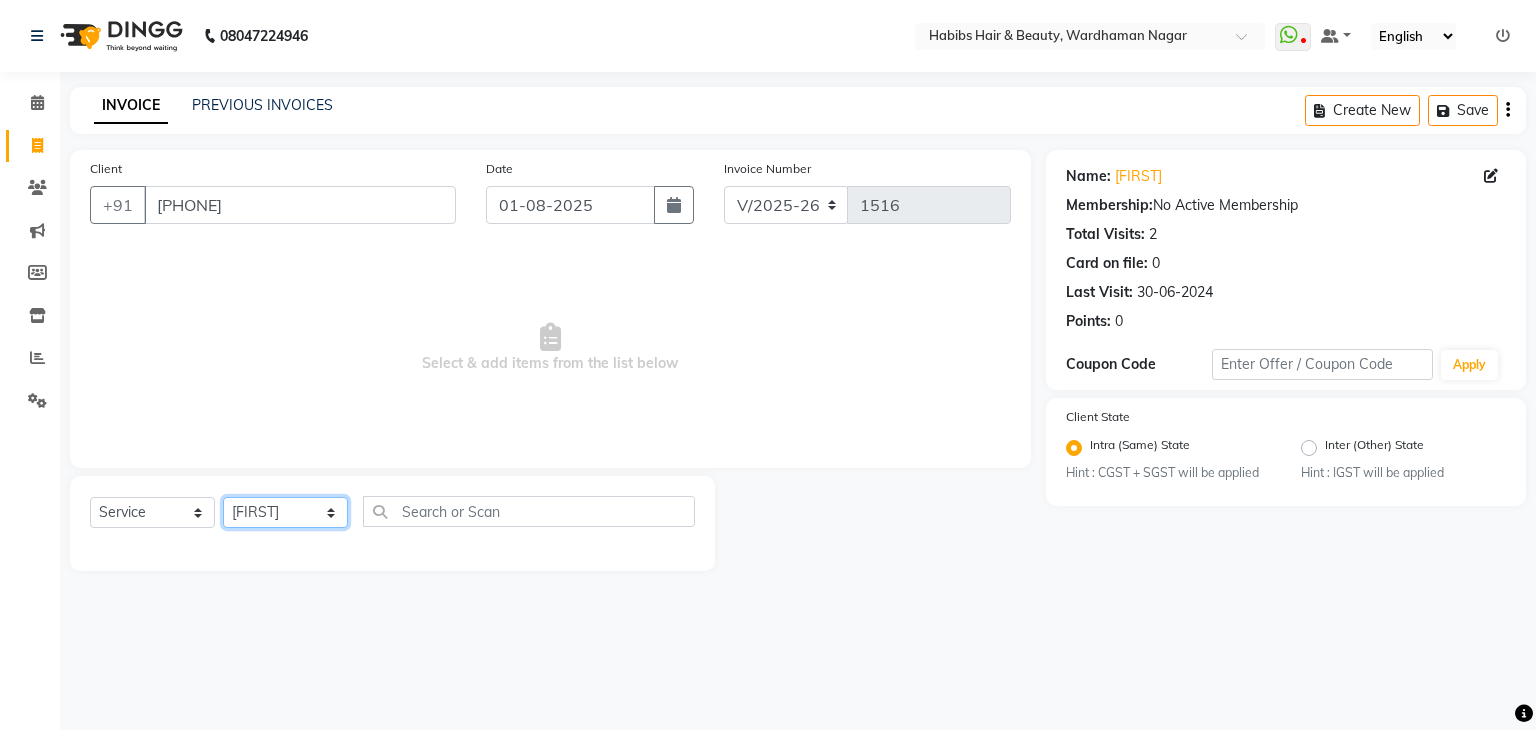 click on "Select Stylist Admin Aman Gayatri Jeetu Mick Raj Rashmi Rasika Sarang" 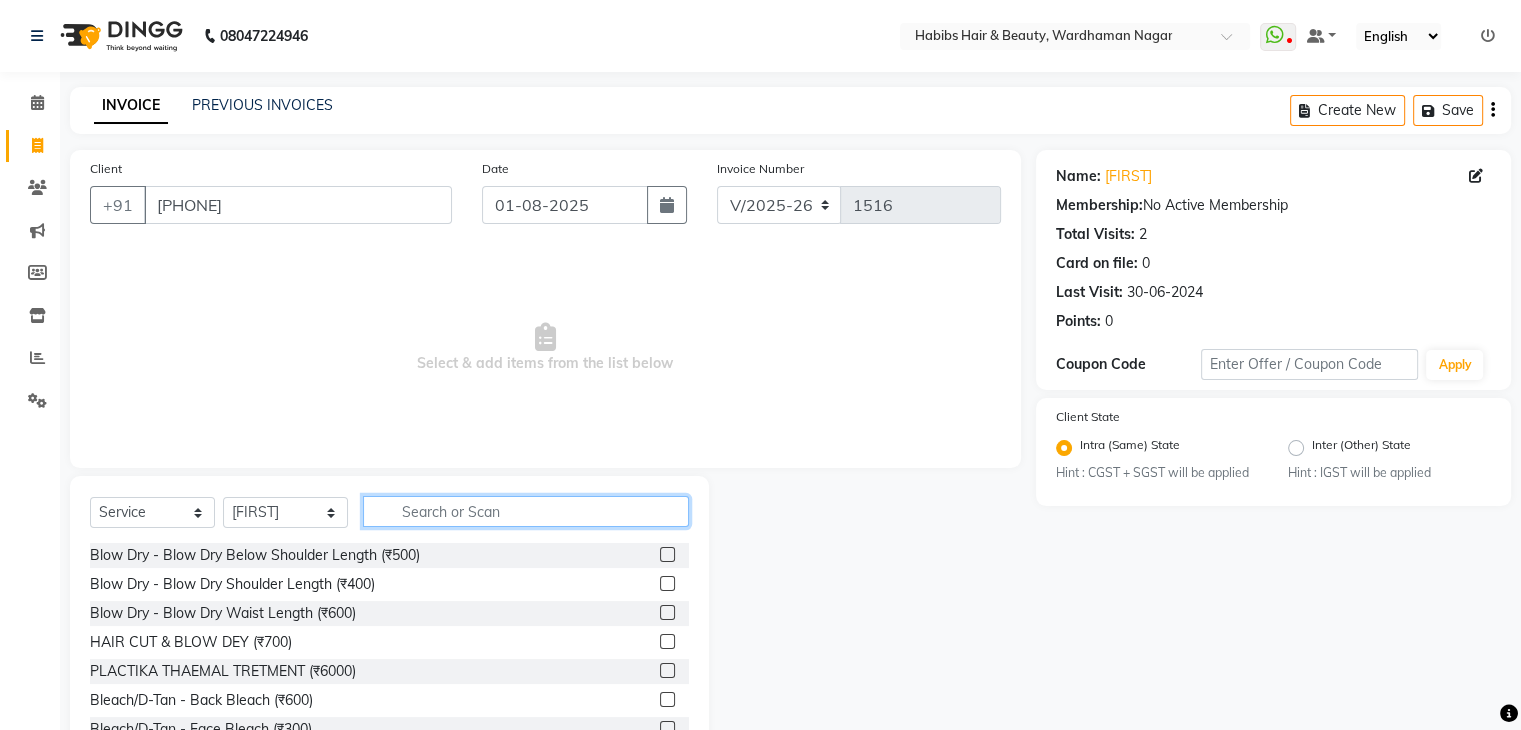 click 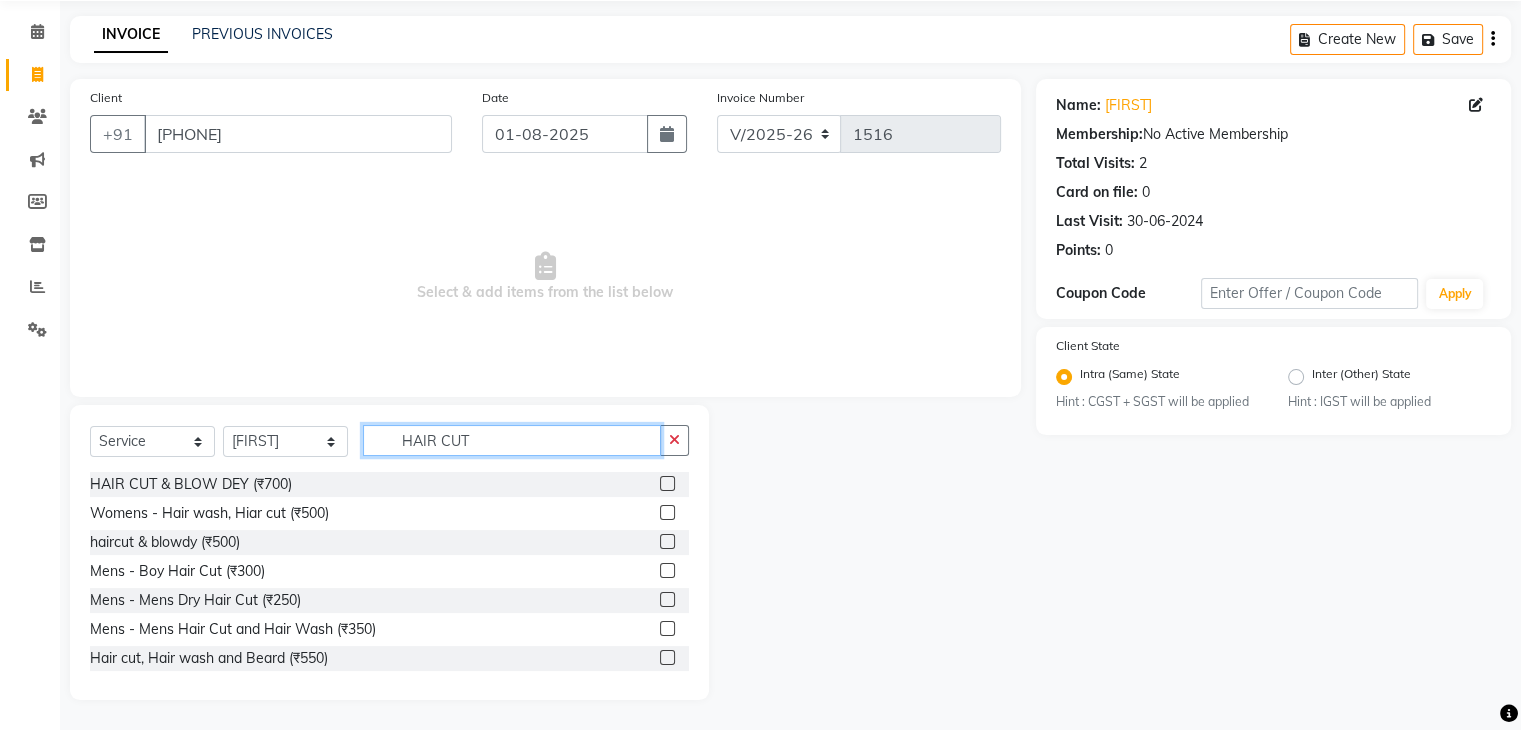 scroll, scrollTop: 70, scrollLeft: 0, axis: vertical 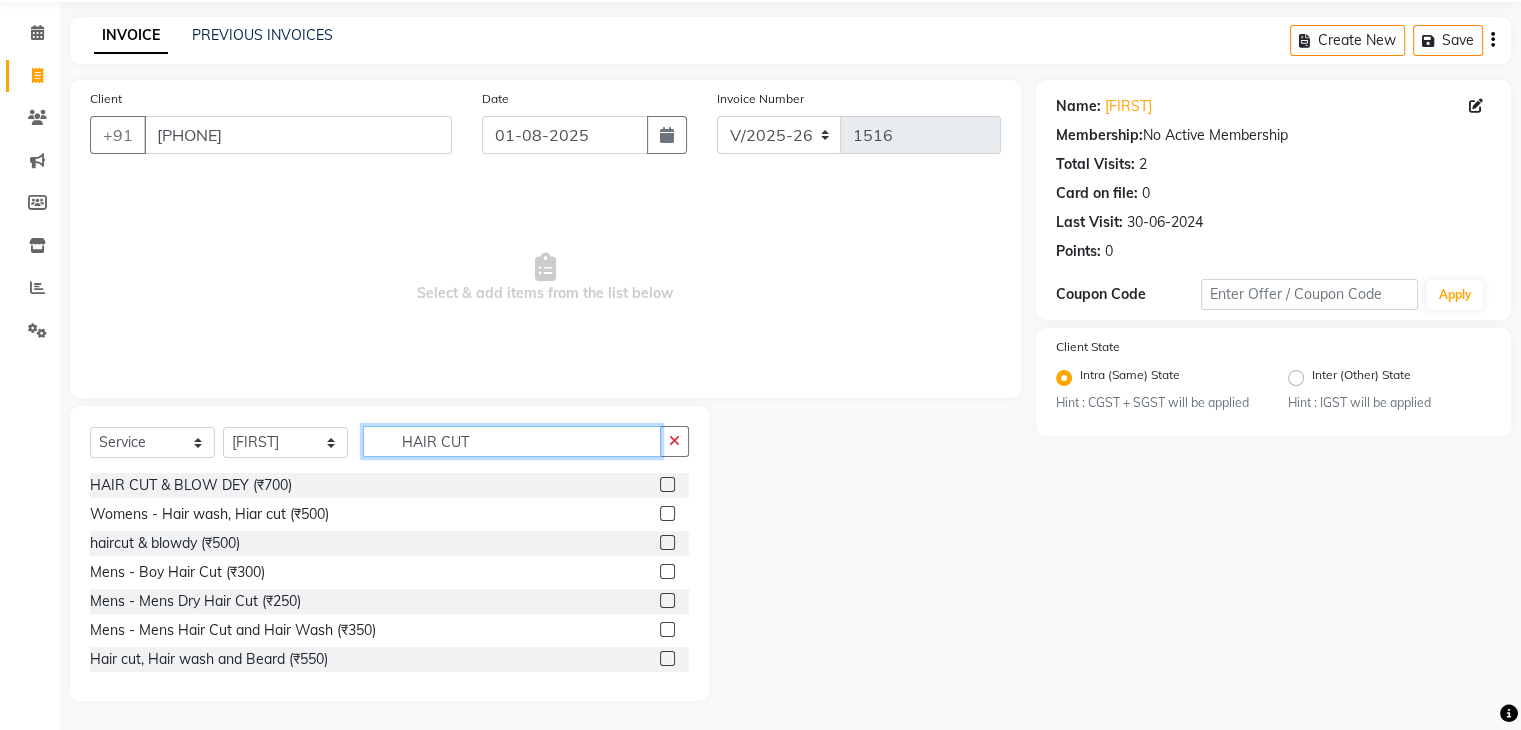 type on "HAIR CUT" 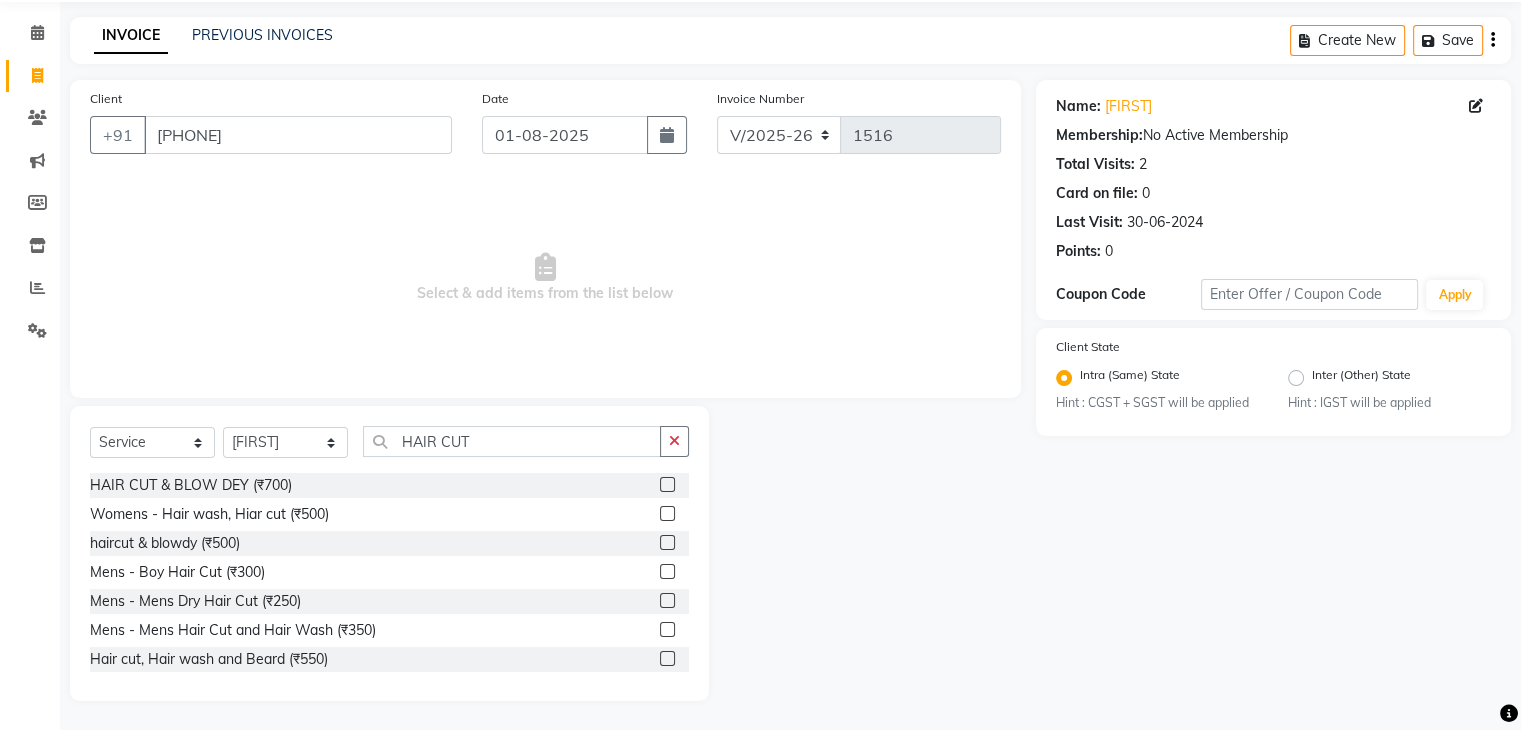 click 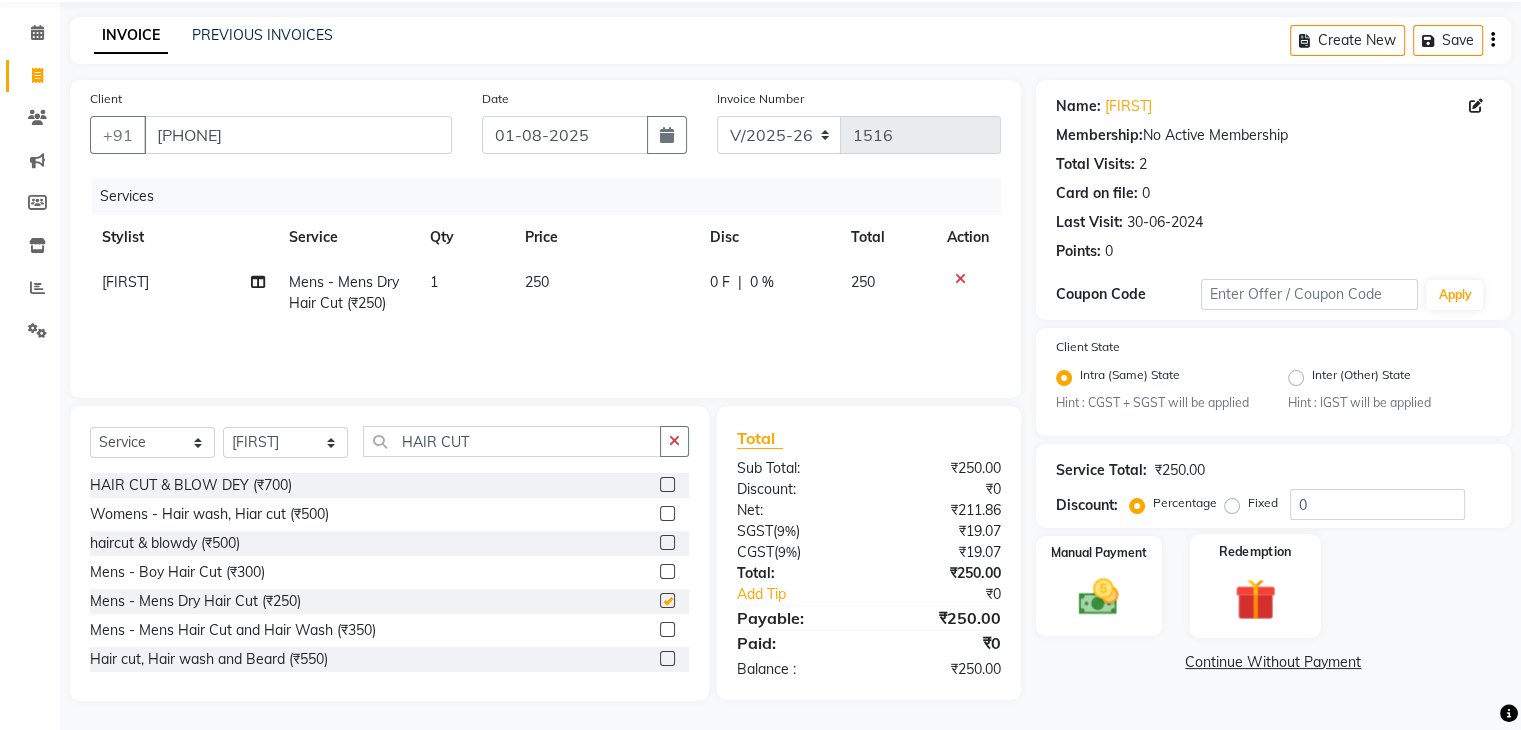 checkbox on "false" 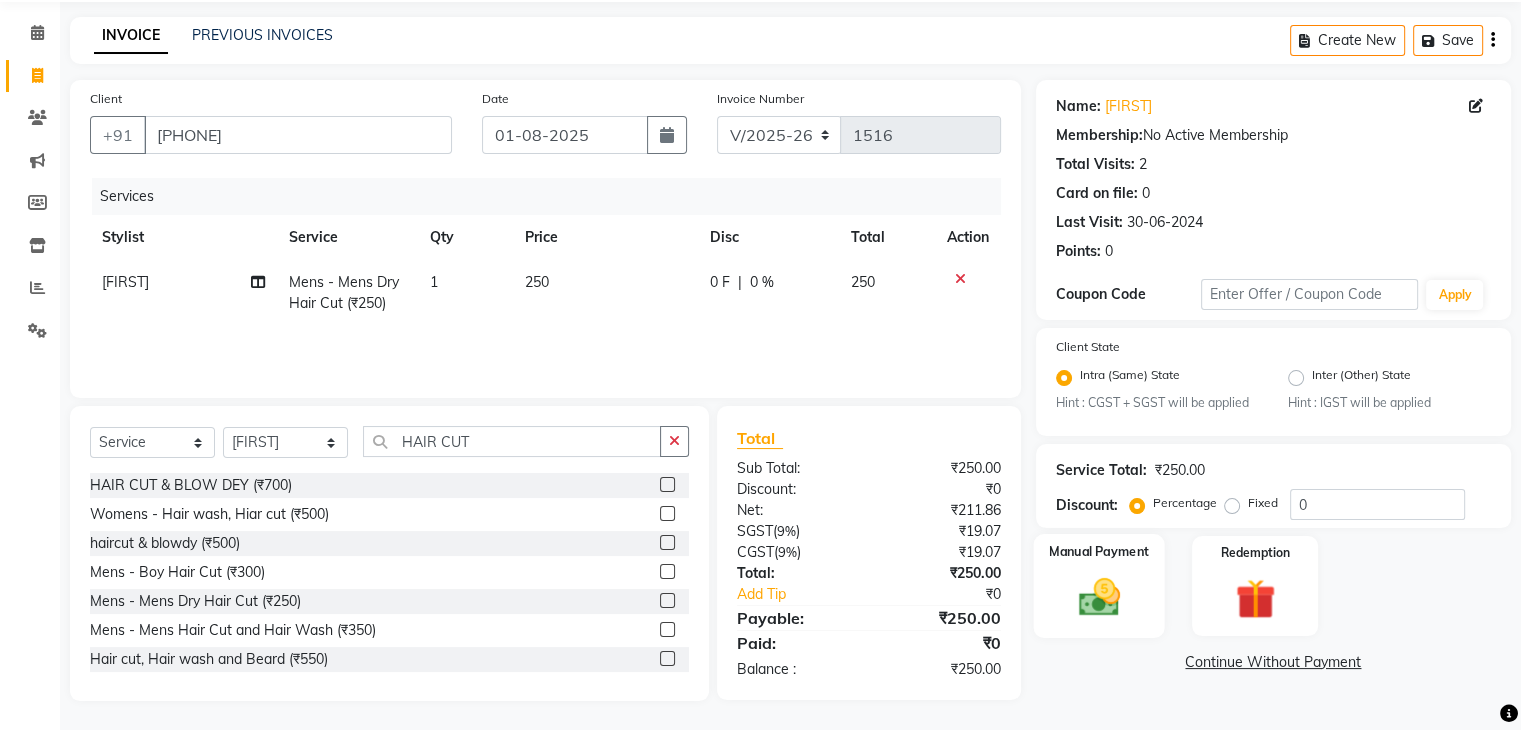 click 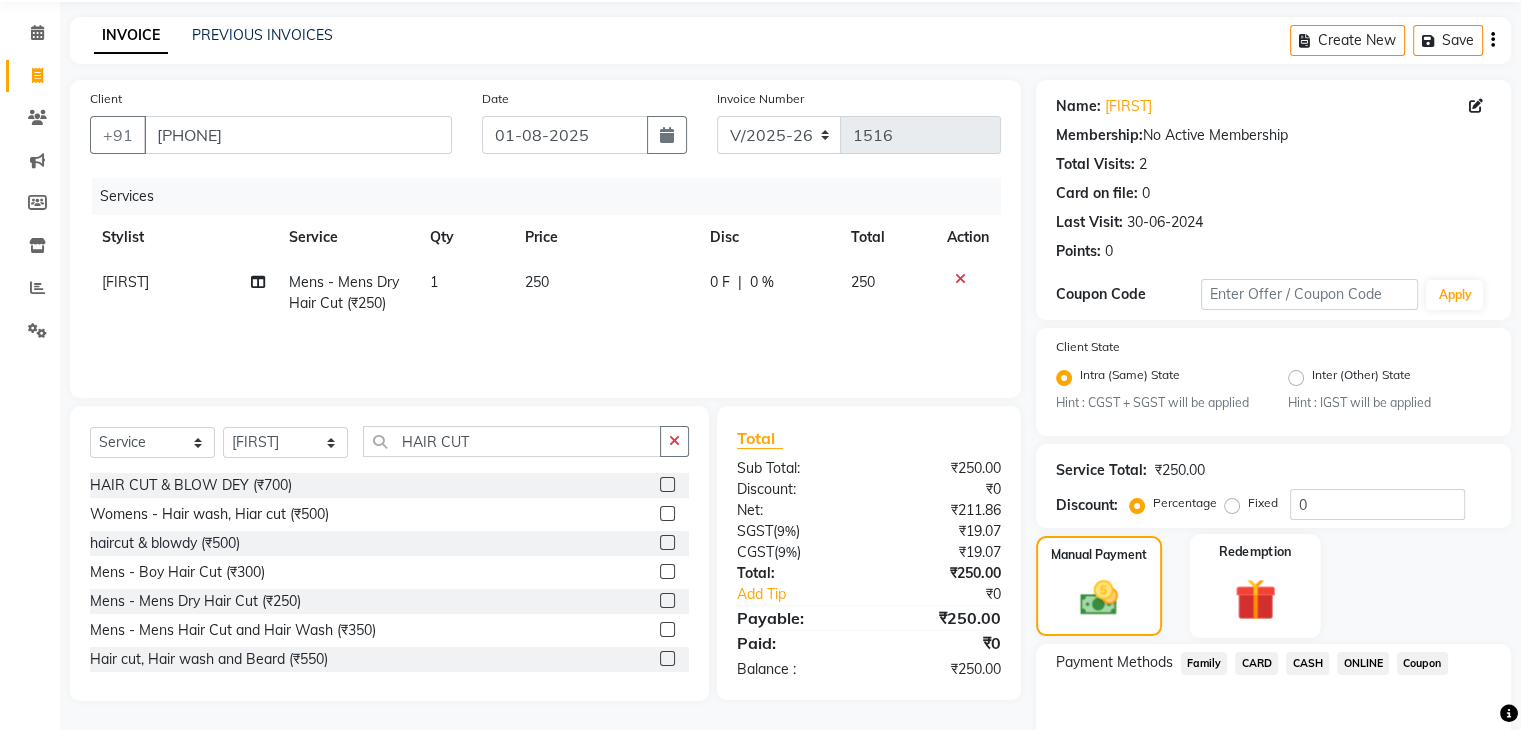 scroll, scrollTop: 177, scrollLeft: 0, axis: vertical 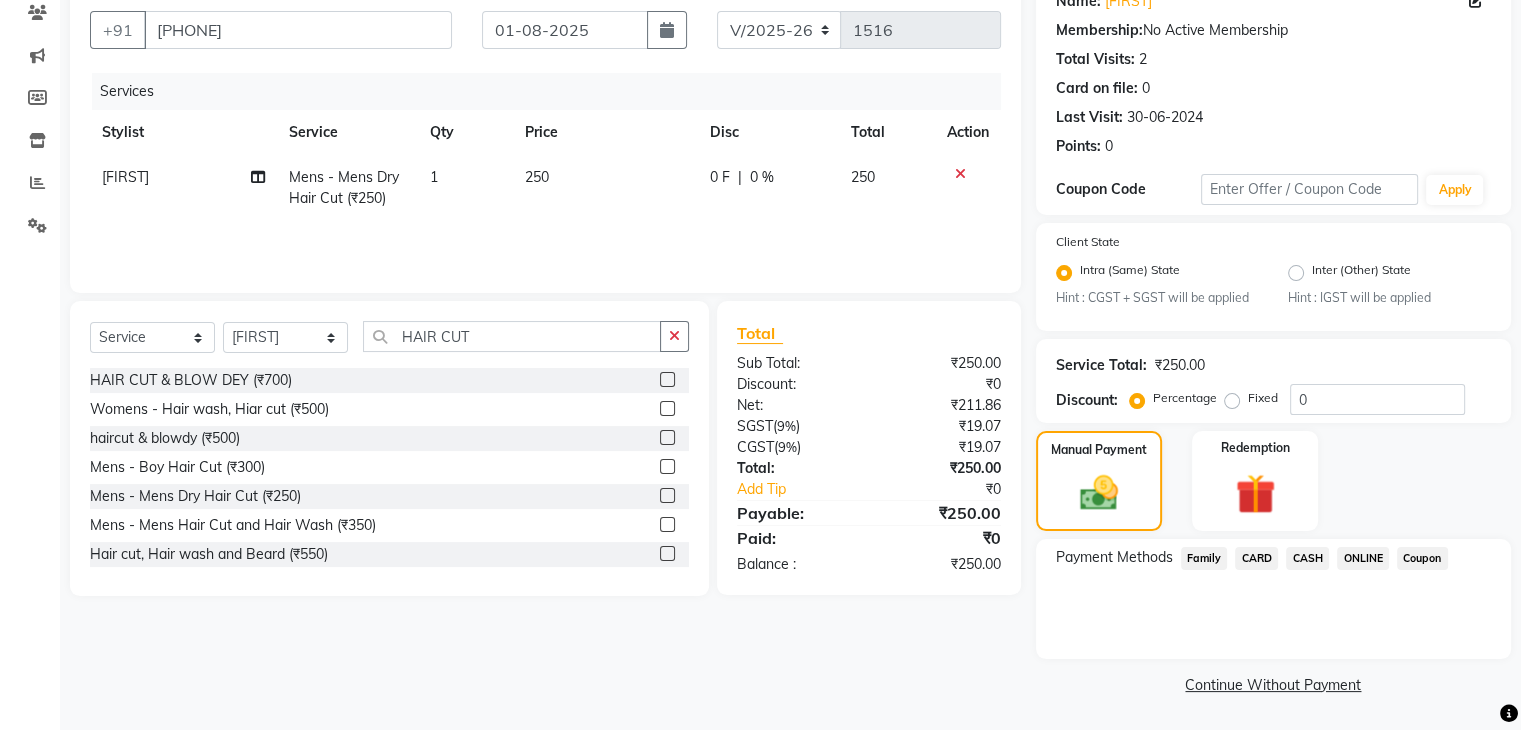 click on "CASH" 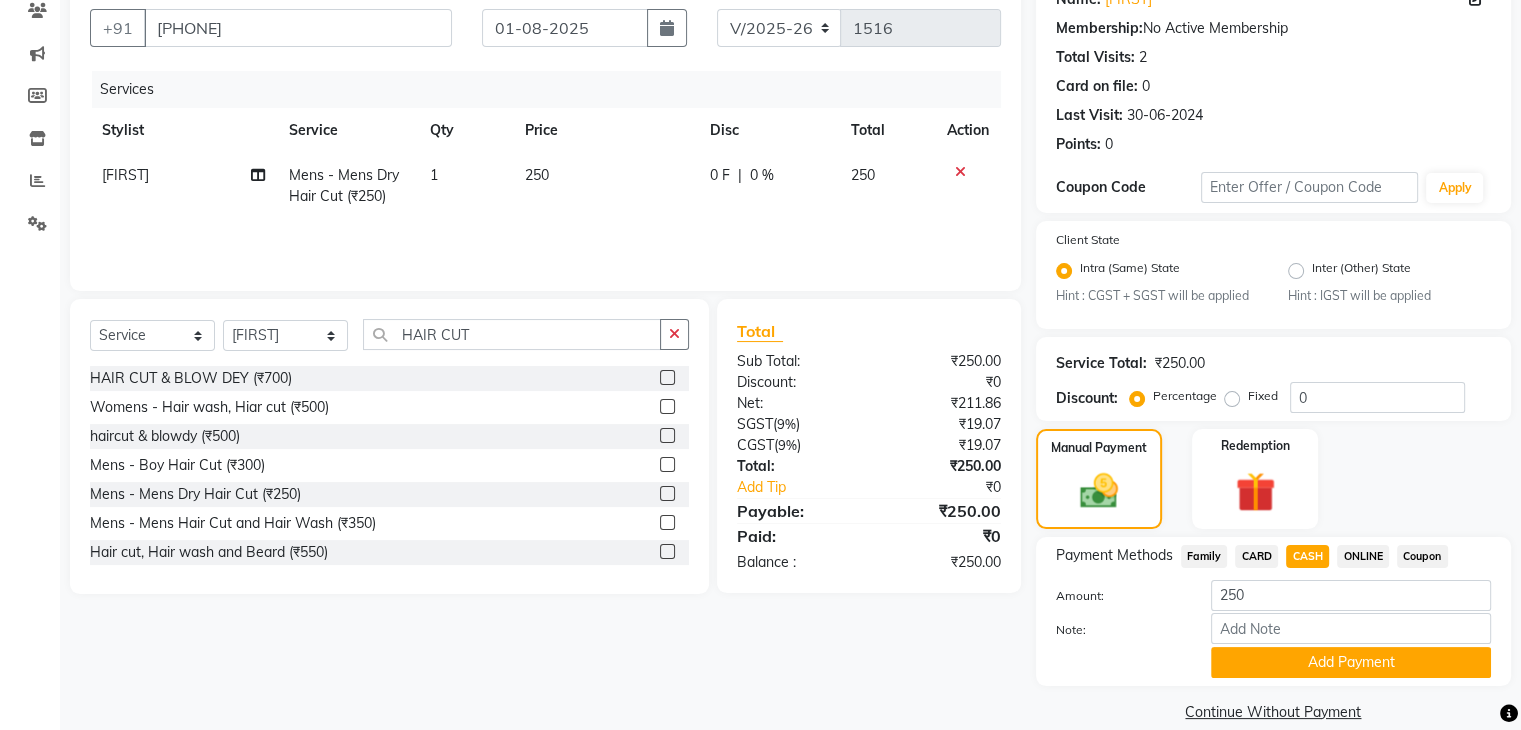 click on "Payment Methods  Family   CARD   CASH   ONLINE   Coupon  Amount: 250 Note: Add Payment" 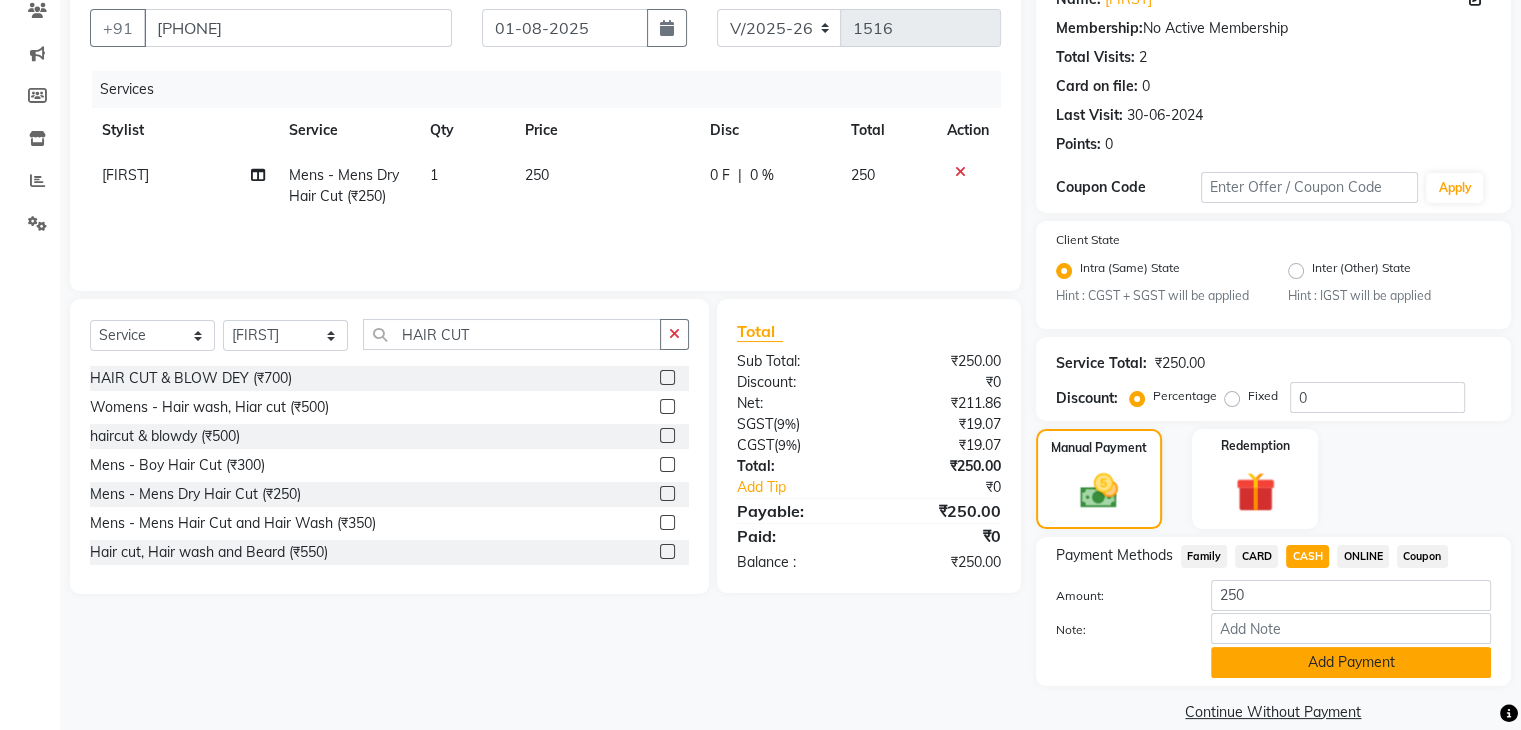 scroll, scrollTop: 208, scrollLeft: 0, axis: vertical 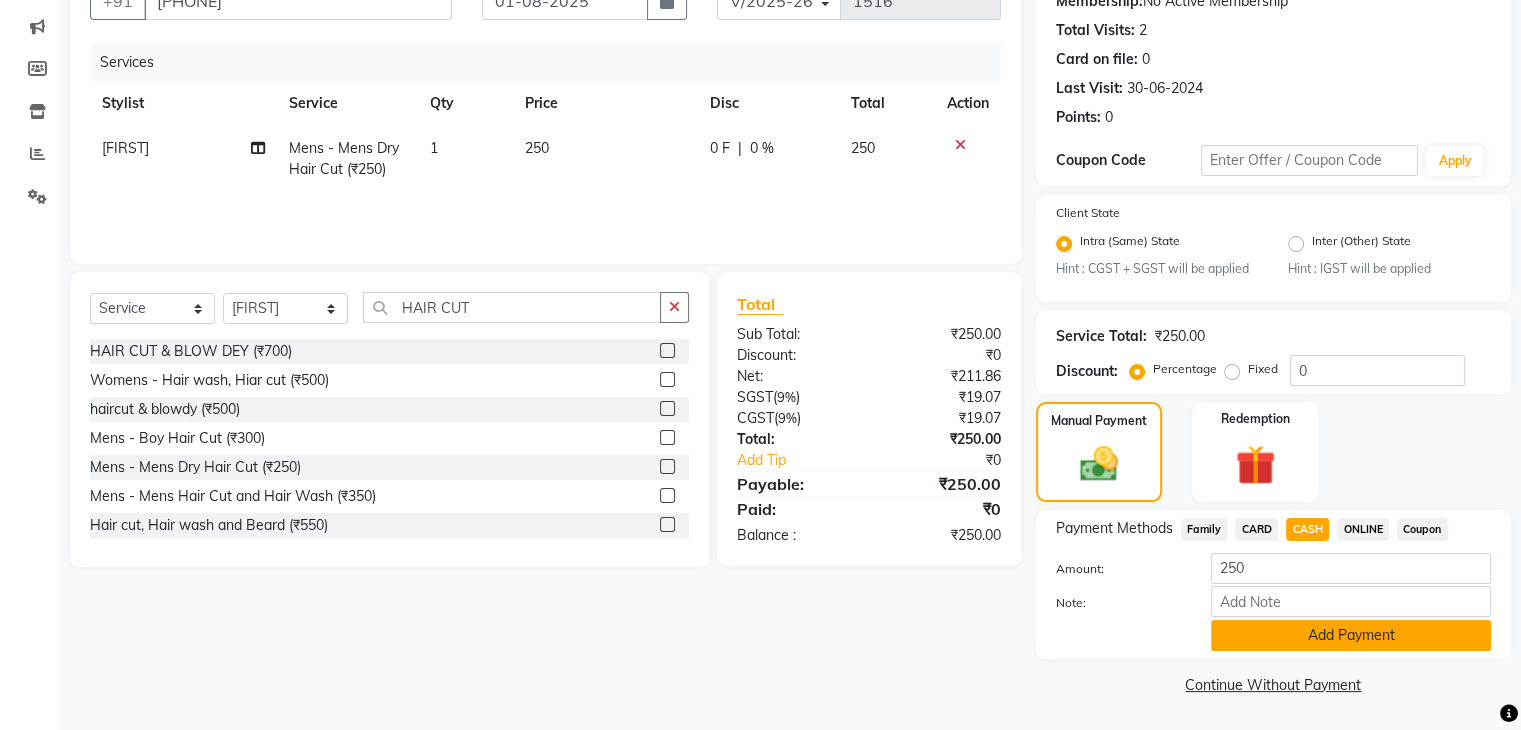 click on "Add Payment" 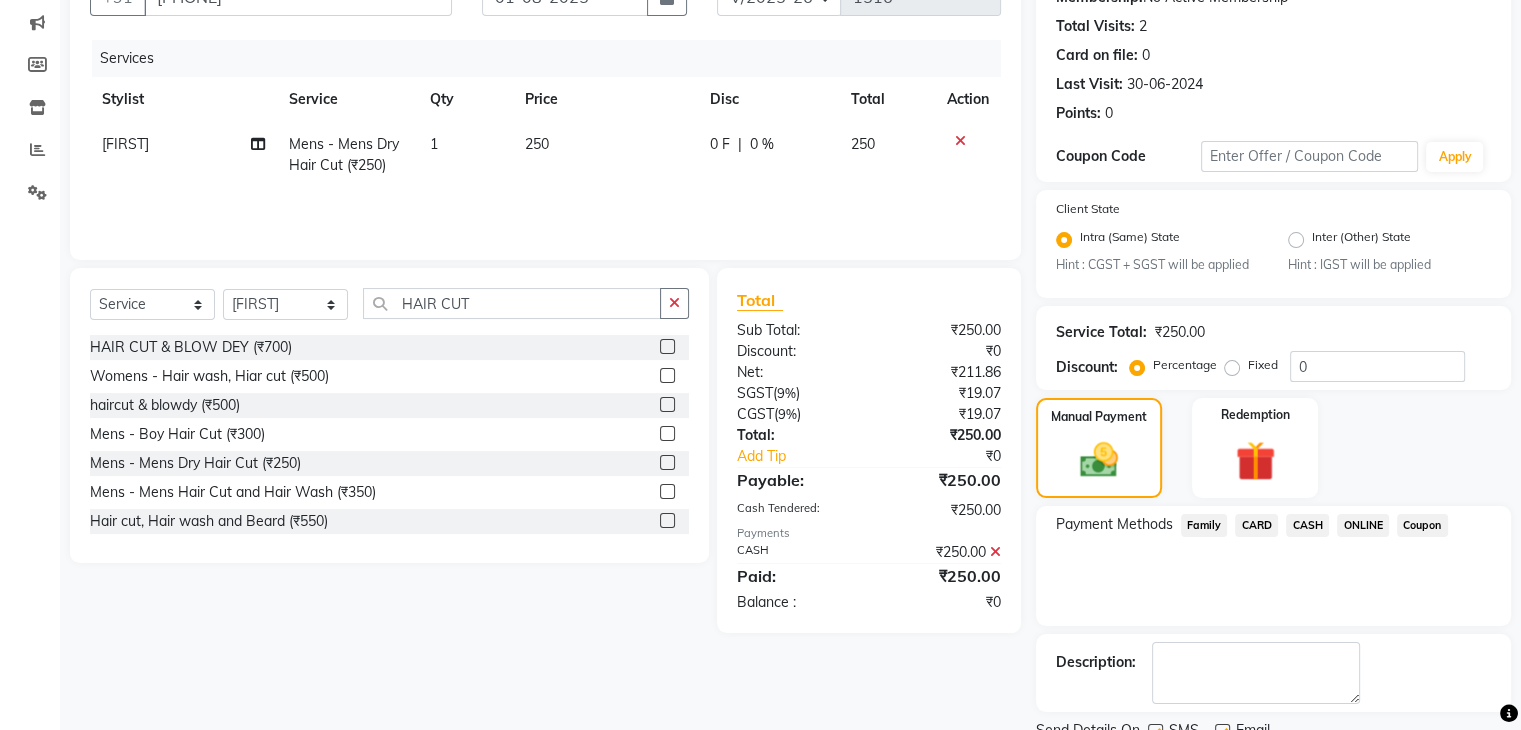 scroll, scrollTop: 289, scrollLeft: 0, axis: vertical 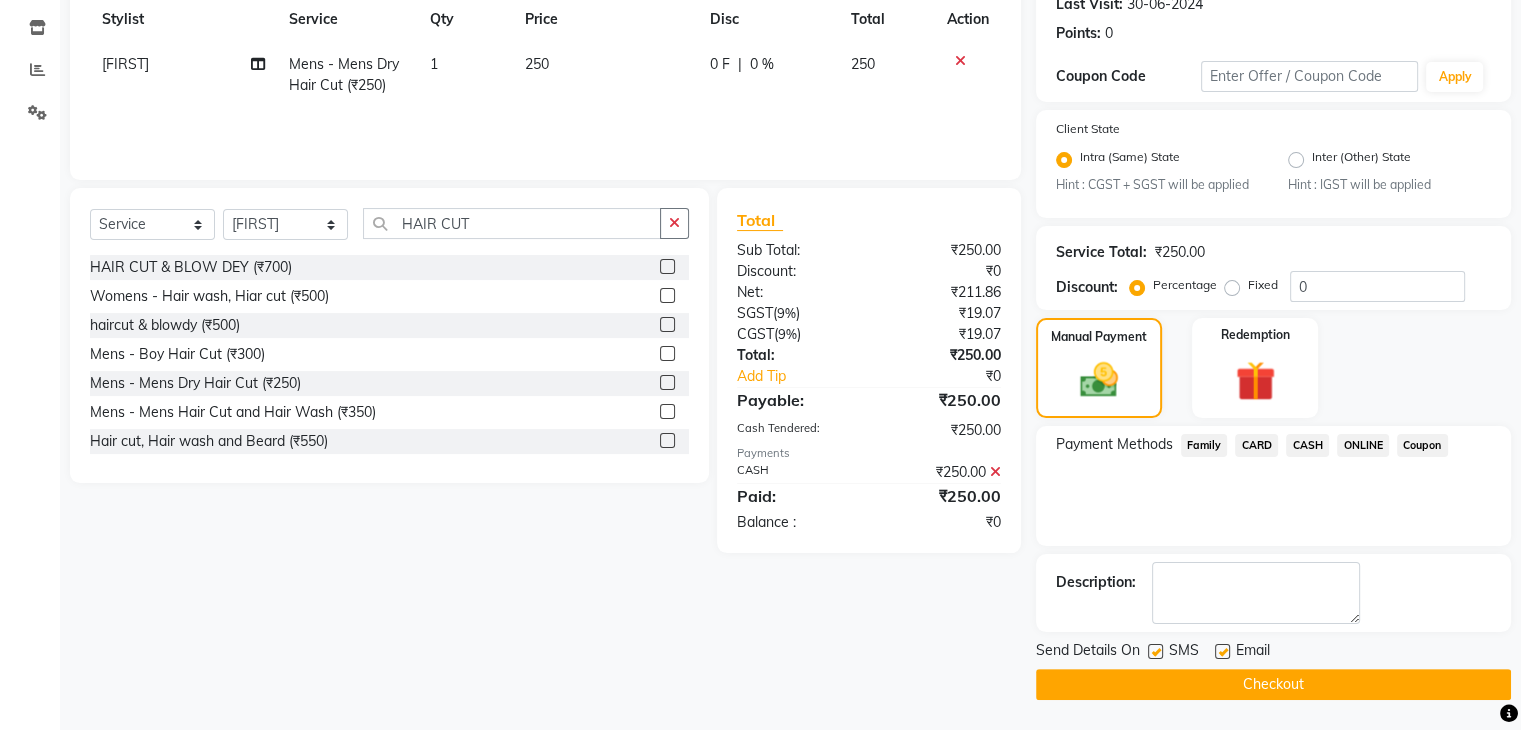 click on "Checkout" 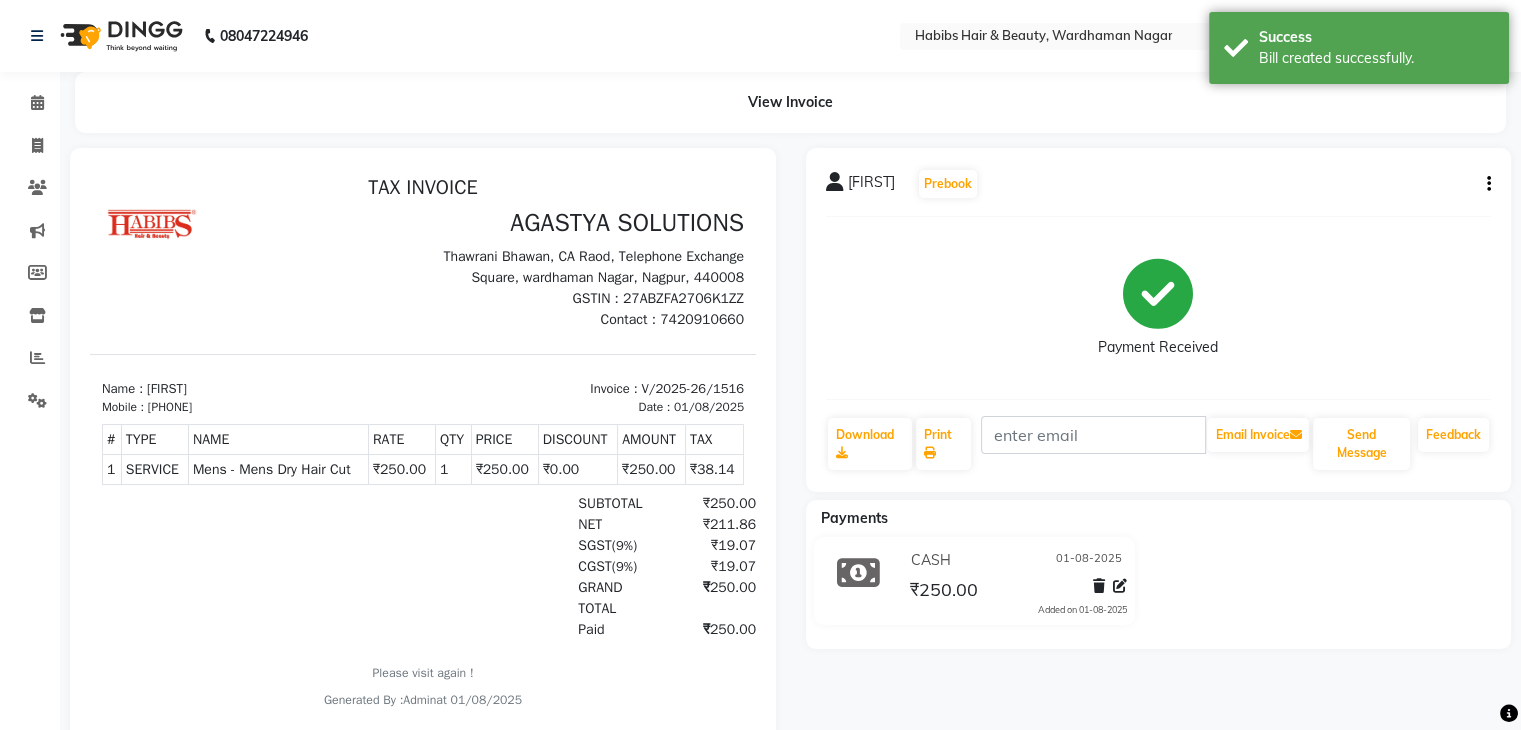 scroll, scrollTop: 0, scrollLeft: 0, axis: both 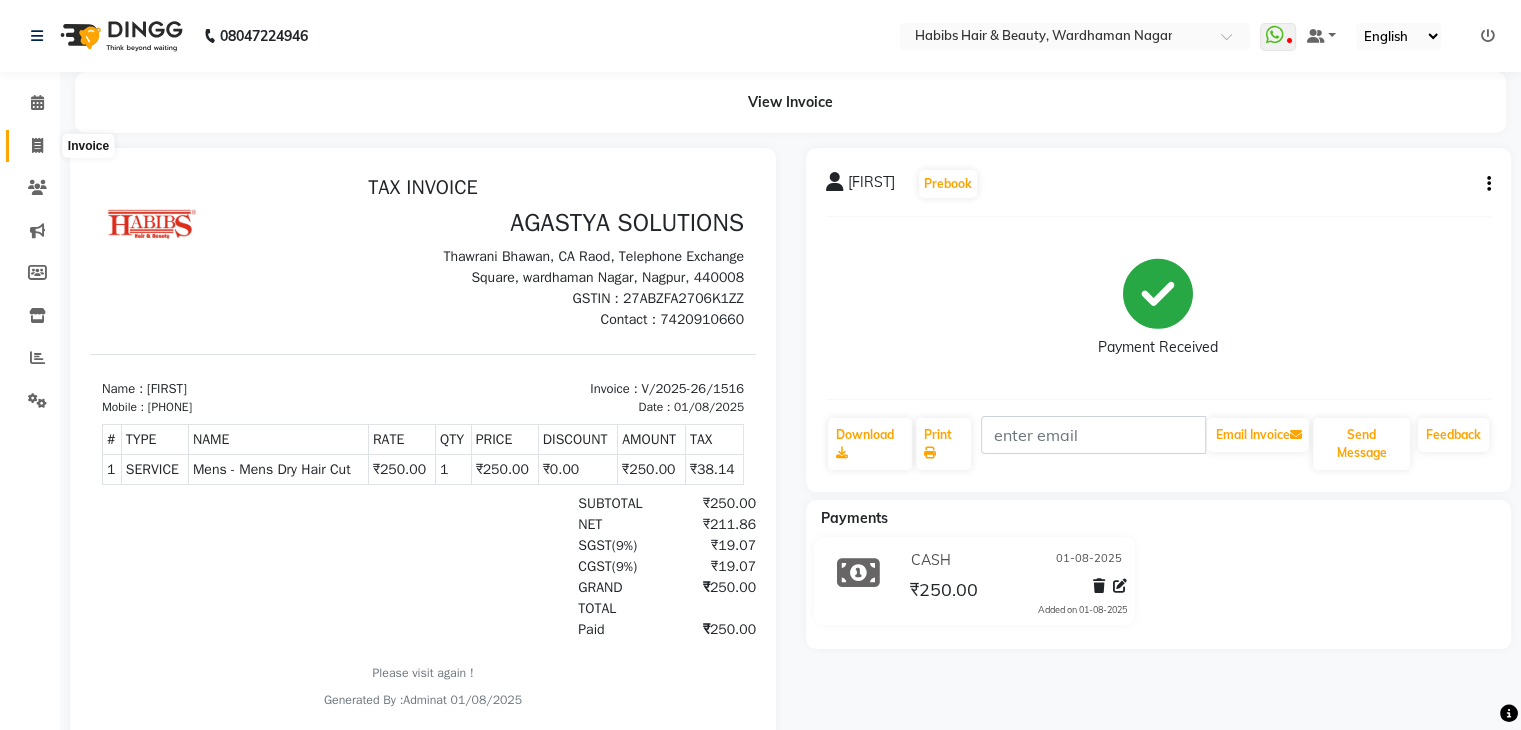 click 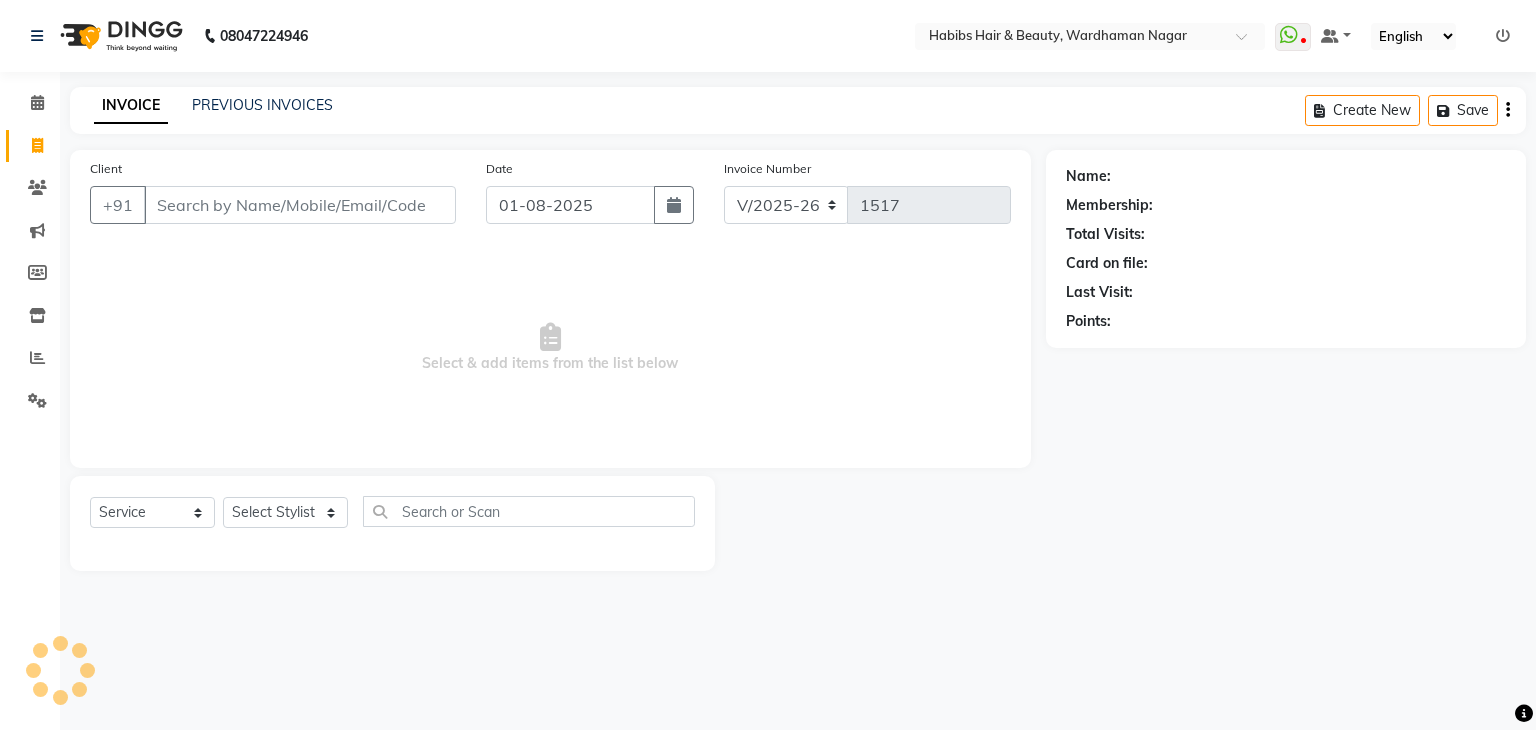 click on "Client" at bounding box center [300, 205] 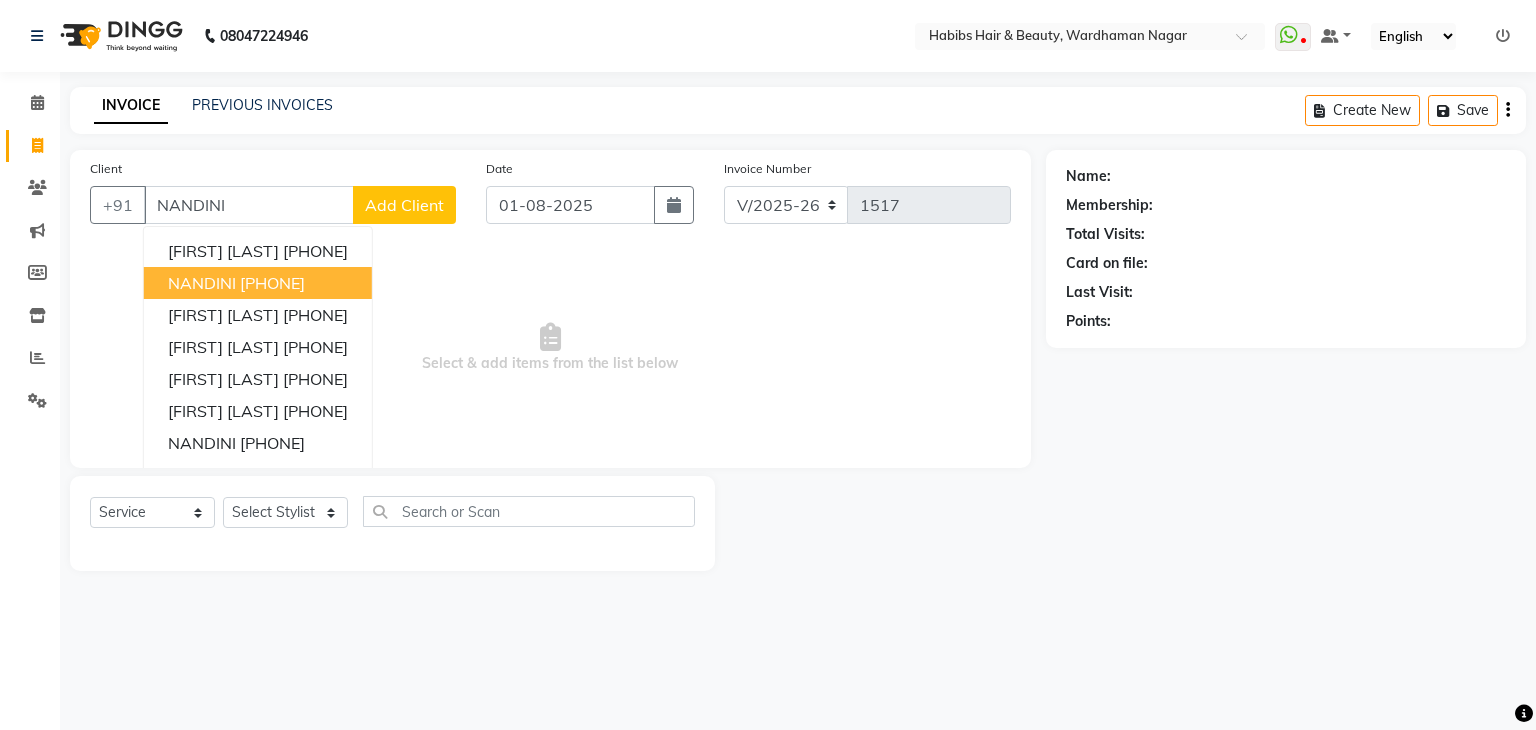 click on "[PHONE]" at bounding box center [272, 283] 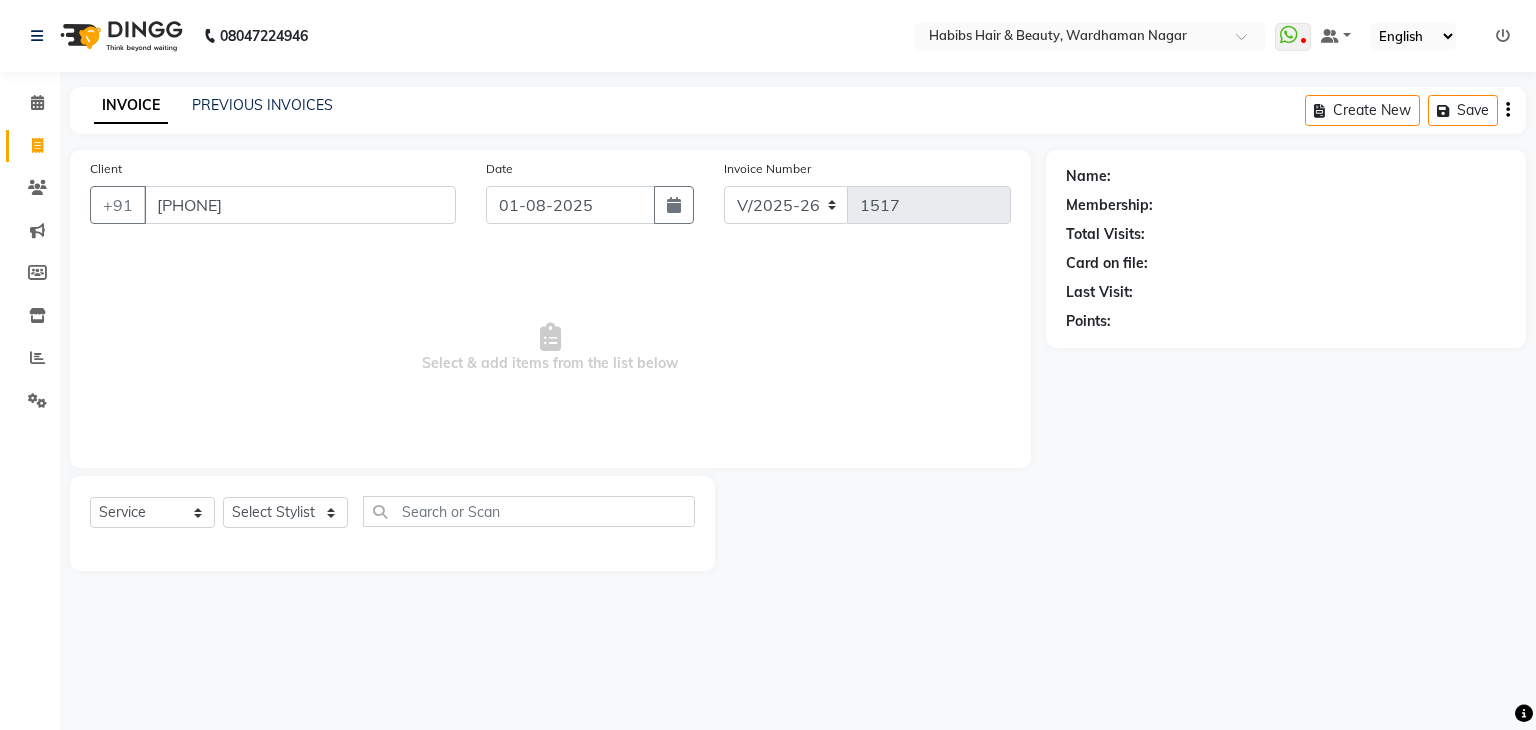 type on "[PHONE]" 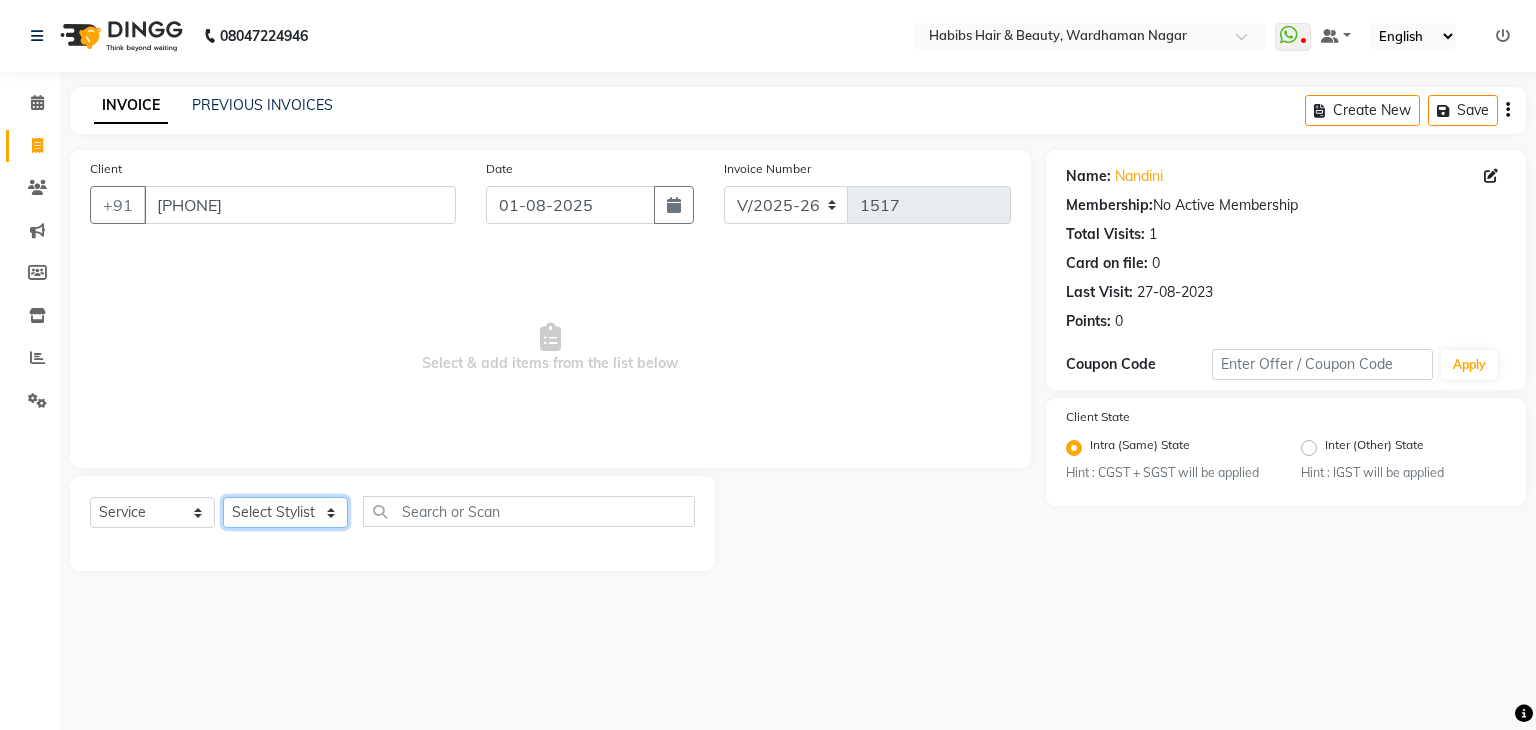 click on "Select Stylist Admin Aman Gayatri Jeetu Mick Raj Rashmi Rasika Sarang" 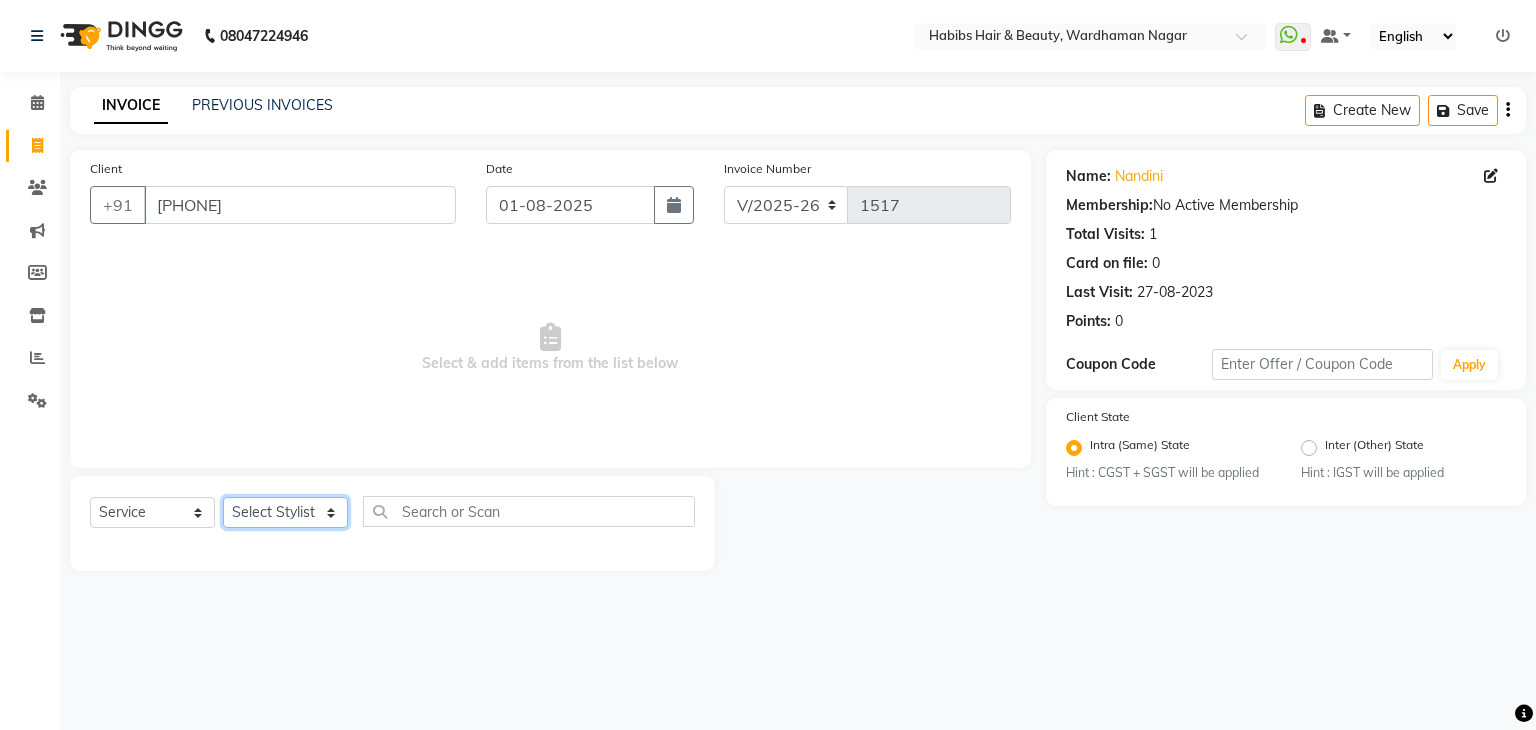 select on "17878" 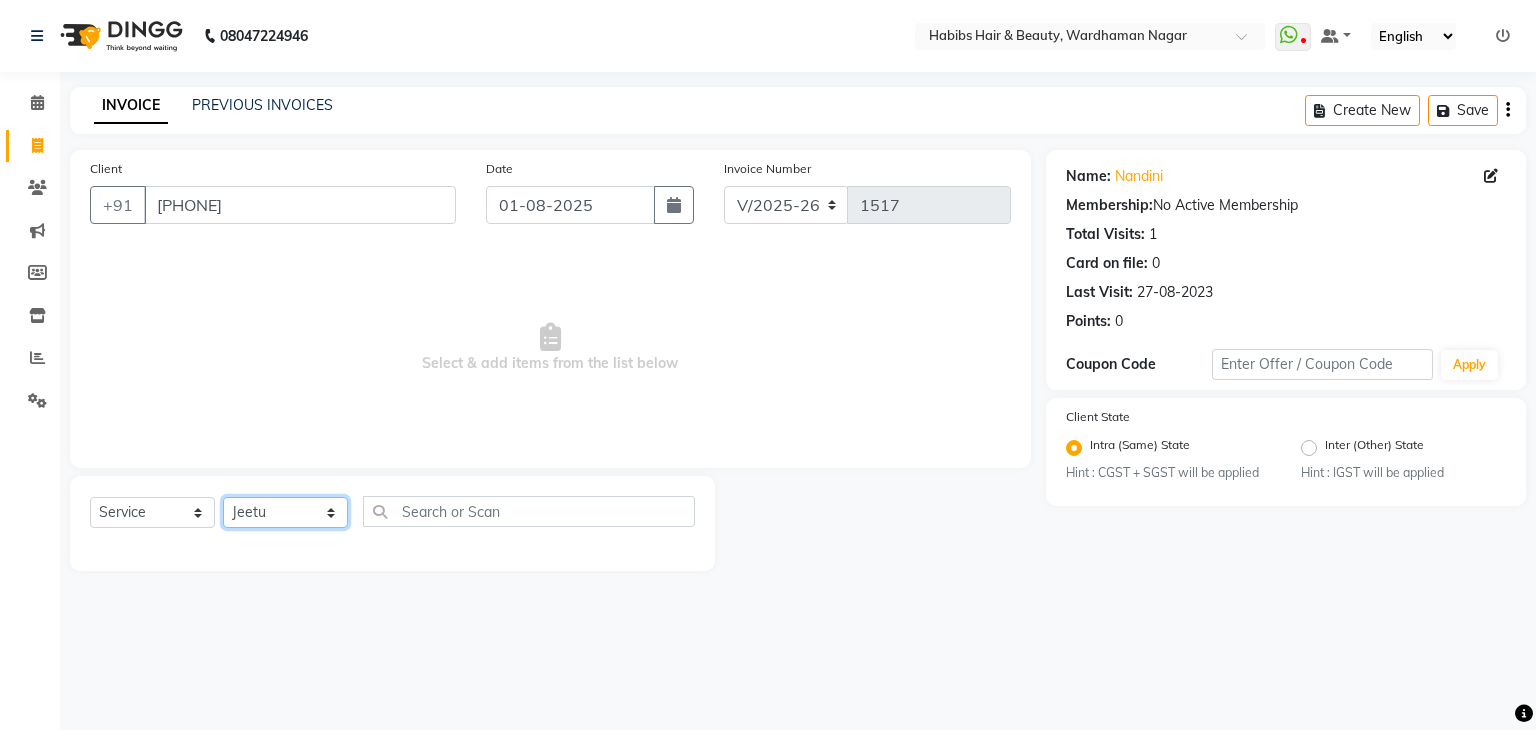click on "Select Stylist Admin Aman Gayatri Jeetu Mick Raj Rashmi Rasika Sarang" 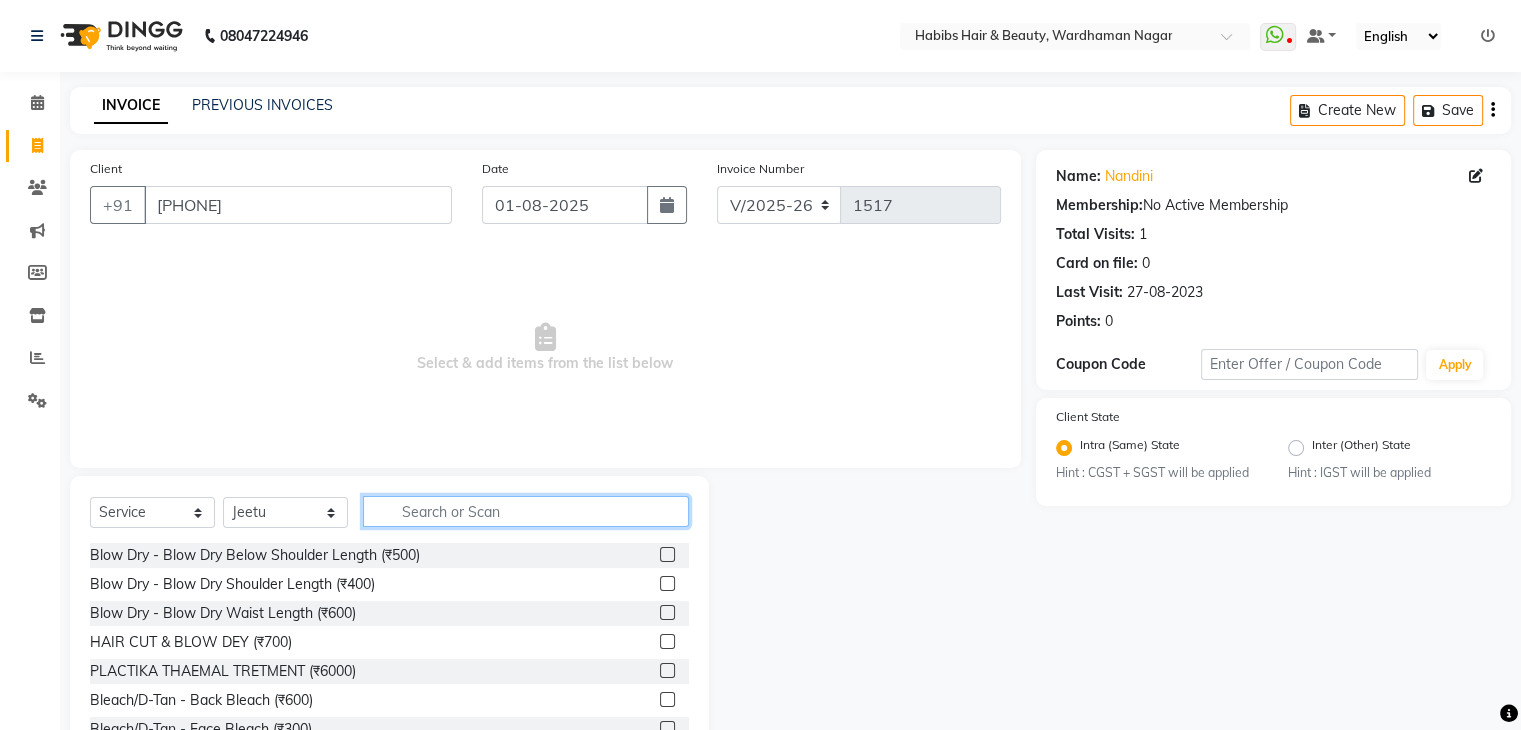 click 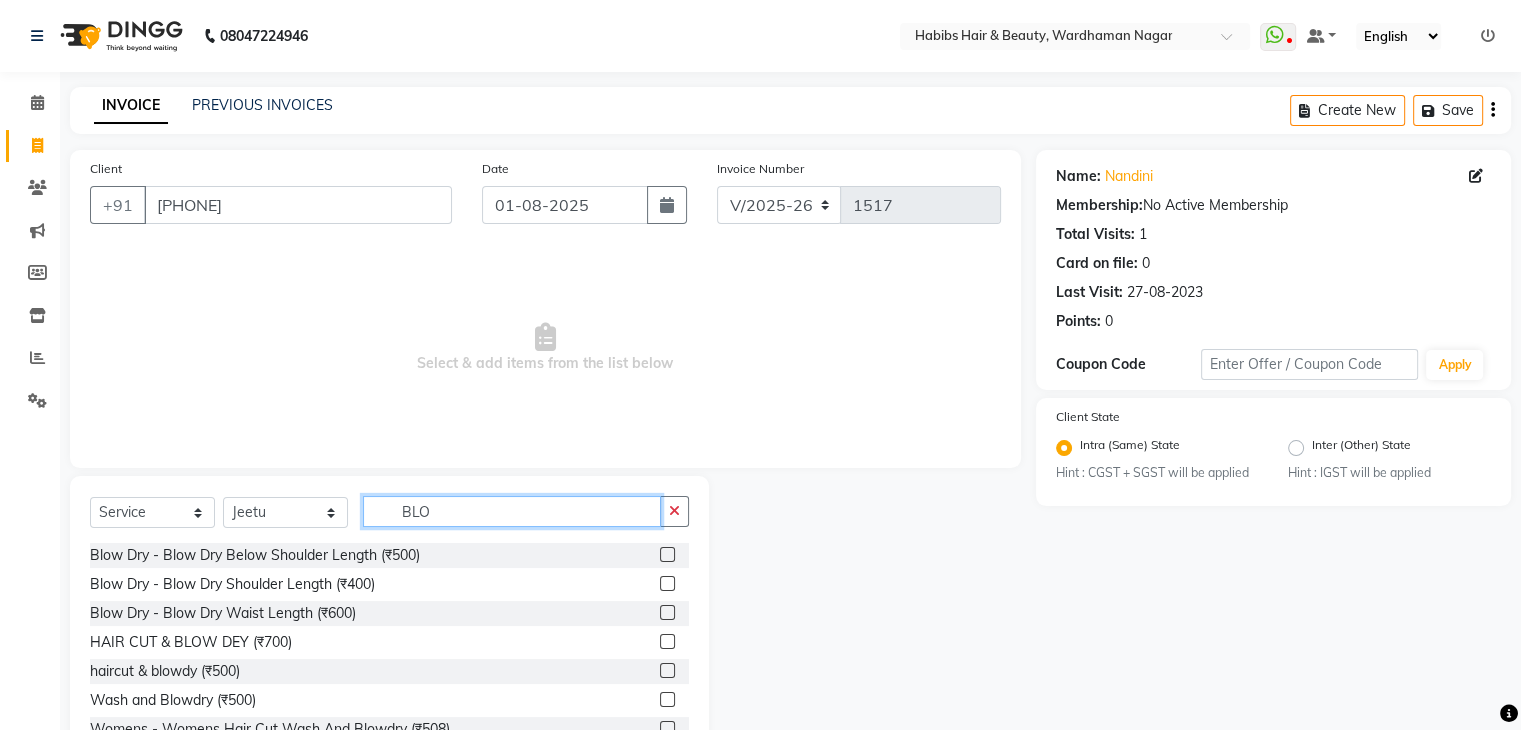 type on "BLO" 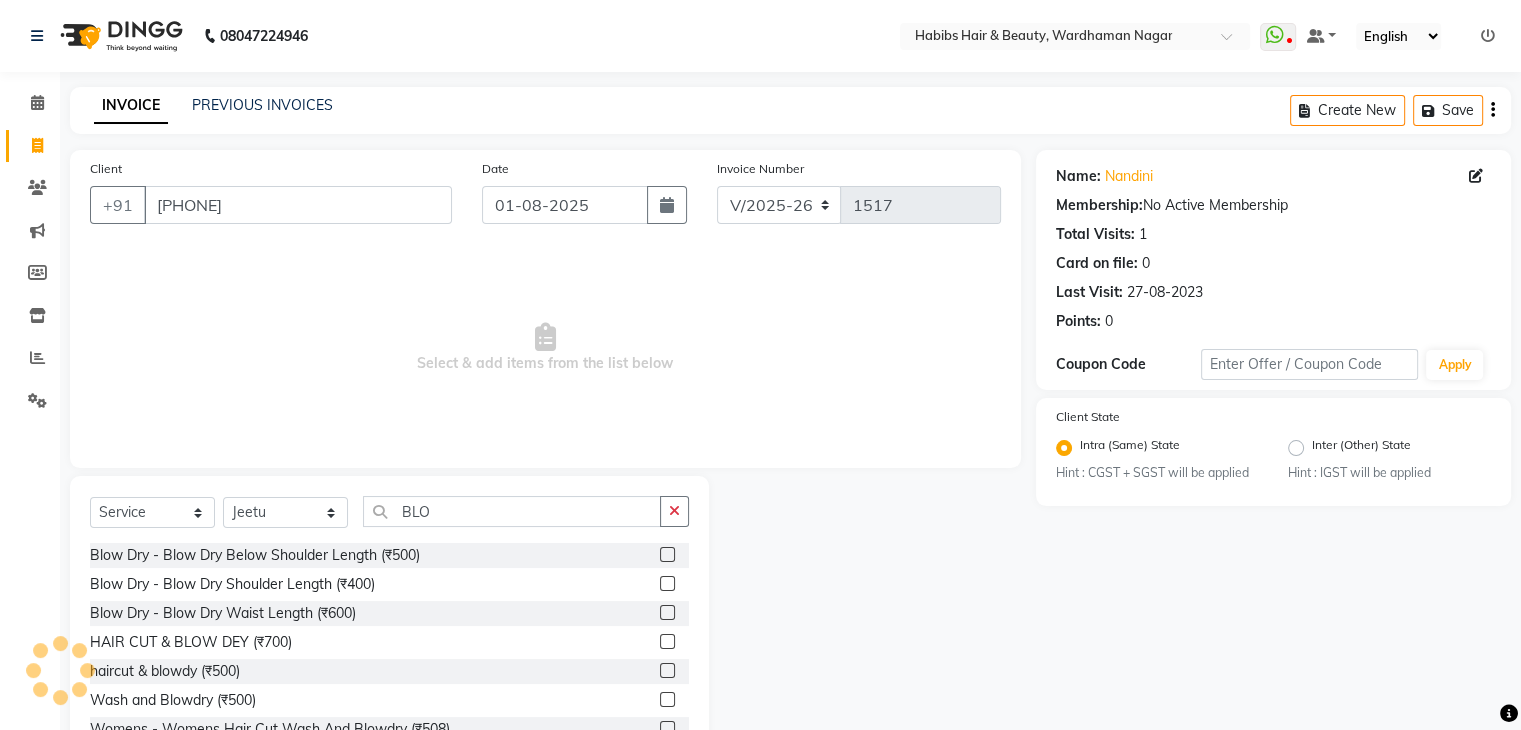click 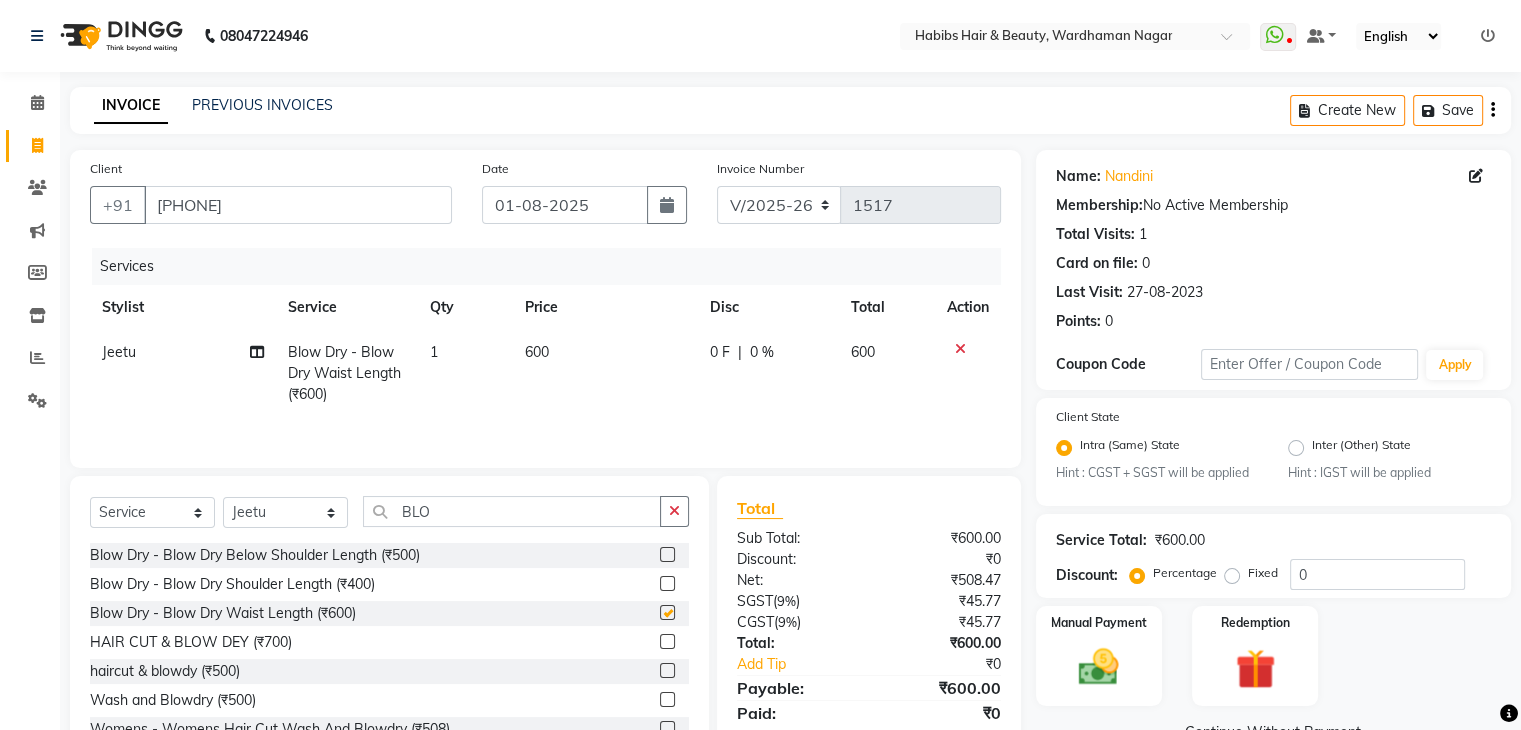 checkbox on "false" 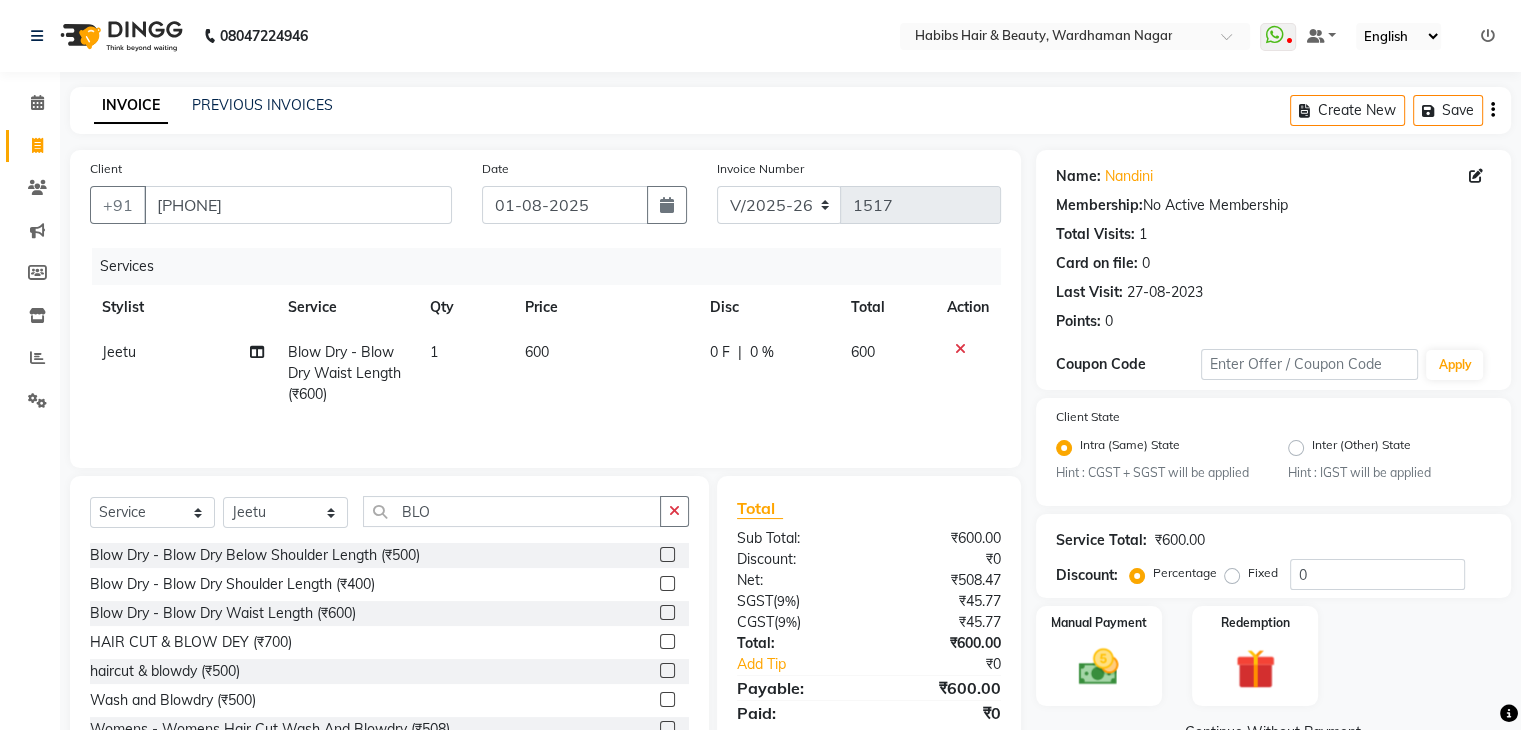 click on "600" 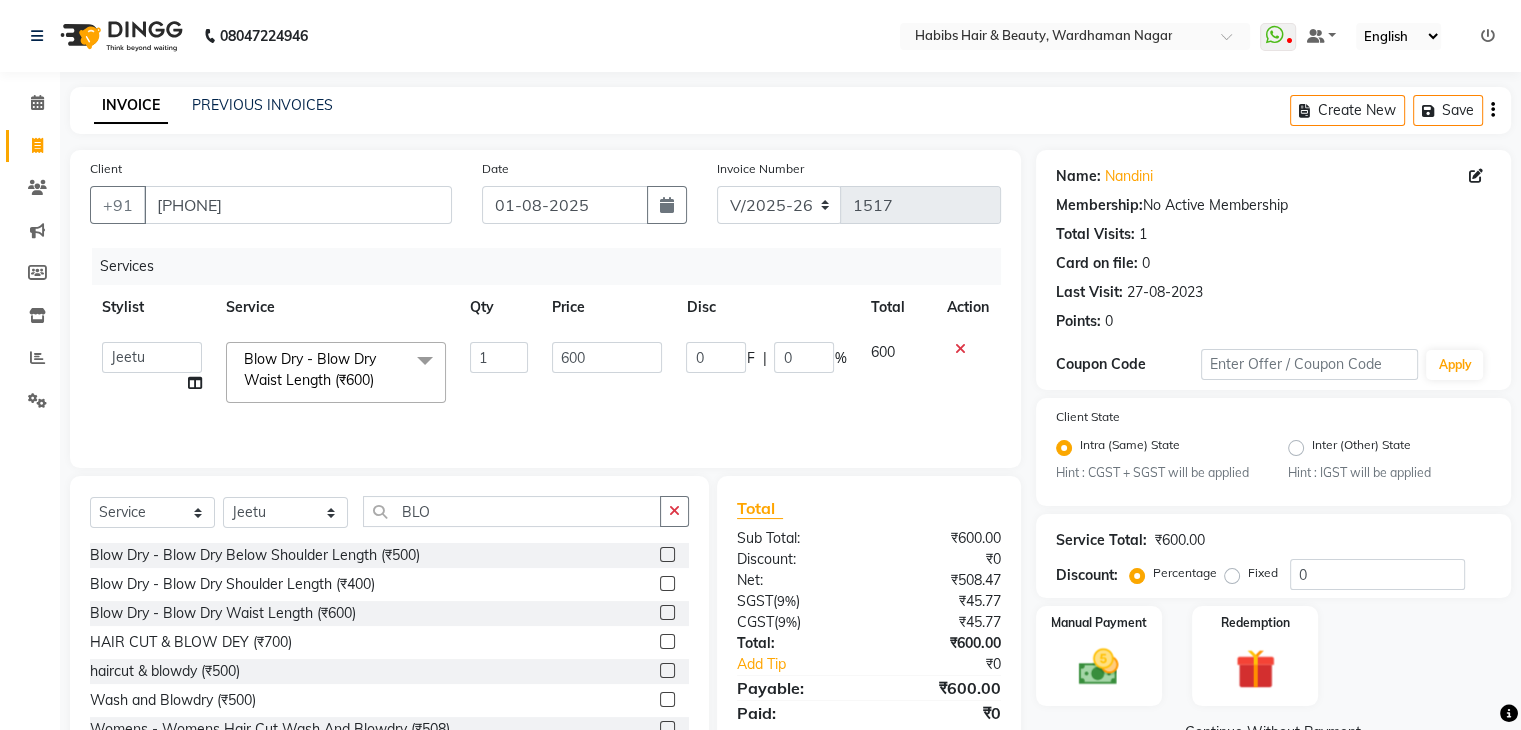click on "600" 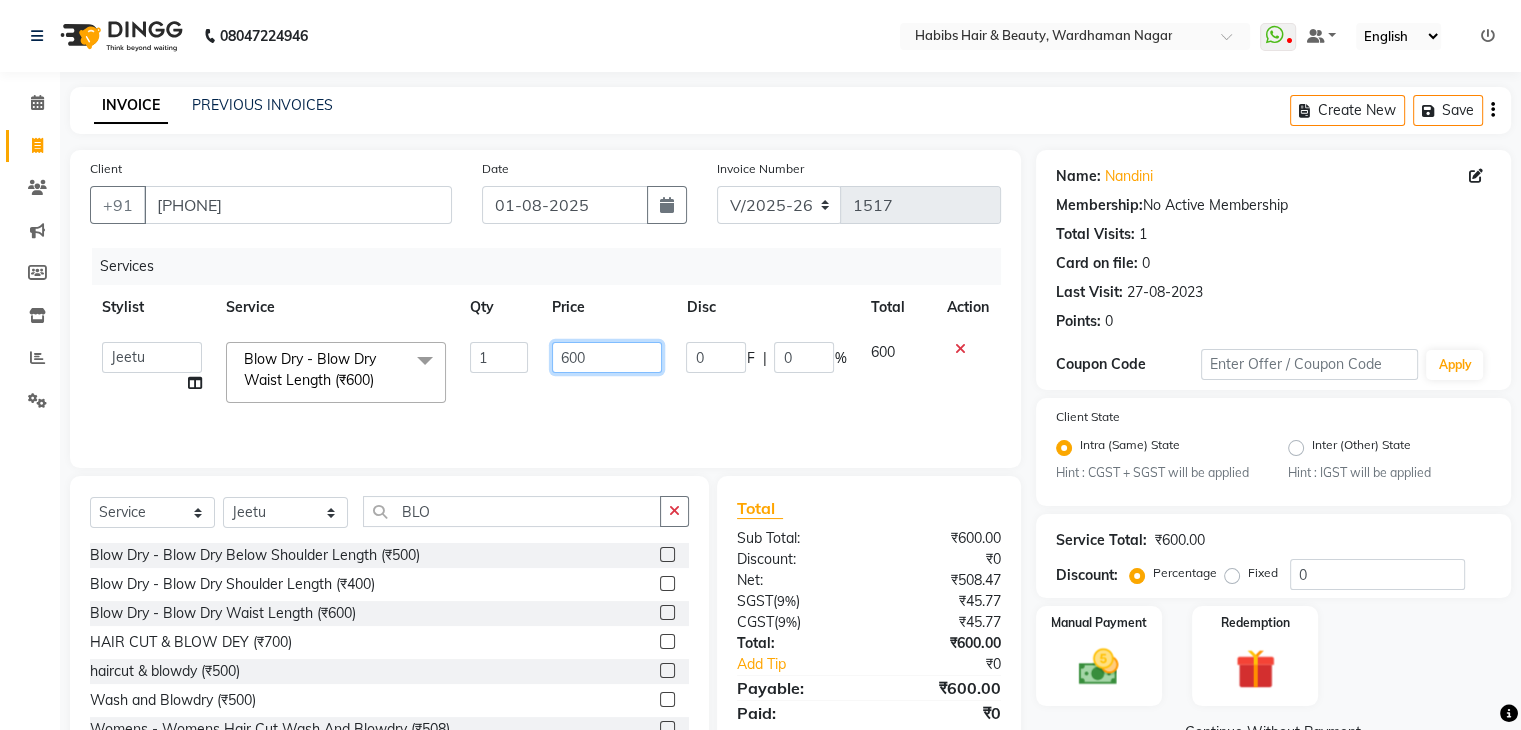 click on "600" 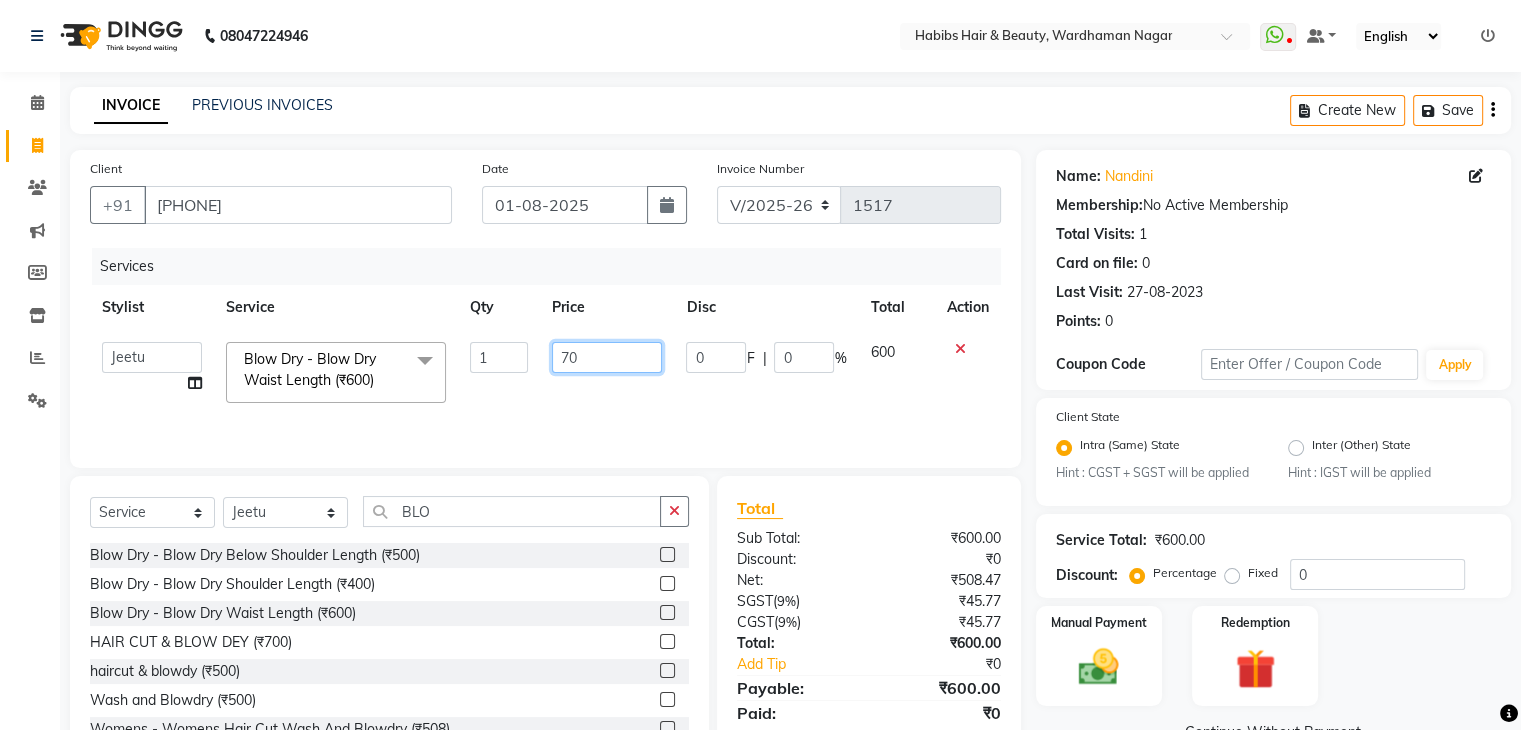 type on "700" 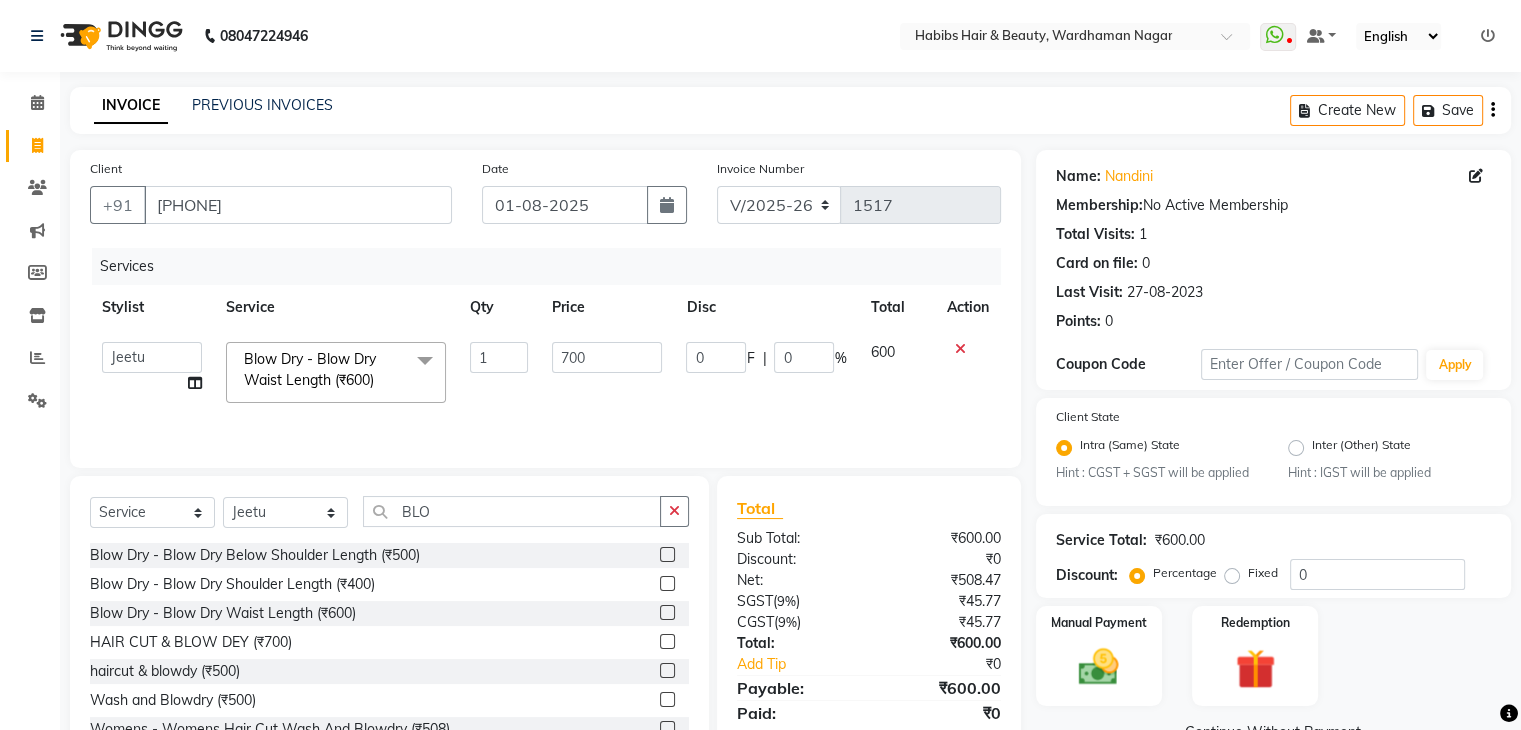 click on "Select  Service  Product  Membership  Package Voucher Prepaid Gift Card  Select Stylist Admin [NAME] [NAME] [NAME] [NAME] [NAME] [NAME] [NAME] [NAME] [NAME] BLO" 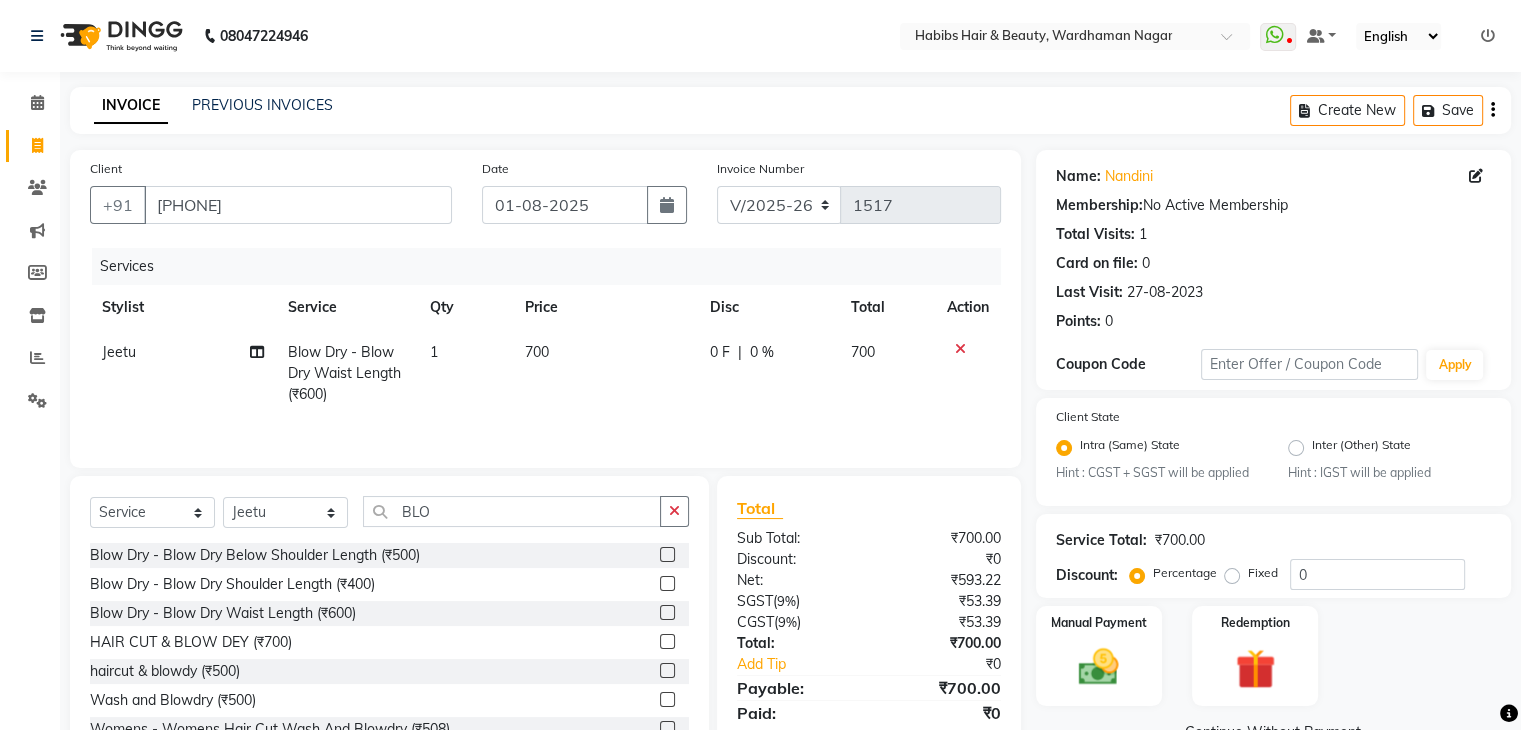 scroll, scrollTop: 72, scrollLeft: 0, axis: vertical 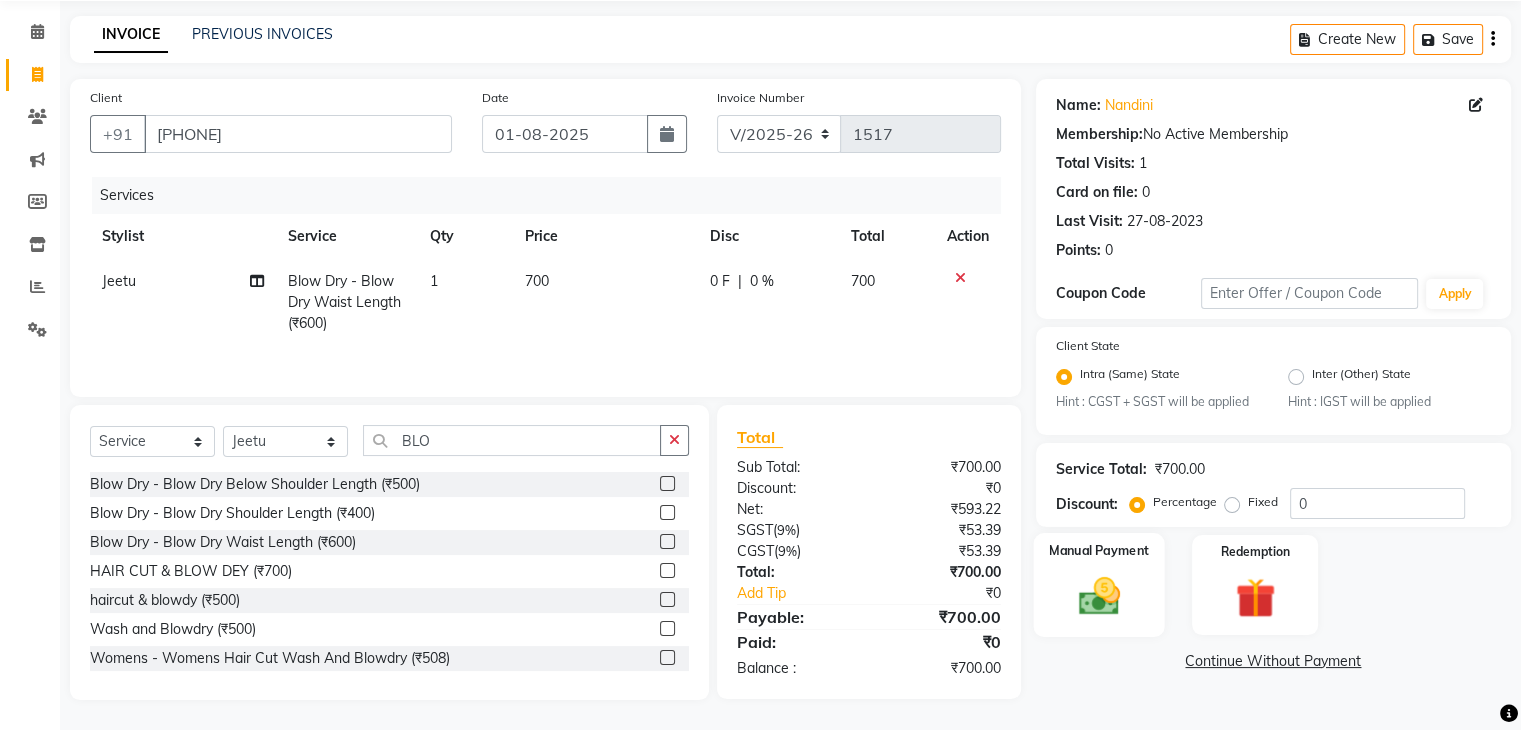 click 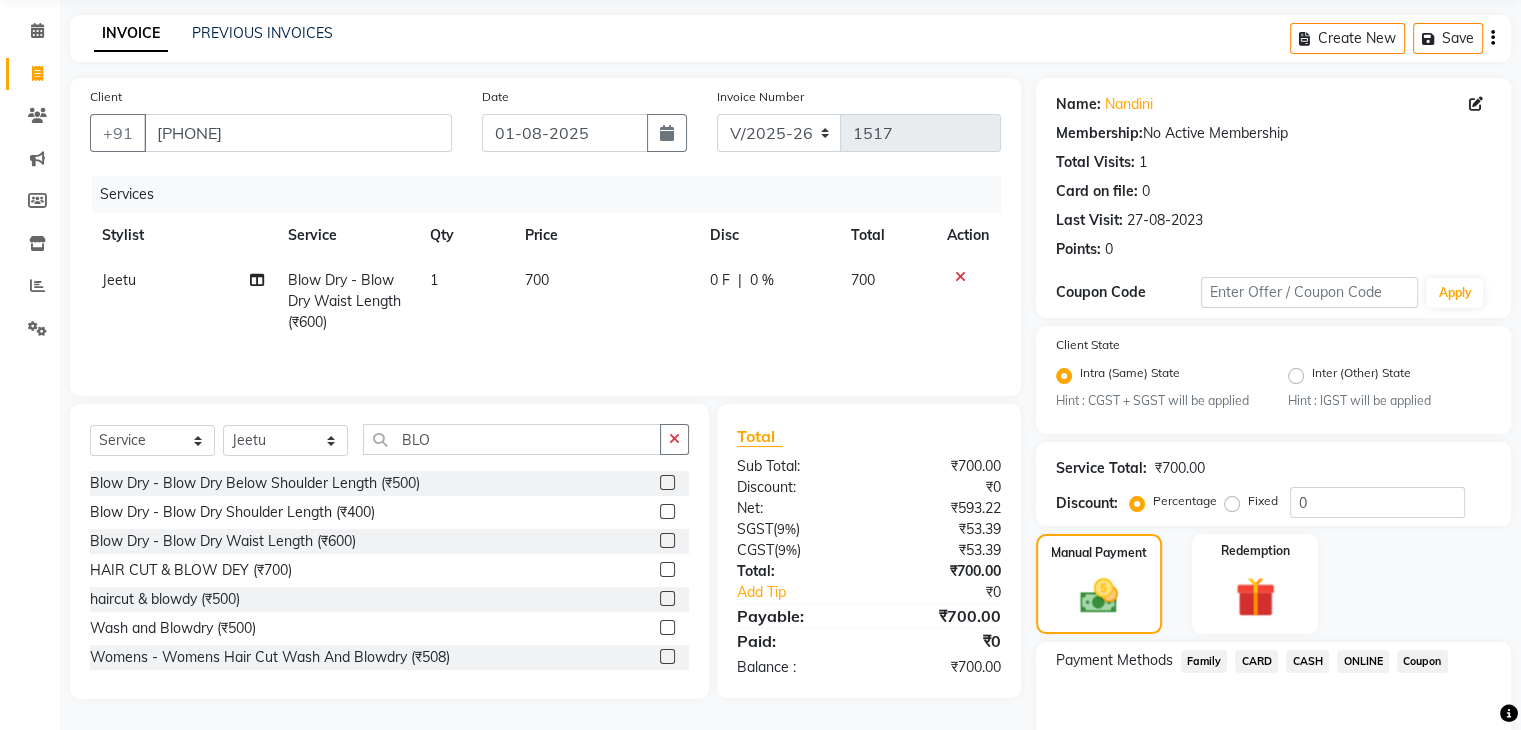 click on "CASH" 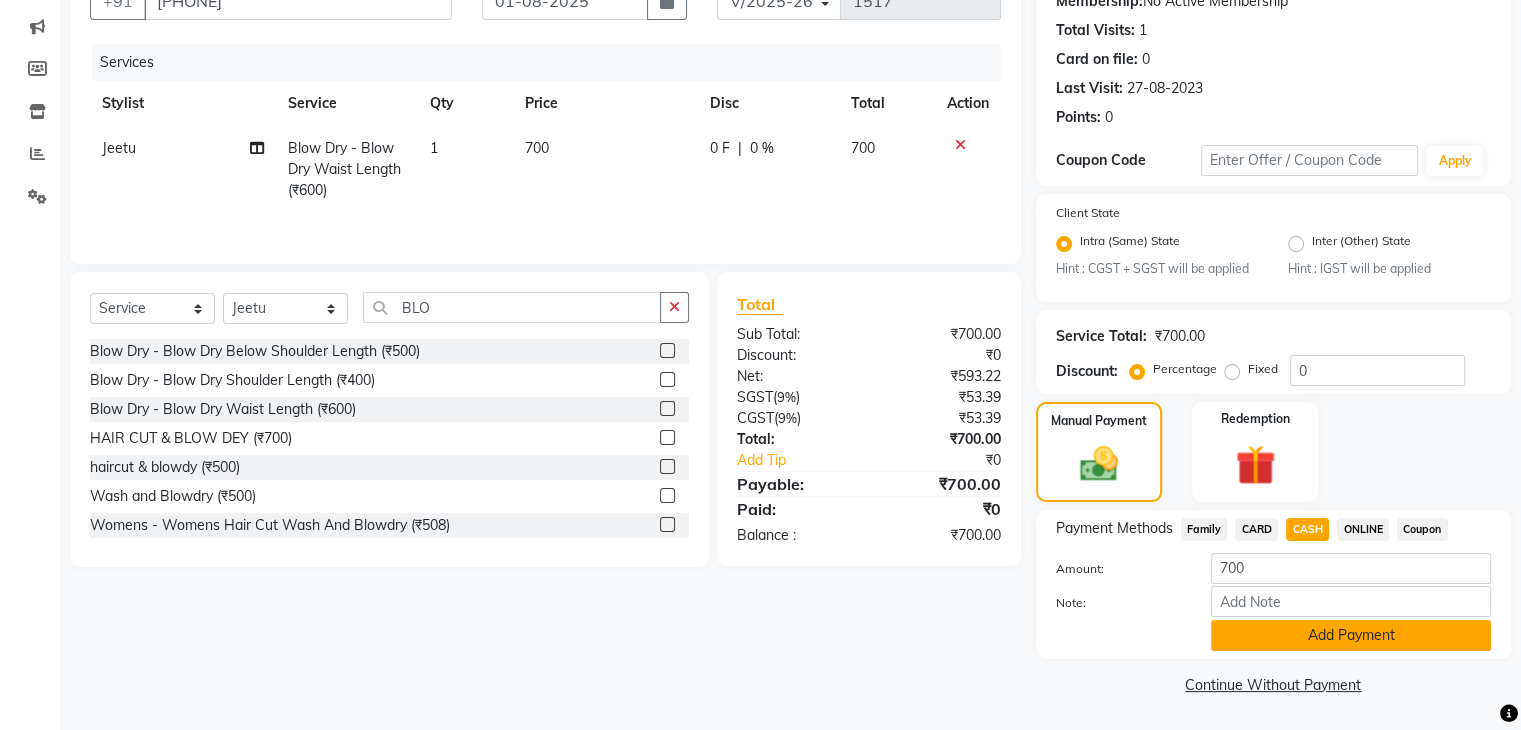 click on "Add Payment" 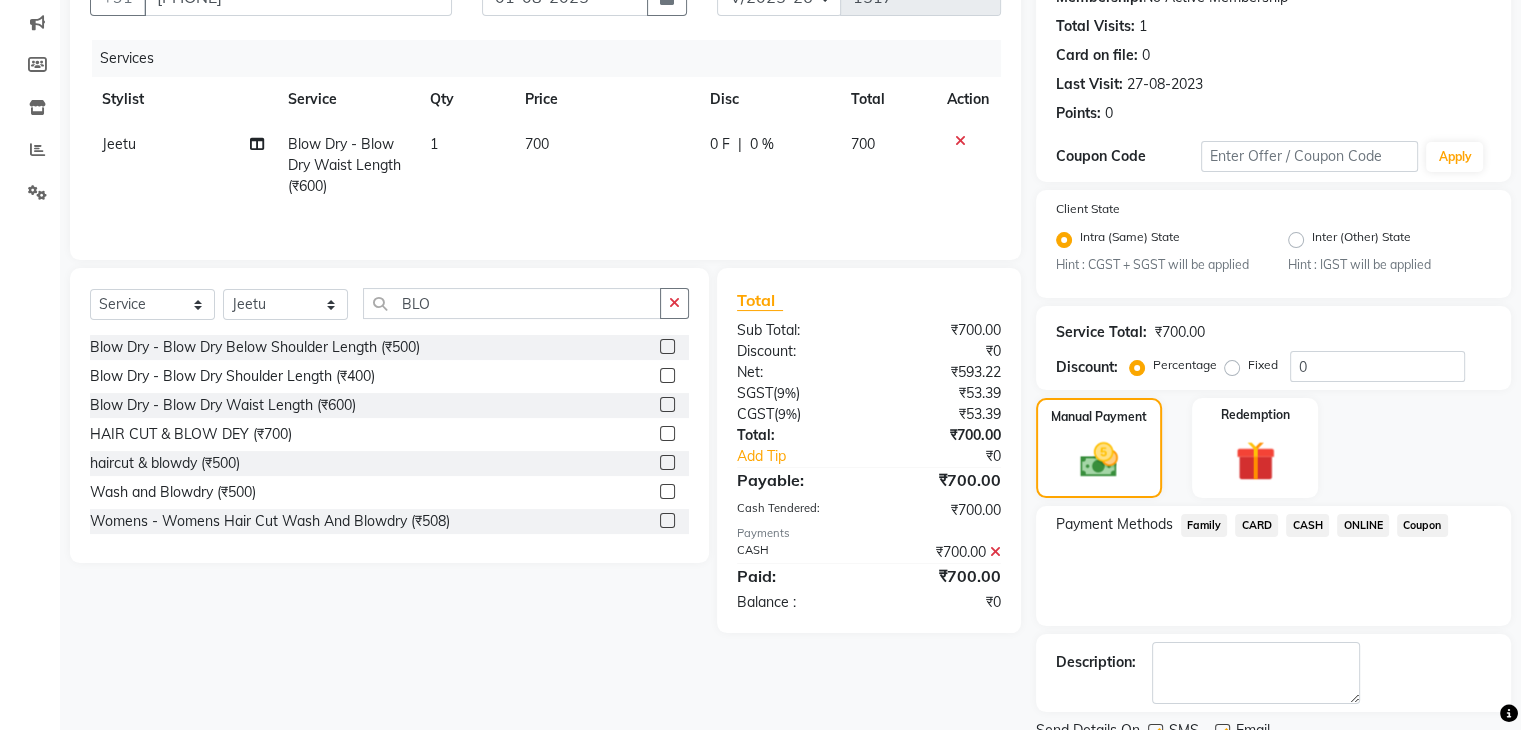 scroll, scrollTop: 289, scrollLeft: 0, axis: vertical 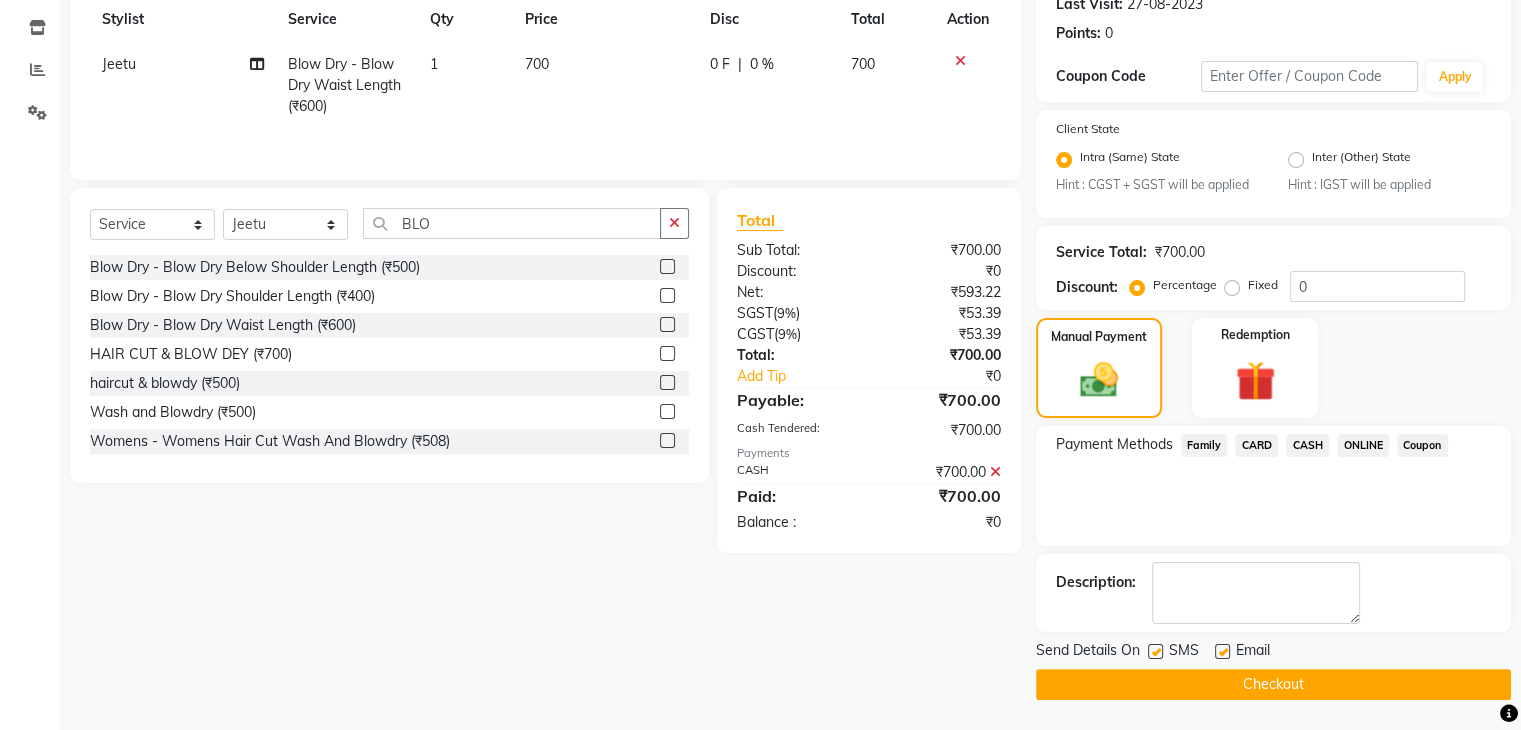 click on "Checkout" 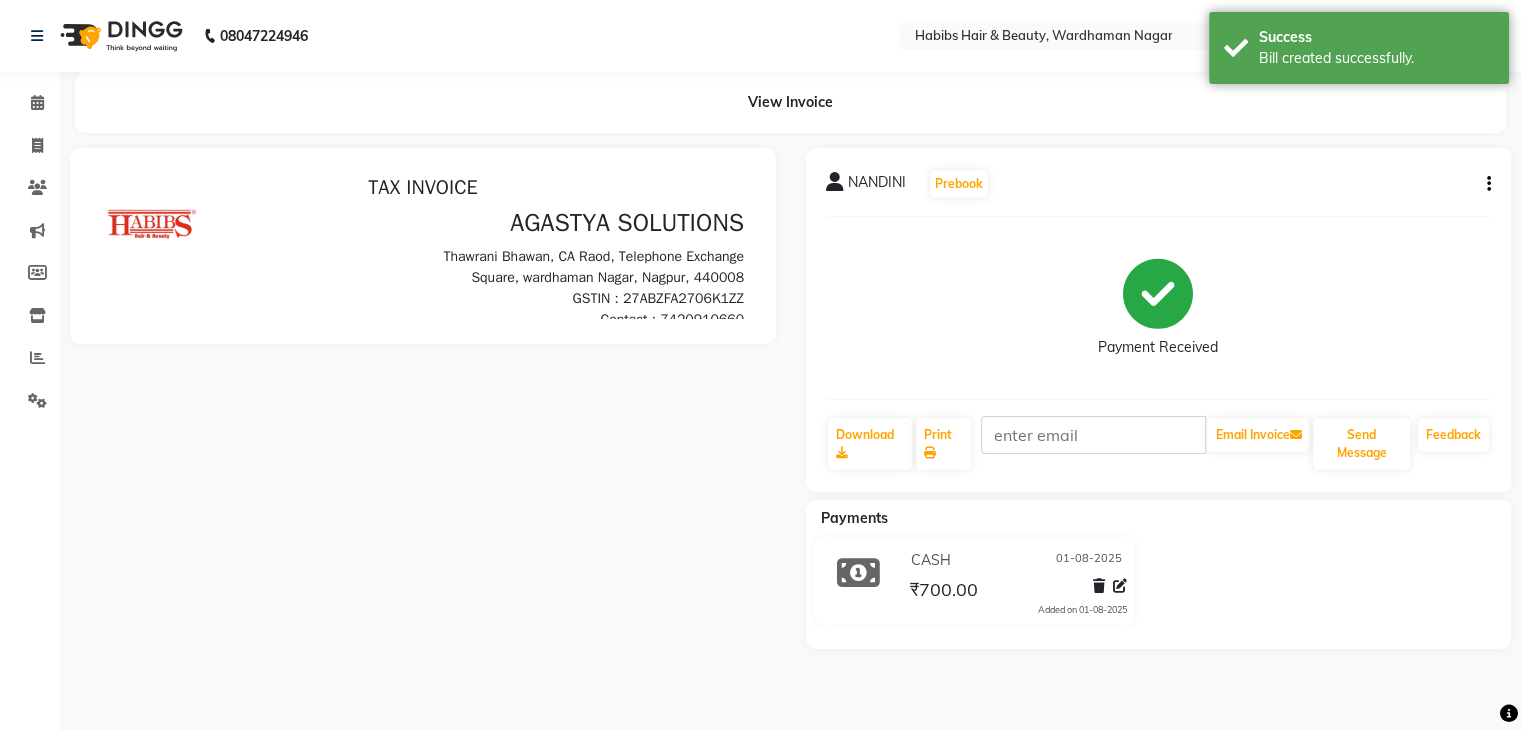 scroll, scrollTop: 0, scrollLeft: 0, axis: both 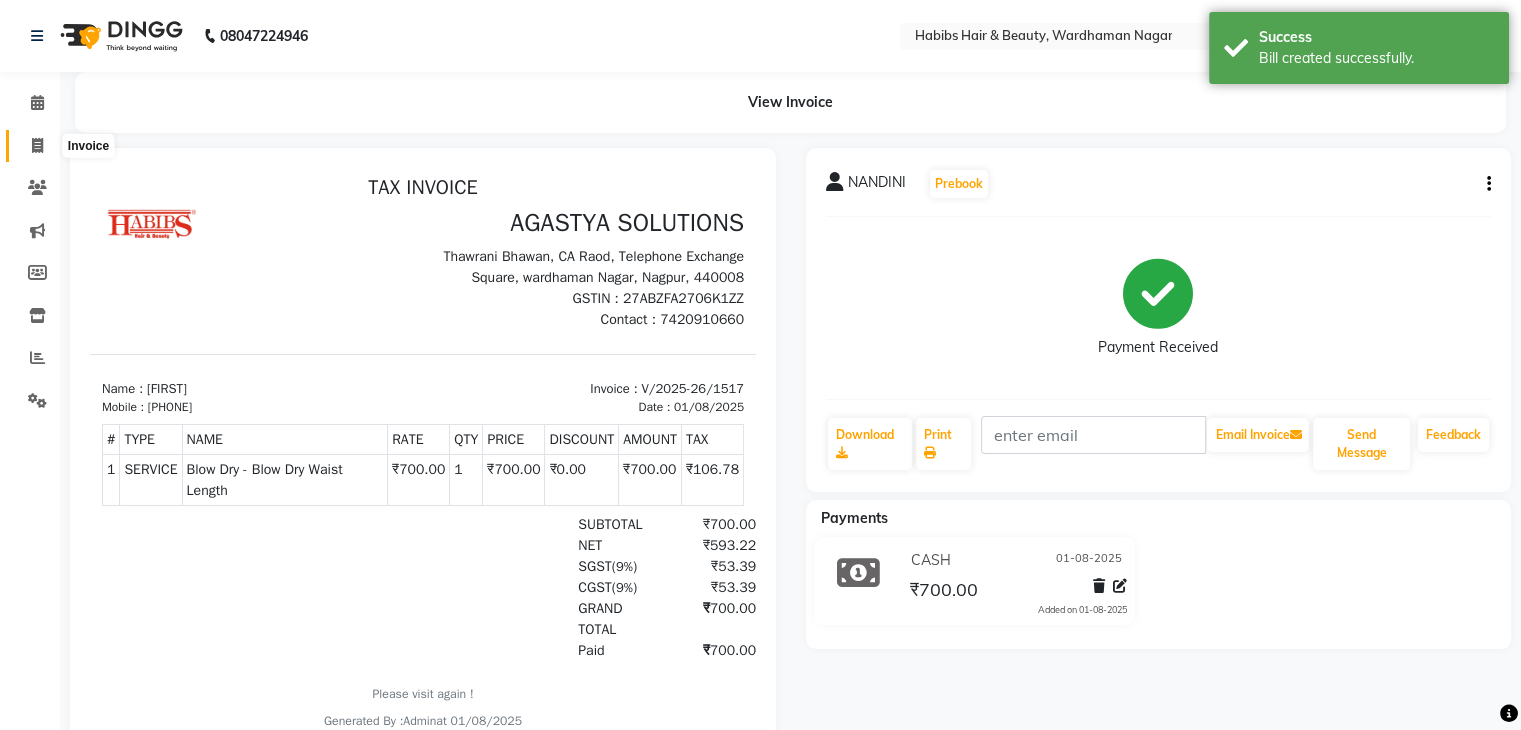 click 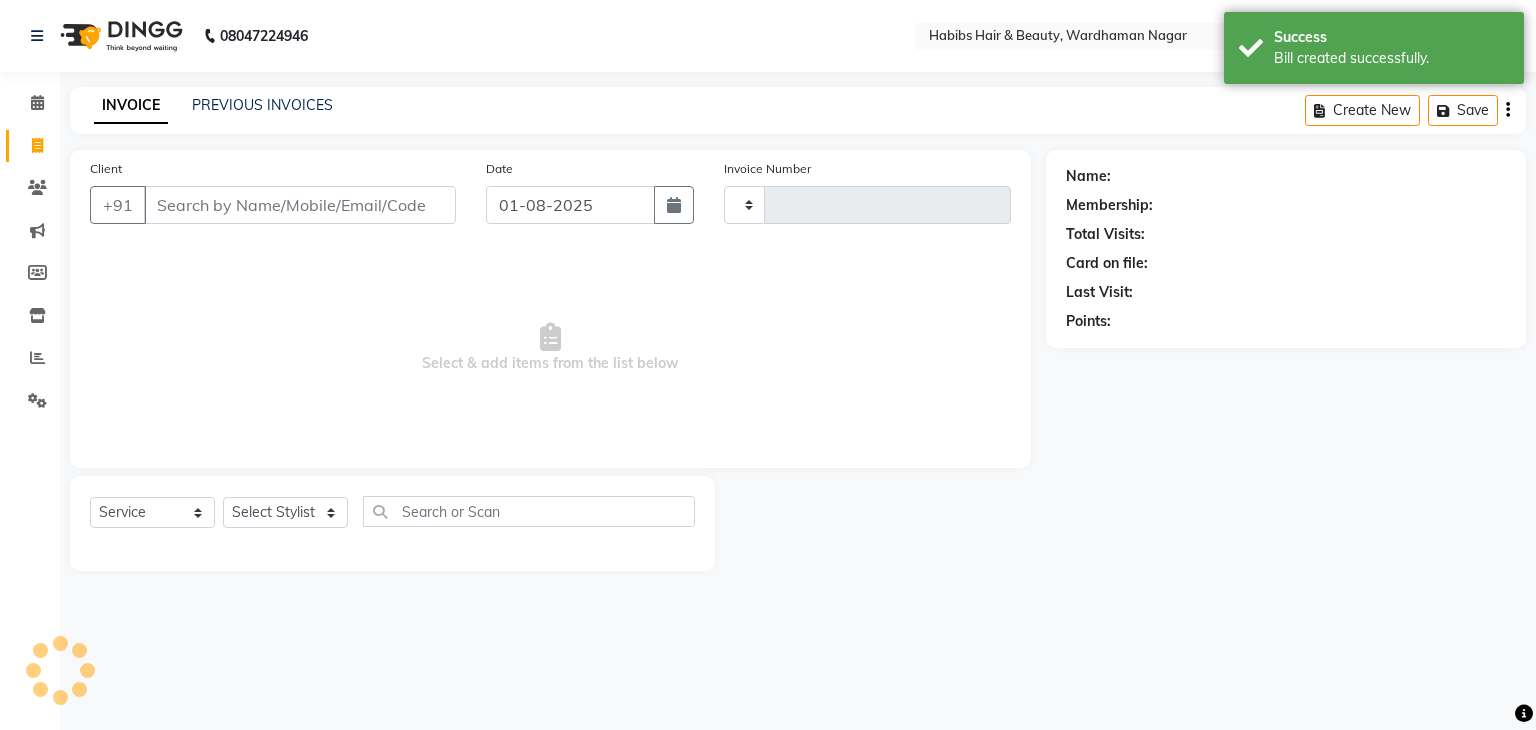 type on "1518" 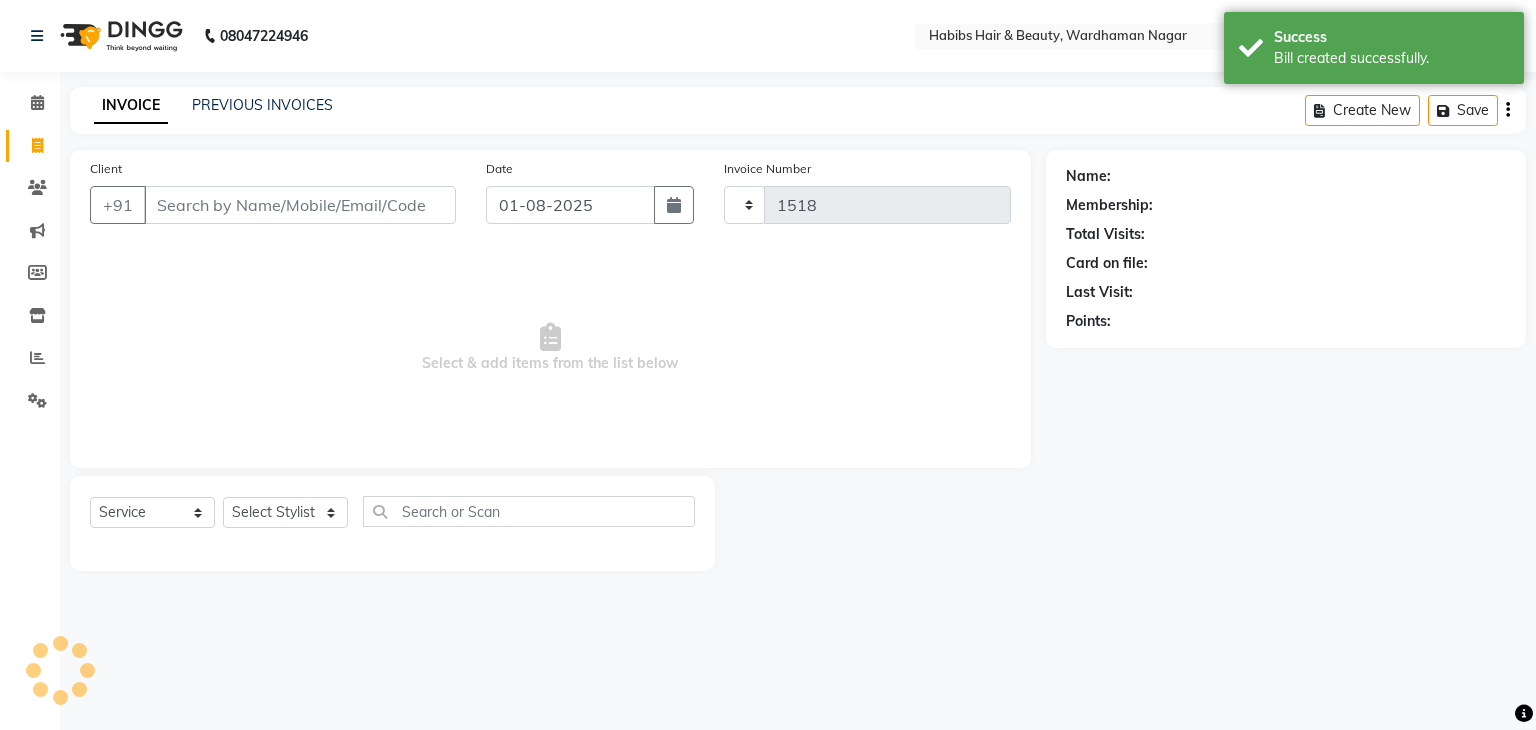 select on "3714" 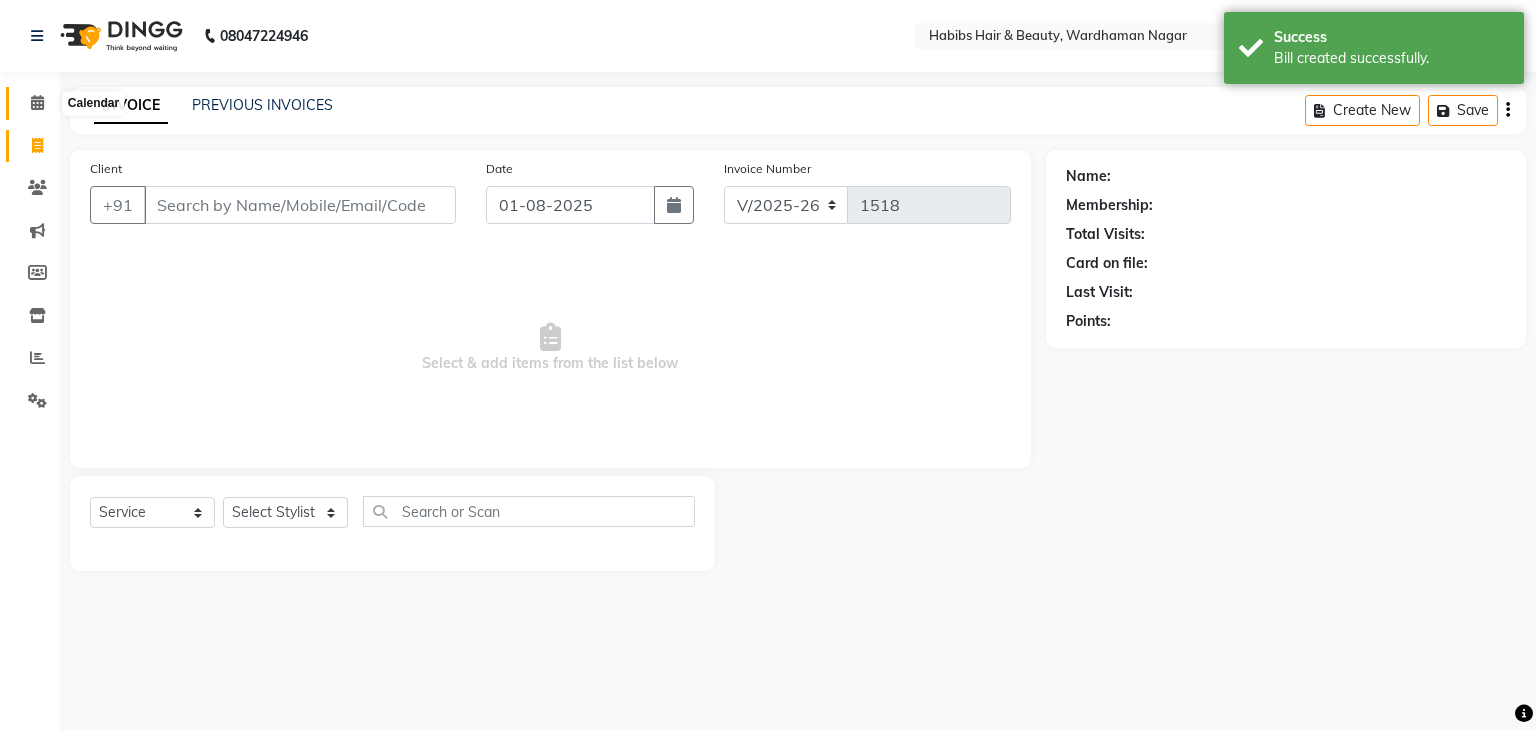 click 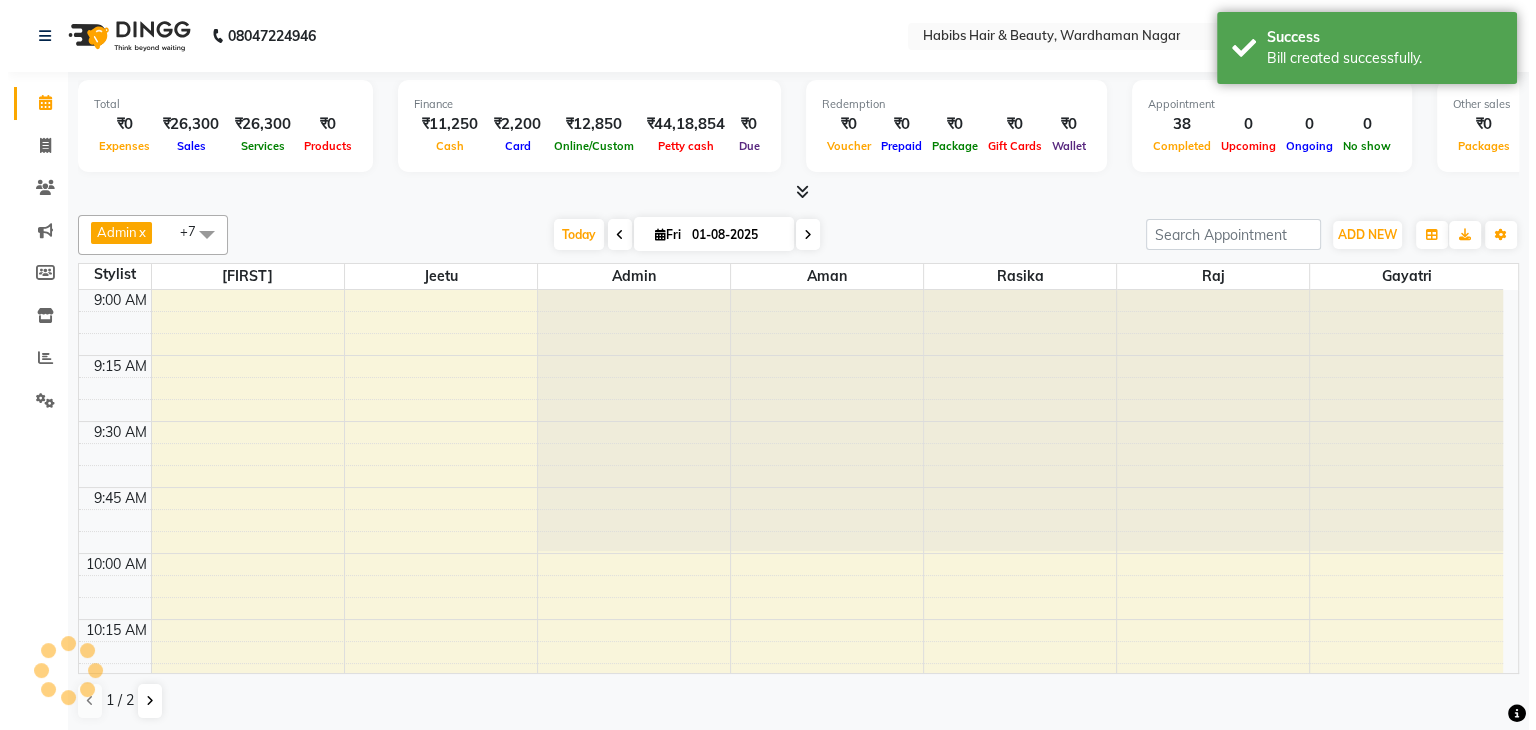 scroll, scrollTop: 0, scrollLeft: 0, axis: both 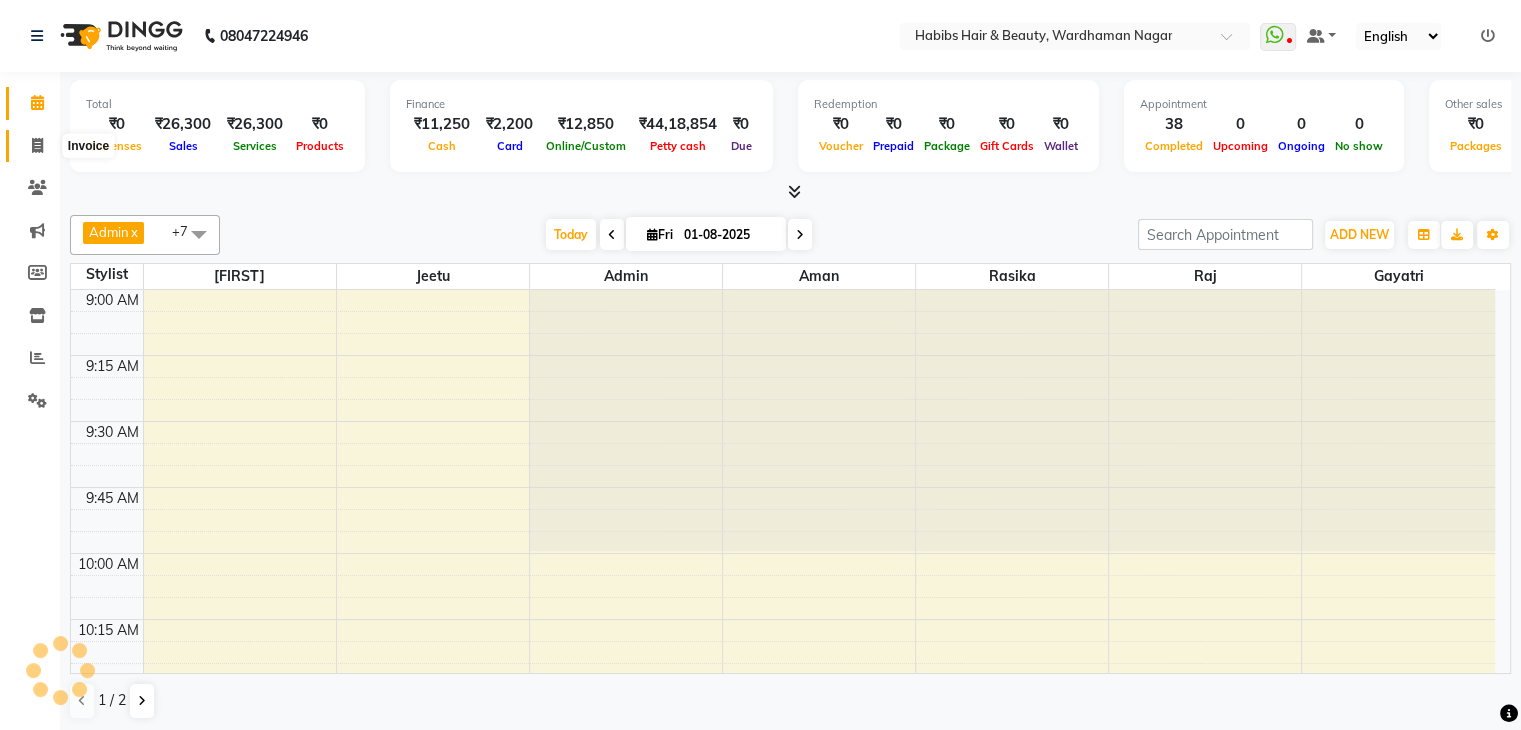 click 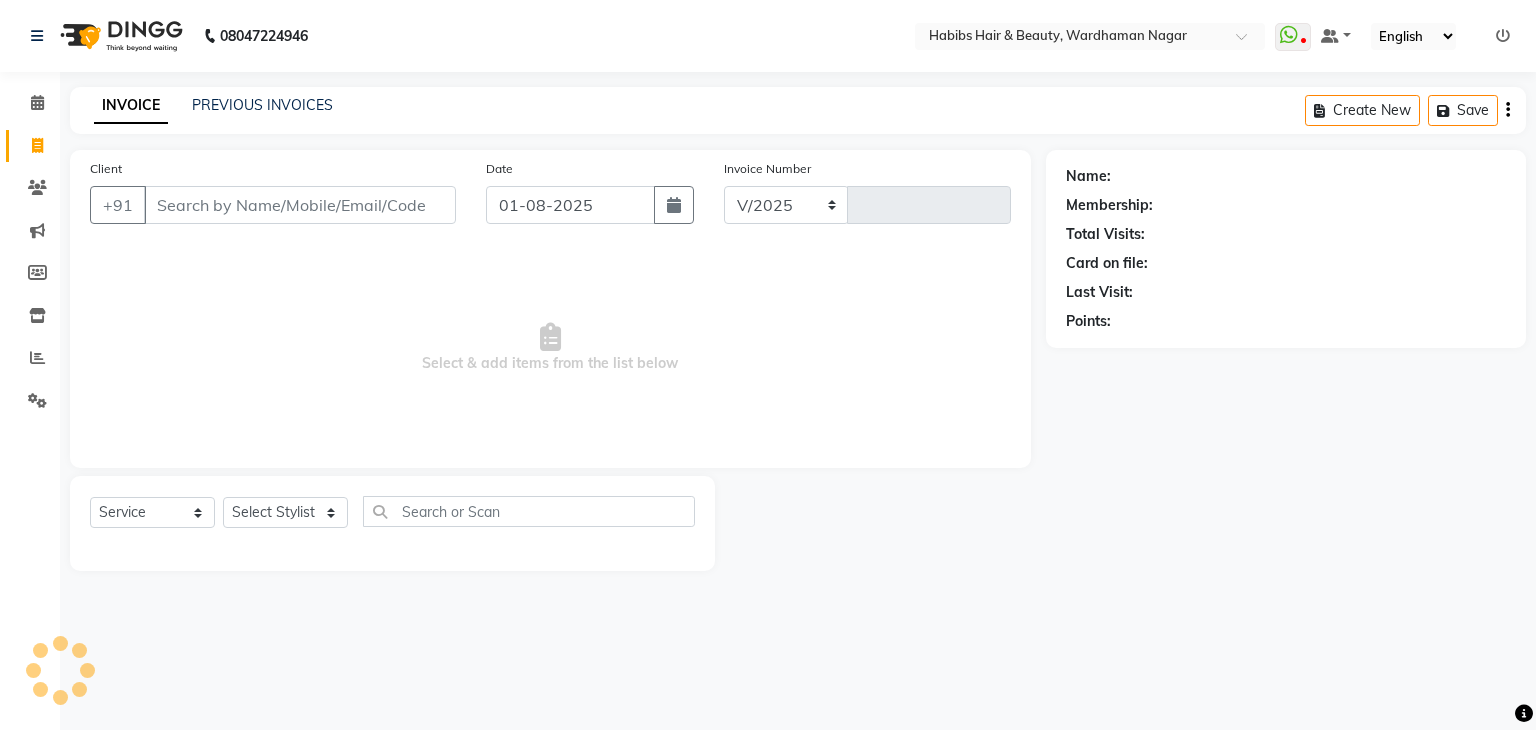 select on "3714" 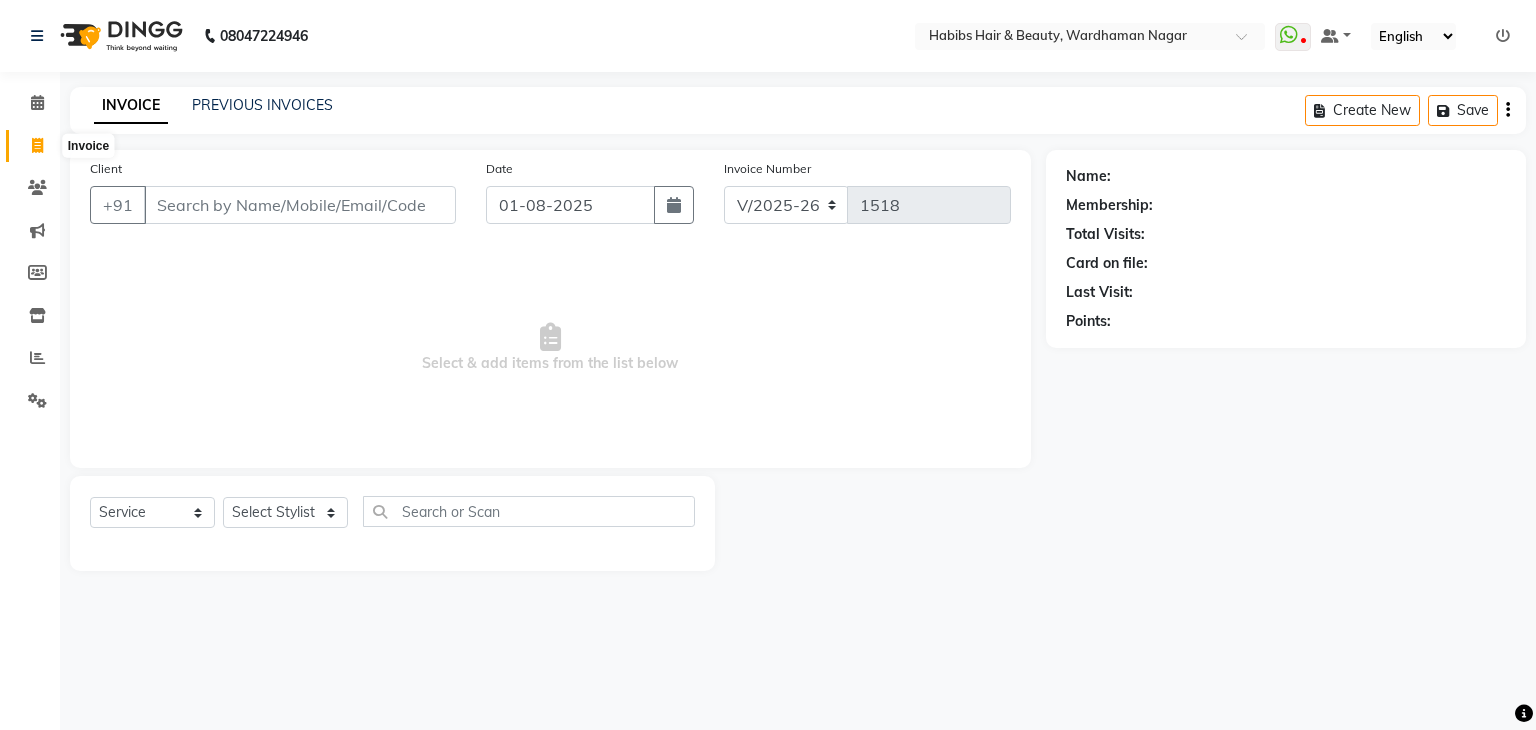 click 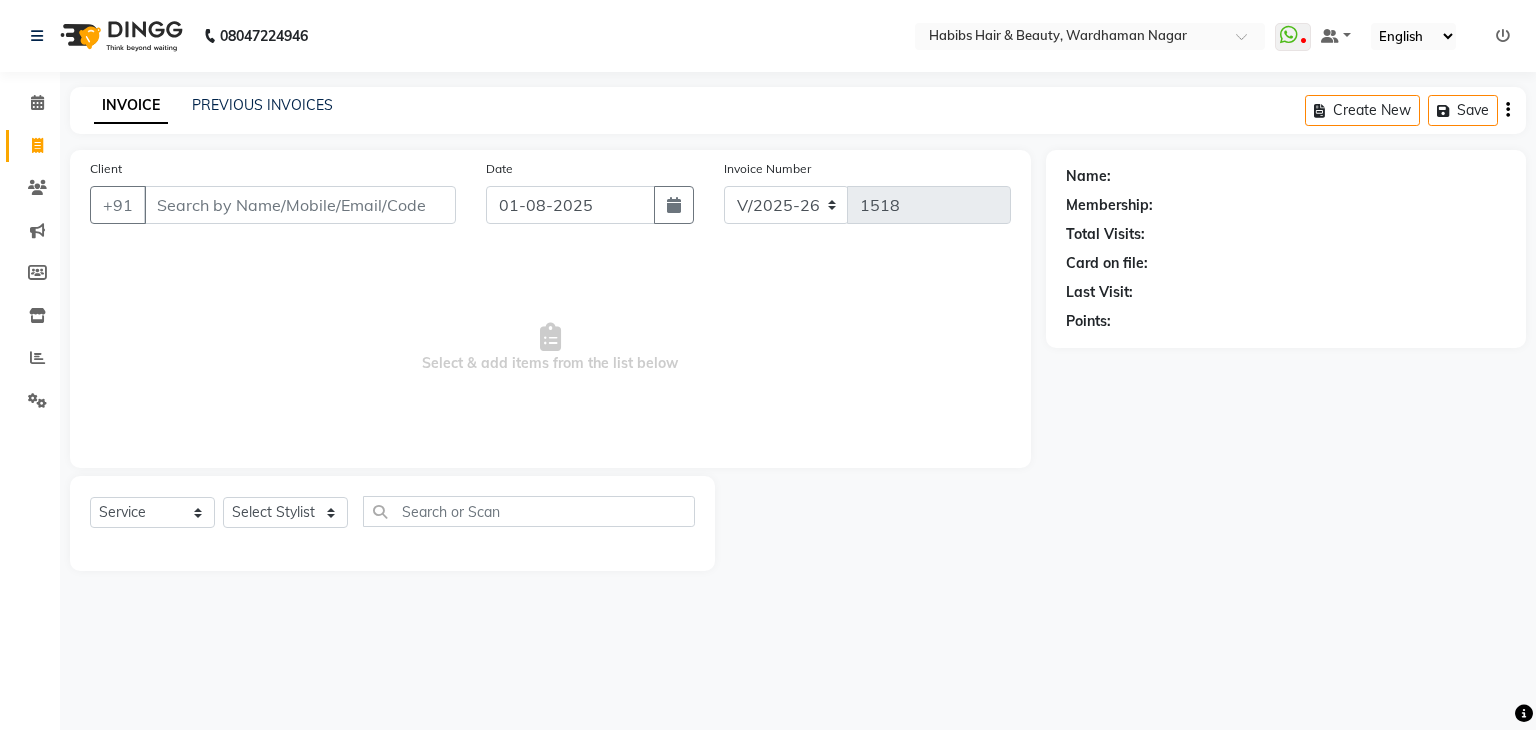 click on "INVOICE PREVIOUS INVOICES Create New   Save  Client +91 Date 01-08-2025 Invoice Number V/2025 V/2025-26 1518  Select & add items from the list below  Select  Service  Product  Membership  Package Voucher Prepaid Gift Card  Select Stylist Admin [NAME] [NAME] [NAME] [NAME] [NAME] [NAME] [NAME] [NAME] [NAME] Name: Membership: Total Visits: Card on file: Last Visit:  Points:" 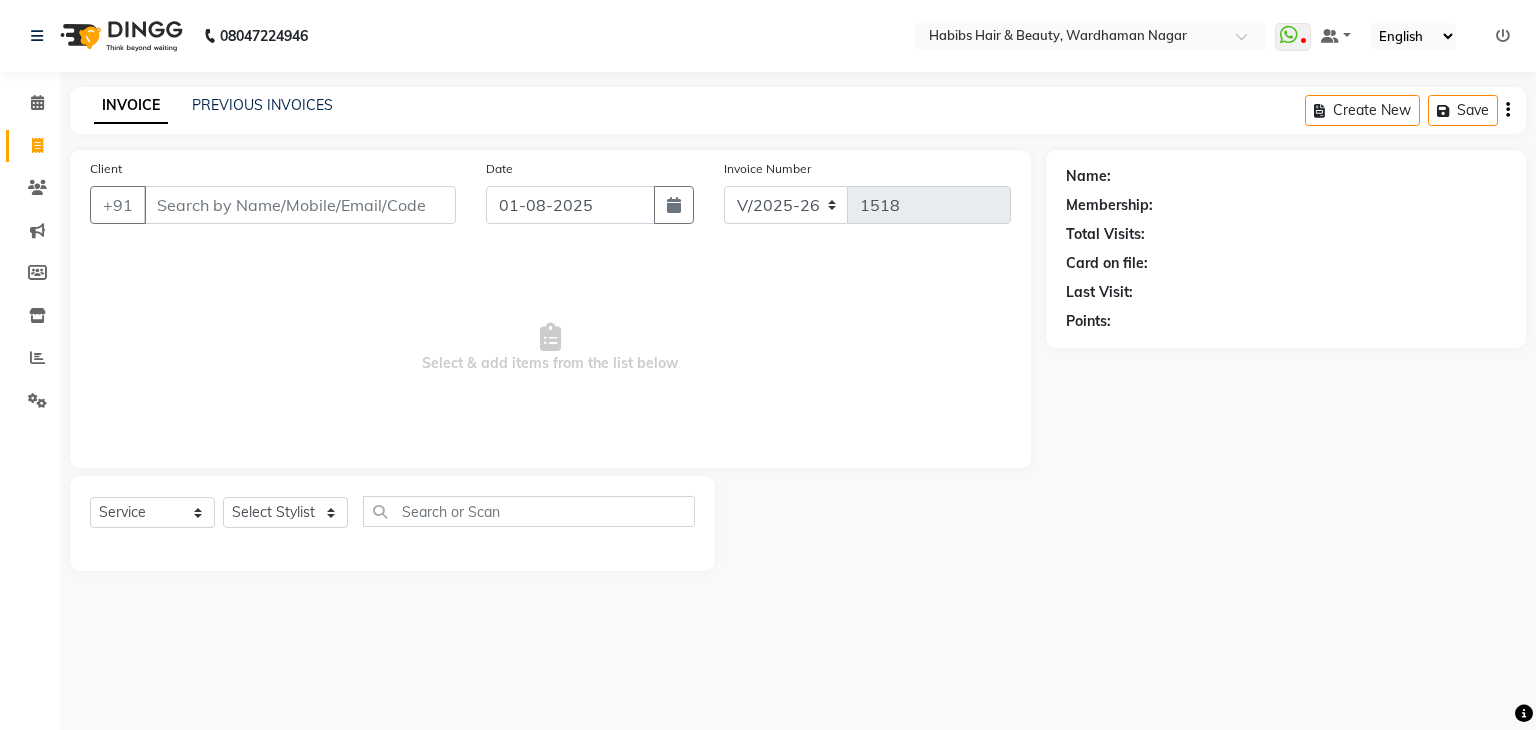 click on "08047224946 Select Location × Habibs Hair & Beauty, Wardhaman Nagar  WhatsApp Status  ✕ Status:  Disconnected Recent Service Activity: 01-01-1970  &nbsp;  05:30 AM 08047224946 Whatsapp Settings Default Panel My Panel English ENGLISH Español العربية मराठी हिंदी ગુજરાતી தமிழ் 中文 Notifications nothing to show ☀ Habibs Hair & Beauty, Wardhaman Nagar  Calendar  Invoice  Clients  Marketing  Members  Inventory  Reports  Settings Completed InProgress Upcoming Dropped Tentative Check-In Confirm Bookings Segments Page Builder INVOICE PREVIOUS INVOICES Create New   Save  Client +91 Date 01-08-2025 Invoice Number V/2025 V/2025-26 1518  Select & add items from the list below  Select  Service  Product  Membership  Package Voucher Prepaid Gift Card  Select Stylist Admin [NAME] [NAME] [NAME] [NAME] [NAME] [NAME] [NAME] [NAME] [NAME] Name: Membership: Total Visits: Card on file: Last Visit:  Points:" at bounding box center [768, 365] 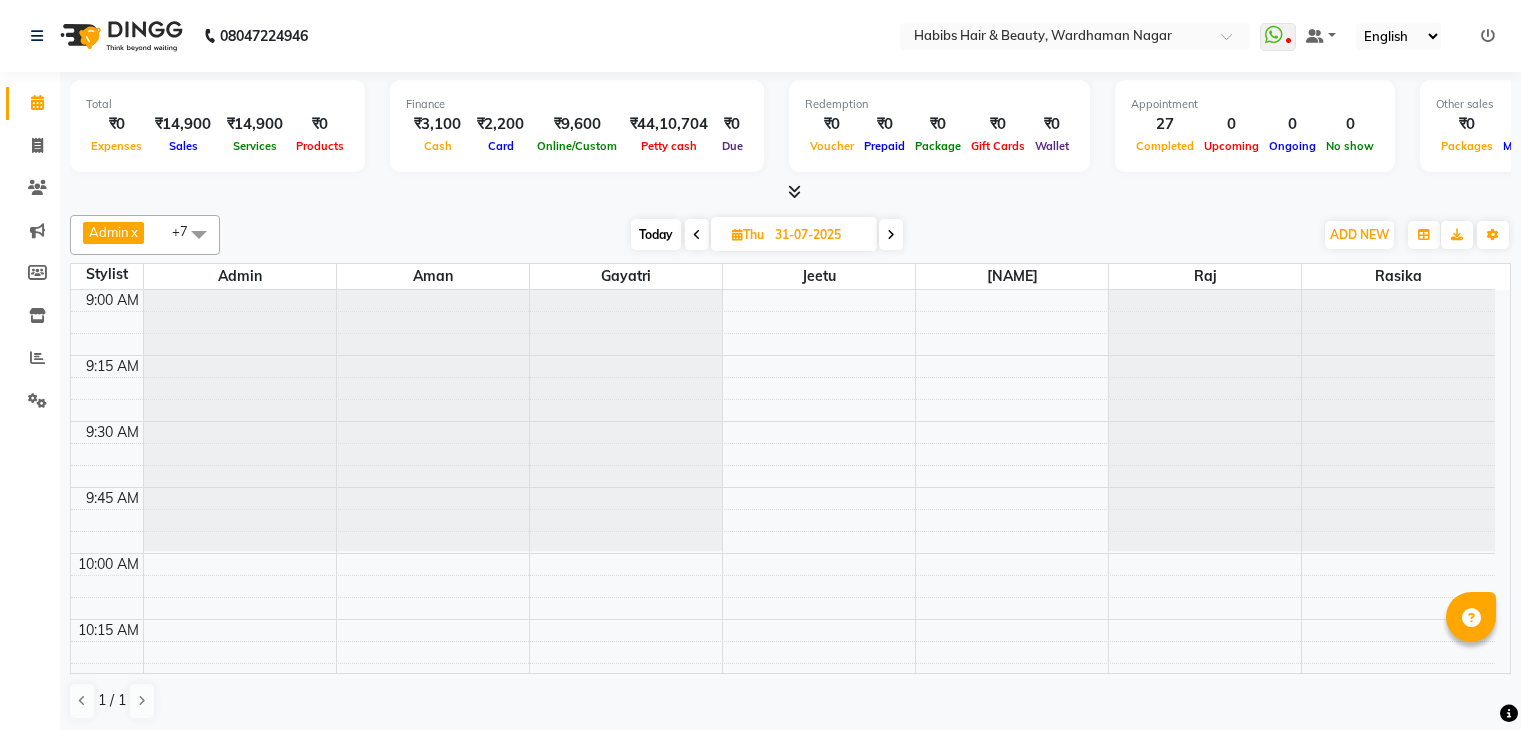 scroll, scrollTop: 0, scrollLeft: 0, axis: both 